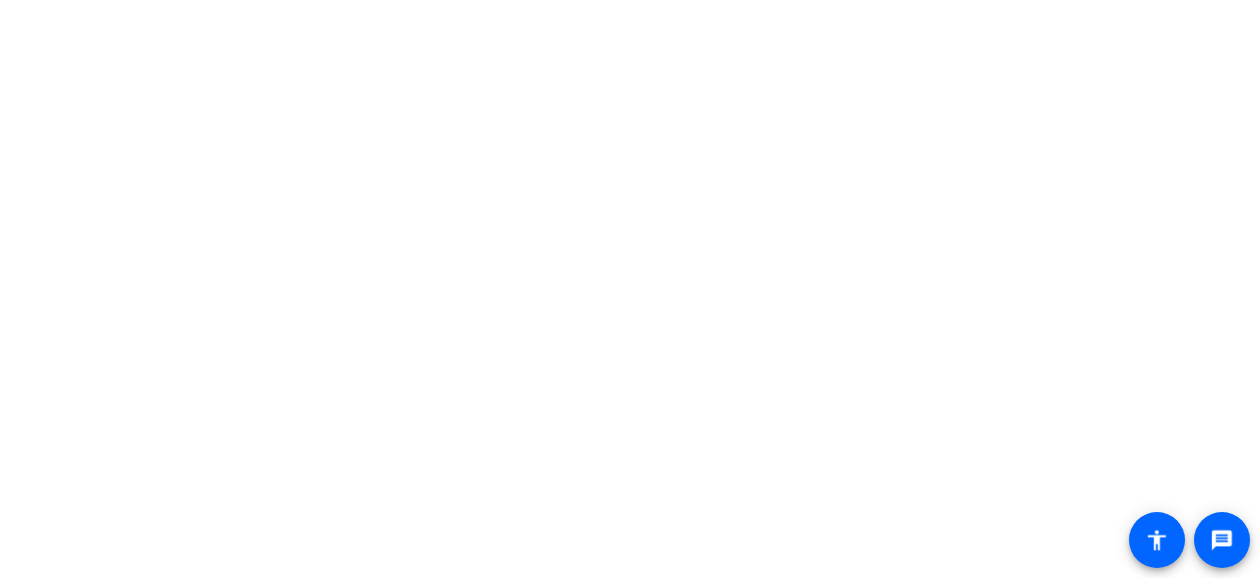 scroll, scrollTop: 0, scrollLeft: 0, axis: both 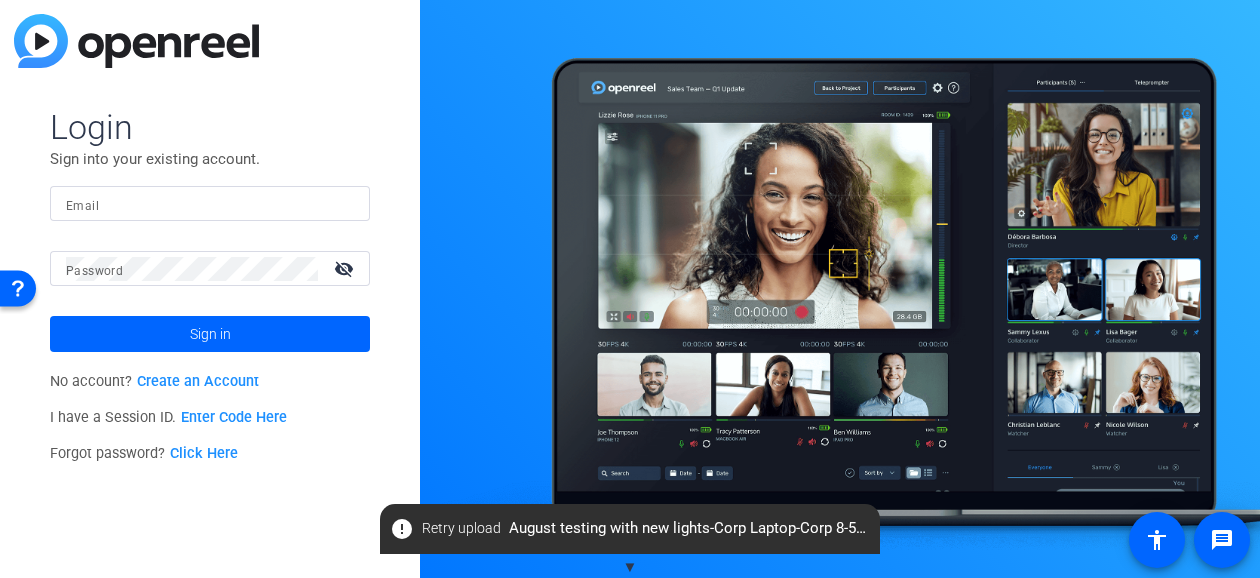 click on "Email" at bounding box center [210, 204] 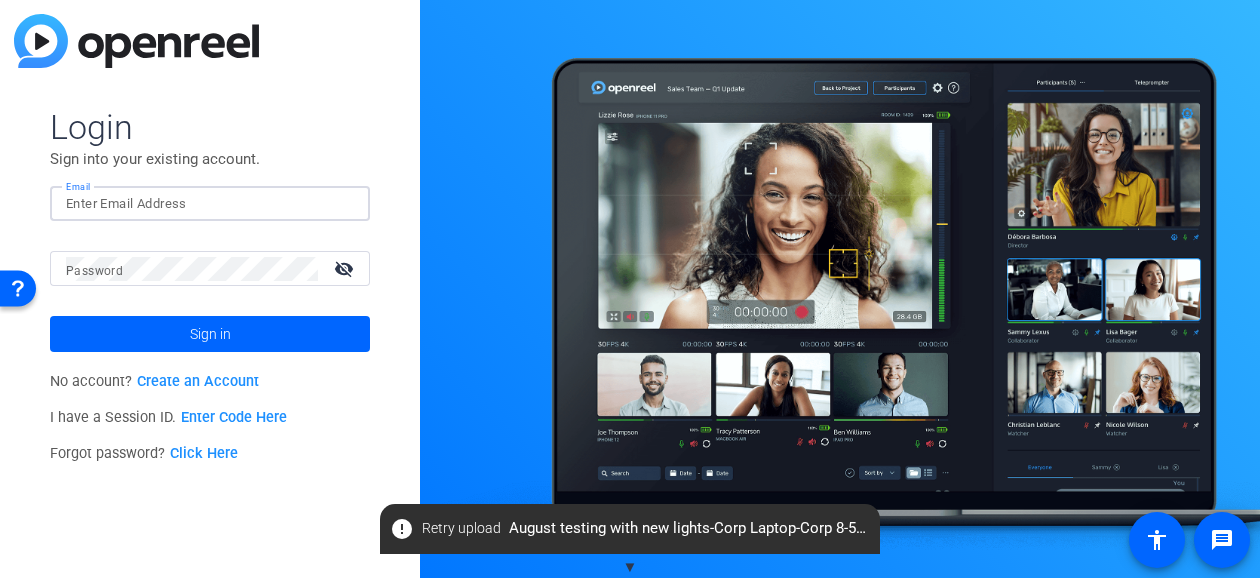 type on "brian.forrest@ampf.com" 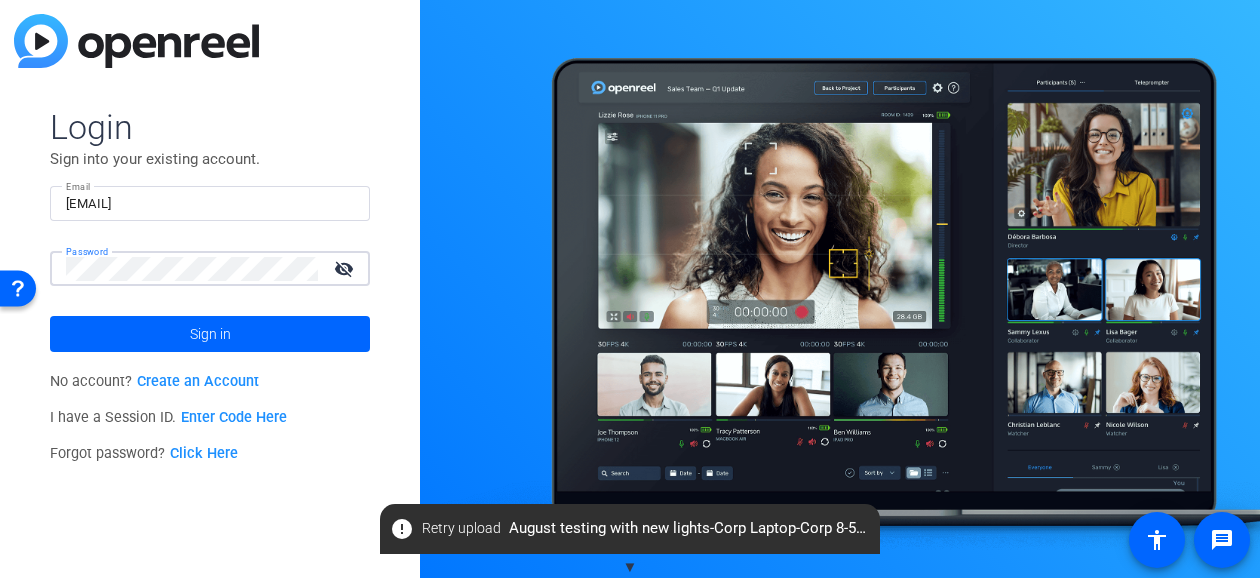 click on "Sign in" 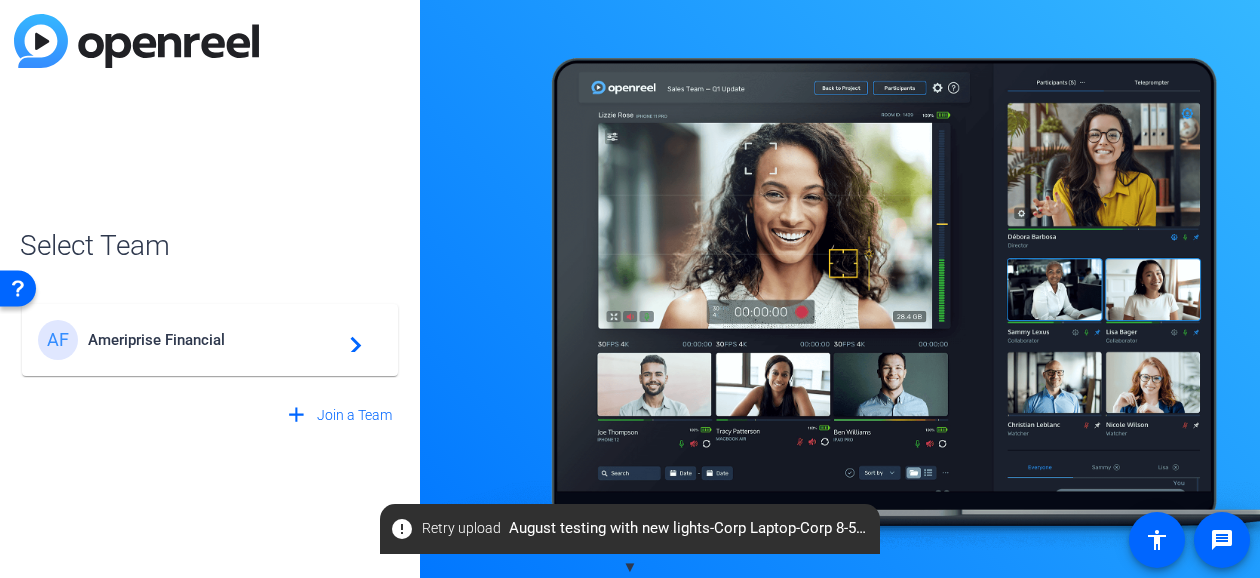 click on "AF Ameriprise Financial  navigate_next" 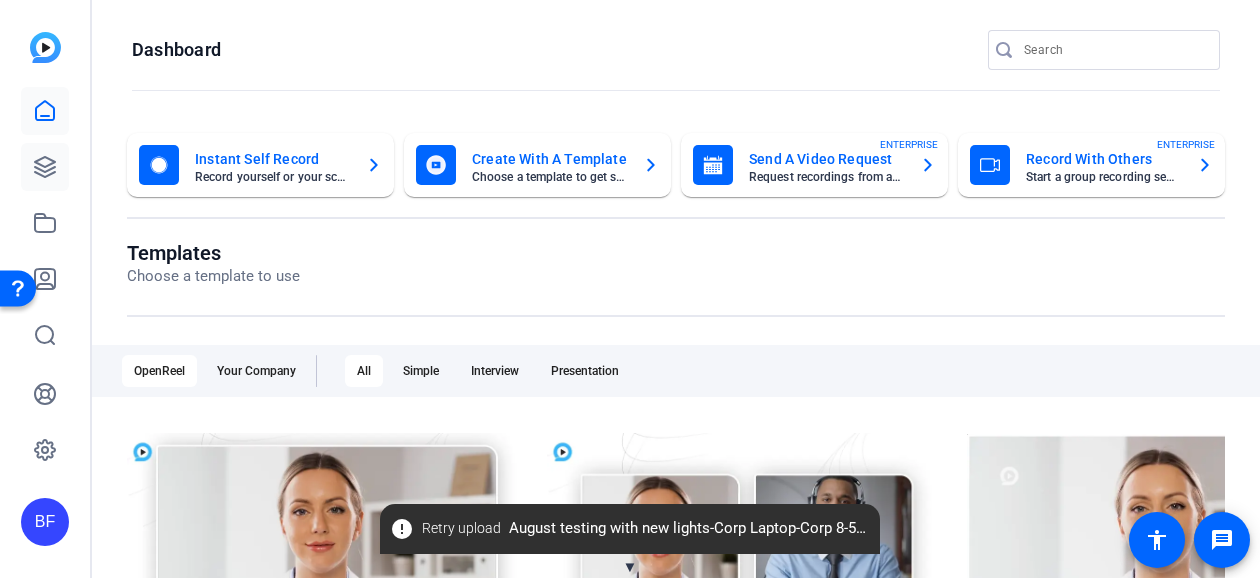 click 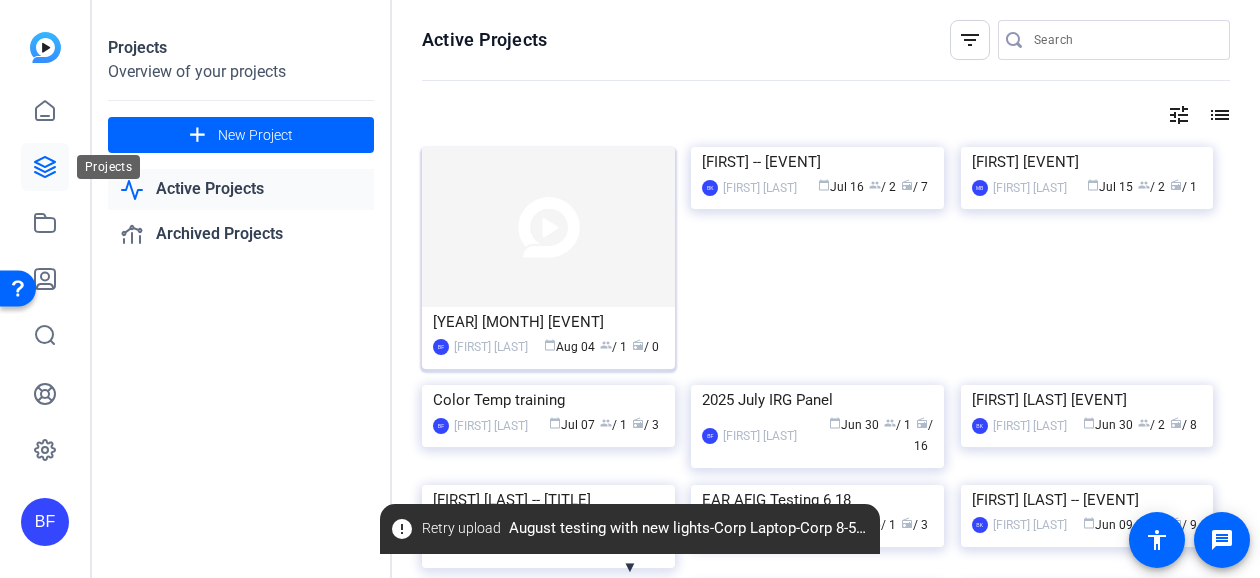 click 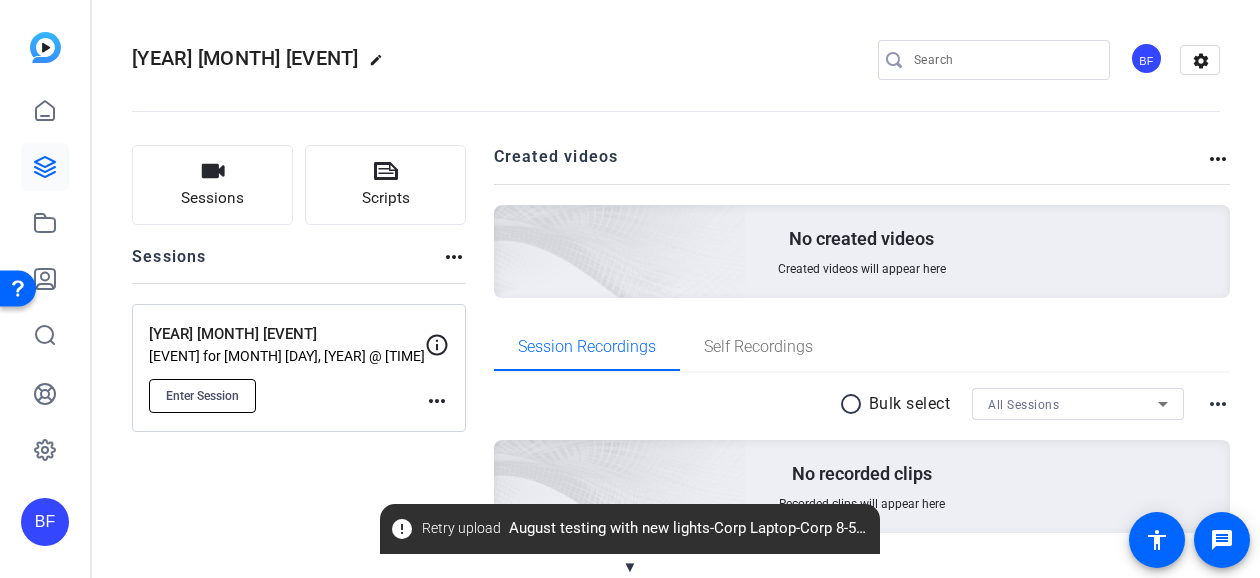 click on "Enter Session" 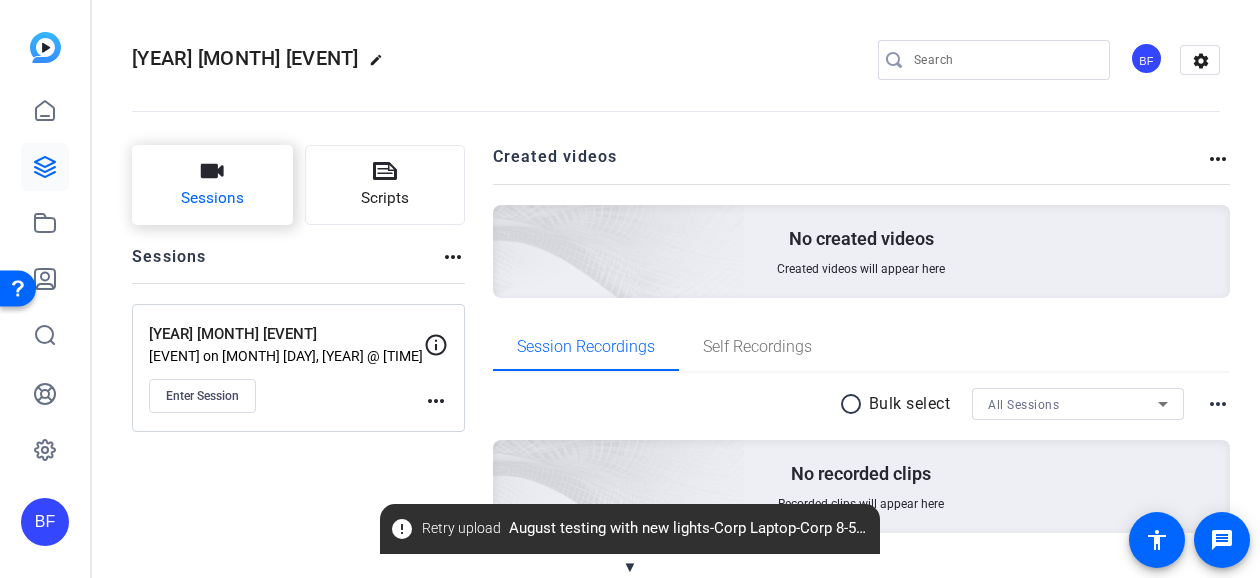 click on "Sessions" 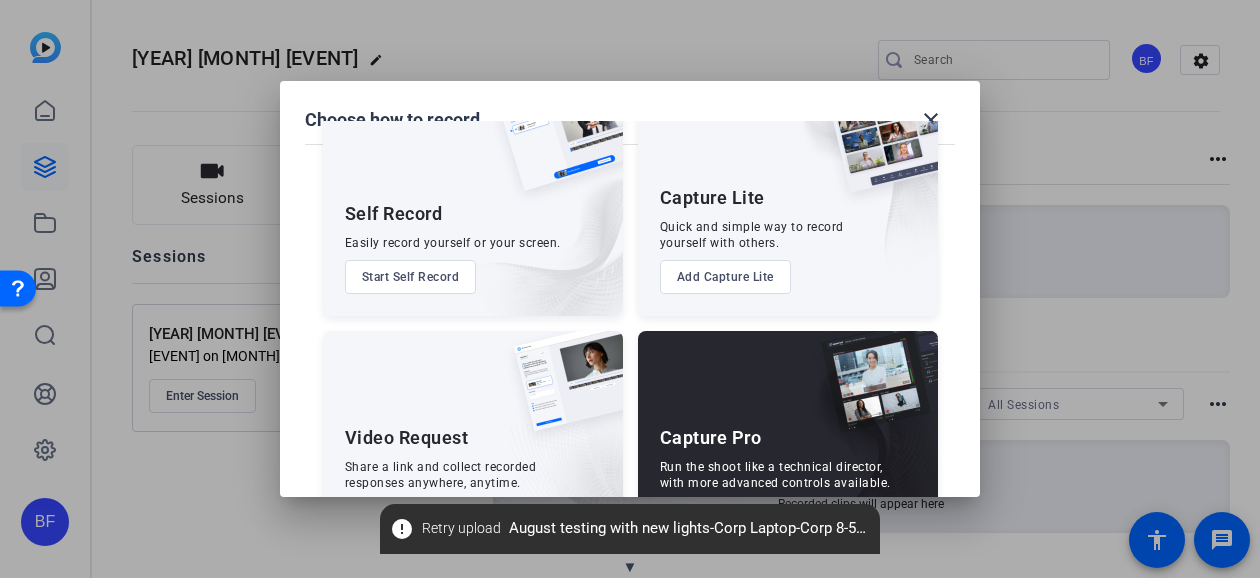 scroll, scrollTop: 149, scrollLeft: 0, axis: vertical 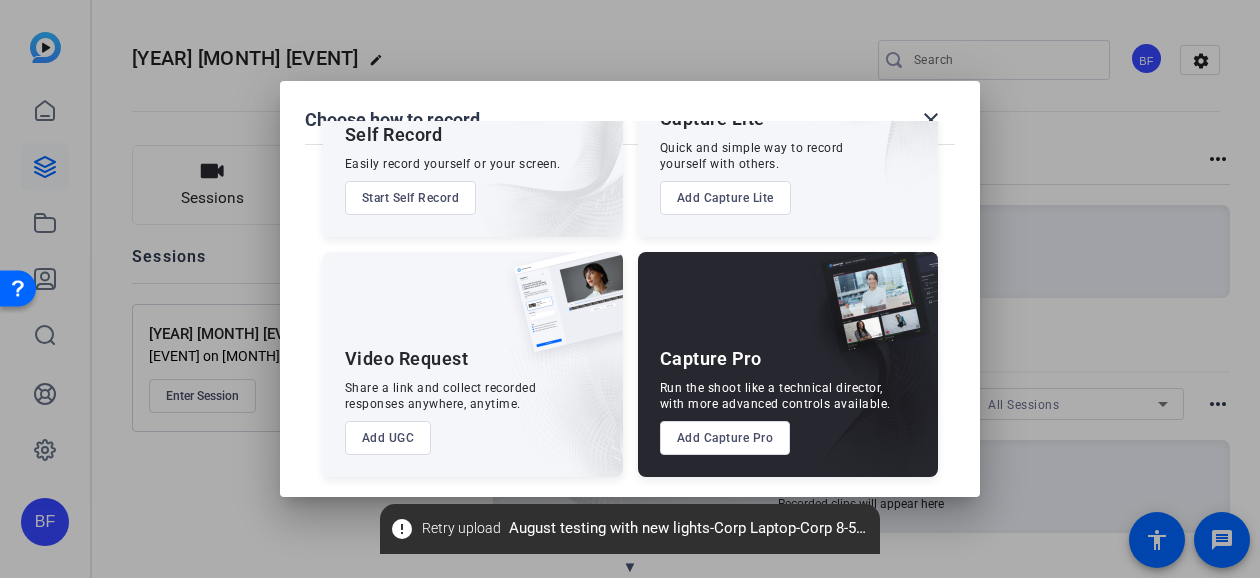 click on "Add Capture Pro" at bounding box center (725, 438) 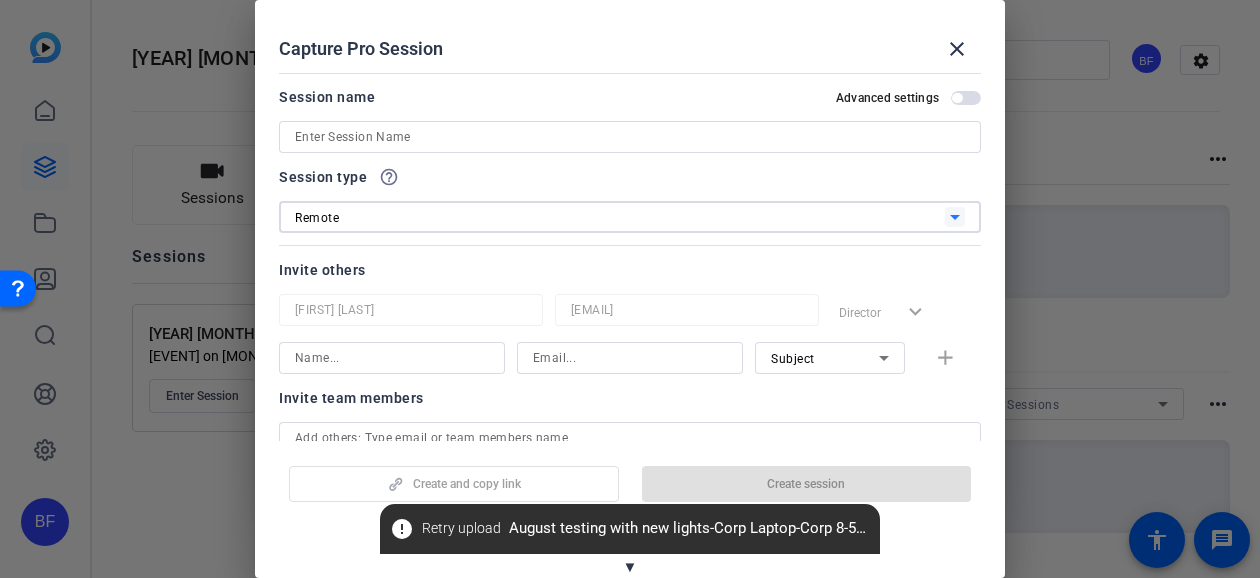 click on "Remote" at bounding box center [620, 217] 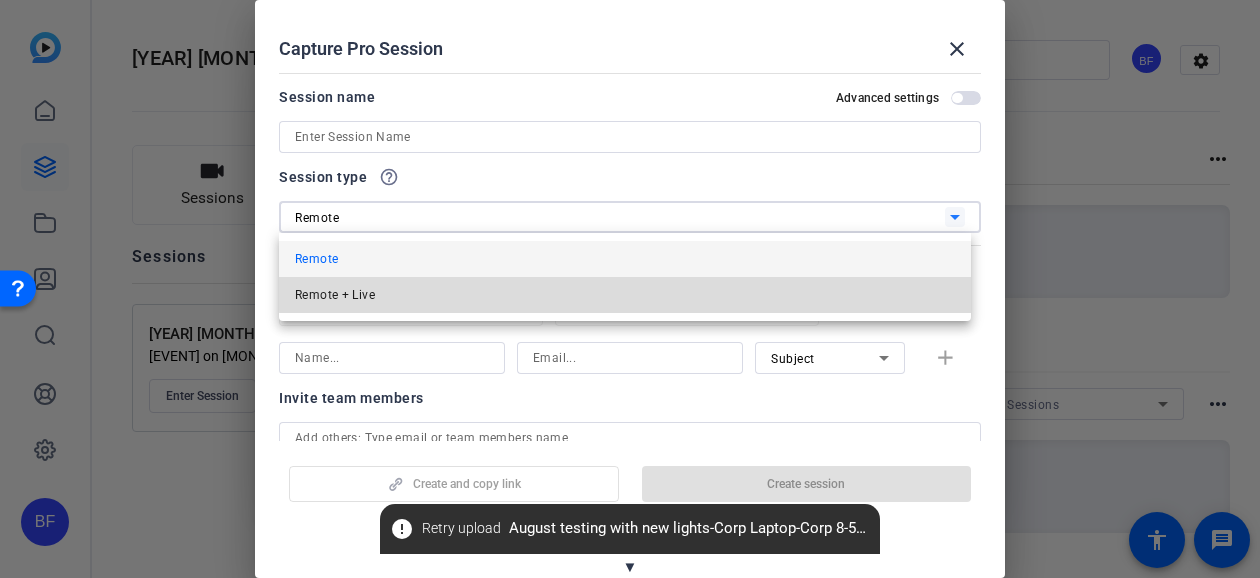 click on "Remote + Live" at bounding box center [625, 295] 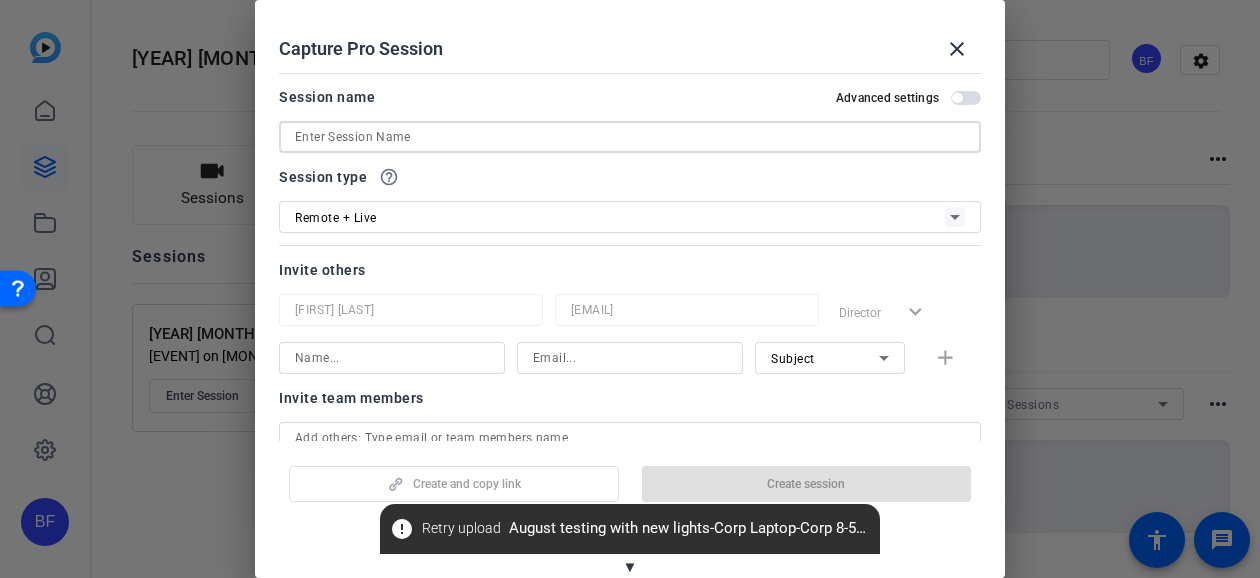 click at bounding box center [630, 137] 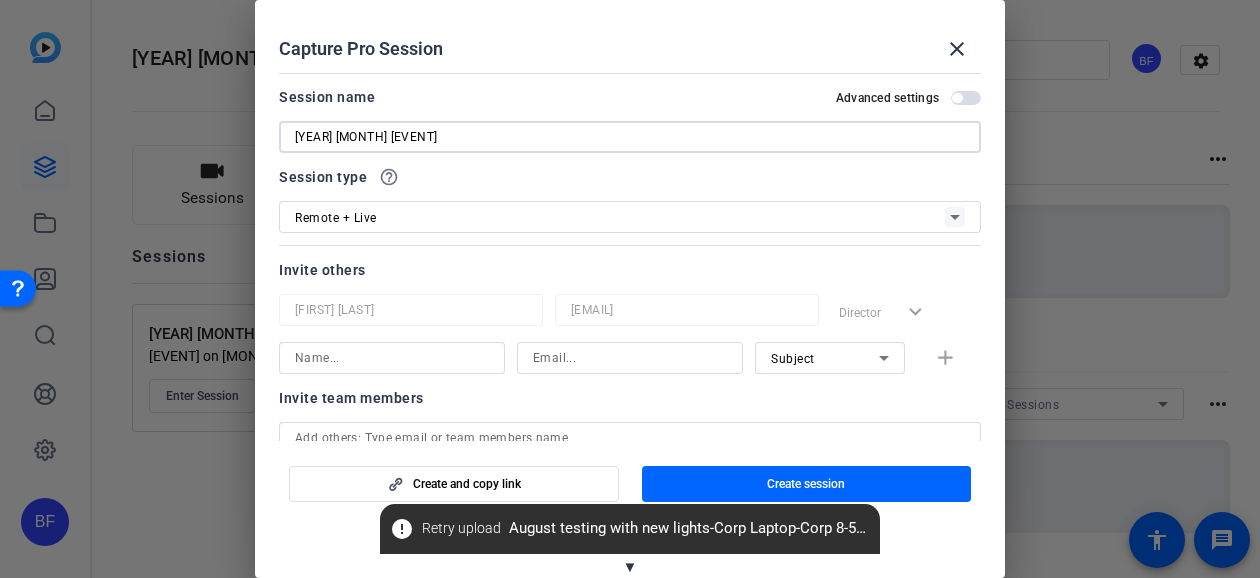 scroll, scrollTop: 100, scrollLeft: 0, axis: vertical 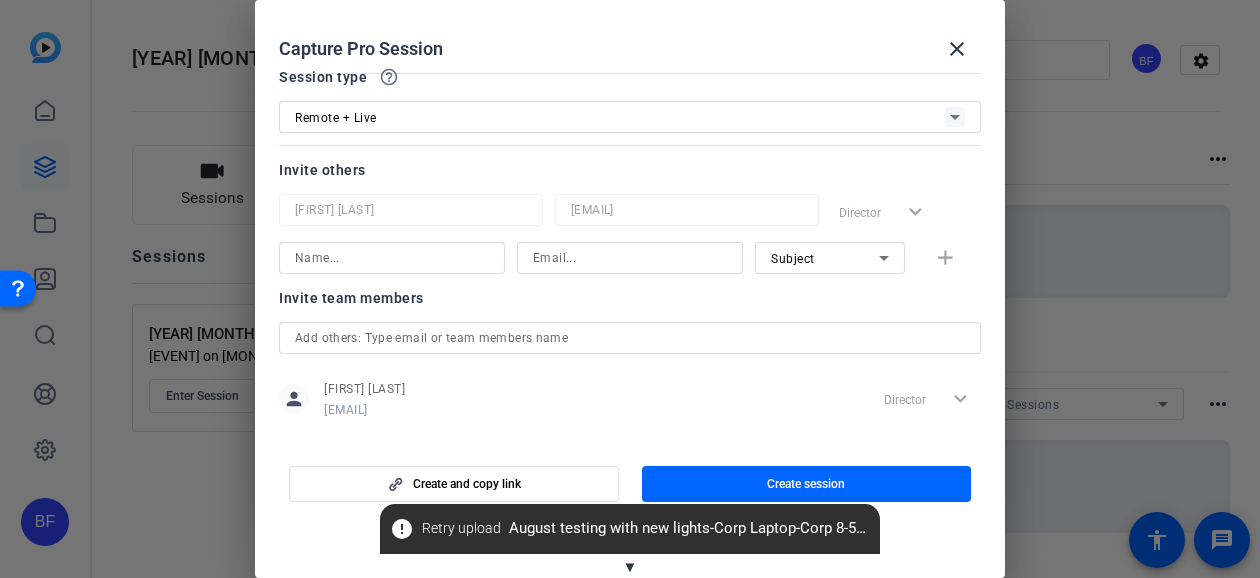 type on "2025 August live" 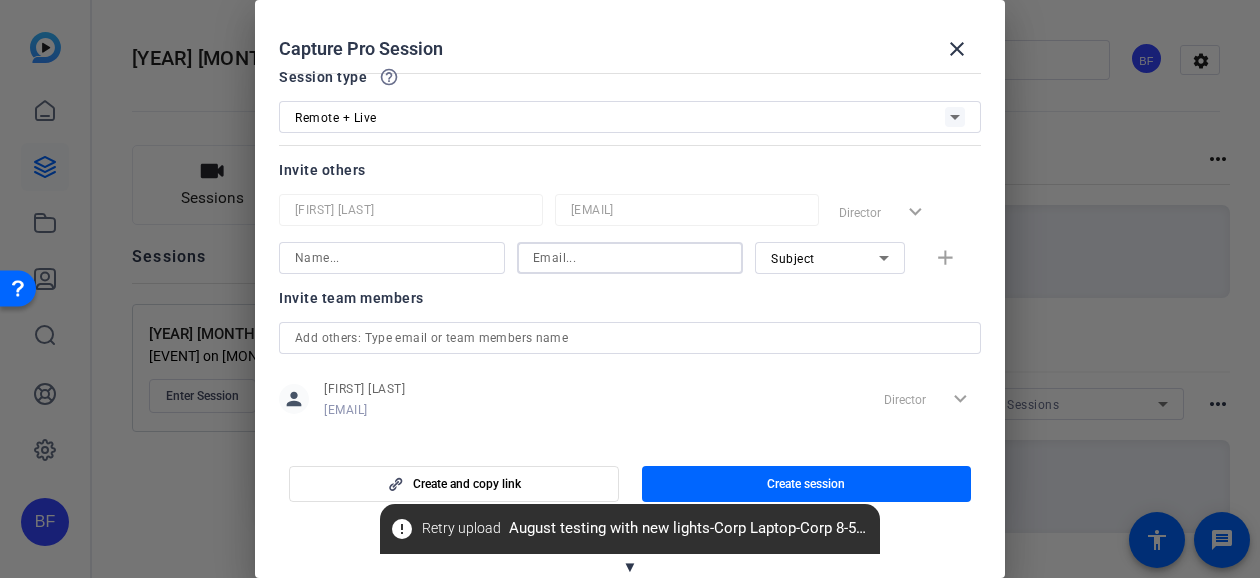 click at bounding box center (630, 258) 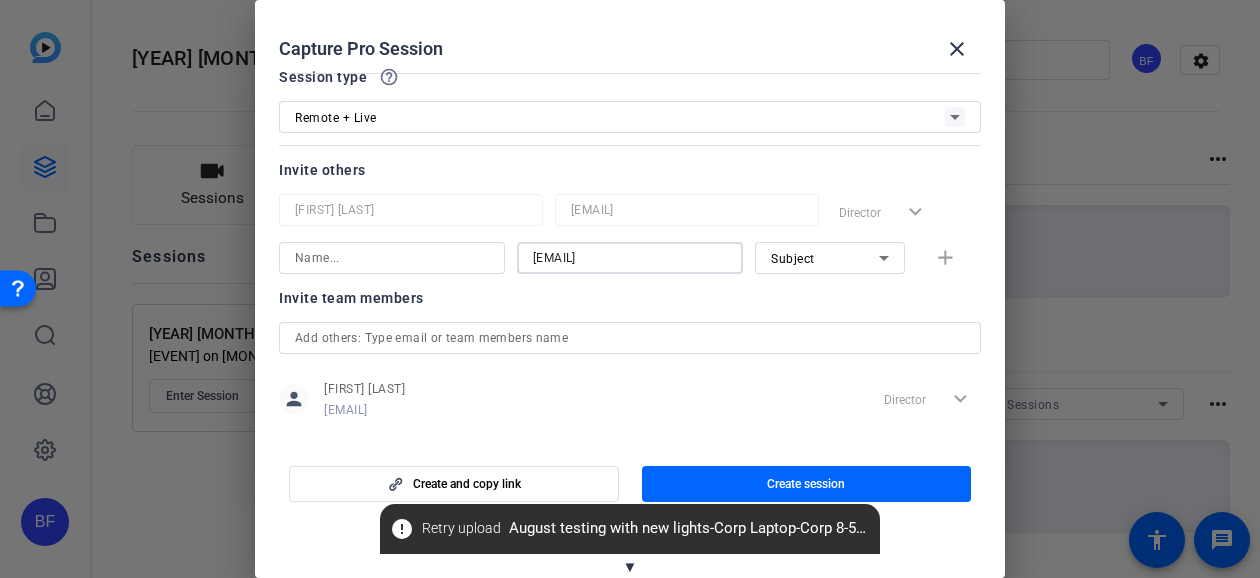 type on "support@openreel.com" 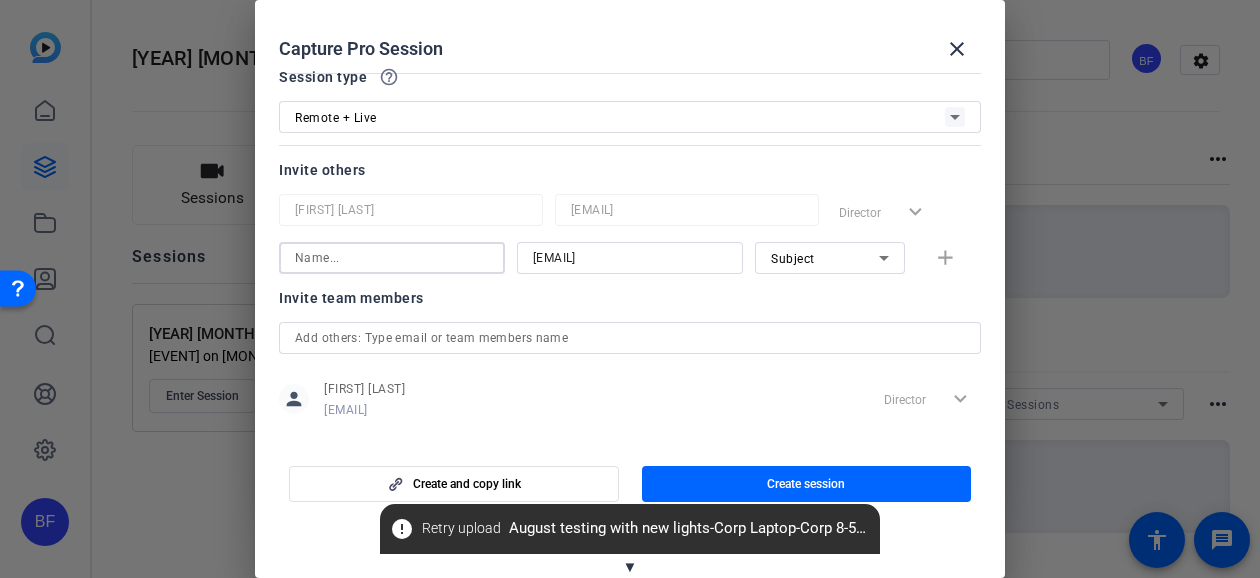 click at bounding box center [392, 258] 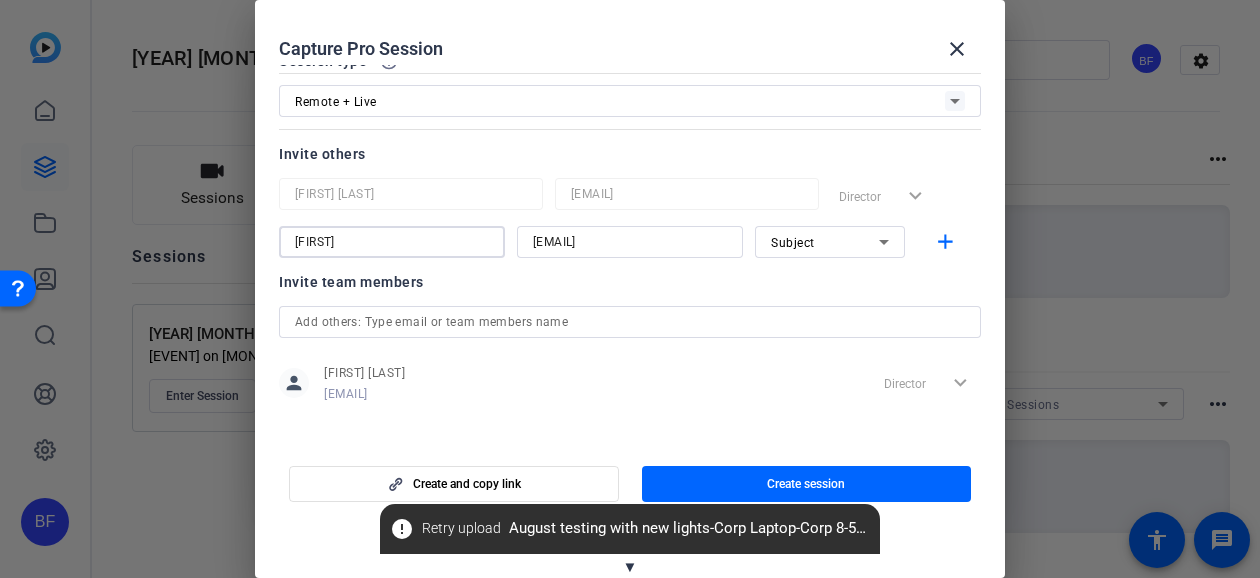 scroll, scrollTop: 124, scrollLeft: 0, axis: vertical 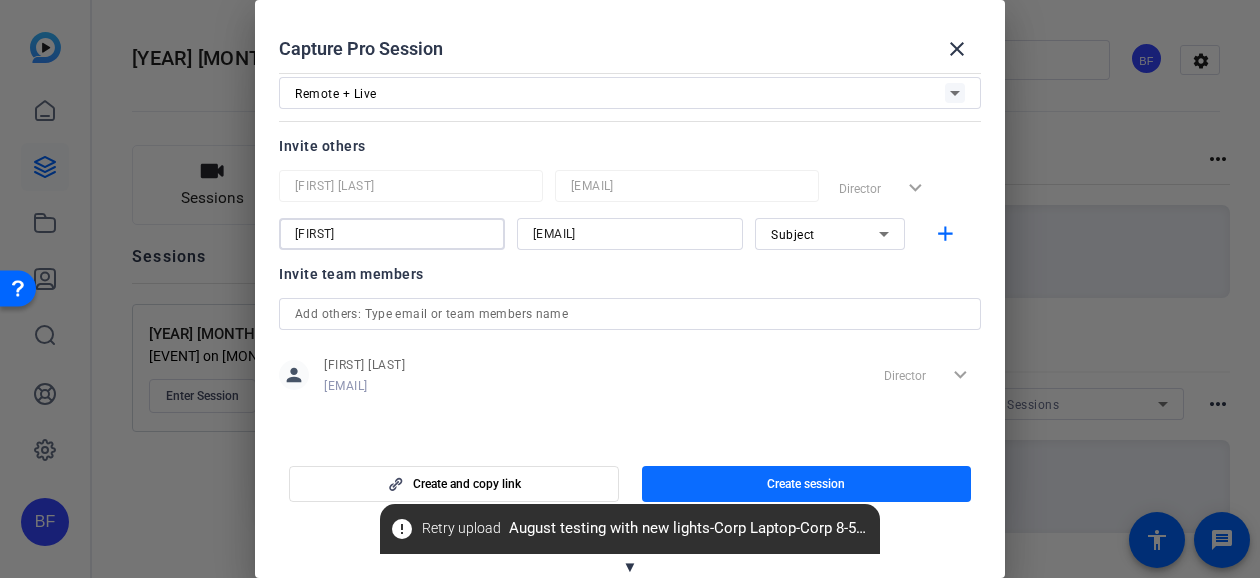 type on "Shannon" 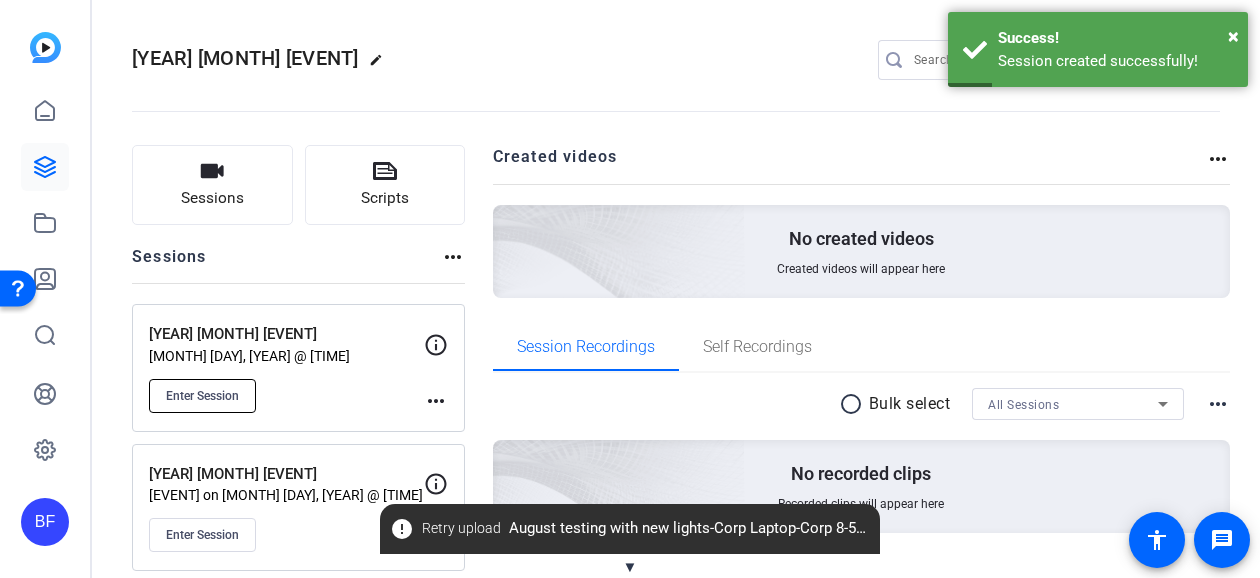 click on "Enter Session" 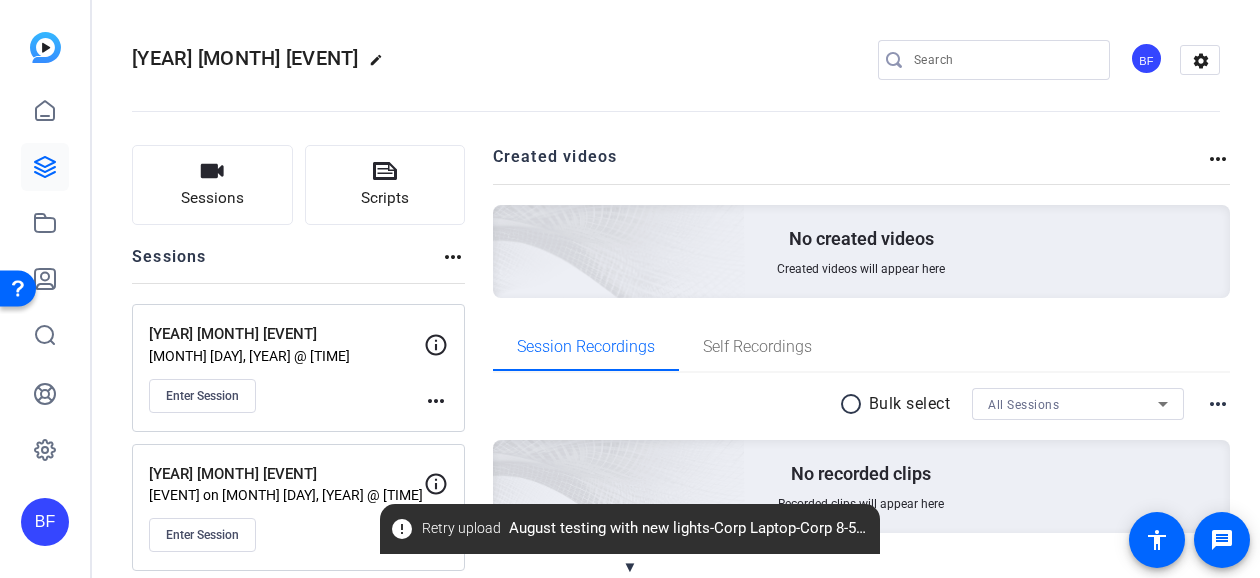 click on "Enter Session" 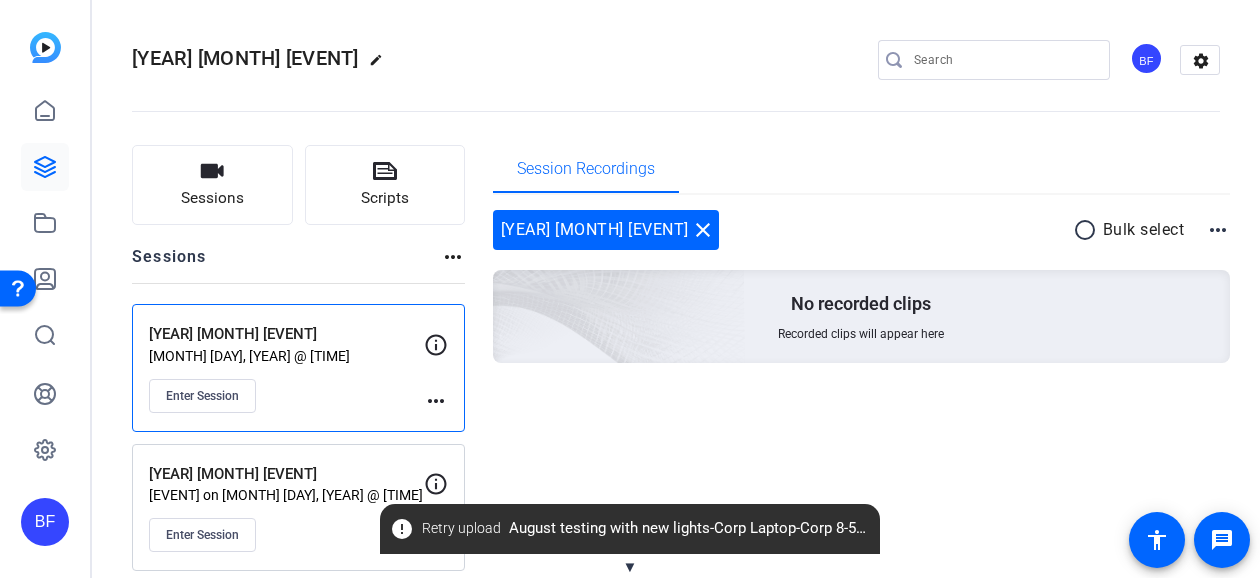 click on "more_horiz" 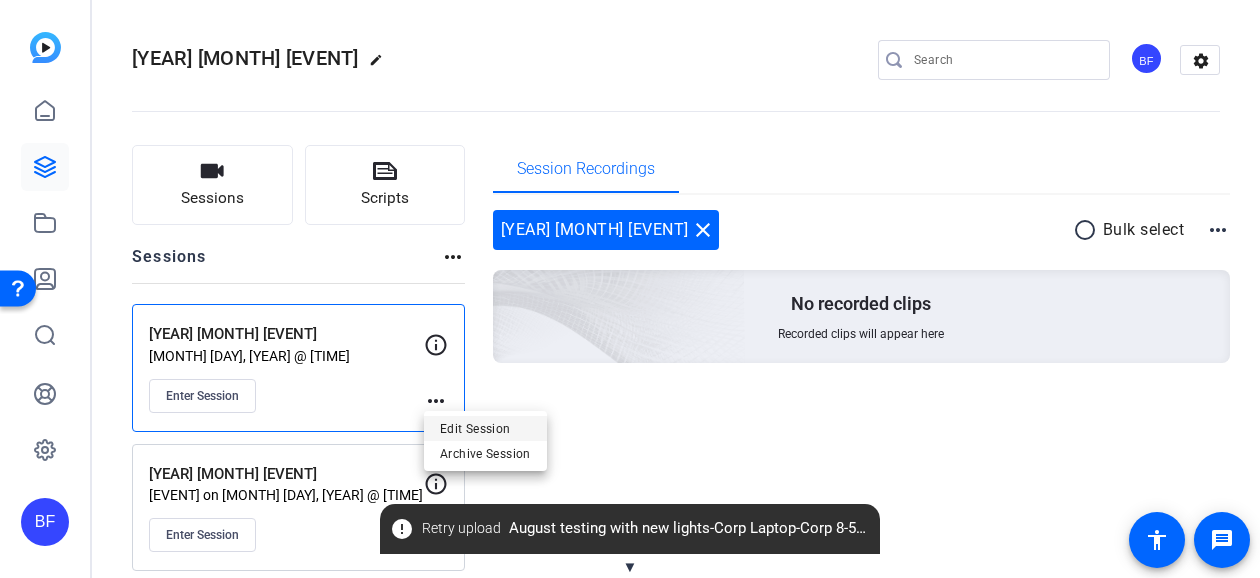 click on "Edit Session" at bounding box center (485, 429) 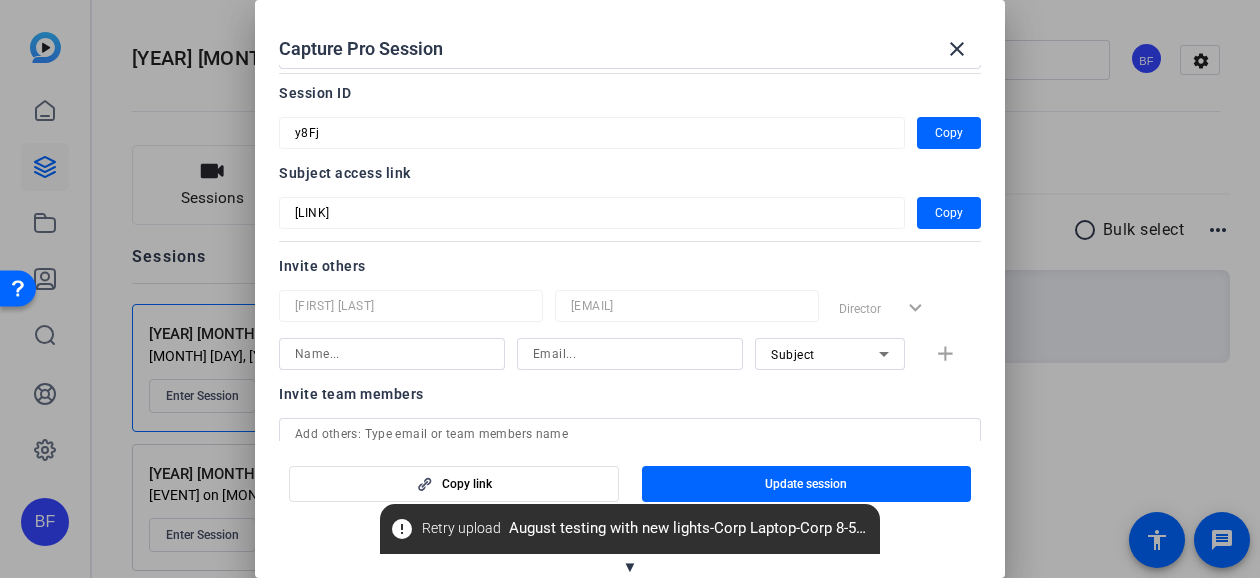 scroll, scrollTop: 200, scrollLeft: 0, axis: vertical 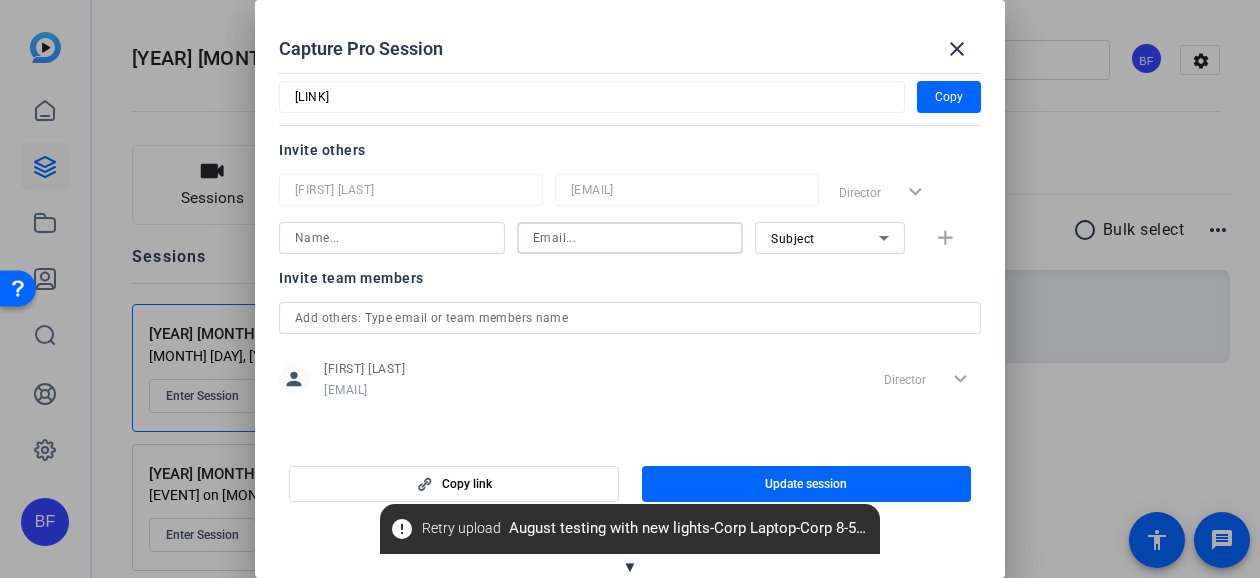 click at bounding box center [630, 238] 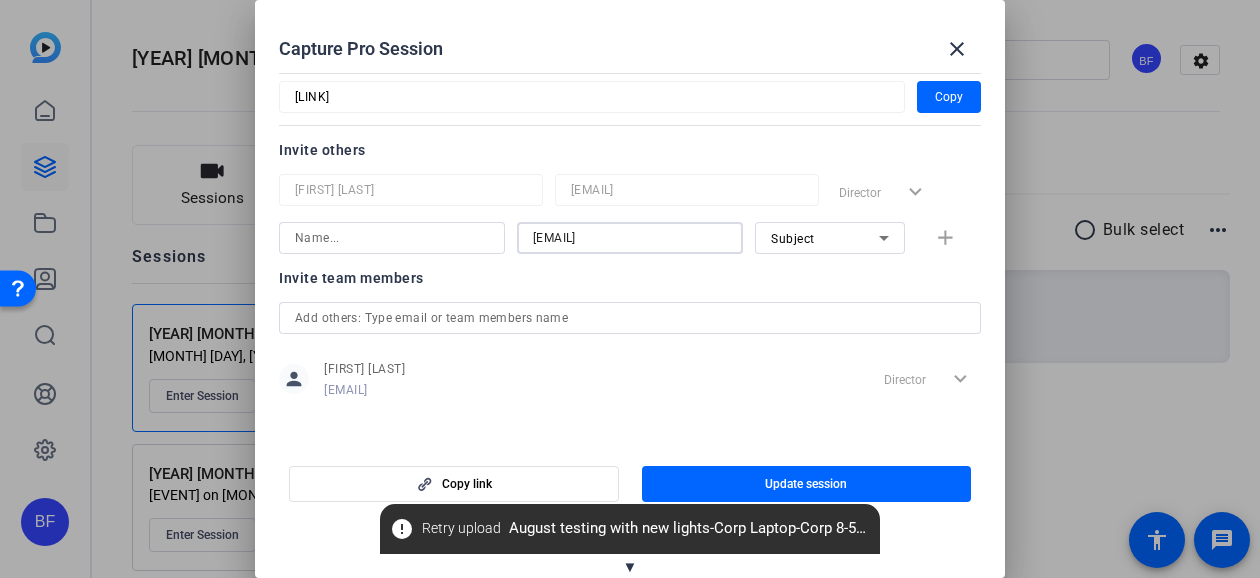 type on "melanie.x.lawder@ampf.com" 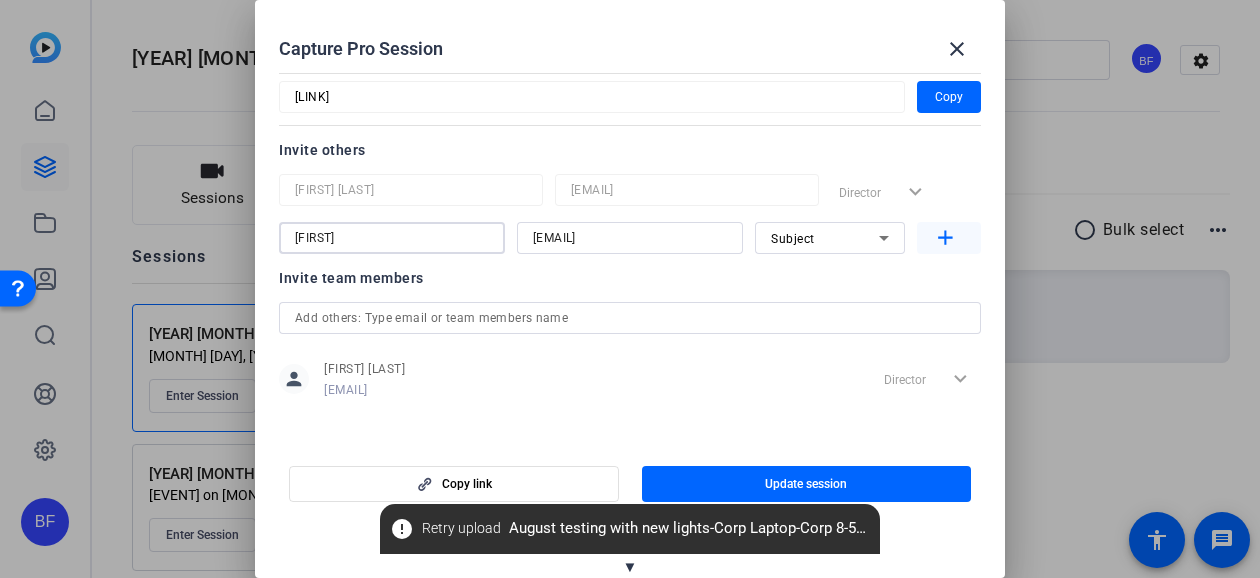 type on "Melanie" 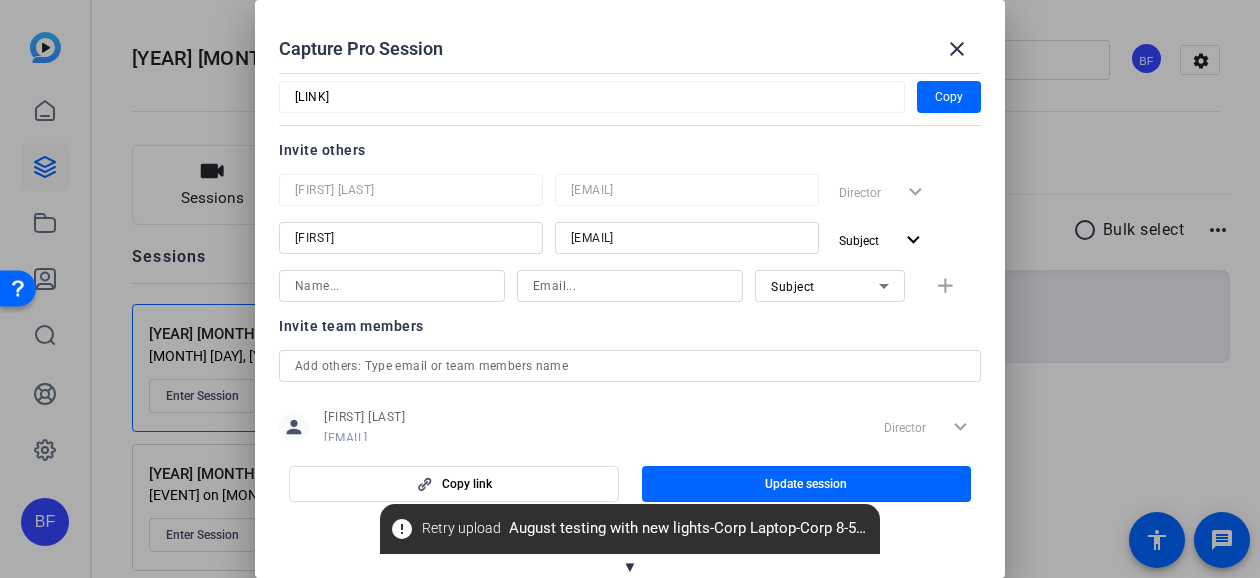 click at bounding box center (630, 286) 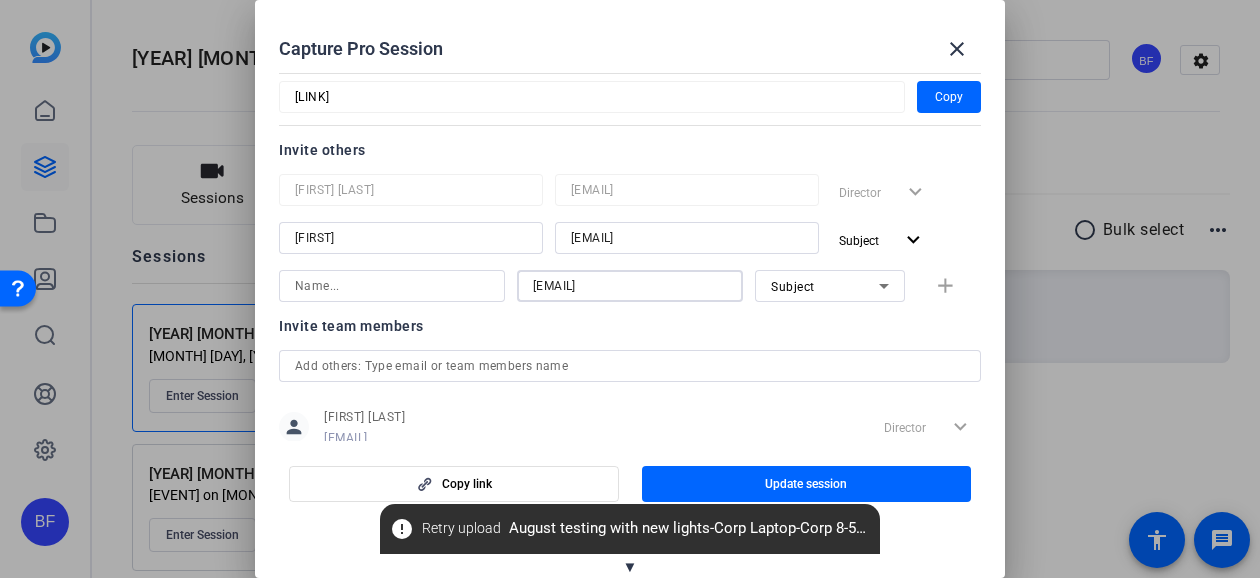 type on "brian.x.erickson@ampf.com" 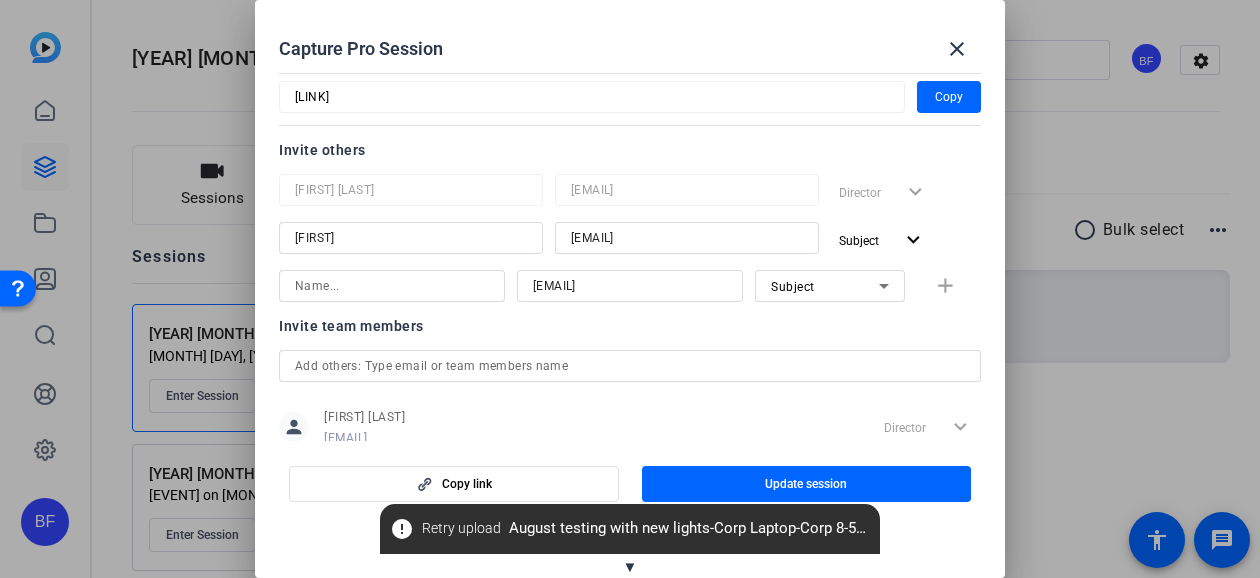 click 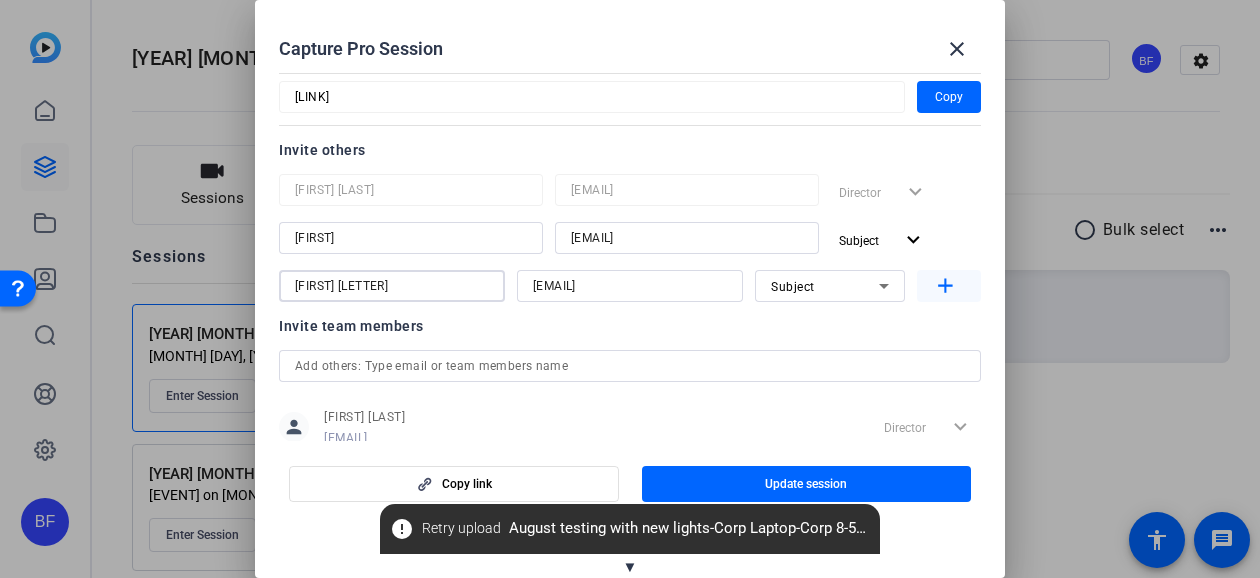 type on "Brian E" 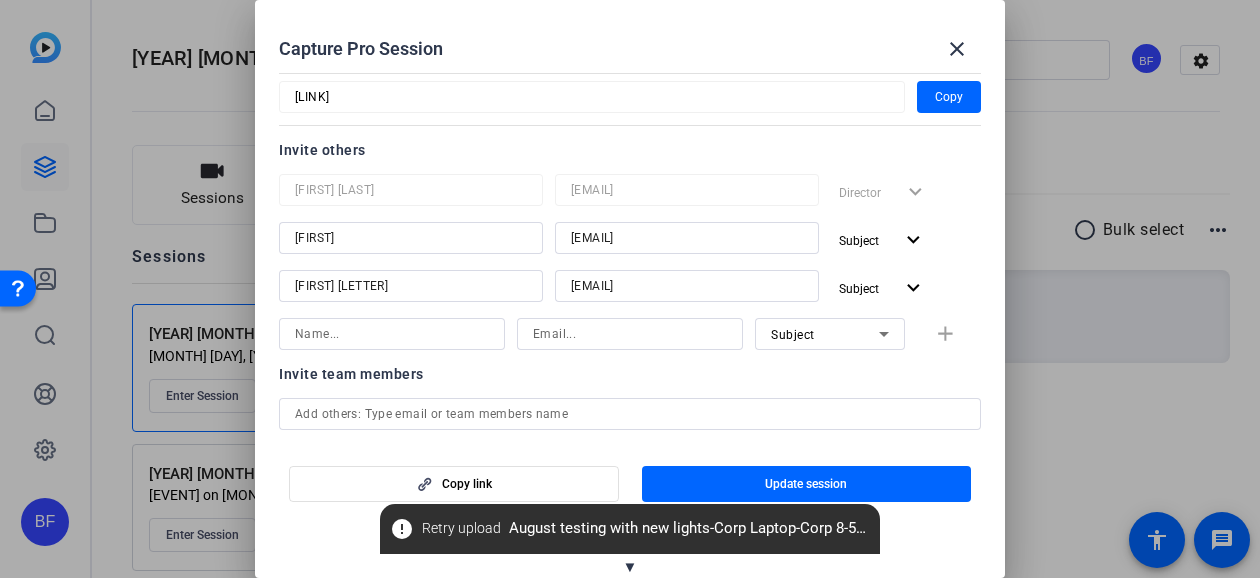 click 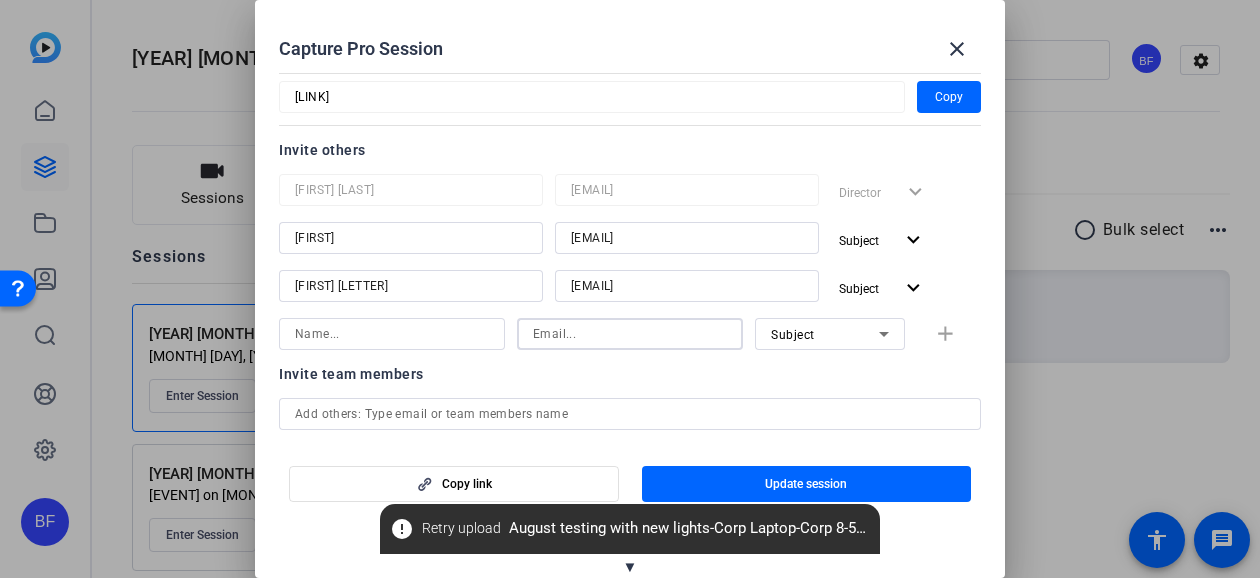 click at bounding box center [630, 334] 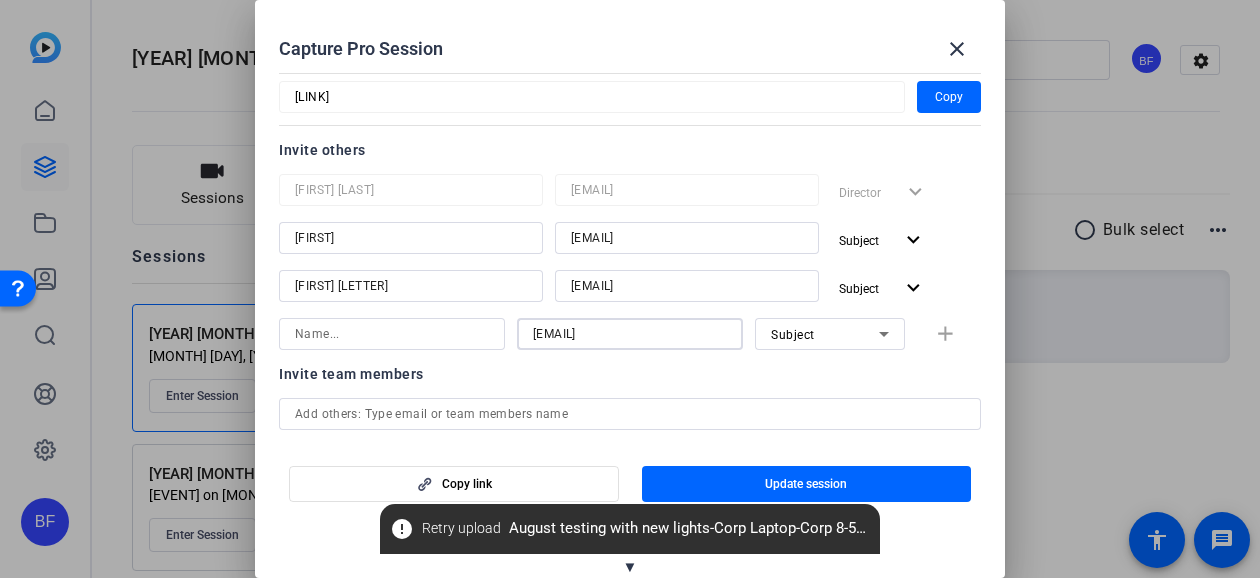 type on "support@openreel.com" 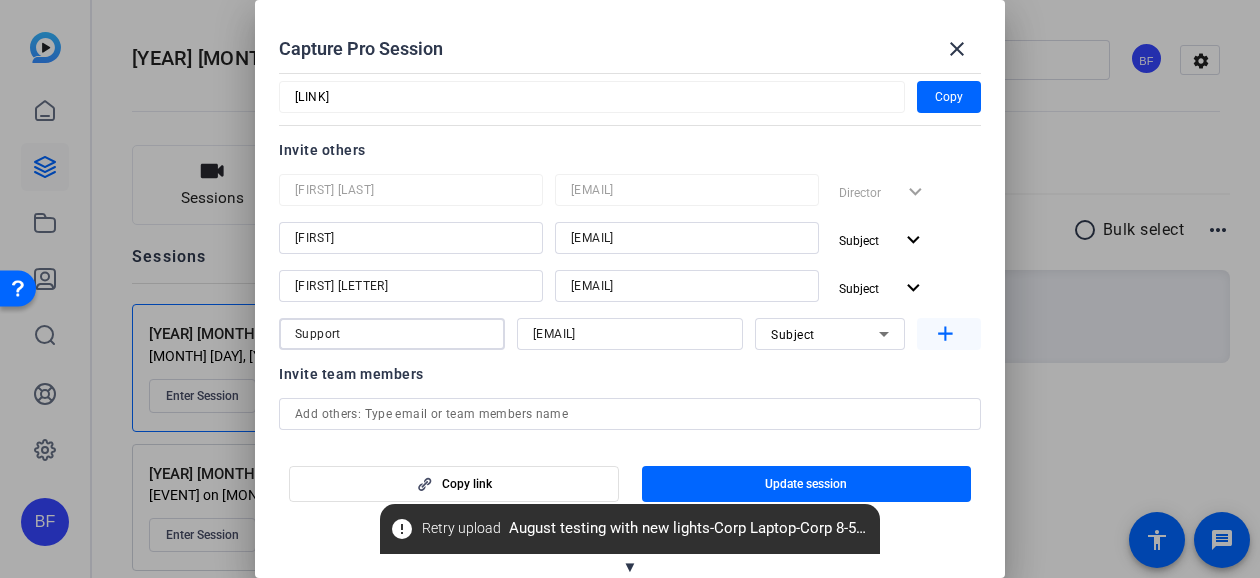 type on "Support" 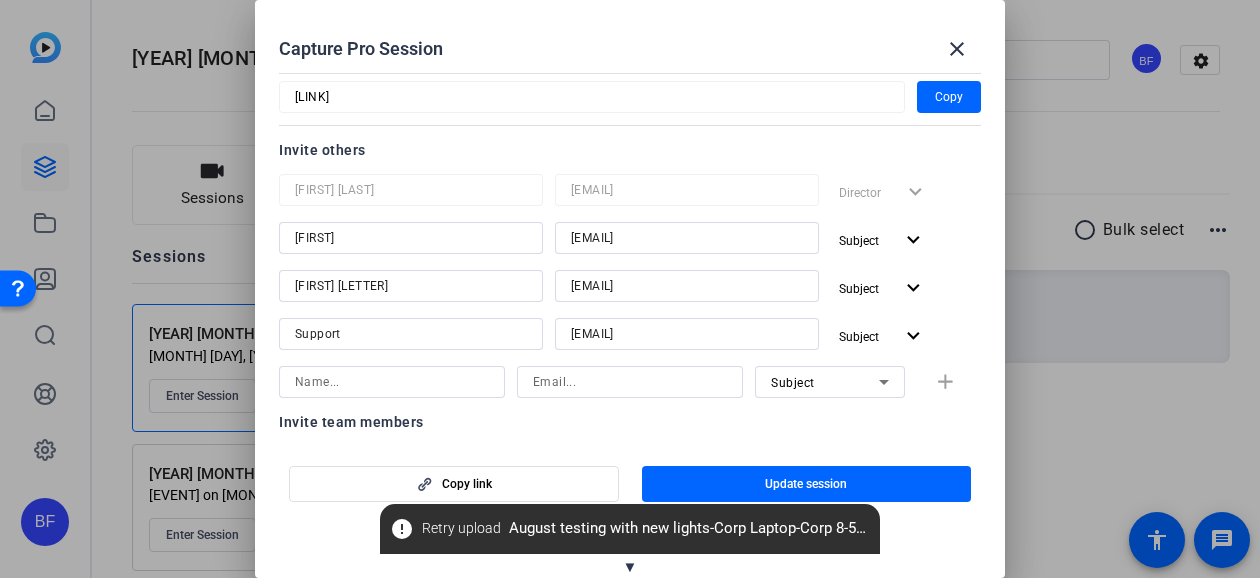 click on "melanie.x.lawder@ampf.com" at bounding box center [687, 238] 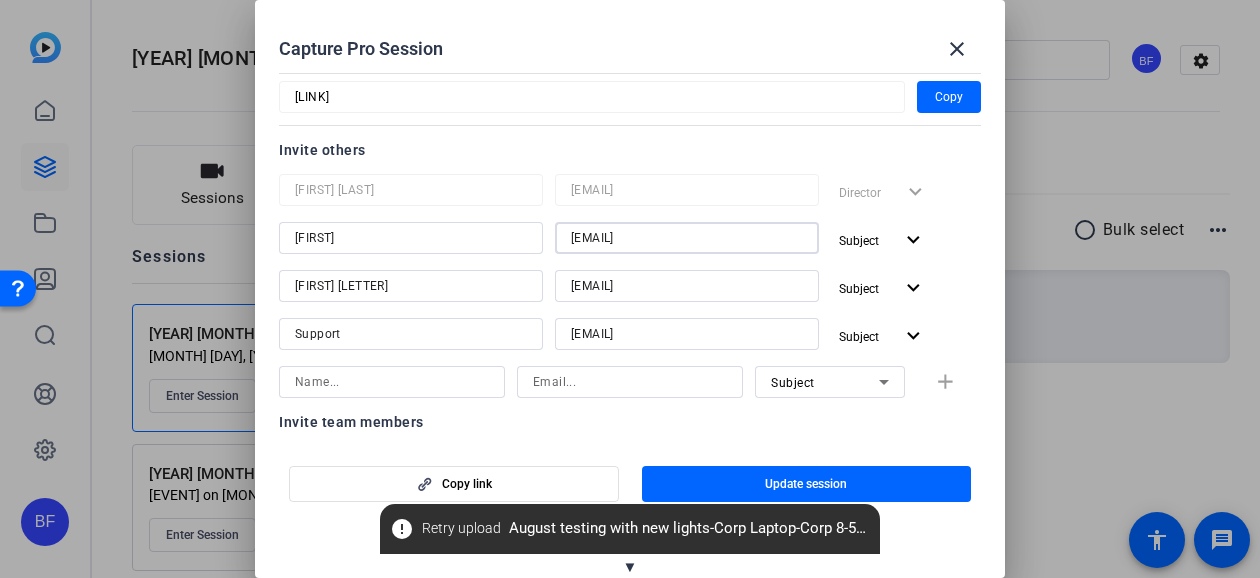 click on "melanie..lawder@ampf.com" at bounding box center [687, 238] 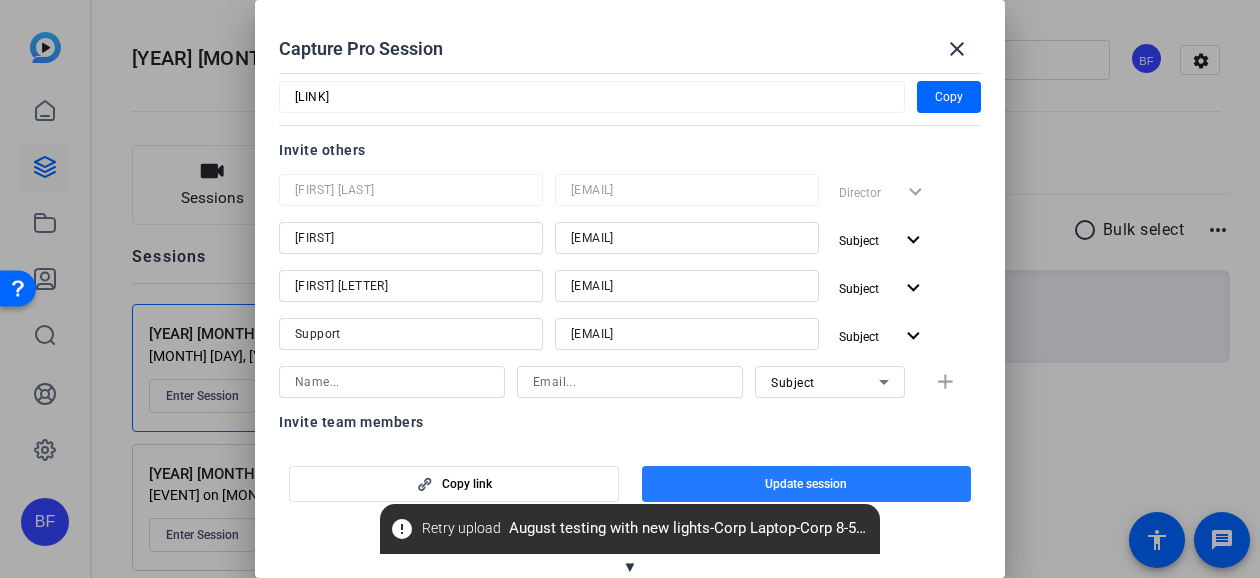 click on "Update session" 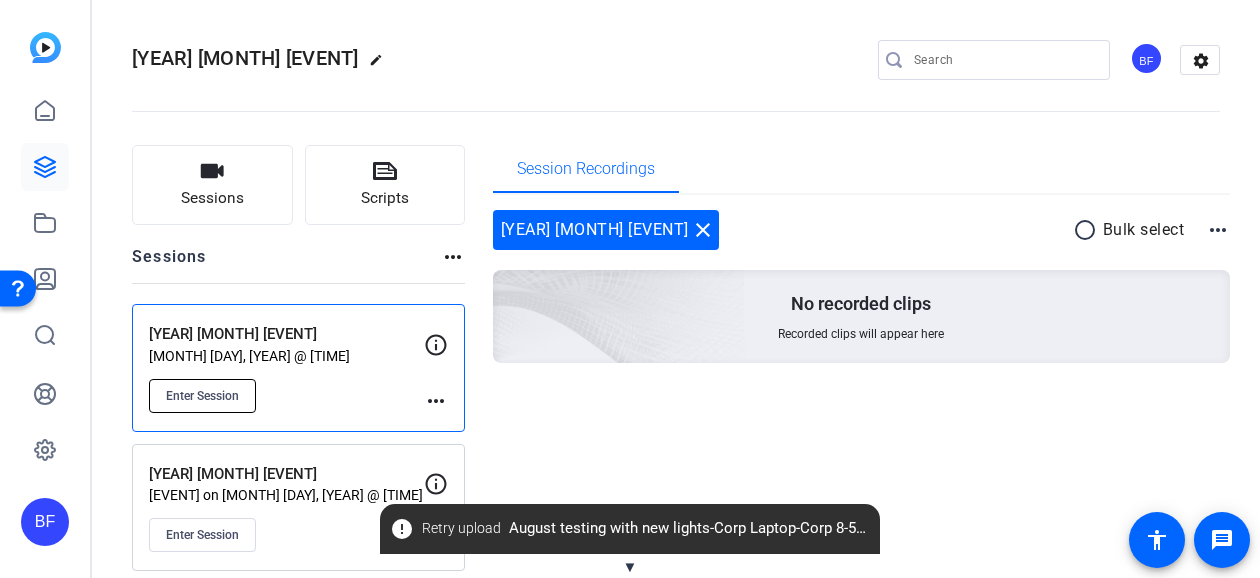 click on "Enter Session" 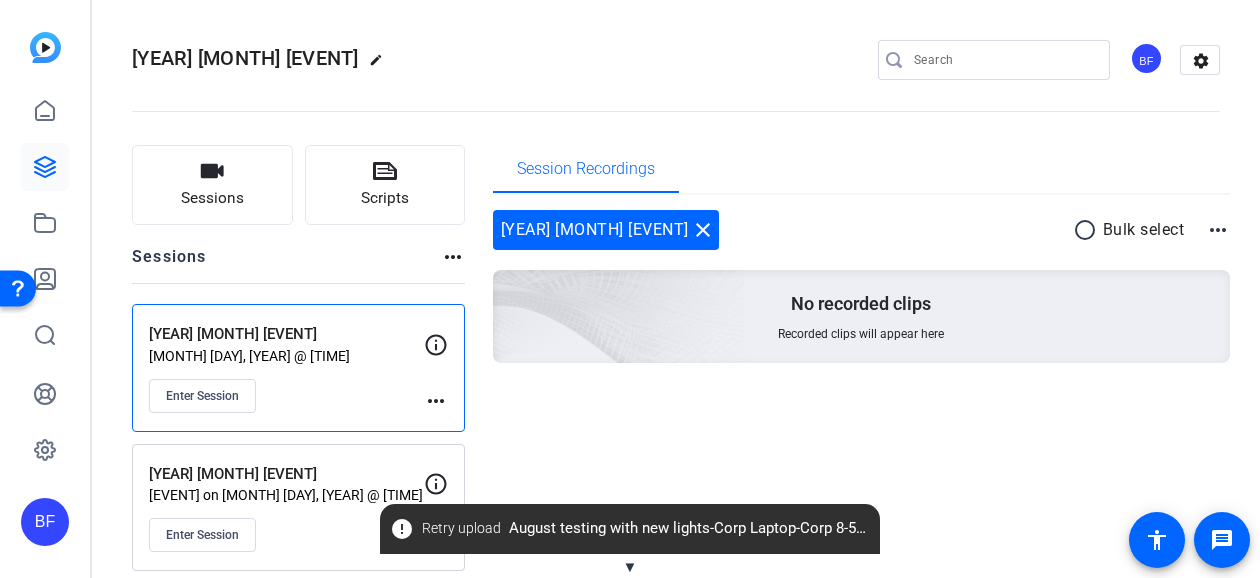 click on "more_horiz" 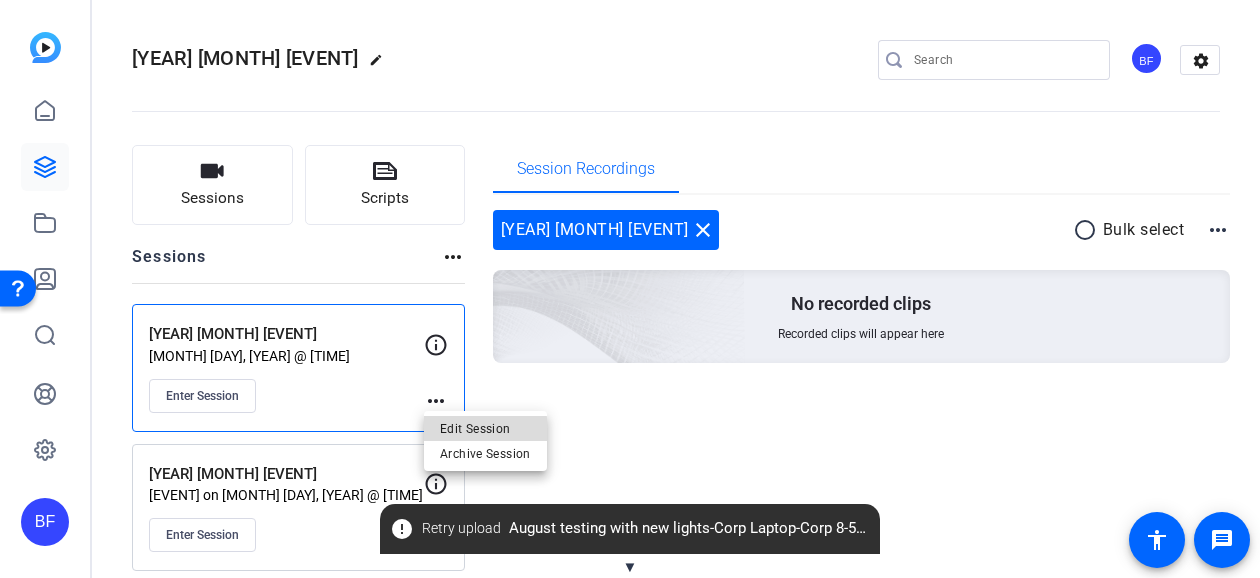 click on "Edit Session" at bounding box center [485, 429] 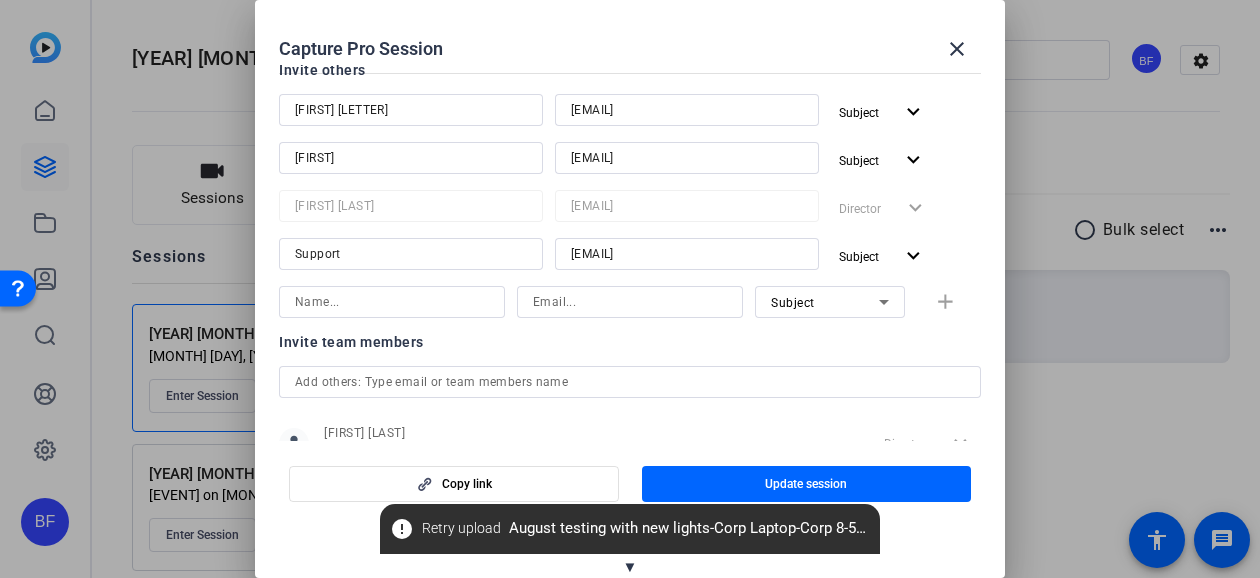 scroll, scrollTop: 249, scrollLeft: 0, axis: vertical 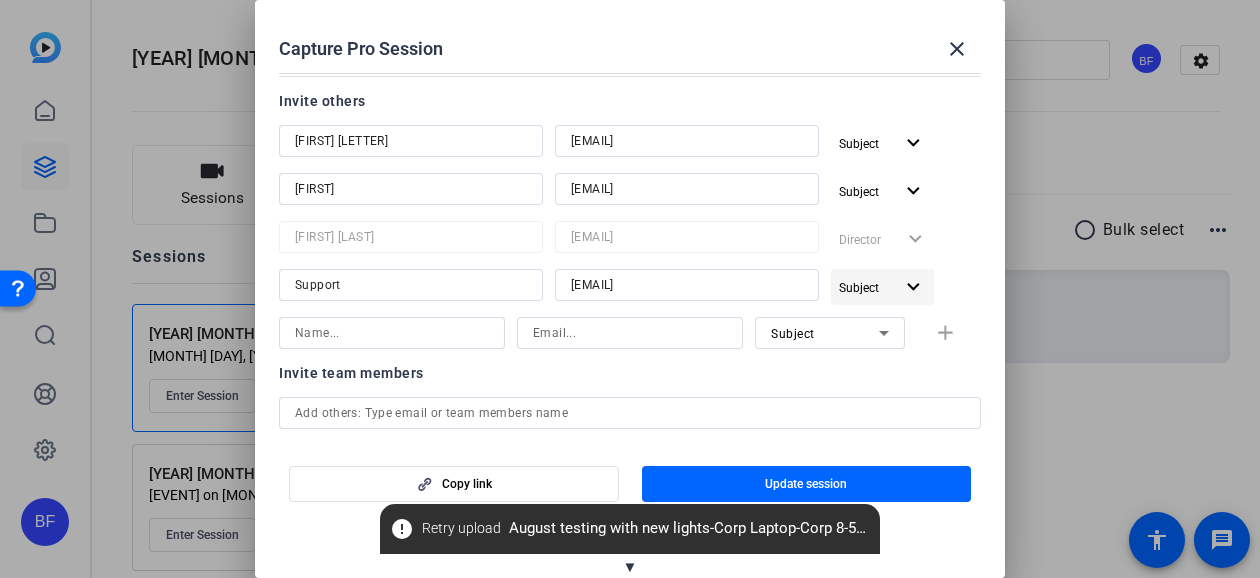 click on "expand_more" 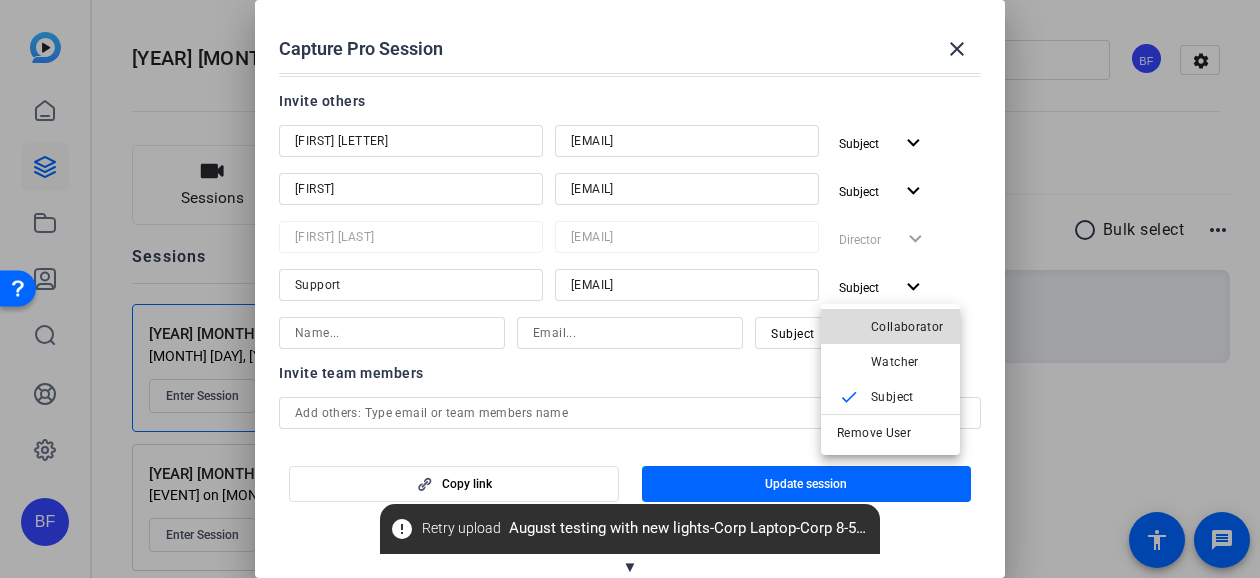 click on "Collaborator" at bounding box center (907, 327) 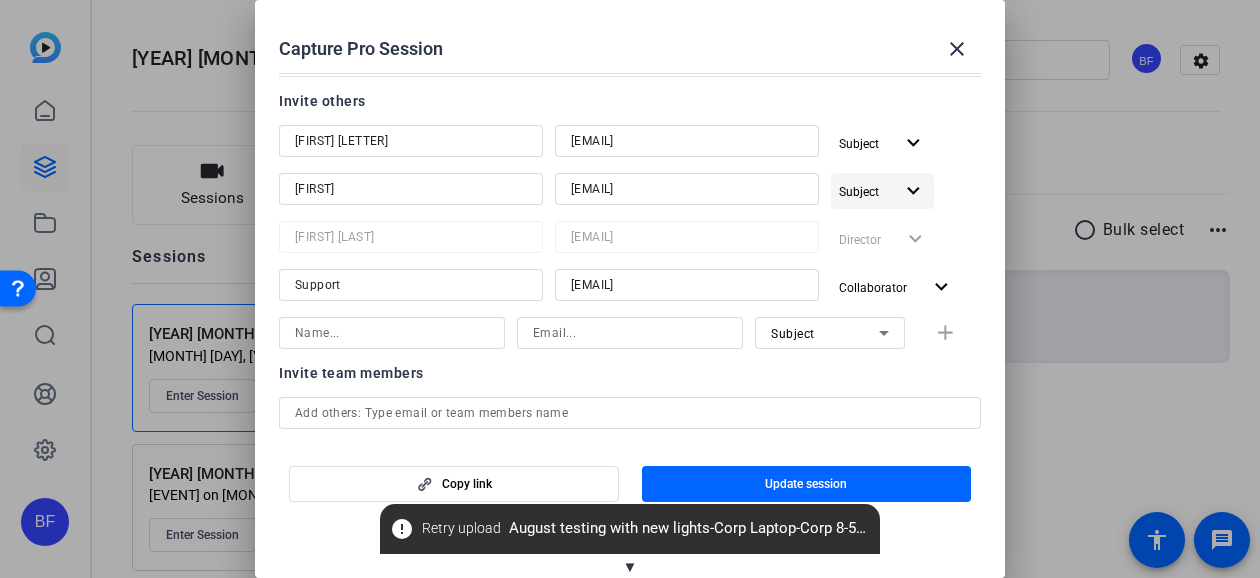 click on "expand_more" 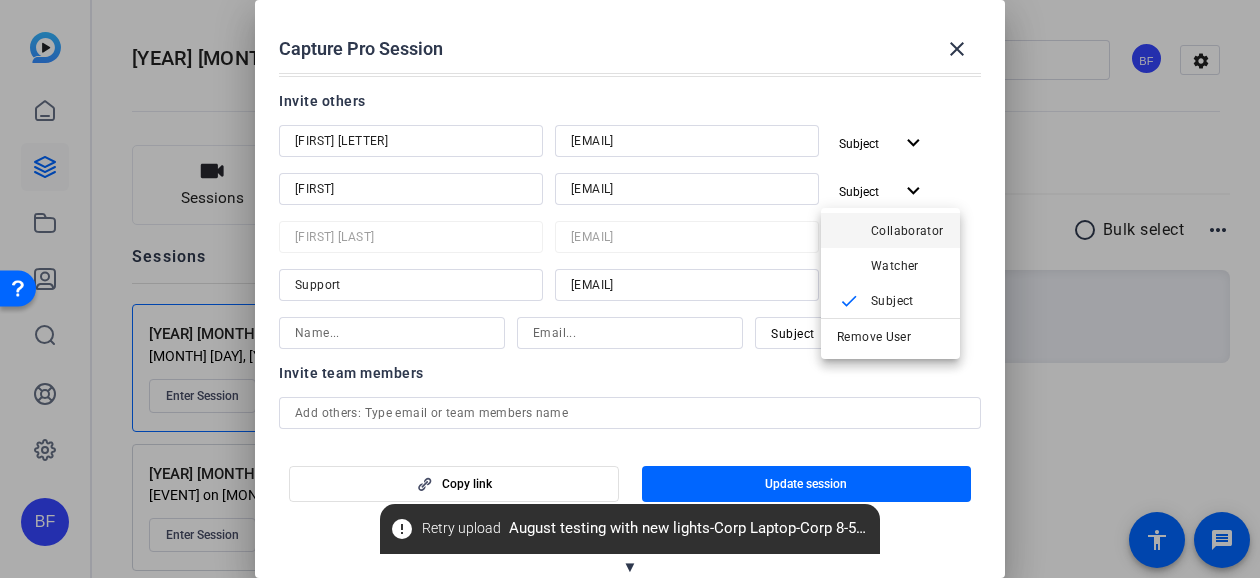 click on "Collaborator" at bounding box center [907, 231] 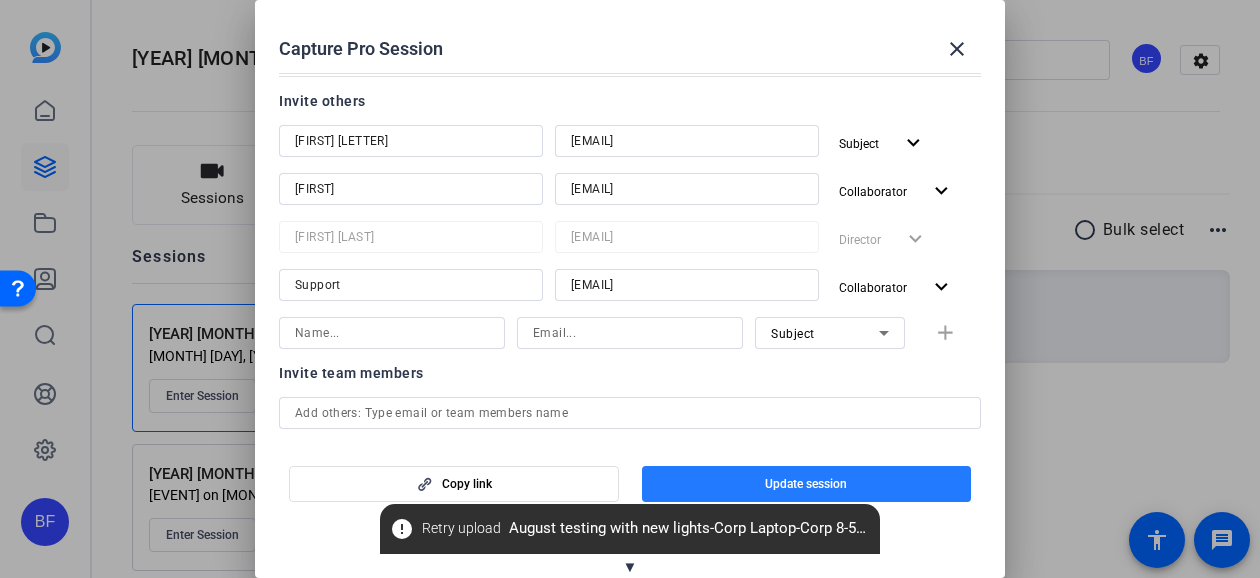 click 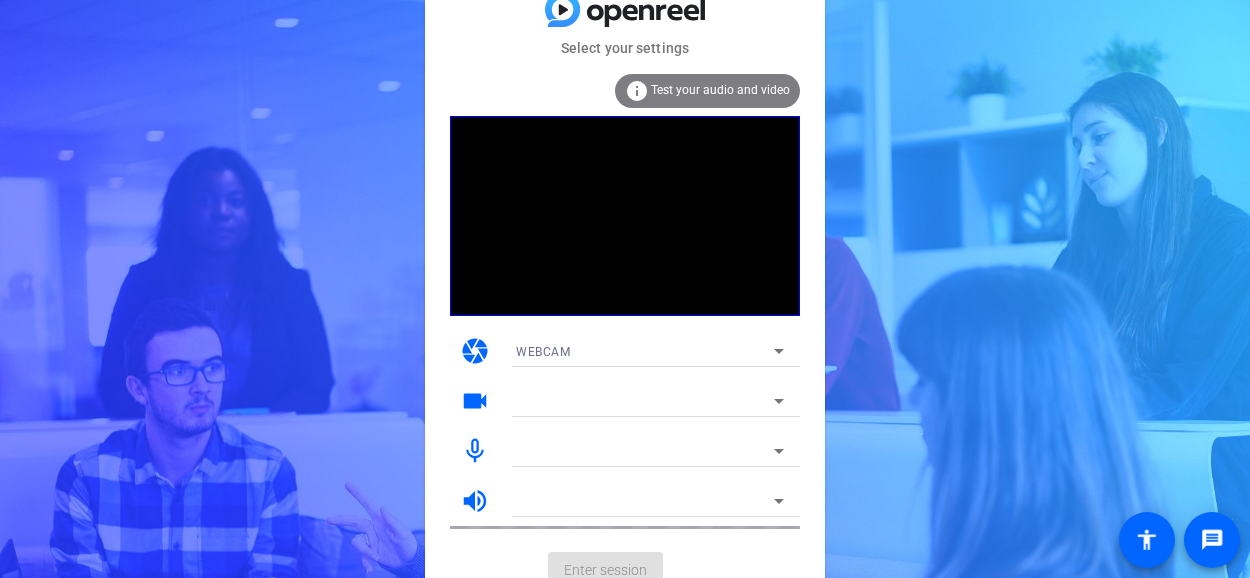 scroll, scrollTop: 0, scrollLeft: 0, axis: both 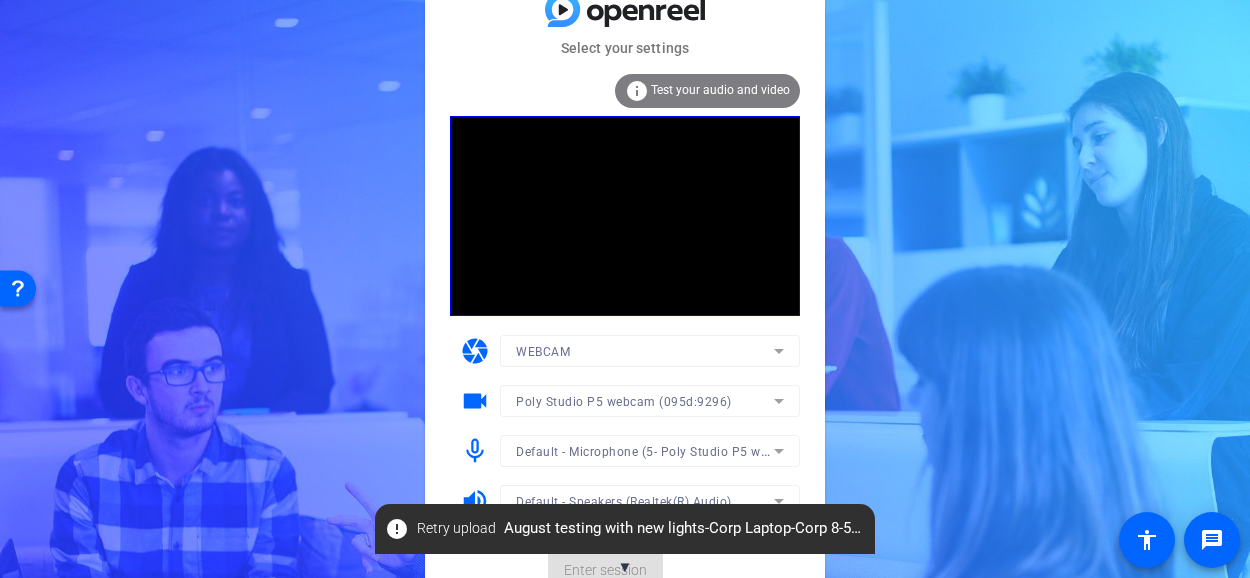 click on "Test your audio and video" 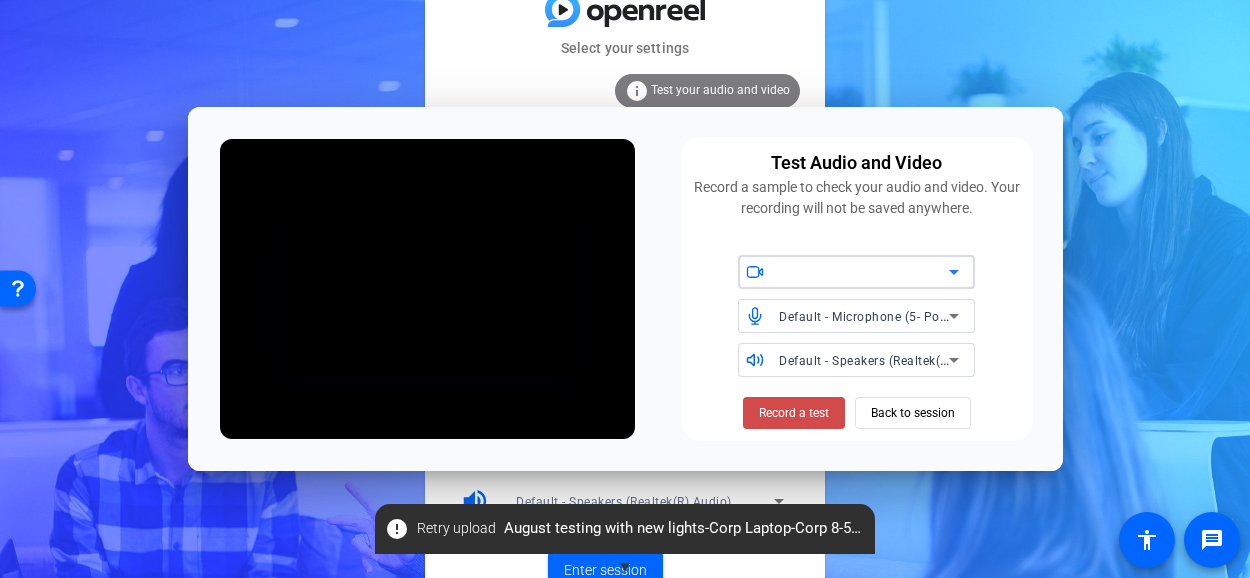 click on "Record a test" at bounding box center [794, 413] 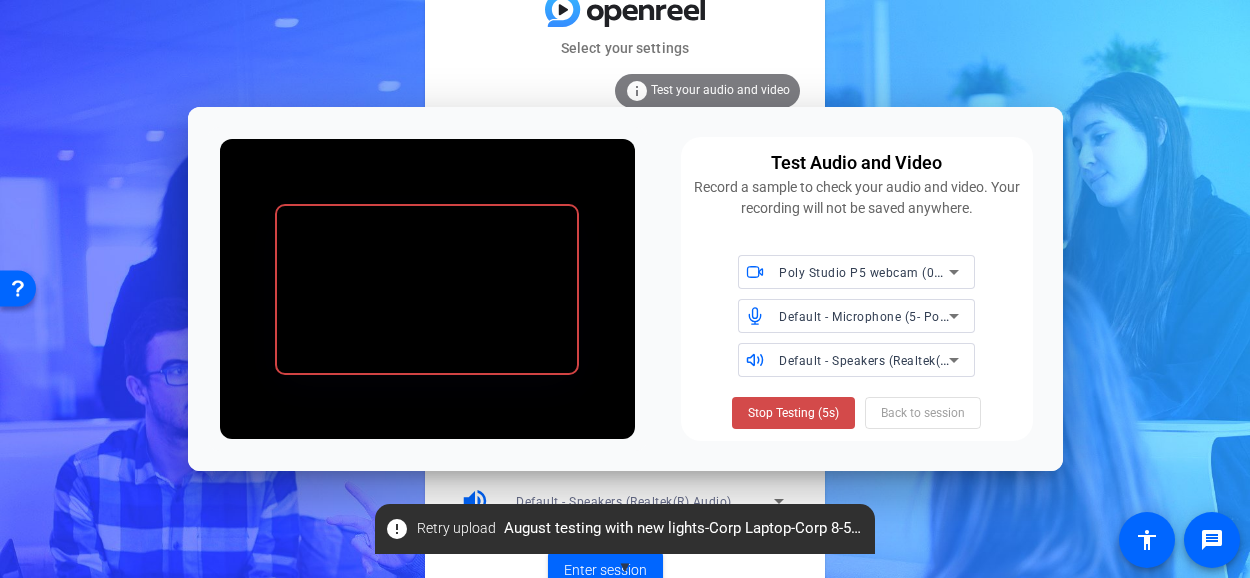 click at bounding box center [793, 413] 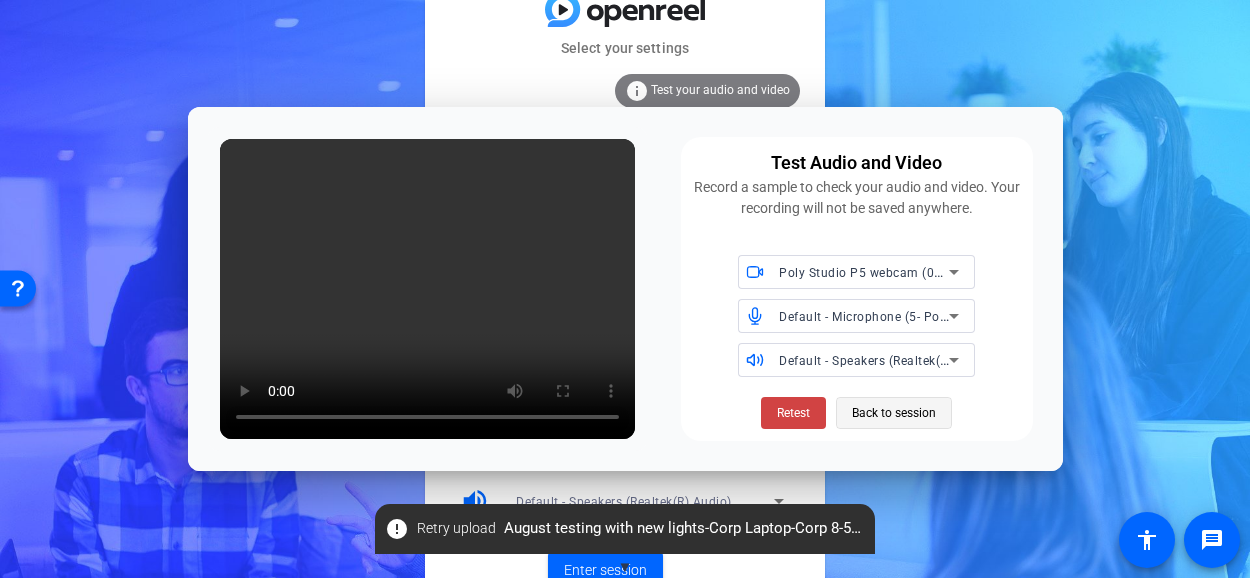 click on "Back to session" at bounding box center (894, 413) 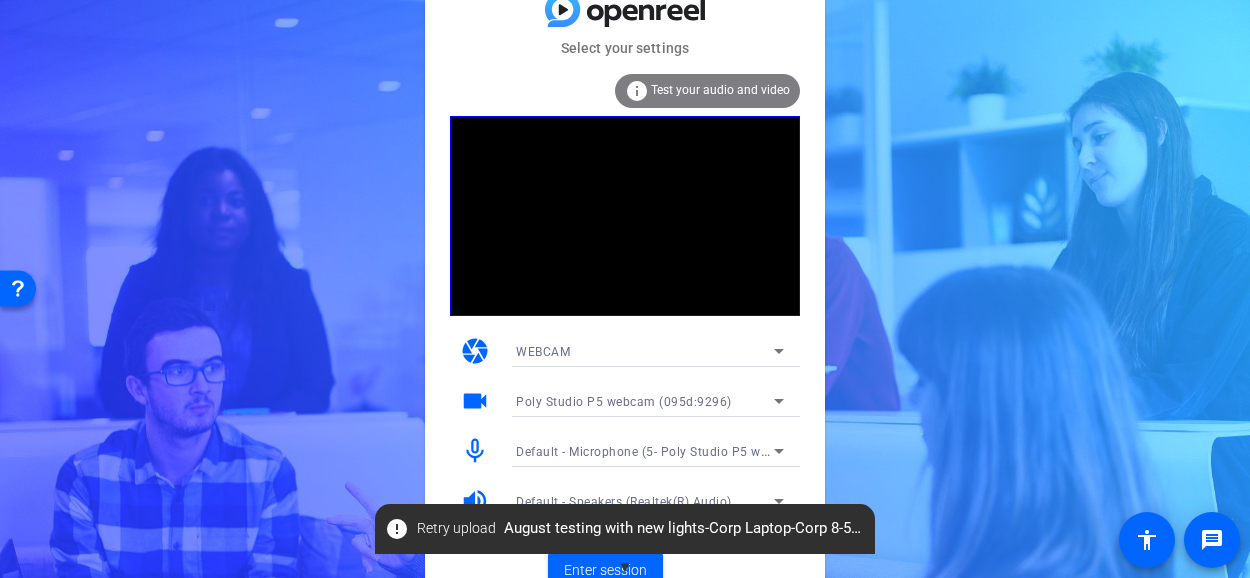 scroll, scrollTop: 18, scrollLeft: 0, axis: vertical 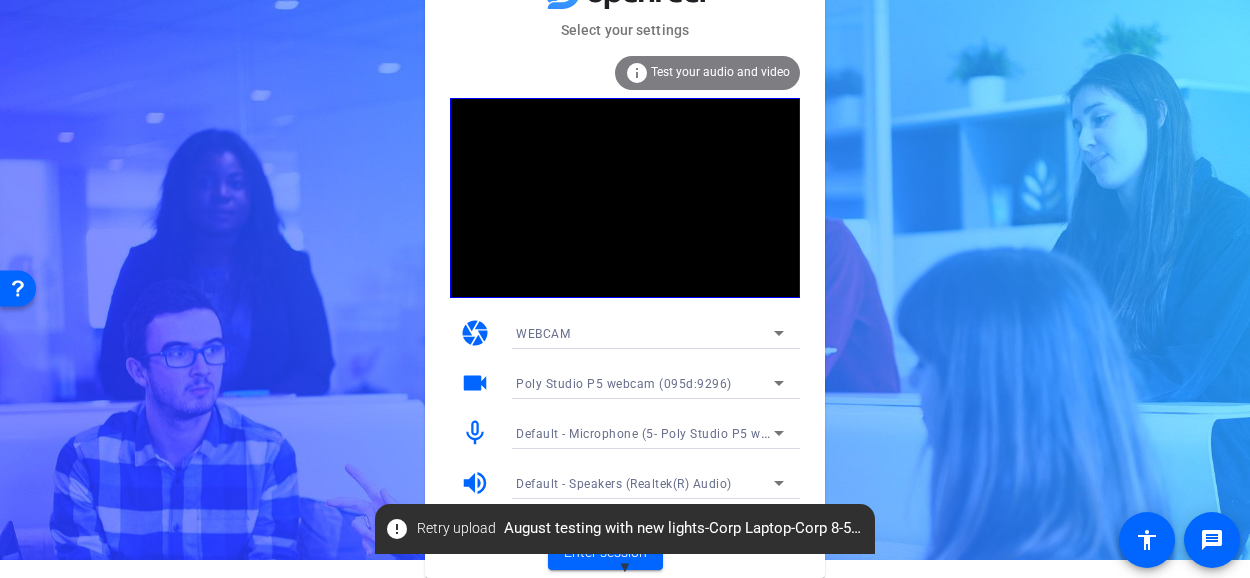 click on "error   Retry upload   August testing with new lights-Corp Laptop-Corp 8-5a-2025-08-05-14-11-32-461-0.webm" 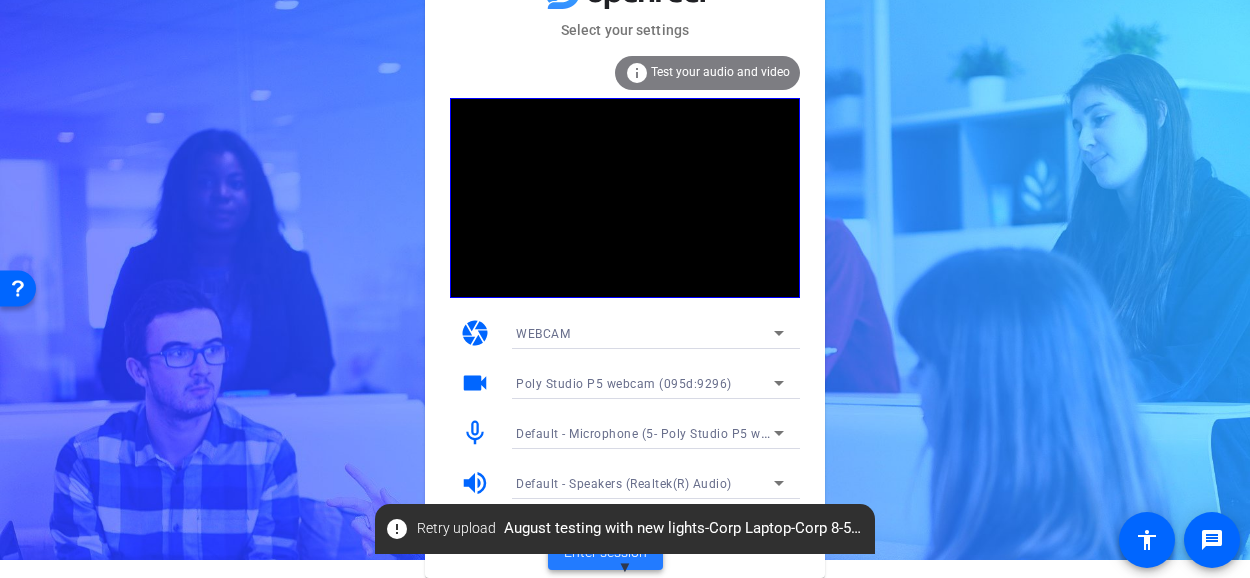 click 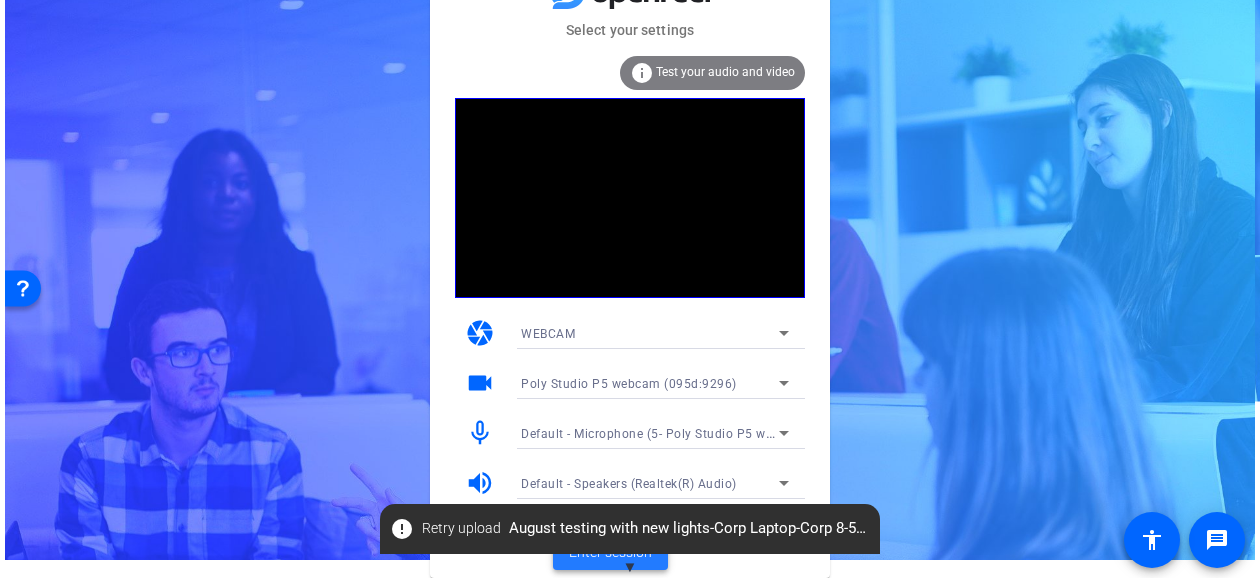 scroll, scrollTop: 0, scrollLeft: 0, axis: both 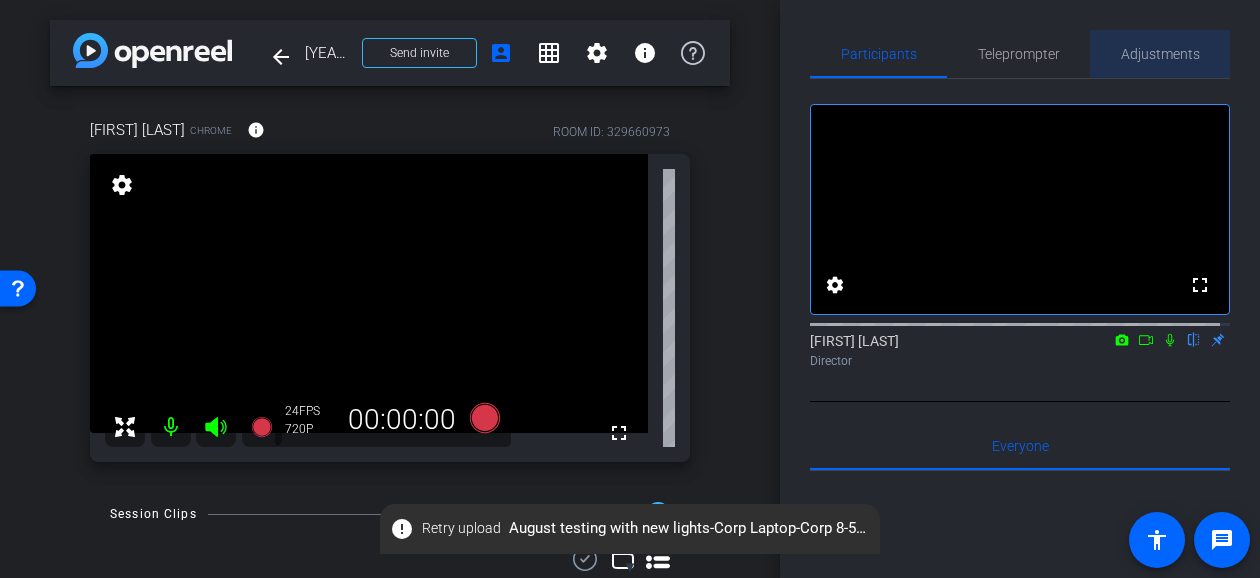 click on "Adjustments" at bounding box center [1160, 54] 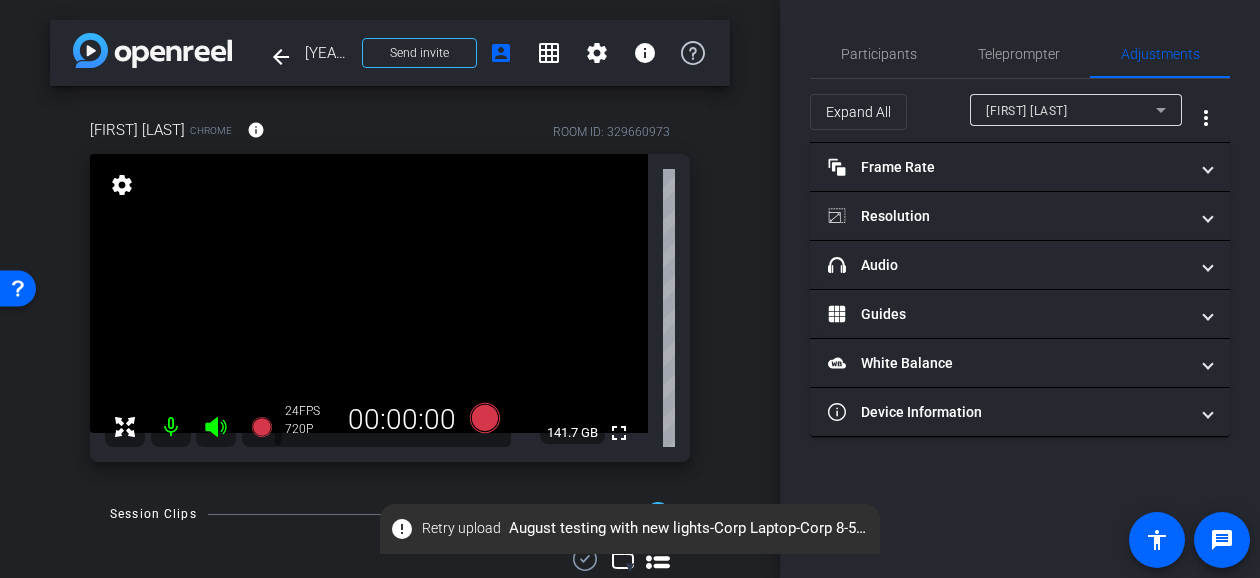 click 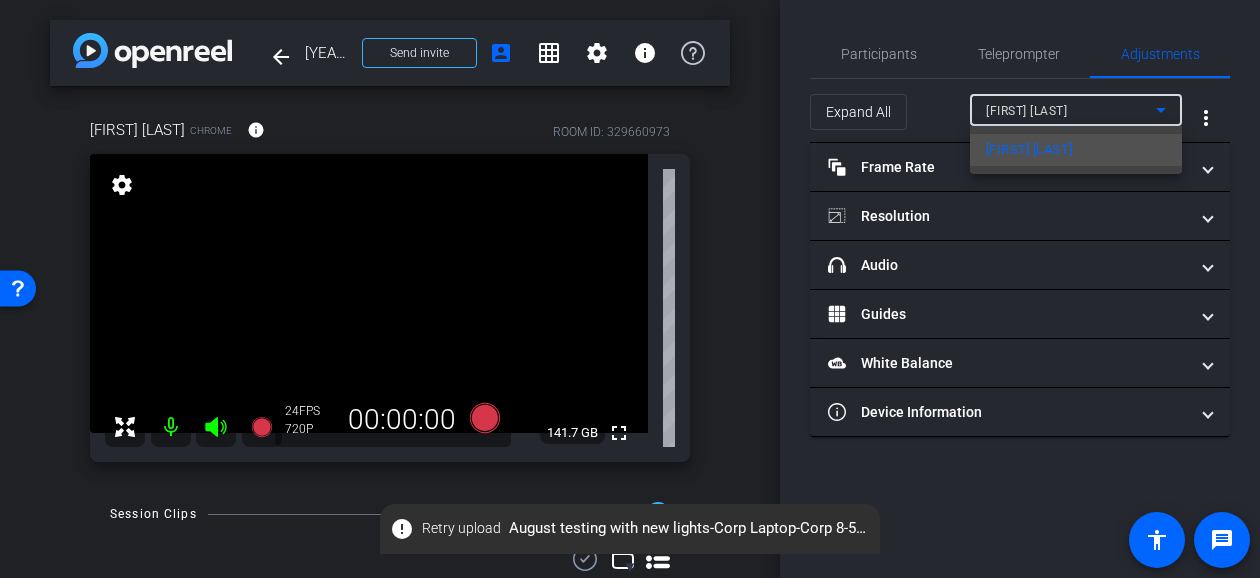 click at bounding box center [630, 289] 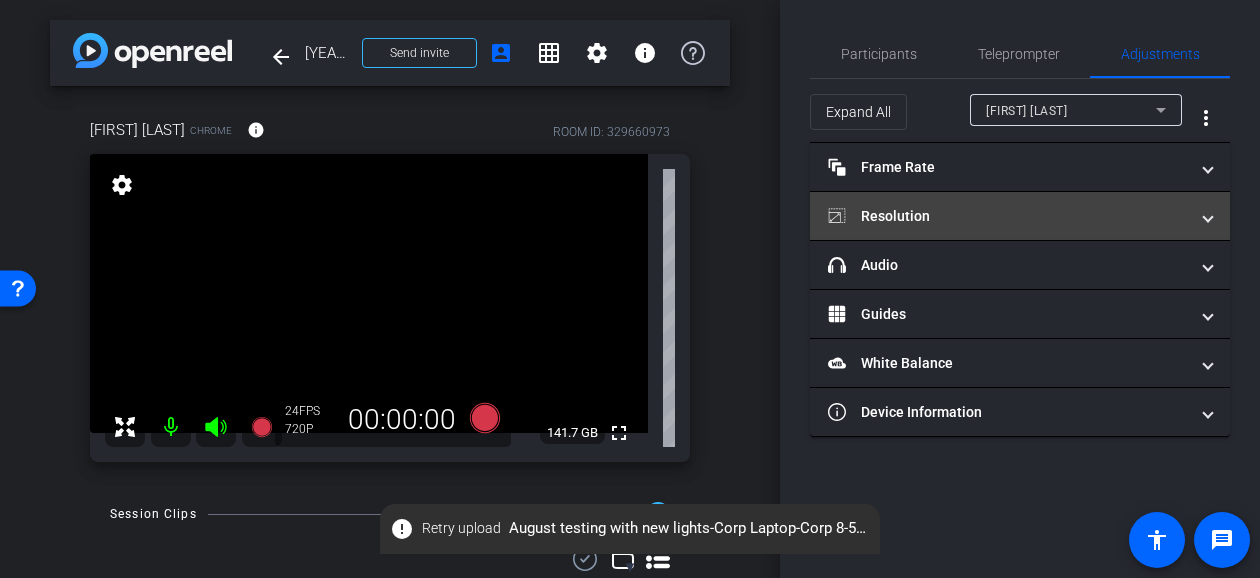 click at bounding box center (1208, 216) 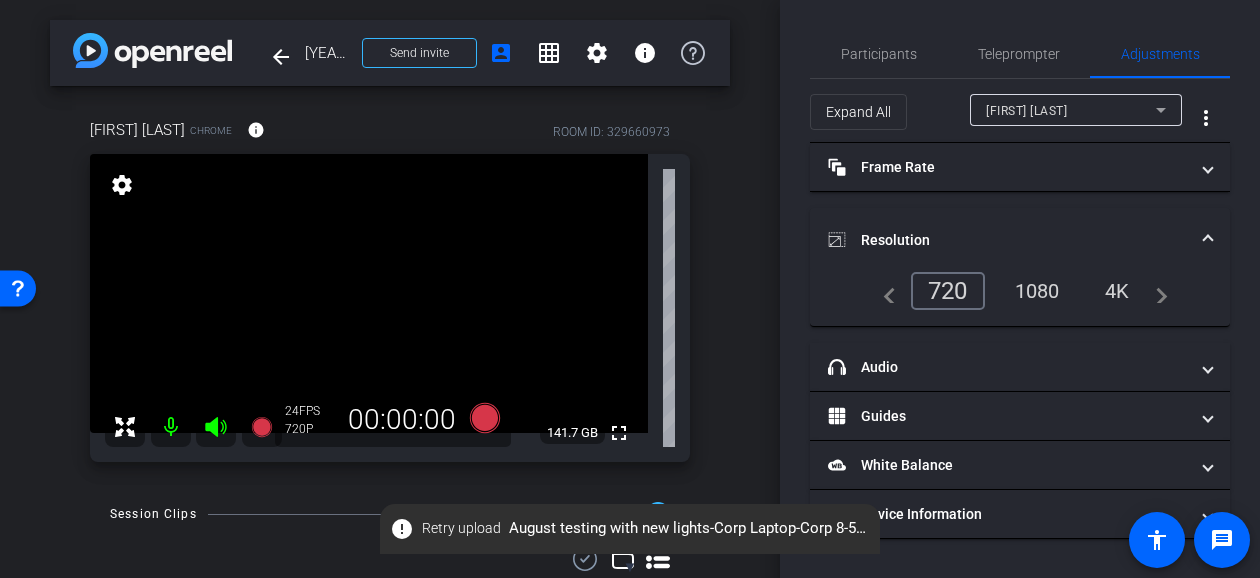 click on "4K" at bounding box center (1117, 291) 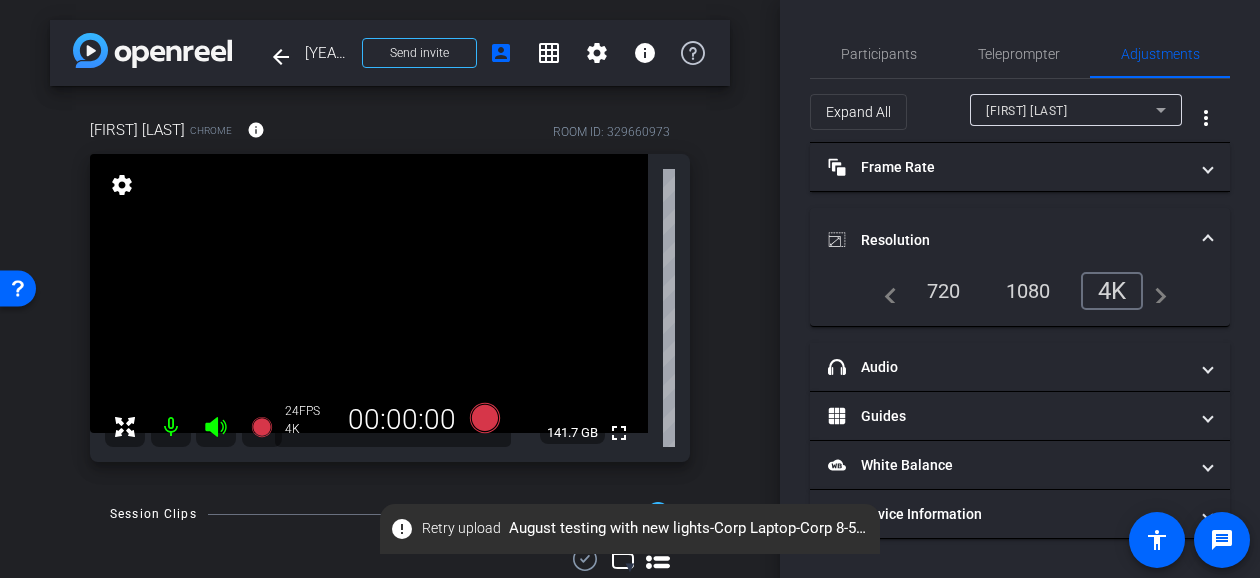 click on "Resolution" at bounding box center (1020, 240) 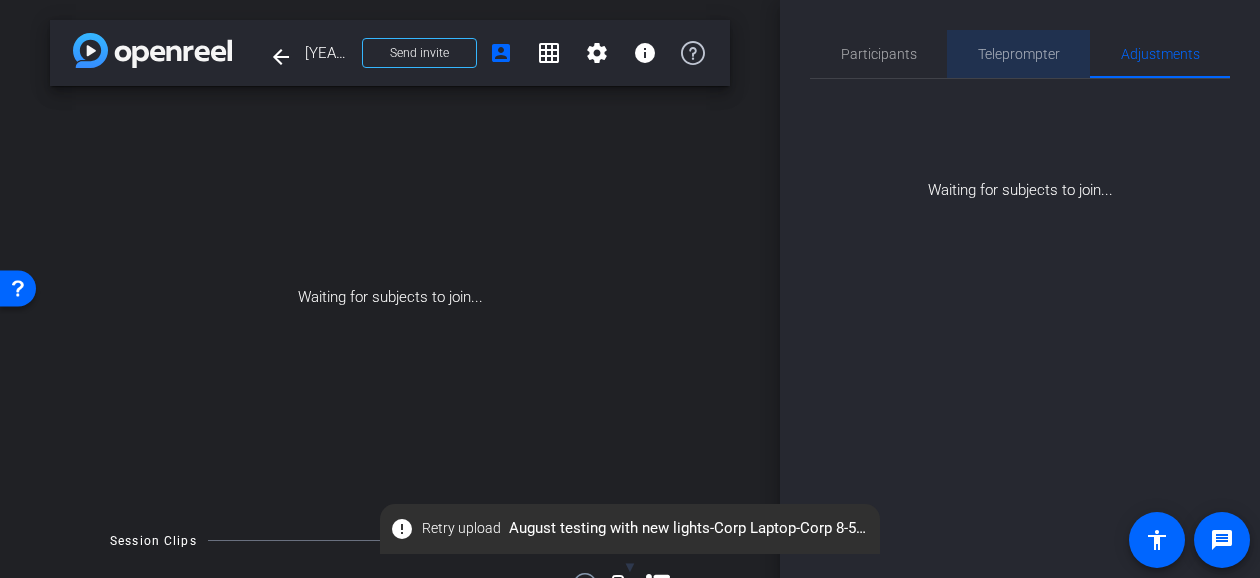 click on "Teleprompter" at bounding box center (1019, 54) 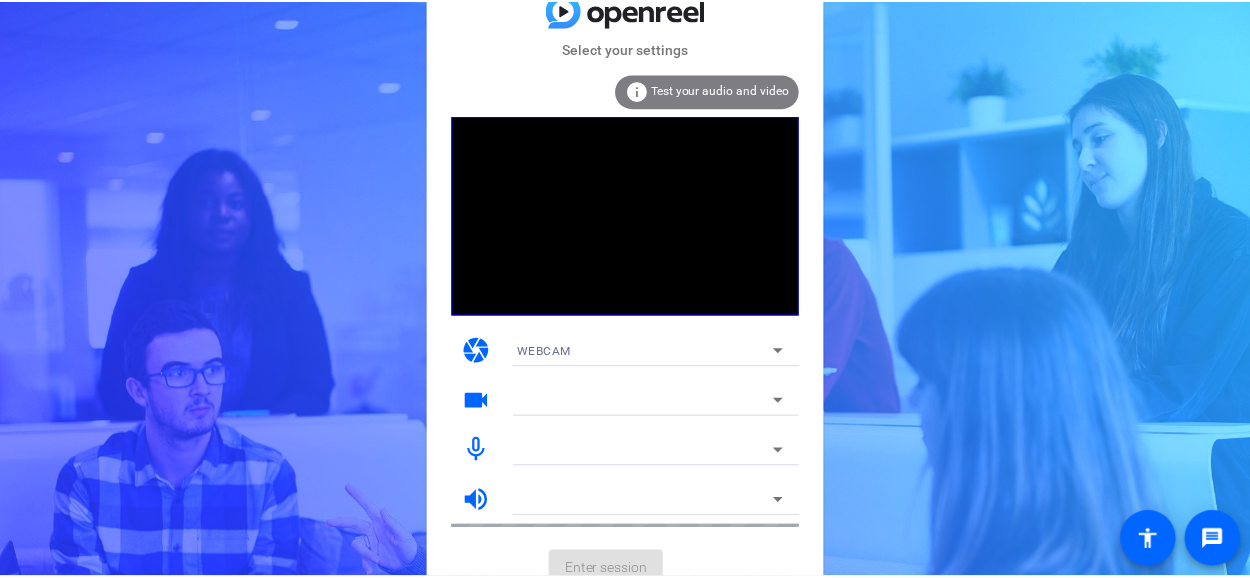 scroll, scrollTop: 0, scrollLeft: 0, axis: both 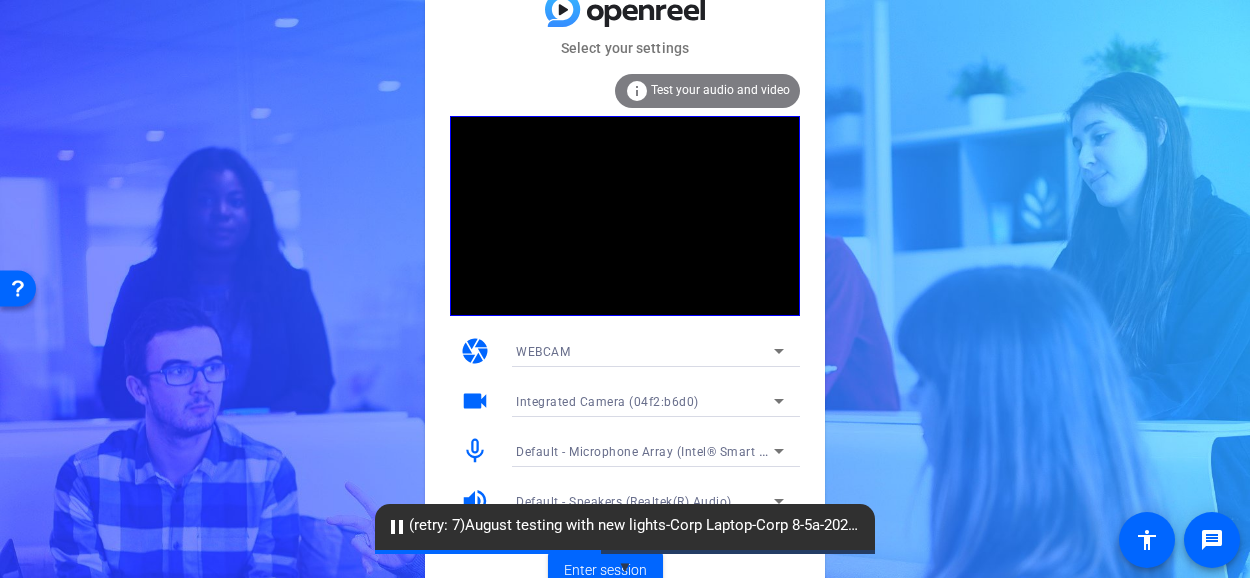 click on "Test your audio and video" 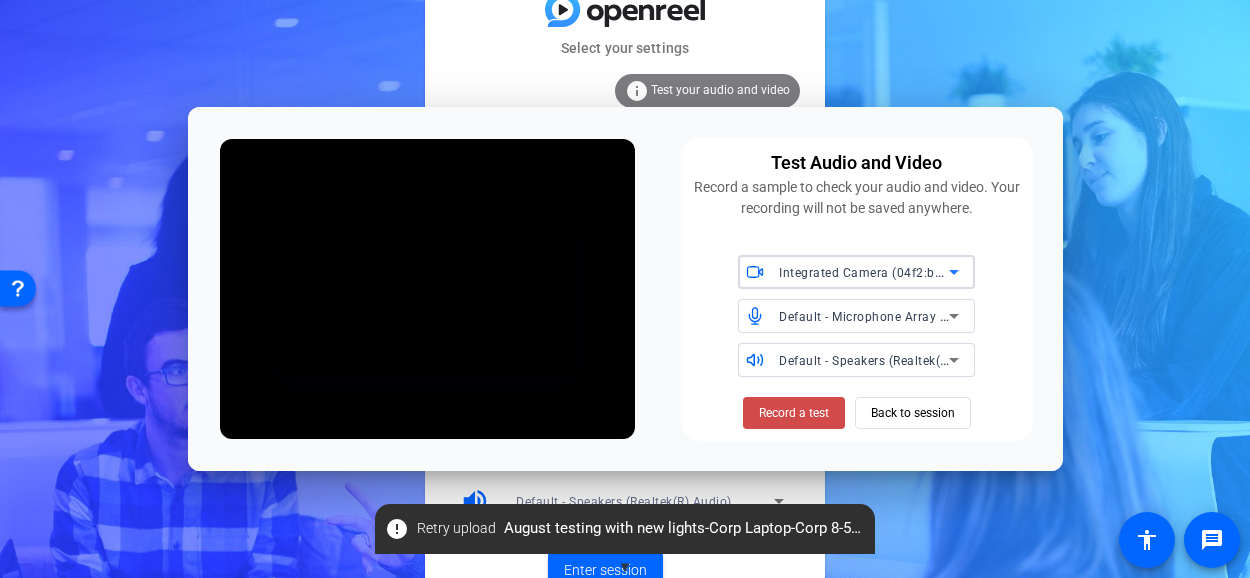 click on "Record a test" at bounding box center (794, 413) 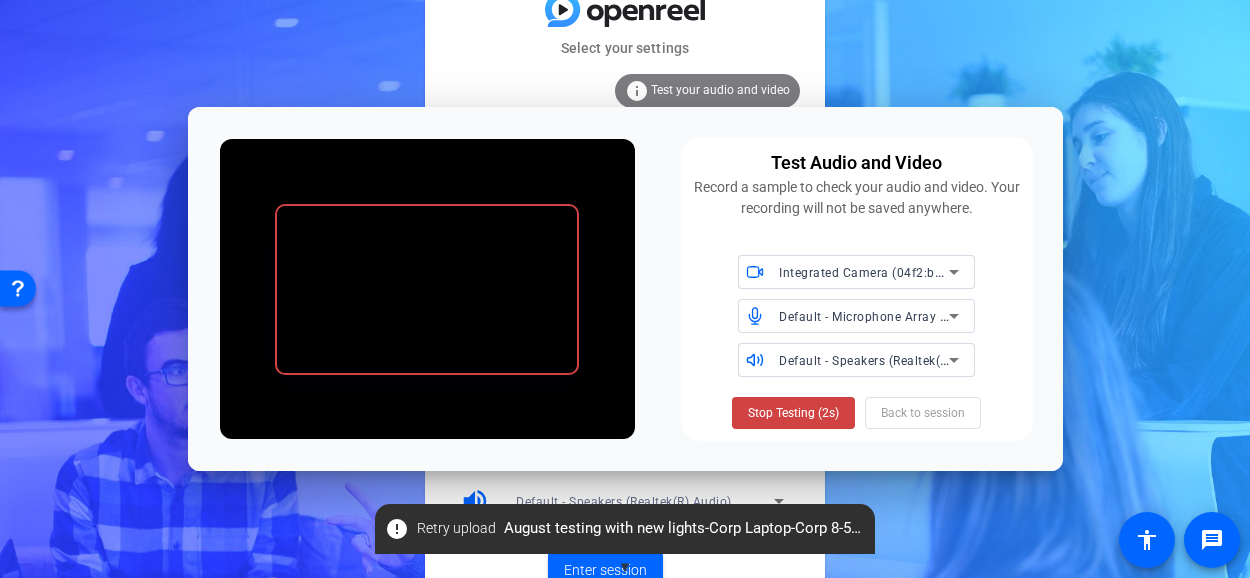 click on "Stop Testing (2s)" at bounding box center [793, 413] 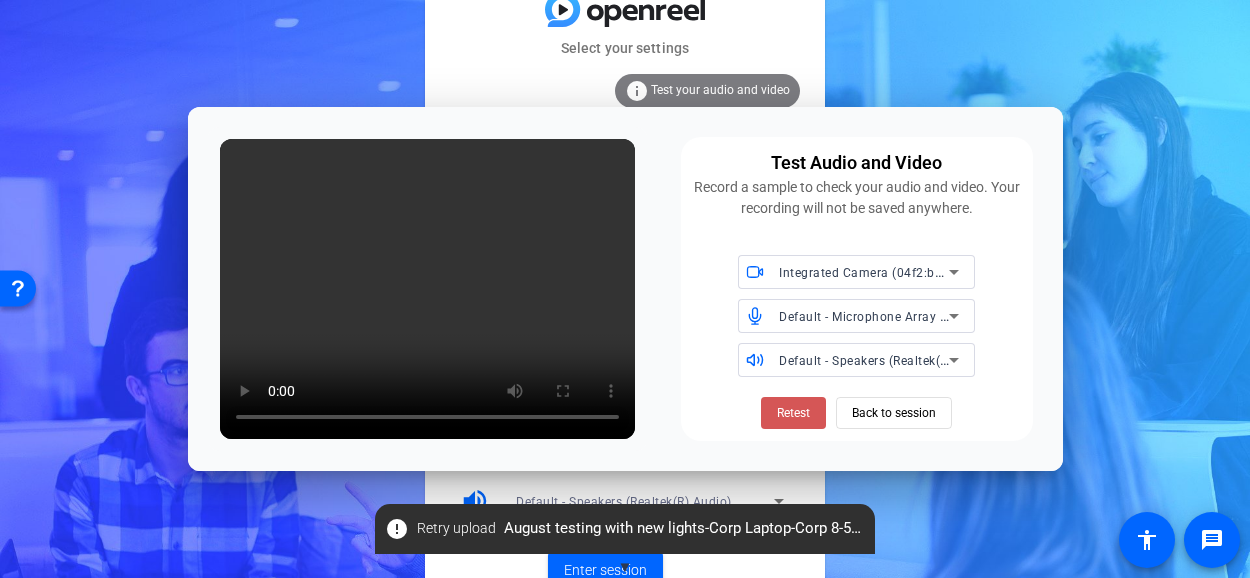 click at bounding box center (793, 413) 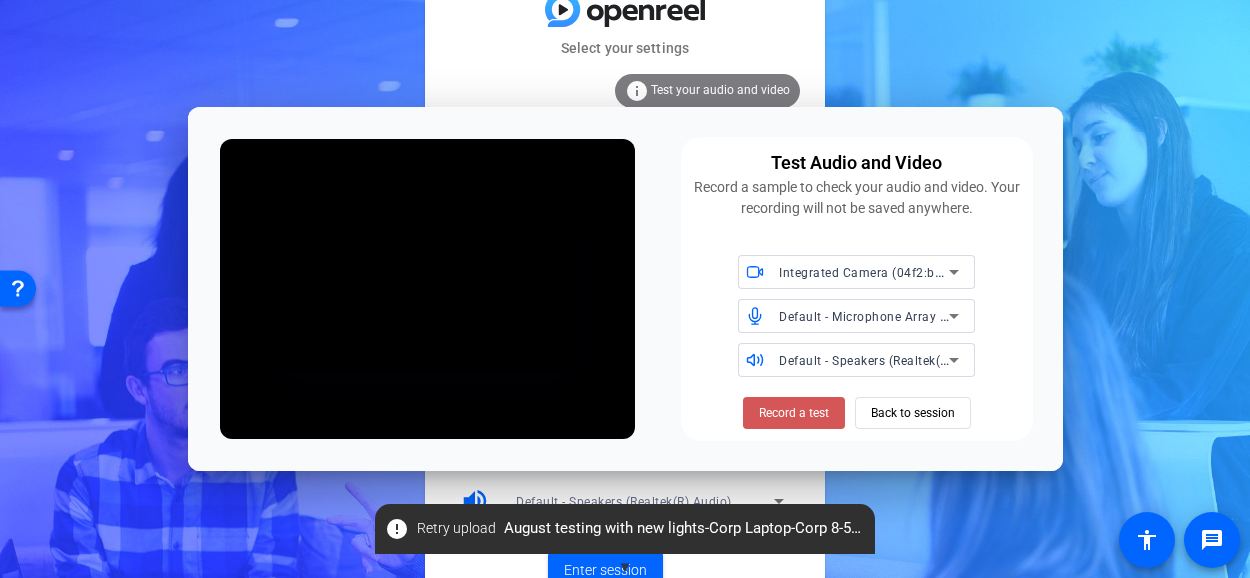 click on "Record a test" at bounding box center [794, 413] 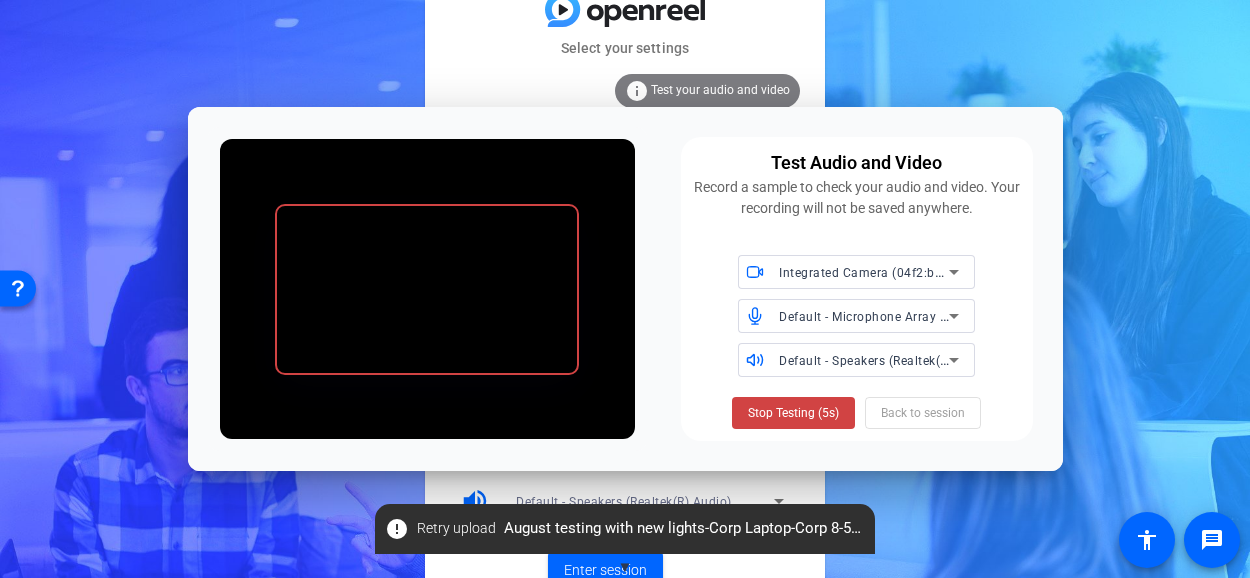 click on "Stop Testing (5s)  Back to session" at bounding box center [856, 413] 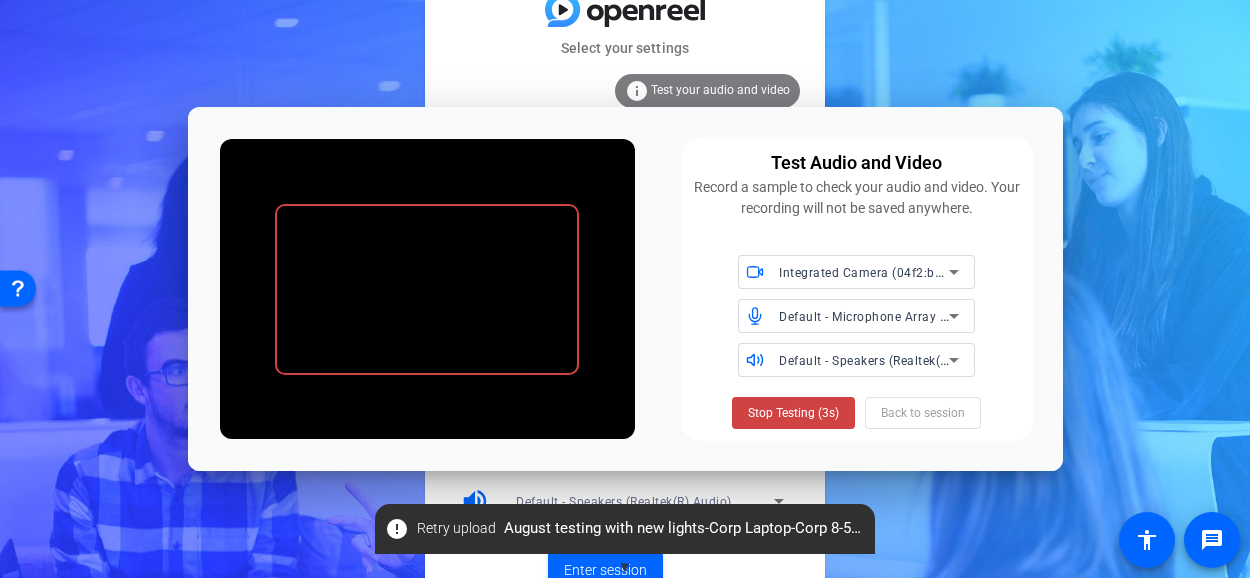 click on "Stop Testing (3s)" at bounding box center (793, 413) 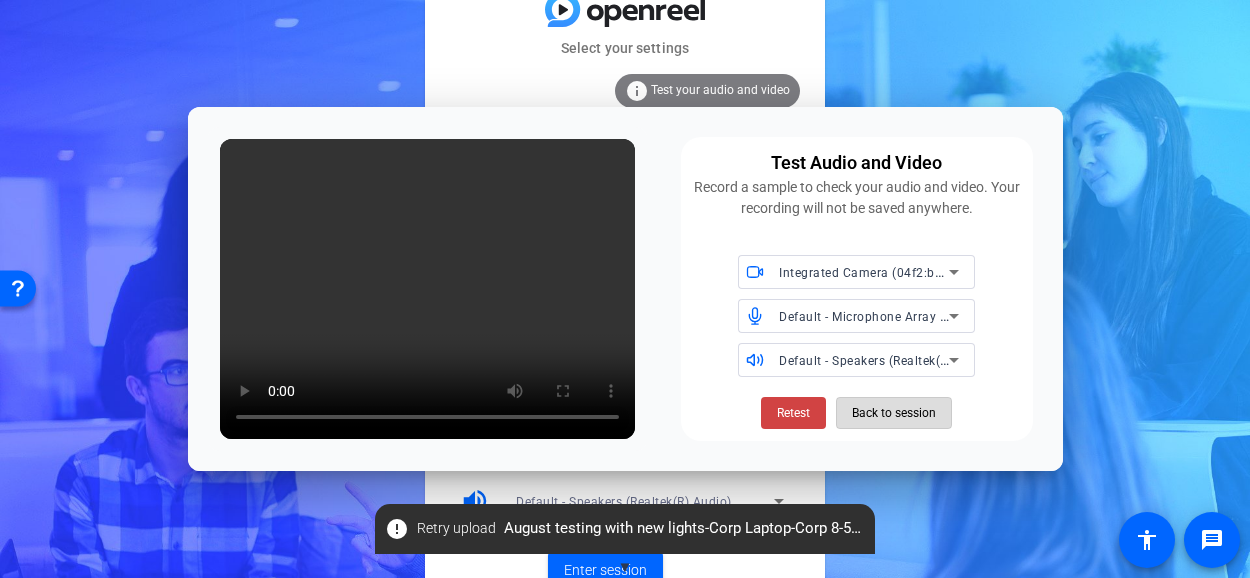 click on "Back to session" at bounding box center [894, 413] 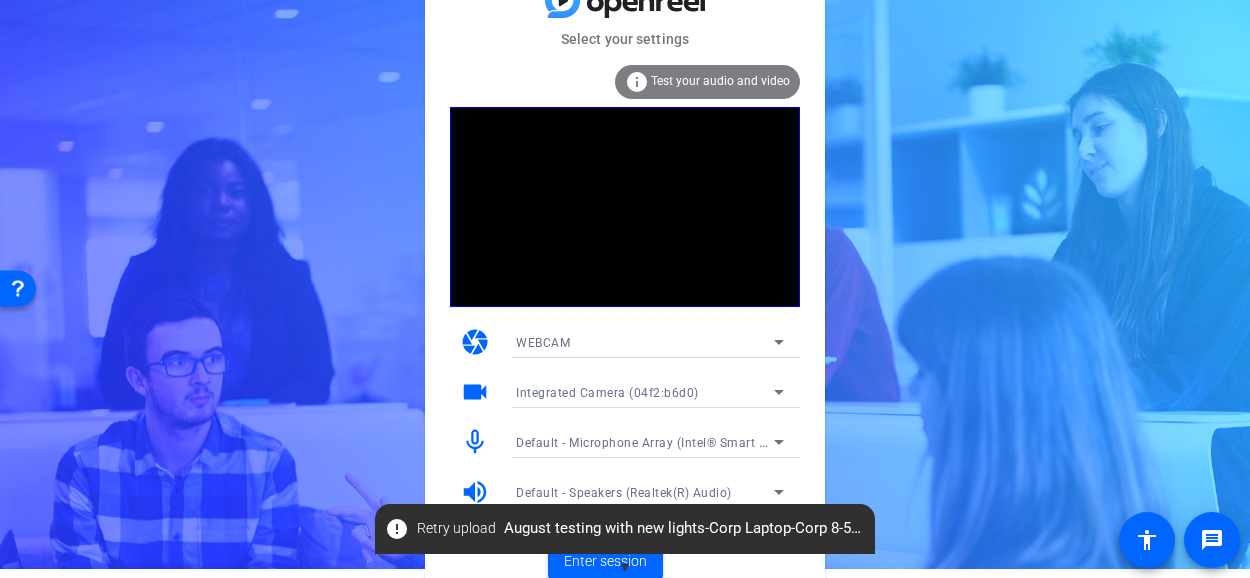 scroll, scrollTop: 18, scrollLeft: 0, axis: vertical 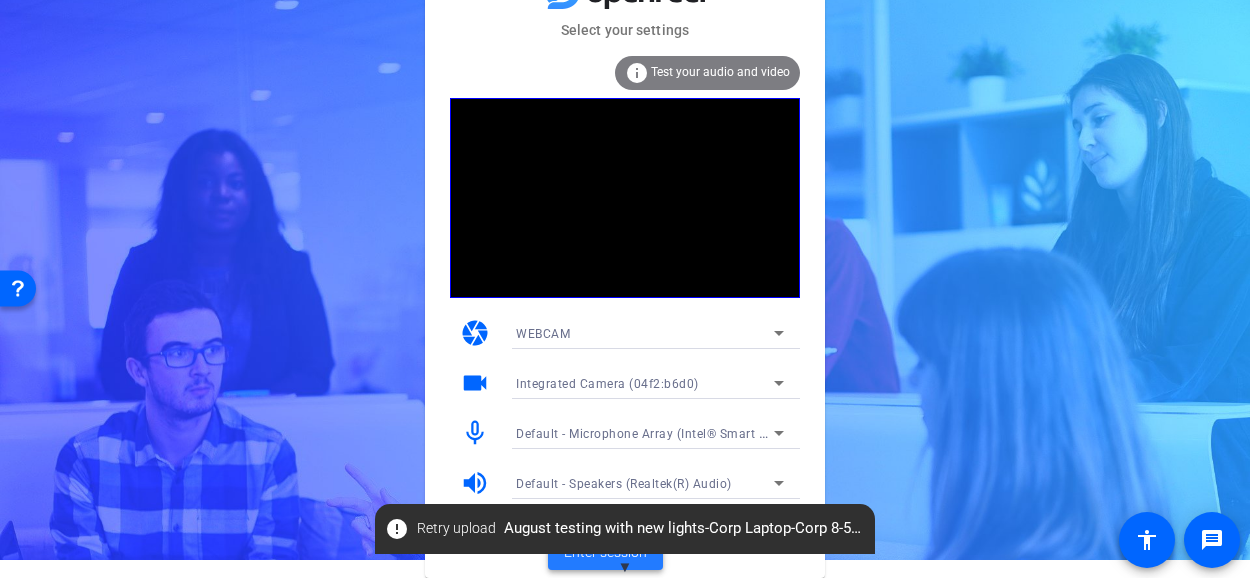 click on "Enter session" 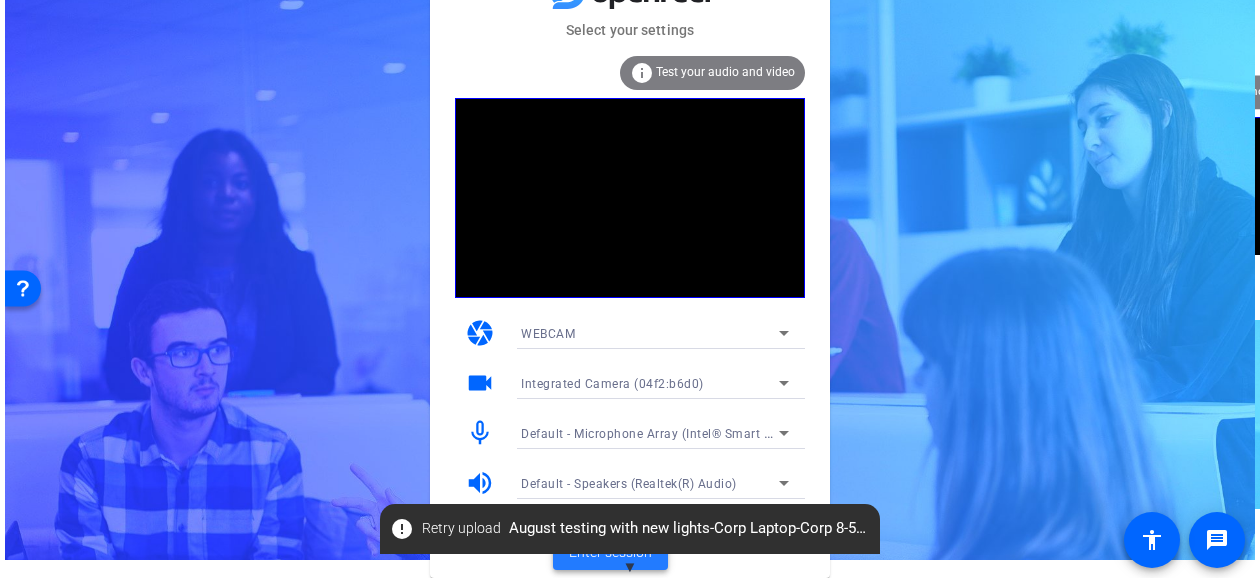 scroll, scrollTop: 0, scrollLeft: 0, axis: both 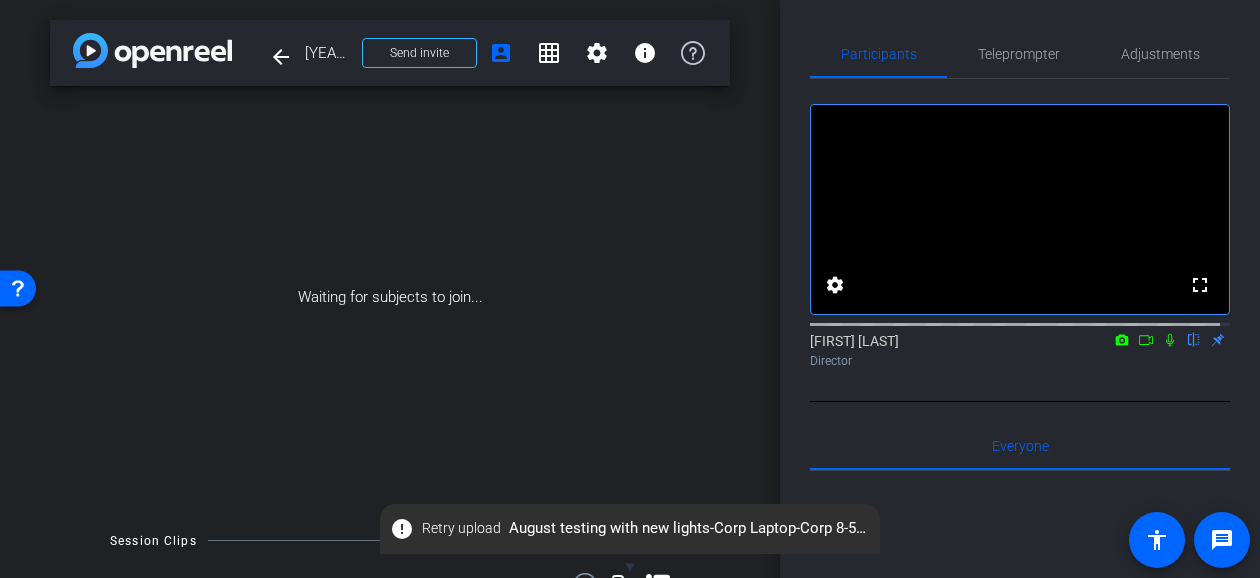 click on "error   Retry upload   [MONTH] testing with new lights-Corp Laptop-Corp 8-5a-[YEAR]-[MONTH]-05-14-11-32-461-0.webm" 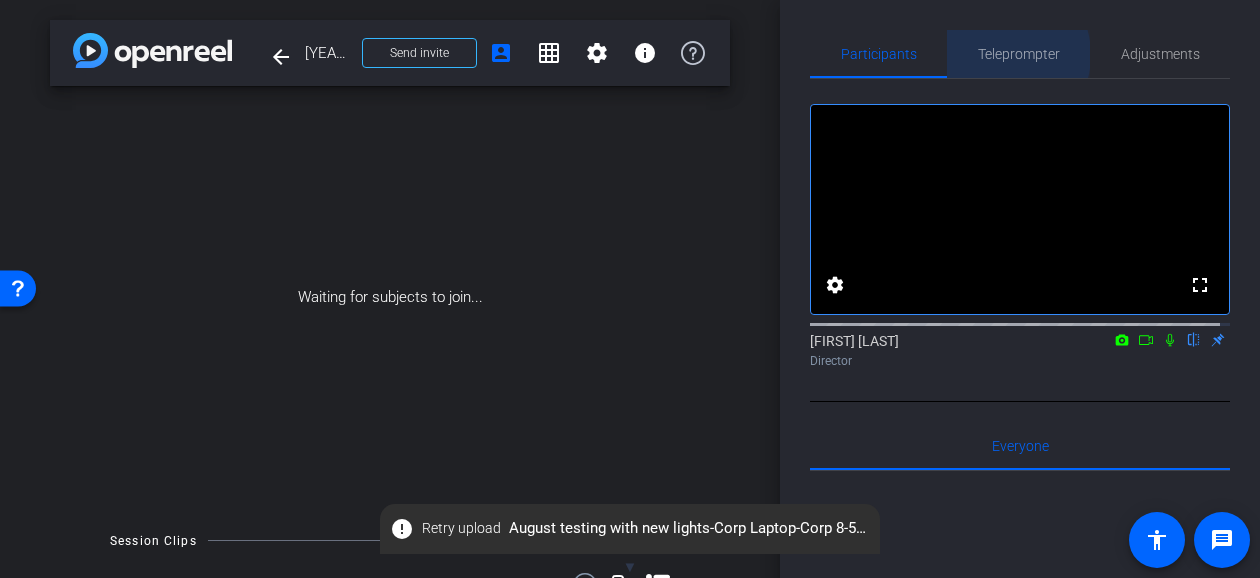 click on "Teleprompter" at bounding box center (1019, 54) 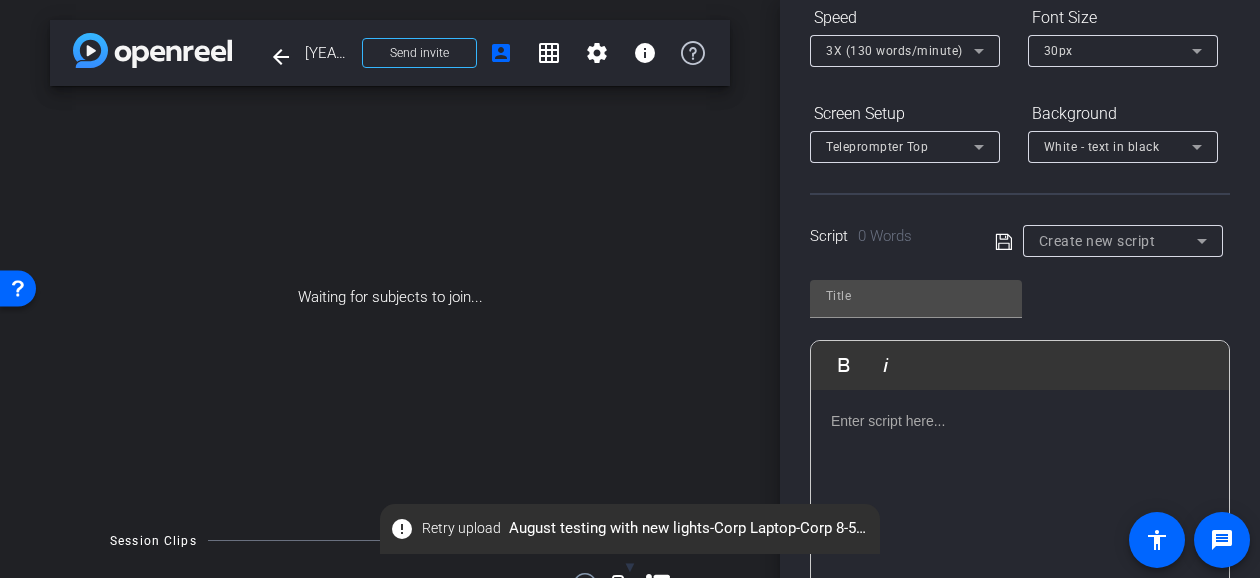 scroll, scrollTop: 200, scrollLeft: 0, axis: vertical 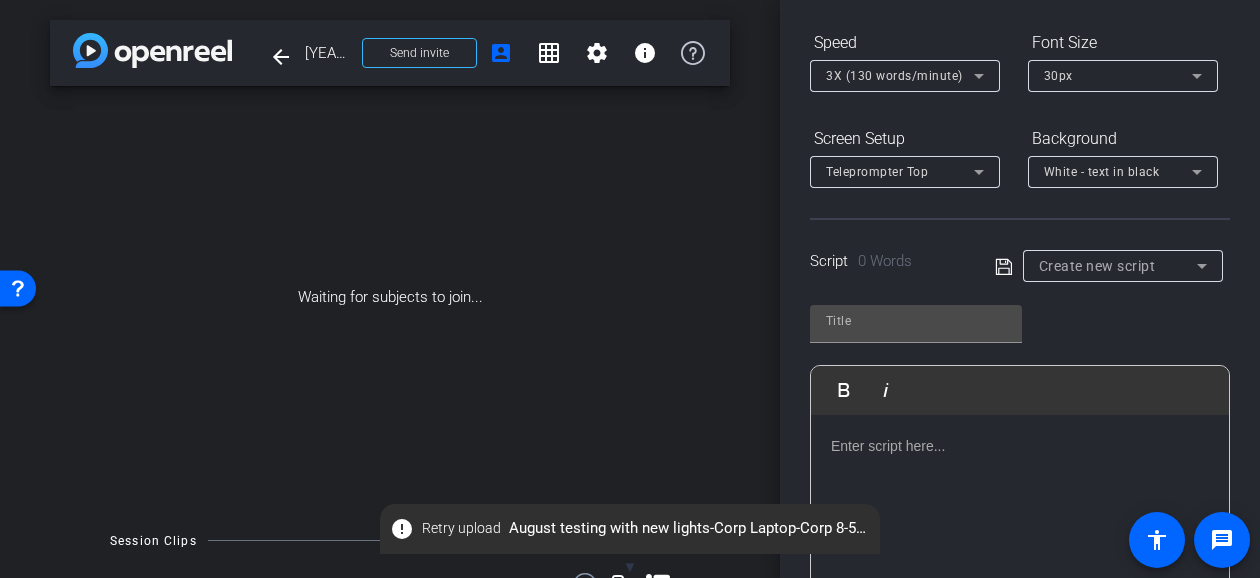 click 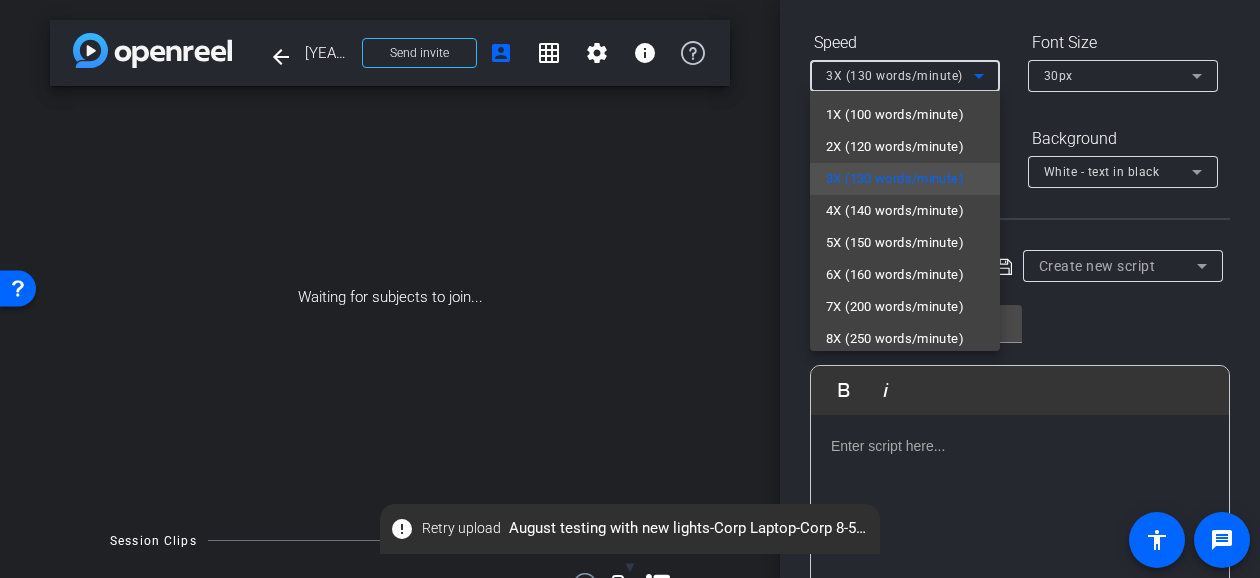 click at bounding box center (630, 289) 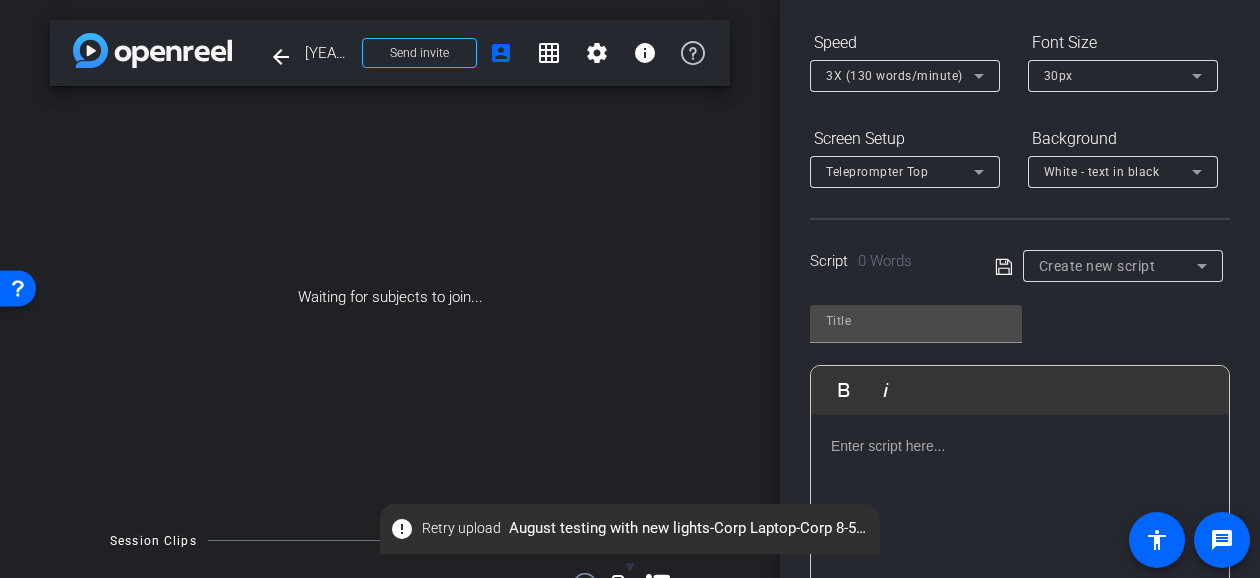 click 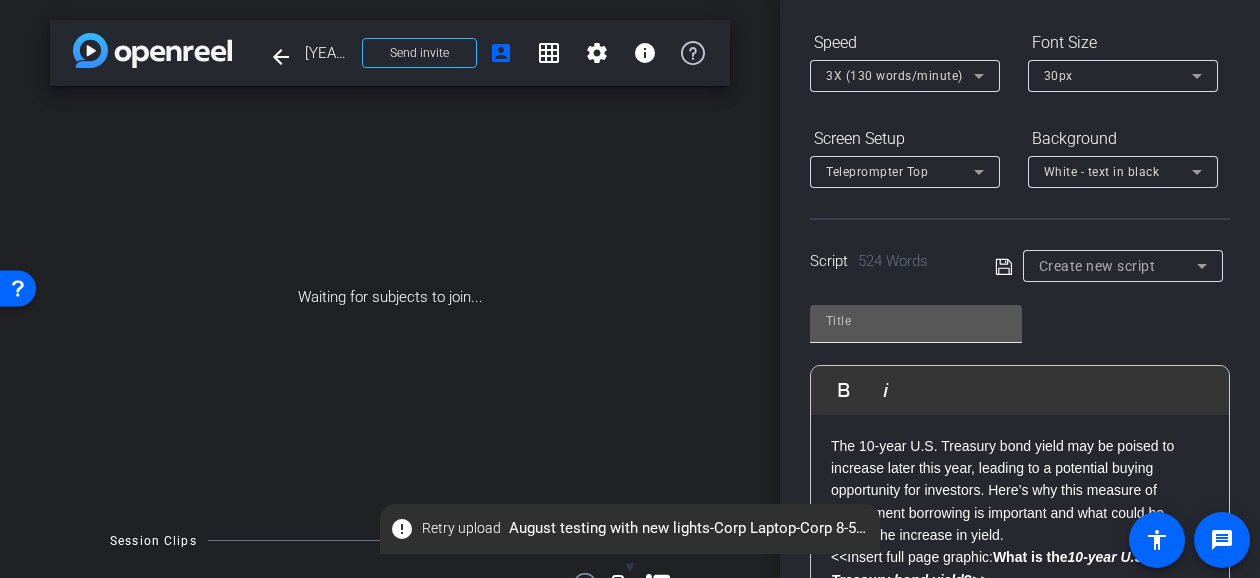 scroll, scrollTop: 1254, scrollLeft: 0, axis: vertical 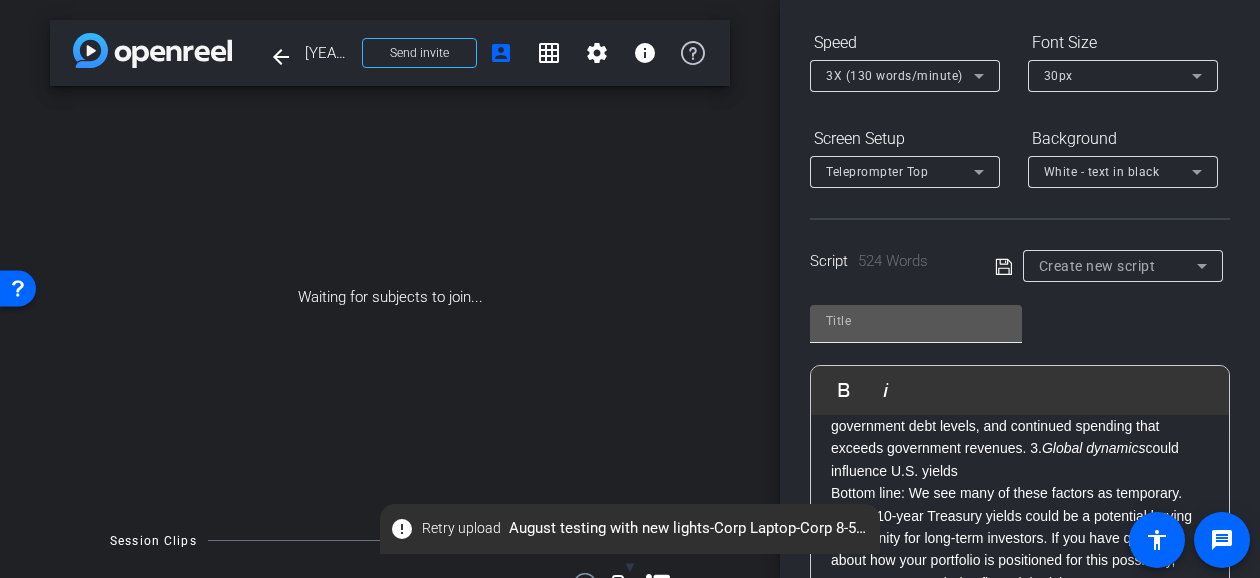 click at bounding box center (916, 321) 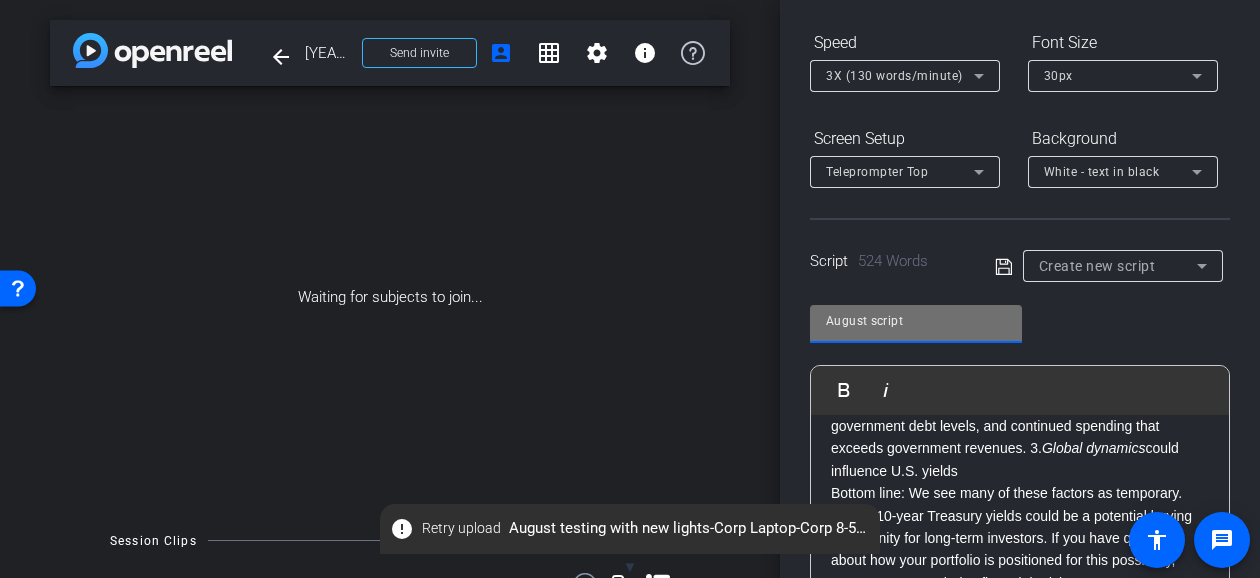 click on "August script" at bounding box center (916, 321) 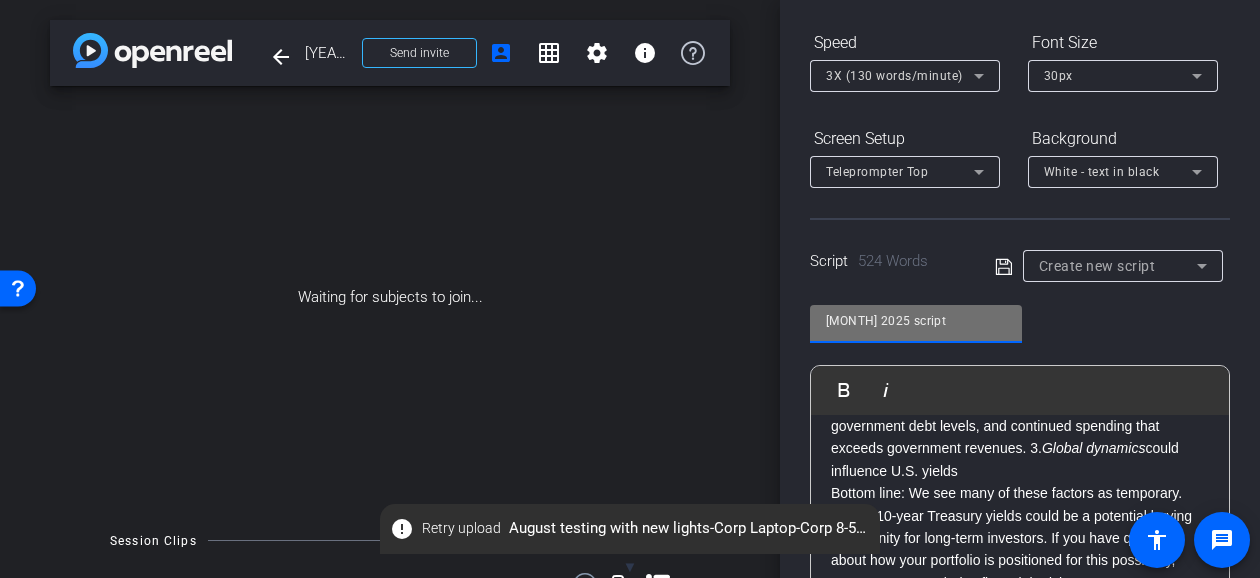 type on "August 2025 script" 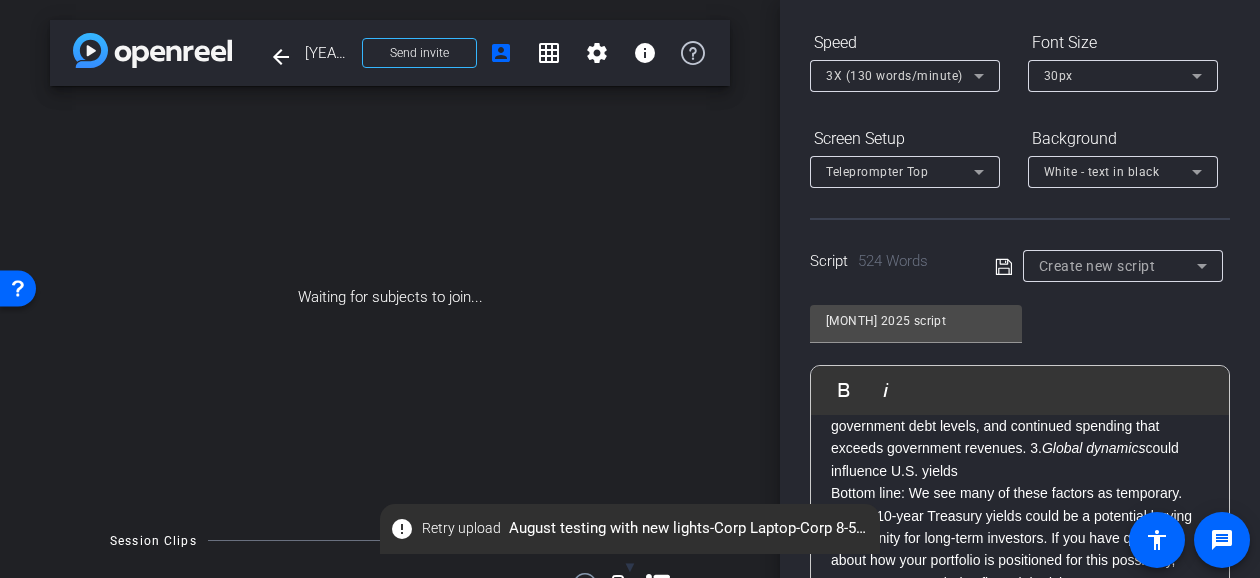 click 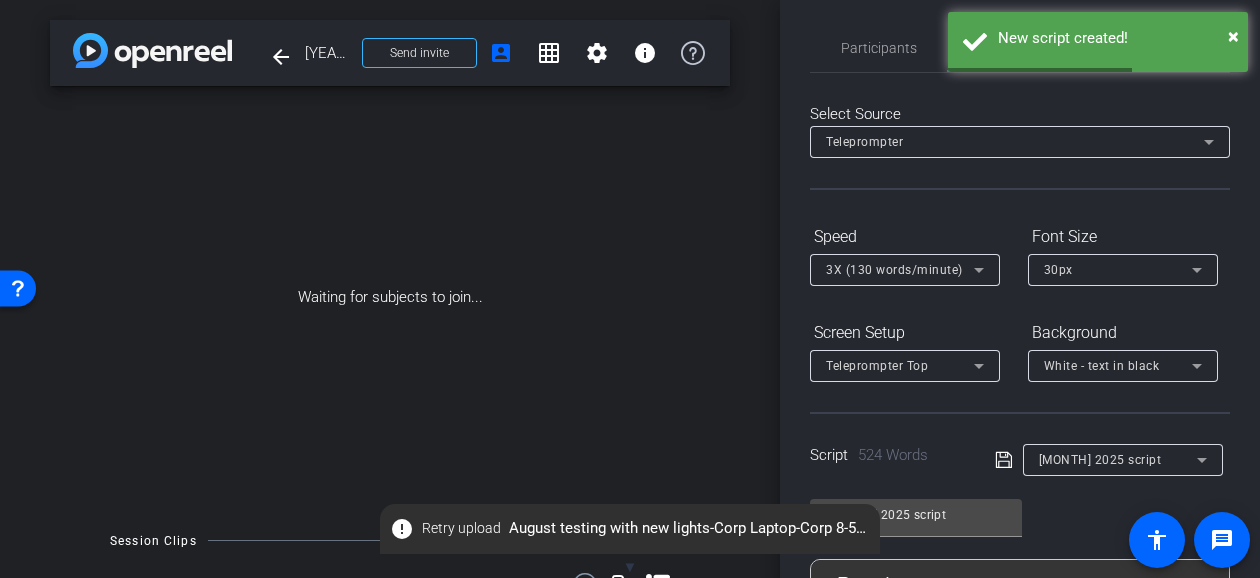 scroll, scrollTop: 106, scrollLeft: 0, axis: vertical 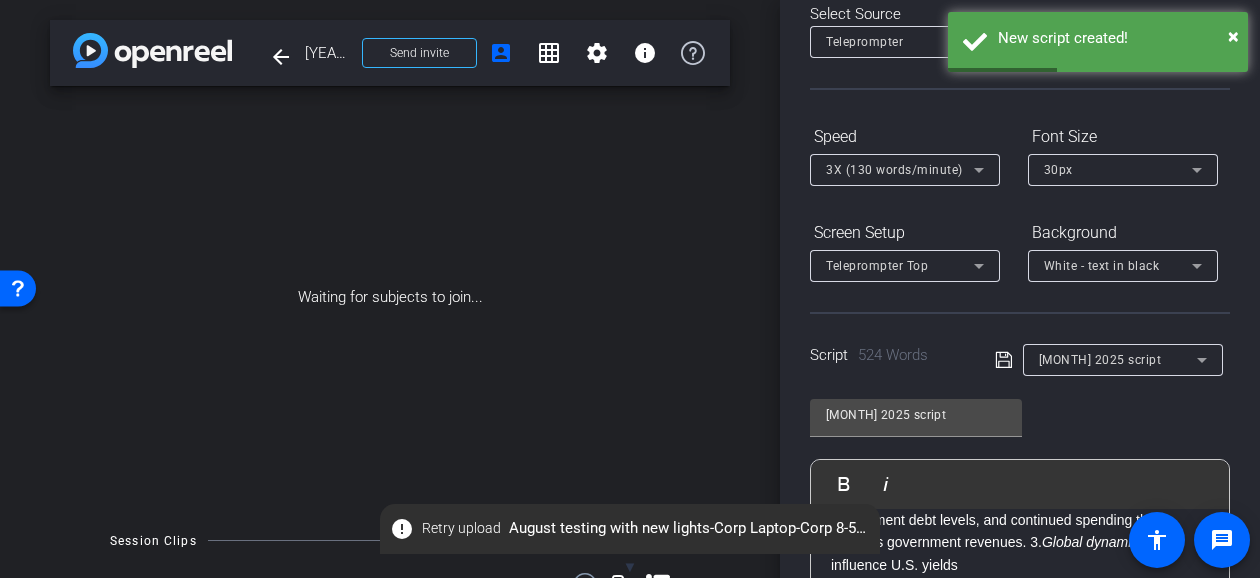 click on "30px" at bounding box center [1118, 169] 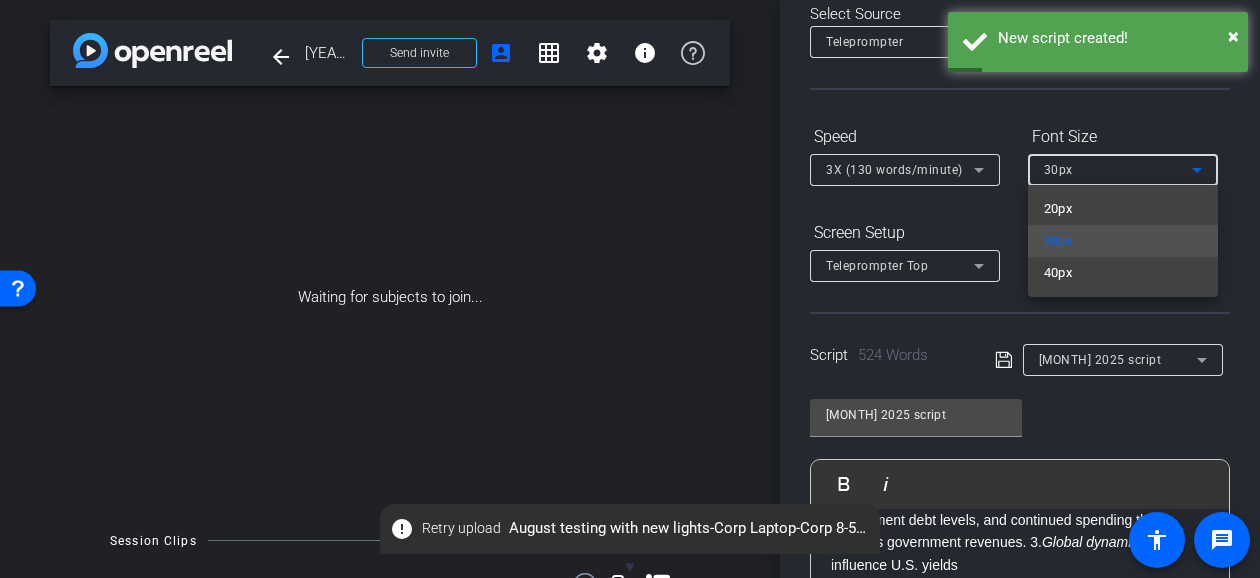 click on "40px" at bounding box center [1123, 273] 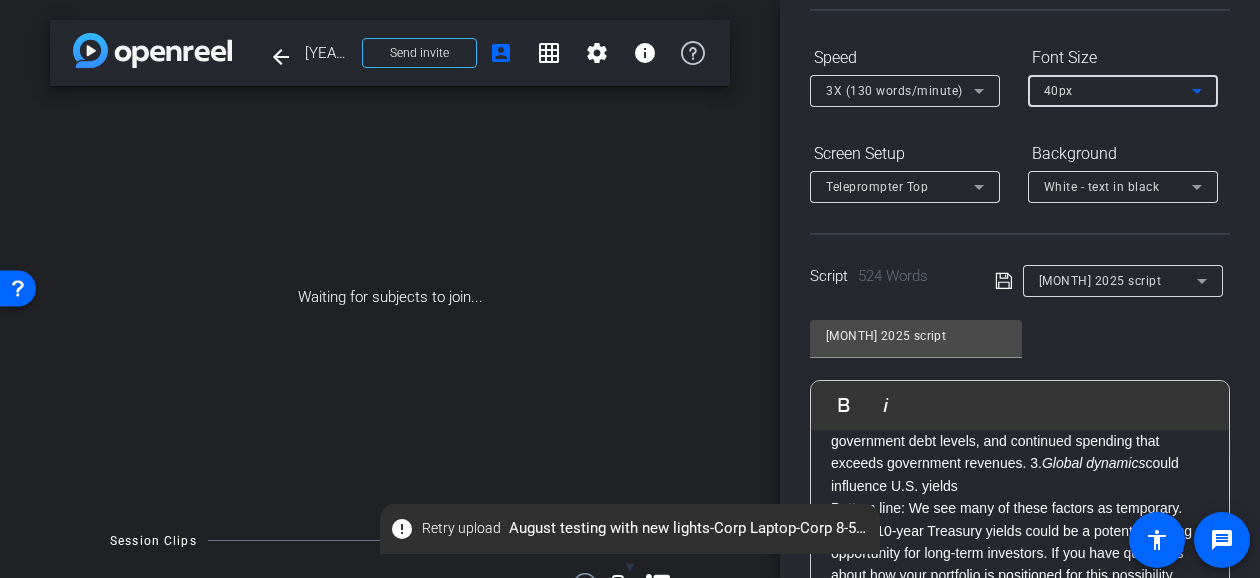 scroll, scrollTop: 406, scrollLeft: 0, axis: vertical 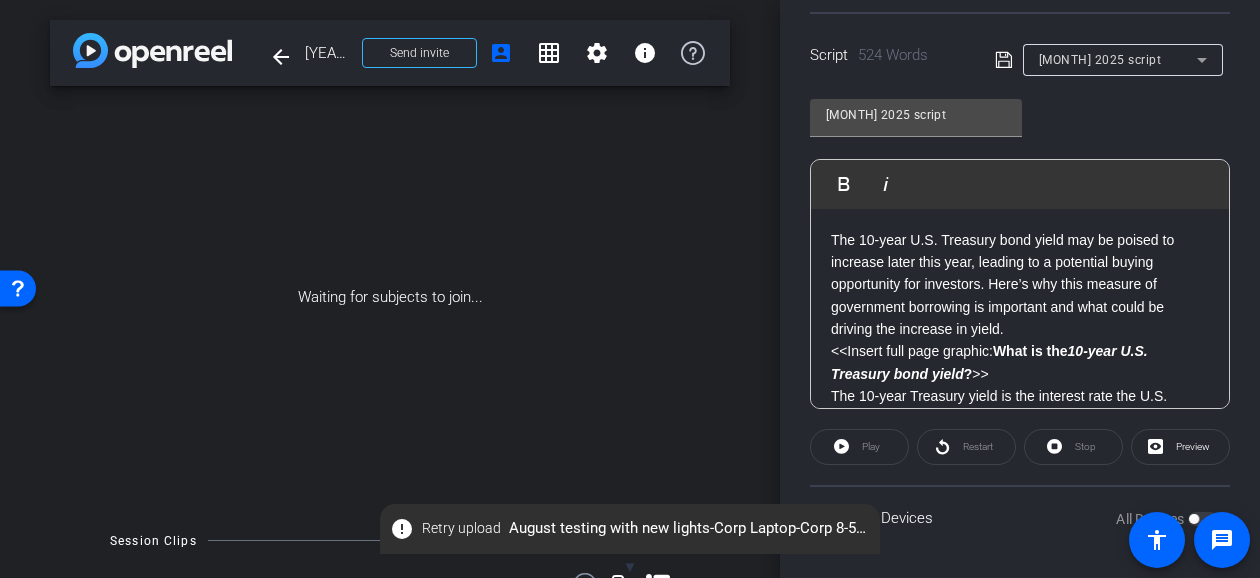 drag, startPoint x: 1107, startPoint y: 366, endPoint x: 828, endPoint y: 343, distance: 279.9464 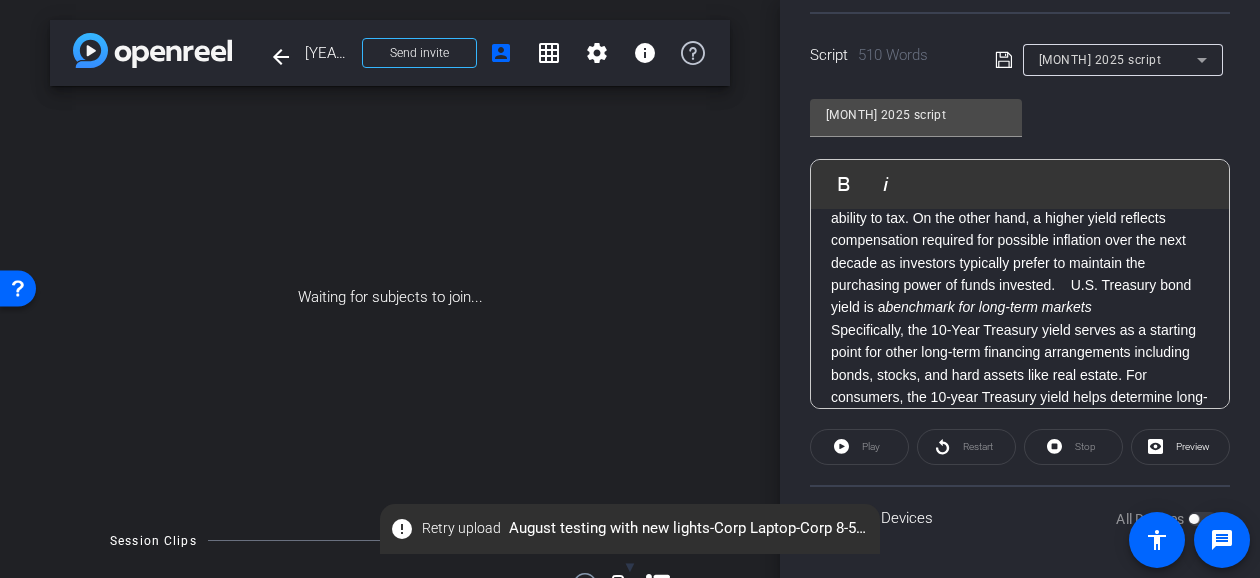 scroll, scrollTop: 300, scrollLeft: 0, axis: vertical 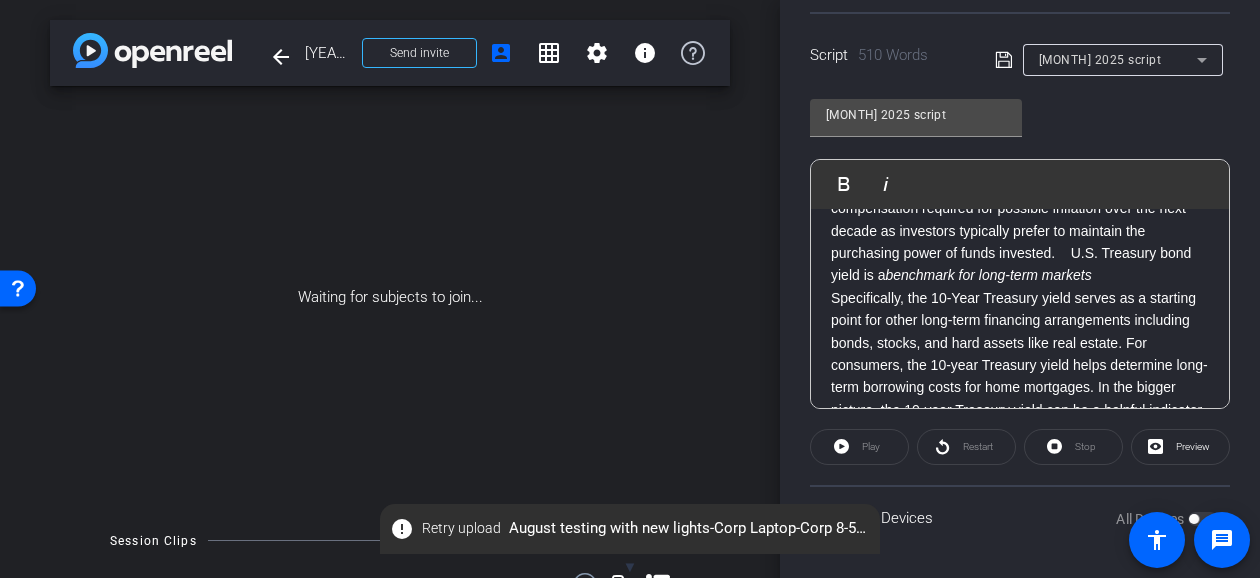 click on "Specifically, the 10-Year Treasury yield serves as a starting point for other long-term financing arrangements including bonds, stocks, and hard assets like real estate. For consumers, the 10-year Treasury yield helps determine long-term borrowing costs for home mortgages. In the bigger picture, the 10-year Treasury yield can be a helpful indicator of how investors are feeling about the strength of the U.S. economy at any point in time." 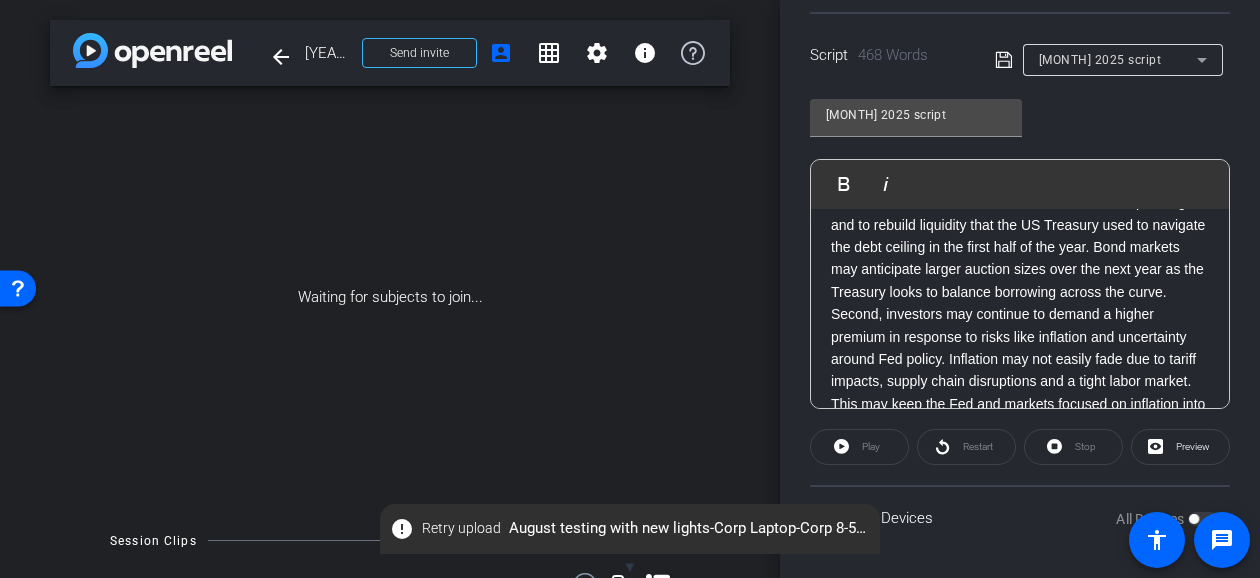 scroll, scrollTop: 1116, scrollLeft: 0, axis: vertical 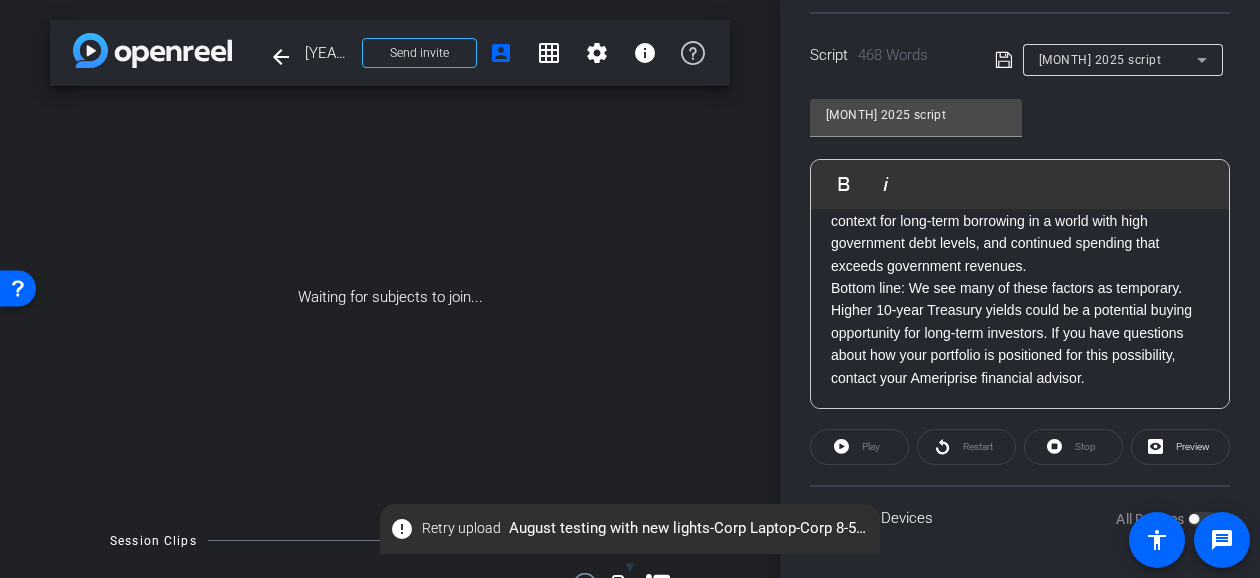 click on "Bottom line: We see many of these factors as temporary. Higher 10-year Treasury yields could be a potential buying opportunity for long-term investors. If you have questions about how your portfolio is positioned for this possibility, contact your Ameriprise financial advisor." 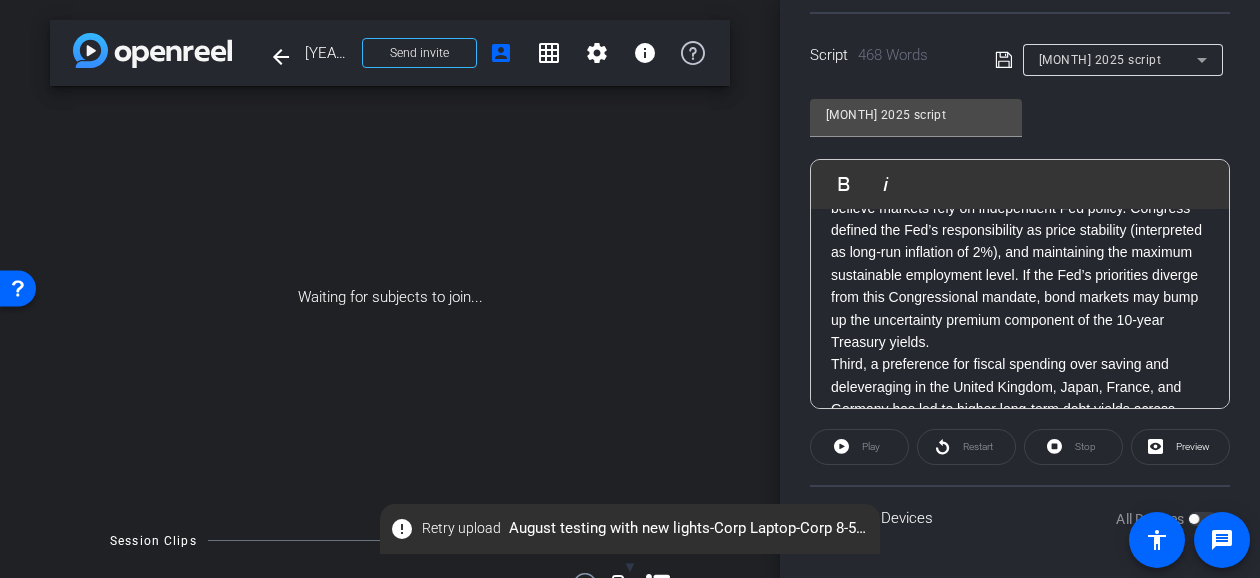 scroll, scrollTop: 938, scrollLeft: 0, axis: vertical 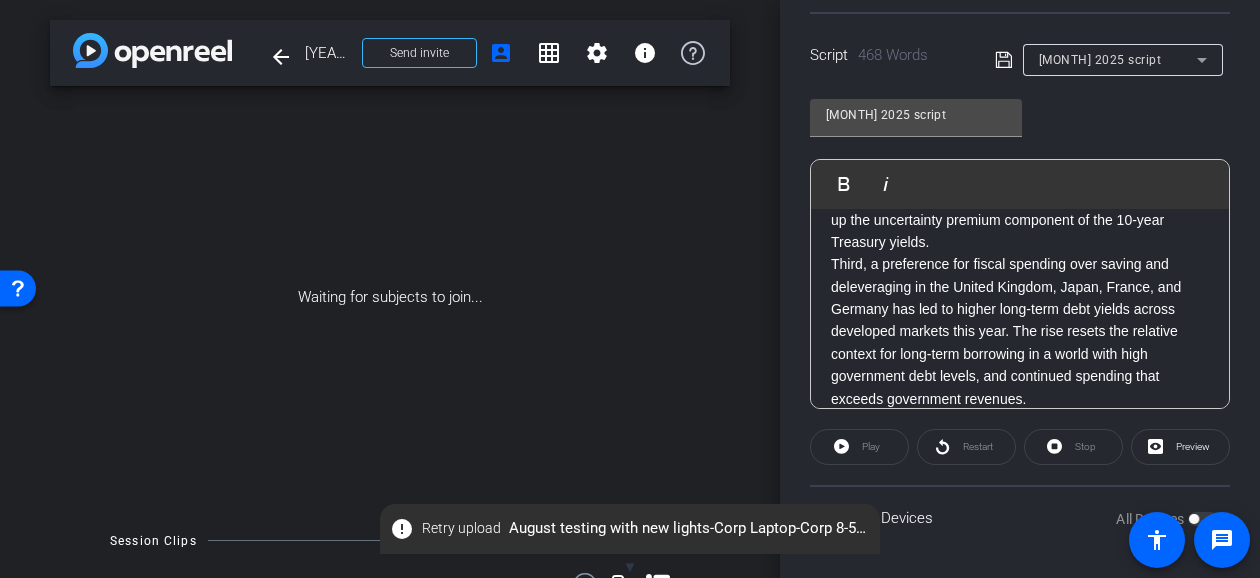 click on "The 10-year U.S. Treasury bond yield may be poised to increase later this year, leading to a potential buying opportunity for investors. Here’s why this measure of government borrowing is important and what could be driving the increase in yield. The 10-year Treasury yield is the interest rate the U.S. government pays to borrow money for a 10-year period. Whereas, stocks trade on price, Treasuries trade in terms of yield. A lower yield can reflect strong demand for high-quality US Government bonds, which is supported by its unlimited ability to tax. On the other hand, a higher yield reflects compensation required for possible inflation over the next decade as investors typically prefer to maintain the purchasing power of funds invested.     Several factors could send the 10-year Treasury yield temporarily higher over the next year." 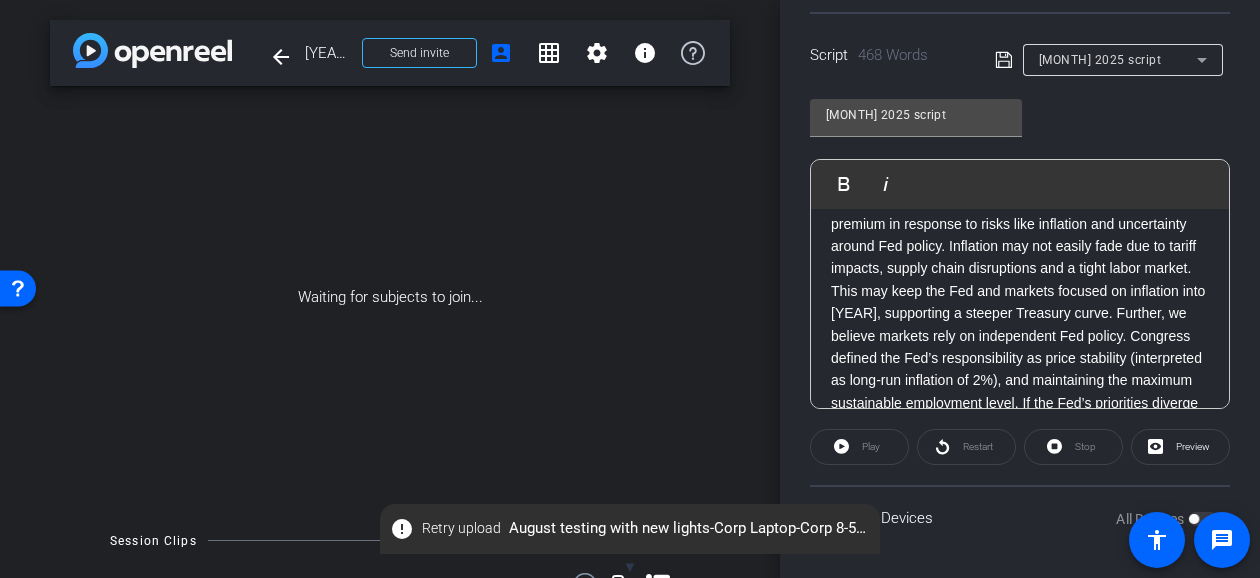 scroll, scrollTop: 638, scrollLeft: 0, axis: vertical 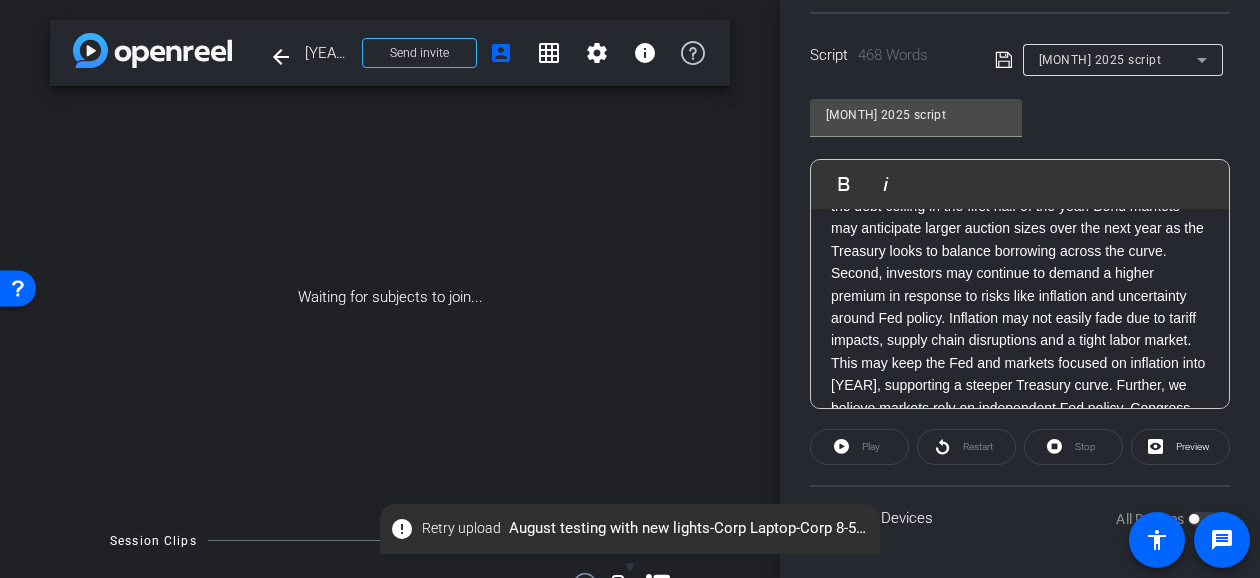 click on "Second, investors may continue to demand a higher premium in response to risks like inflation and uncertainty around Fed policy. Inflation may not easily fade due to tariff impacts, supply chain disruptions and a tight labor market. This may keep the Fed and markets focused on inflation into 2026, supporting a steeper Treasury curve. Further, we believe markets rely on independent Fed policy. Congress defined the Fed’s responsibility as price stability (interpreted as long-run inflation of 2%), and maintaining the maximum sustainable employment level. If the Fed’s priorities diverge from this Congressional mandate, bond markets may bump up the uncertainty premium component of the 10-year Treasury yields." 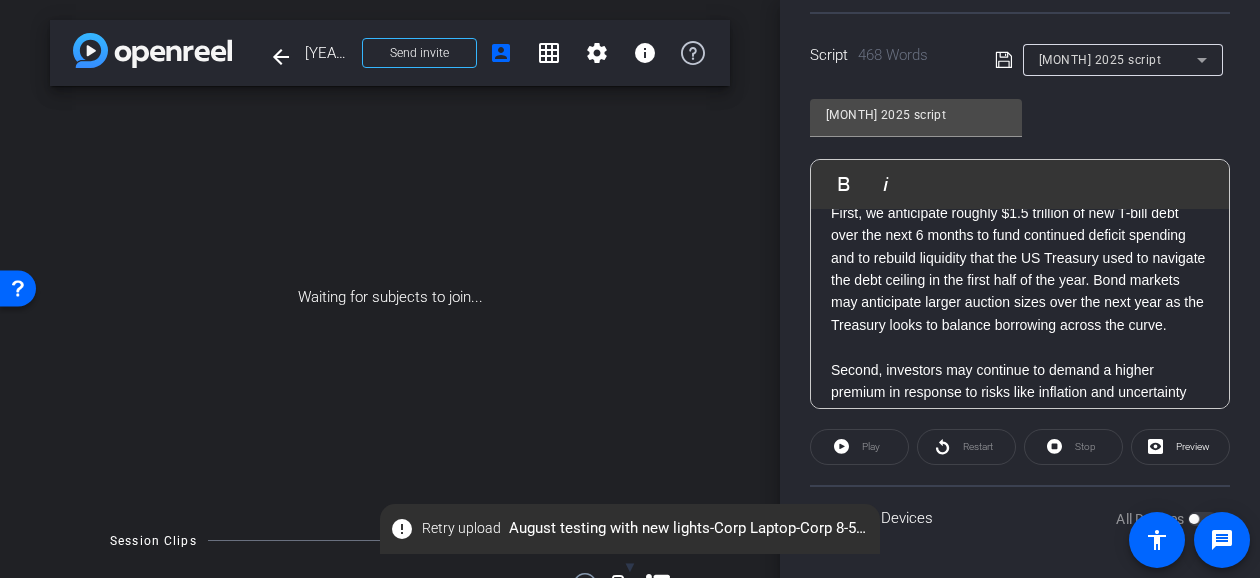 scroll, scrollTop: 438, scrollLeft: 0, axis: vertical 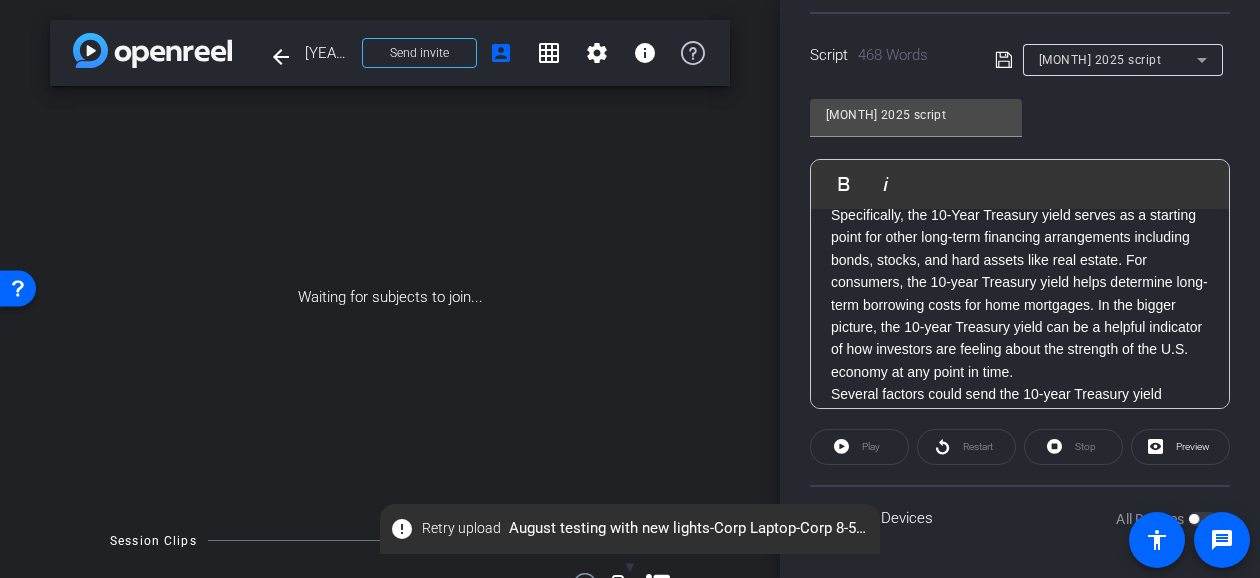 click on "Specifically, the 10-Year Treasury yield serves as a starting point for other long-term financing arrangements including bonds, stocks, and hard assets like real estate. For consumers, the 10-year Treasury yield helps determine long-term borrowing costs for home mortgages. In the bigger picture, the 10-year Treasury yield can be a helpful indicator of how investors are feeling about the strength of the U.S. economy at any point in time." 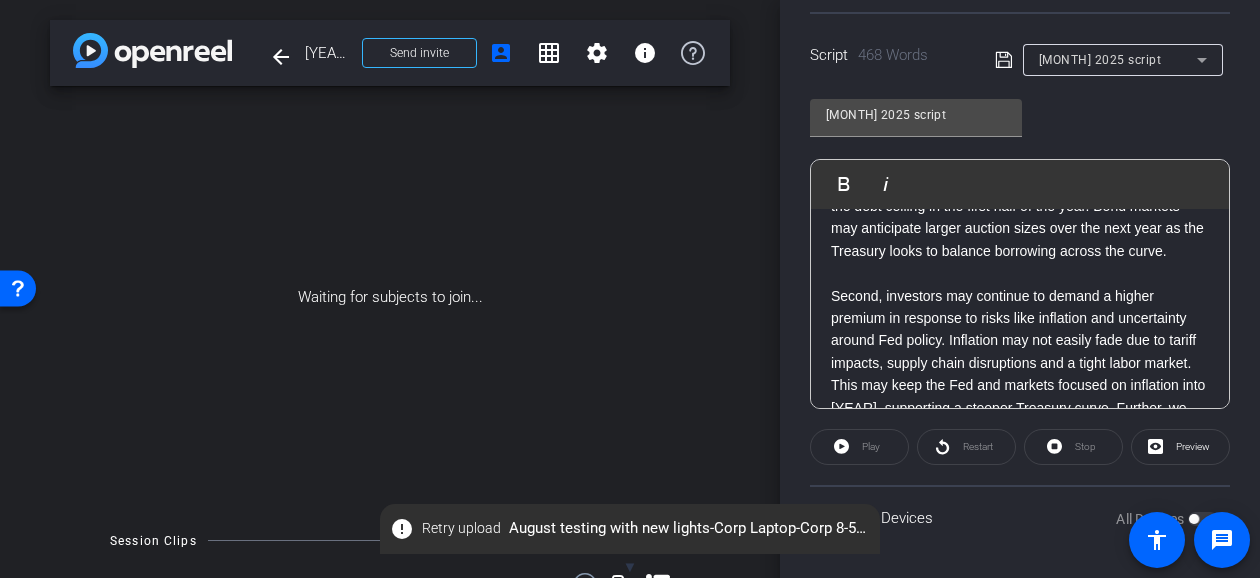 scroll, scrollTop: 538, scrollLeft: 0, axis: vertical 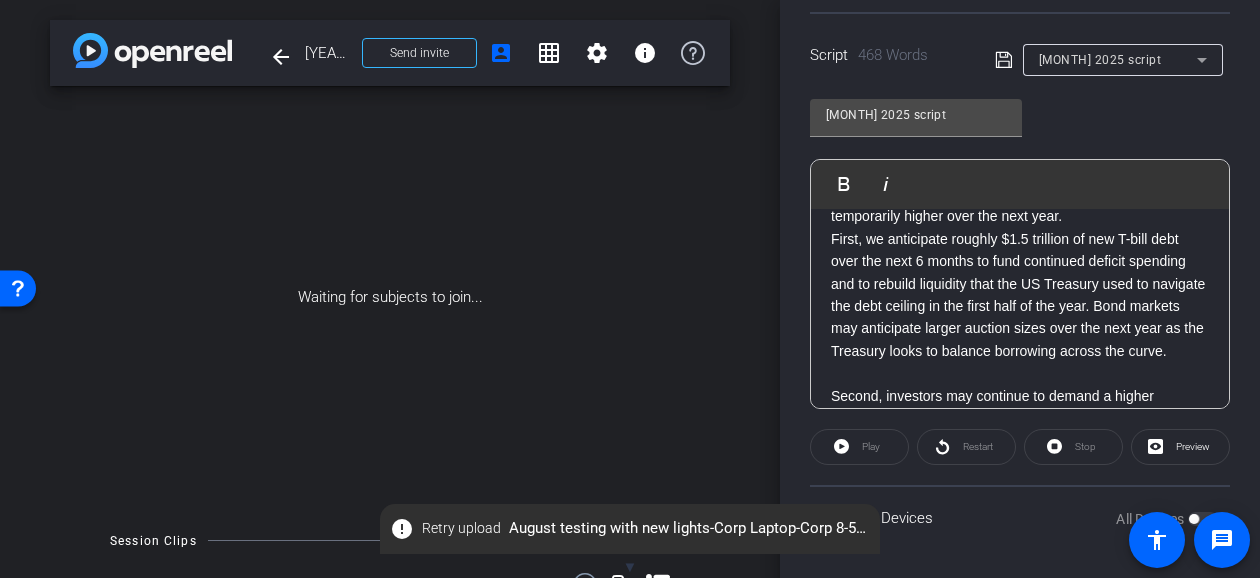 click on "The 10-year U.S. Treasury bond yield may be poised to increase later this year, leading to a potential buying opportunity for investors. Here’s why this measure of government borrowing is important and what could be driving the increase in yield. The 10-year Treasury yield is the interest rate the U.S. government pays to borrow money for a 10-year period. Whereas, stocks trade on price, Treasuries trade in terms of yield. A lower yield can reflect strong demand for high-quality US Government bonds, which is supported by its unlimited ability to tax. On the other hand, a higher yield reflects compensation required for possible inflation over the next decade as investors typically prefer to maintain the purchasing power of funds invested.     Several factors could send the 10-year Treasury yield temporarily higher over the next year." 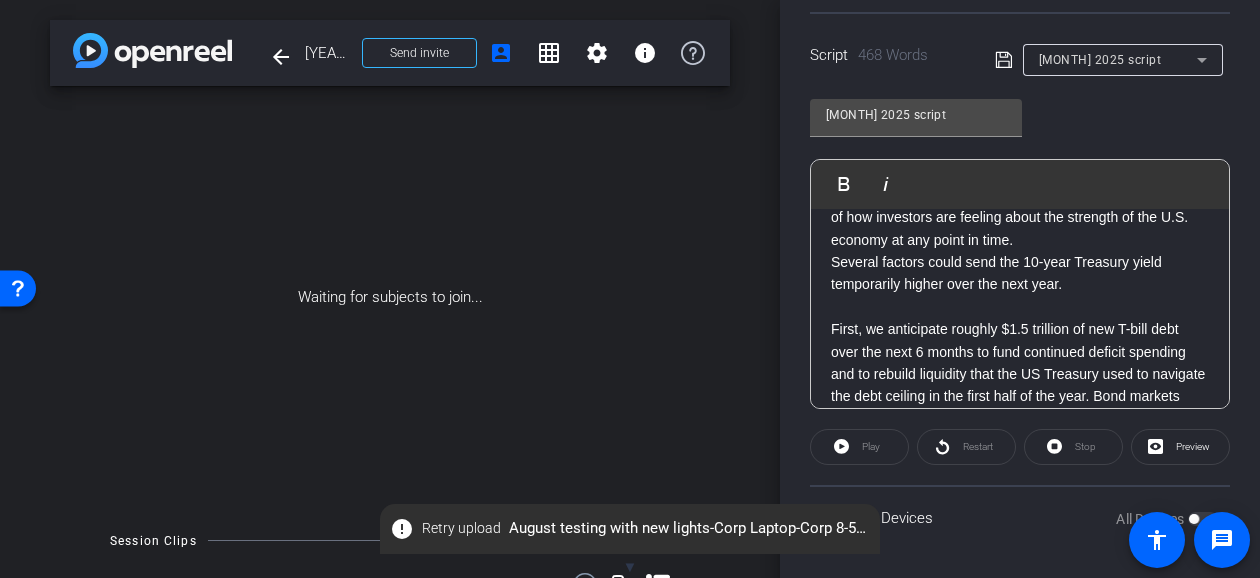 scroll, scrollTop: 438, scrollLeft: 0, axis: vertical 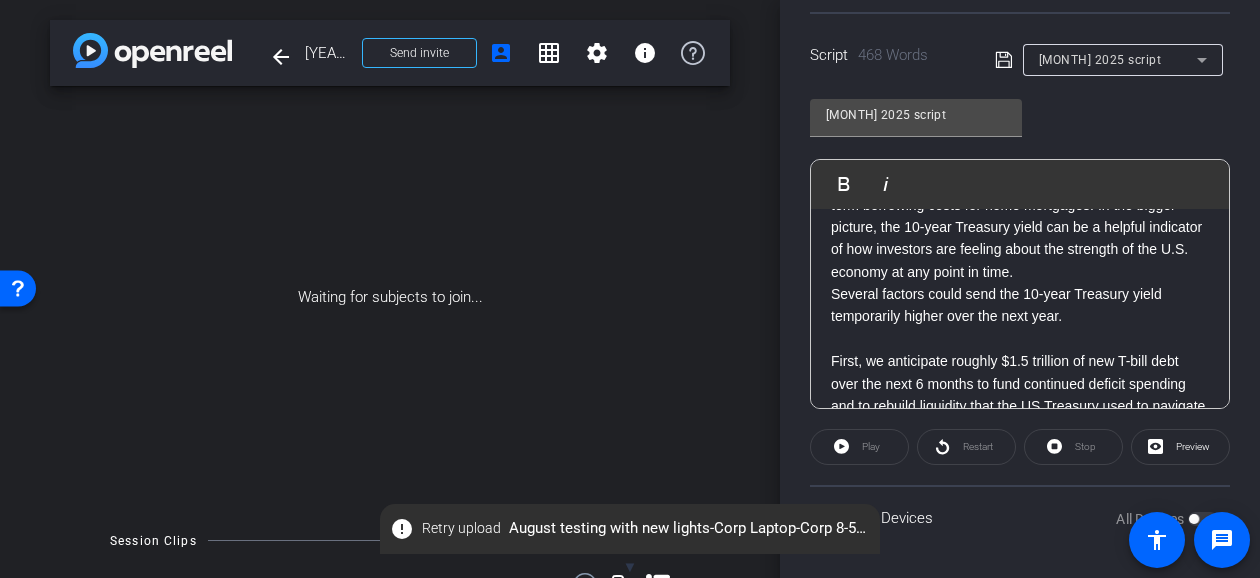click on "The 10-year U.S. Treasury bond yield may be poised to increase later this year, leading to a potential buying opportunity for investors. Here’s why this measure of government borrowing is important and what could be driving the increase in yield. The 10-year Treasury yield is the interest rate the U.S. government pays to borrow money for a 10-year period. Whereas, stocks trade on price, Treasuries trade in terms of yield. A lower yield can reflect strong demand for high-quality US Government bonds, which is supported by its unlimited ability to tax. On the other hand, a higher yield reflects compensation required for possible inflation over the next decade as investors typically prefer to maintain the purchasing power of funds invested.     Several factors could send the 10-year Treasury yield temporarily higher over the next year." 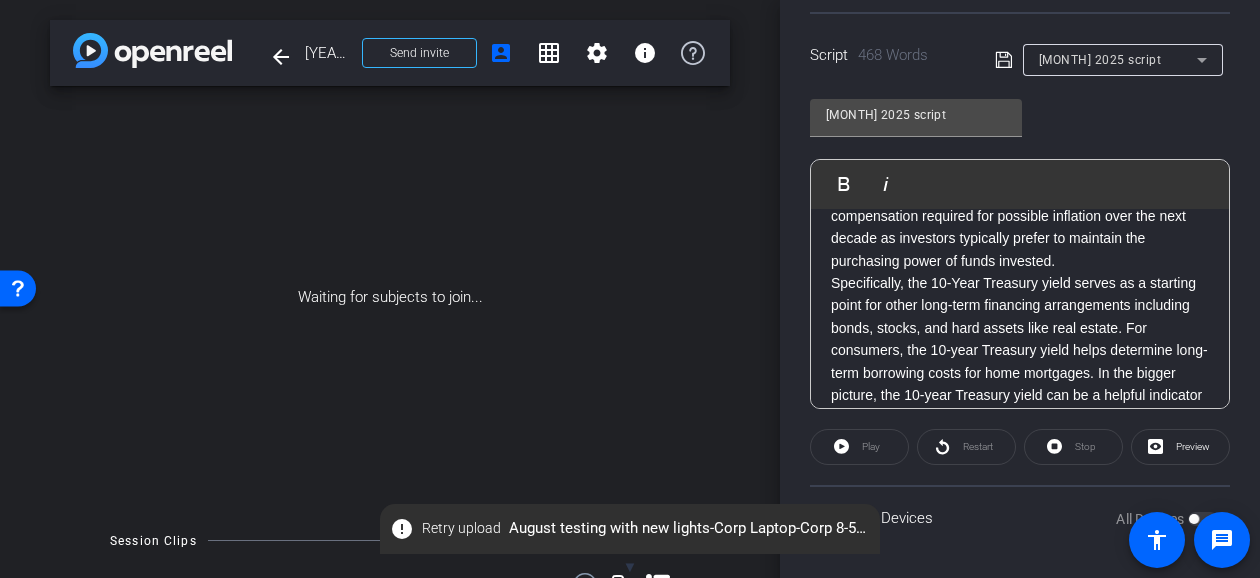 scroll, scrollTop: 238, scrollLeft: 0, axis: vertical 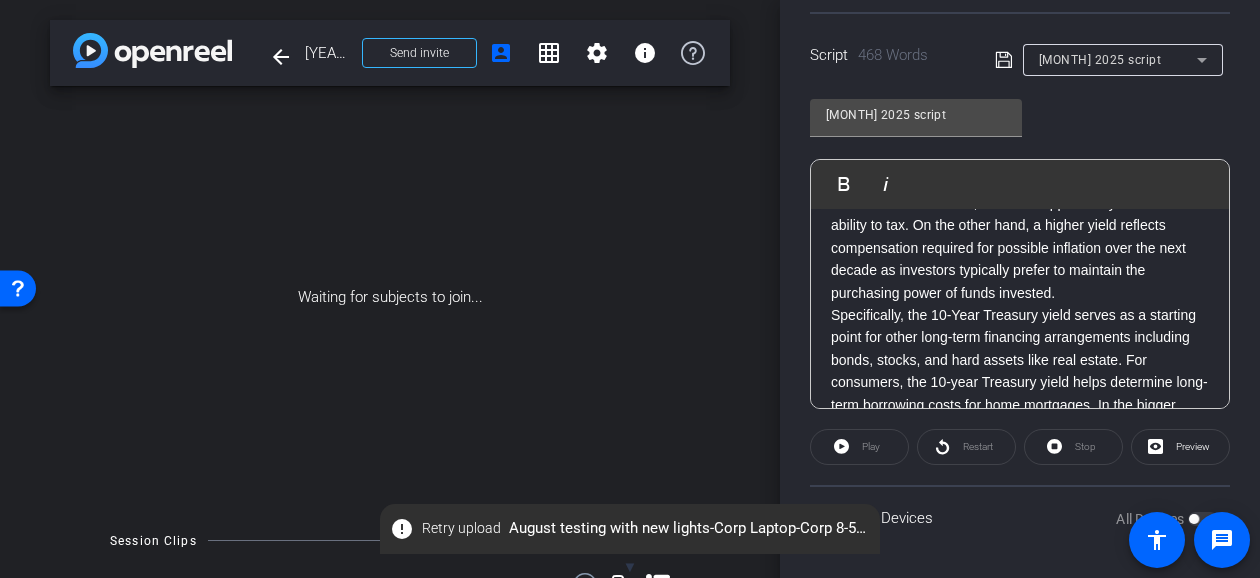click on "Specifically, the 10-Year Treasury yield serves as a starting point for other long-term financing arrangements including bonds, stocks, and hard assets like real estate. For consumers, the 10-year Treasury yield helps determine long-term borrowing costs for home mortgages. In the bigger picture, the 10-year Treasury yield can be a helpful indicator of how investors are feeling about the strength of the U.S. economy at any point in time." 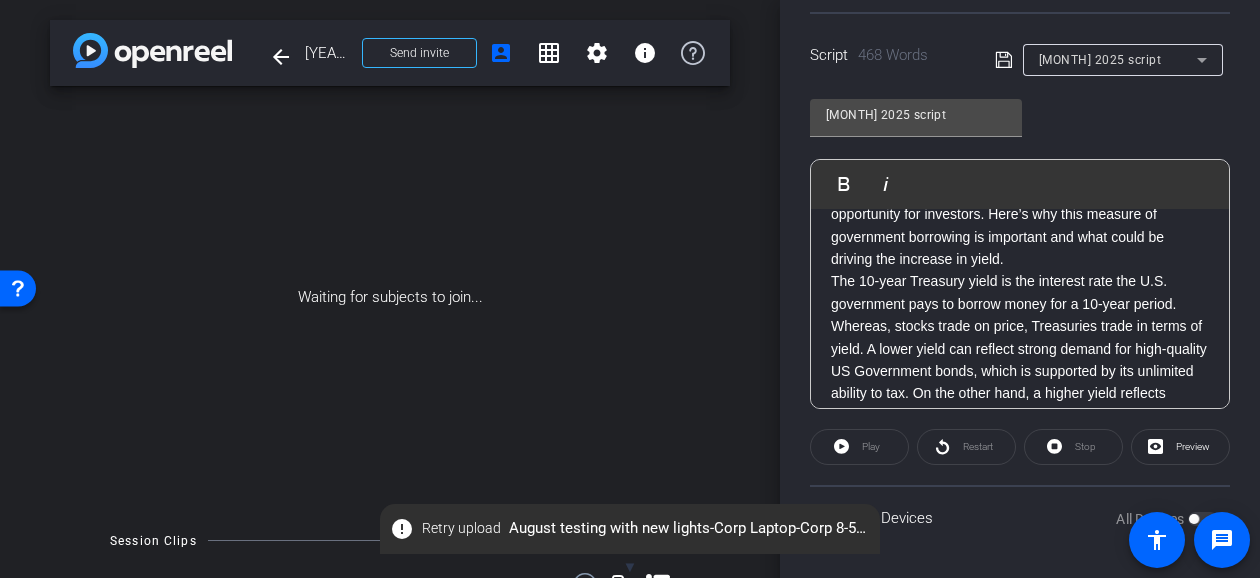 scroll, scrollTop: 38, scrollLeft: 0, axis: vertical 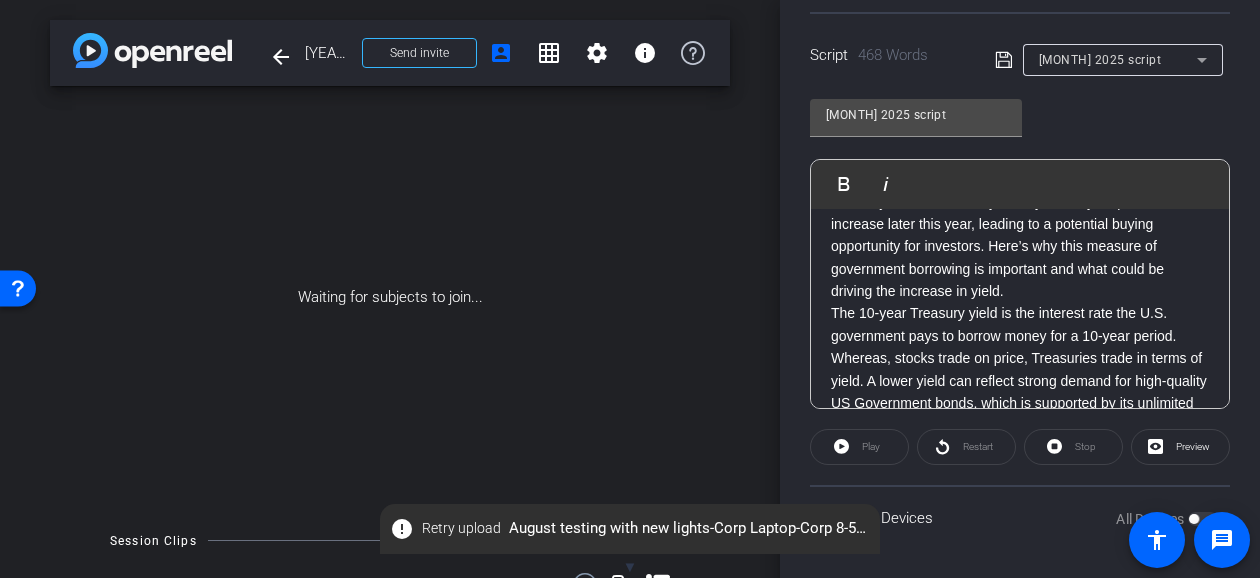 click on "The 10-year Treasury yield is the interest rate the U.S. government pays to borrow money for a 10-year period. Whereas, stocks trade on price, Treasuries trade in terms of yield. A lower yield can reflect strong demand for high-quality US Government bonds, which is supported by its unlimited ability to tax. On the other hand, a higher yield reflects compensation required for possible inflation over the next decade as investors typically prefer to maintain the purchasing power of funds invested." 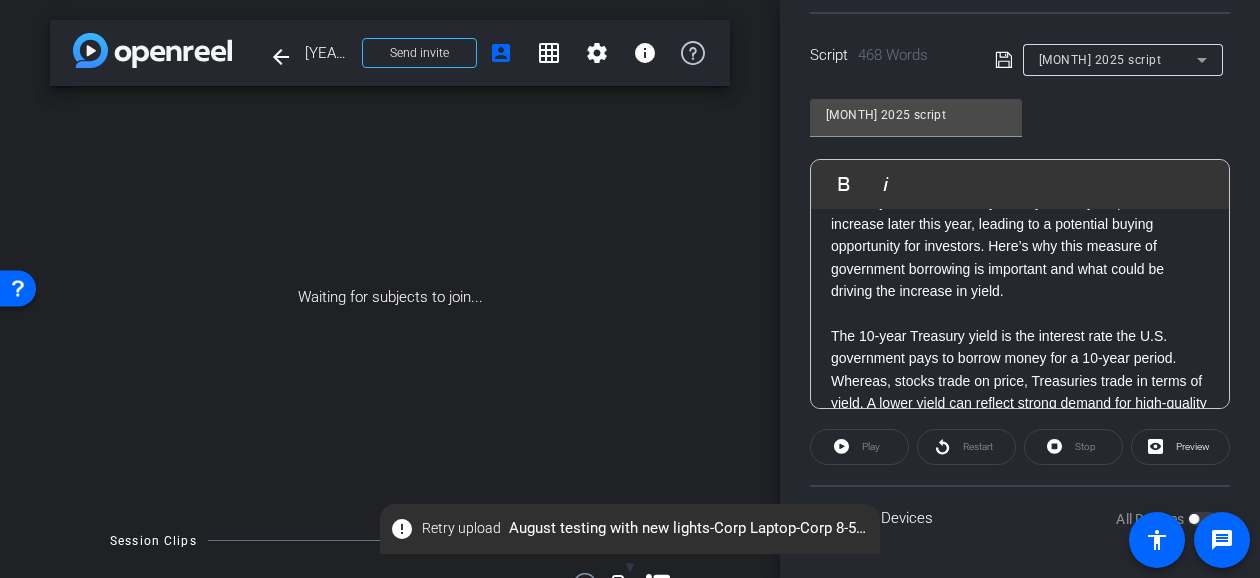 scroll, scrollTop: 0, scrollLeft: 0, axis: both 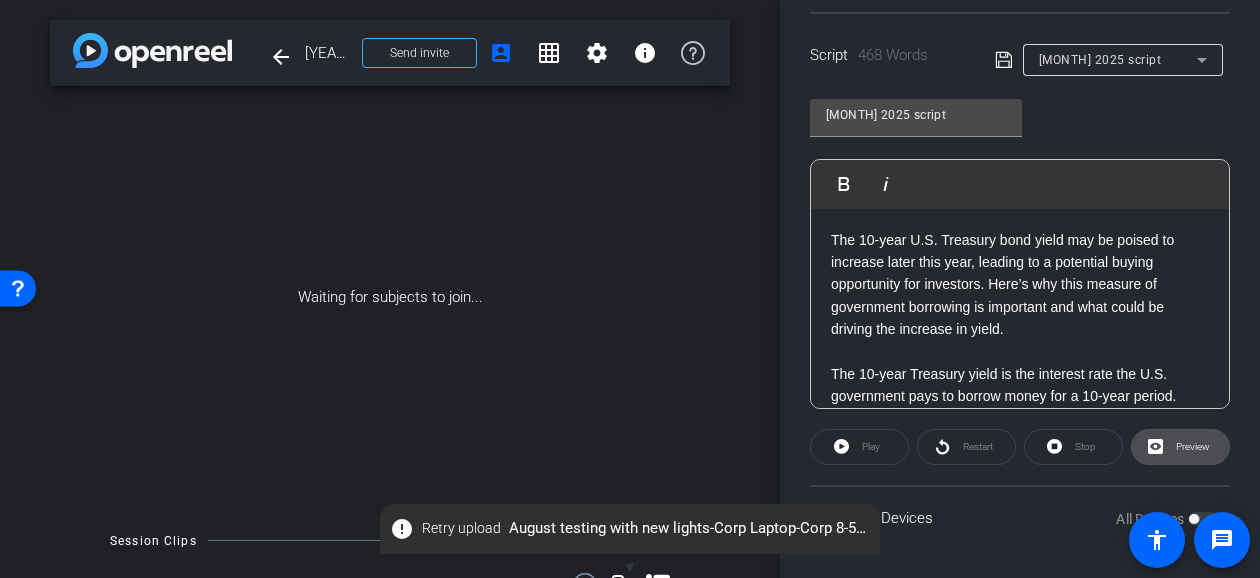 click 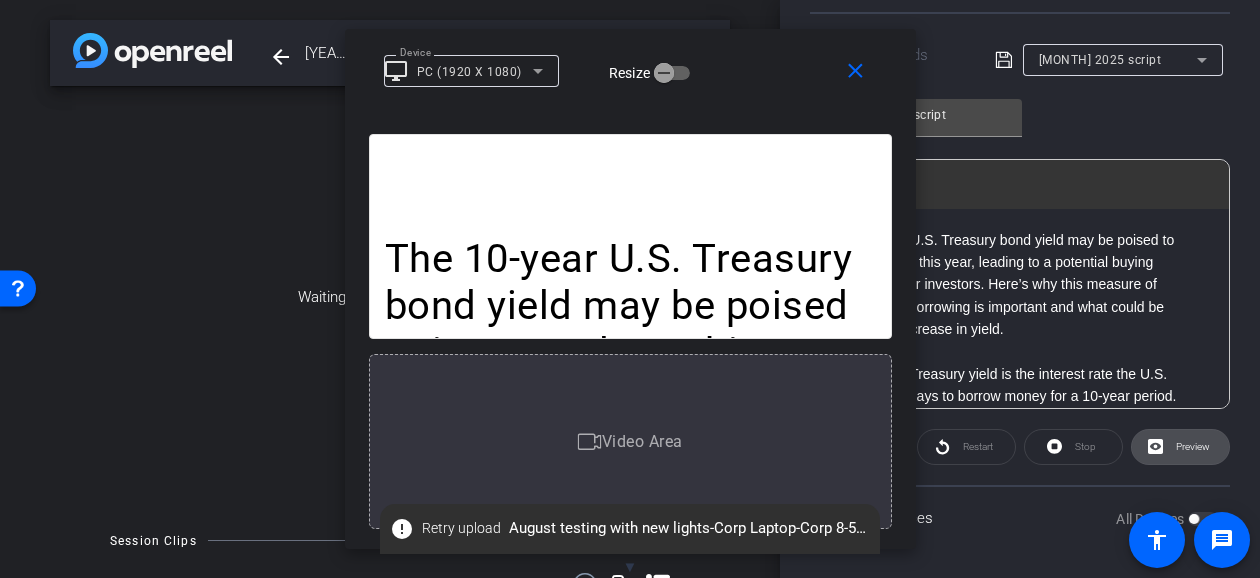 click 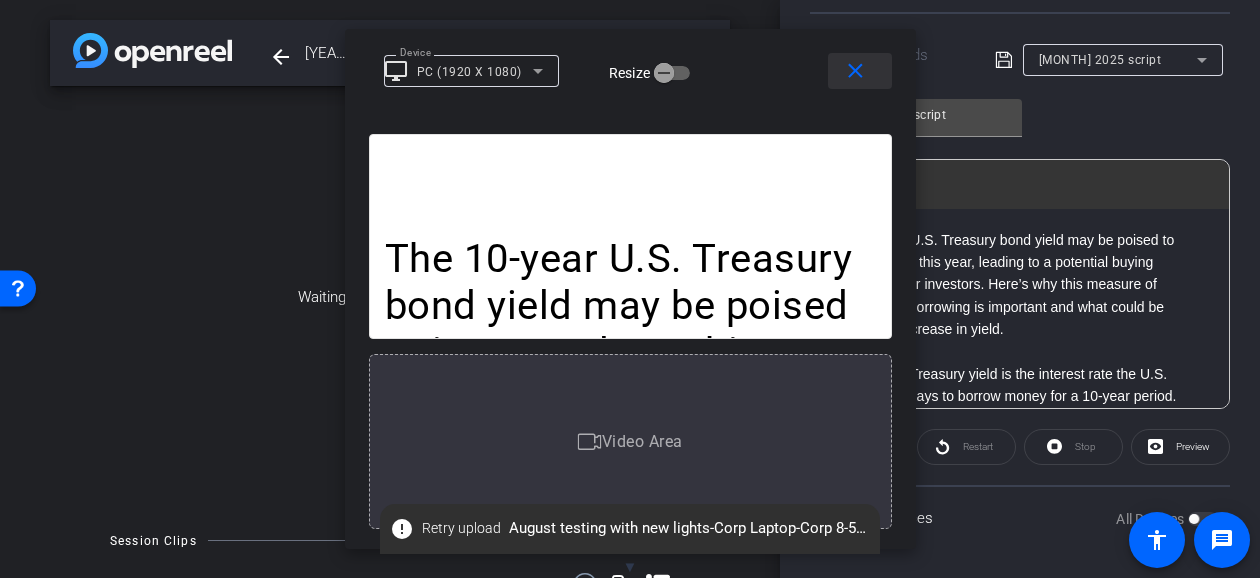 click at bounding box center [860, 71] 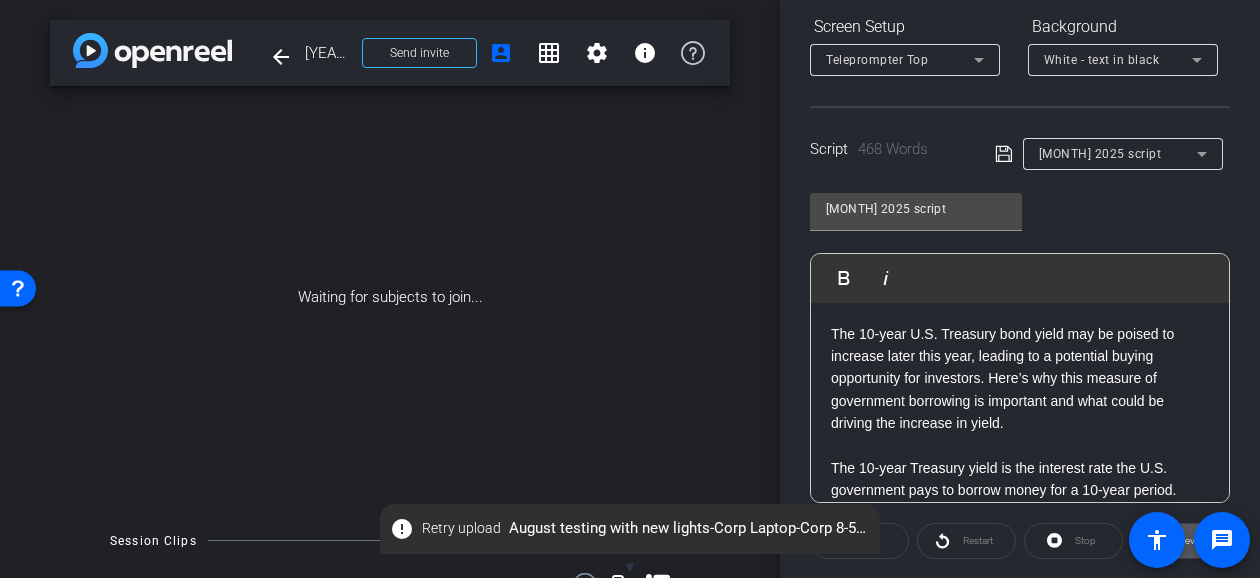 scroll, scrollTop: 206, scrollLeft: 0, axis: vertical 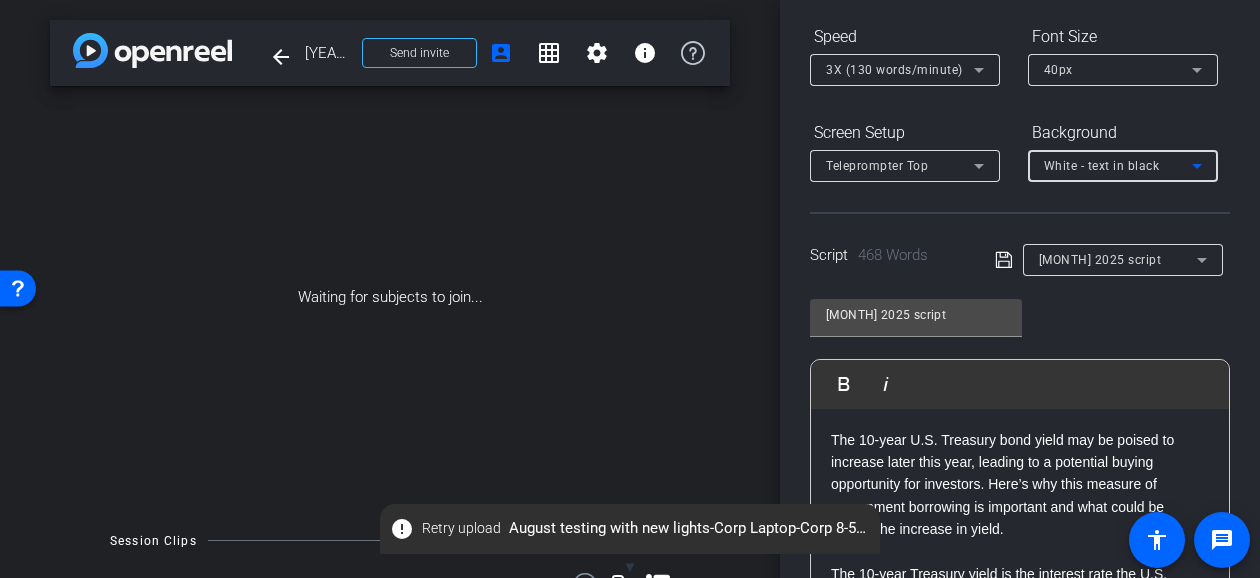 click on "White - text in black" at bounding box center (1102, 166) 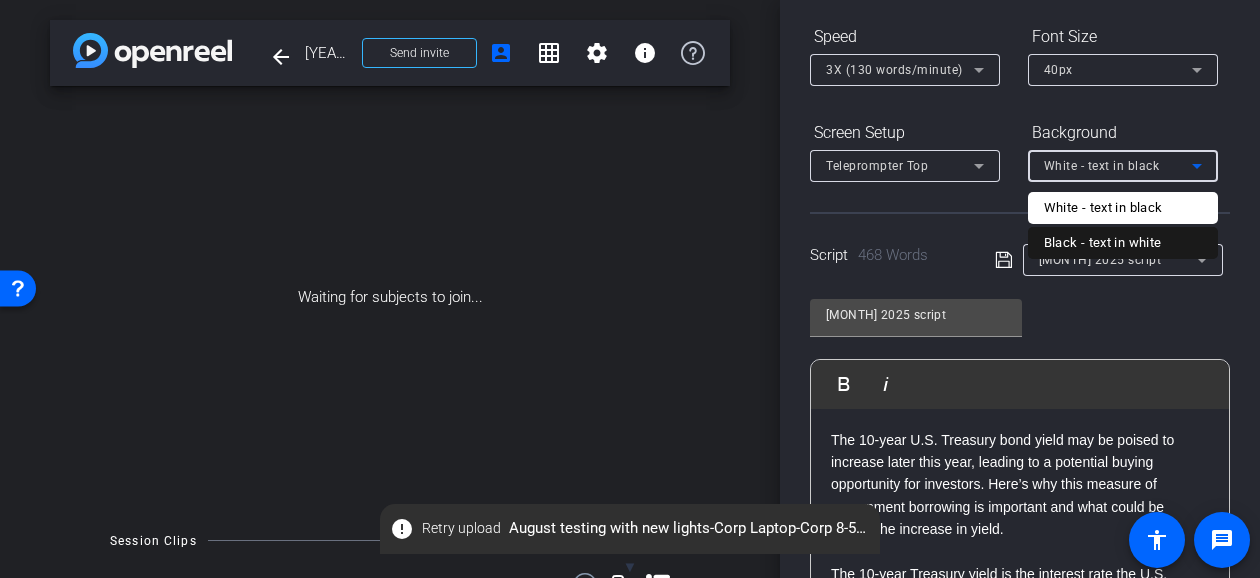 click on "Black - text in white" at bounding box center [1103, 243] 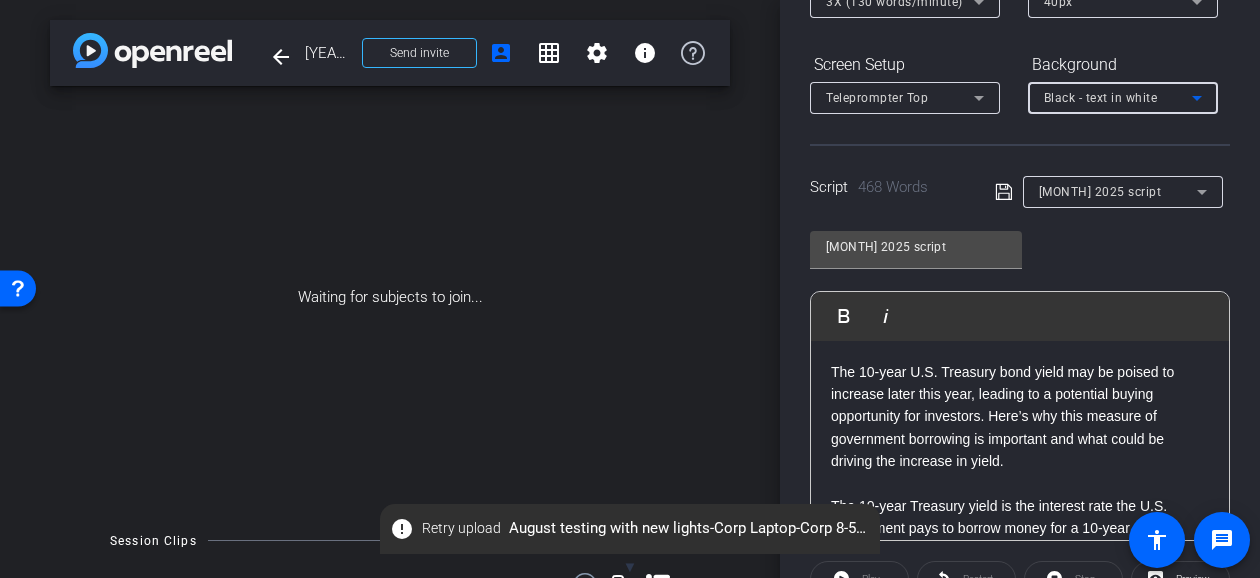 scroll, scrollTop: 306, scrollLeft: 0, axis: vertical 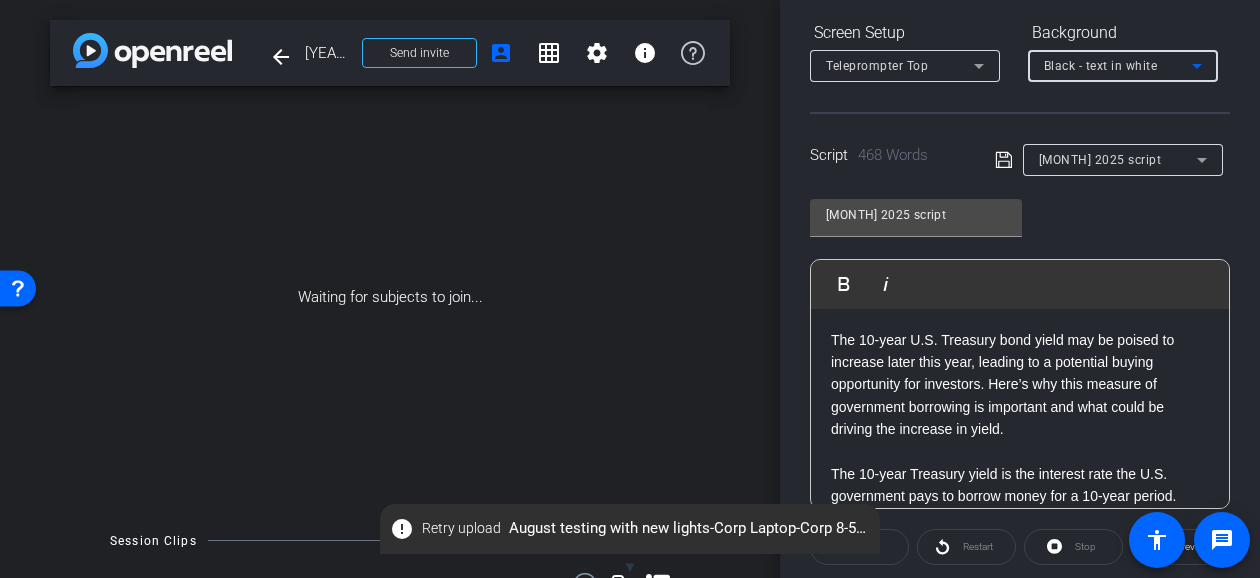 click on "Teleprompter Top" at bounding box center (900, 65) 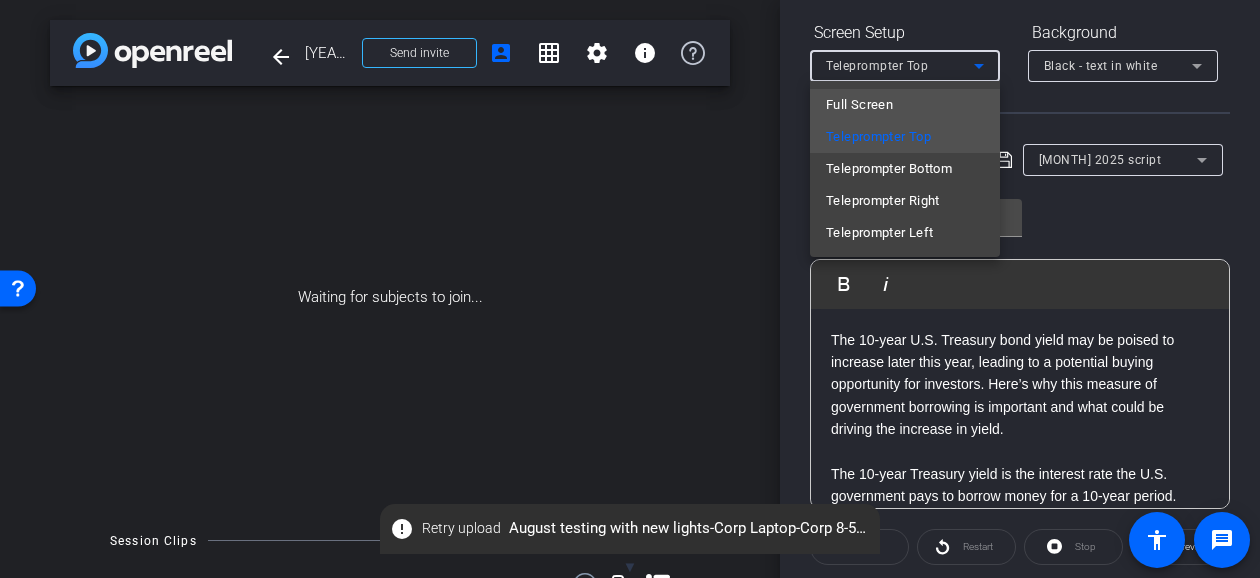 click on "Full Screen" at bounding box center (905, 105) 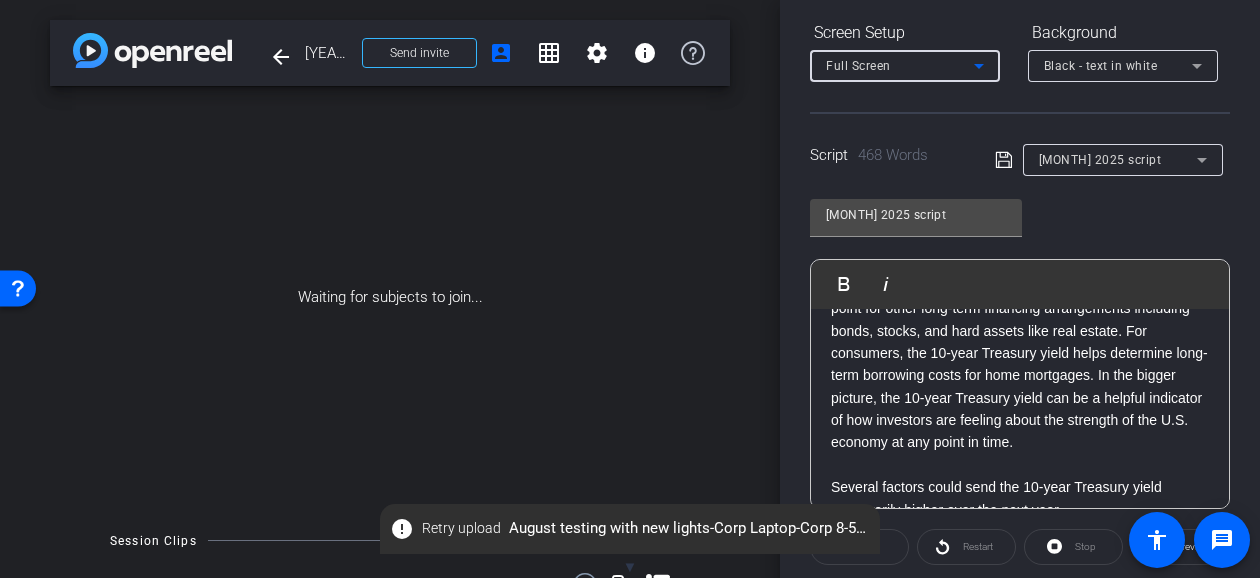 scroll, scrollTop: 500, scrollLeft: 0, axis: vertical 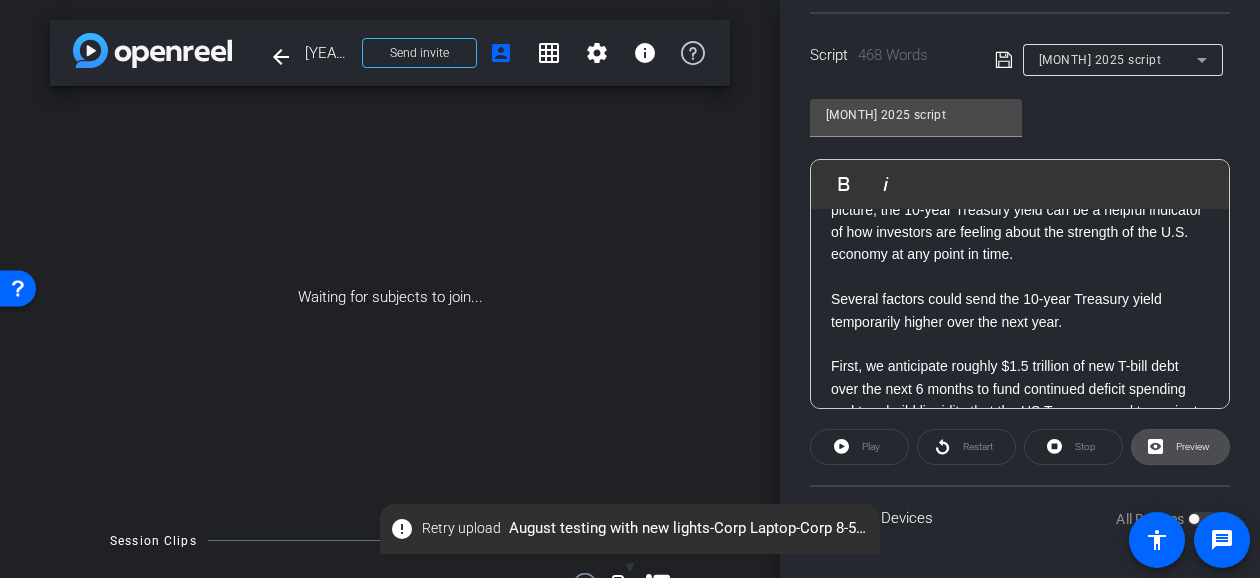 click on "Preview" 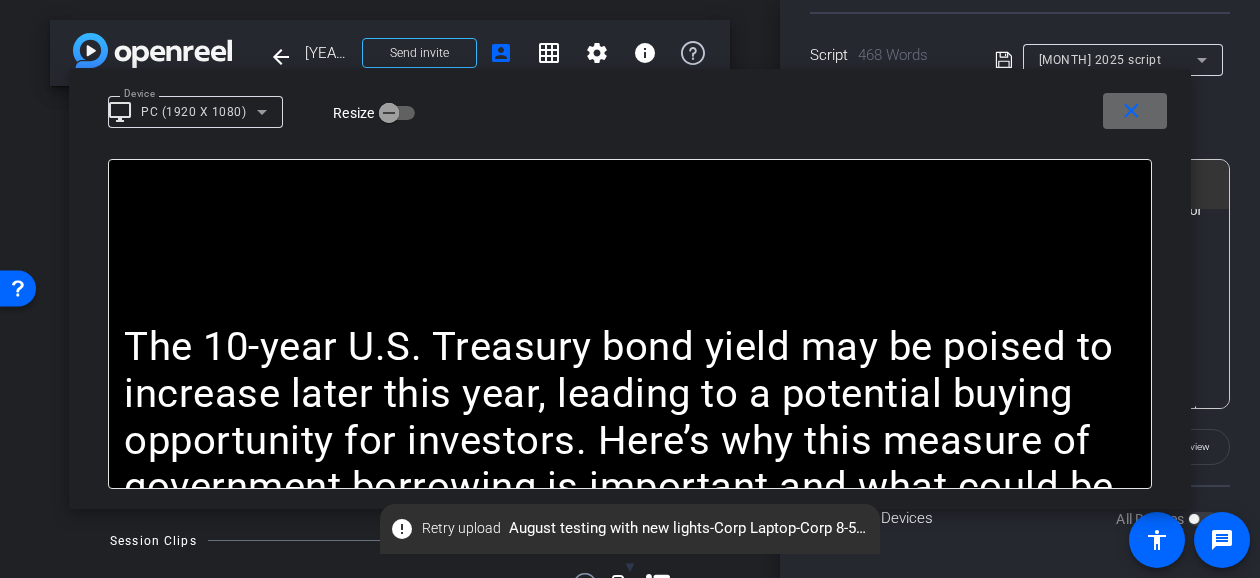 click at bounding box center [1135, 111] 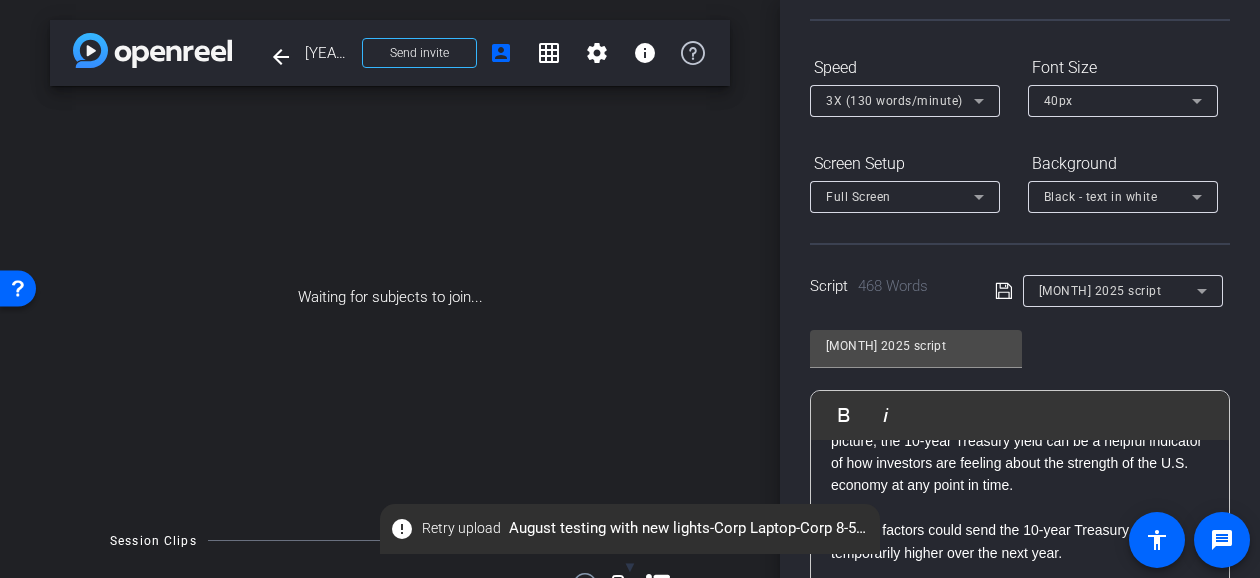 scroll, scrollTop: 106, scrollLeft: 0, axis: vertical 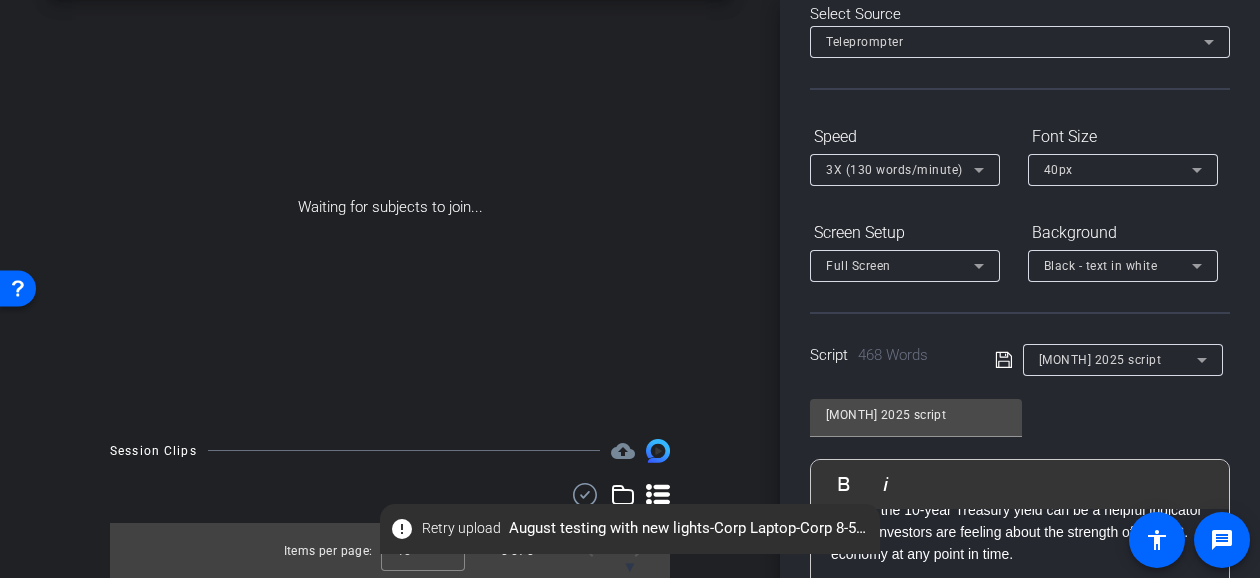 drag, startPoint x: 767, startPoint y: 221, endPoint x: 766, endPoint y: 89, distance: 132.00378 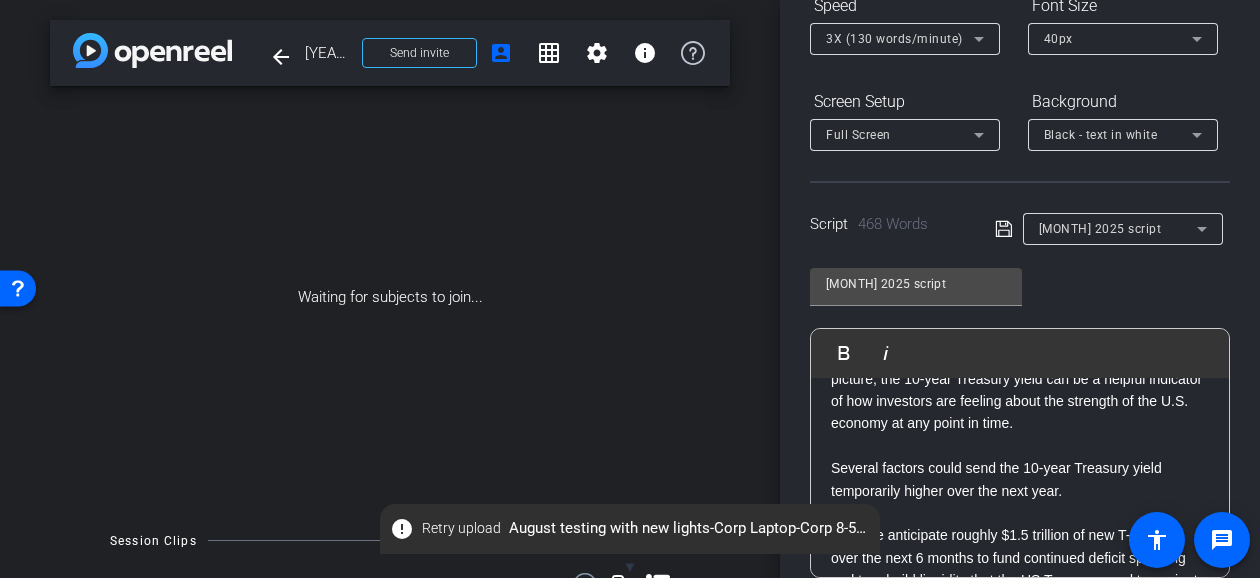 scroll, scrollTop: 406, scrollLeft: 0, axis: vertical 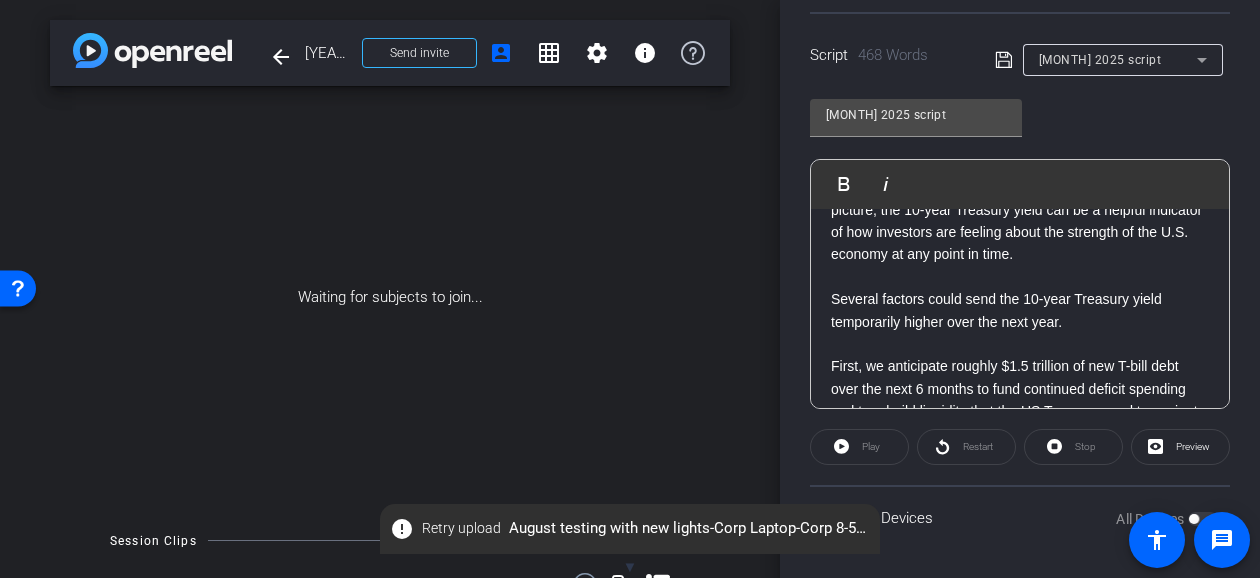 click on "error   Retry upload   August testing with new lights-Corp Laptop-Corp 8-5a-2025-08-05-14-11-32-461-0.webm" 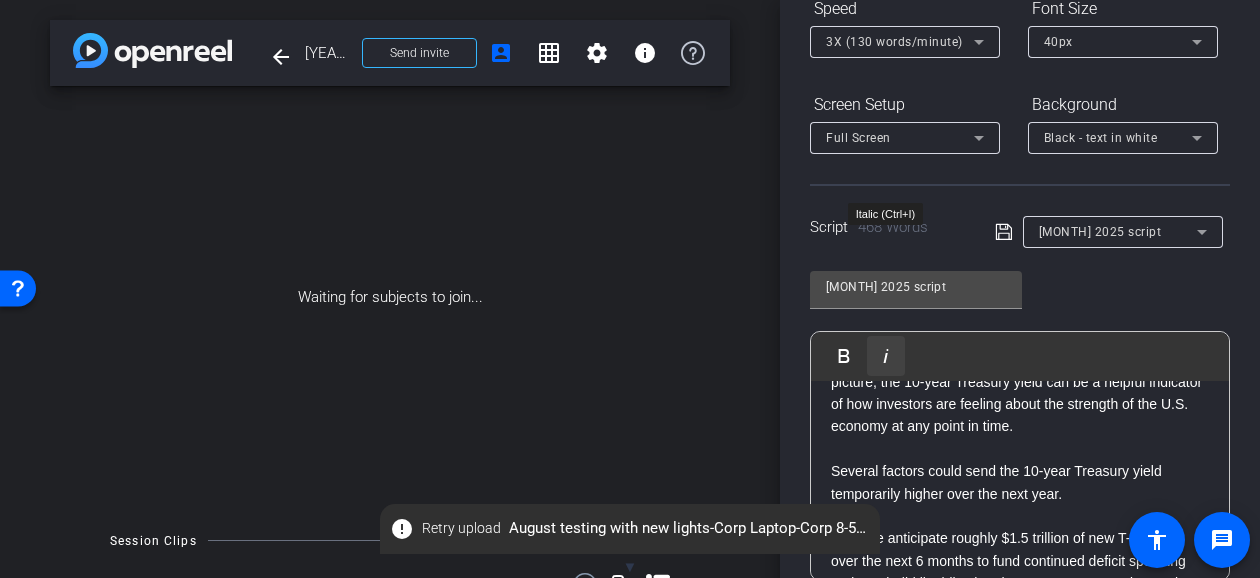 scroll, scrollTop: 6, scrollLeft: 0, axis: vertical 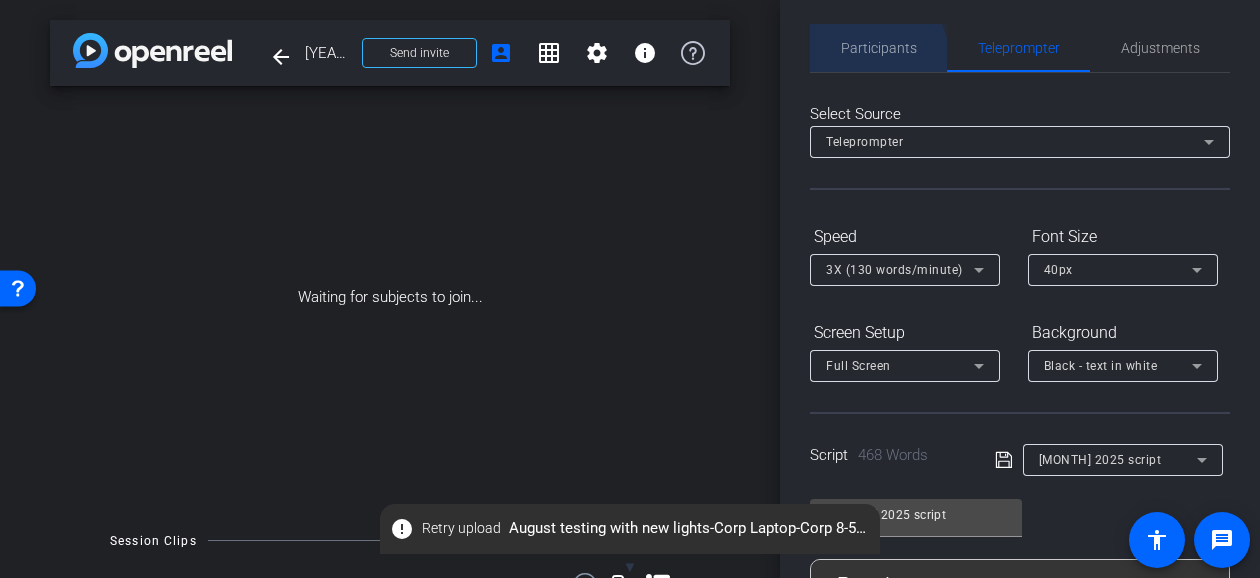 click on "Participants" at bounding box center (879, 48) 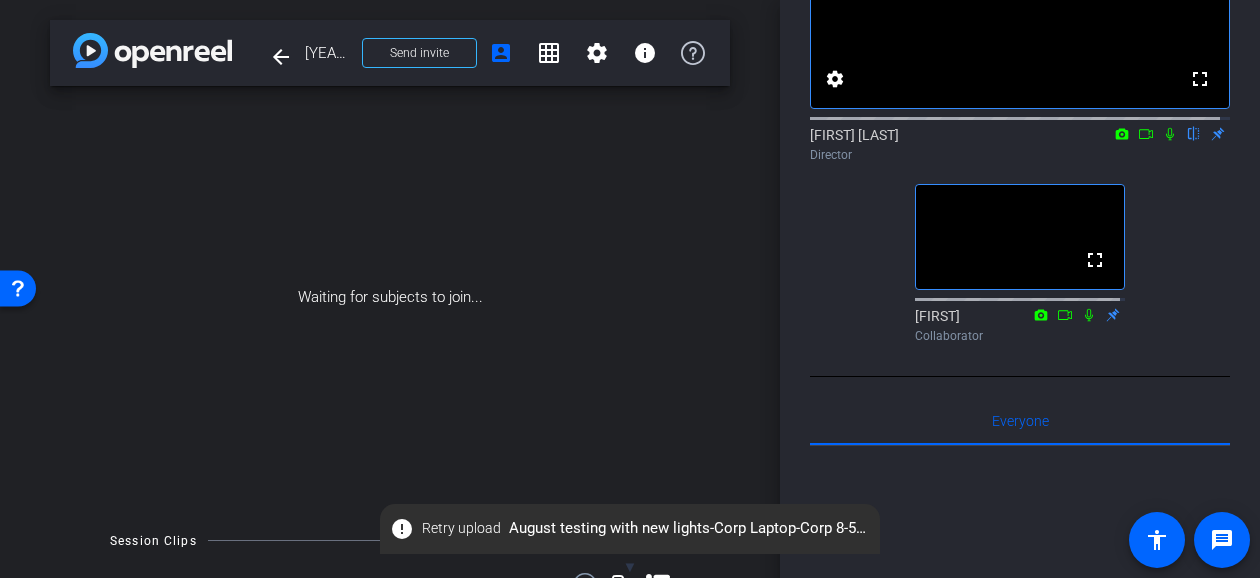 scroll, scrollTop: 206, scrollLeft: 0, axis: vertical 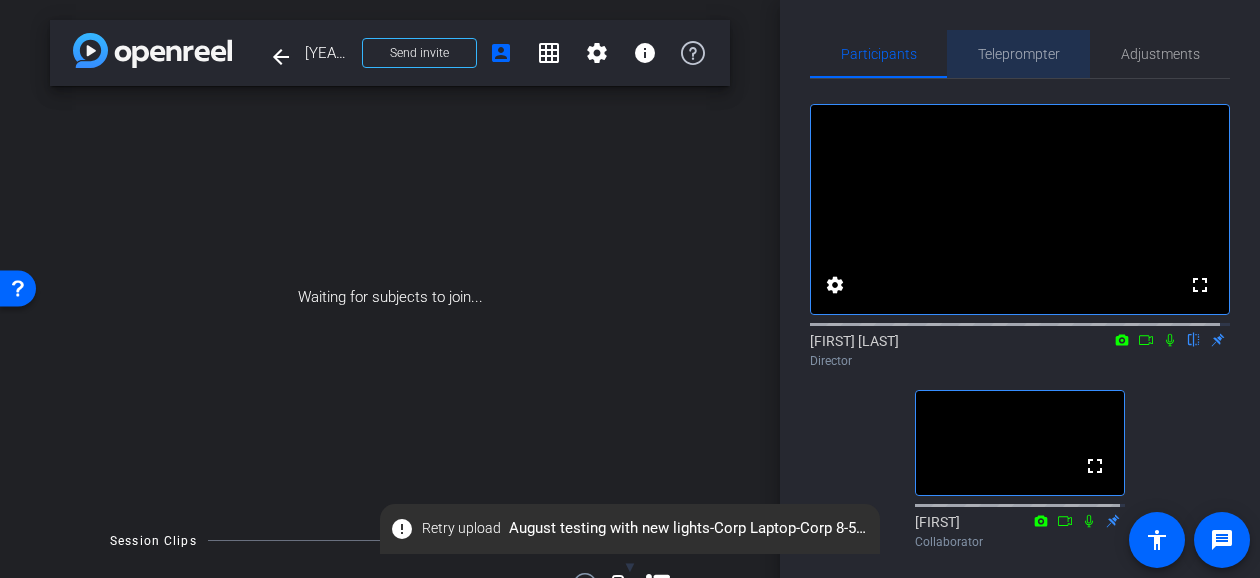 click on "Teleprompter" at bounding box center [1019, 54] 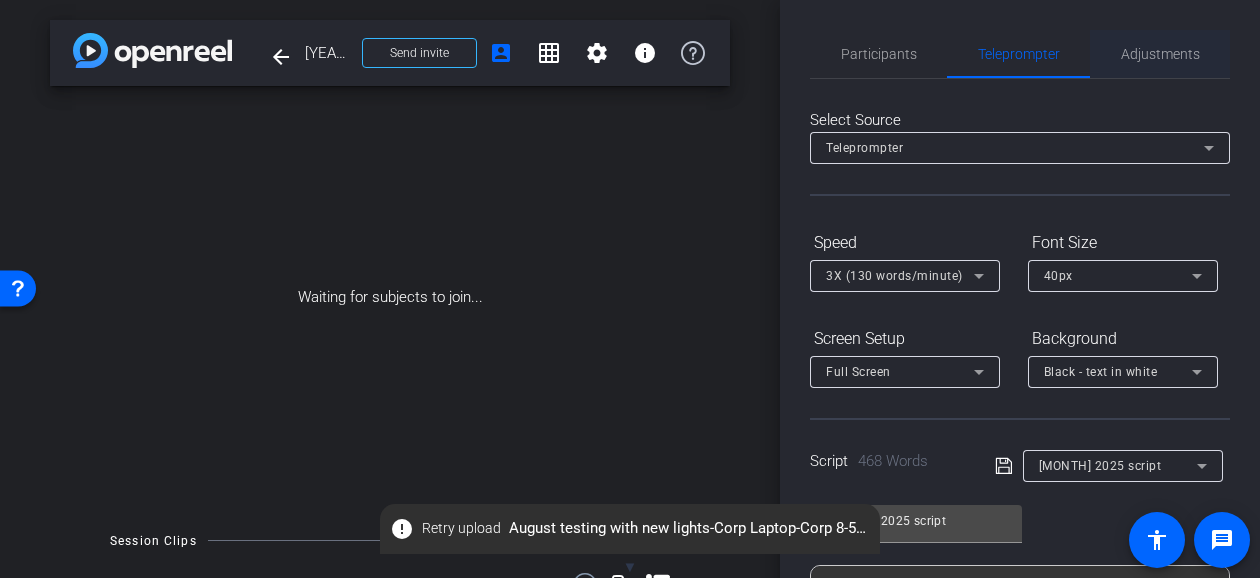 click on "Adjustments" at bounding box center (1160, 54) 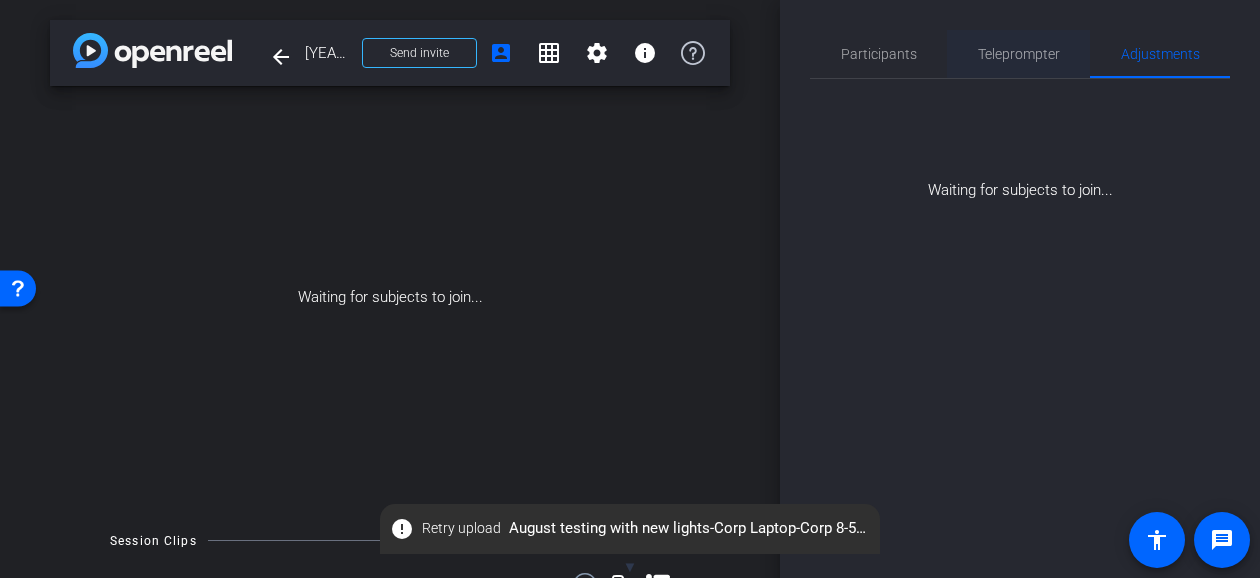click on "Teleprompter" at bounding box center [1018, 54] 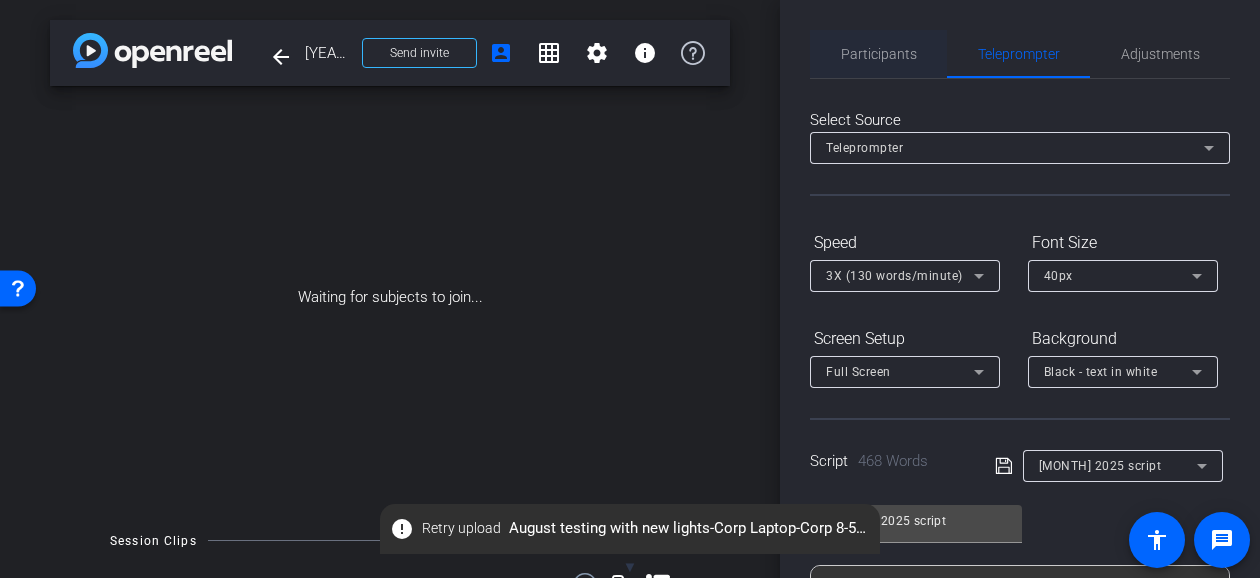 click on "Participants" at bounding box center (879, 54) 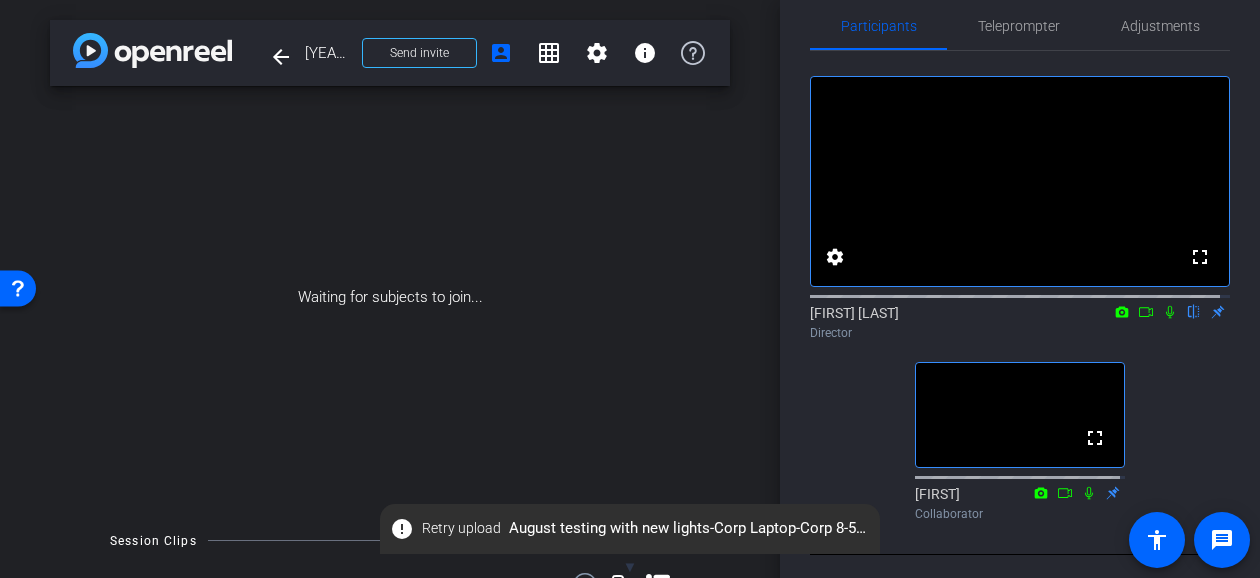 scroll, scrollTop: 0, scrollLeft: 0, axis: both 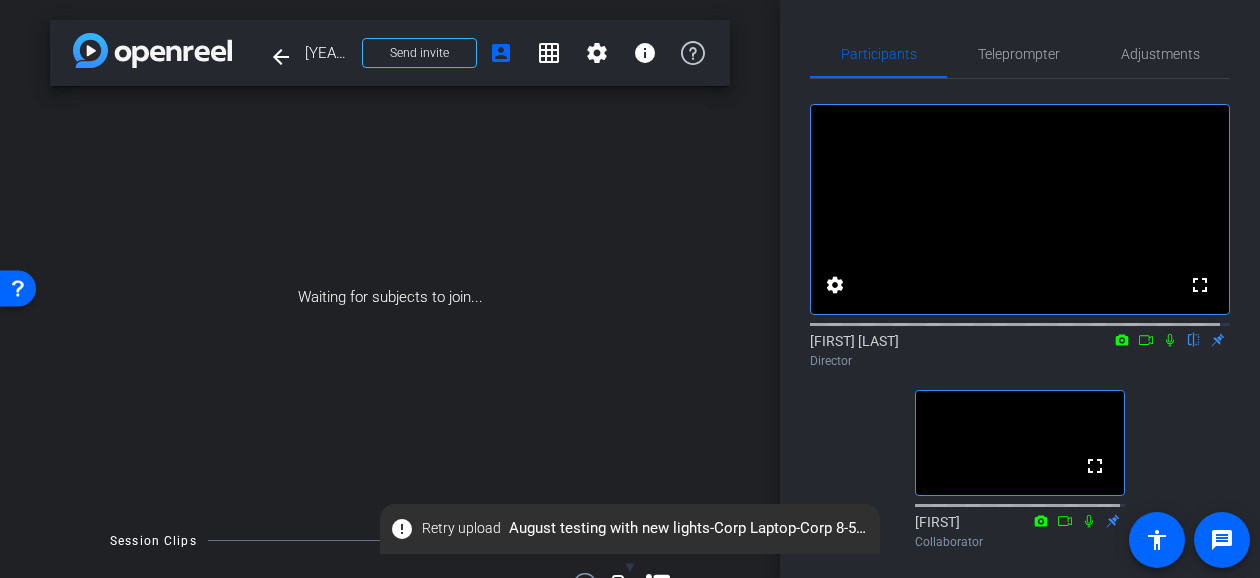 click on "error   Retry upload   August testing with new lights-Corp Laptop-Corp 8-5a-2025-08-05-14-11-32-461-0.webm" 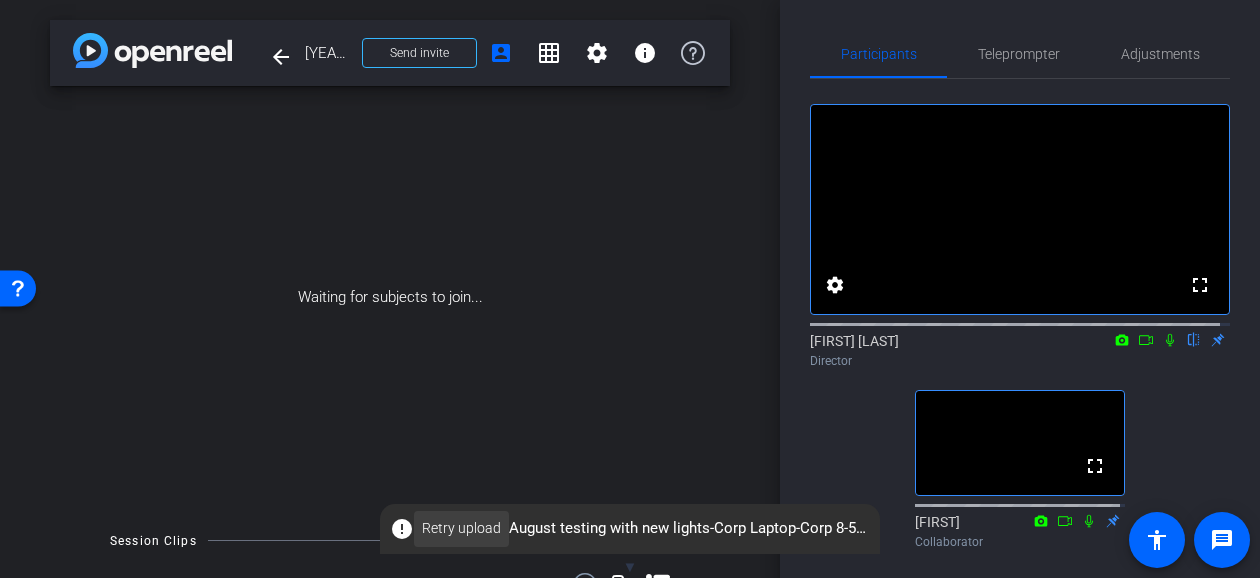 click on "Retry upload" 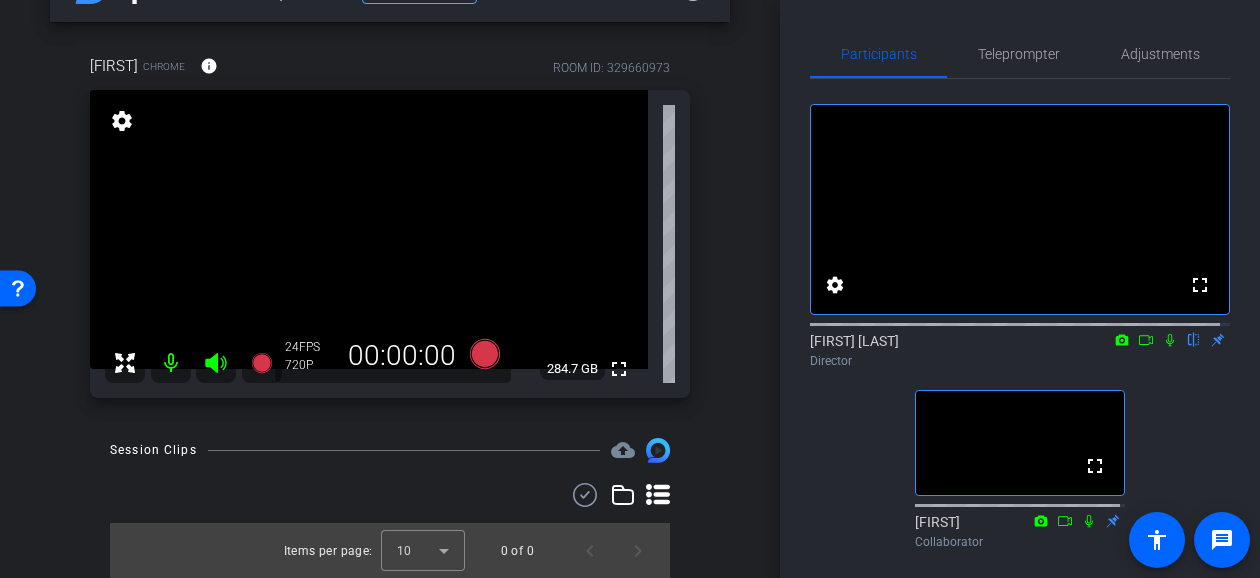 scroll, scrollTop: 0, scrollLeft: 0, axis: both 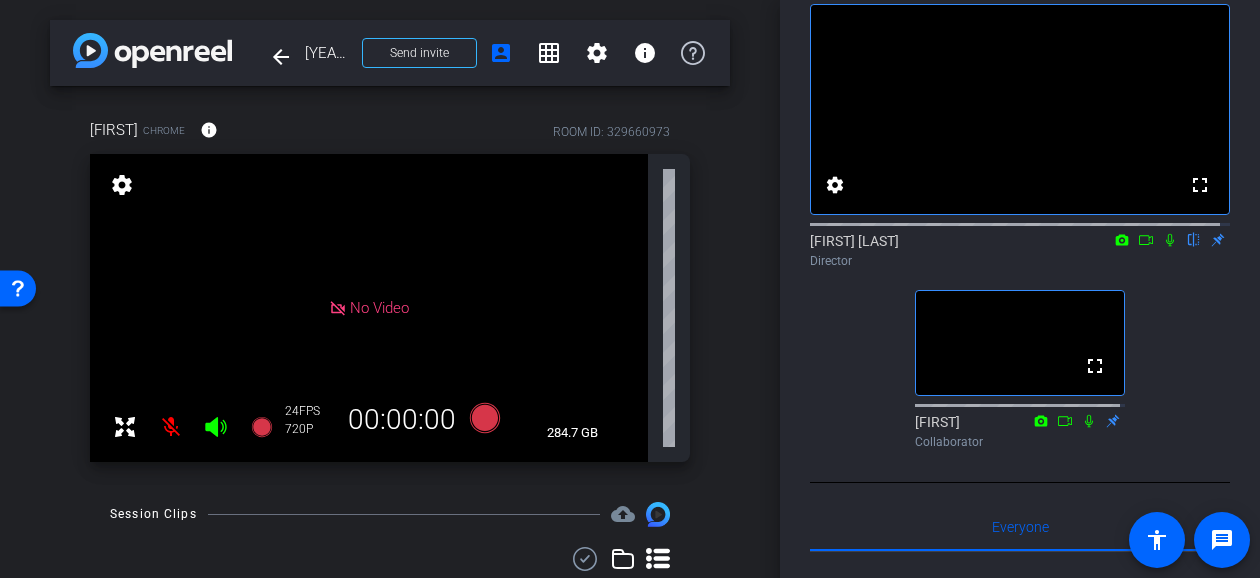 drag, startPoint x: 783, startPoint y: 265, endPoint x: 833, endPoint y: 263, distance: 50.039986 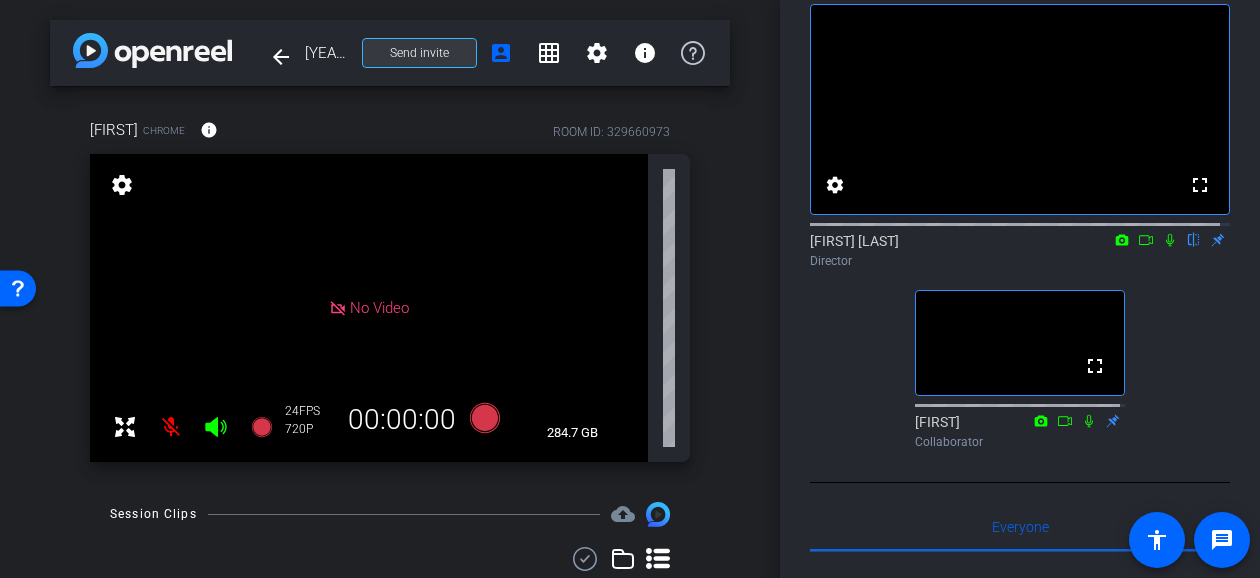 click on "Send invite" at bounding box center [419, 53] 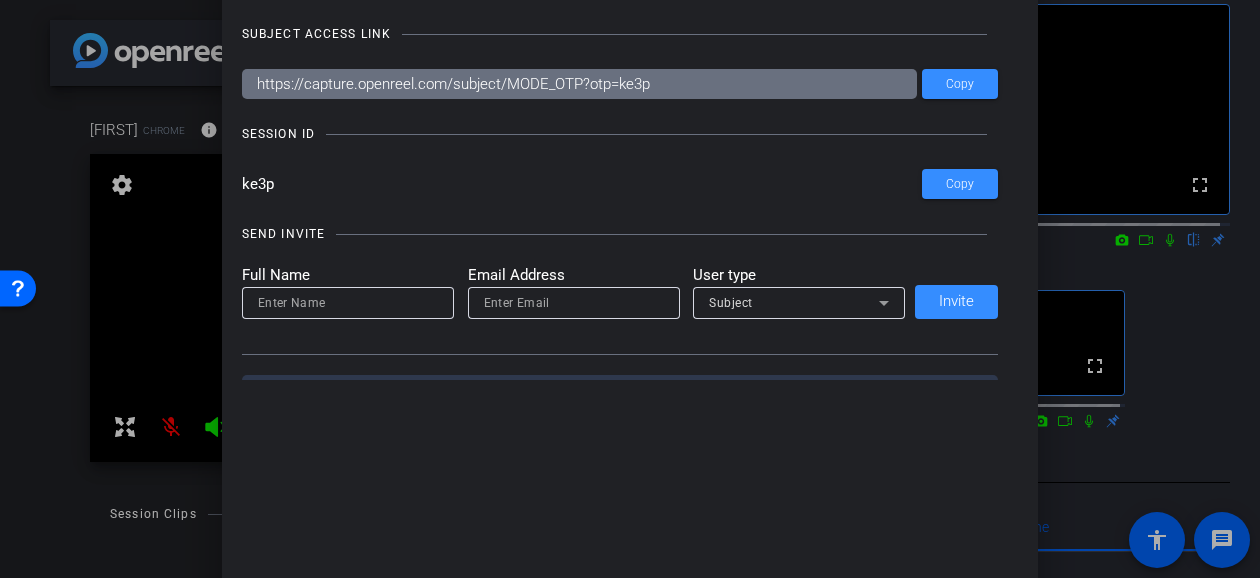 click at bounding box center (630, 289) 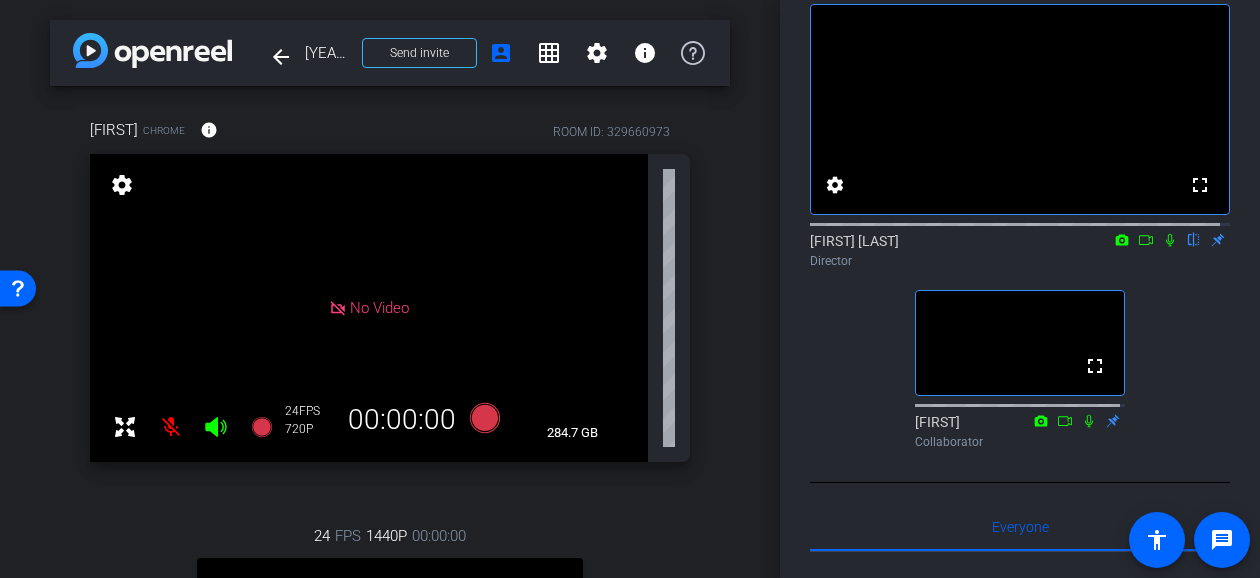 type 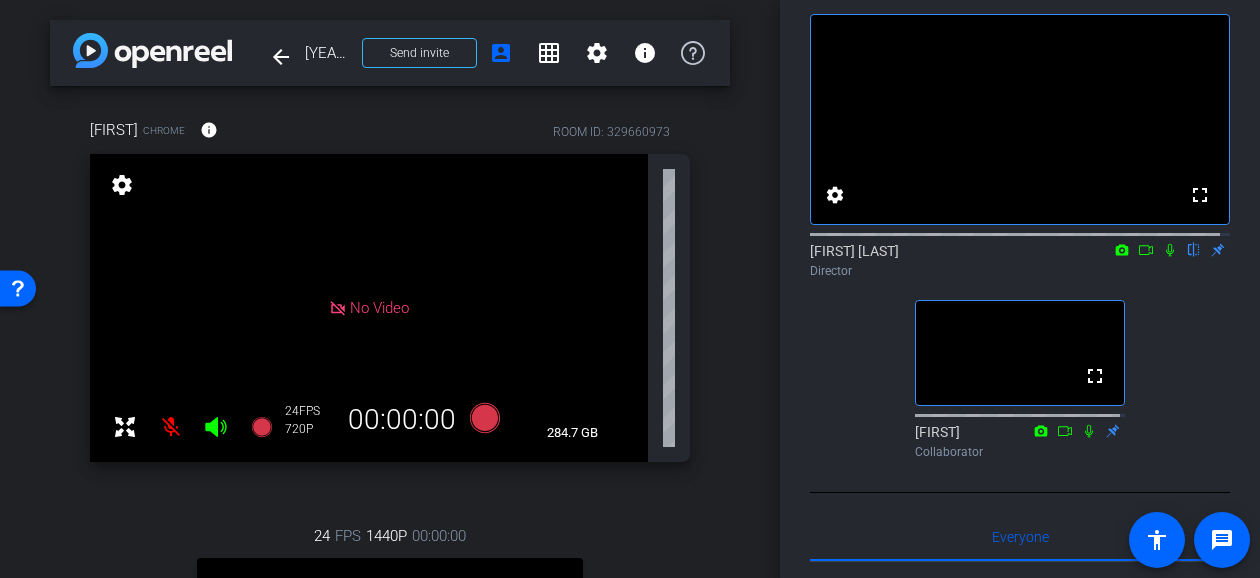 scroll, scrollTop: 74, scrollLeft: 0, axis: vertical 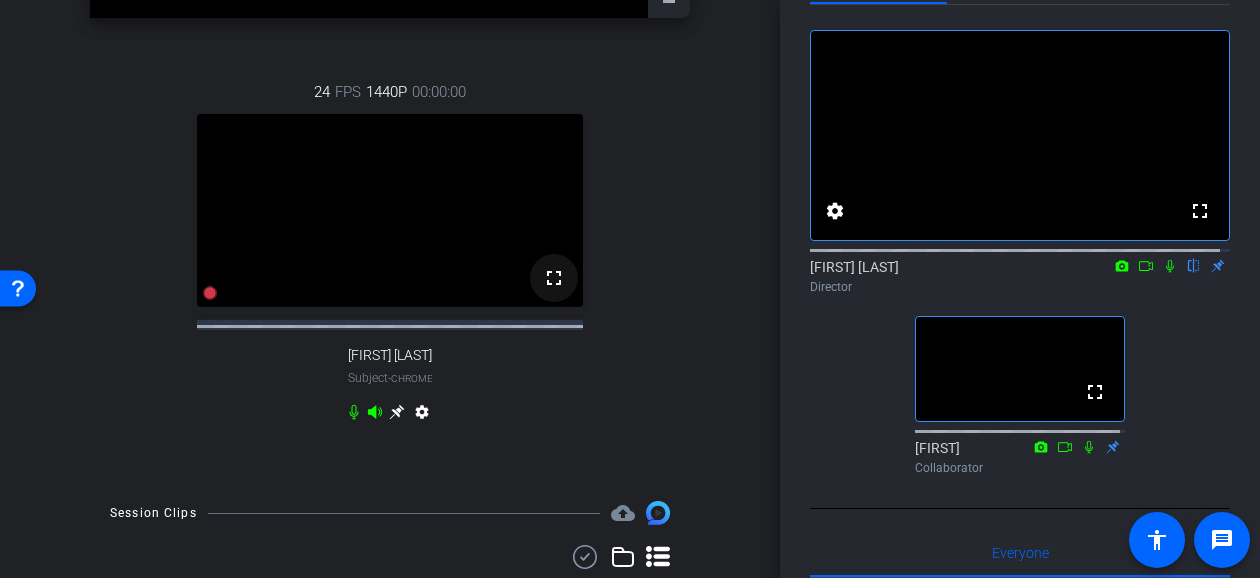 drag, startPoint x: 555, startPoint y: 305, endPoint x: 574, endPoint y: 398, distance: 94.92102 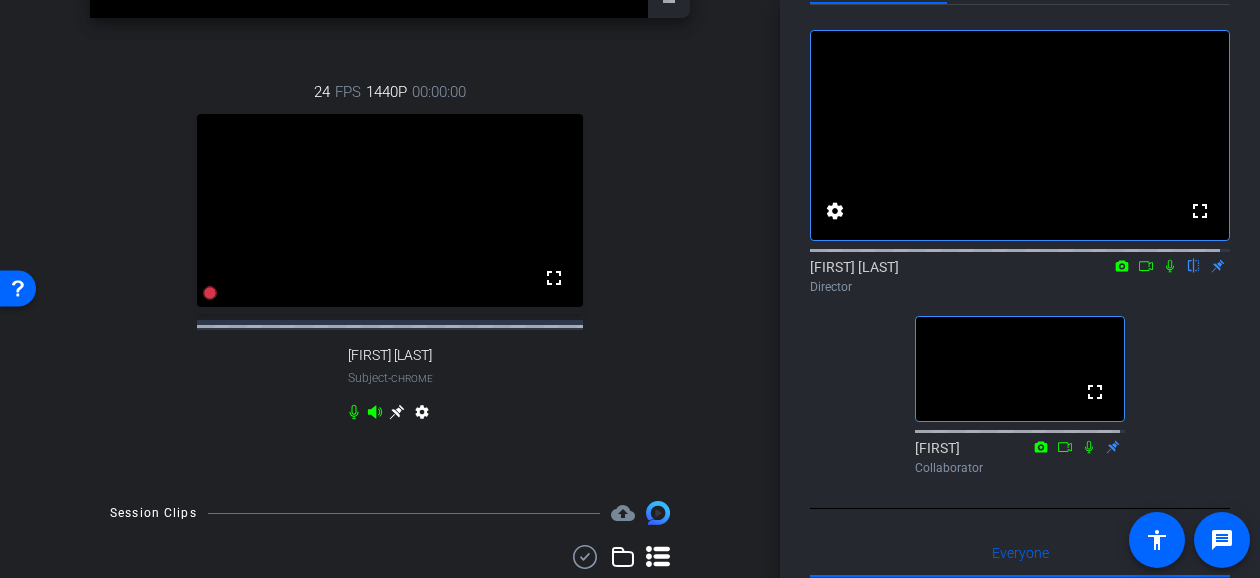 click on "fullscreen" at bounding box center [554, 278] 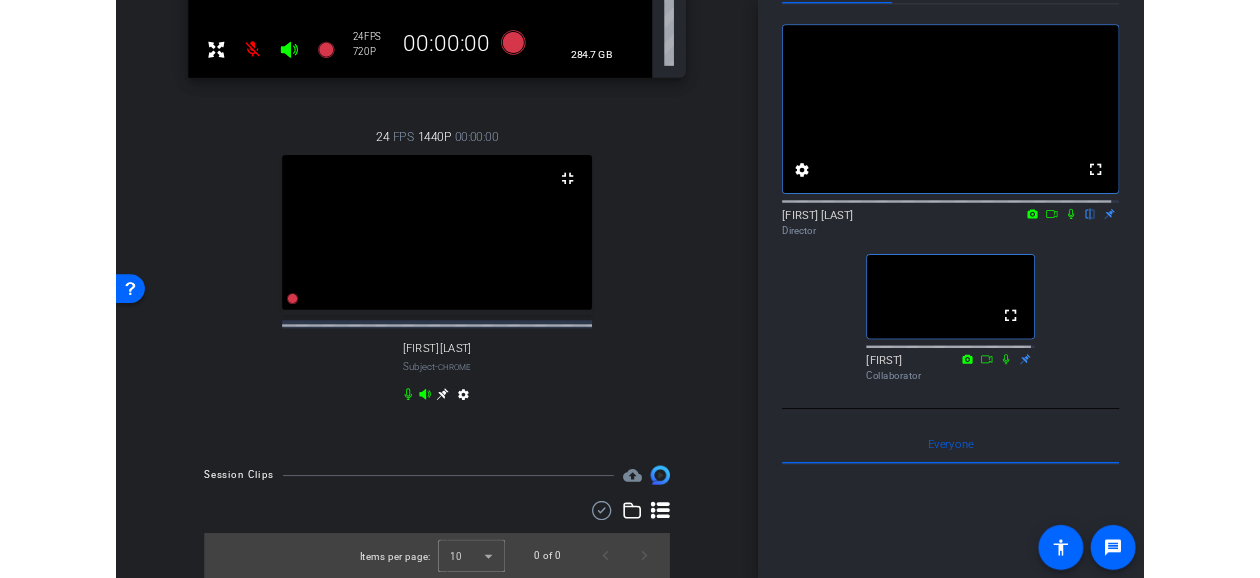 scroll, scrollTop: 200, scrollLeft: 0, axis: vertical 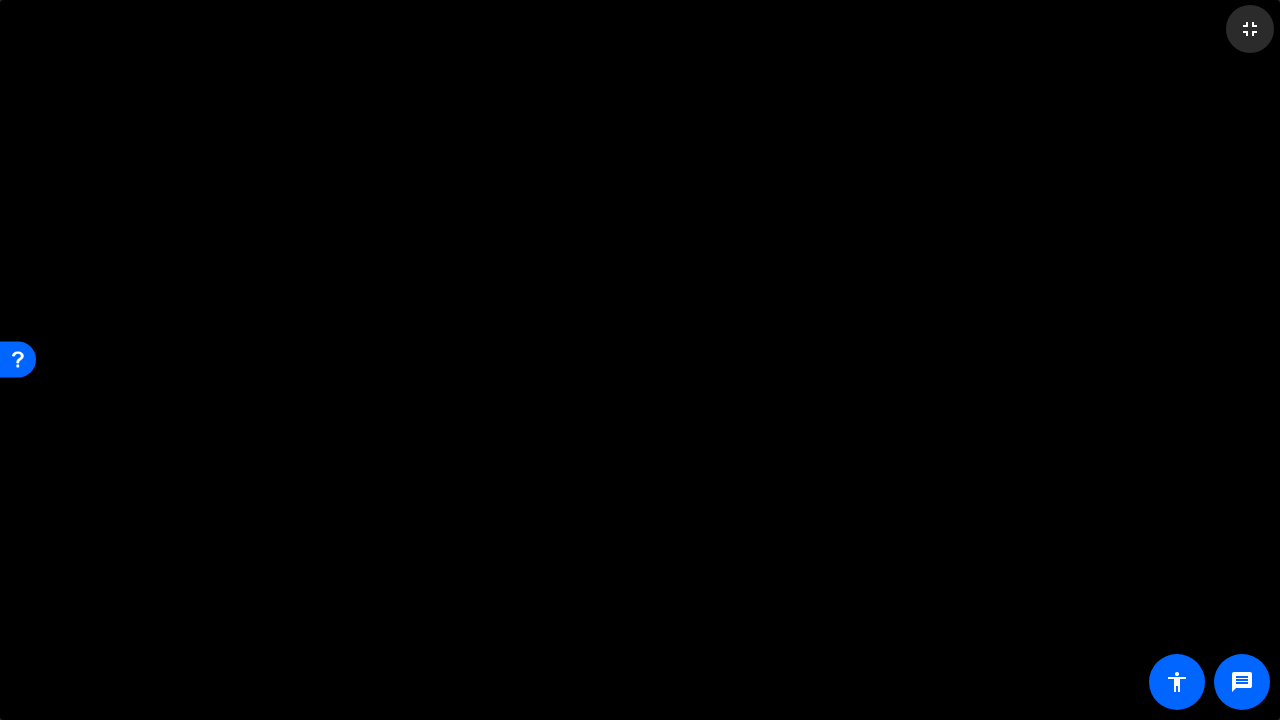 click on "fullscreen_exit" at bounding box center (1250, 29) 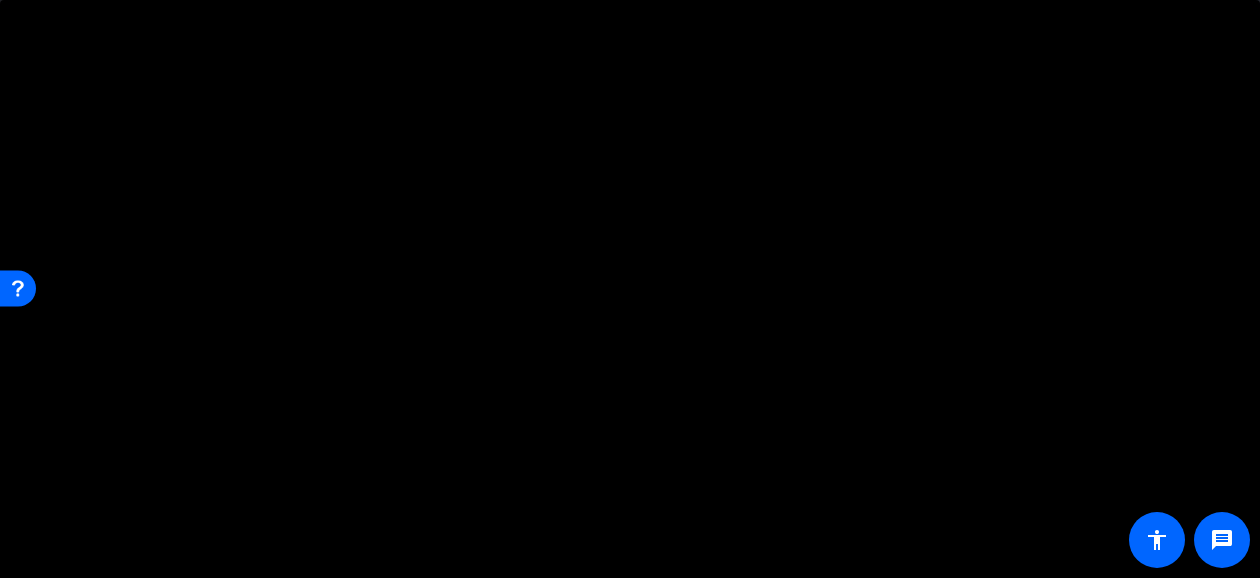scroll, scrollTop: 444, scrollLeft: 0, axis: vertical 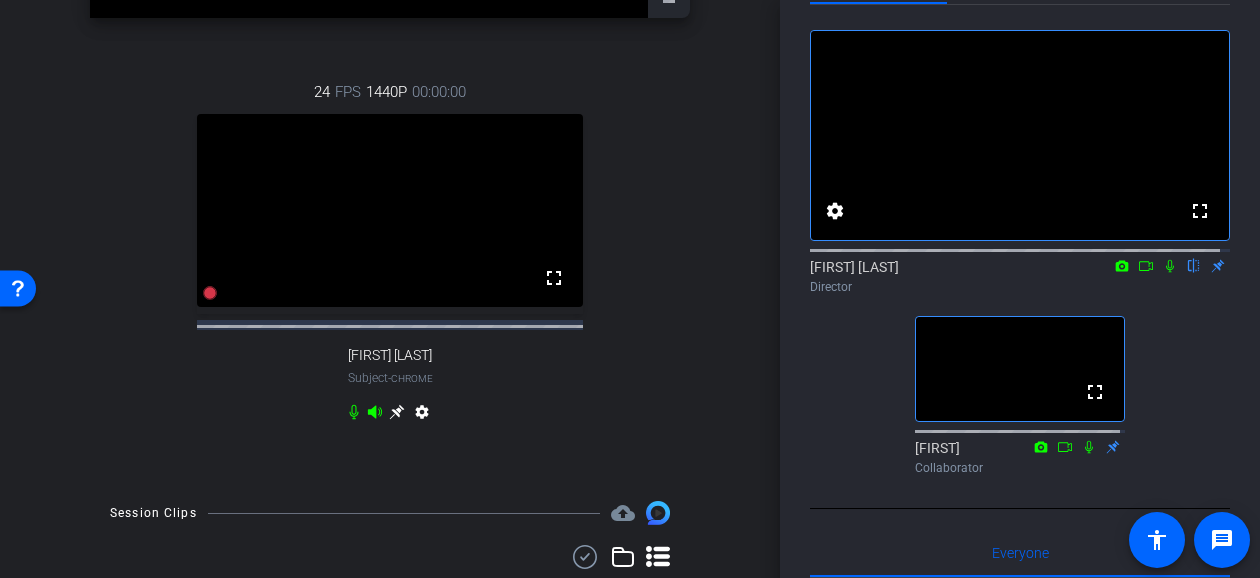 click 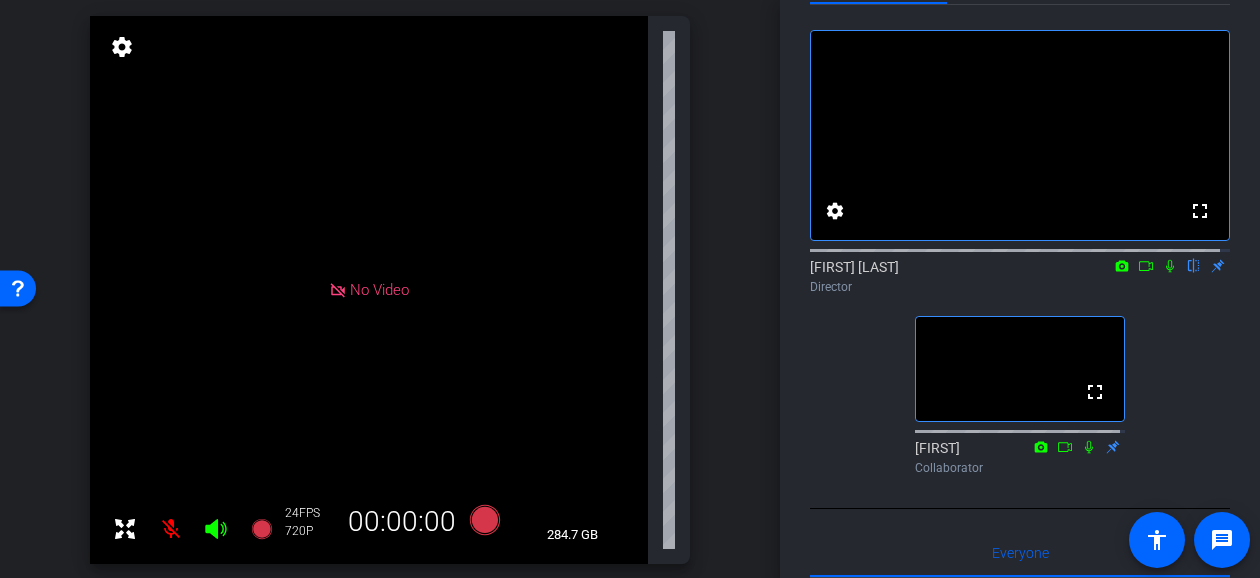 scroll, scrollTop: 304, scrollLeft: 0, axis: vertical 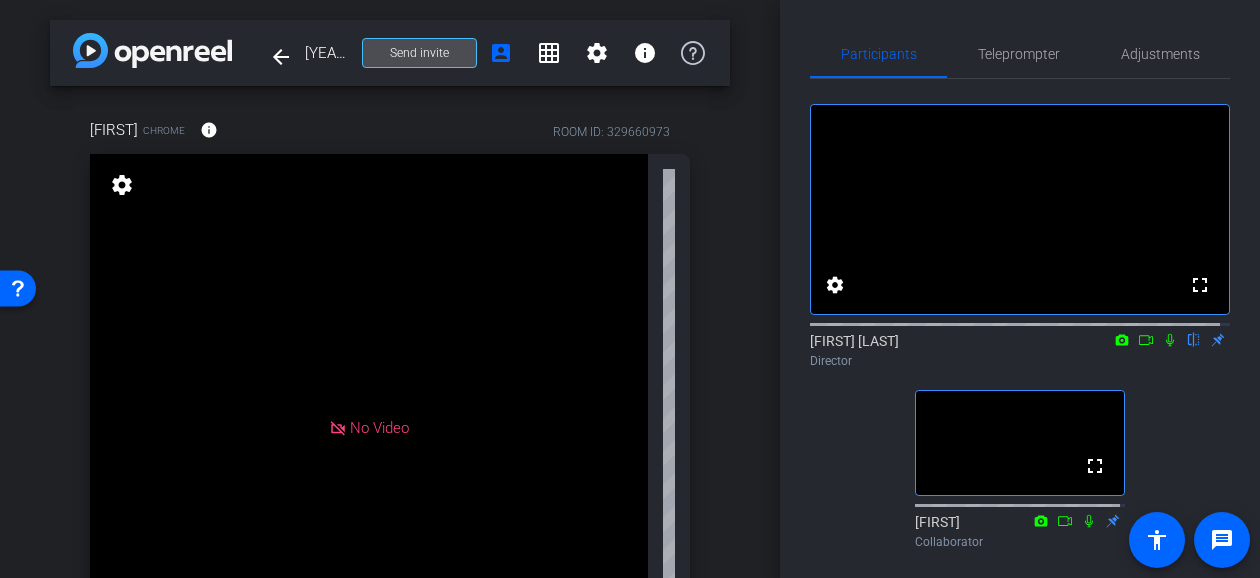 click on "Send invite" at bounding box center [419, 53] 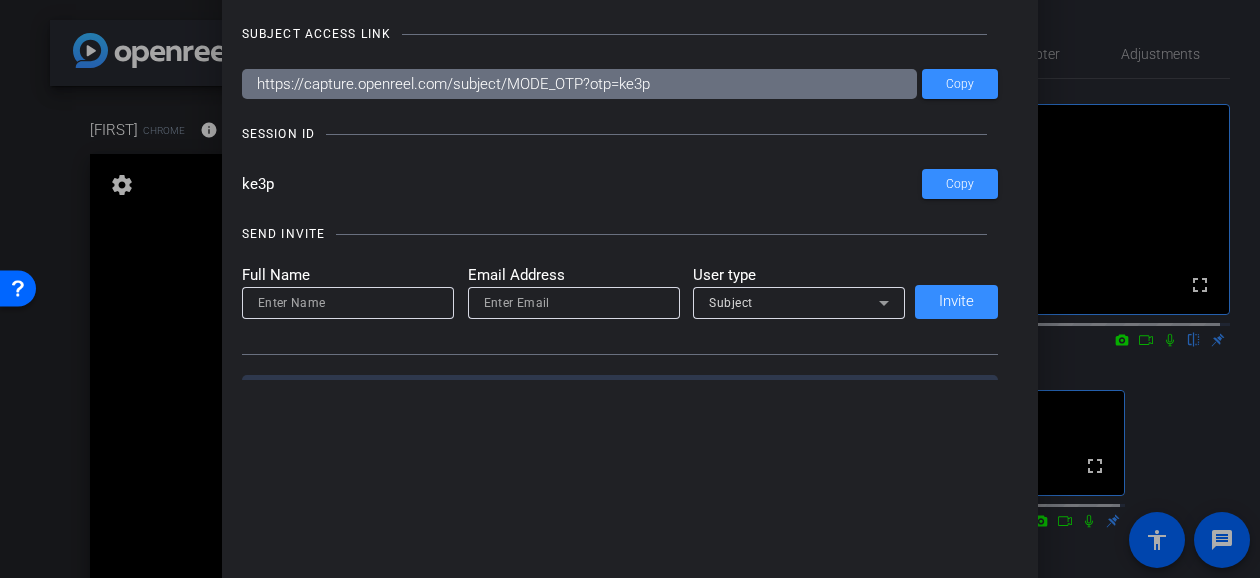 click at bounding box center [630, 289] 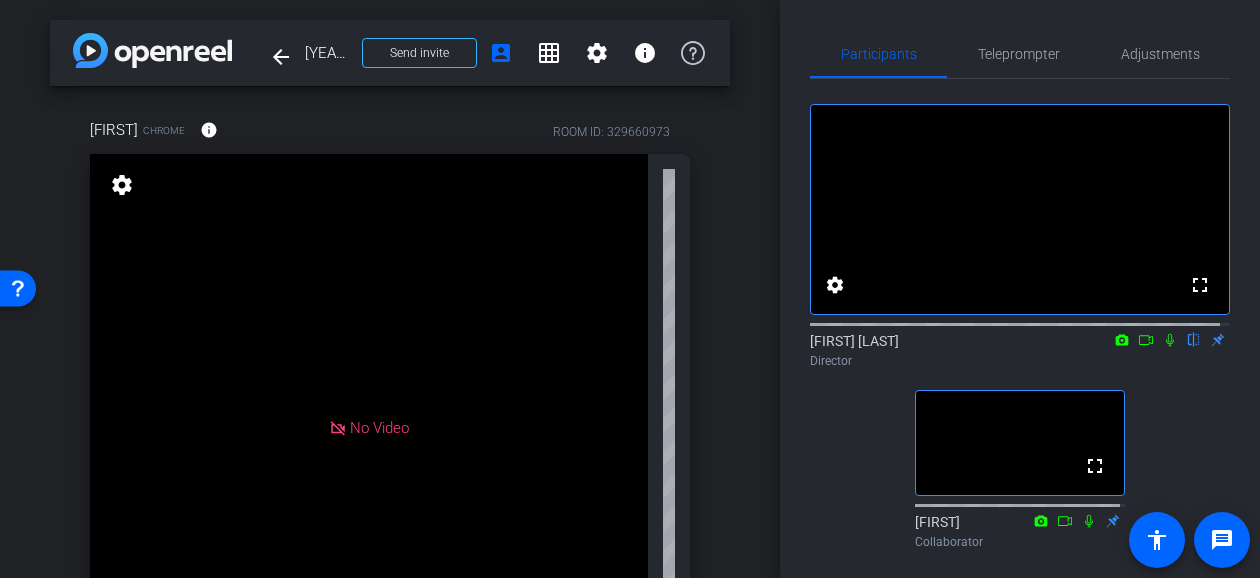 click 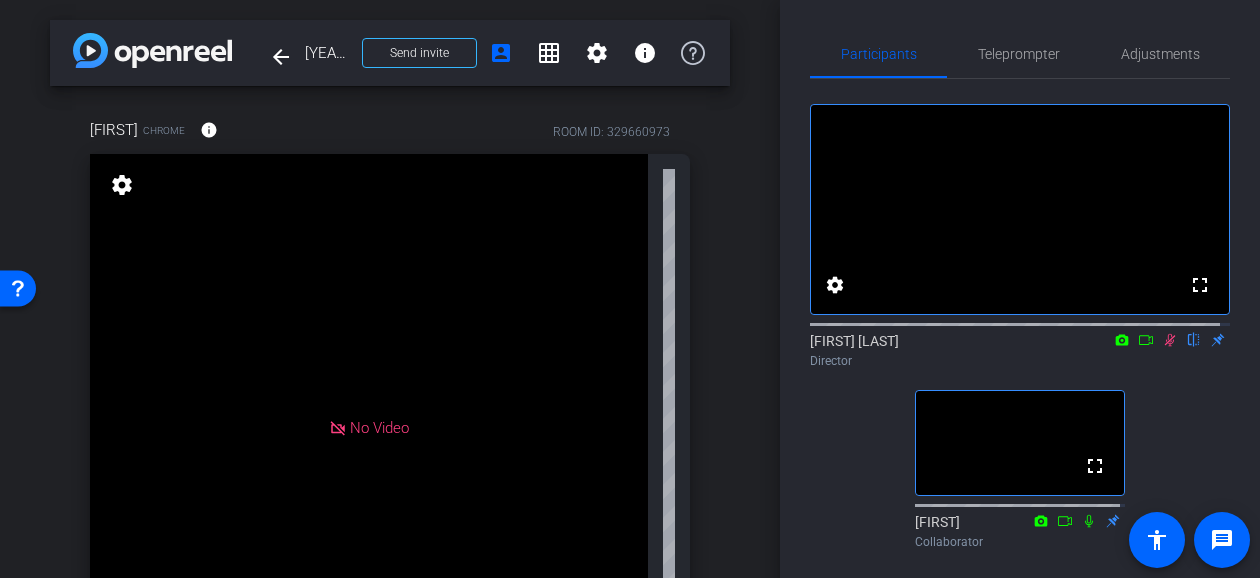click 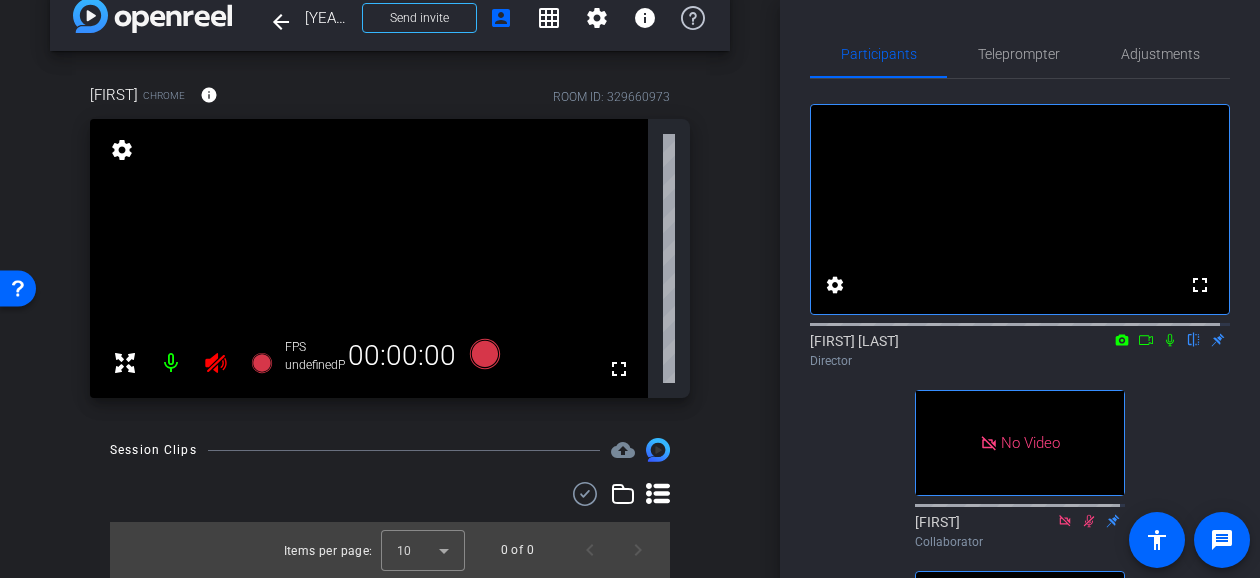 scroll, scrollTop: 0, scrollLeft: 0, axis: both 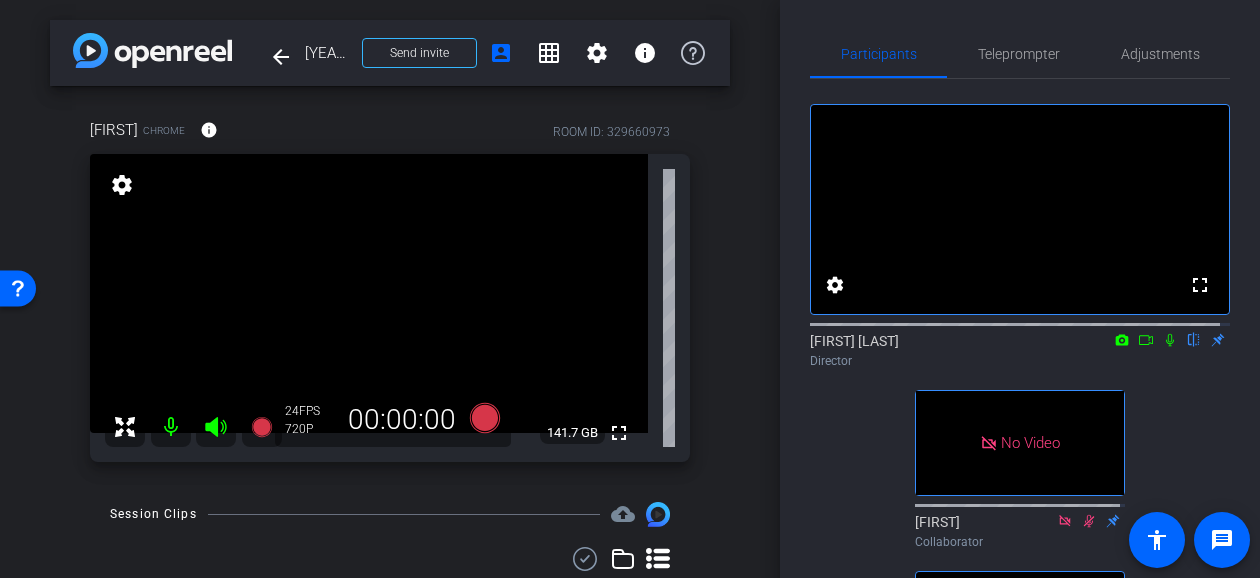 click 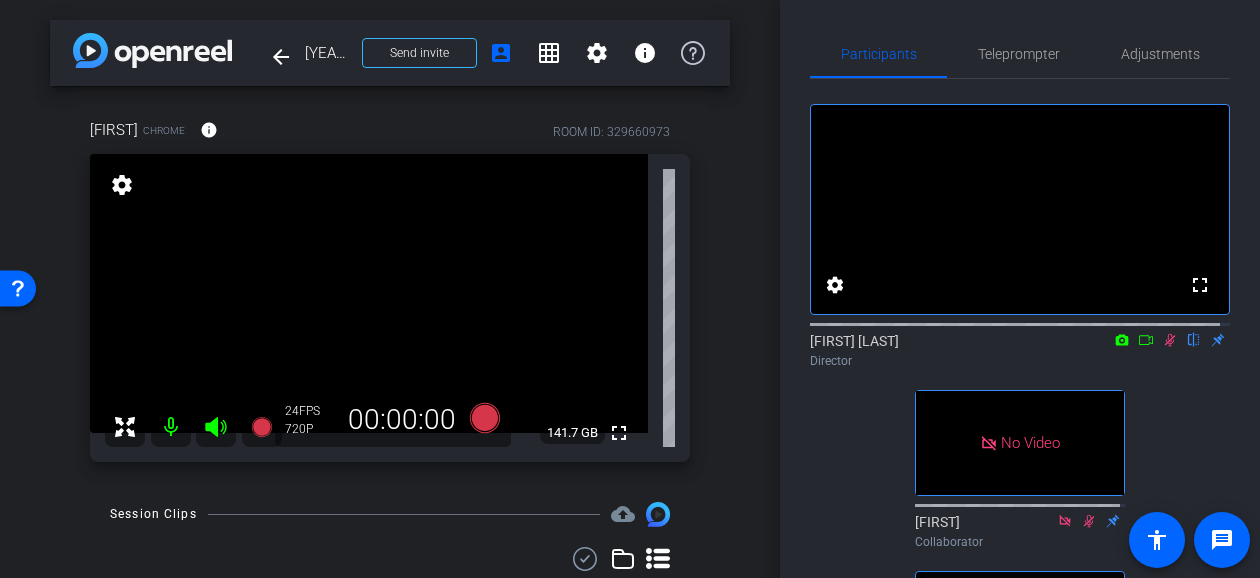 click 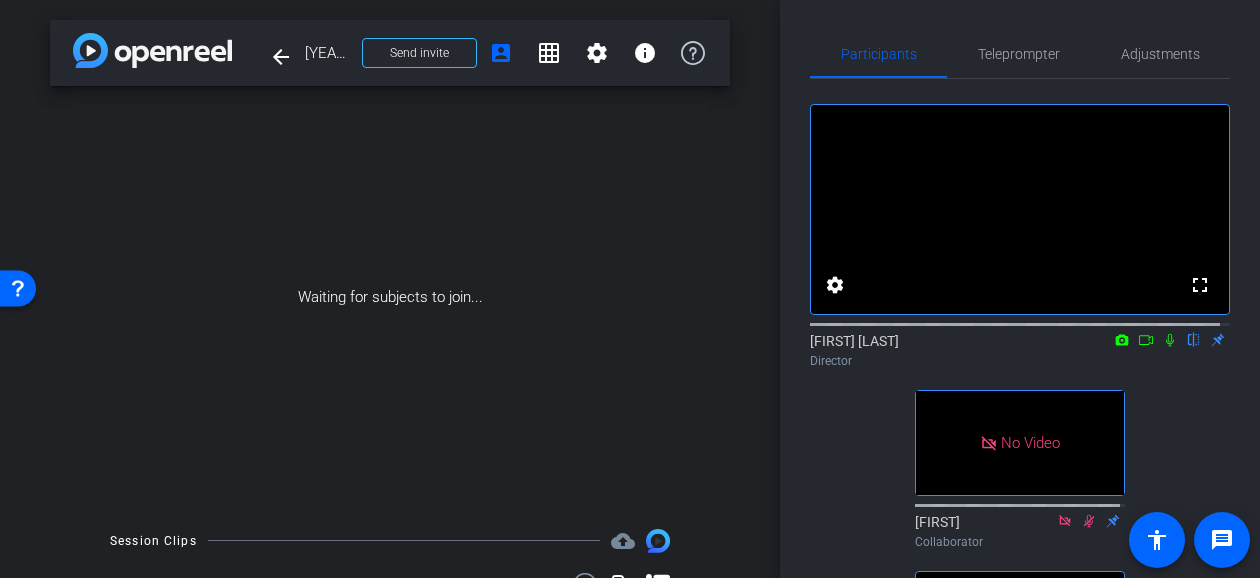 scroll, scrollTop: 90, scrollLeft: 0, axis: vertical 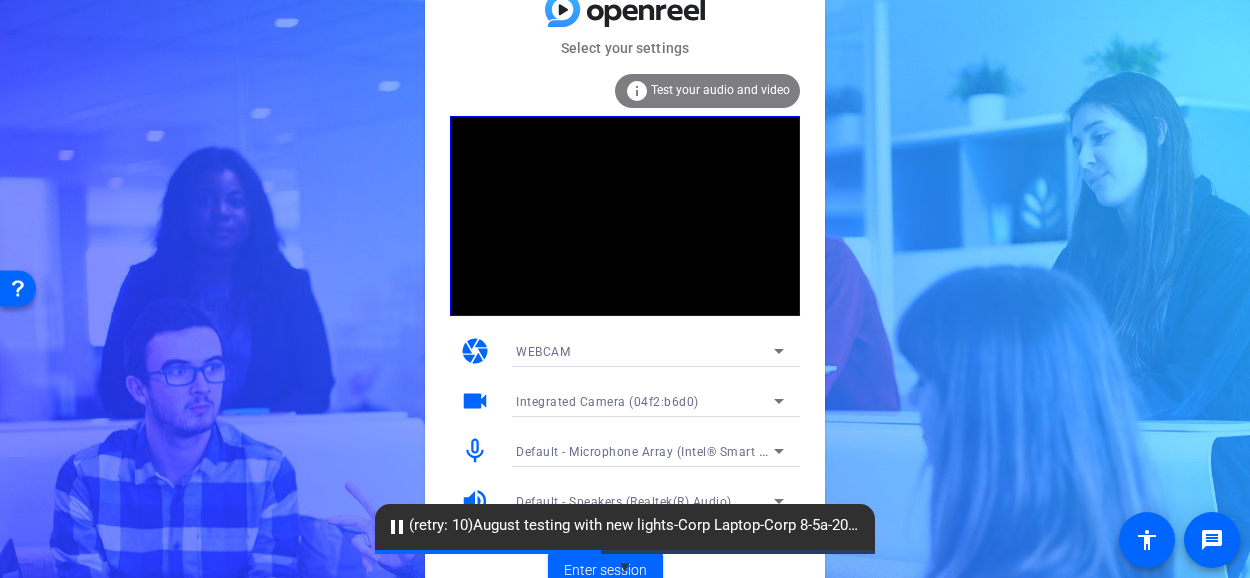 click on "info Test your audio and video" 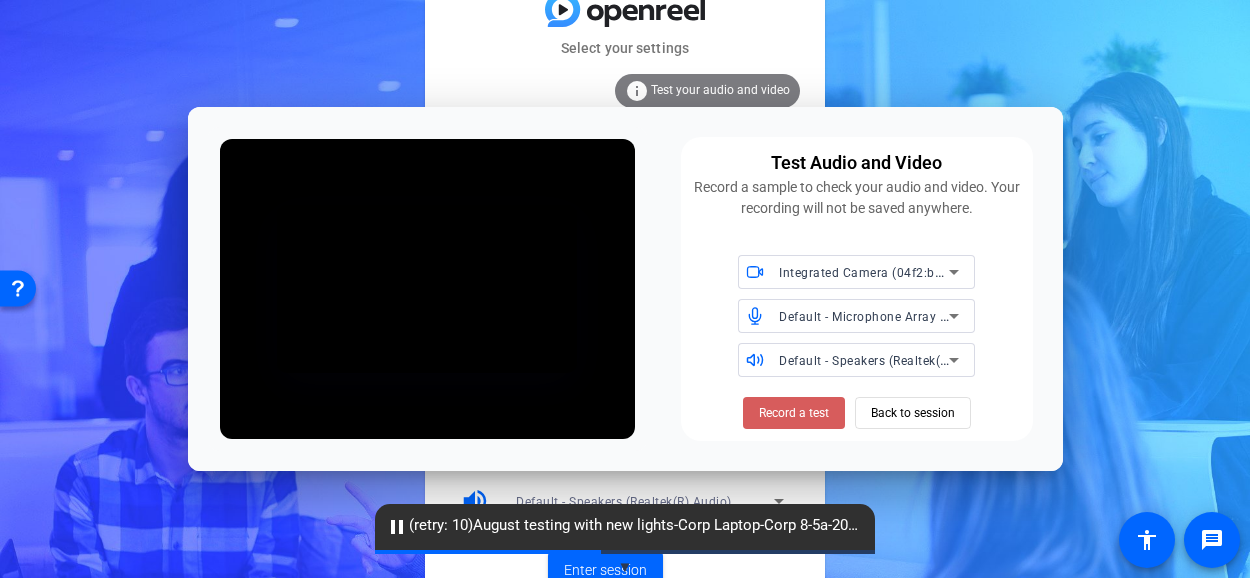 click at bounding box center (794, 413) 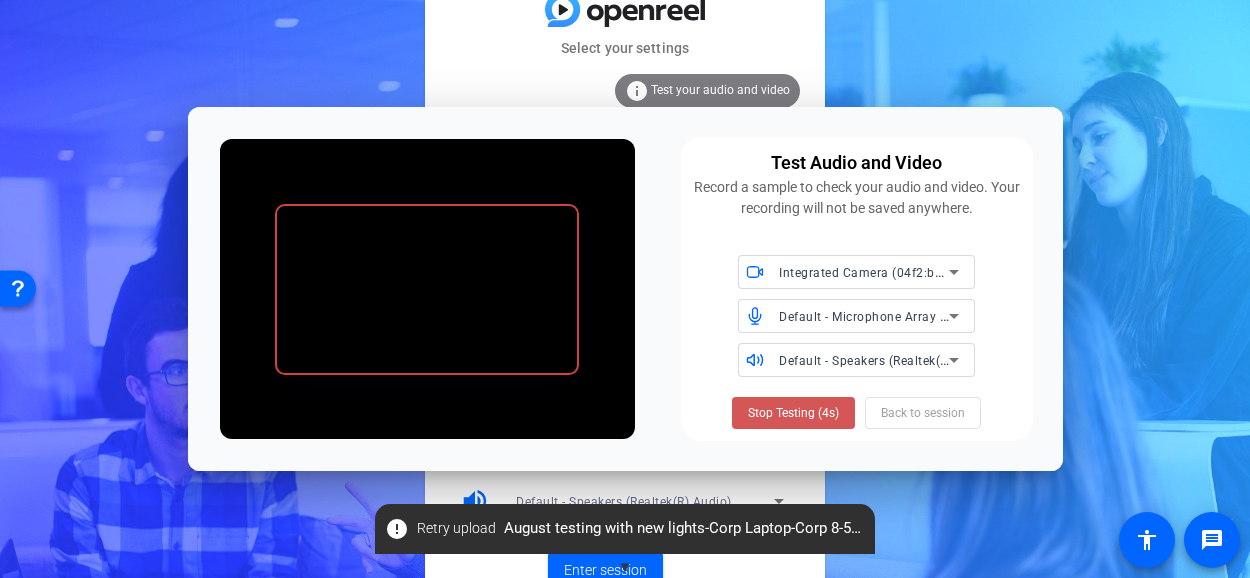 click at bounding box center [793, 413] 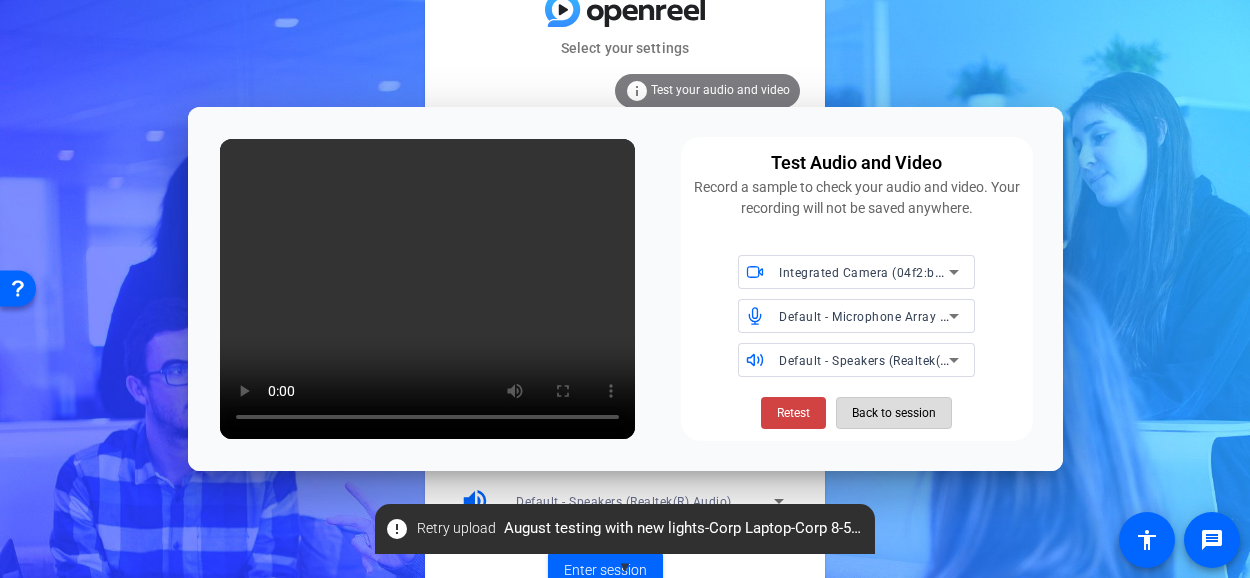 click on "Back to session" at bounding box center [894, 413] 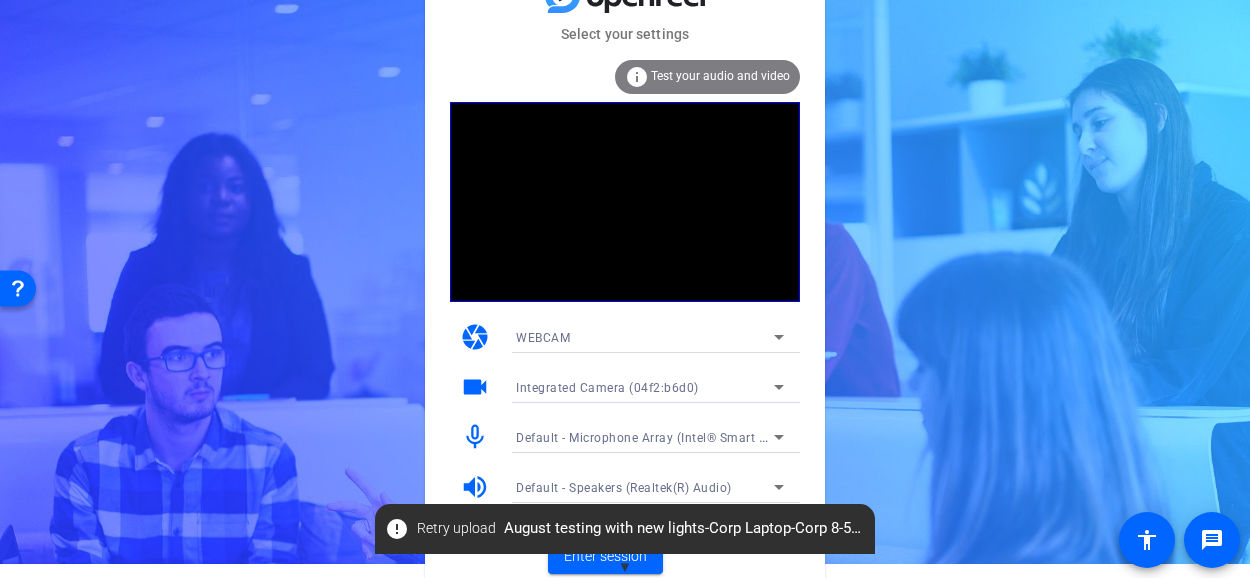 scroll, scrollTop: 18, scrollLeft: 0, axis: vertical 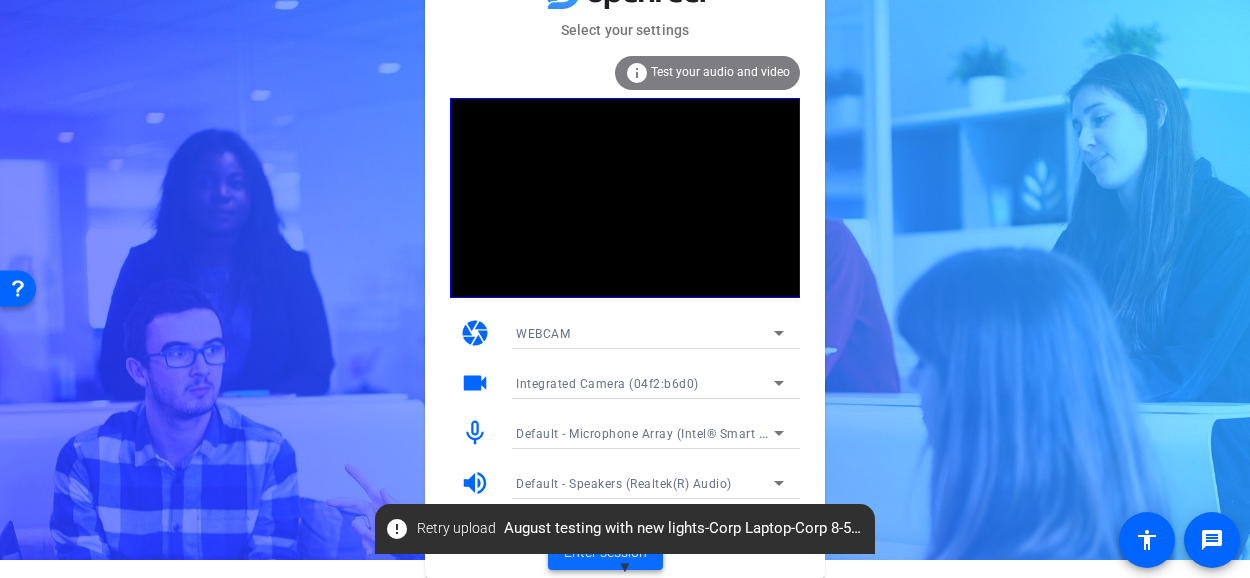click 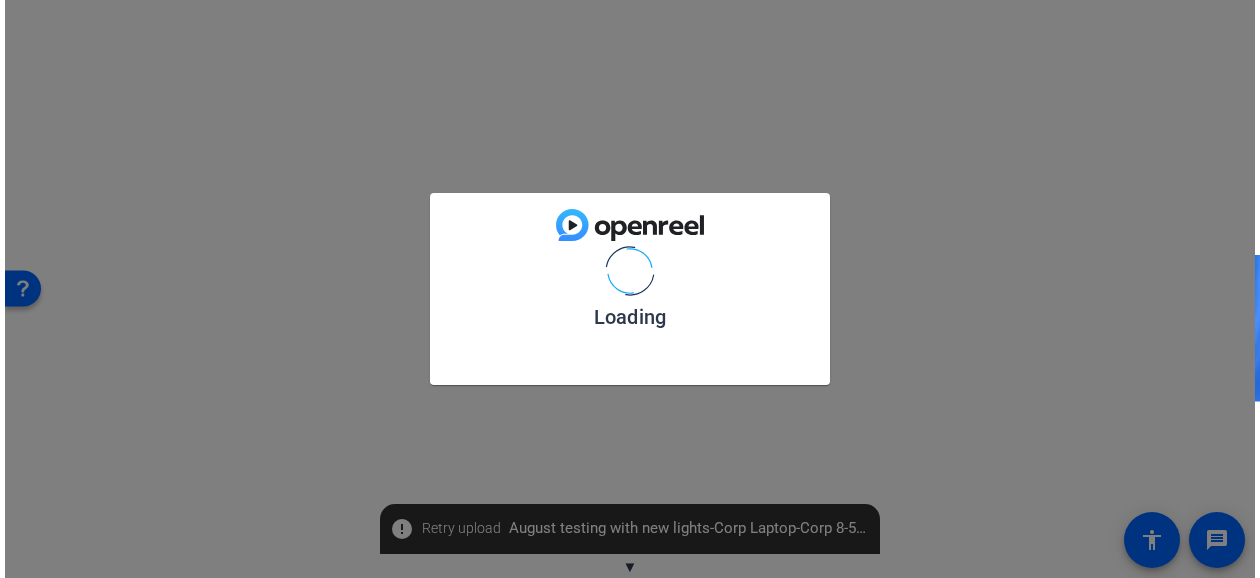 scroll, scrollTop: 0, scrollLeft: 0, axis: both 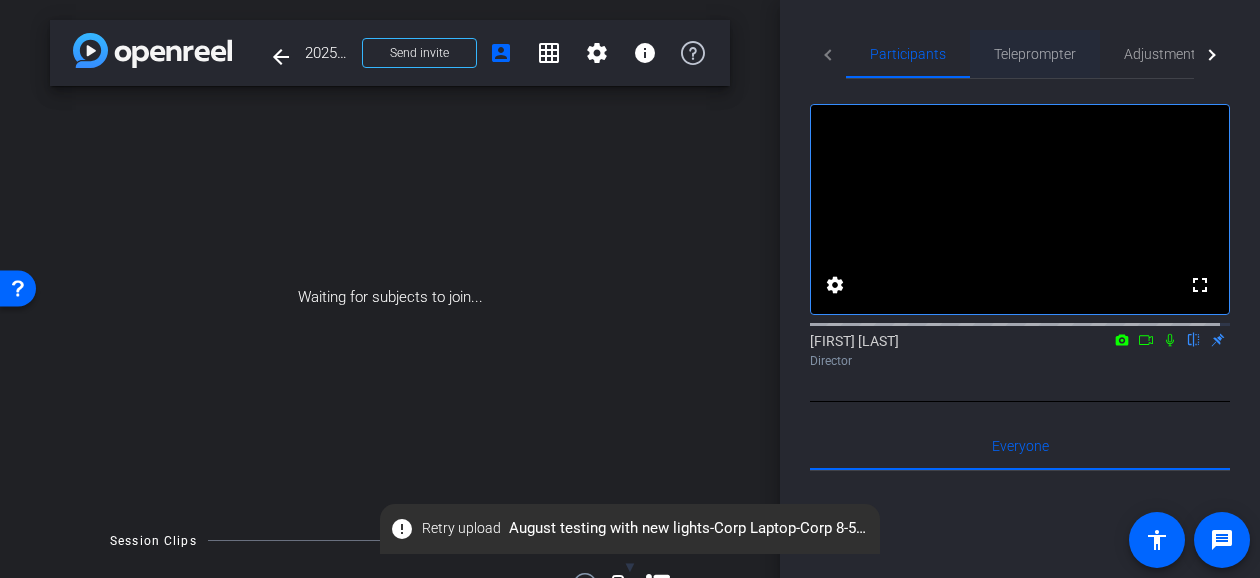 click on "Teleprompter" at bounding box center (1035, 54) 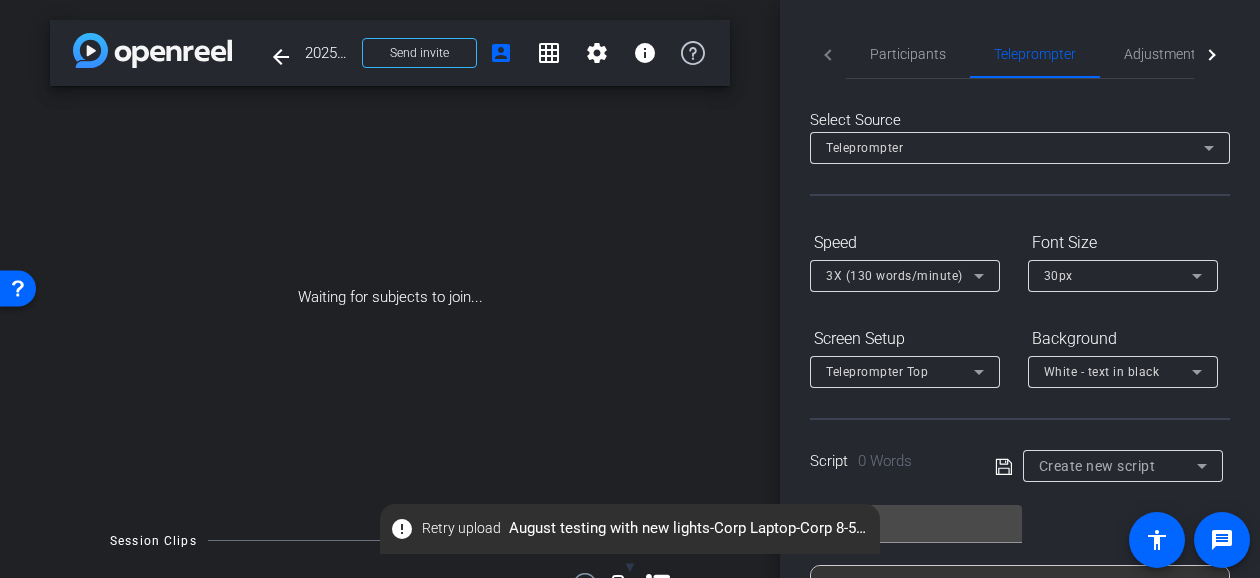 click on "30px" at bounding box center [1118, 275] 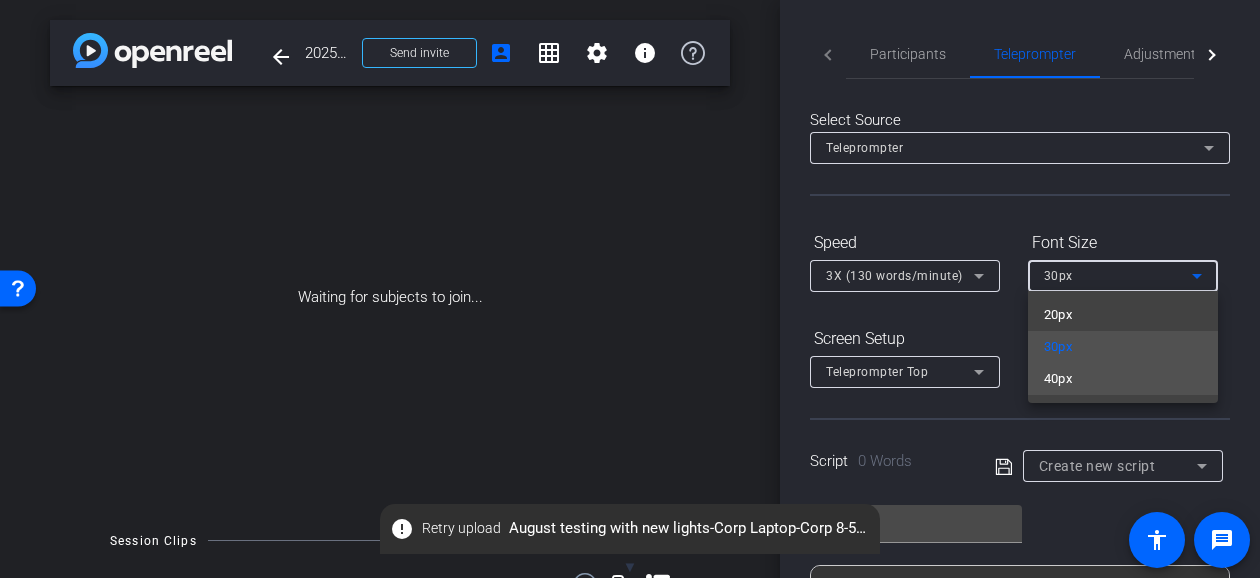 click on "40px" at bounding box center (1123, 379) 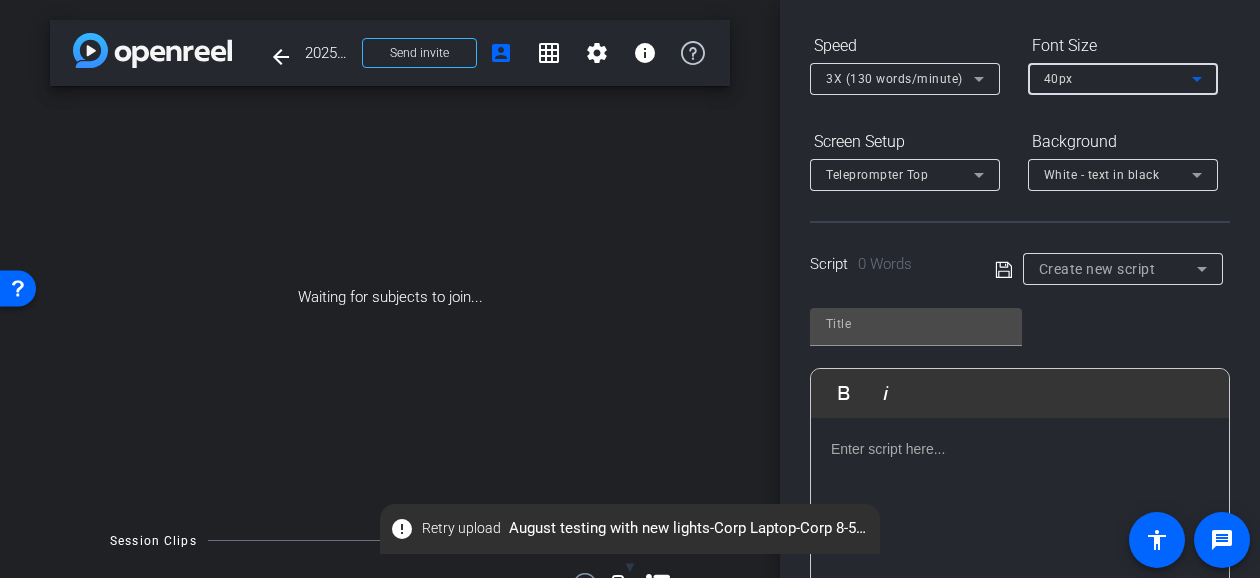 scroll, scrollTop: 200, scrollLeft: 0, axis: vertical 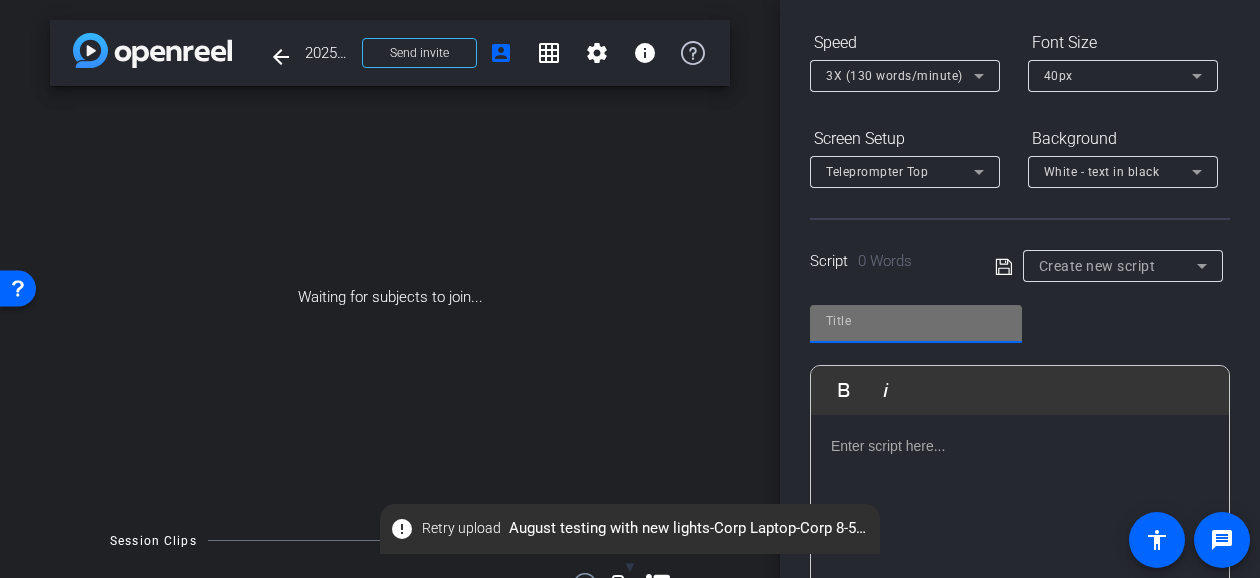 click at bounding box center (916, 321) 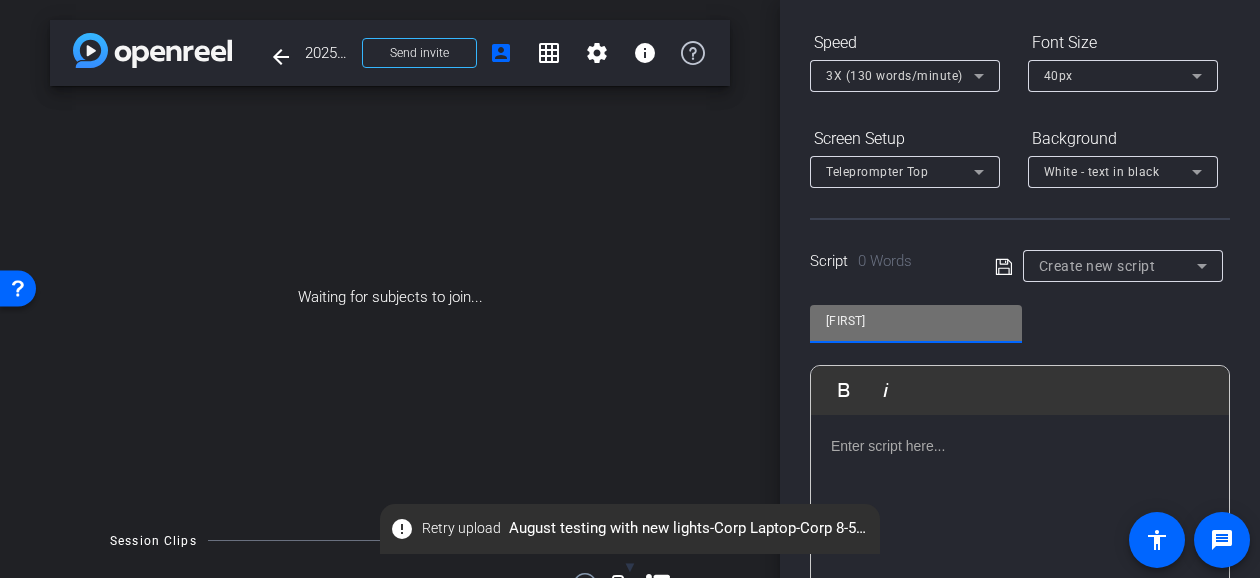 click 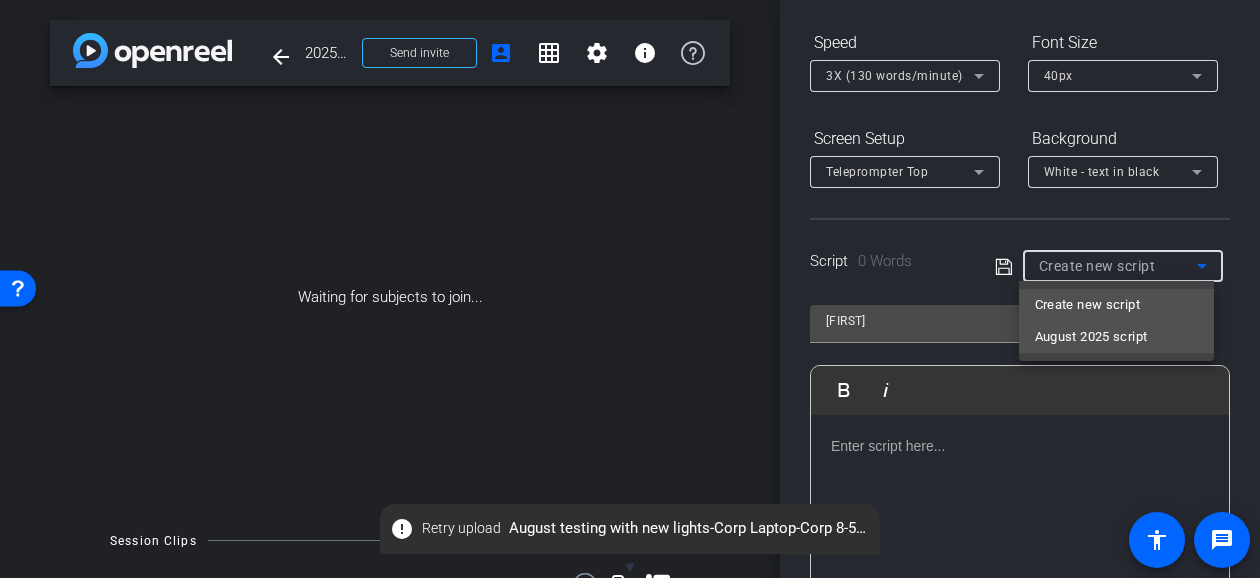 click on "August 2025 script" at bounding box center [1116, 337] 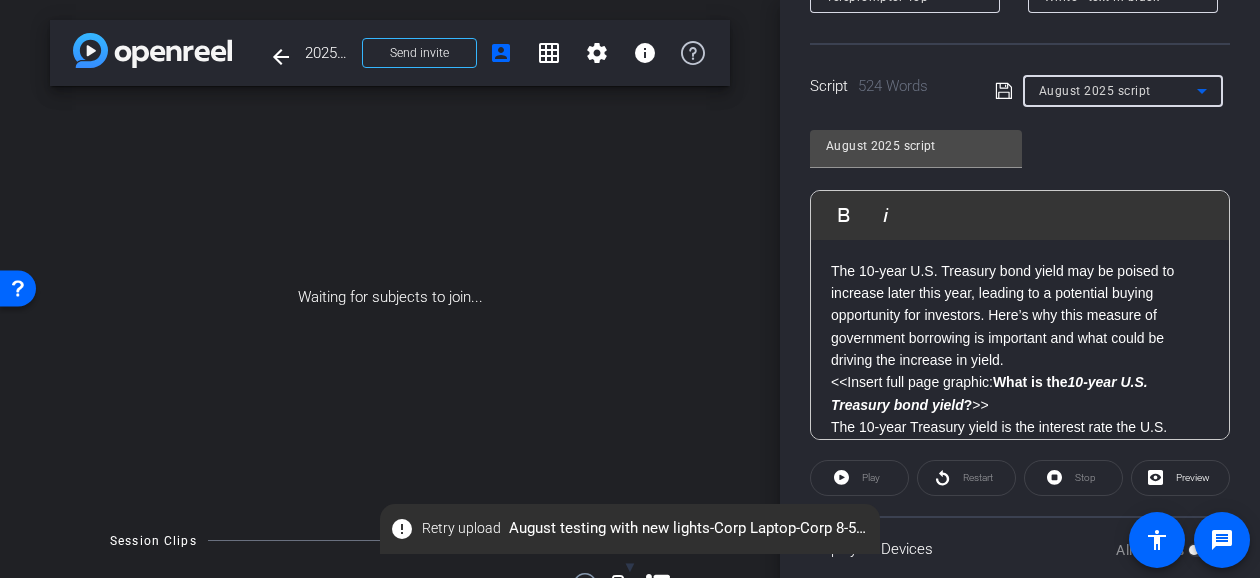 scroll, scrollTop: 400, scrollLeft: 0, axis: vertical 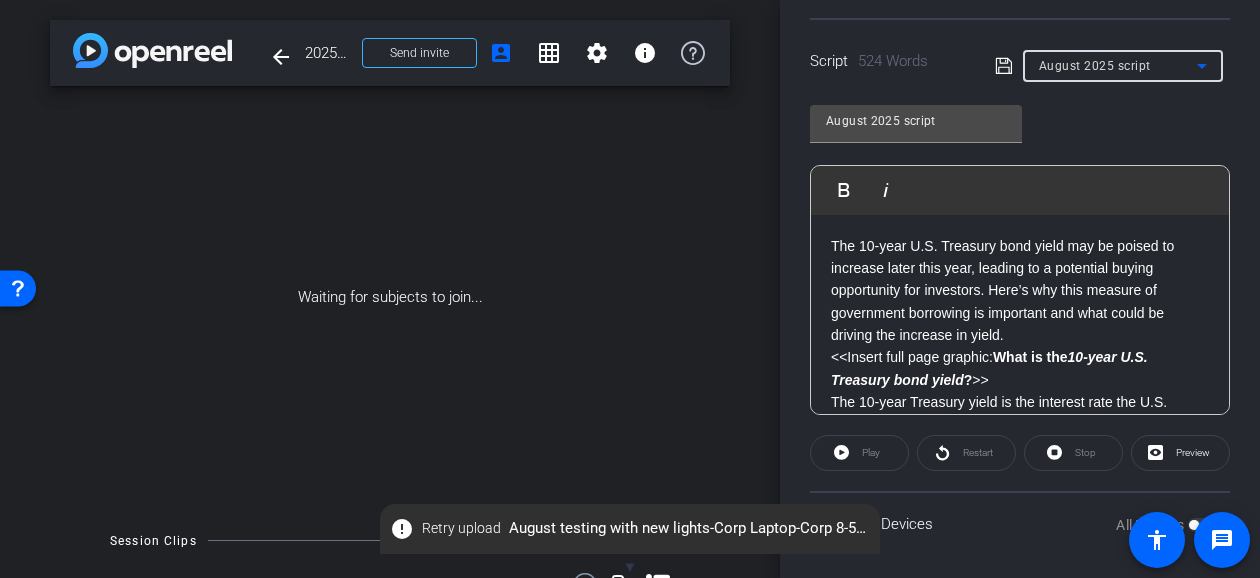 click on "The 10-year U.S. Treasury bond yield may be poised to increase later this year, leading to a potential buying opportunity for investors. Here’s why this measure of government borrowing is important and what could be driving the increase in yield." at bounding box center [1020, 291] 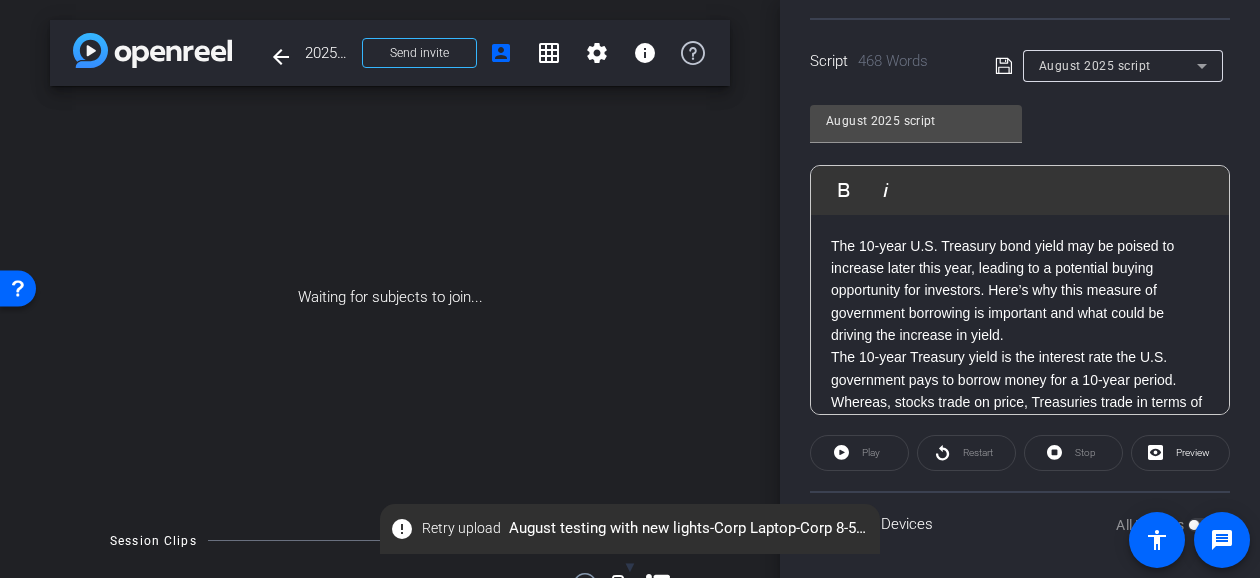 scroll, scrollTop: 1097, scrollLeft: 0, axis: vertical 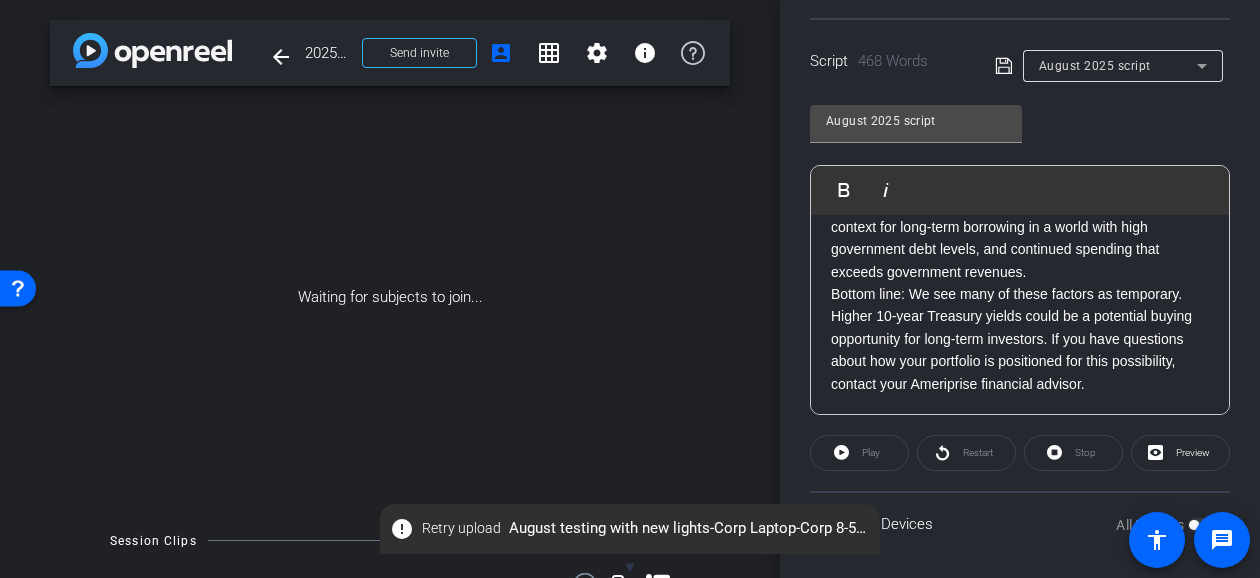 click 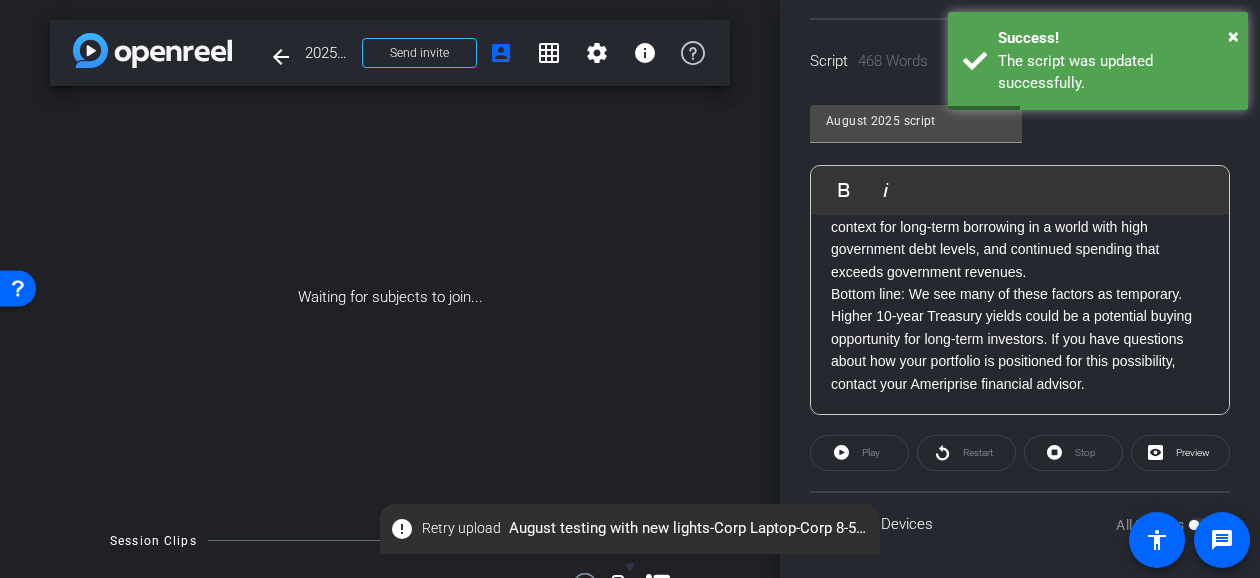 click on "Bottom line: We see many of these factors as temporary. Higher 10-year Treasury yields could be a potential buying opportunity for long-term investors. If you have questions about how your portfolio is positioned for this possibility, contact your Ameriprise financial advisor." 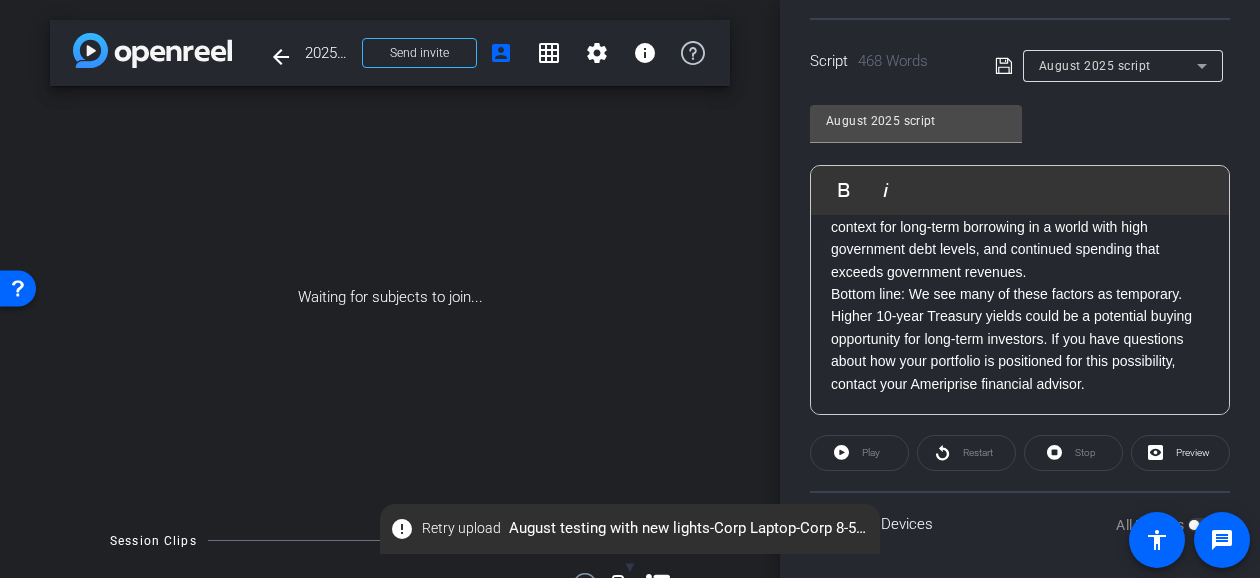 click on "Third, a preference for fiscal spending over saving and deleveraging in the United Kingdom, Japan, France, and Germany has led to higher long-term debt yields across developed markets this year. The rise resets the relative context for long-term borrowing in a world with high government debt levels, and continued spending that exceeds government revenues." 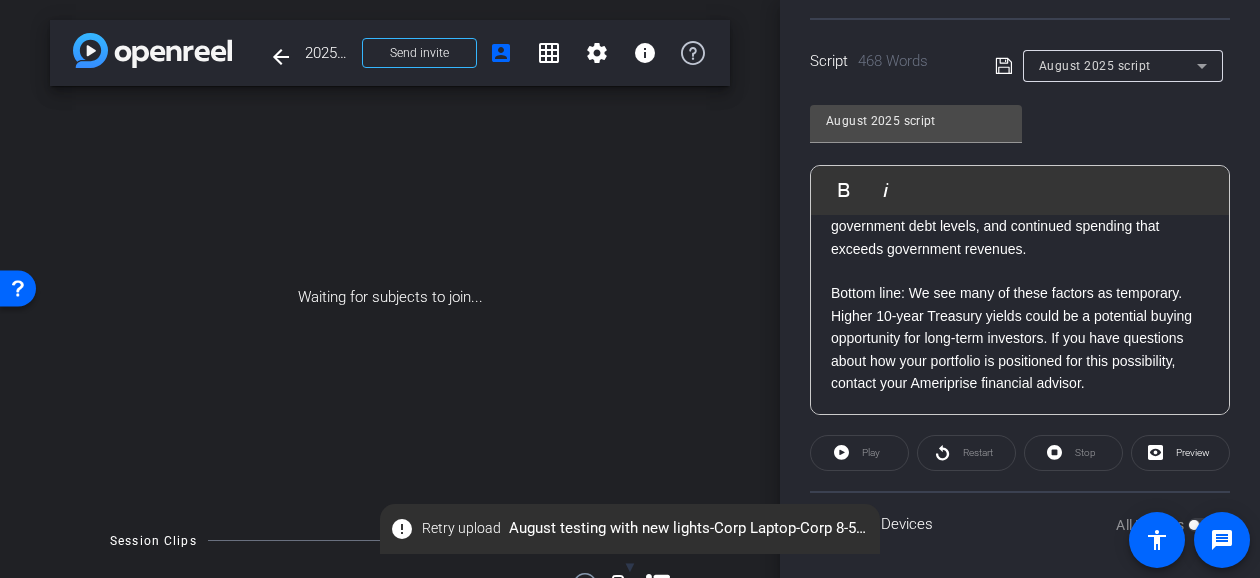 scroll, scrollTop: 1119, scrollLeft: 0, axis: vertical 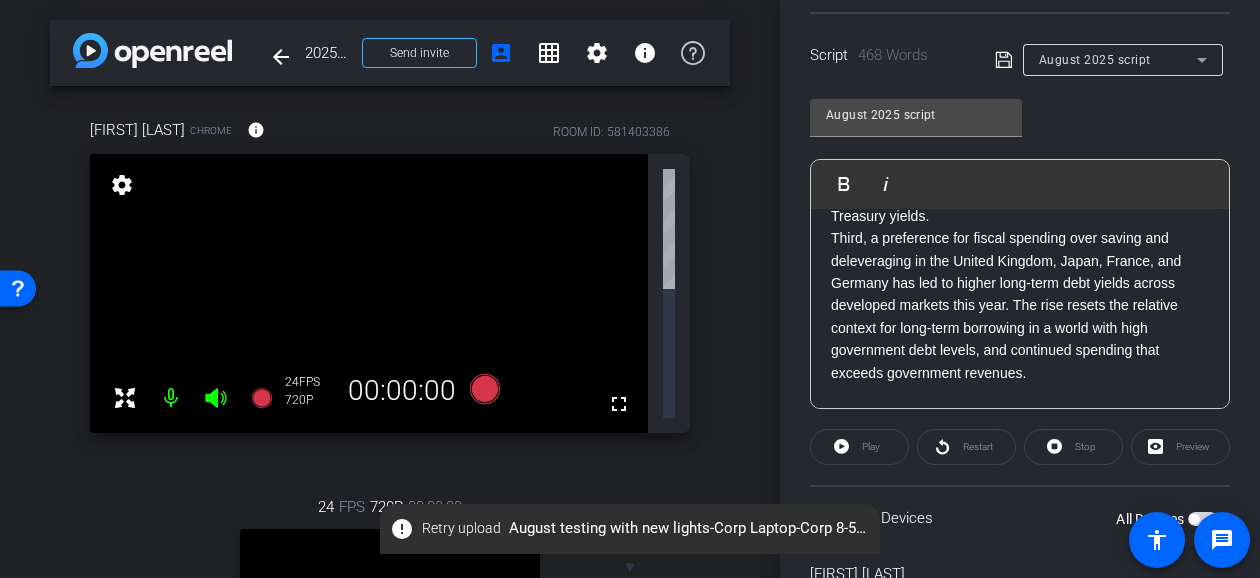 click on "Third, a preference for fiscal spending over saving and deleveraging in the United Kingdom, Japan, France, and Germany has led to higher long-term debt yields across developed markets this year. The rise resets the relative context for long-term borrowing in a world with high government debt levels, and continued spending that exceeds government revenues." 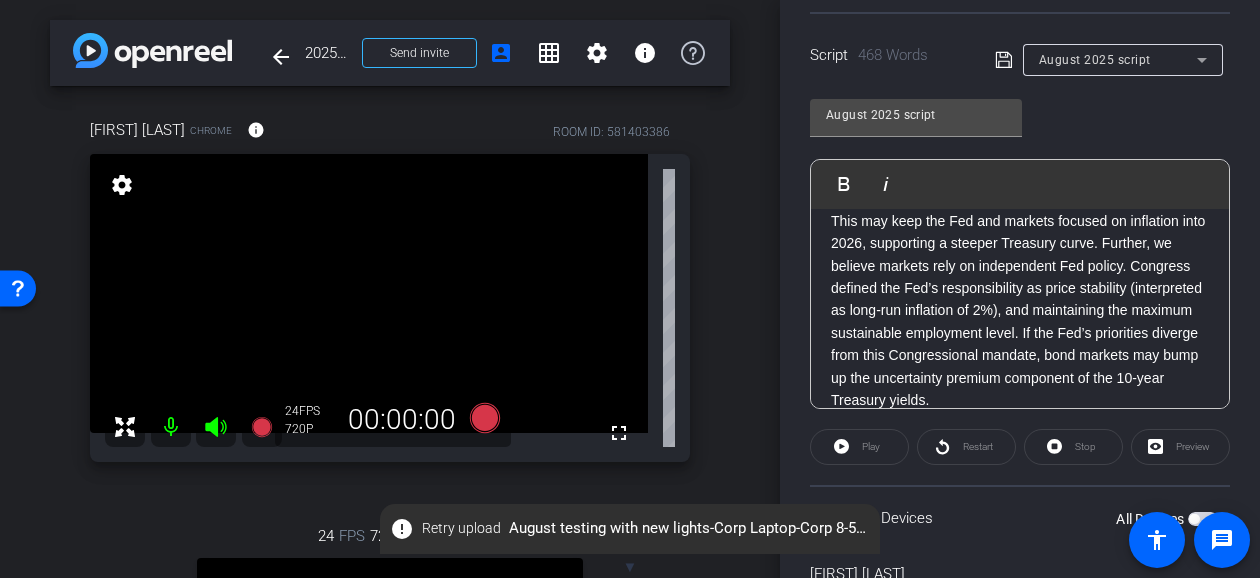 scroll, scrollTop: 764, scrollLeft: 0, axis: vertical 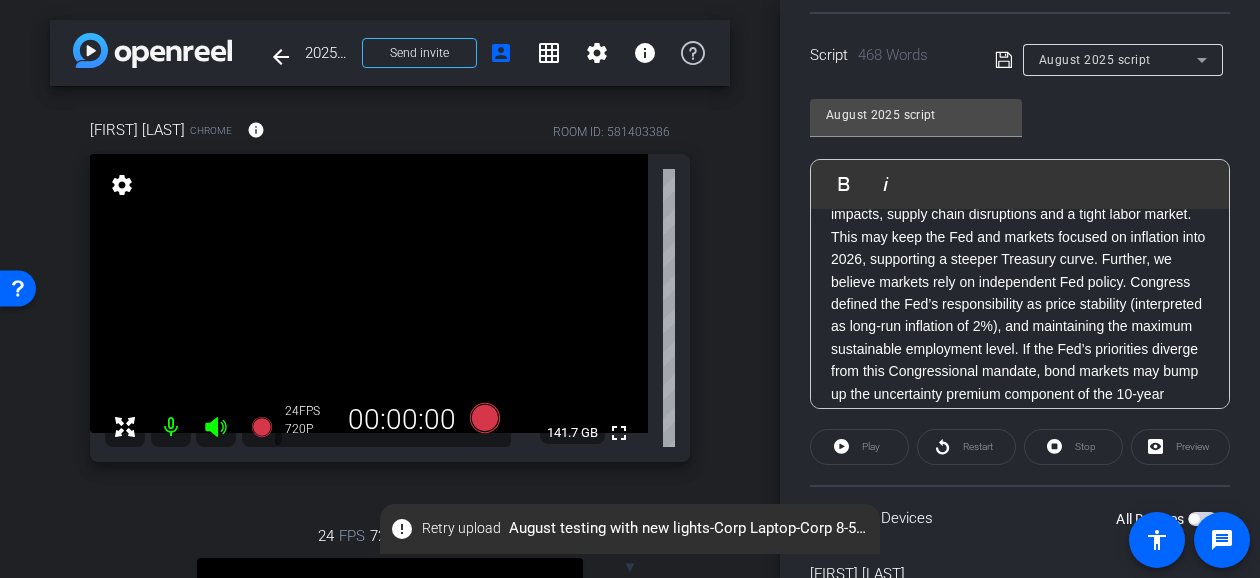 click on "Second, investors may continue to demand a higher premium in response to risks like inflation and uncertainty around Fed policy. Inflation may not easily fade due to tariff impacts, supply chain disruptions and a tight labor market. This may keep the Fed and markets focused on inflation into 2026, supporting a steeper Treasury curve. Further, we believe markets rely on independent Fed policy. Congress defined the Fed’s responsibility as price stability (interpreted as long-run inflation of 2%), and maintaining the maximum sustainable employment level. If the Fed’s priorities diverge from this Congressional mandate, bond markets may bump up the uncertainty premium component of the 10-year Treasury yields." 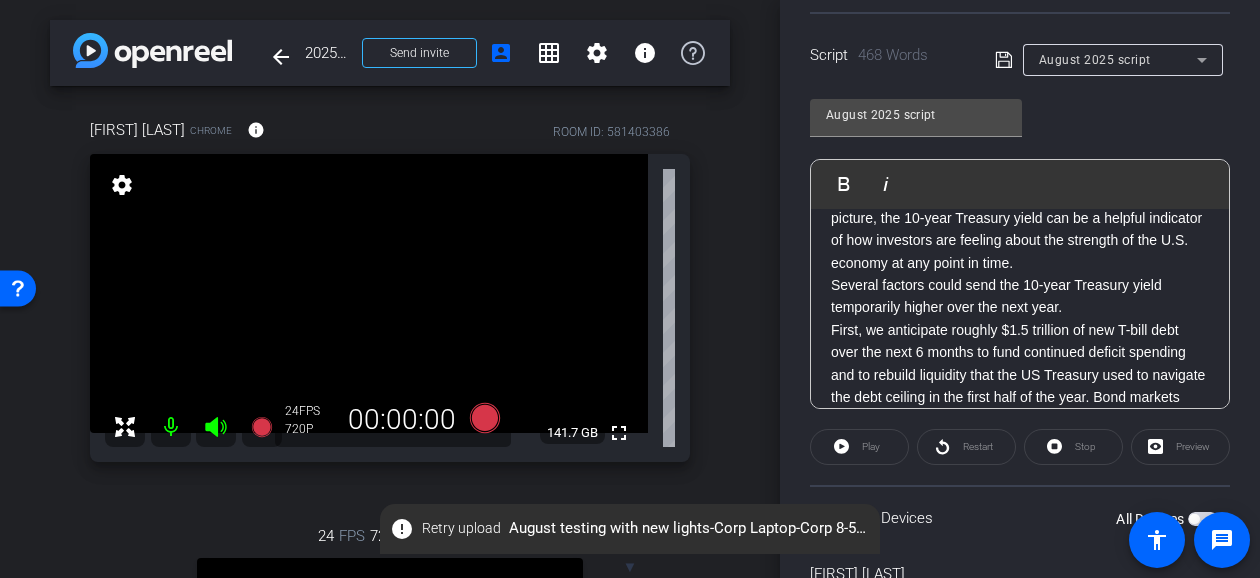 scroll, scrollTop: 416, scrollLeft: 0, axis: vertical 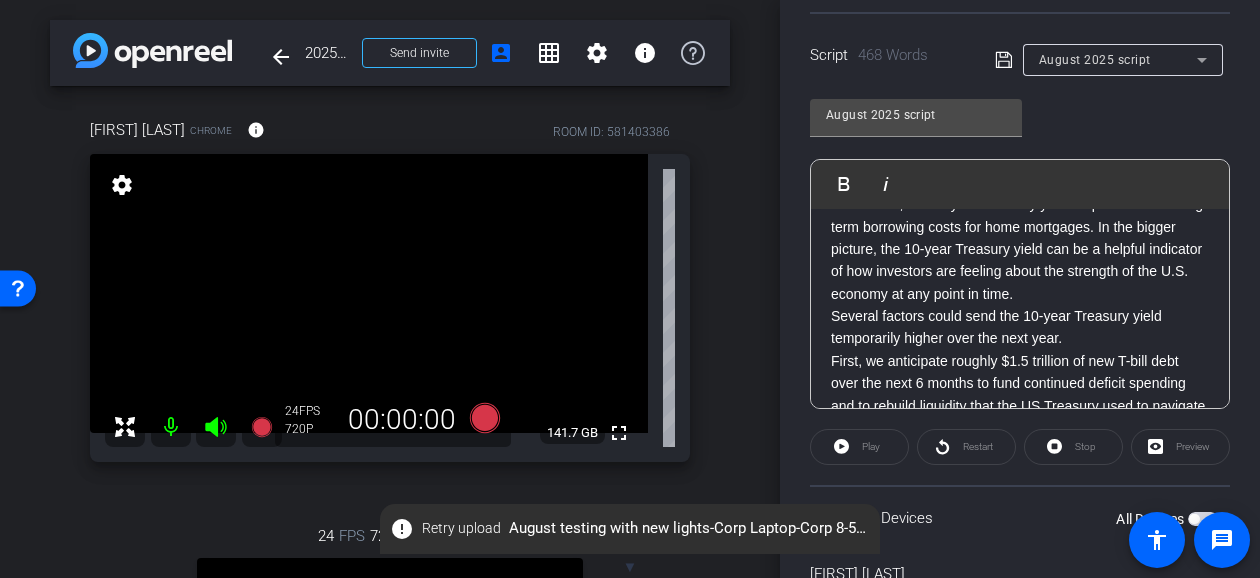 click on "Several factors could send the 10-year Treasury yield temporarily higher over the next year." 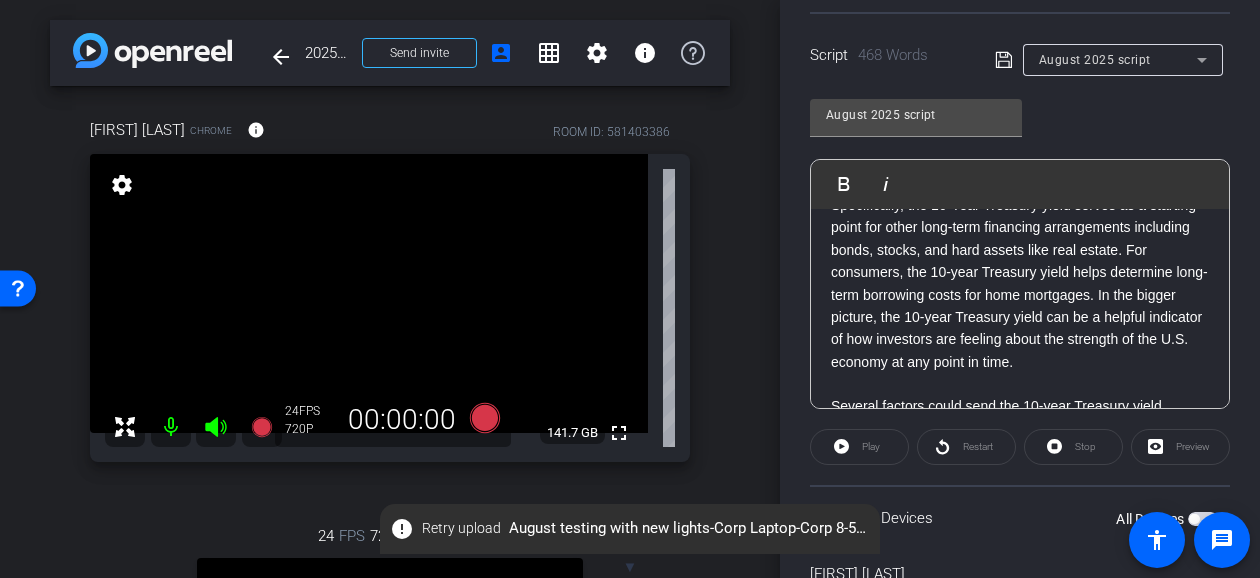 scroll, scrollTop: 316, scrollLeft: 0, axis: vertical 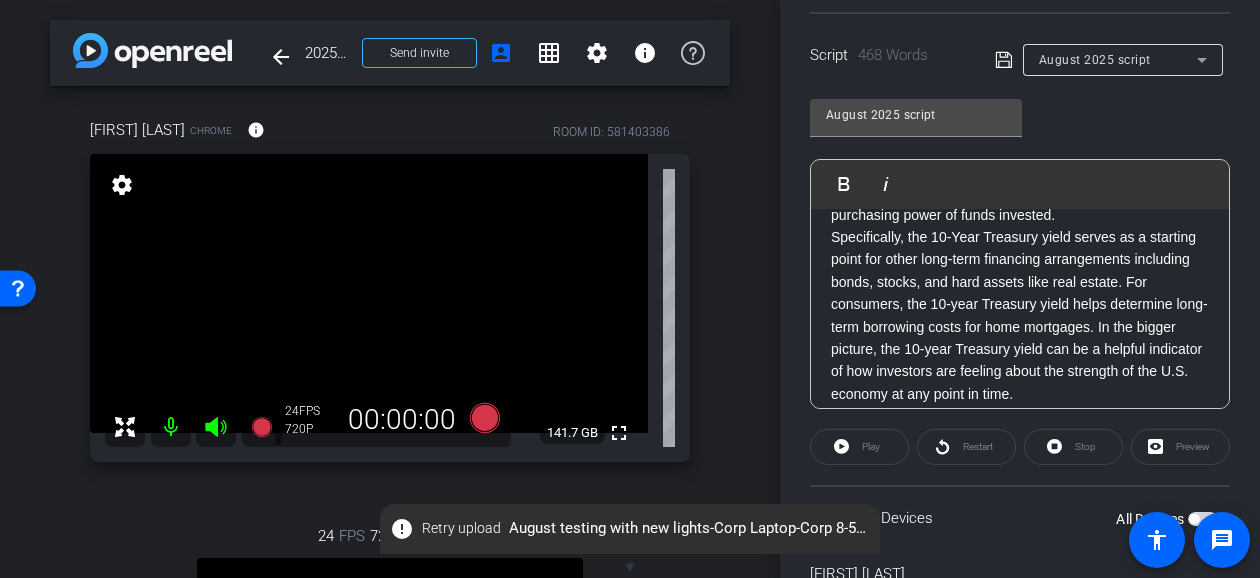 click on "Specifically, the 10-Year Treasury yield serves as a starting point for other long-term financing arrangements including bonds, stocks, and hard assets like real estate. For consumers, the 10-year Treasury yield helps determine long-term borrowing costs for home mortgages. In the bigger picture, the 10-year Treasury yield can be a helpful indicator of how investors are feeling about the strength of the U.S. economy at any point in time." 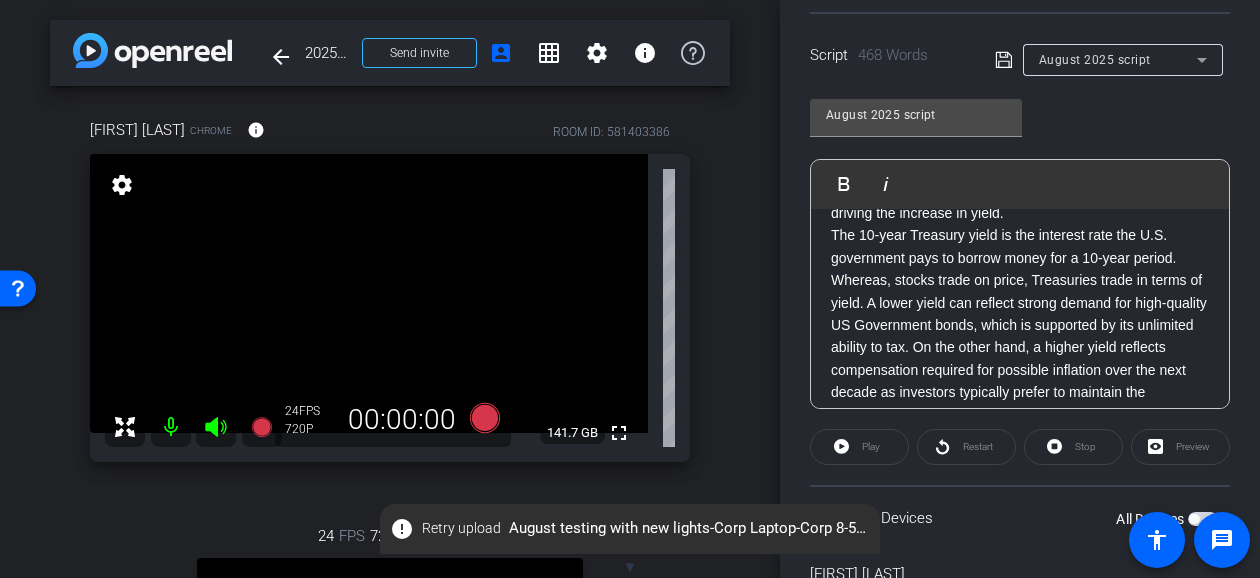 scroll, scrollTop: 16, scrollLeft: 0, axis: vertical 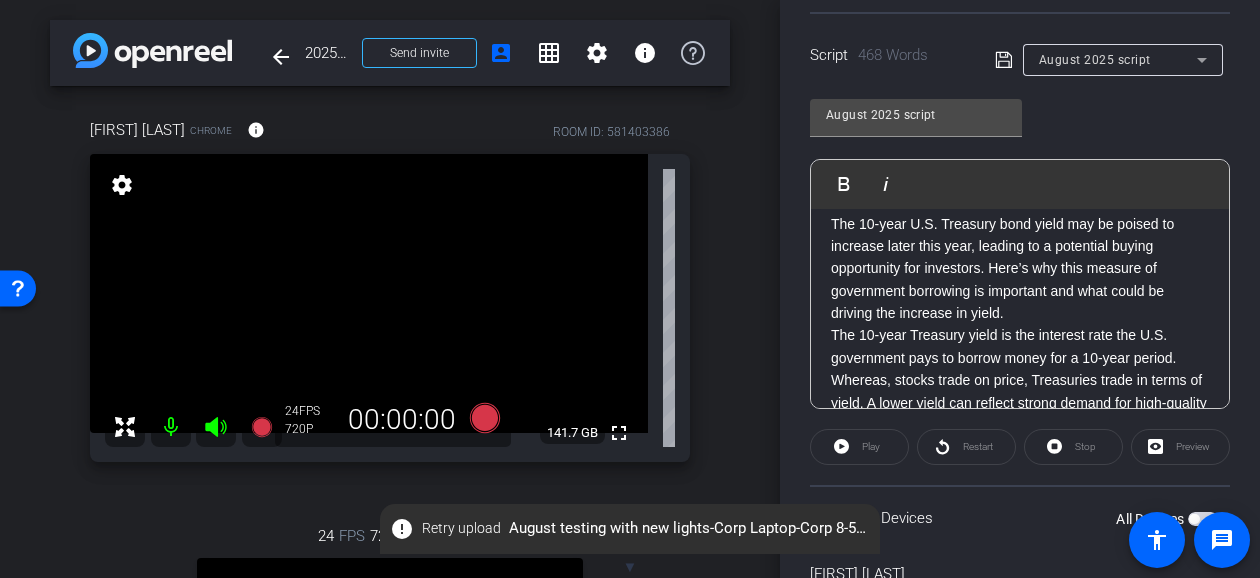 click on "The 10-year Treasury yield is the interest rate the U.S. government pays to borrow money for a 10-year period. Whereas, stocks trade on price, Treasuries trade in terms of yield. A lower yield can reflect strong demand for high-quality US Government bonds, which is supported by its unlimited ability to tax. On the other hand, a higher yield reflects compensation required for possible inflation over the next decade as investors typically prefer to maintain the purchasing power of funds invested." 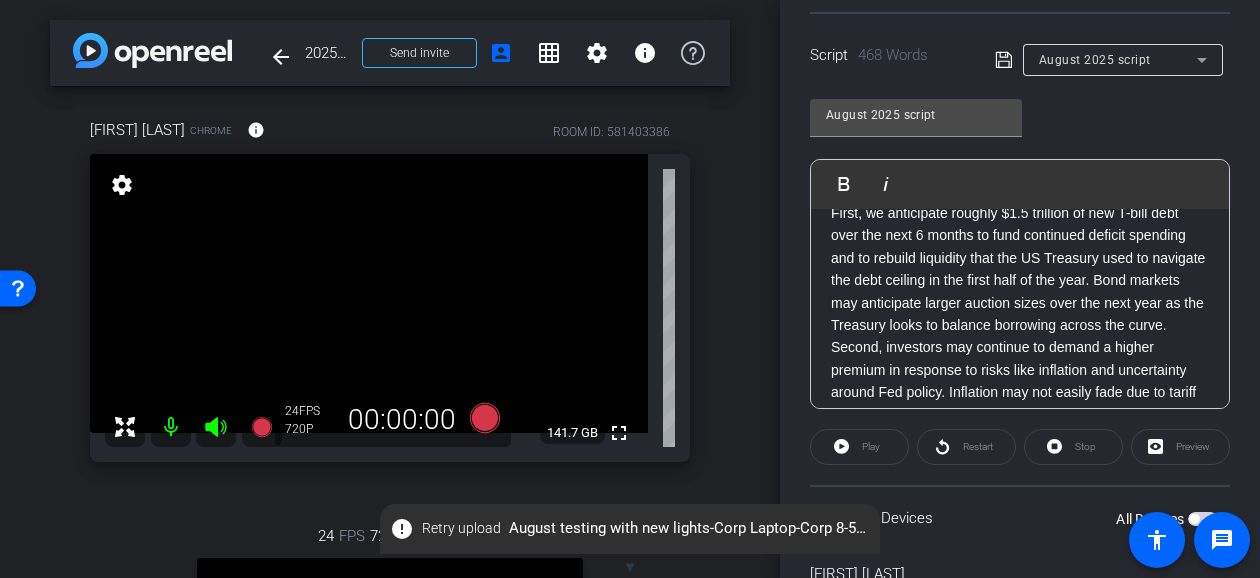 scroll, scrollTop: 600, scrollLeft: 0, axis: vertical 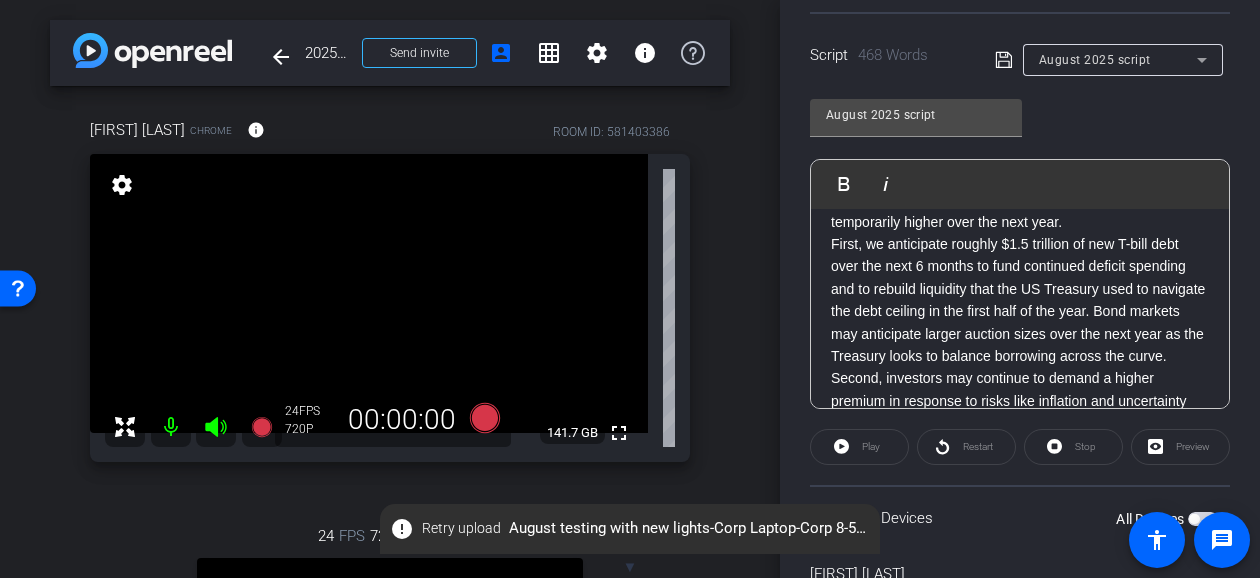 click on "The 10-year U.S. Treasury bond yield may be poised to increase later this year, leading to a potential buying opportunity for investors. Here’s why this measure of government borrowing is important and what could be driving the increase in yield. The 10-year Treasury yield is the interest rate the U.S. government pays to borrow money for a 10-year period. Whereas, stocks trade on price, Treasuries trade in terms of yield. A lower yield can reflect strong demand for high-quality US Government bonds, which is supported by its unlimited ability to tax. On the other hand, a higher yield reflects compensation required for possible inflation over the next decade as investors typically prefer to maintain the purchasing power of funds invested.     Several factors could send the 10-year Treasury yield temporarily higher over the next year." 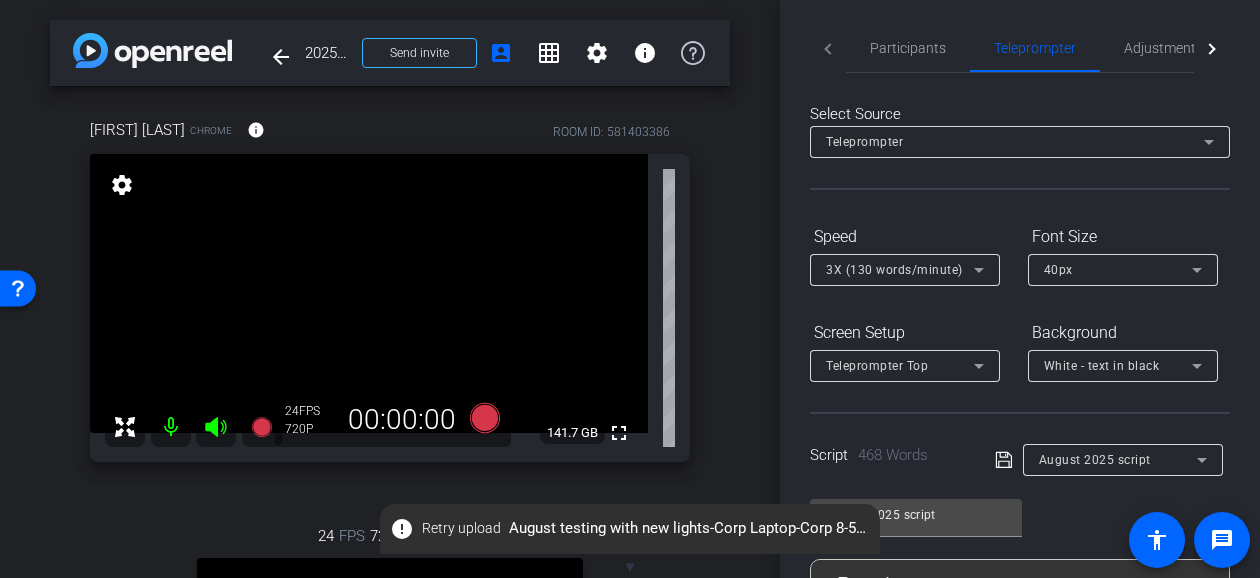 scroll, scrollTop: 0, scrollLeft: 0, axis: both 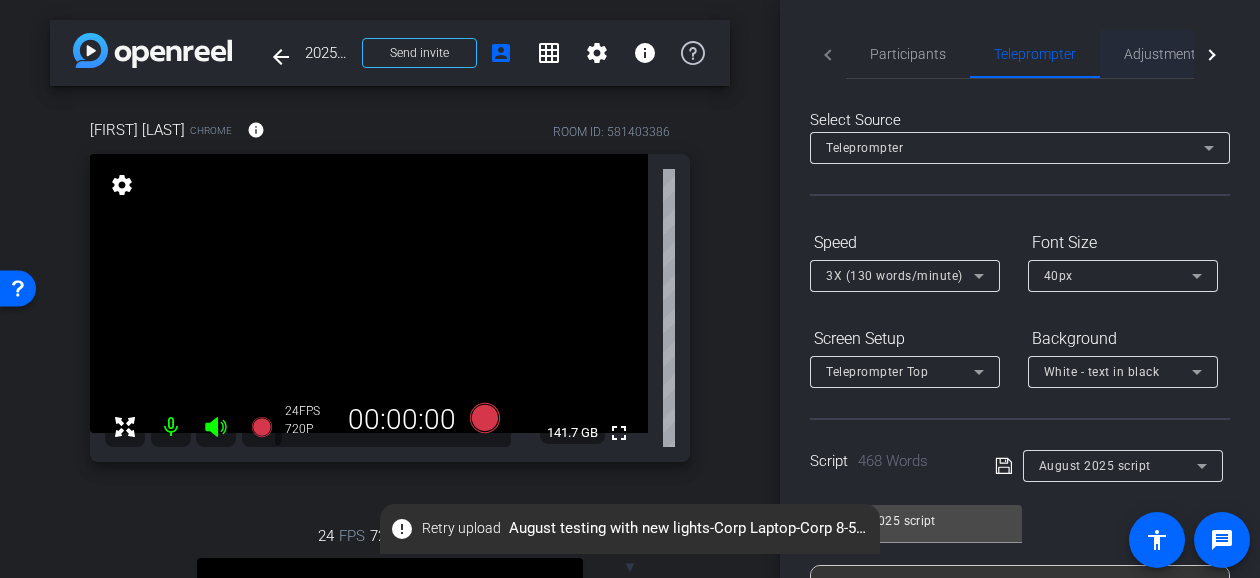 click on "Adjustments" at bounding box center (1163, 54) 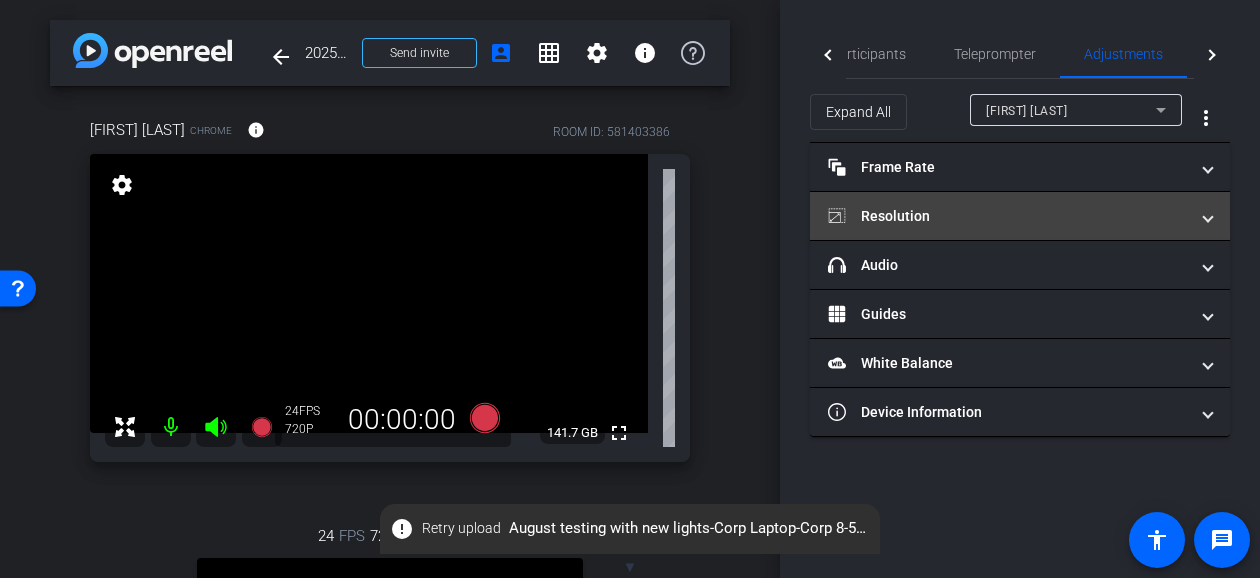 click on "Resolution" at bounding box center (1008, 216) 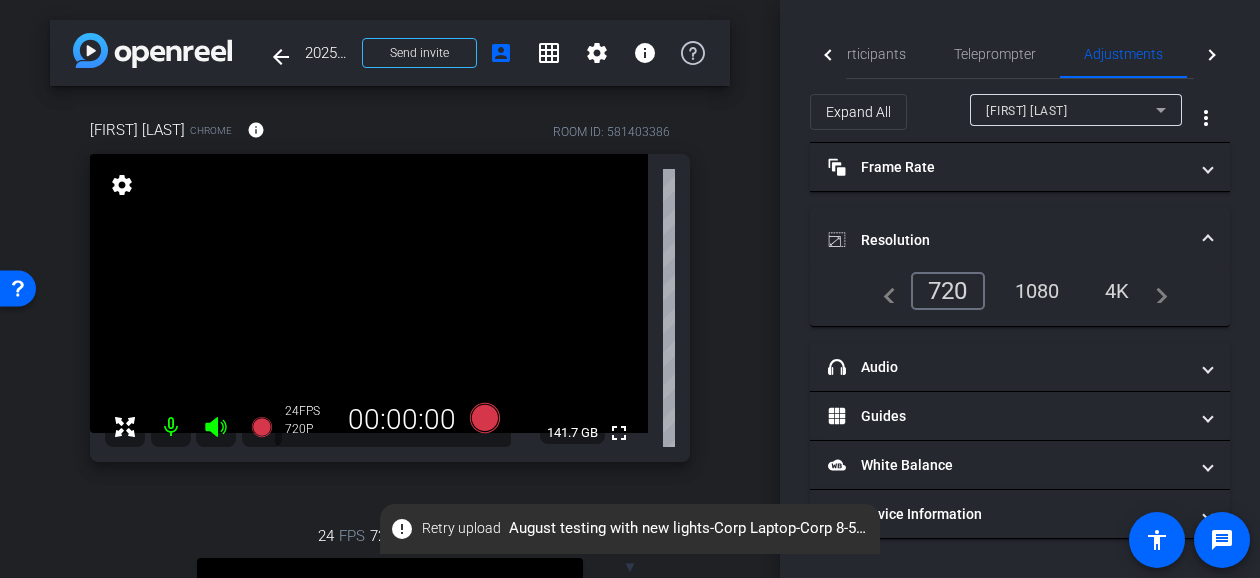 click on "4K" at bounding box center [1117, 291] 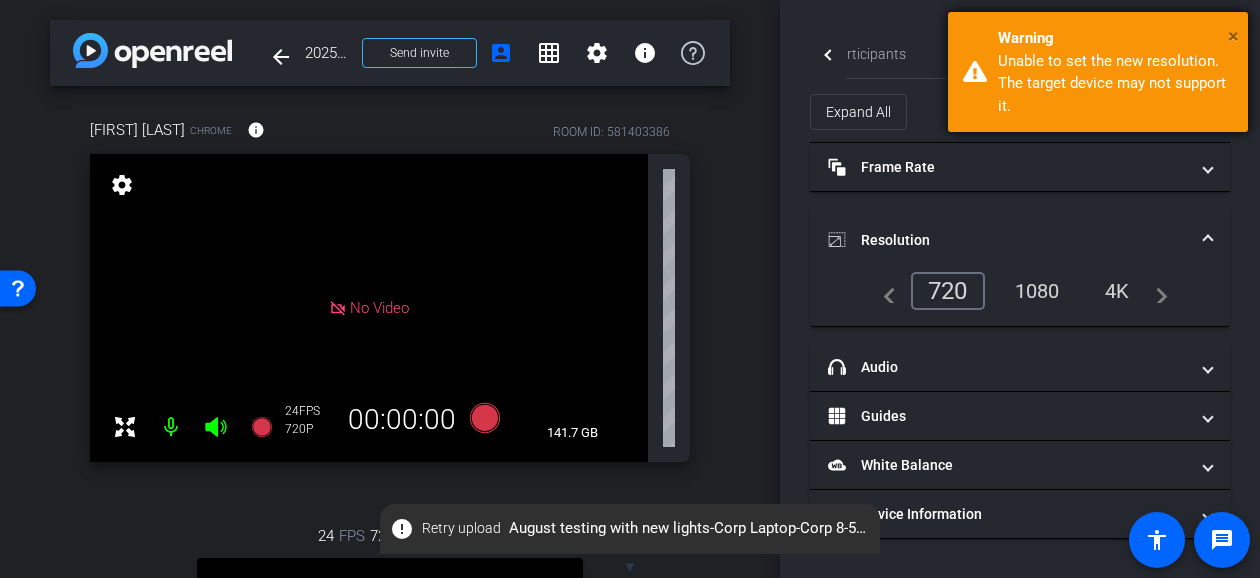 click on "×" at bounding box center [1233, 36] 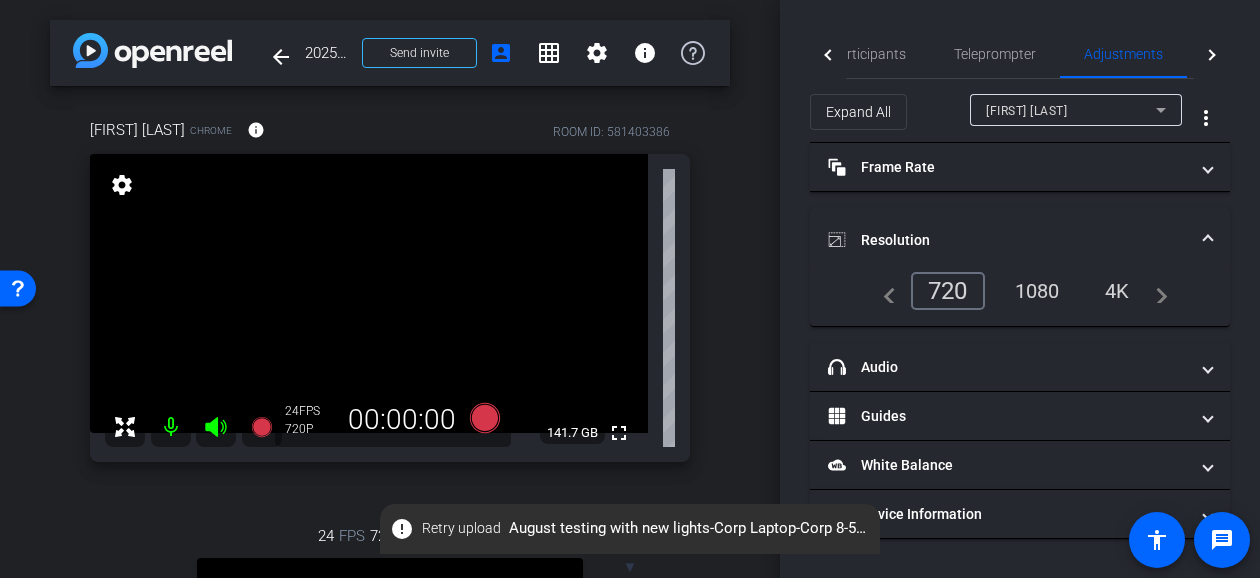 click on "1080" at bounding box center (1037, 291) 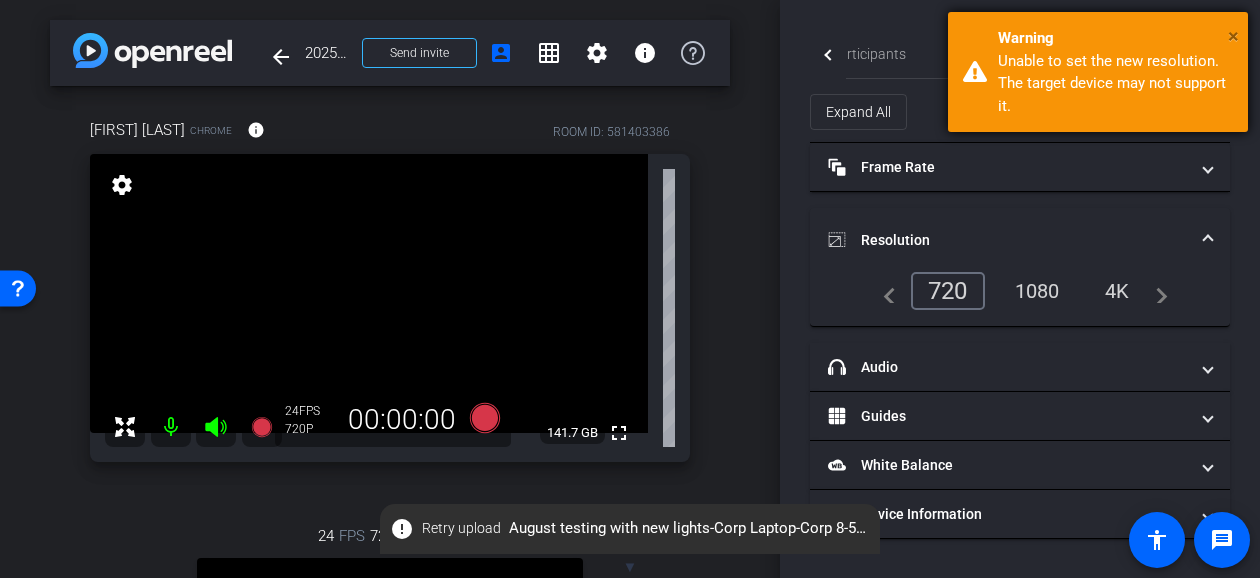 click on "×" at bounding box center [1233, 36] 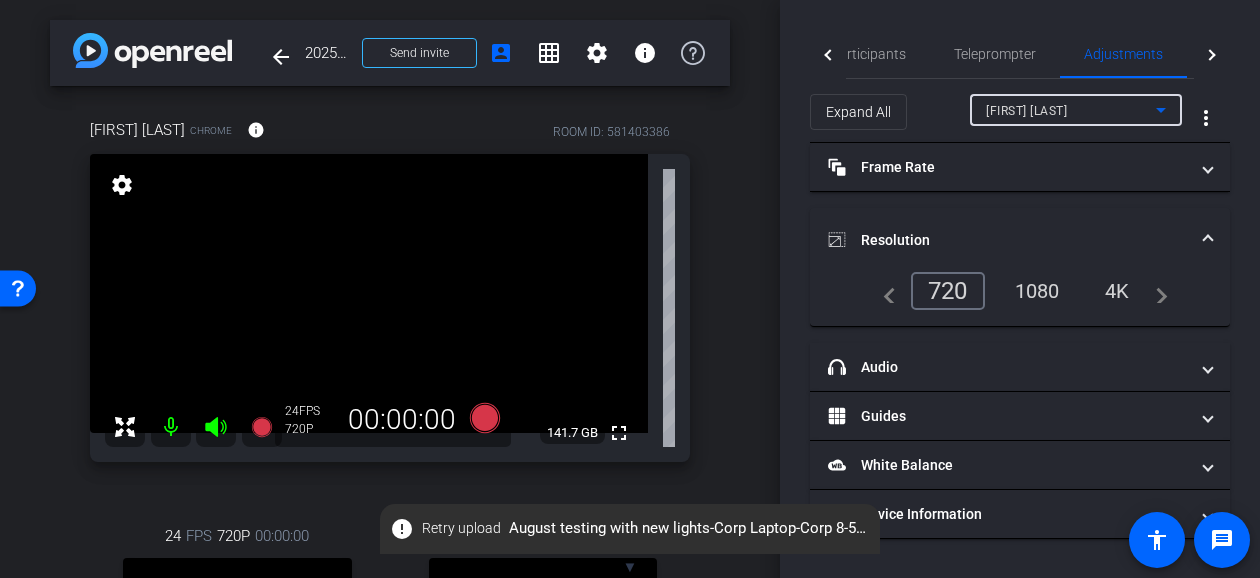 click on "Brian E" at bounding box center [1071, 110] 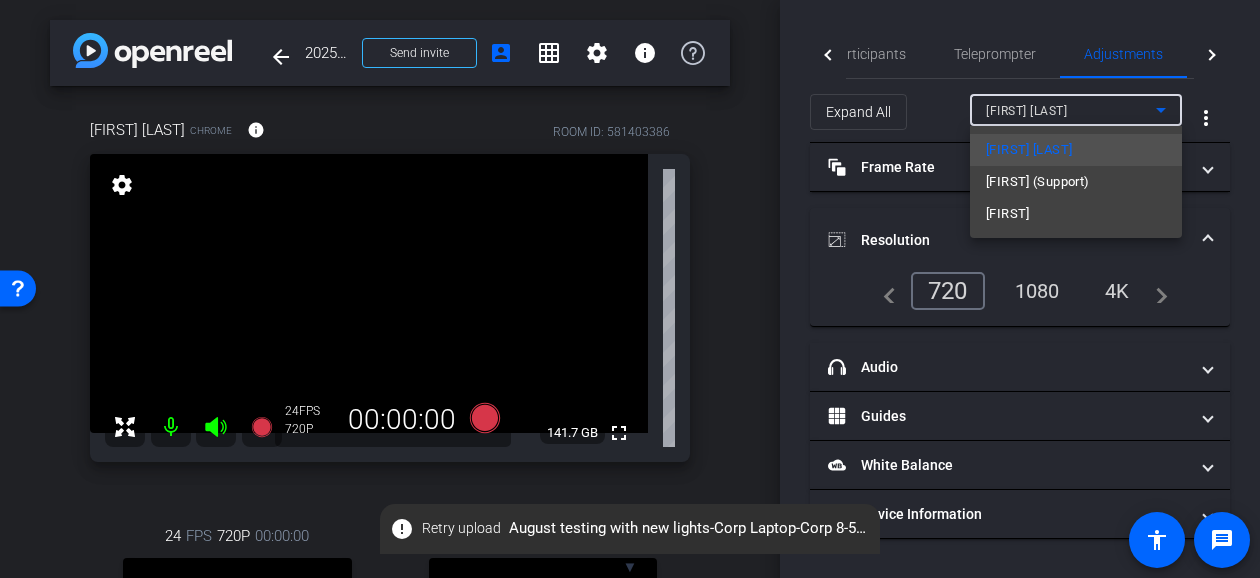 click at bounding box center [630, 289] 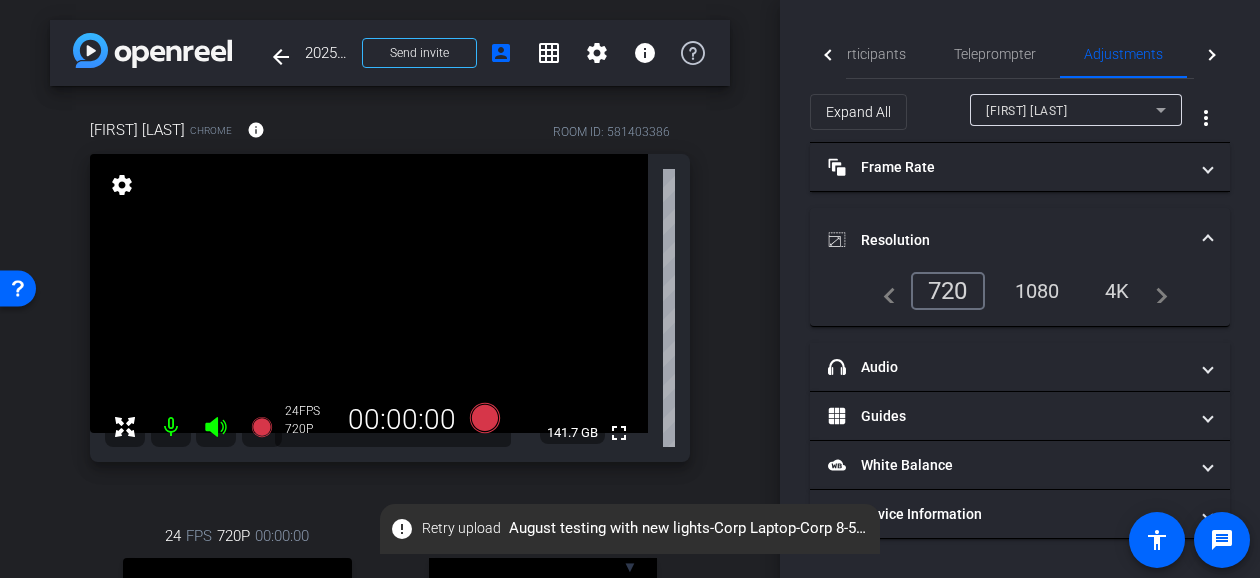 click on "1080" at bounding box center [1037, 291] 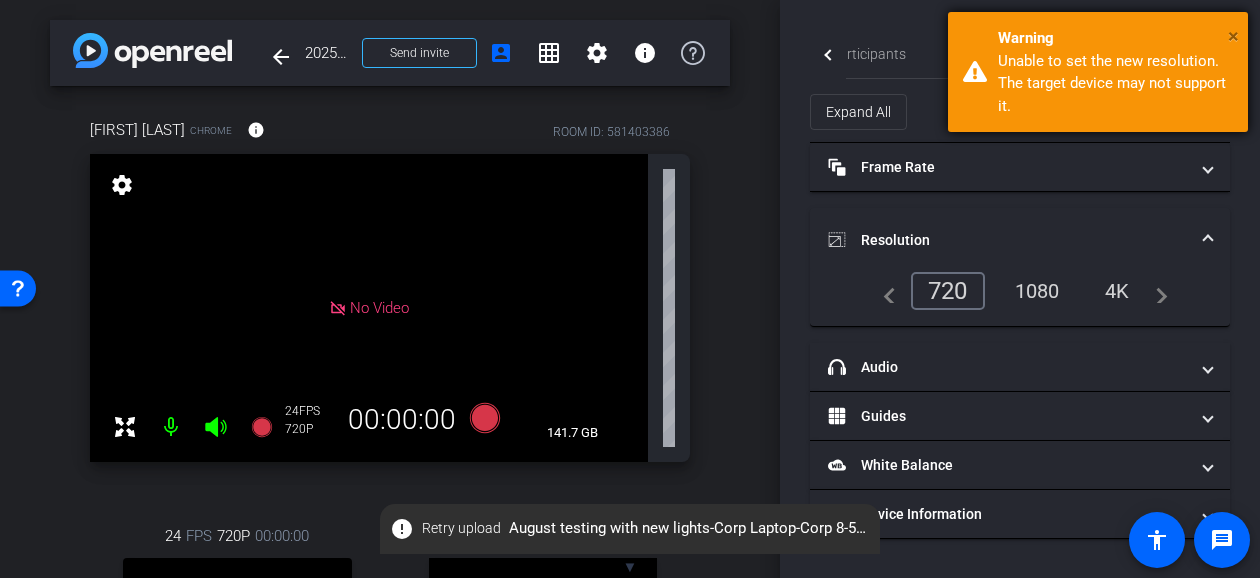 click on "×" at bounding box center [1233, 36] 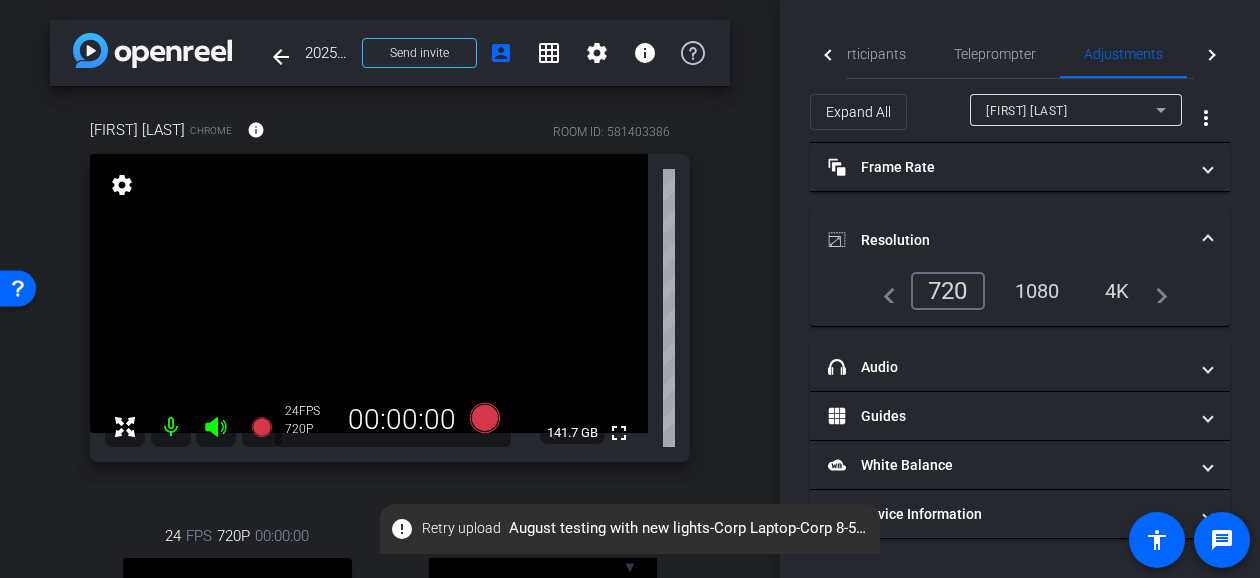 click on "4K" at bounding box center (1117, 291) 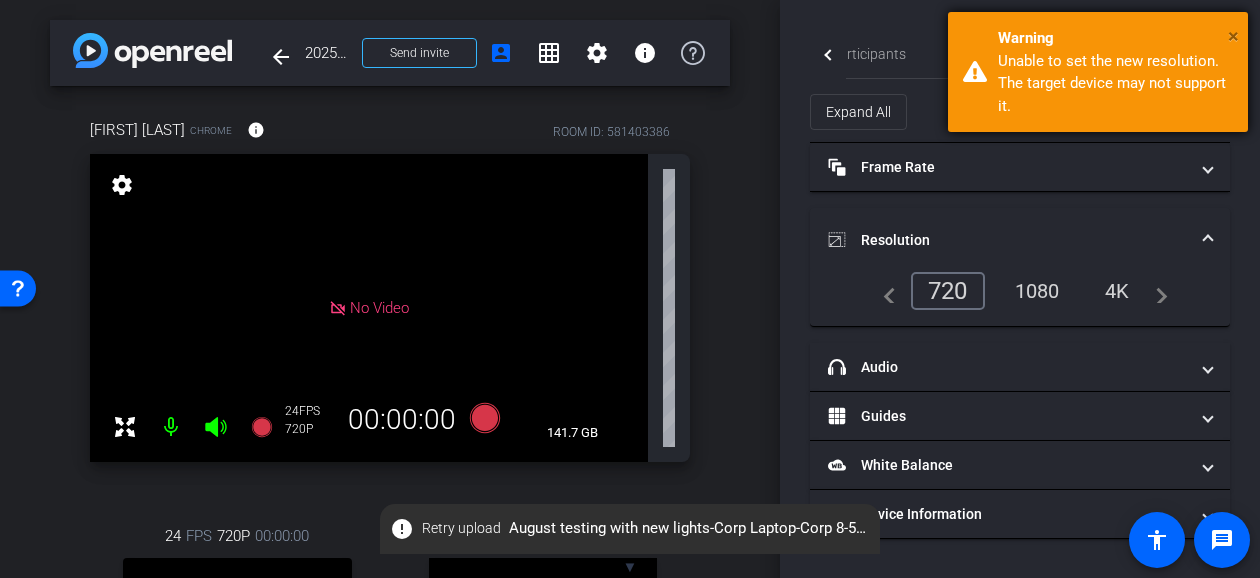 click on "×" at bounding box center [1233, 36] 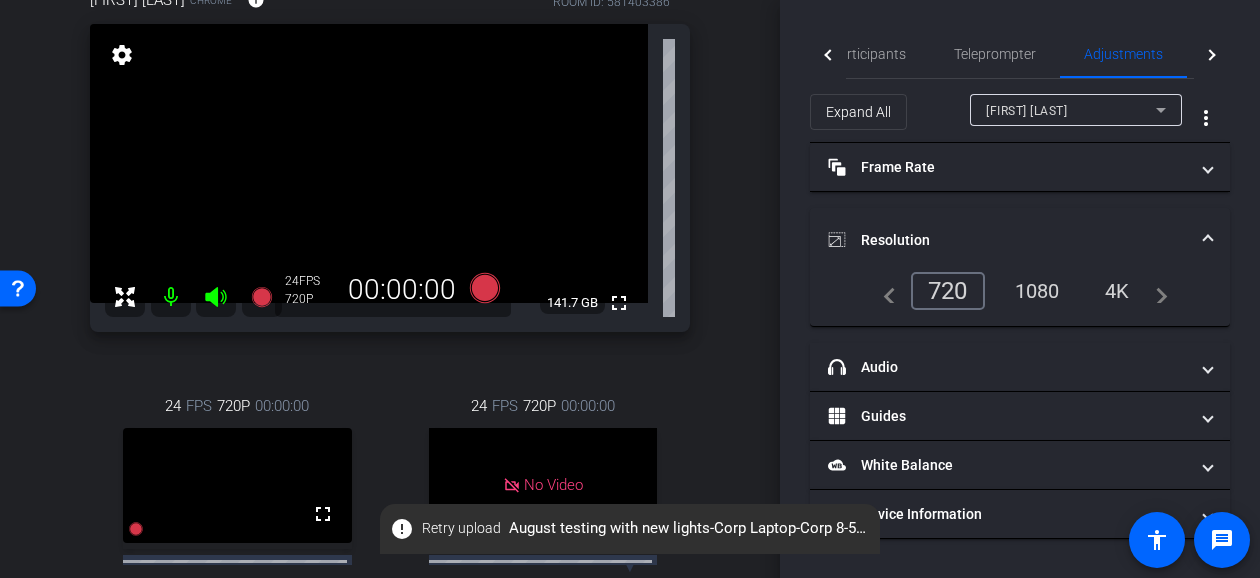 scroll, scrollTop: 133, scrollLeft: 0, axis: vertical 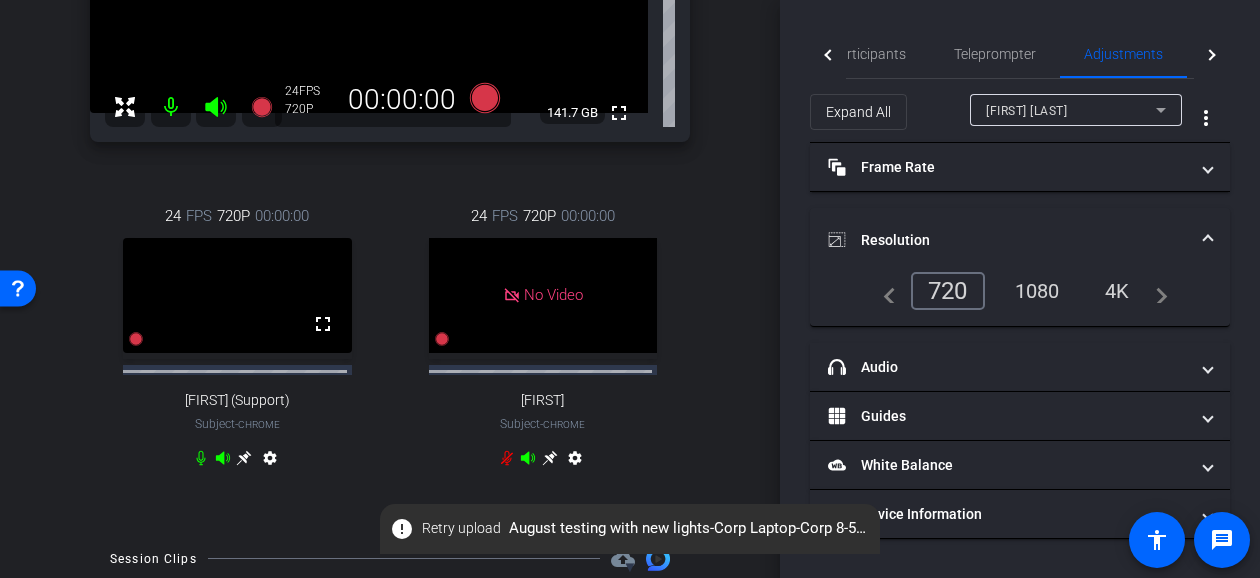 click on "settings" at bounding box center (270, 462) 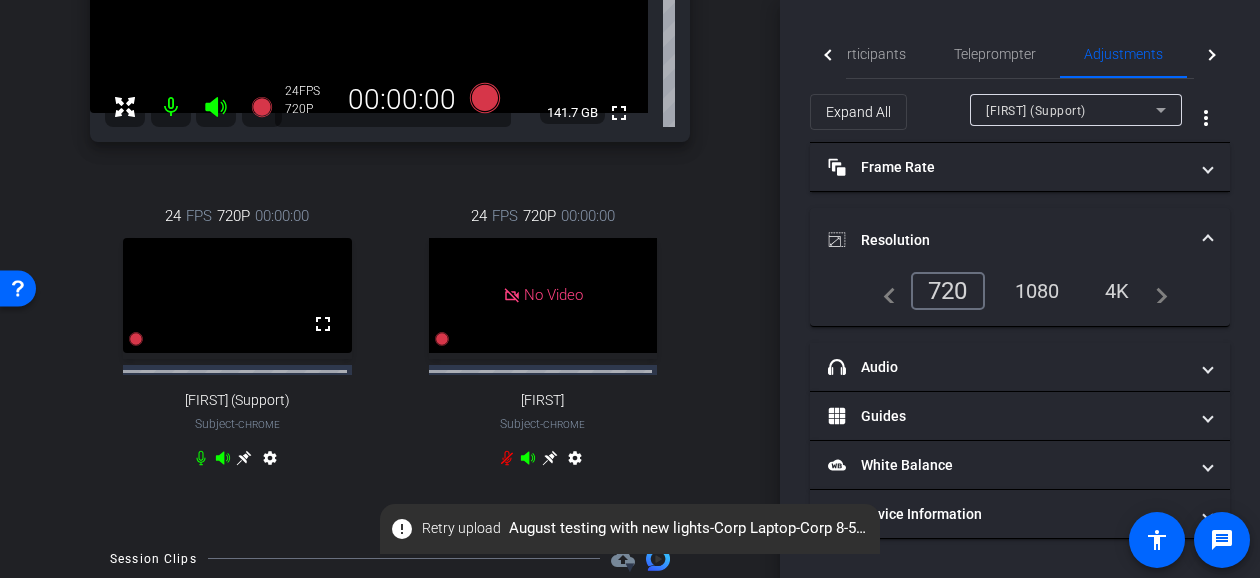 click on "settings" at bounding box center [270, 462] 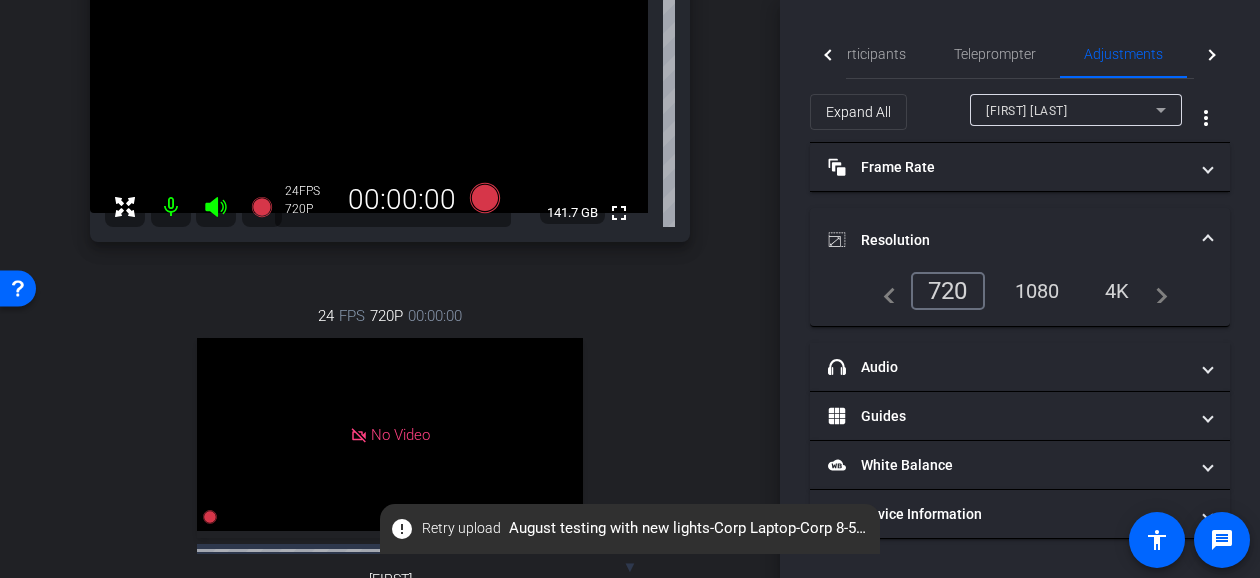 scroll, scrollTop: 120, scrollLeft: 0, axis: vertical 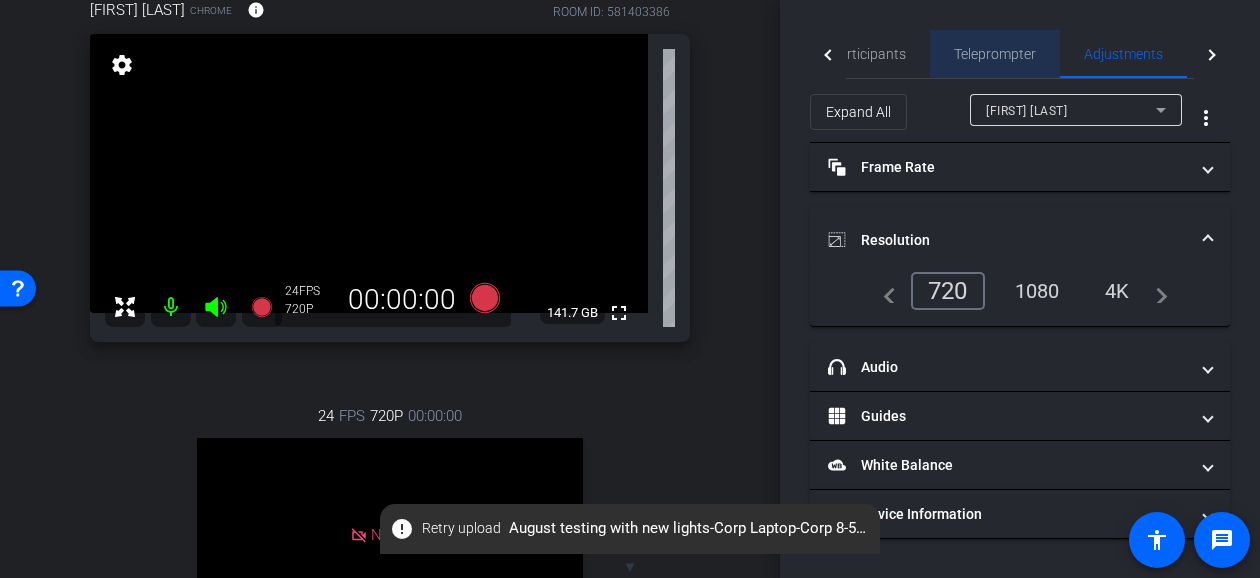 click on "Teleprompter" at bounding box center (995, 54) 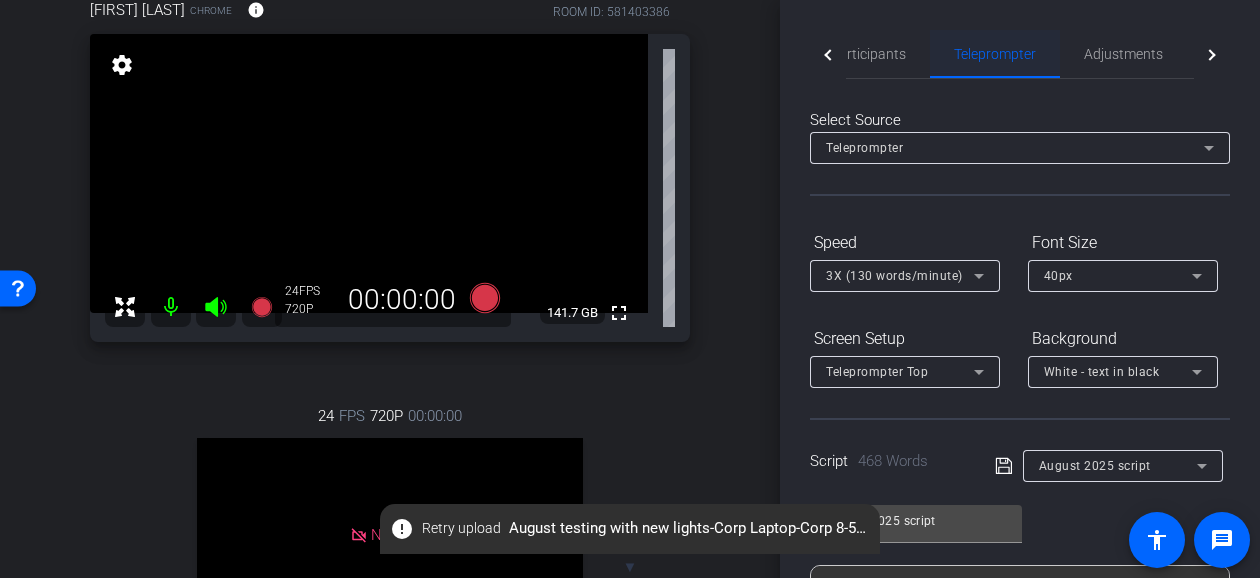 scroll, scrollTop: 622, scrollLeft: 0, axis: vertical 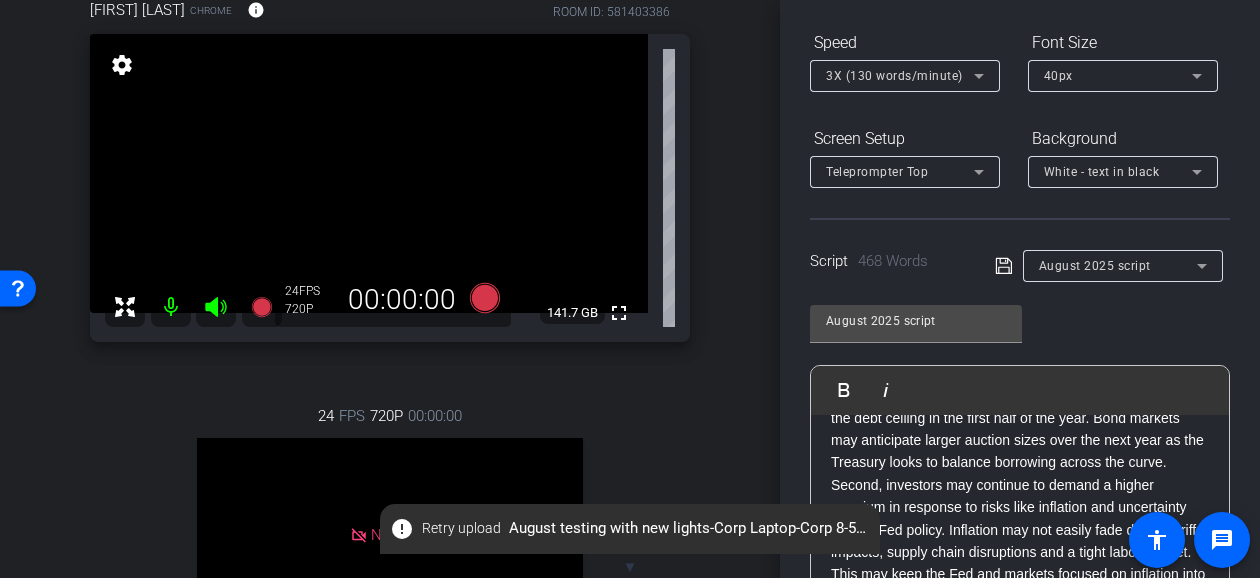 click on "White - text in black" at bounding box center (1102, 172) 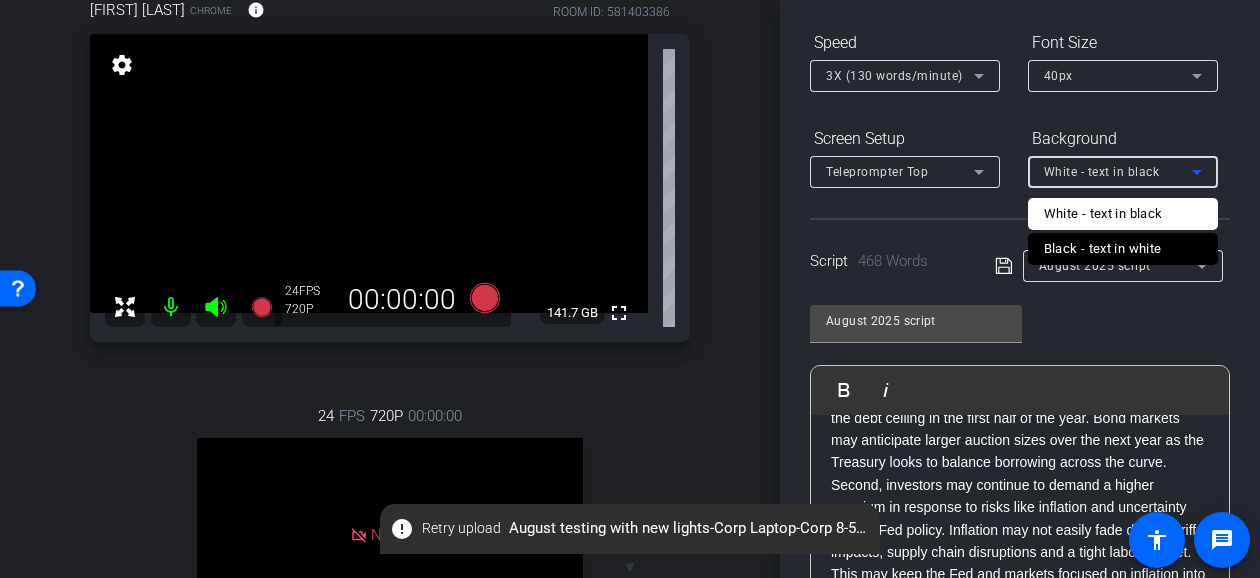 click on "Black - text in white" at bounding box center [1123, 249] 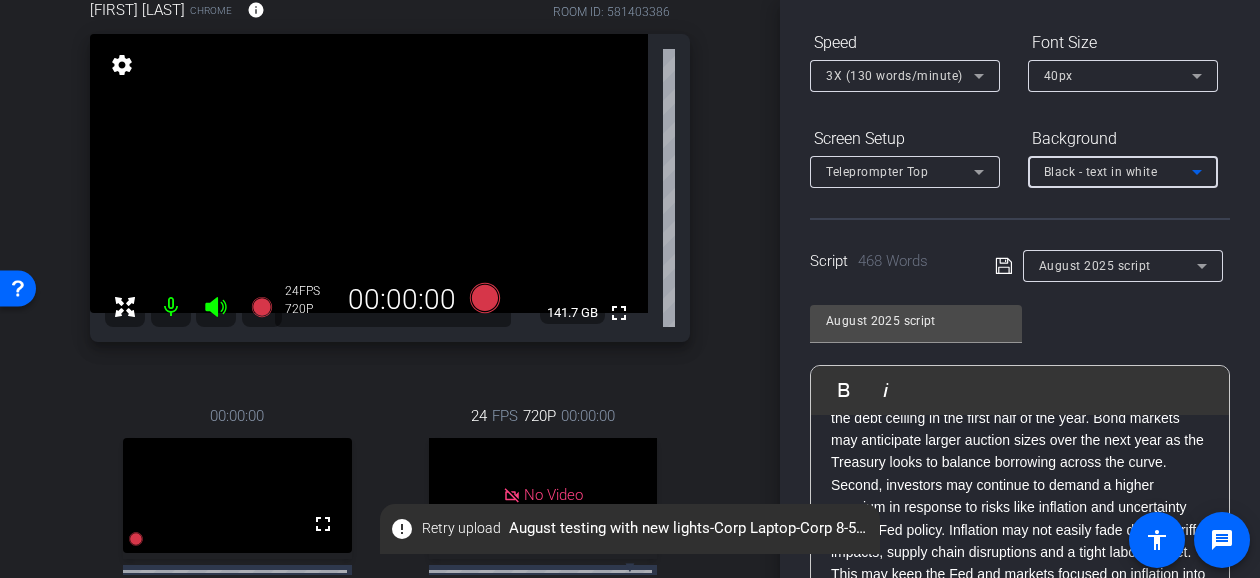 click 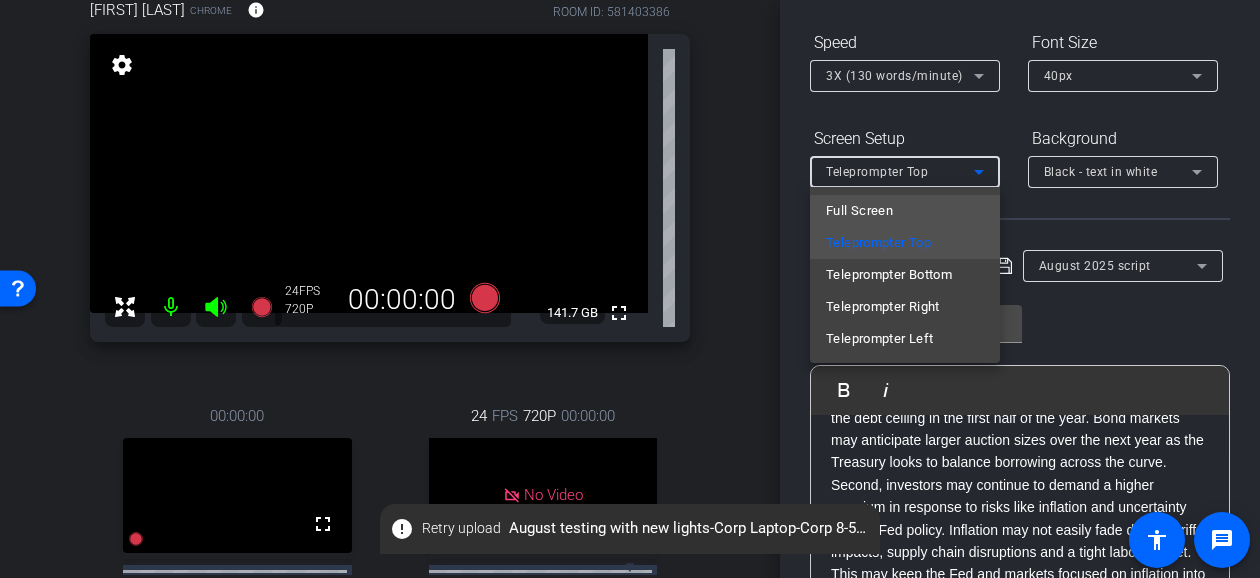 click on "Full Screen" at bounding box center (905, 211) 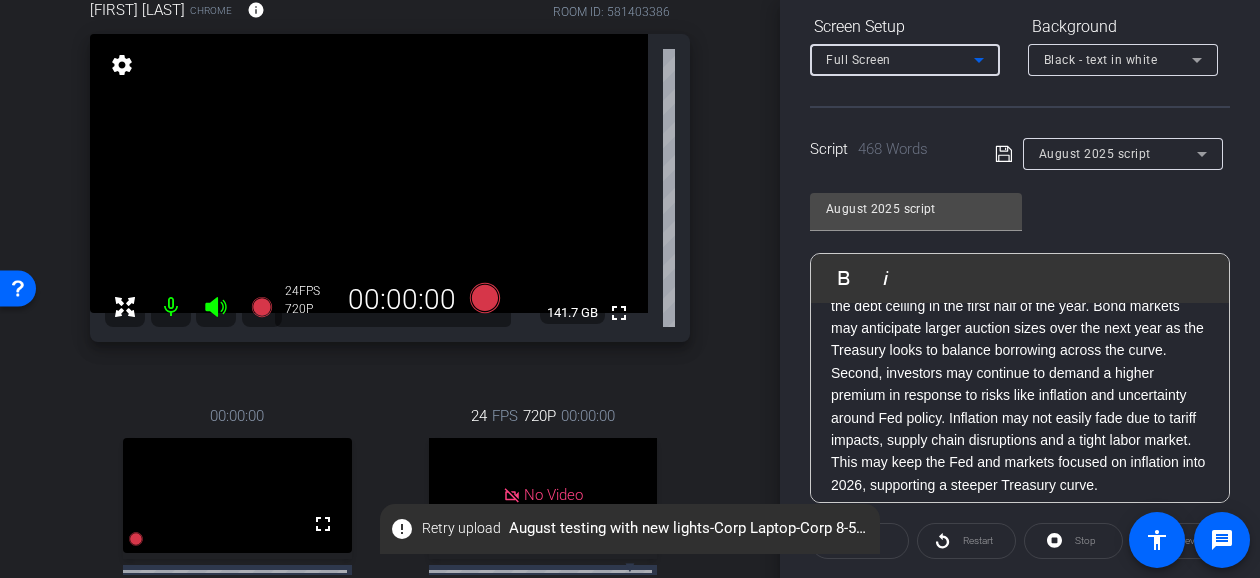 scroll, scrollTop: 400, scrollLeft: 0, axis: vertical 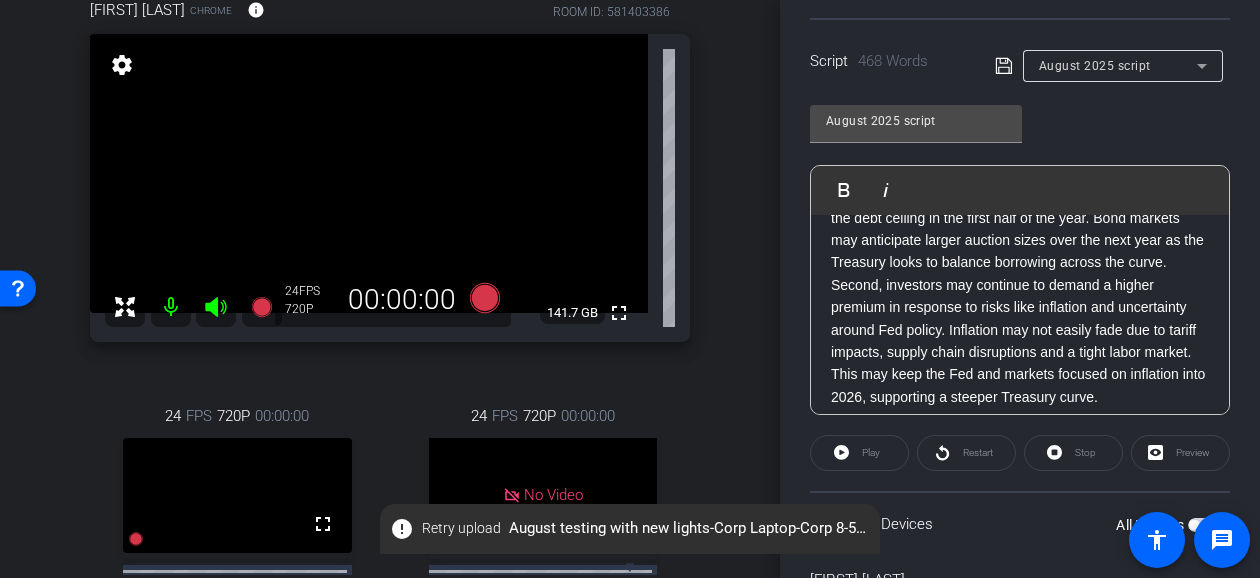 click on "Preview" 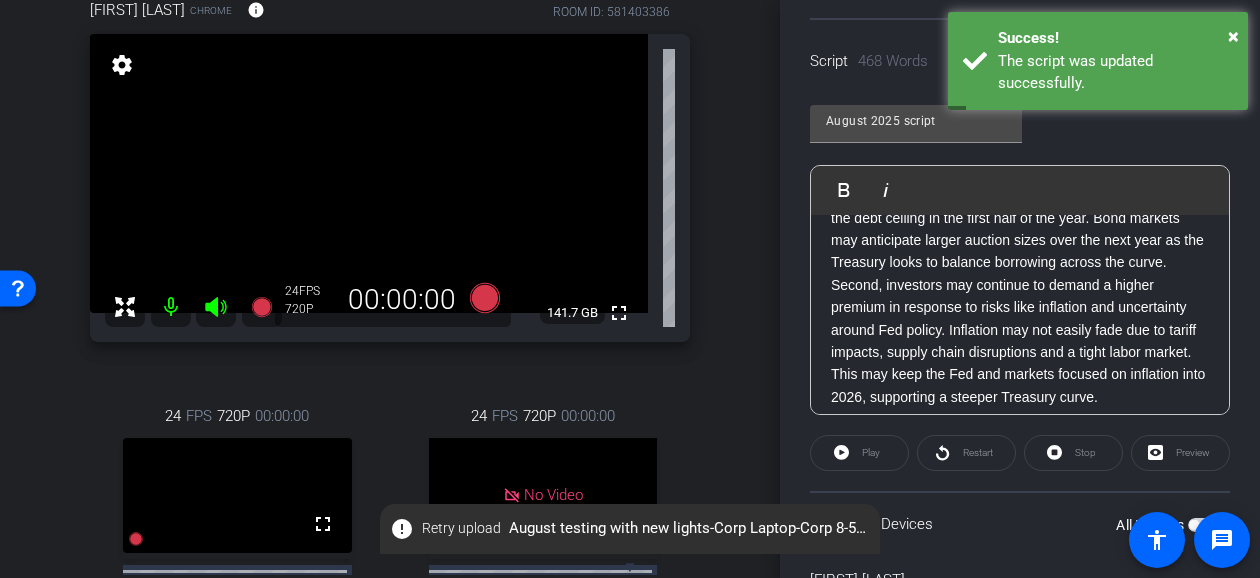click on "Preview" 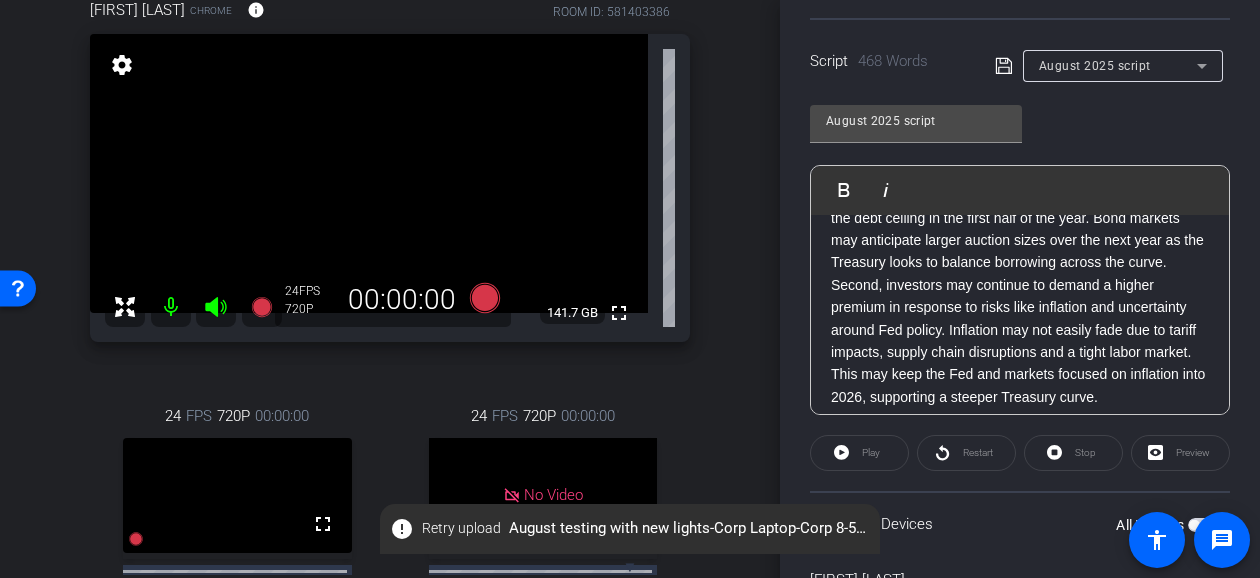 click on "Preview" 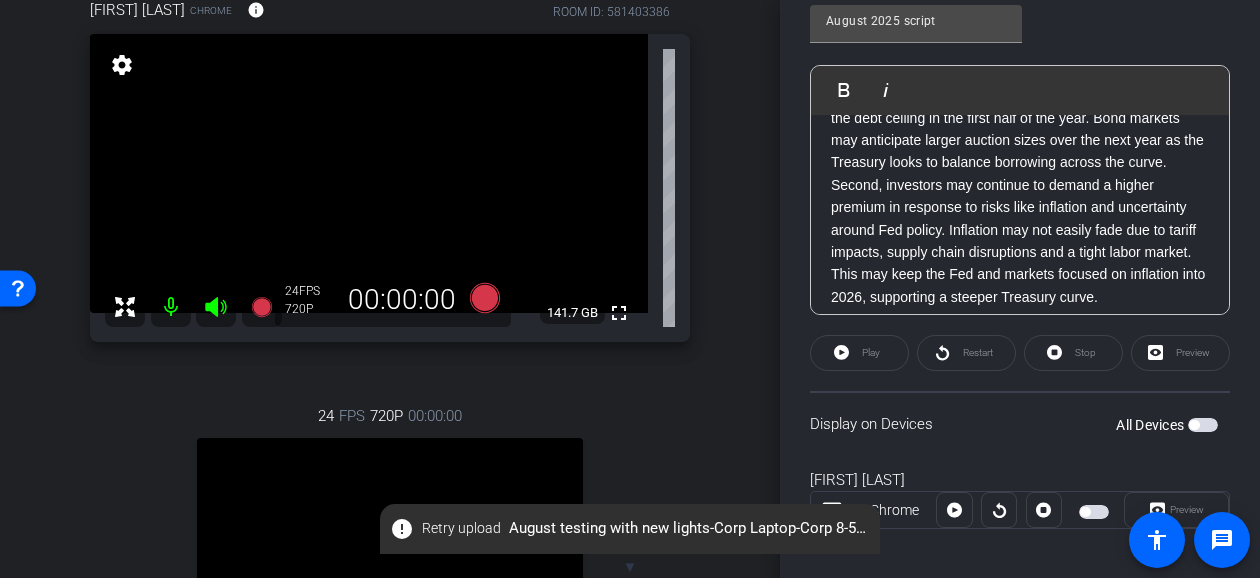 click on "Preview" 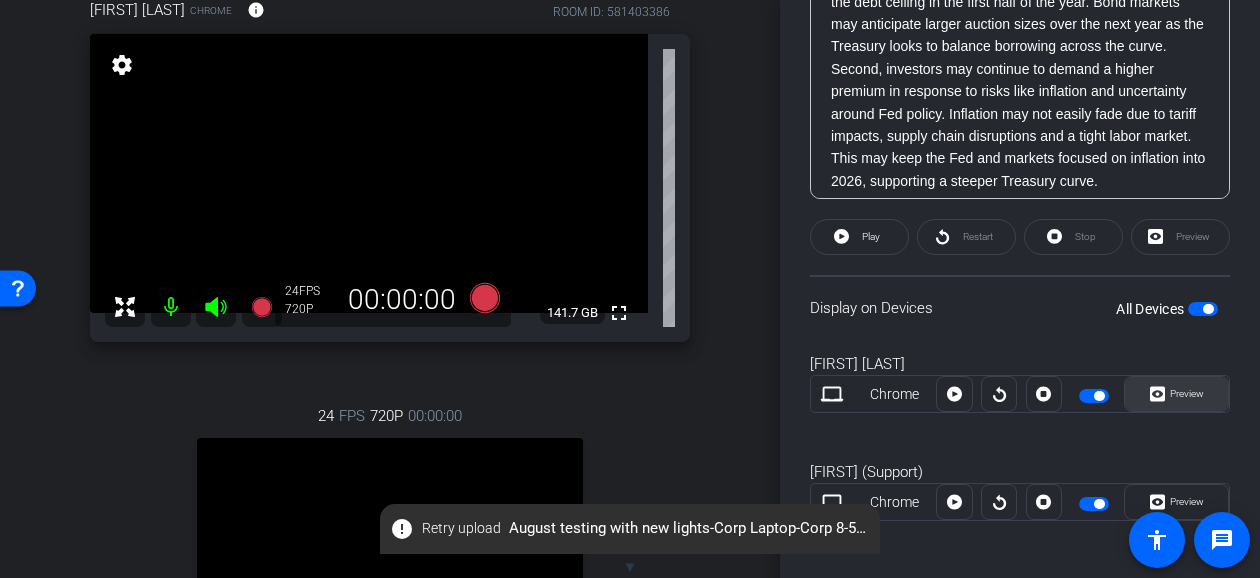 scroll, scrollTop: 620, scrollLeft: 0, axis: vertical 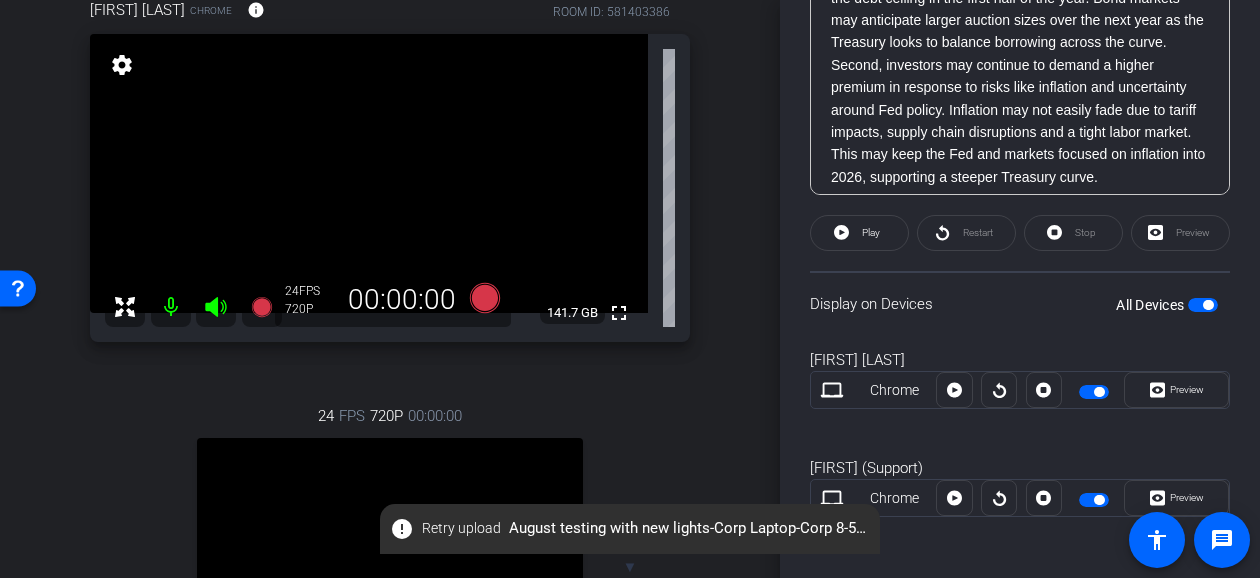 click at bounding box center [1094, 500] 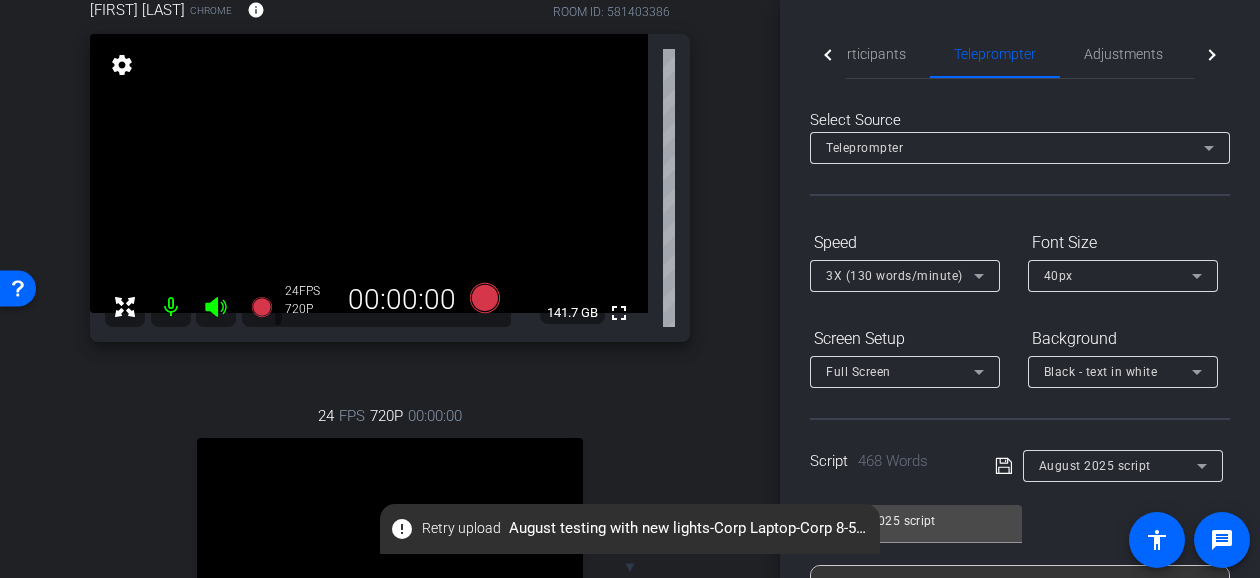 scroll, scrollTop: 0, scrollLeft: 0, axis: both 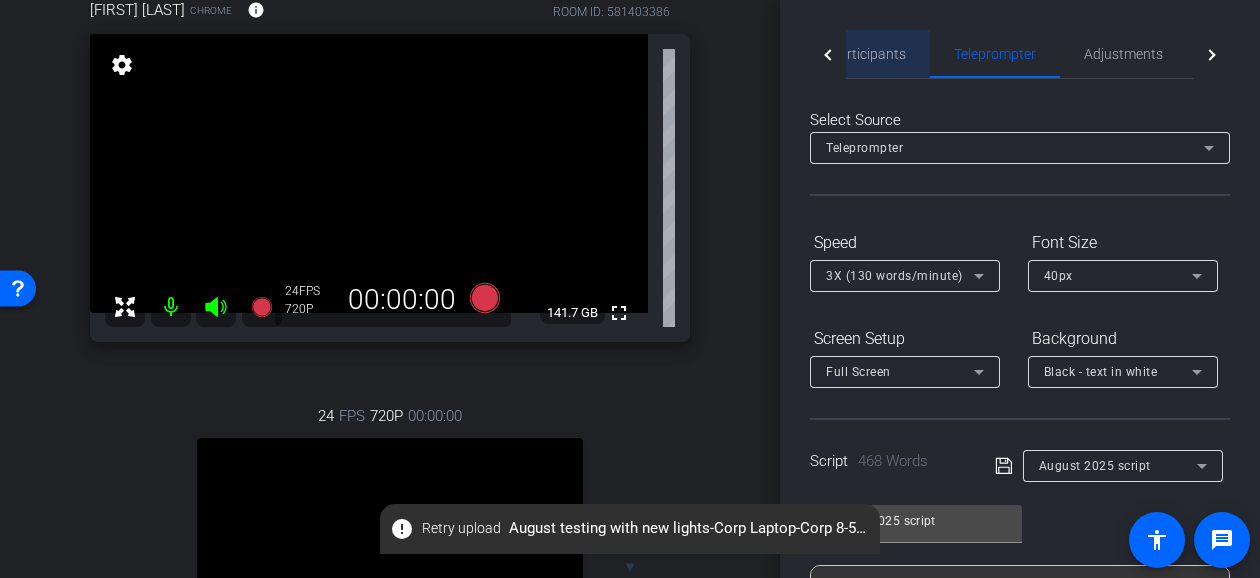 click on "Participants" at bounding box center [868, 54] 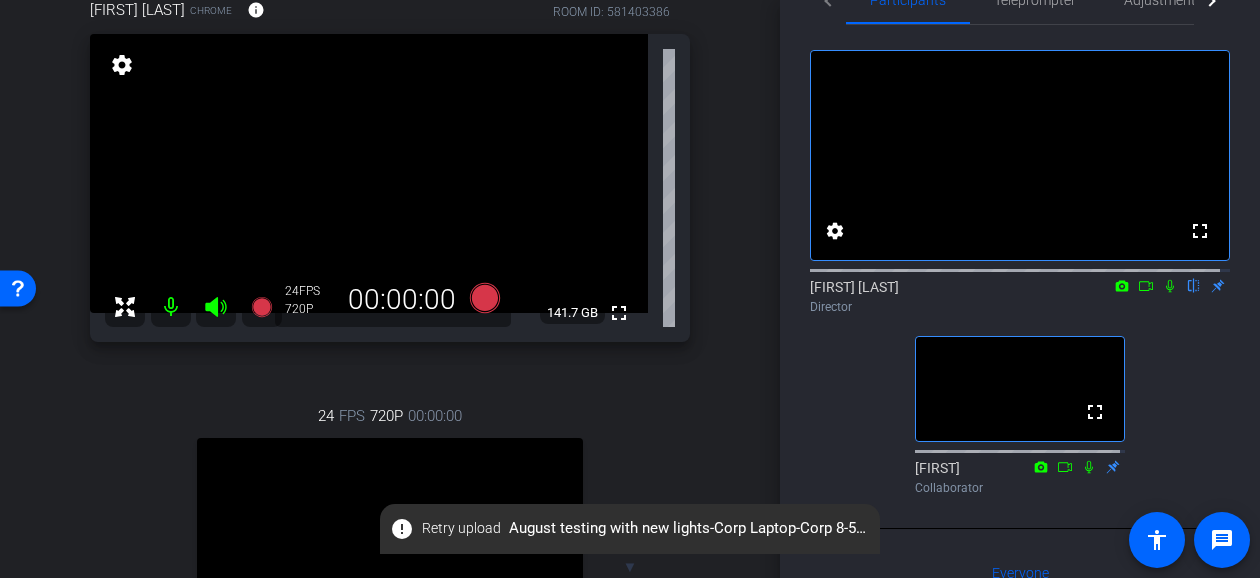 scroll, scrollTop: 0, scrollLeft: 0, axis: both 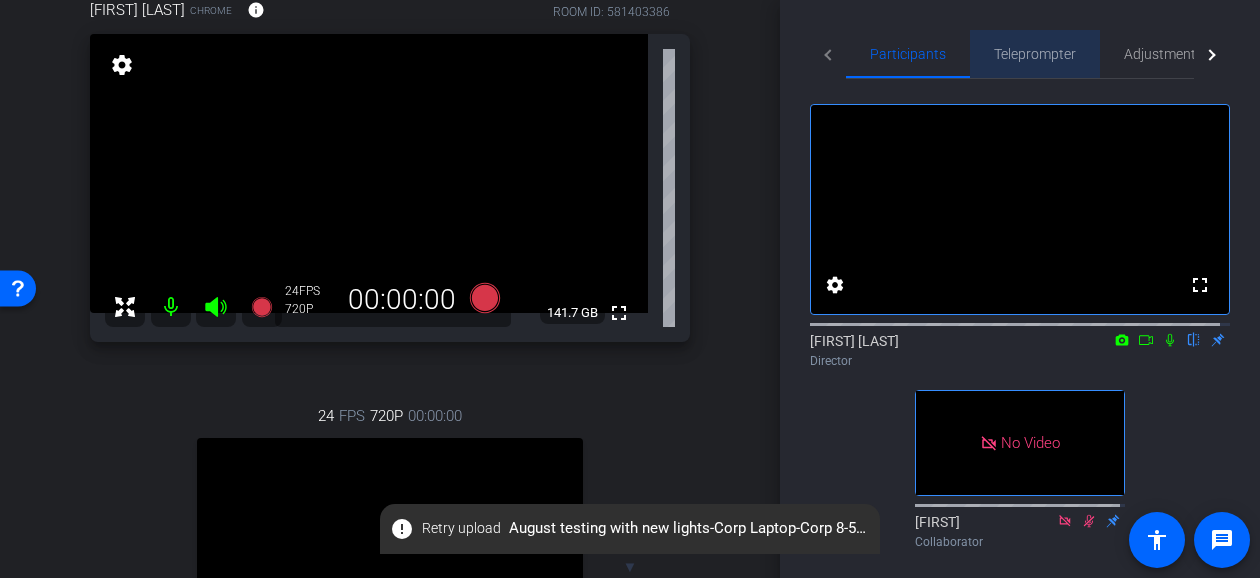 click on "Teleprompter" at bounding box center (1035, 54) 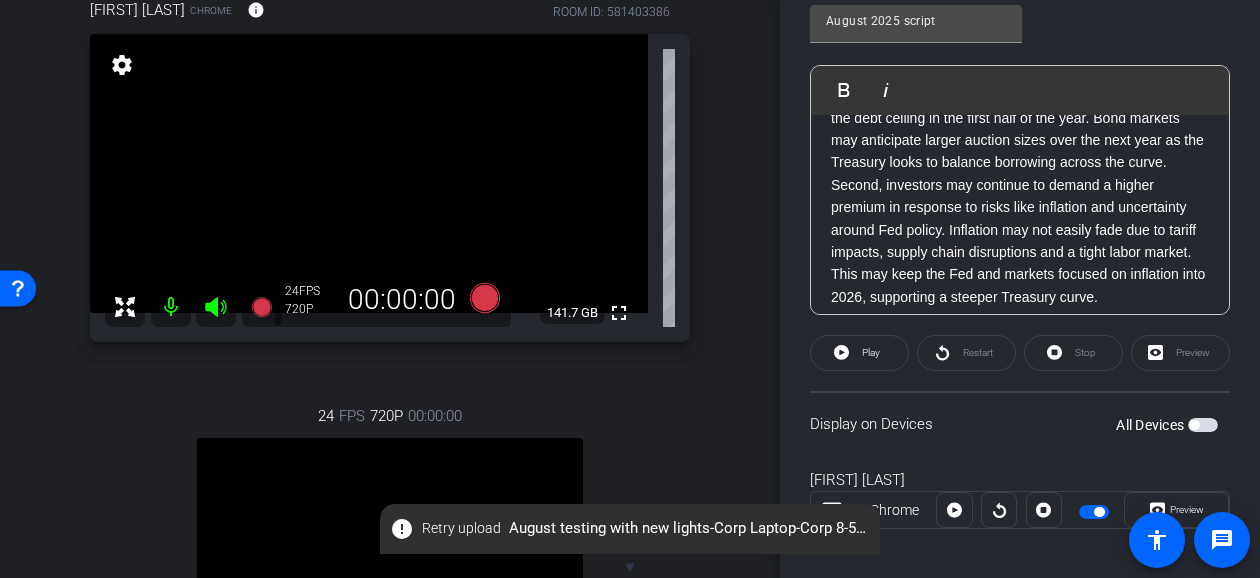 scroll, scrollTop: 600, scrollLeft: 0, axis: vertical 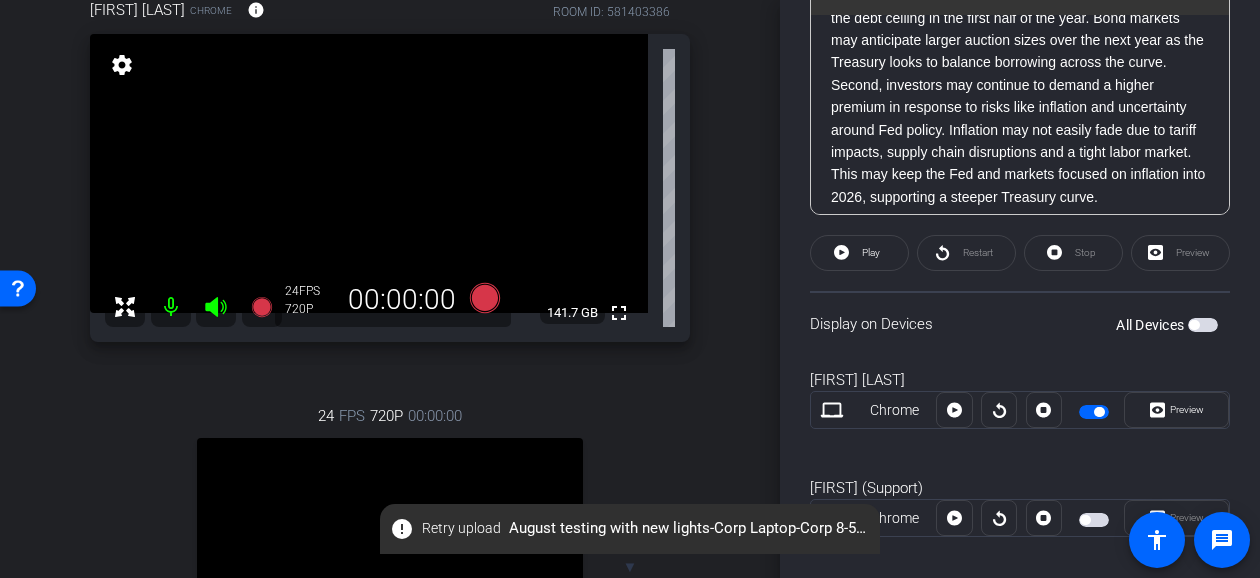 click on "Preview" 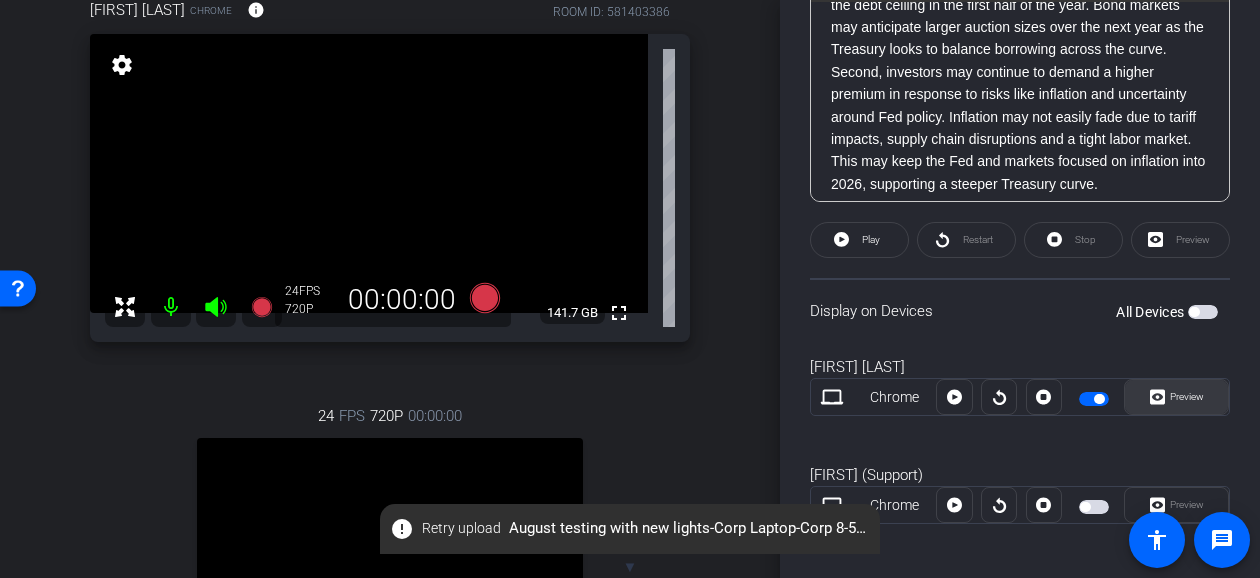 scroll, scrollTop: 620, scrollLeft: 0, axis: vertical 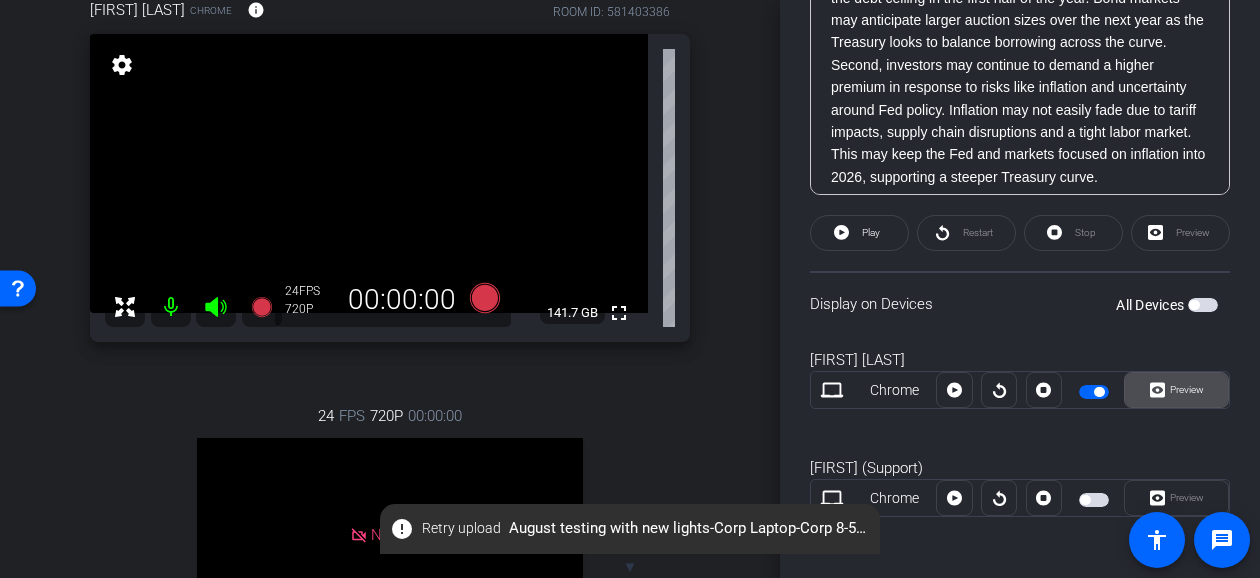 click 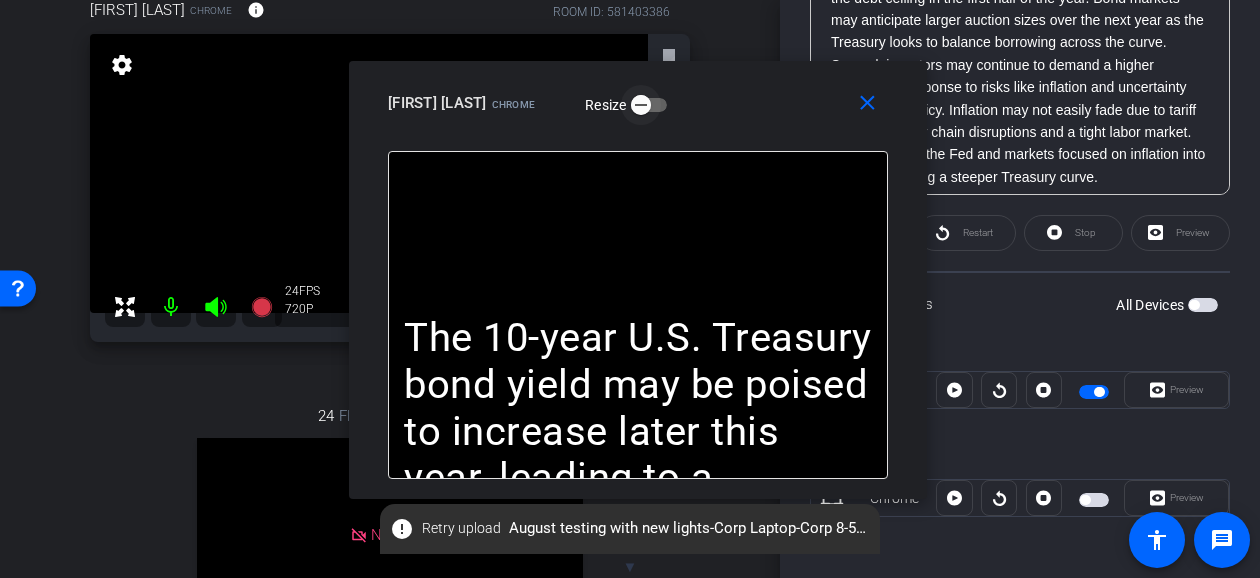 drag, startPoint x: 592, startPoint y: 117, endPoint x: 600, endPoint y: 107, distance: 12.806249 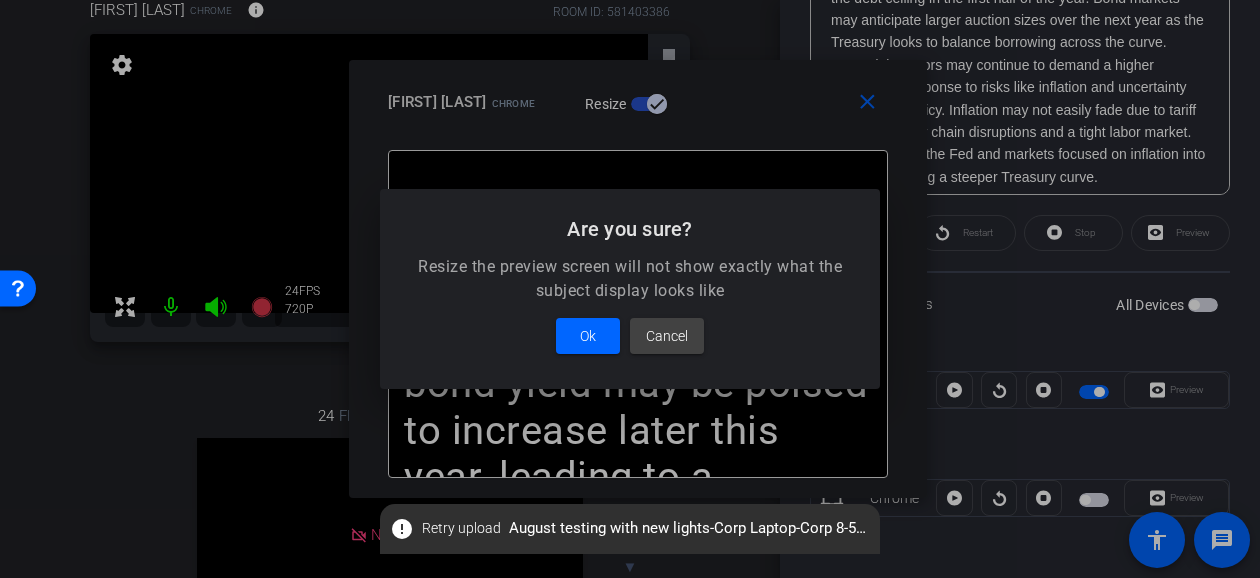 click at bounding box center [630, 289] 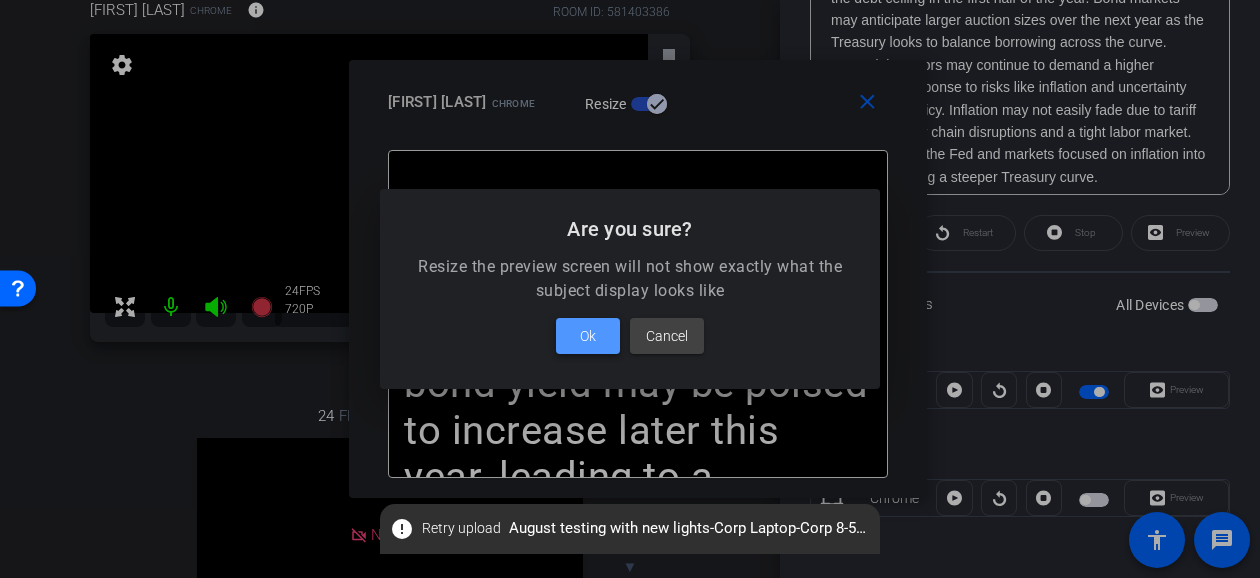 click at bounding box center [588, 336] 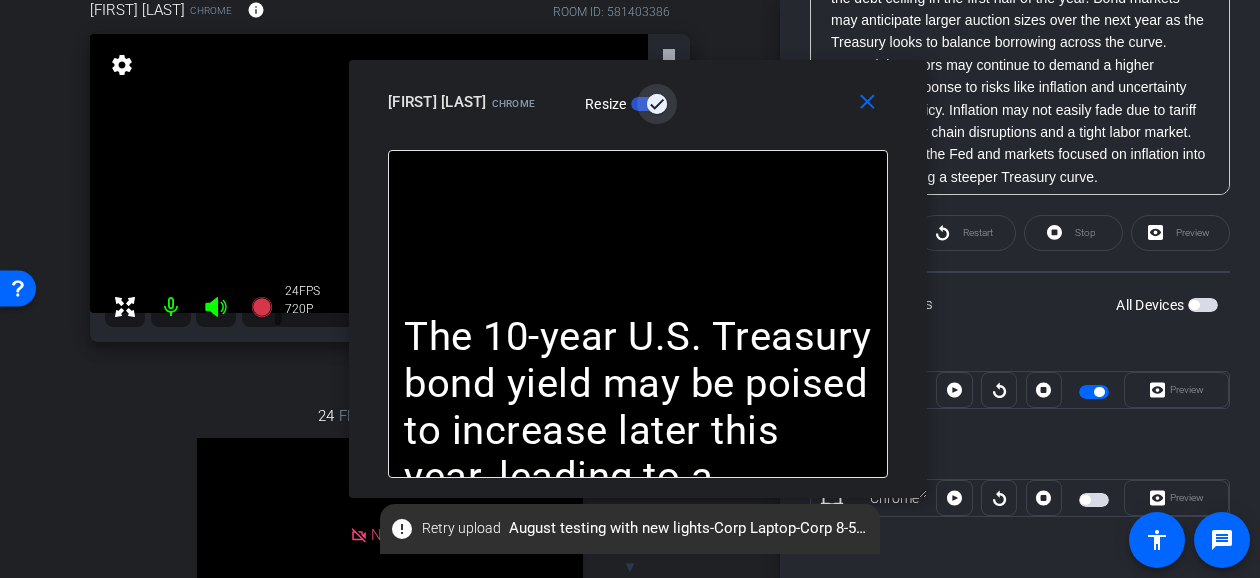 click at bounding box center (657, 104) 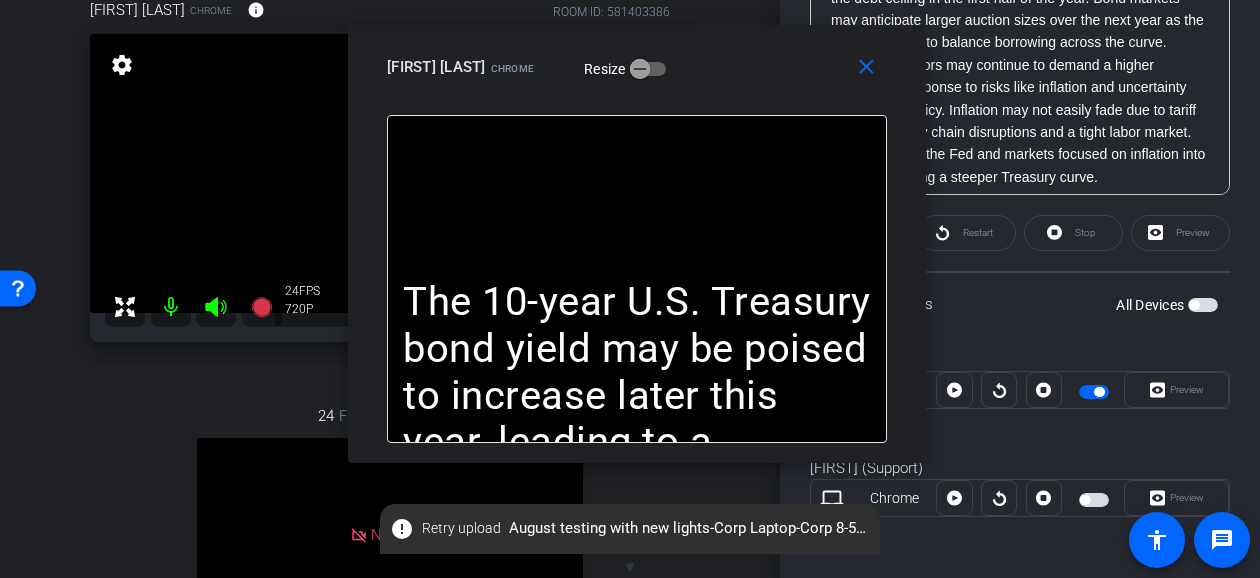 drag, startPoint x: 689, startPoint y: 96, endPoint x: 692, endPoint y: 72, distance: 24.186773 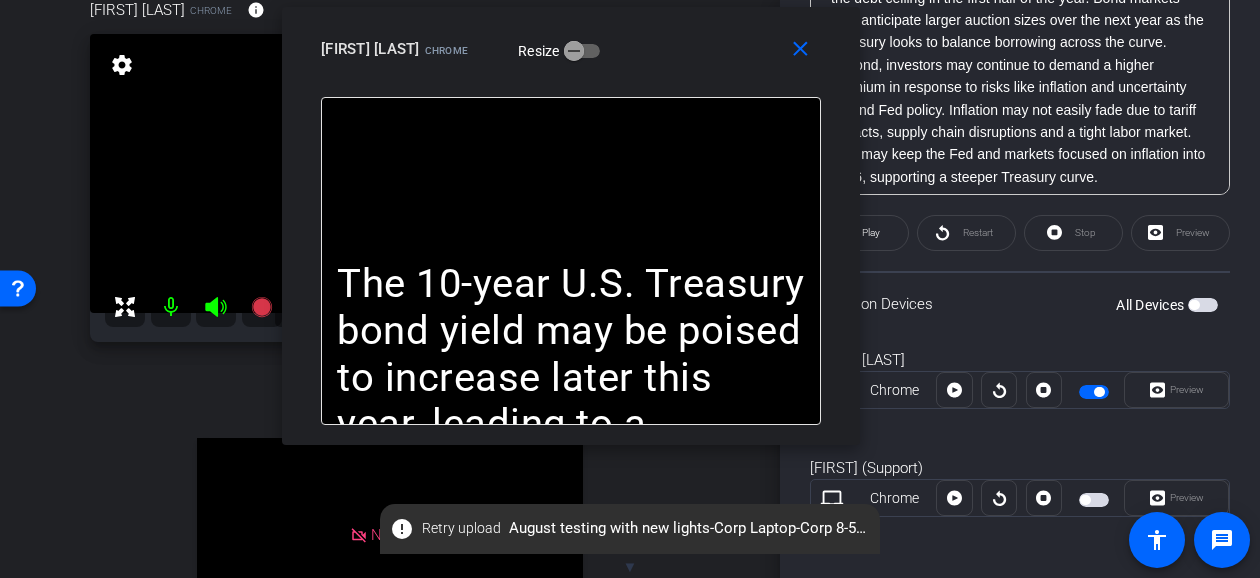 drag, startPoint x: 778, startPoint y: 91, endPoint x: 712, endPoint y: 69, distance: 69.57011 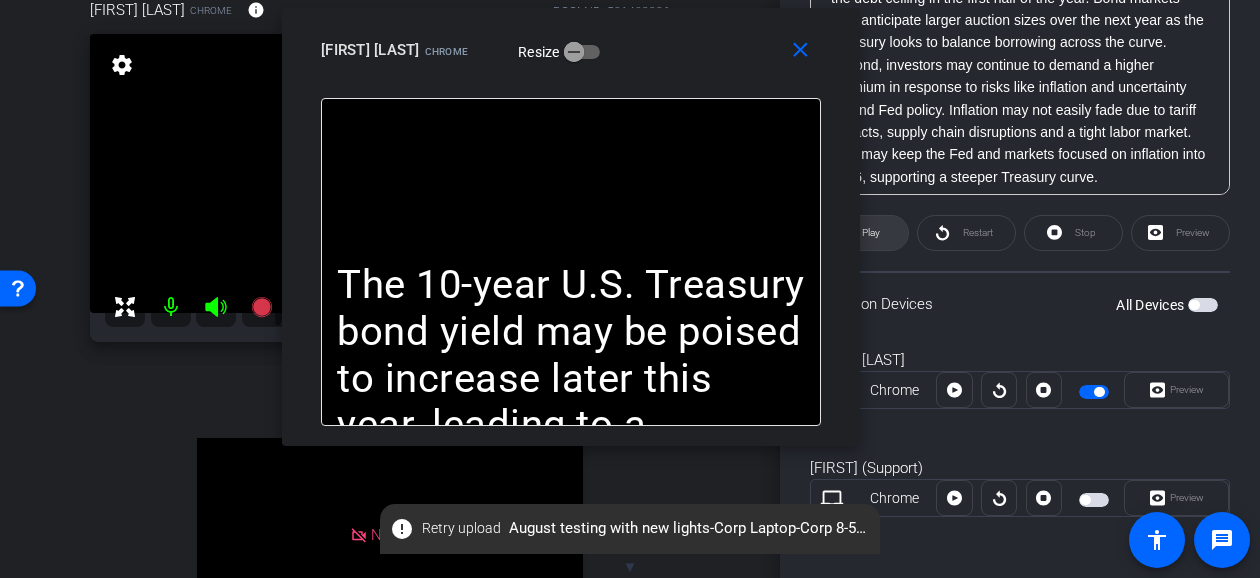 click on "Play" 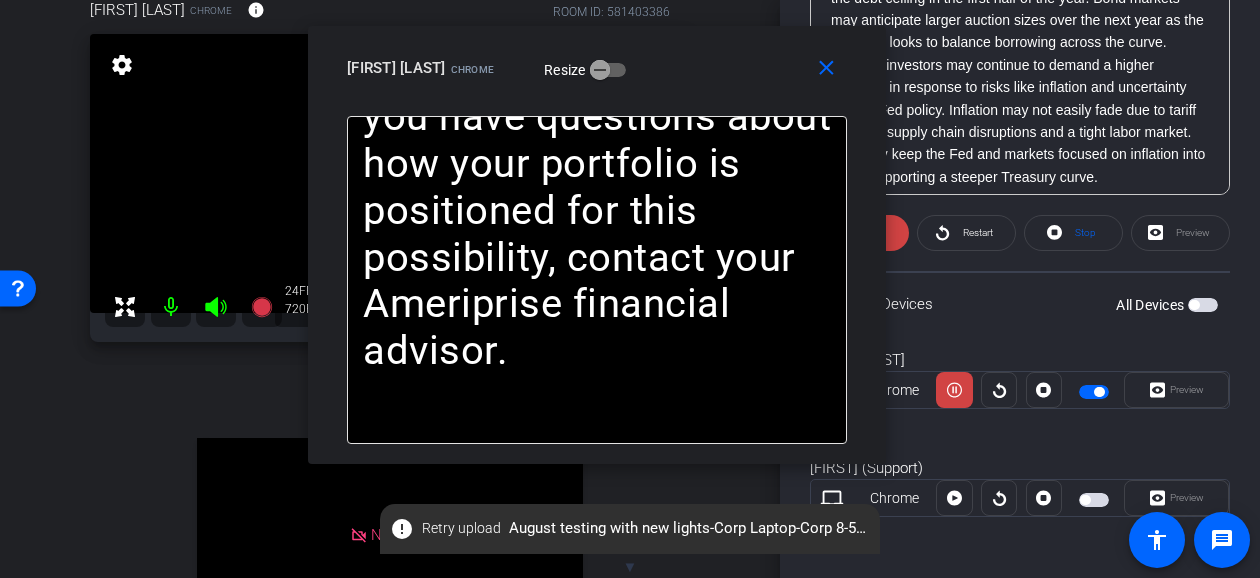 drag, startPoint x: 675, startPoint y: 60, endPoint x: 702, endPoint y: 79, distance: 33.01515 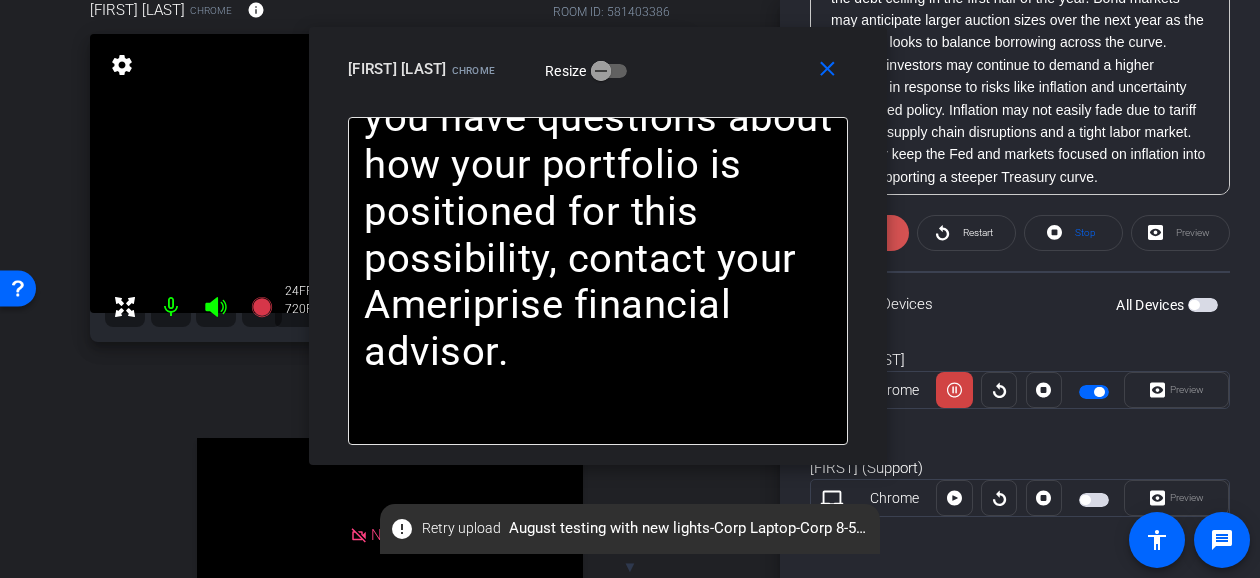 scroll, scrollTop: 64, scrollLeft: 0, axis: vertical 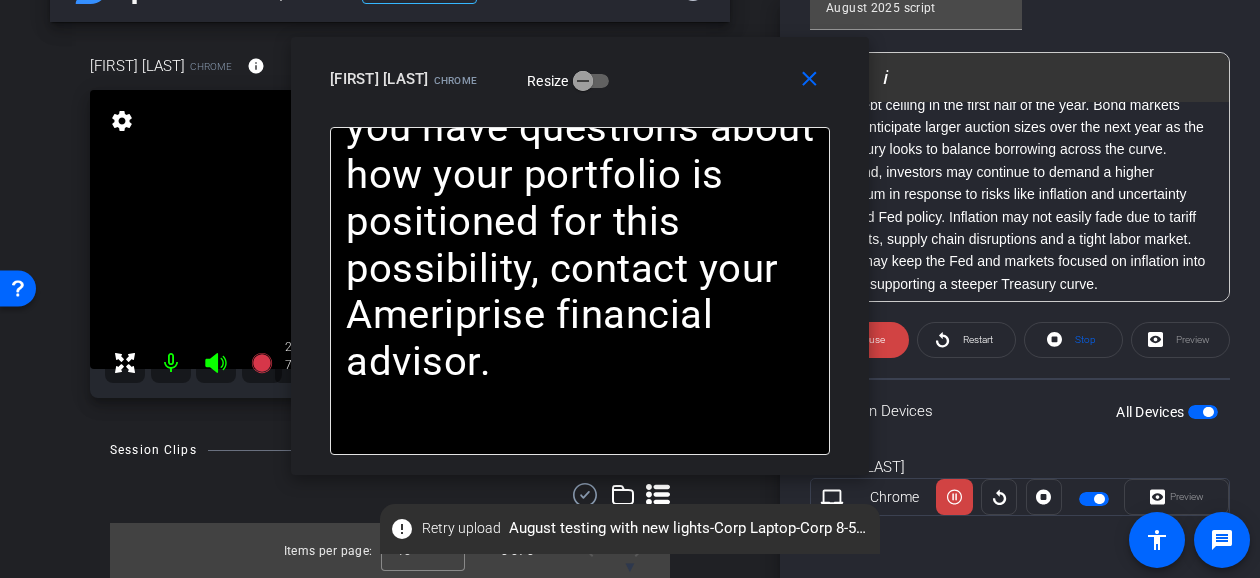 drag, startPoint x: 755, startPoint y: 73, endPoint x: 737, endPoint y: 83, distance: 20.59126 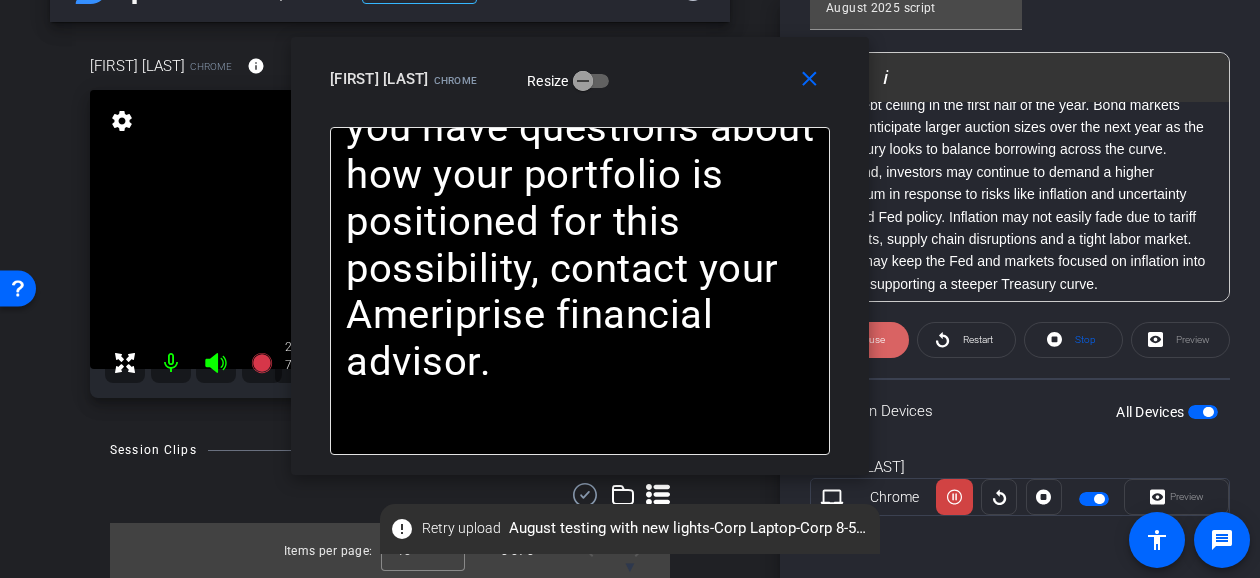 click 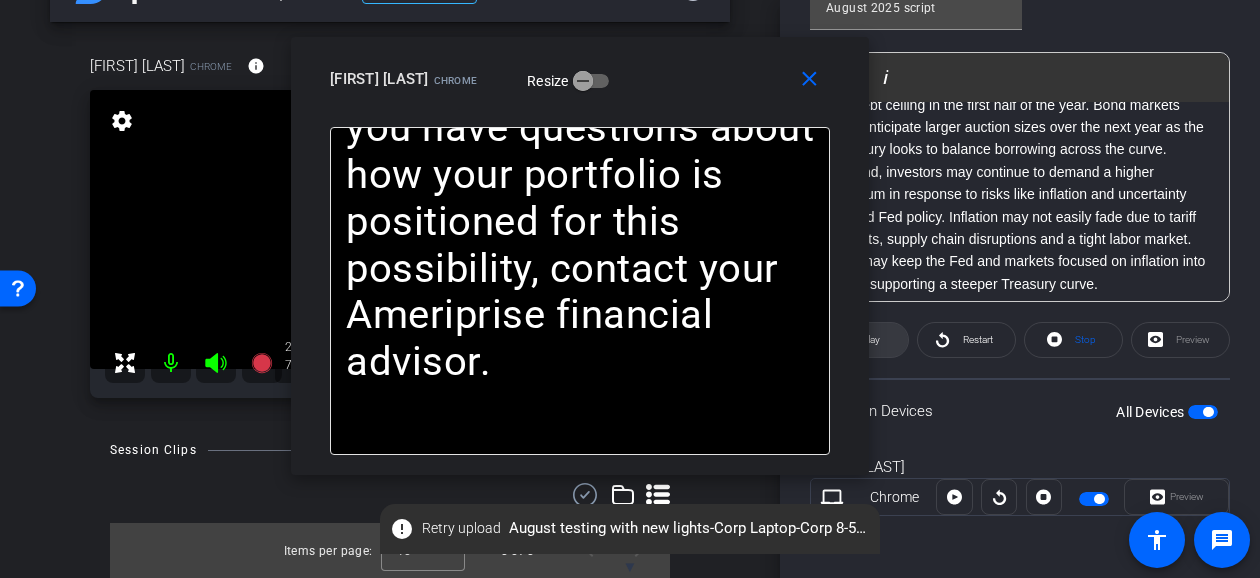 click 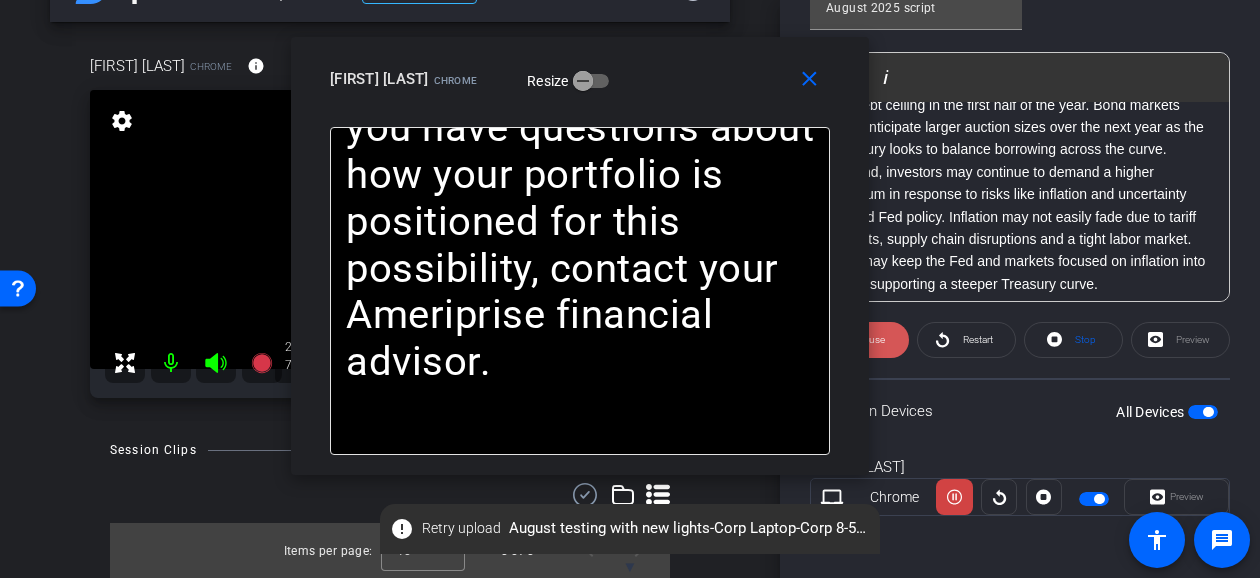 click 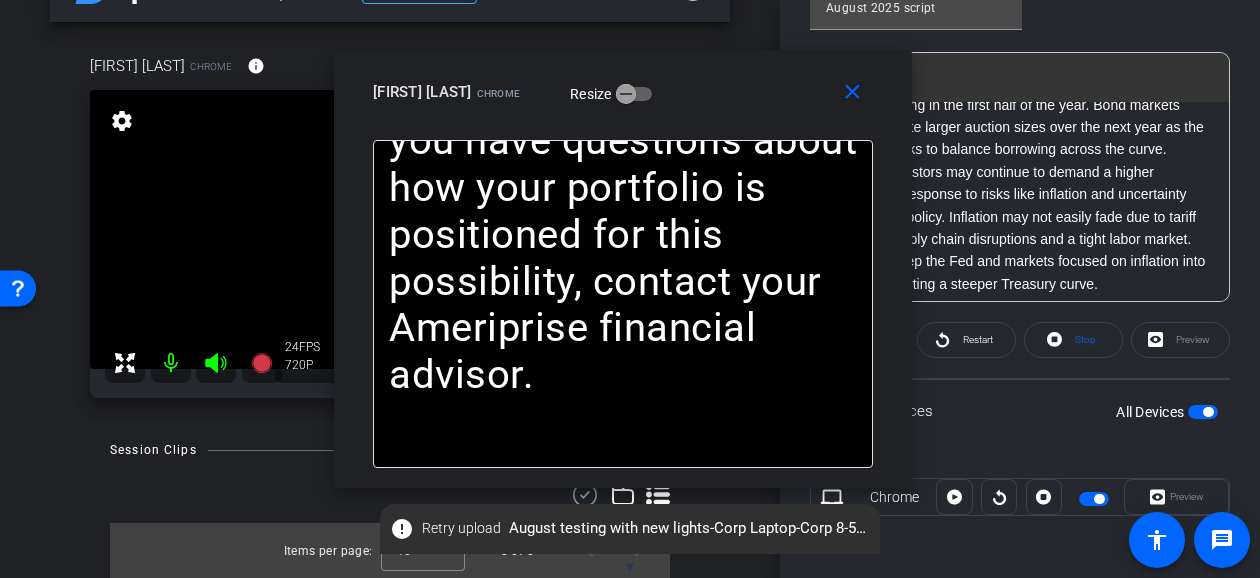 drag, startPoint x: 738, startPoint y: 74, endPoint x: 795, endPoint y: 83, distance: 57.706154 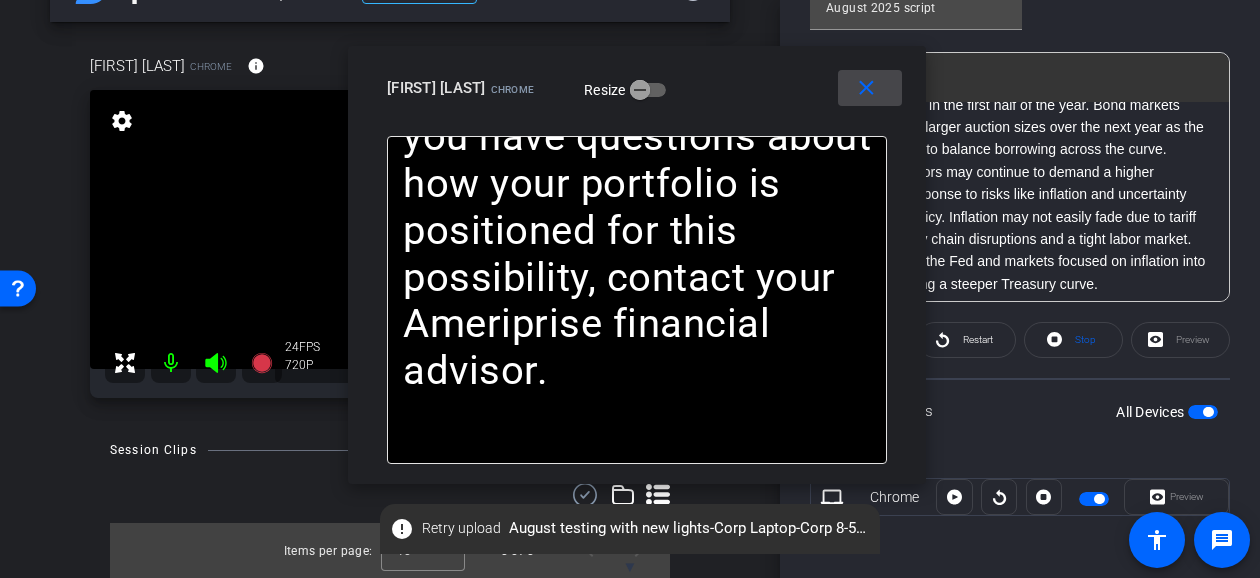 click on "close" at bounding box center [866, 88] 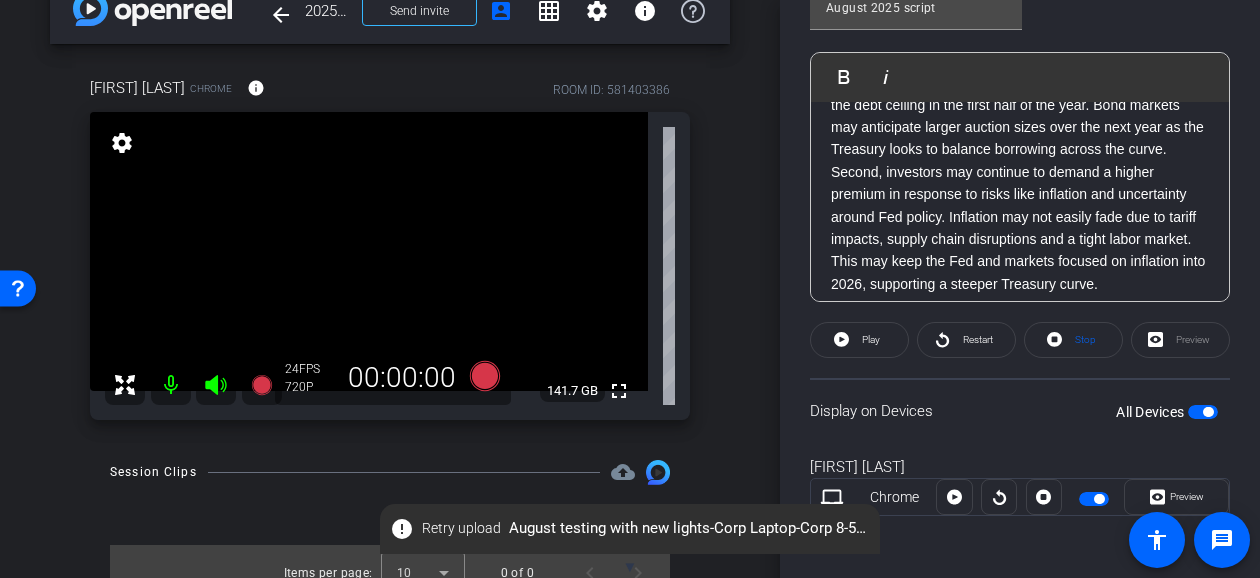 scroll, scrollTop: 64, scrollLeft: 0, axis: vertical 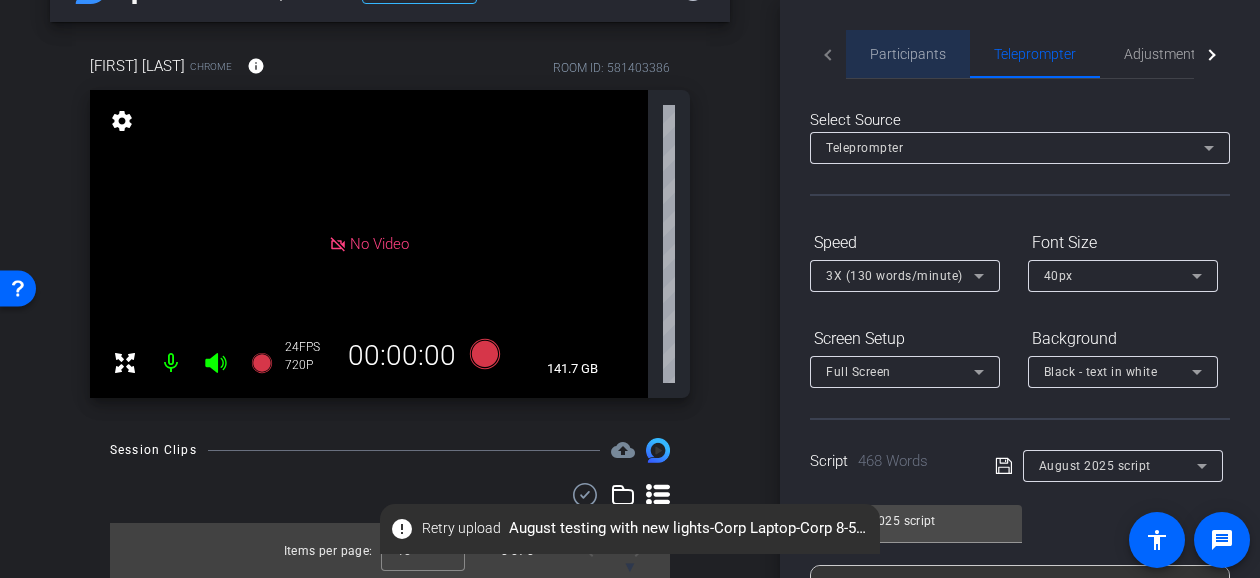 click on "Participants" at bounding box center [908, 54] 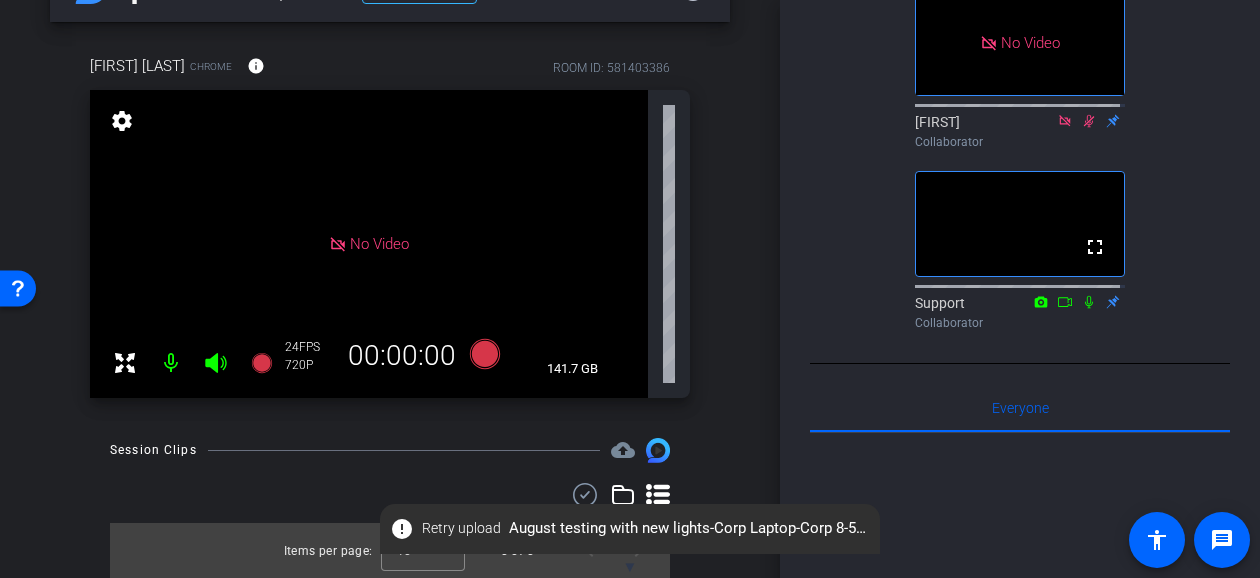 scroll, scrollTop: 122, scrollLeft: 0, axis: vertical 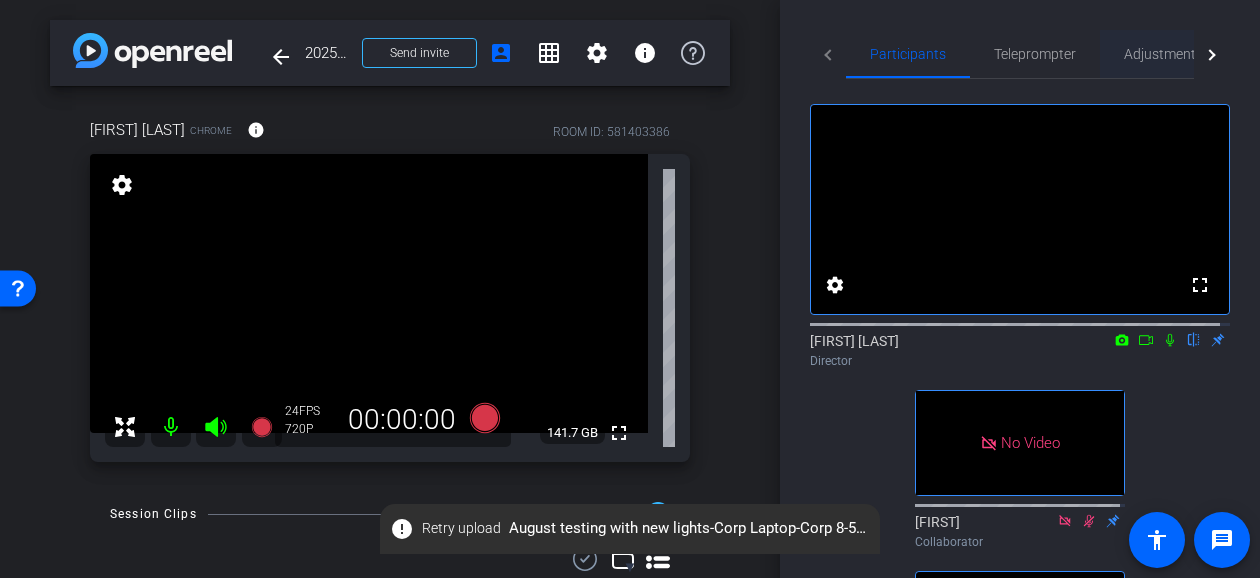 click on "Adjustments" at bounding box center (1163, 54) 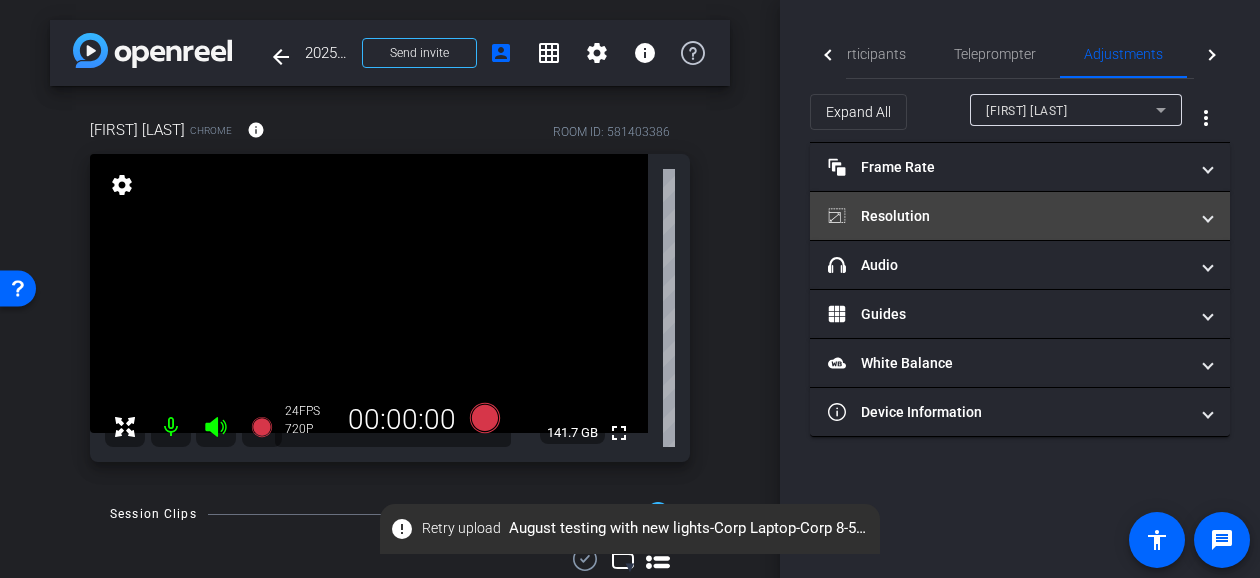 click on "Resolution" at bounding box center [1008, 216] 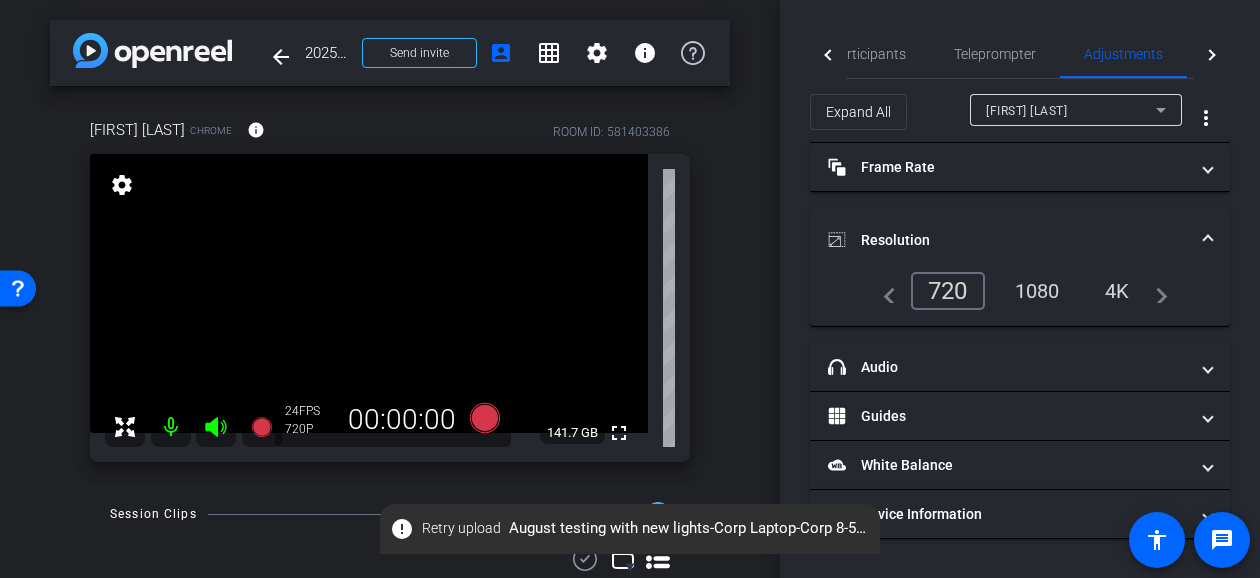 click on "4K" at bounding box center [1117, 291] 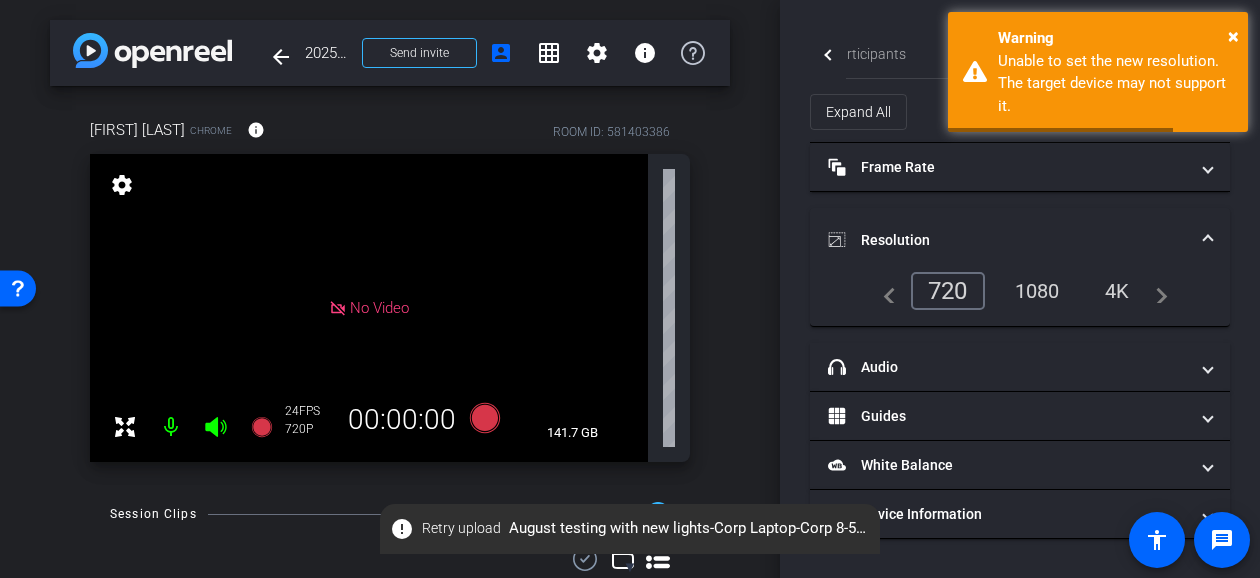 click on "1080" at bounding box center [1037, 291] 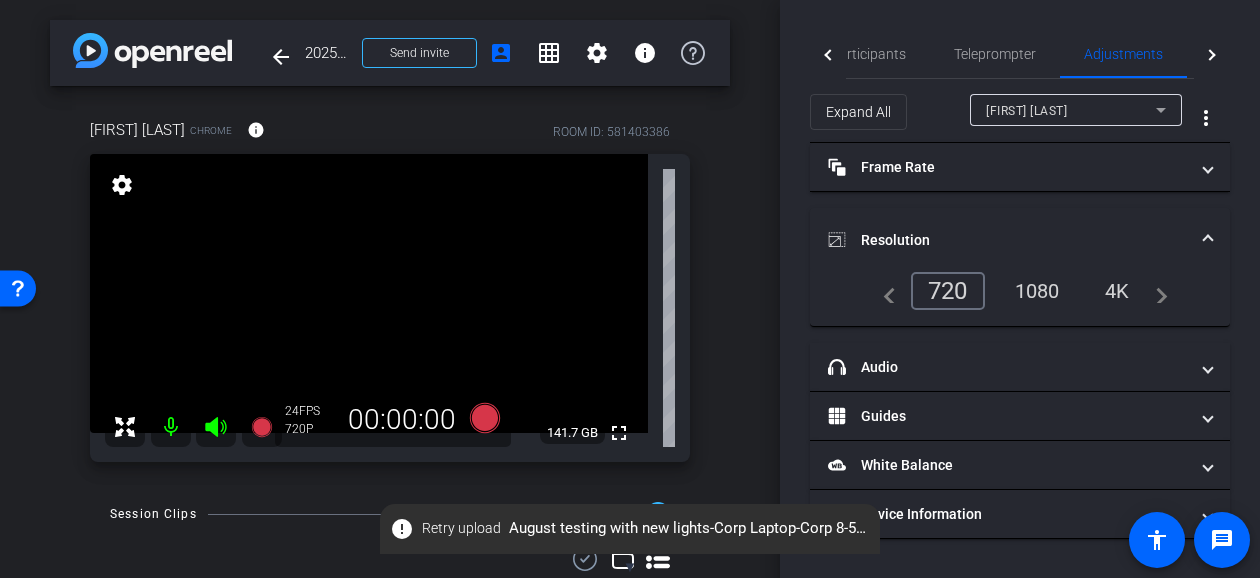 drag, startPoint x: 769, startPoint y: 242, endPoint x: 770, endPoint y: 274, distance: 32.01562 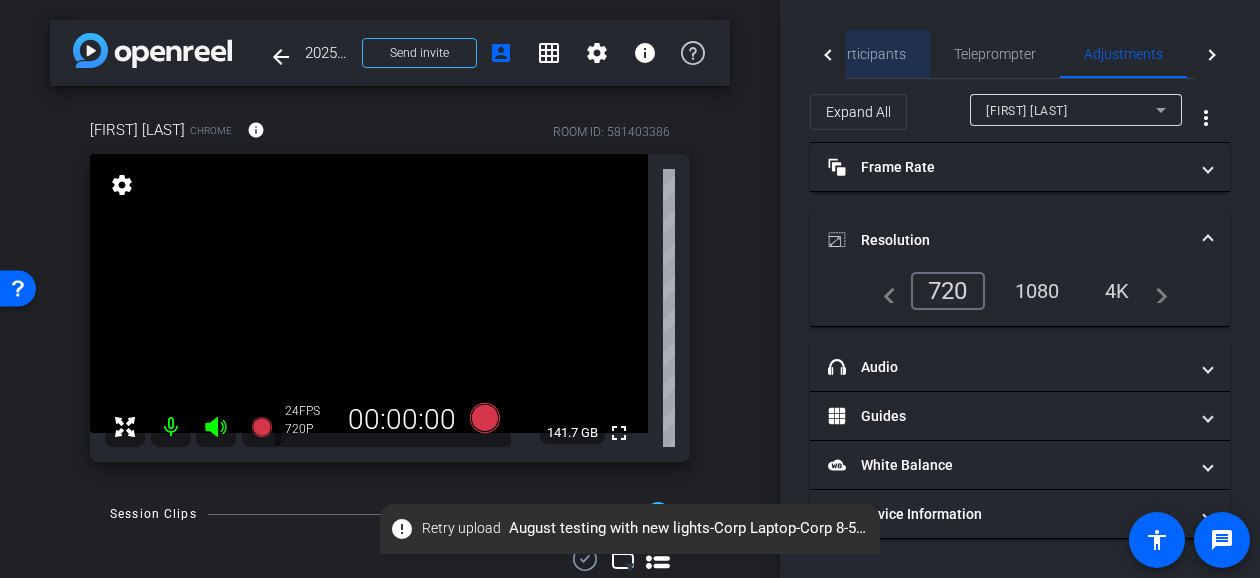click on "Participants" at bounding box center [868, 54] 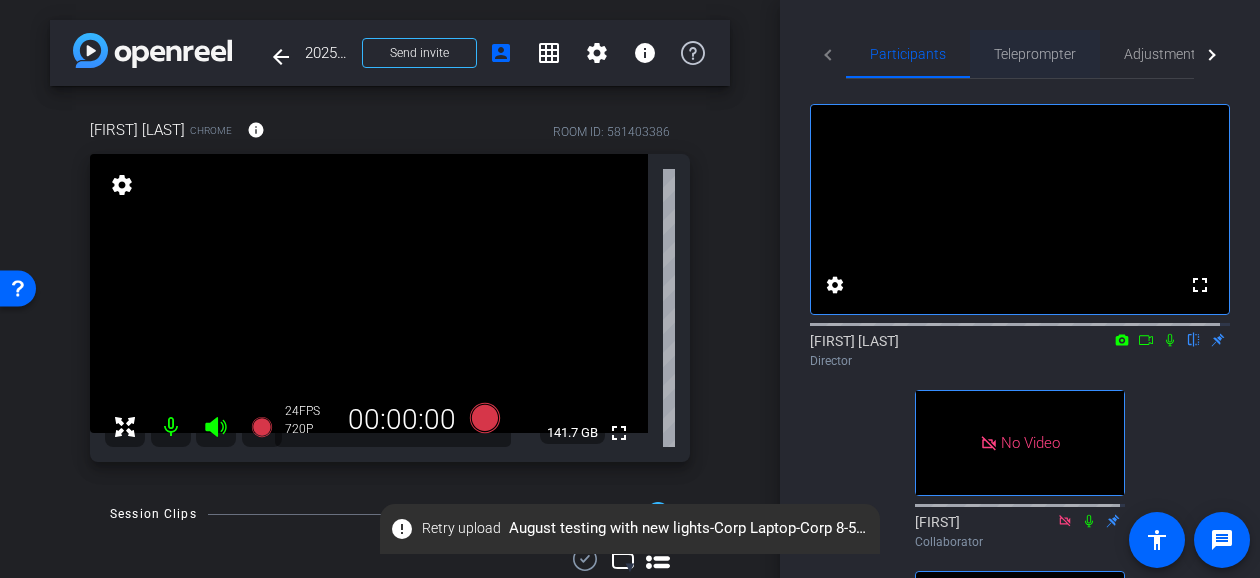 click on "Teleprompter" at bounding box center [1035, 54] 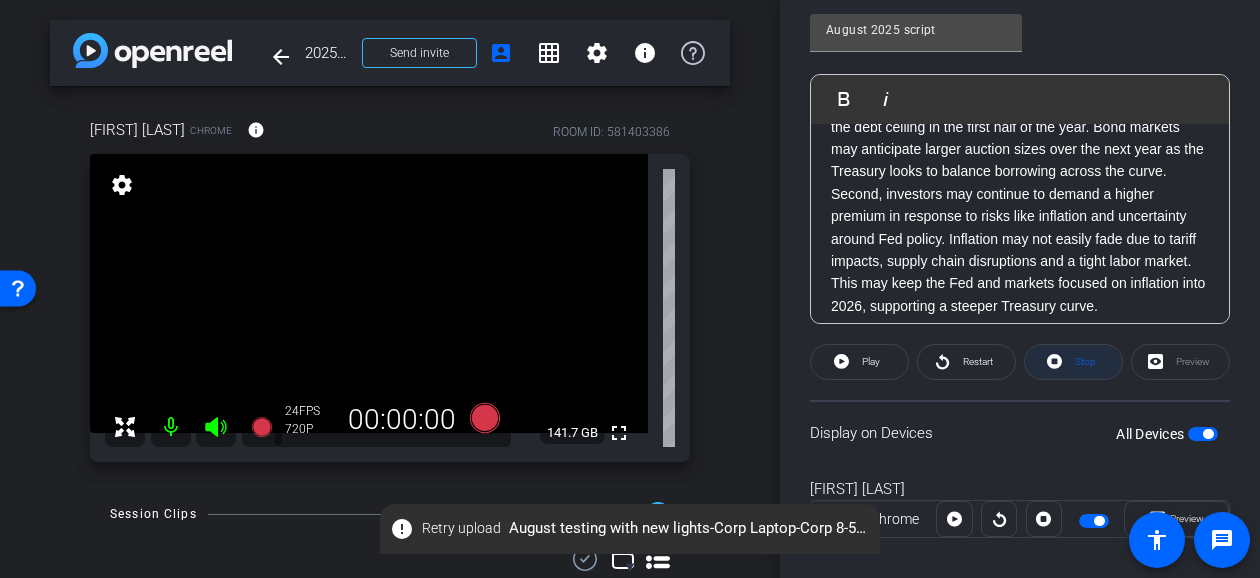 scroll, scrollTop: 500, scrollLeft: 0, axis: vertical 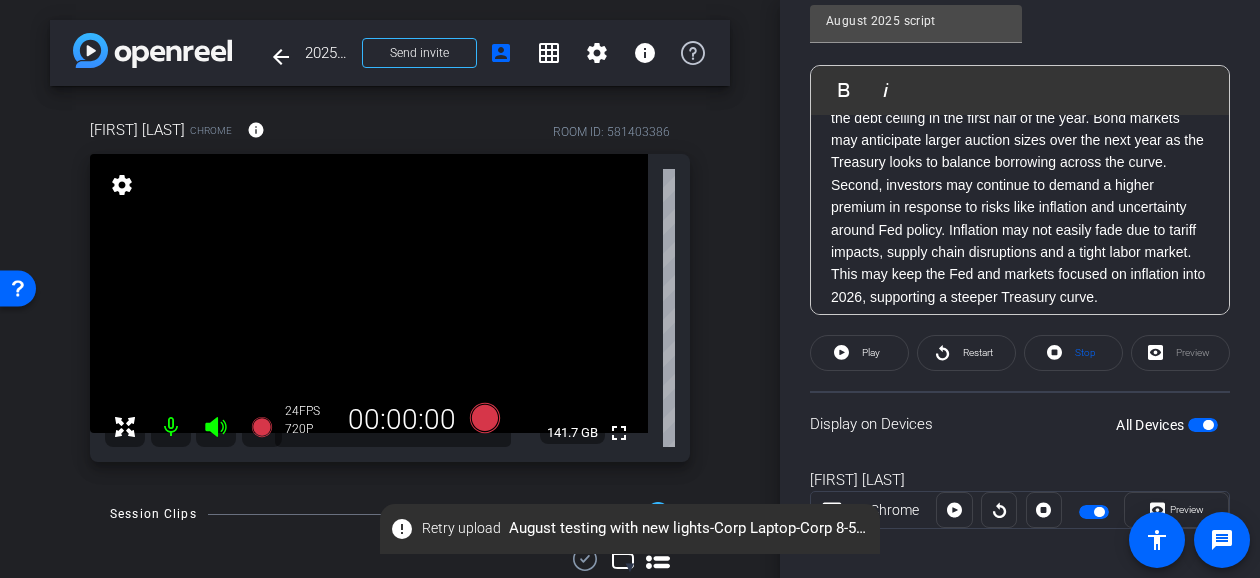 click on "Preview" 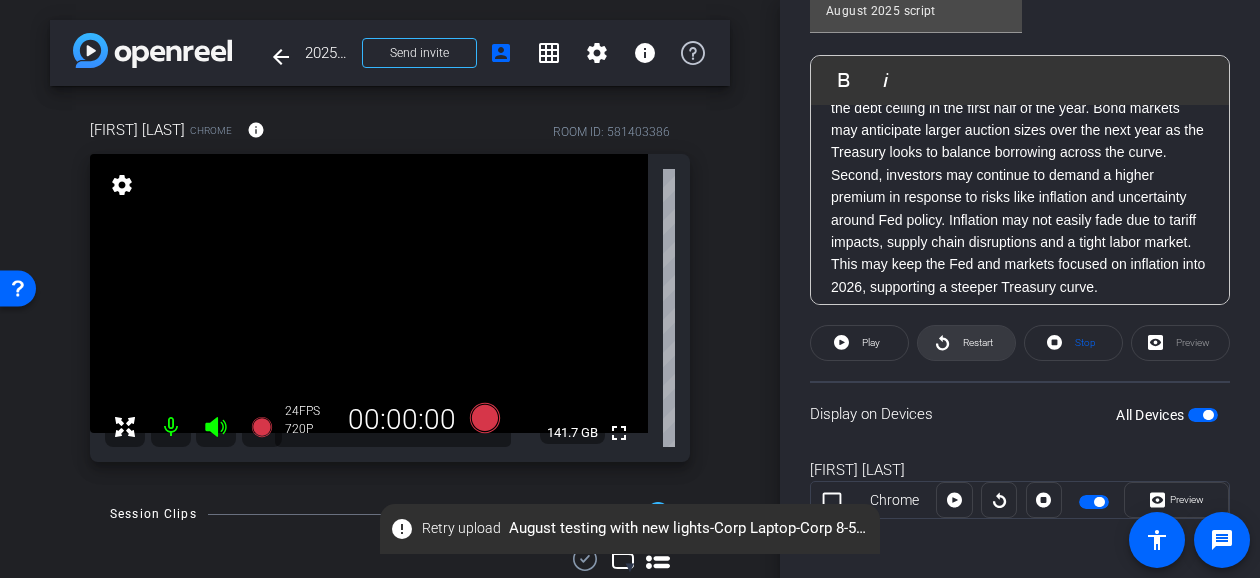 scroll, scrollTop: 513, scrollLeft: 0, axis: vertical 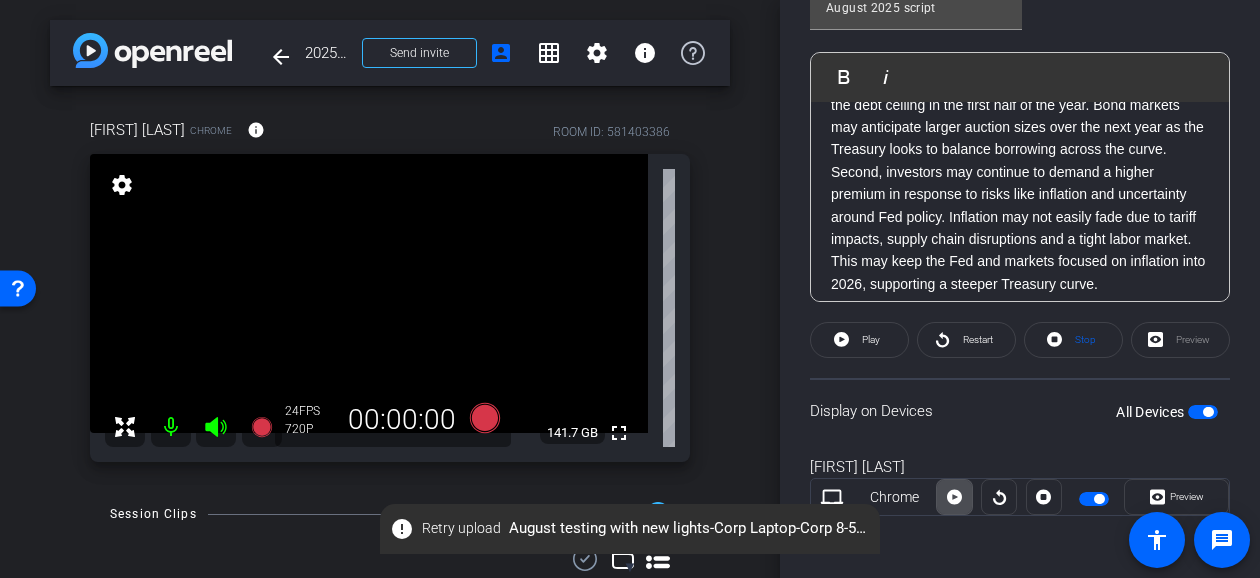 click 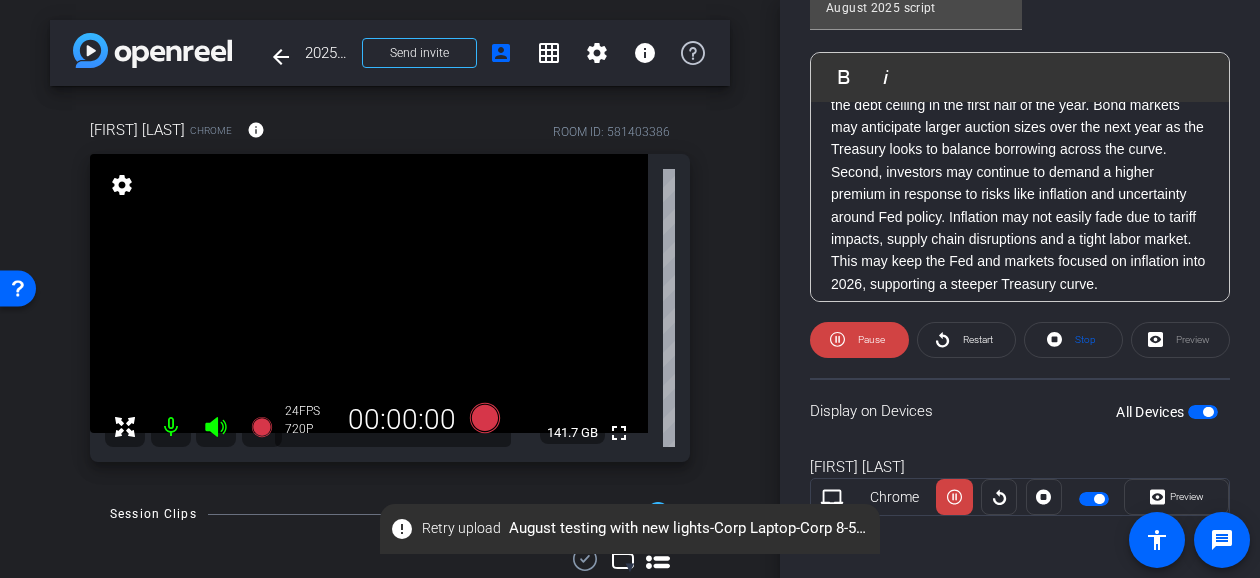 click on "Preview" 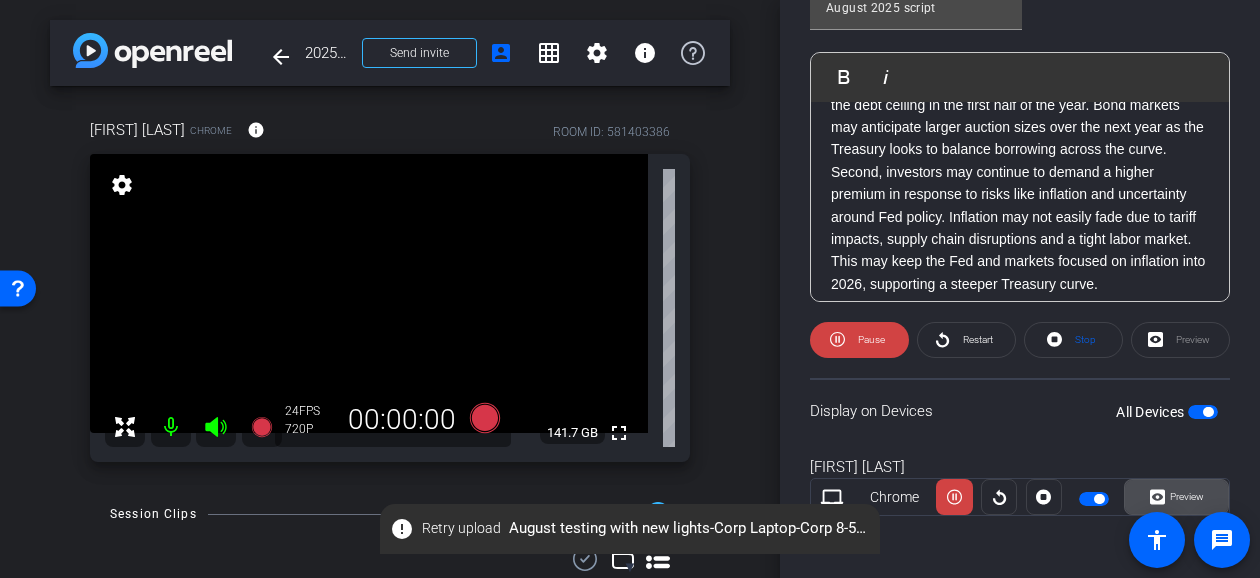 click on "Preview" 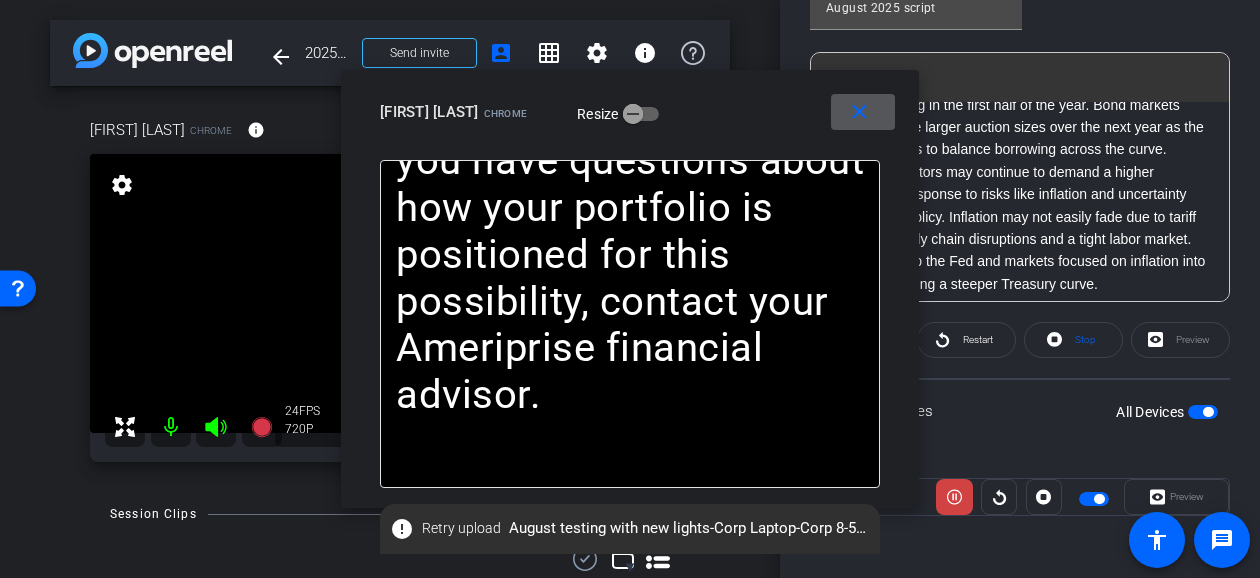 click on "The 10-year Treasury yield is the interest rate the U.S. government pays to borrow money for a 10-year period. Whereas, stocks trade on price, Treasuries trade in terms of yield. A lower yield can reflect strong demand for high-quality US Government bonds, which is supported by its unlimited ability to tax. On the other hand, a higher yield reflects compensation required for possible inflation over the next decade as investors typically prefer to maintain the purchasing power of funds invested." at bounding box center (630, -5196) 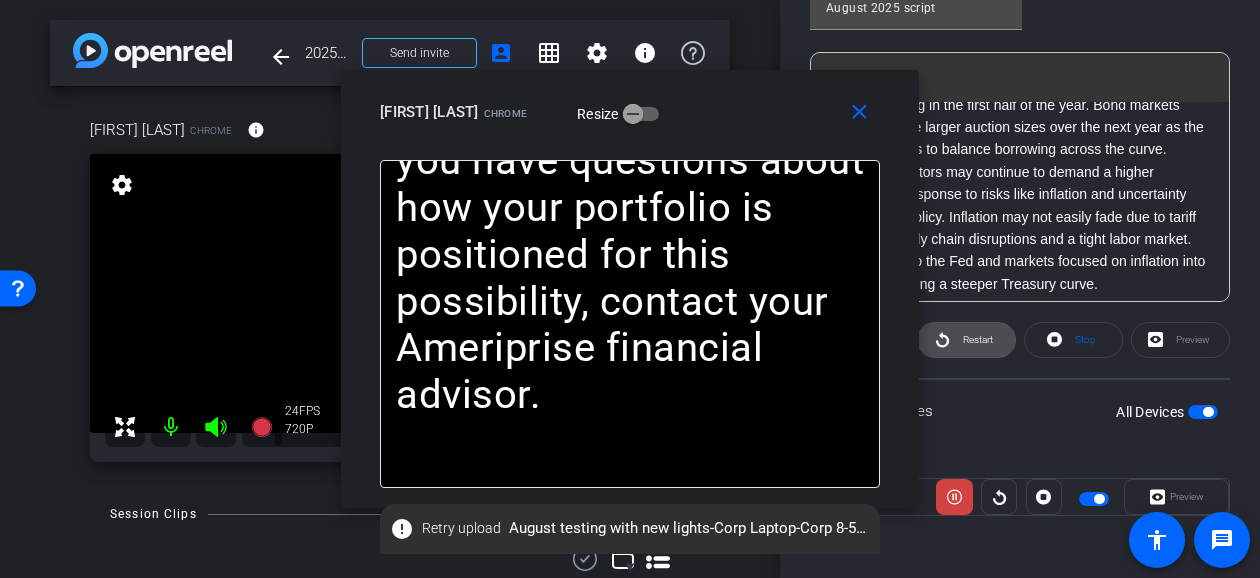 click 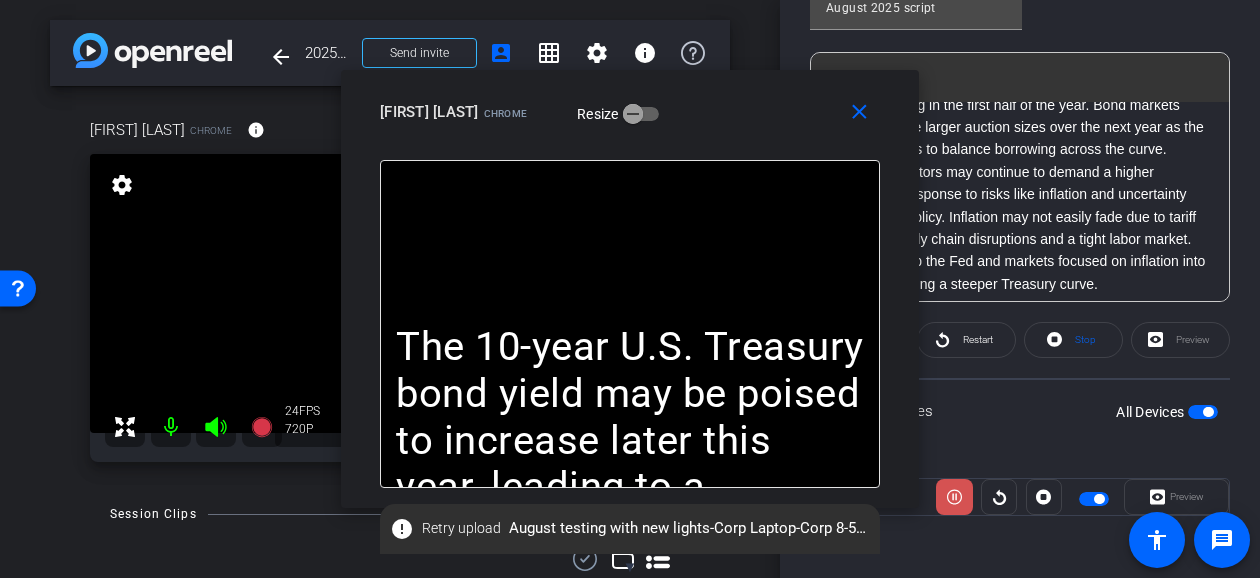 click 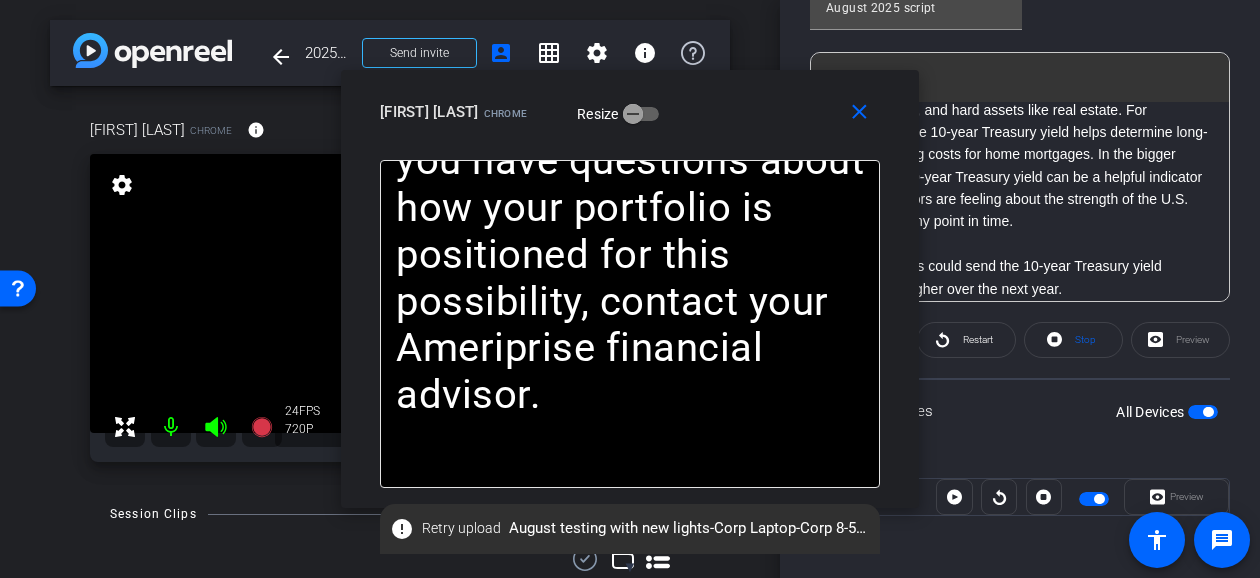 scroll, scrollTop: 422, scrollLeft: 0, axis: vertical 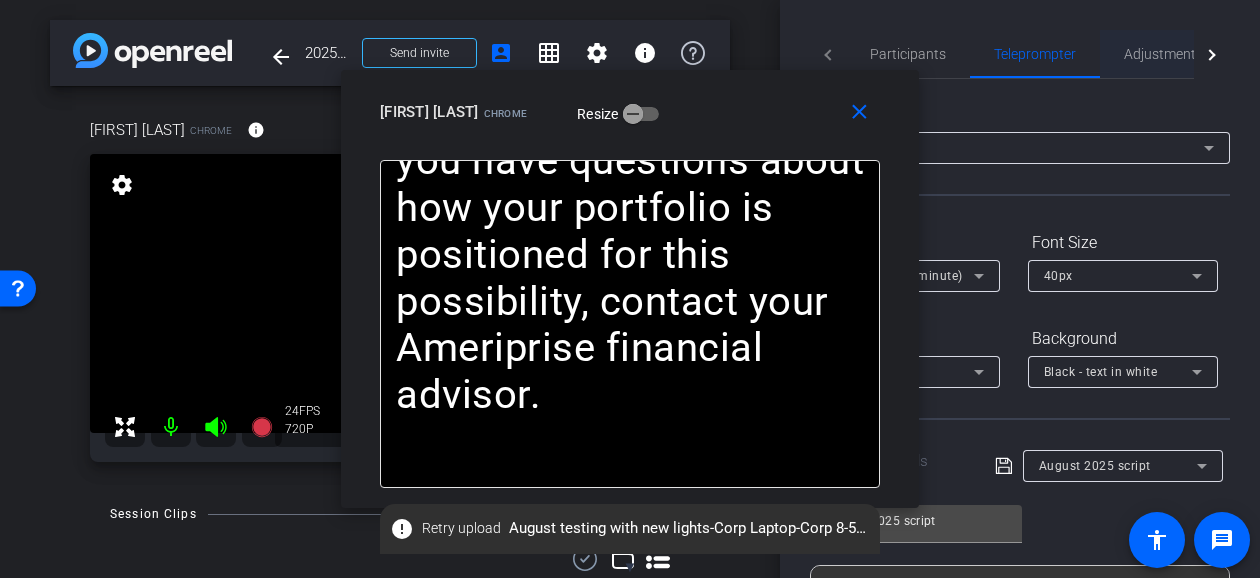 click on "Adjustments" at bounding box center [1163, 54] 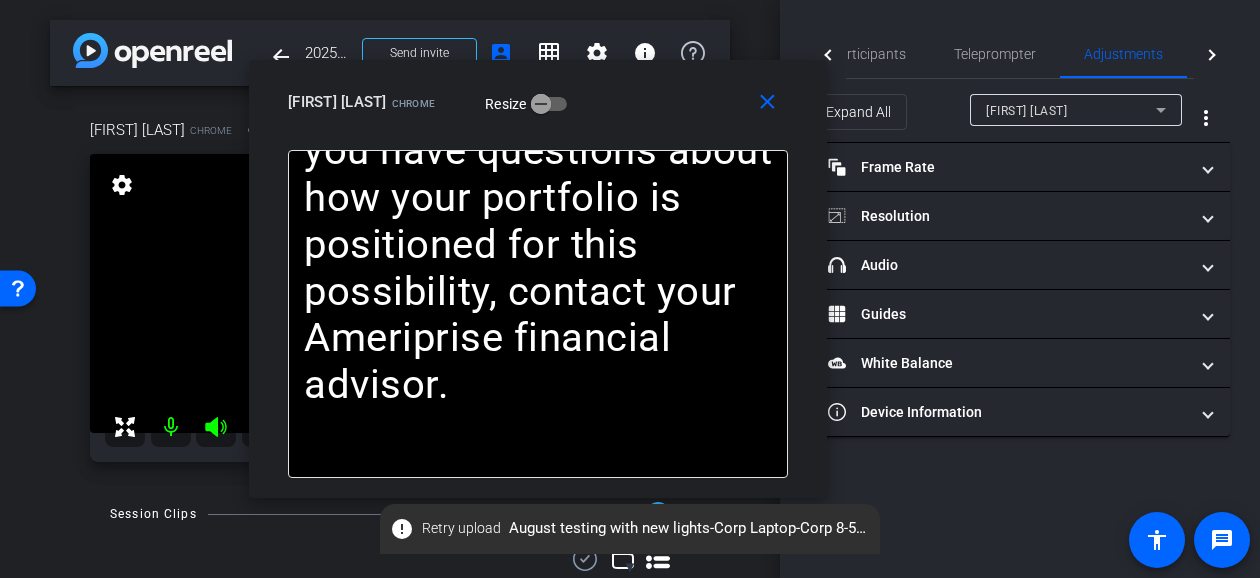 drag, startPoint x: 786, startPoint y: 115, endPoint x: 688, endPoint y: 106, distance: 98.4124 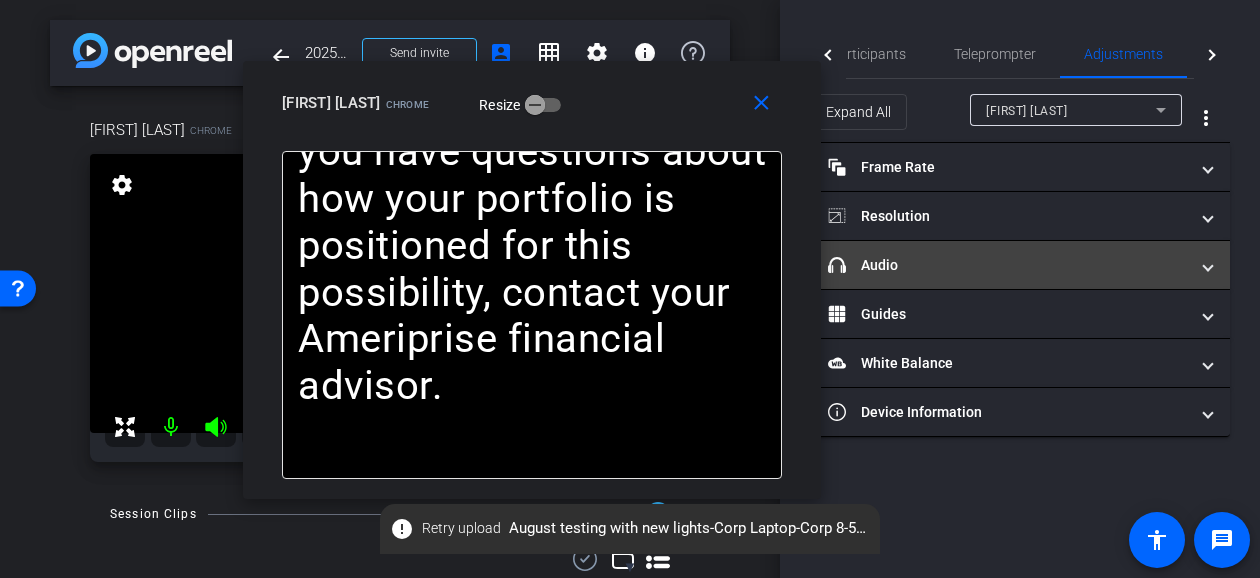click on "headphone icon
Audio" at bounding box center (1020, 265) 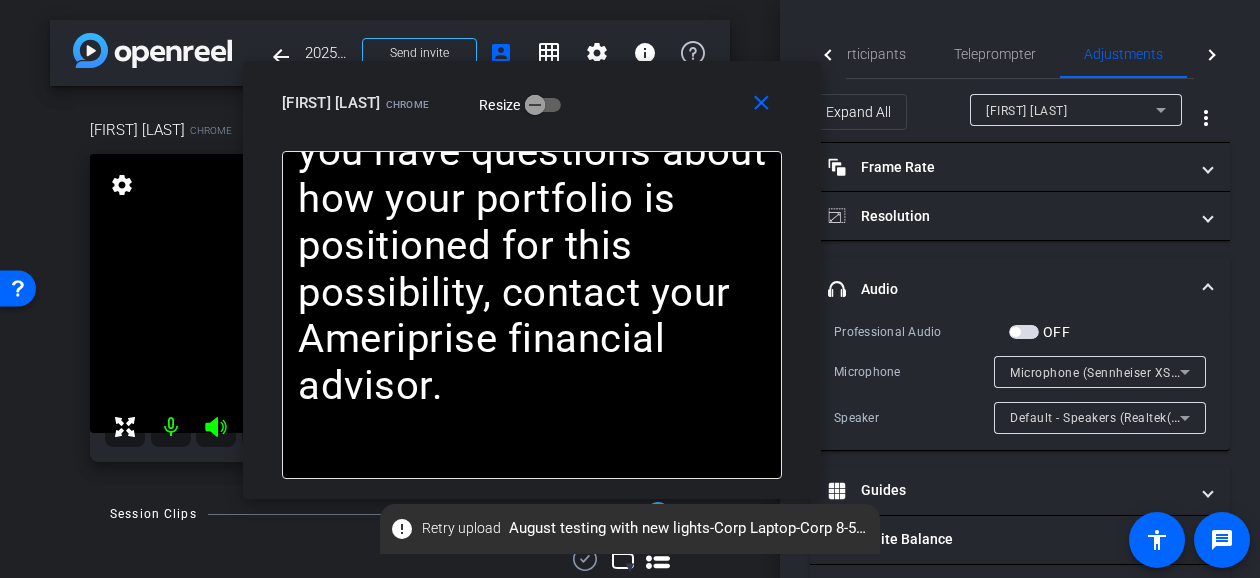 click on "headphone icon
Audio" at bounding box center (1020, 289) 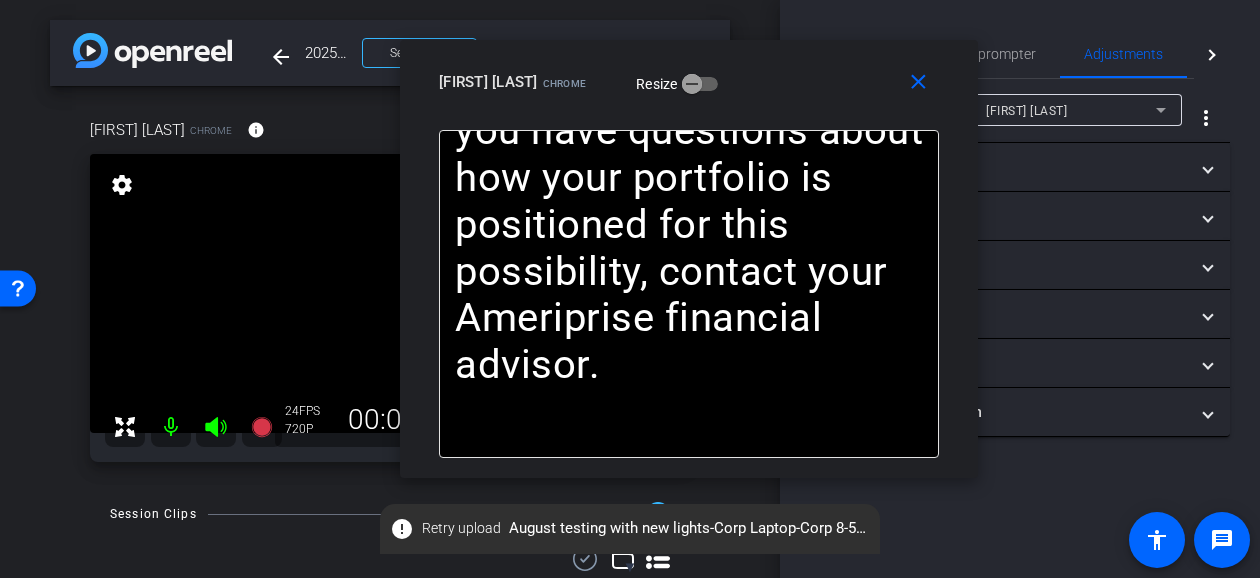 drag, startPoint x: 720, startPoint y: 132, endPoint x: 846, endPoint y: 105, distance: 128.86038 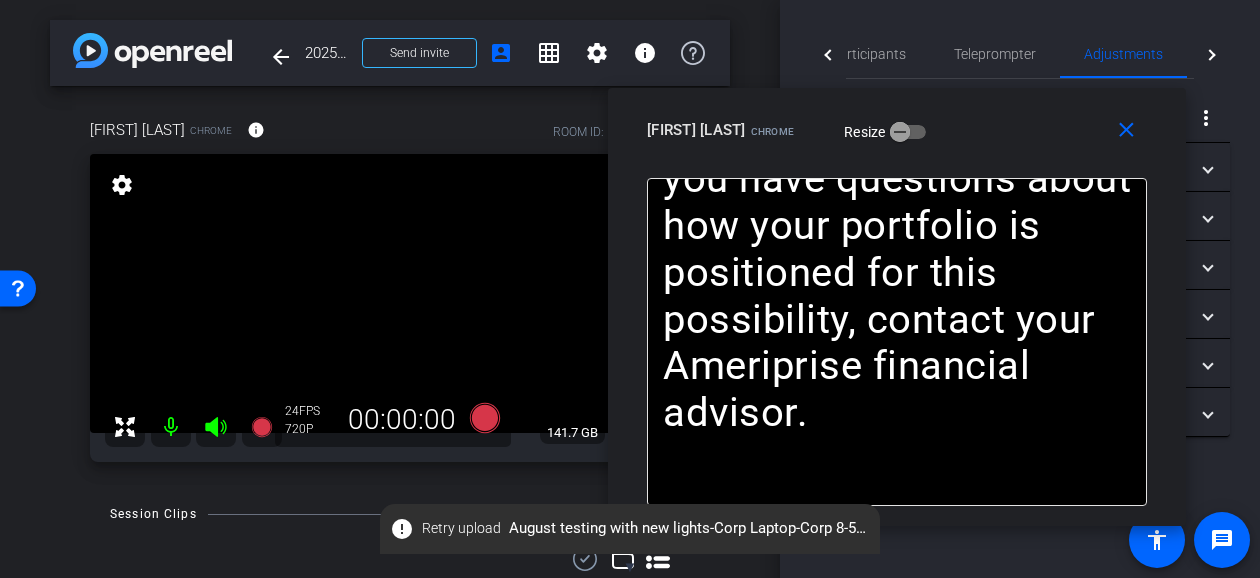 drag, startPoint x: 846, startPoint y: 105, endPoint x: 1054, endPoint y: 153, distance: 213.46663 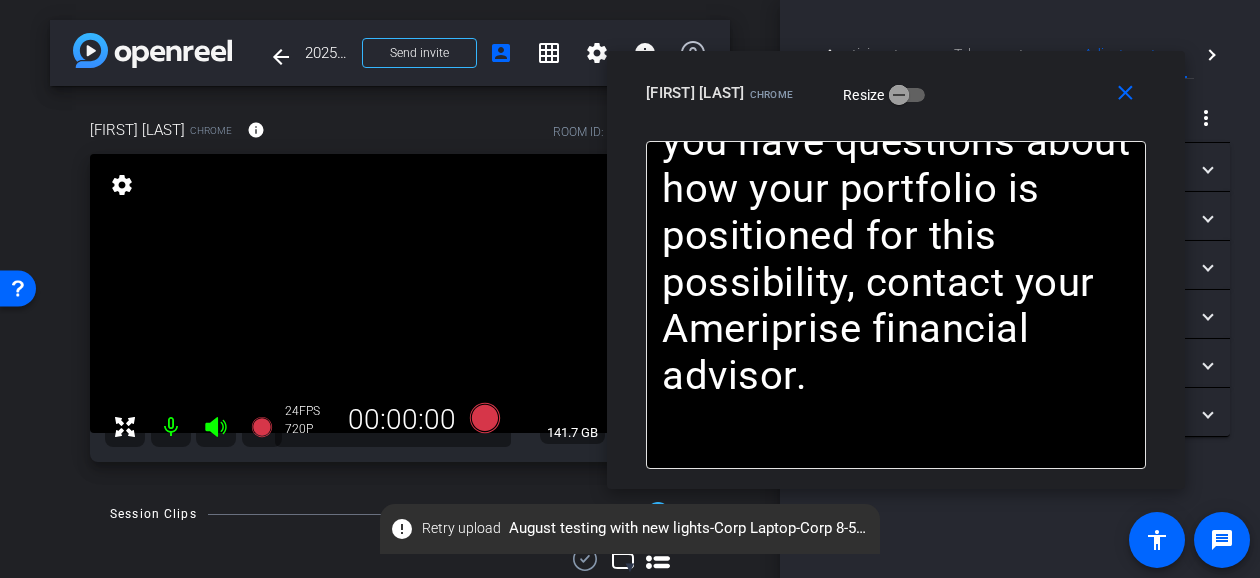 drag, startPoint x: 1005, startPoint y: 129, endPoint x: 1013, endPoint y: 95, distance: 34.928497 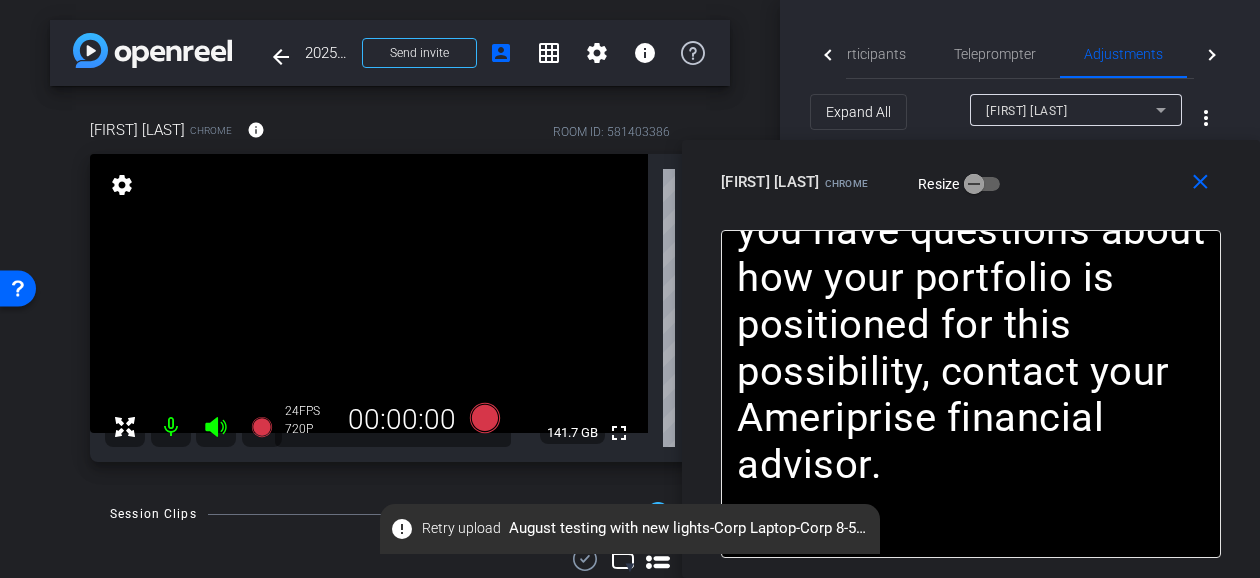 drag, startPoint x: 1004, startPoint y: 94, endPoint x: 1254, endPoint y: 331, distance: 344.48367 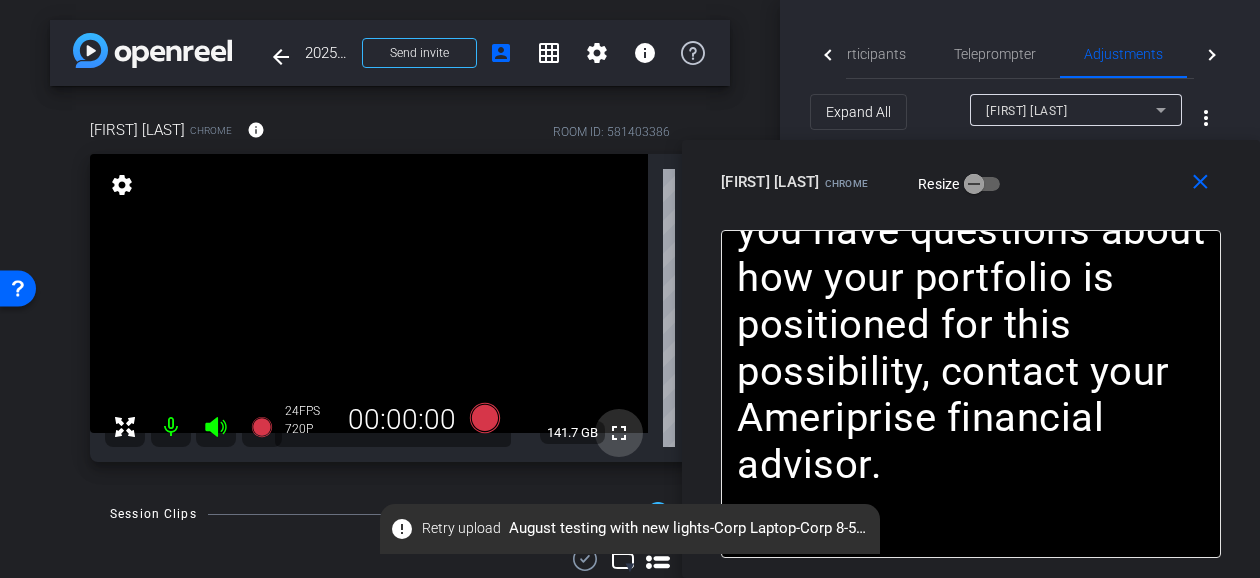 click at bounding box center (619, 433) 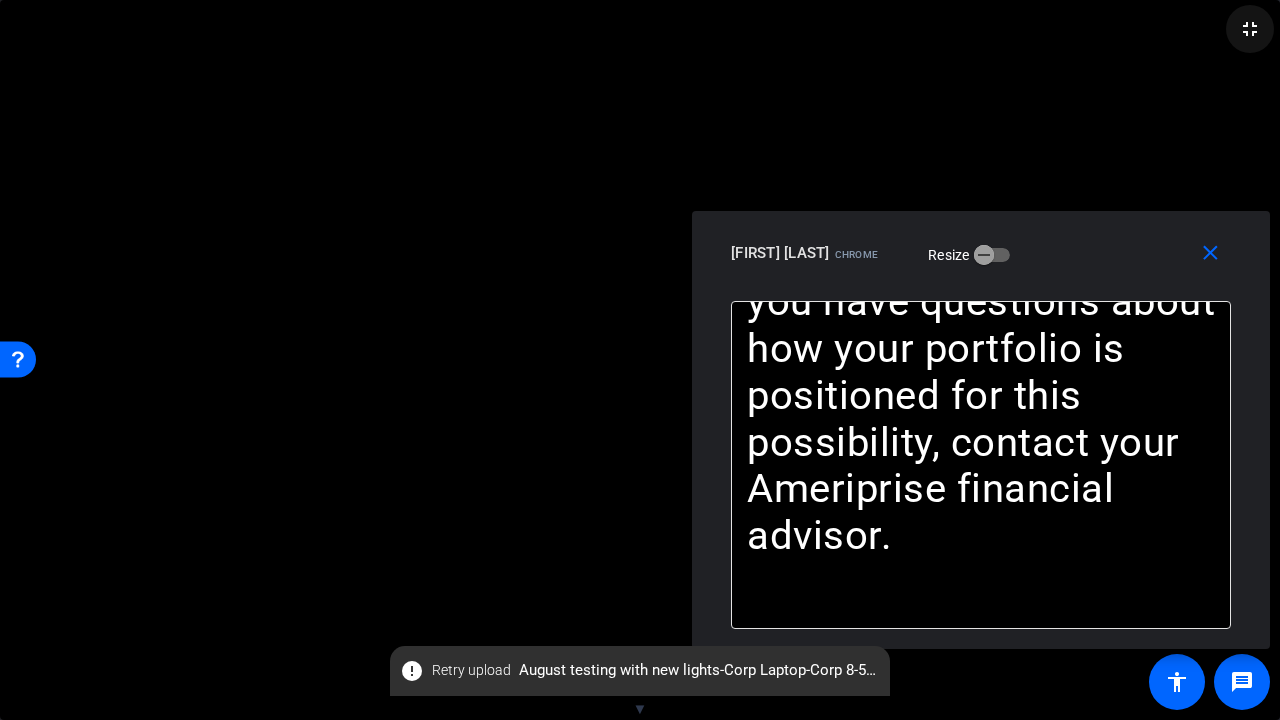 click on "fullscreen_exit" at bounding box center (1250, 29) 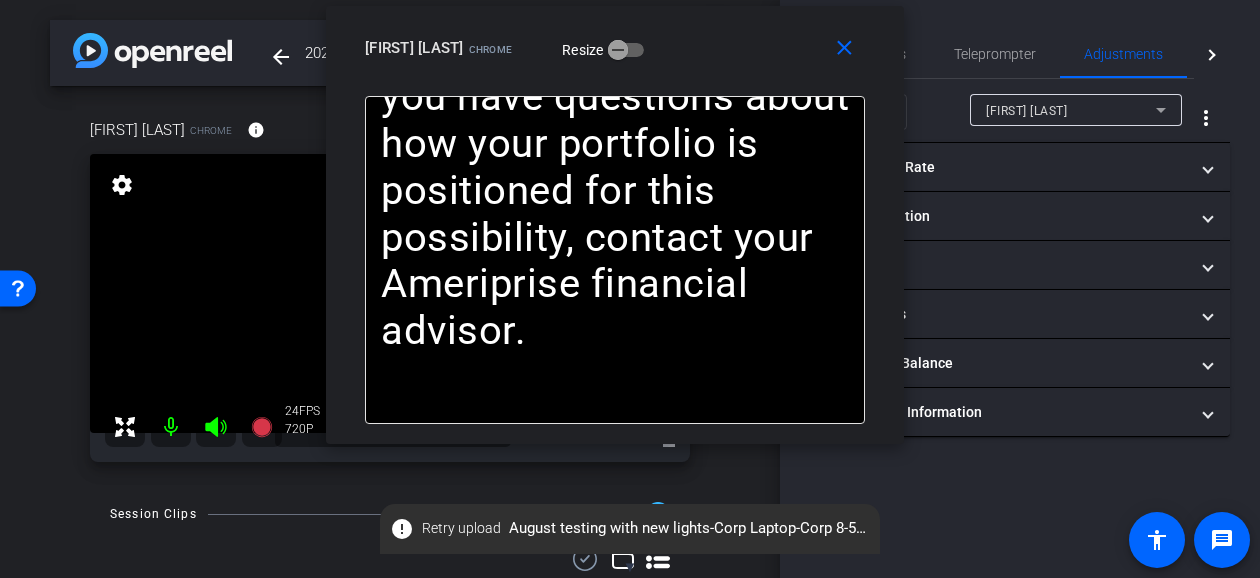 drag, startPoint x: 1026, startPoint y: 196, endPoint x: 670, endPoint y: 62, distance: 380.384 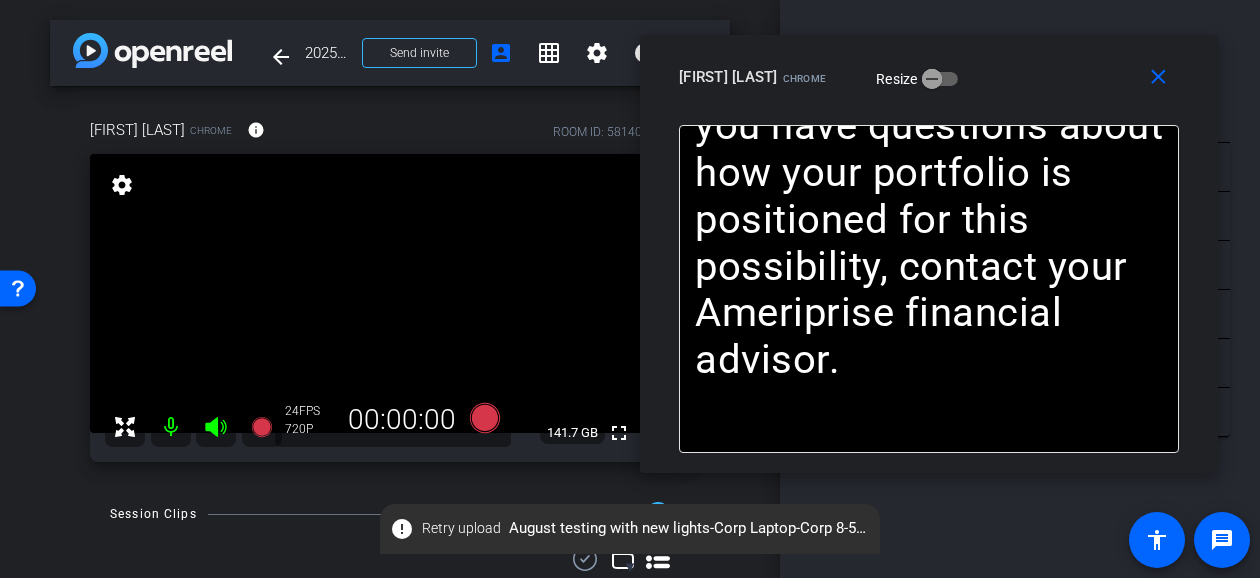 drag, startPoint x: 698, startPoint y: 60, endPoint x: 1012, endPoint y: 89, distance: 315.33633 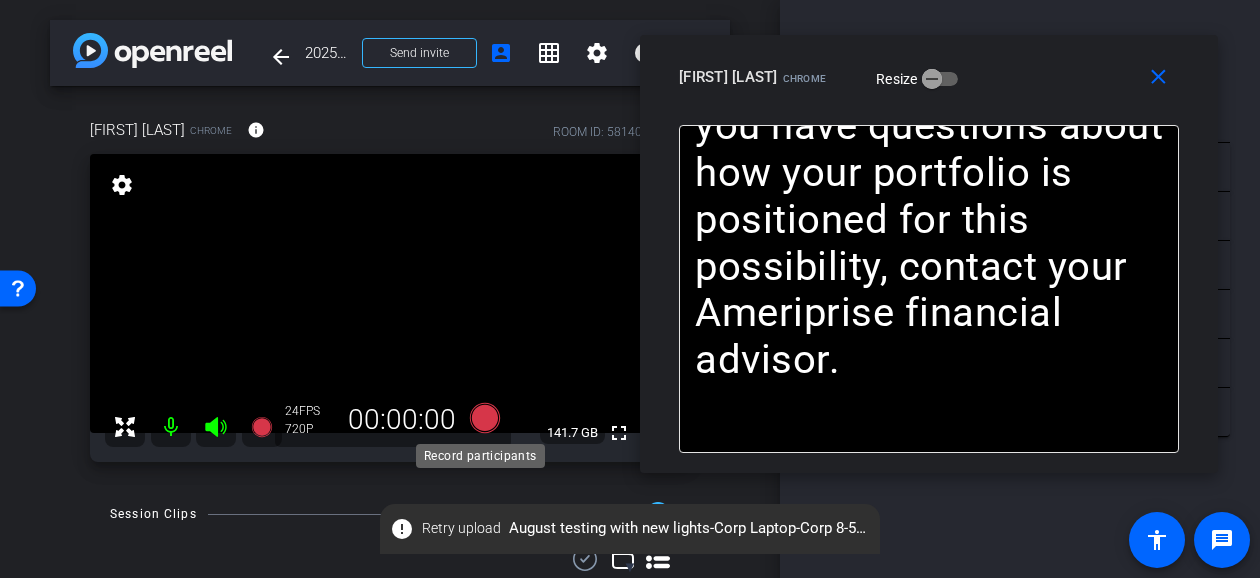 click 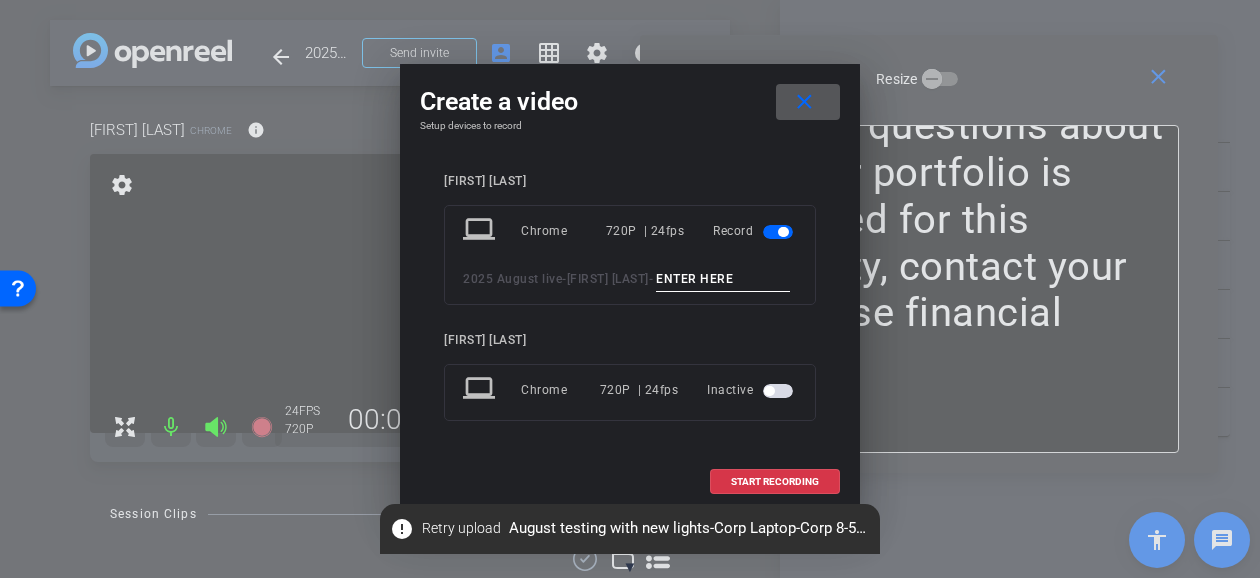 click at bounding box center (723, 279) 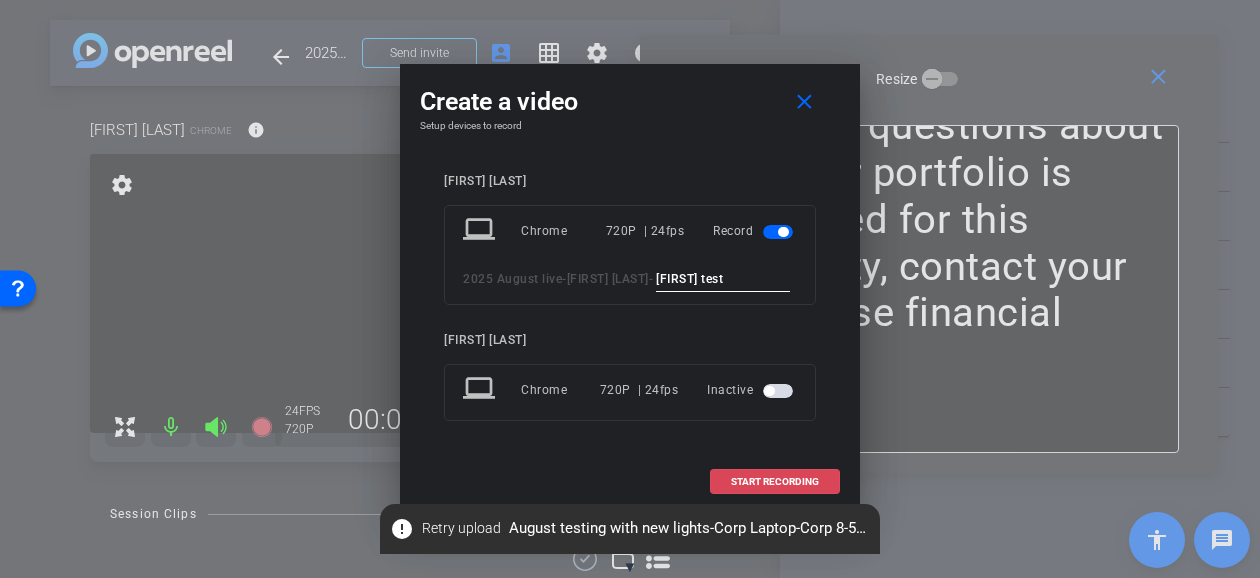 type on "Brian test" 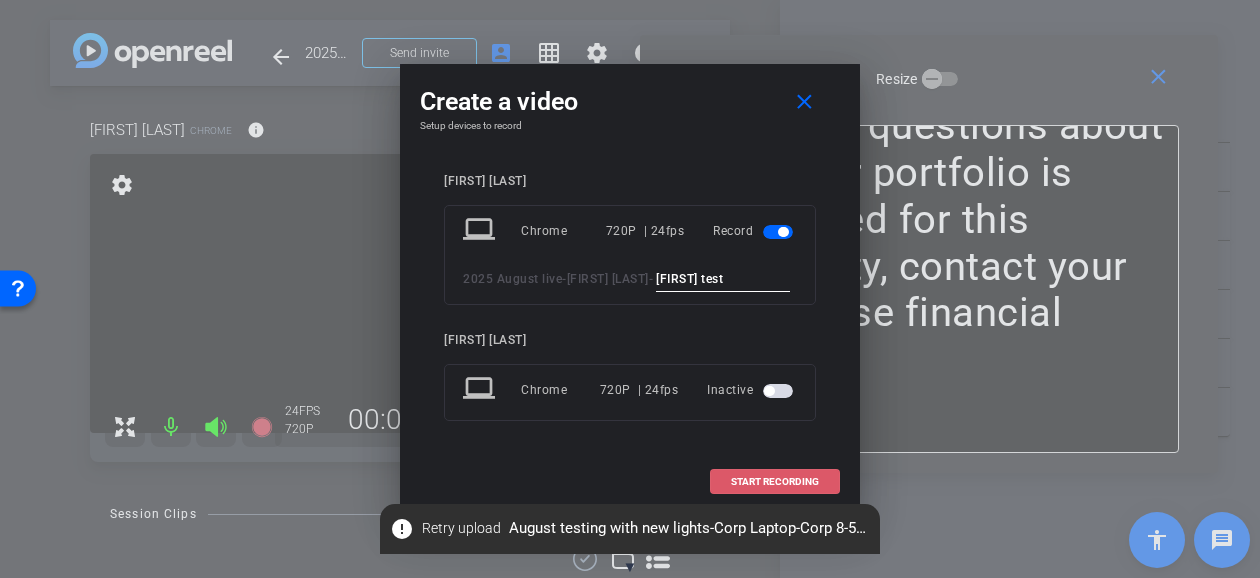 click at bounding box center [775, 482] 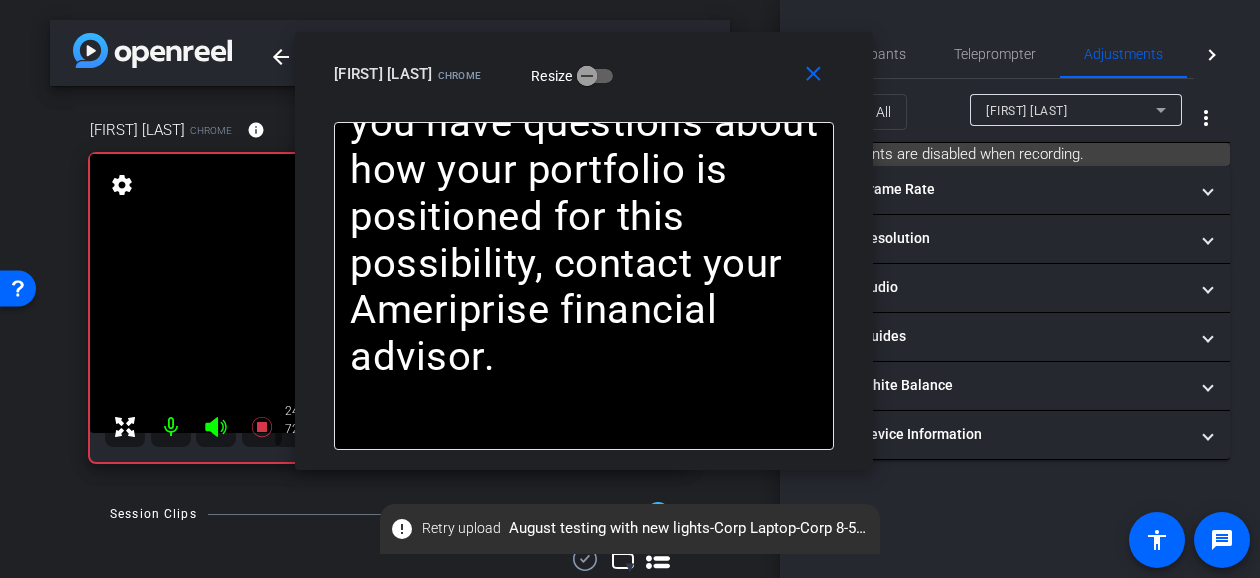drag, startPoint x: 935, startPoint y: 124, endPoint x: 590, endPoint y: 121, distance: 345.01303 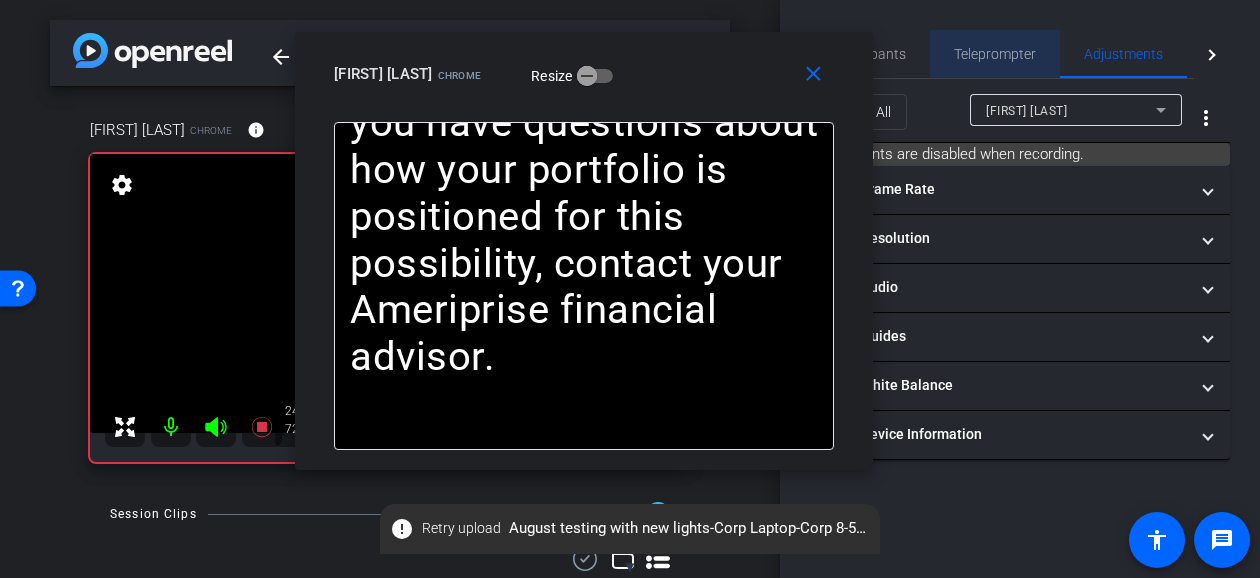 click on "Teleprompter" at bounding box center (995, 54) 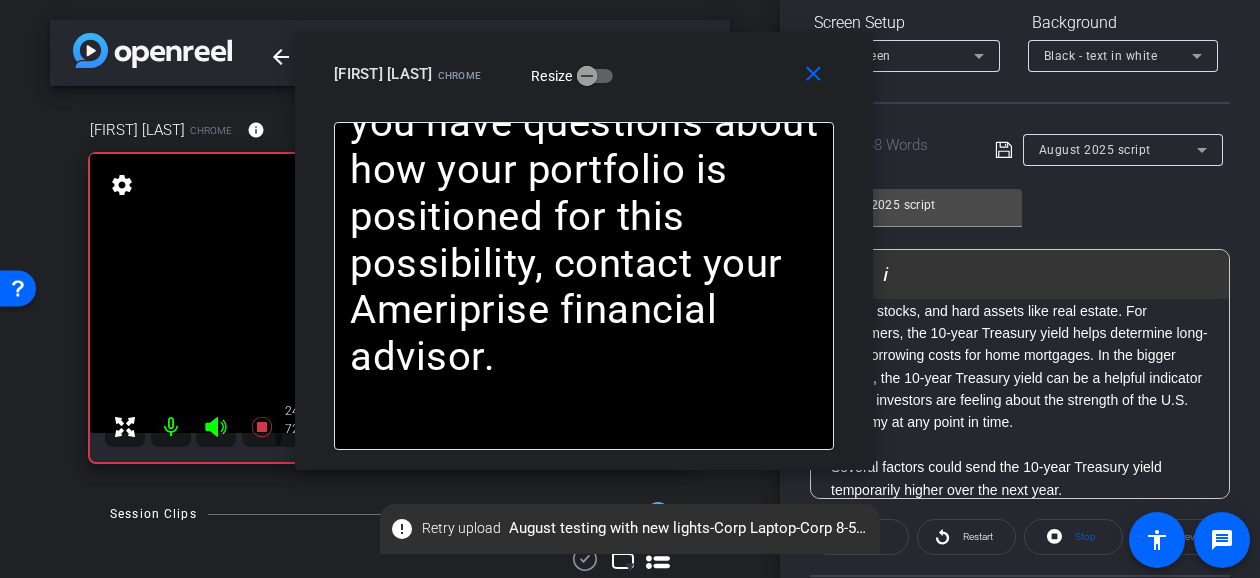 scroll, scrollTop: 400, scrollLeft: 0, axis: vertical 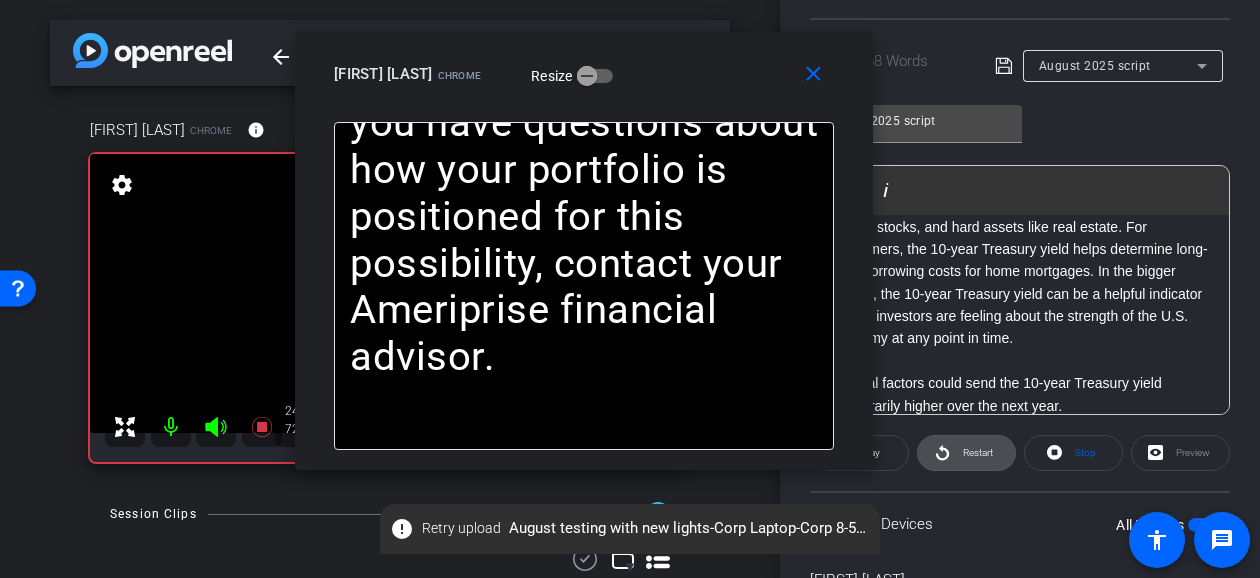 click on "Restart" 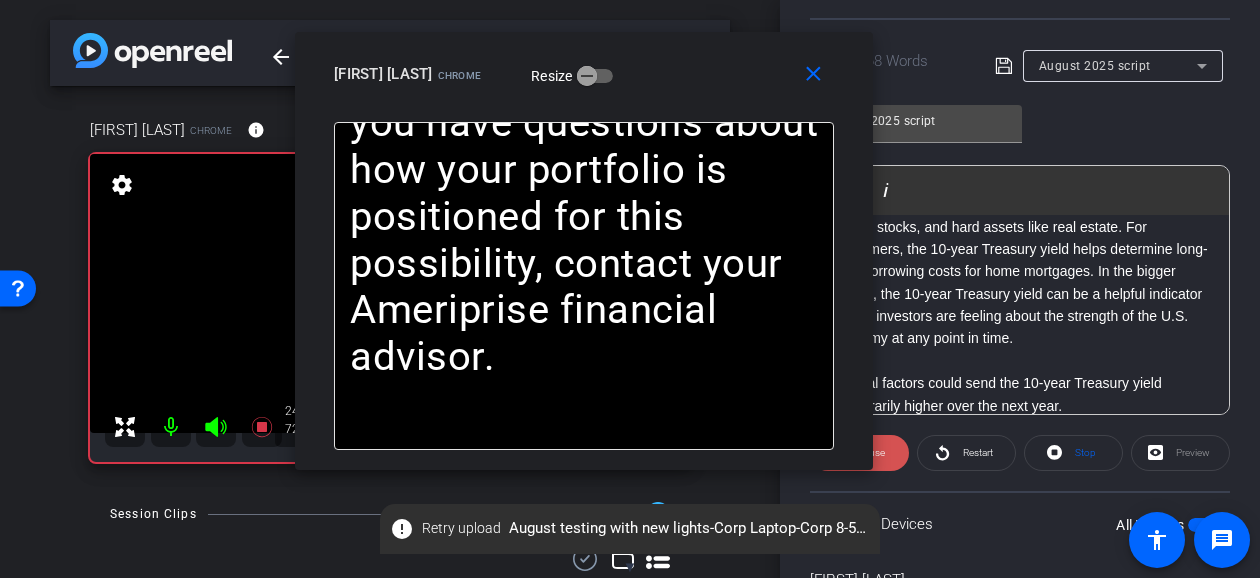 click 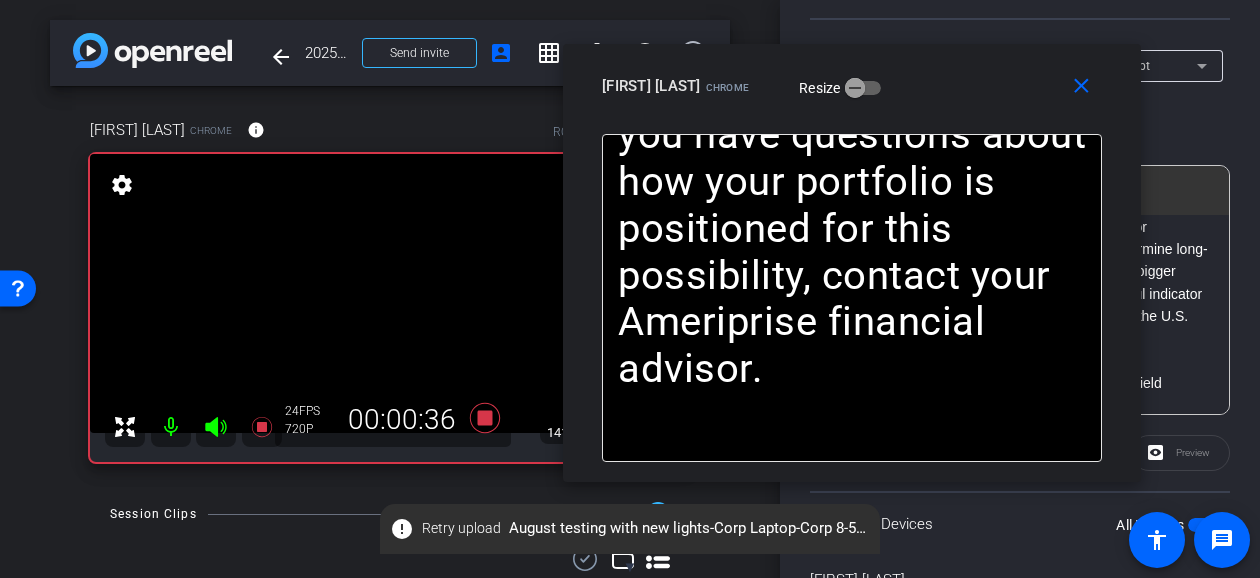 drag, startPoint x: 656, startPoint y: 93, endPoint x: 898, endPoint y: 129, distance: 244.66304 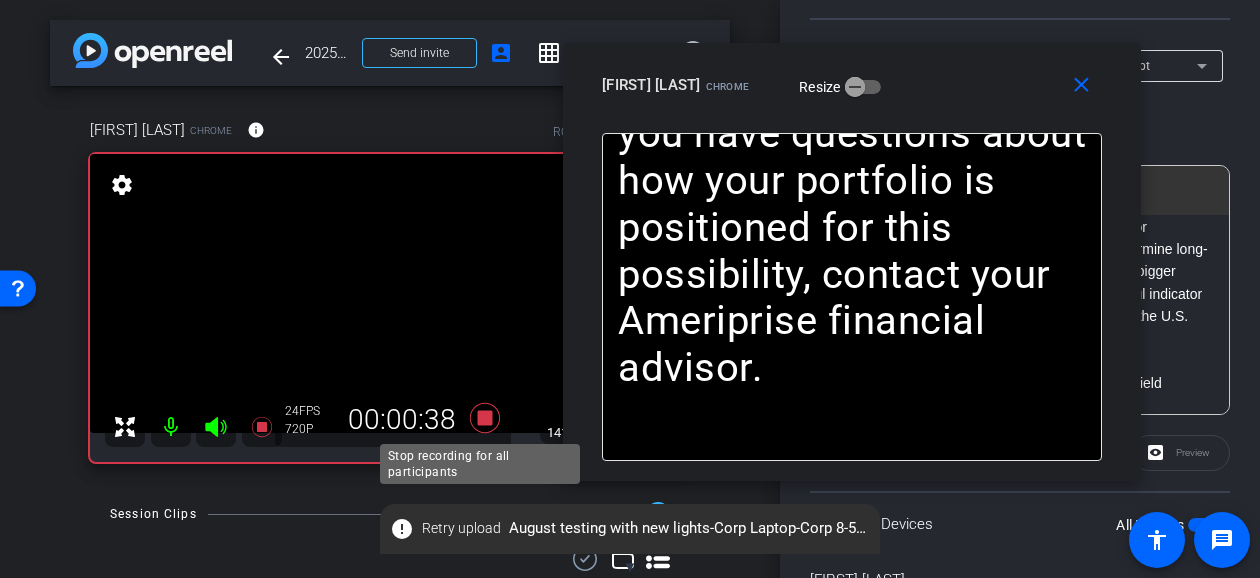 click 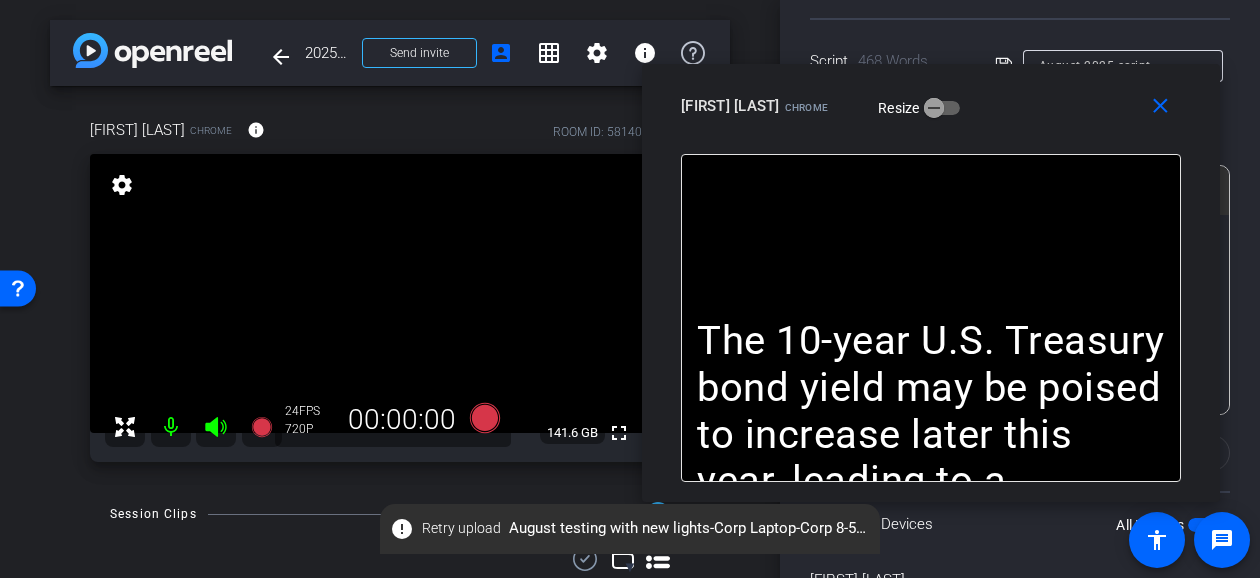 drag, startPoint x: 910, startPoint y: 95, endPoint x: 989, endPoint y: 116, distance: 81.7435 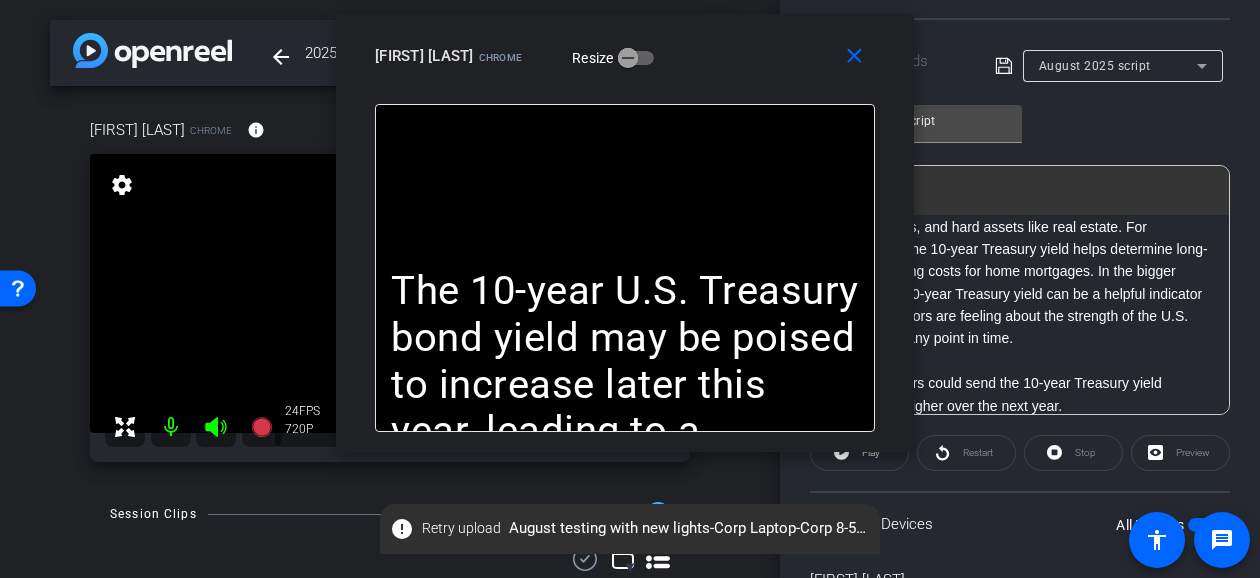 drag, startPoint x: 993, startPoint y: 125, endPoint x: 687, endPoint y: 75, distance: 310.05804 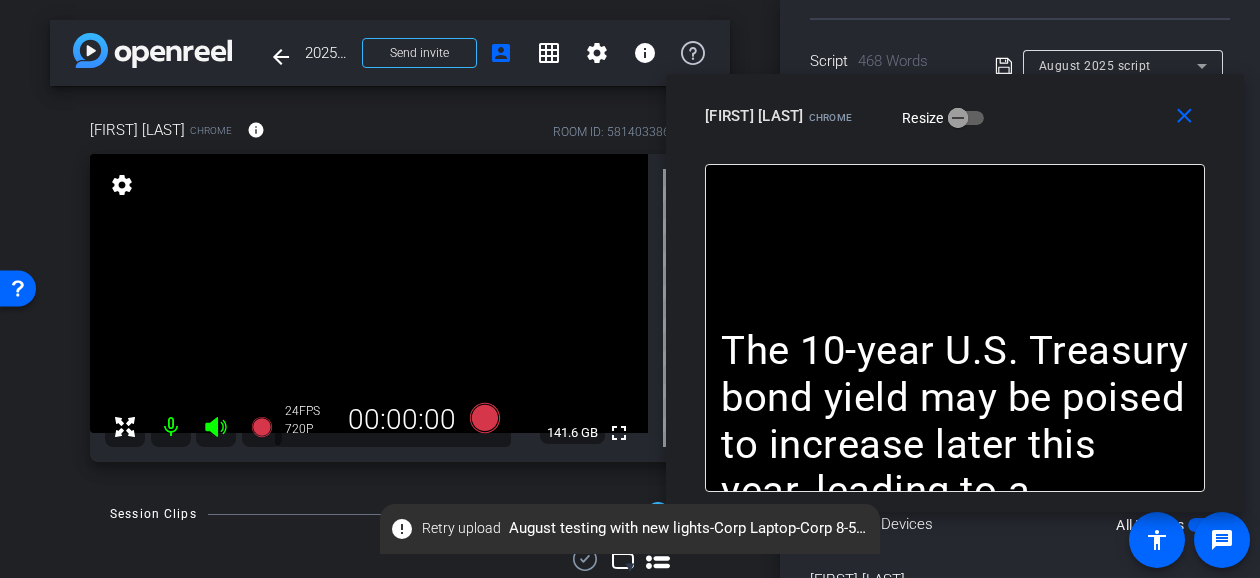 drag, startPoint x: 658, startPoint y: 99, endPoint x: 942, endPoint y: 147, distance: 288.02777 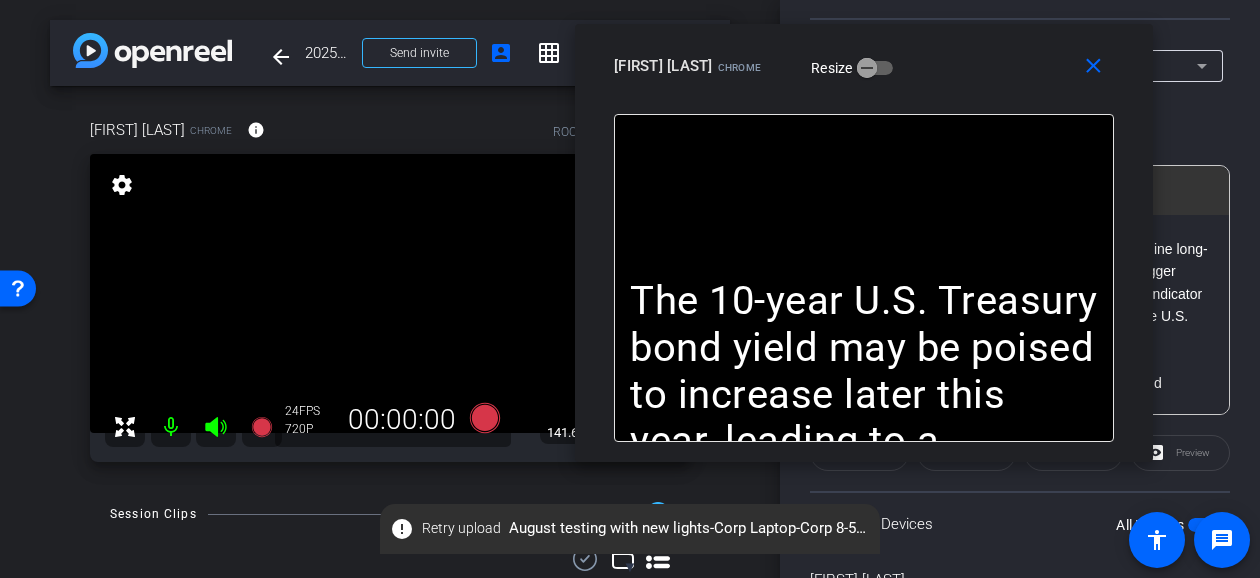 drag, startPoint x: 965, startPoint y: 153, endPoint x: 874, endPoint y: 103, distance: 103.8316 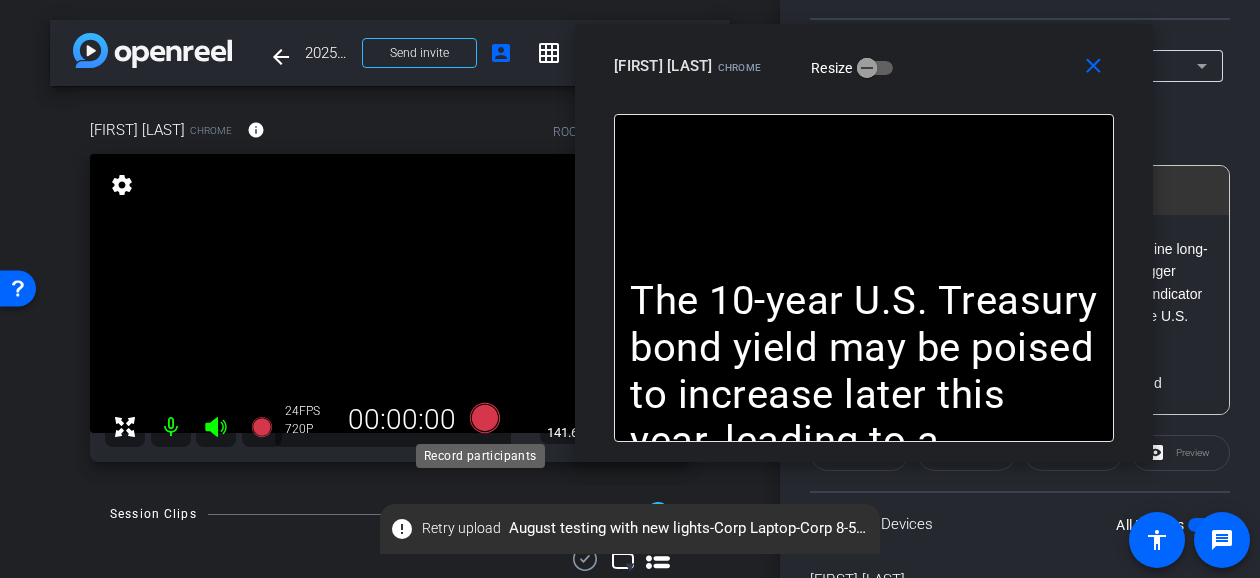 click 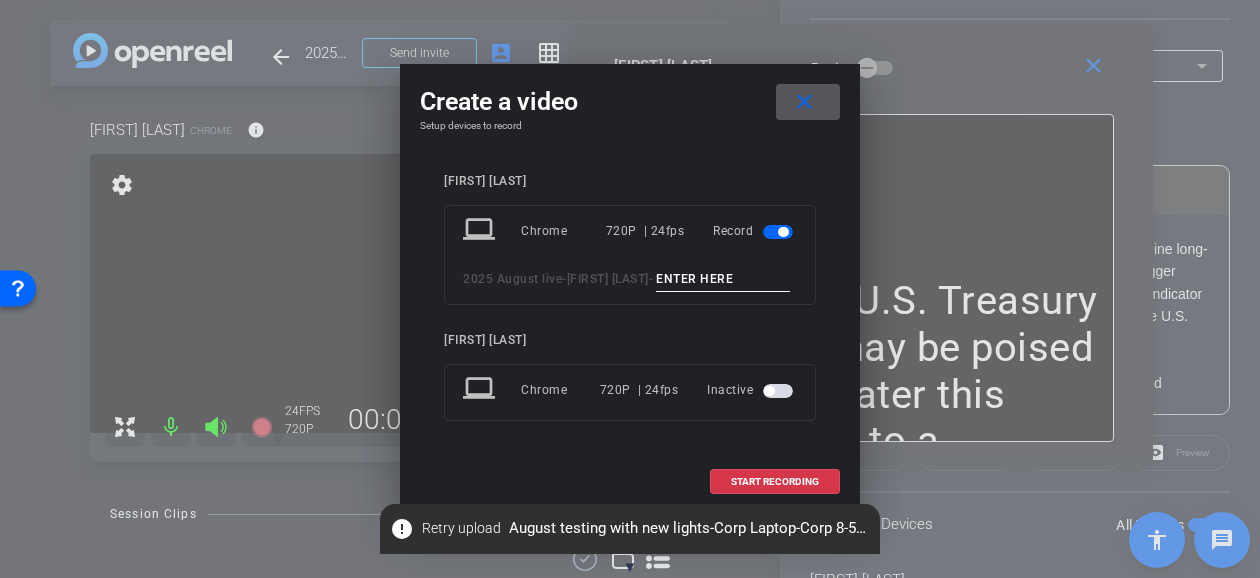 click at bounding box center [723, 279] 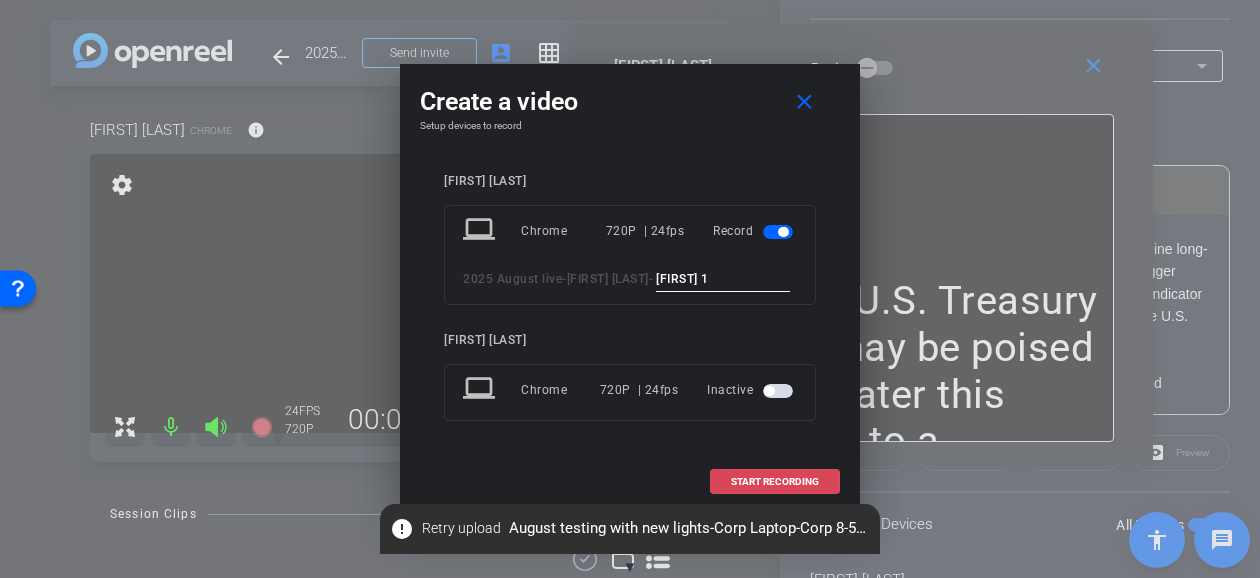 type on "Brian 1" 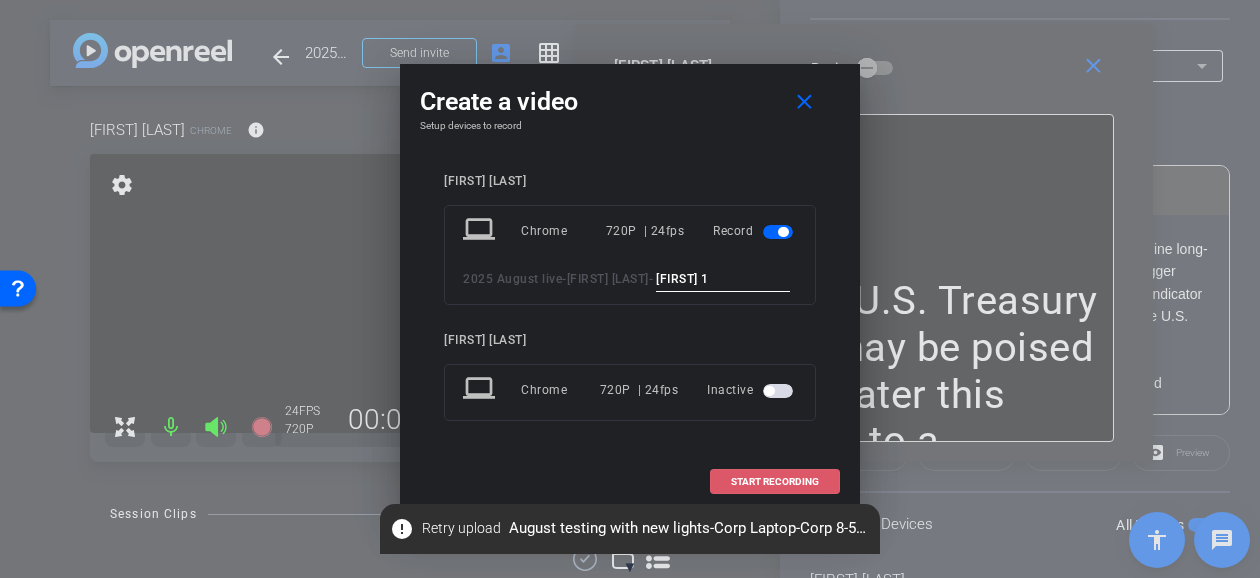 click on "START RECORDING" at bounding box center (775, 482) 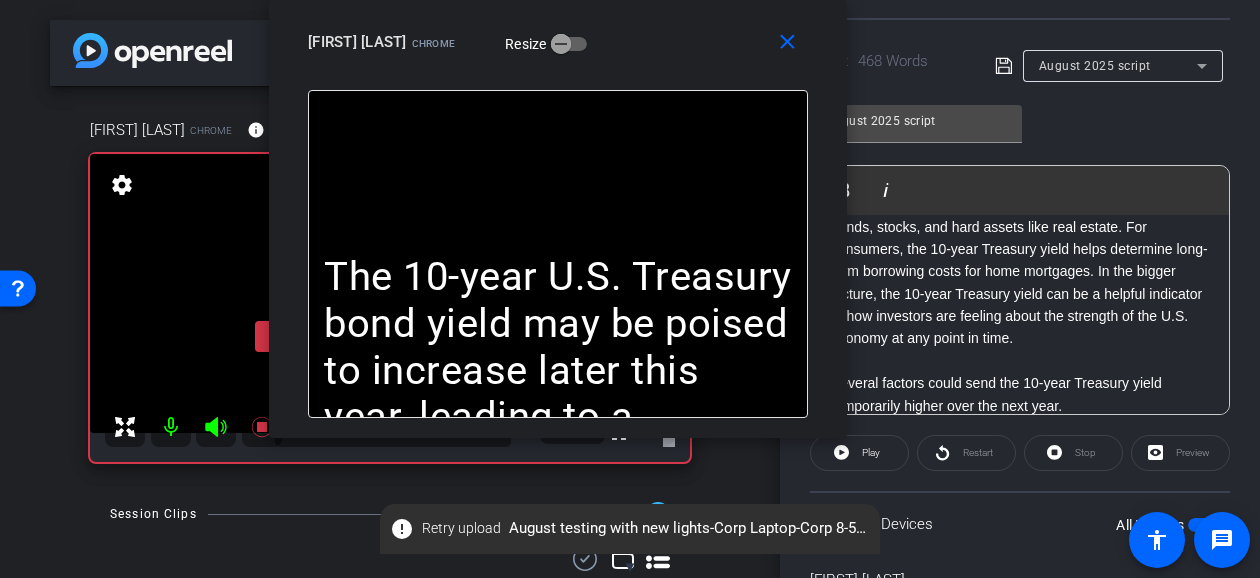drag, startPoint x: 884, startPoint y: 81, endPoint x: 584, endPoint y: 43, distance: 302.3971 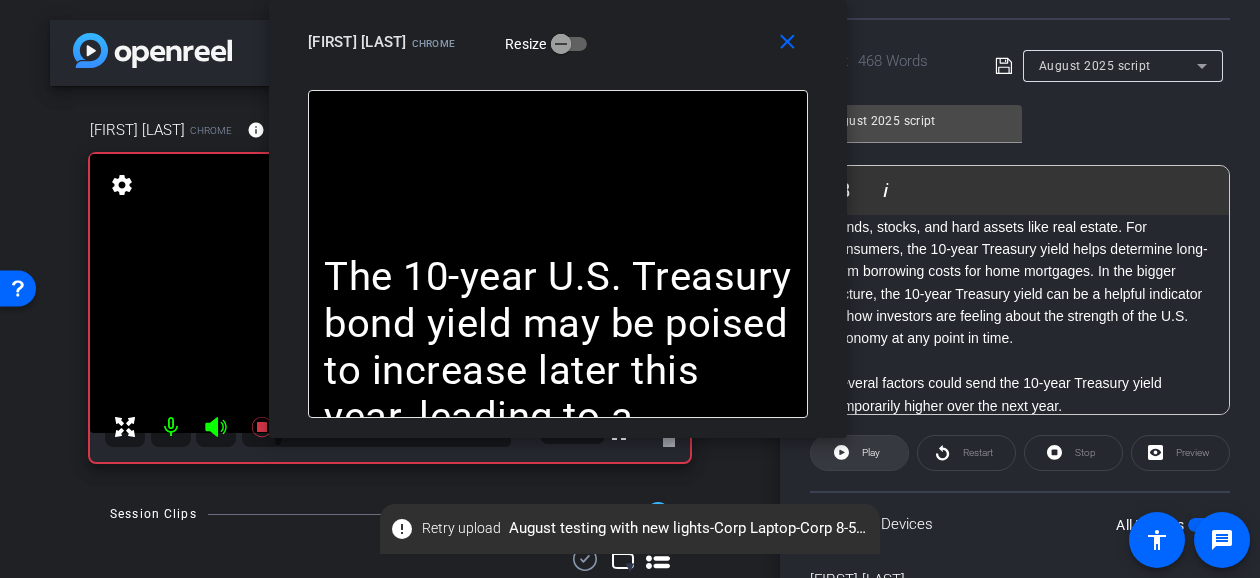 click on "Play" 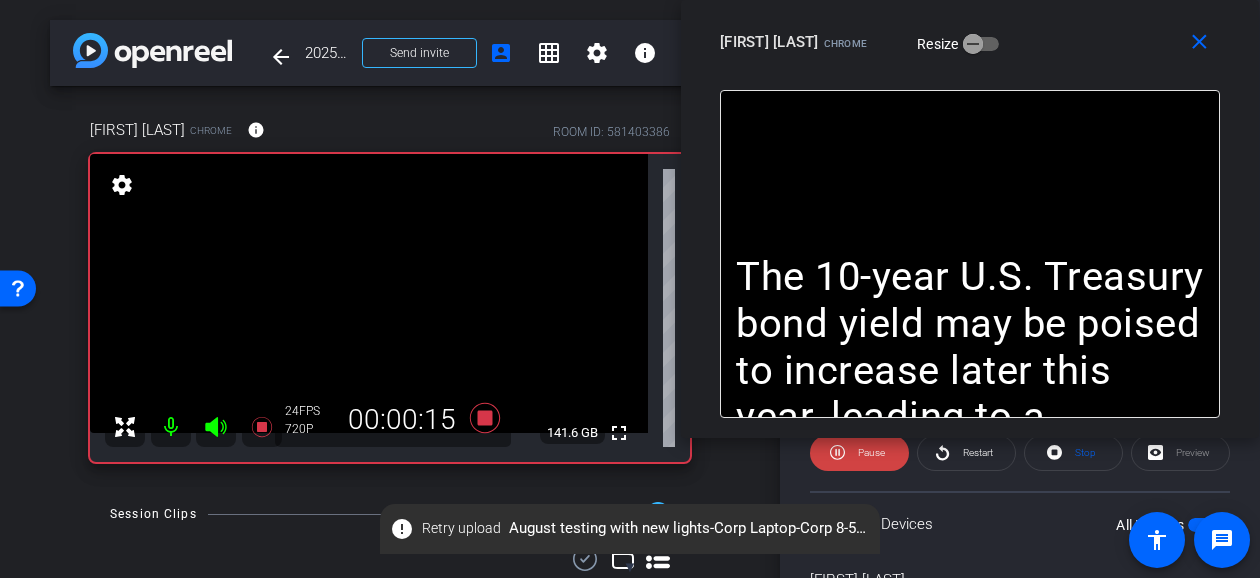 drag, startPoint x: 590, startPoint y: 47, endPoint x: 1002, endPoint y: 35, distance: 412.1747 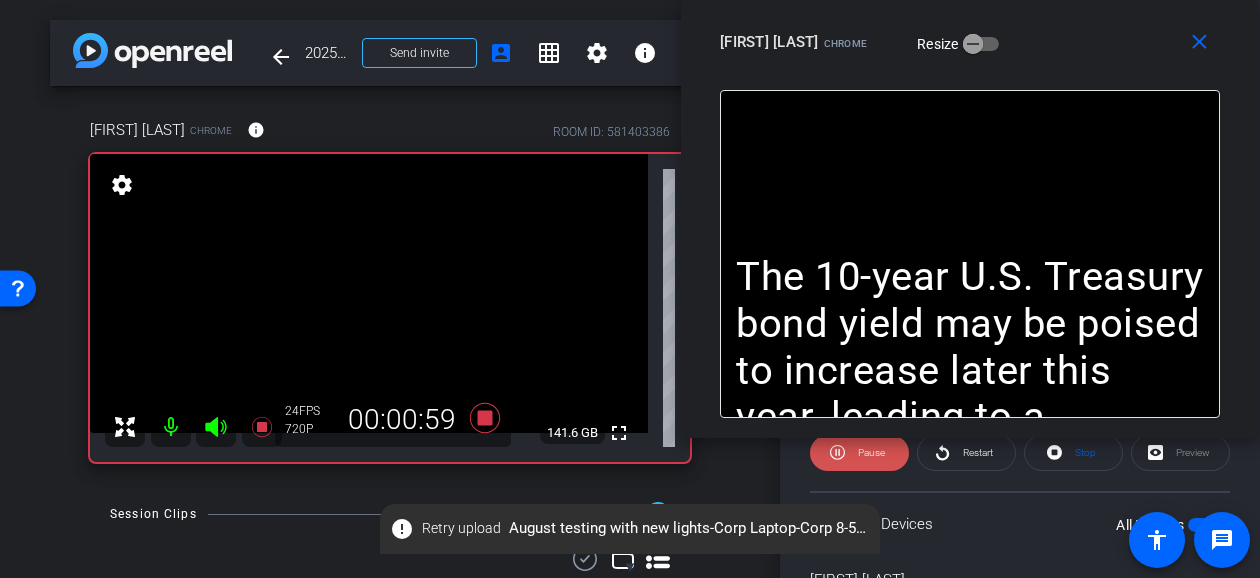 click on "Pause" 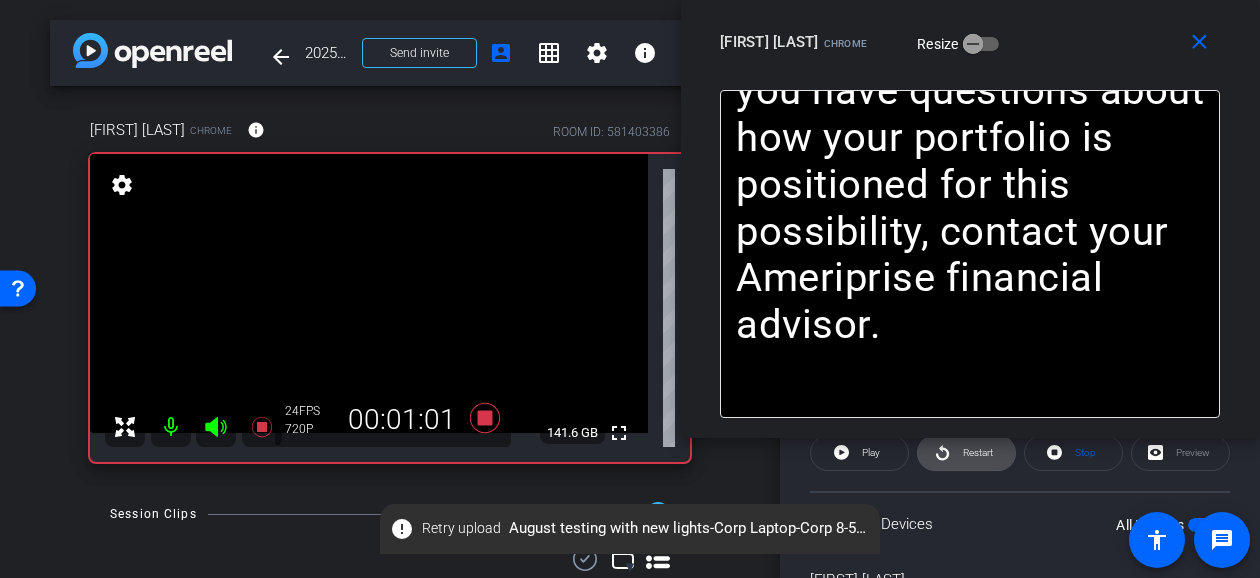 click on "Restart" 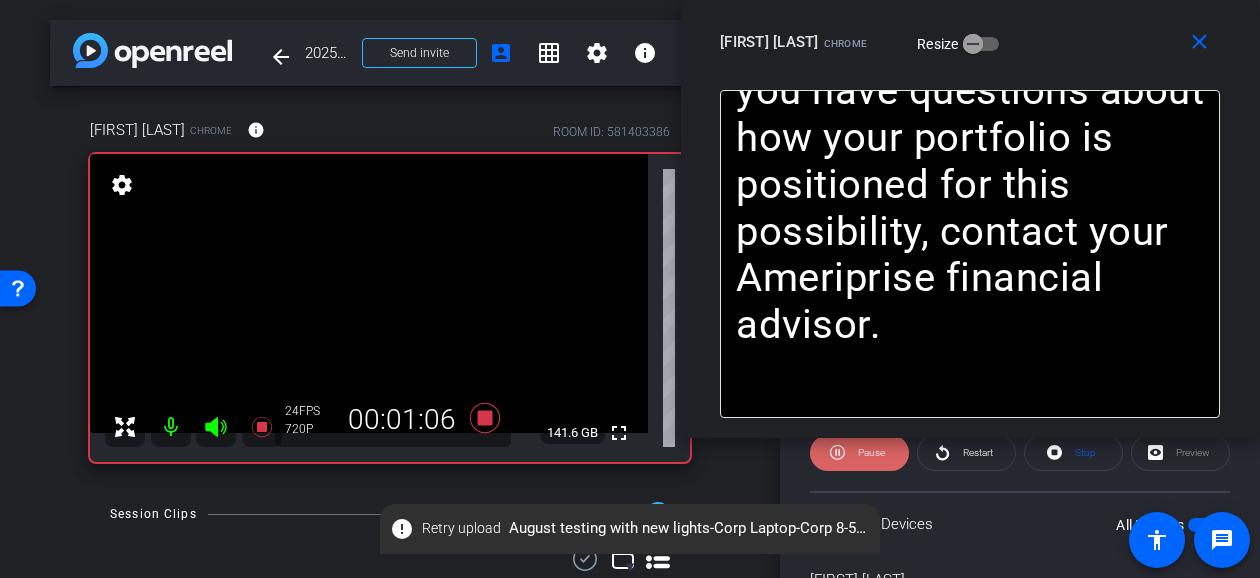 click on "Pause" 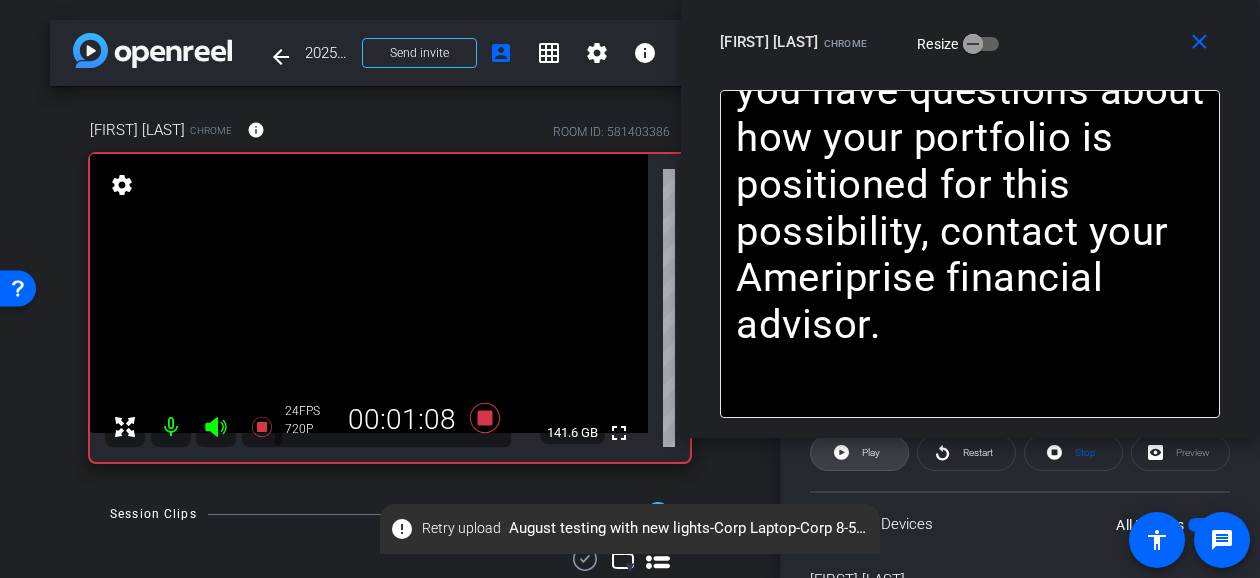 click on "Play" 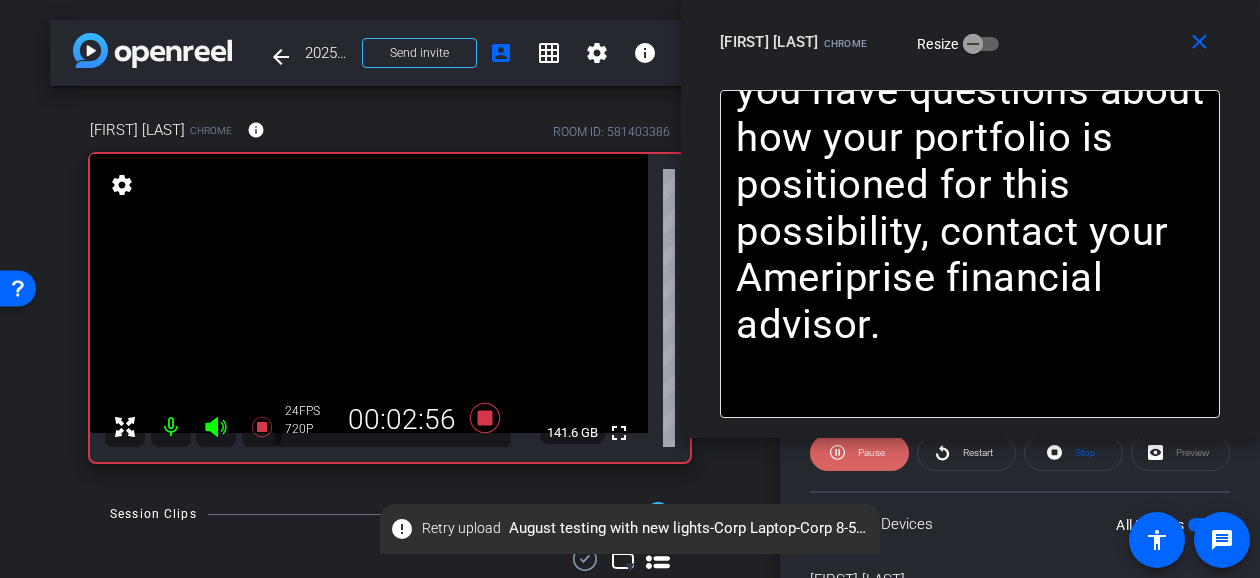 click on "Pause" 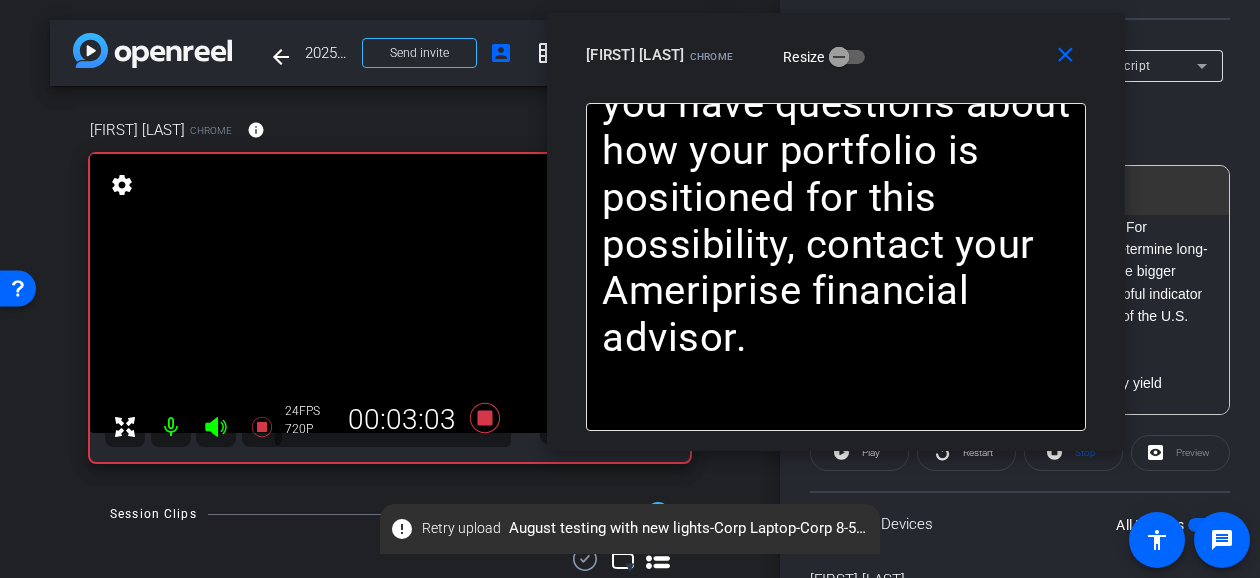 drag, startPoint x: 1106, startPoint y: 331, endPoint x: 972, endPoint y: 344, distance: 134.62912 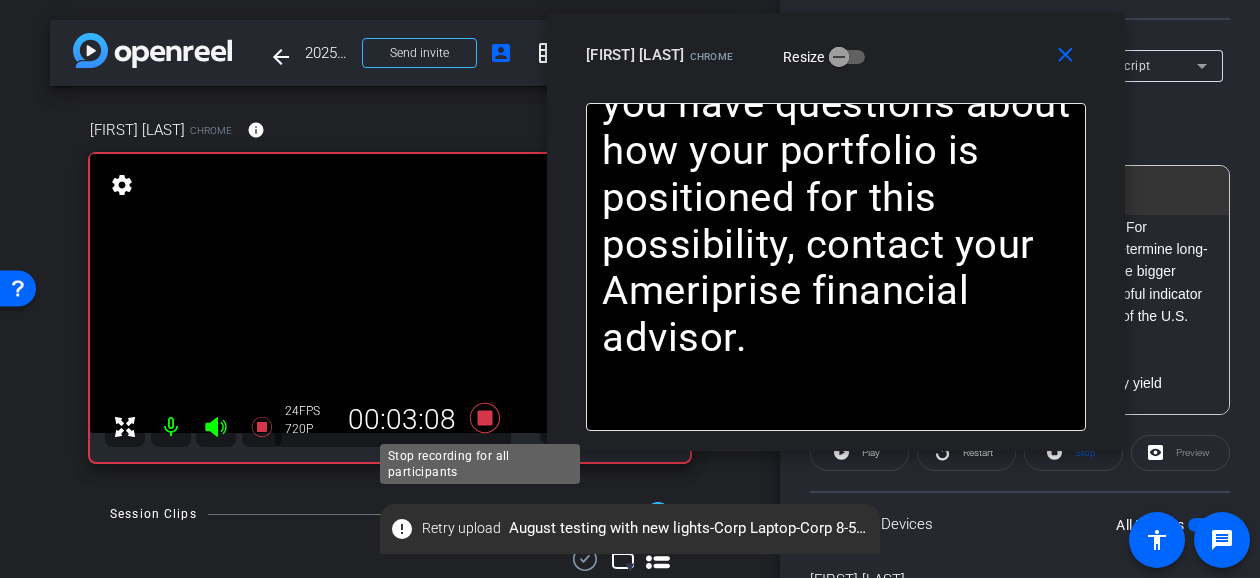 click 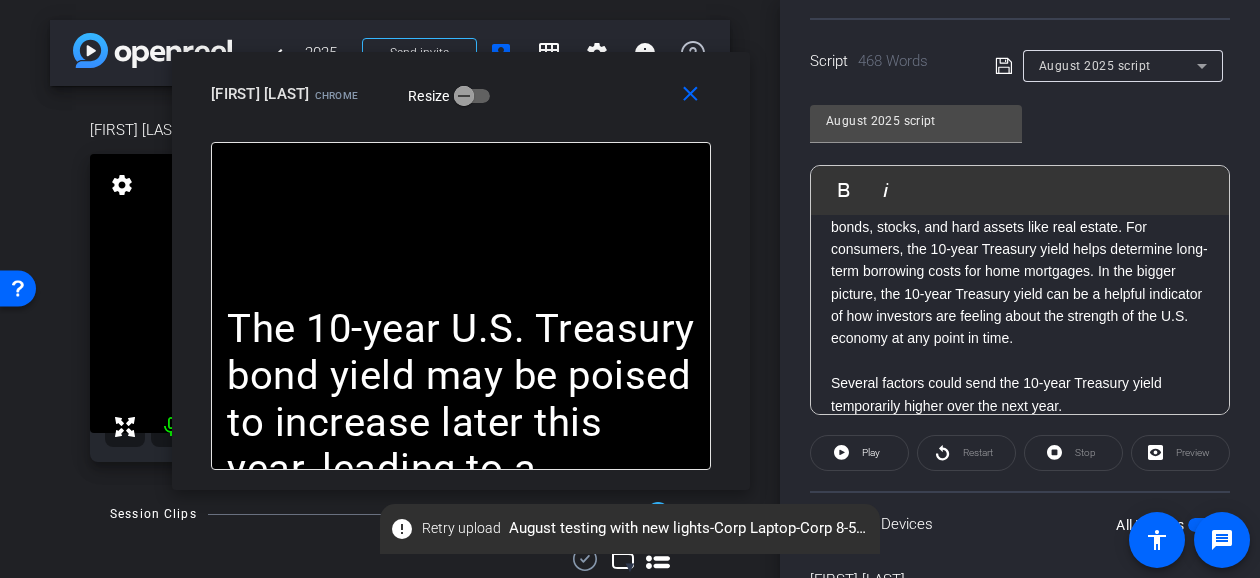 drag, startPoint x: 978, startPoint y: 65, endPoint x: 625, endPoint y: 98, distance: 354.53912 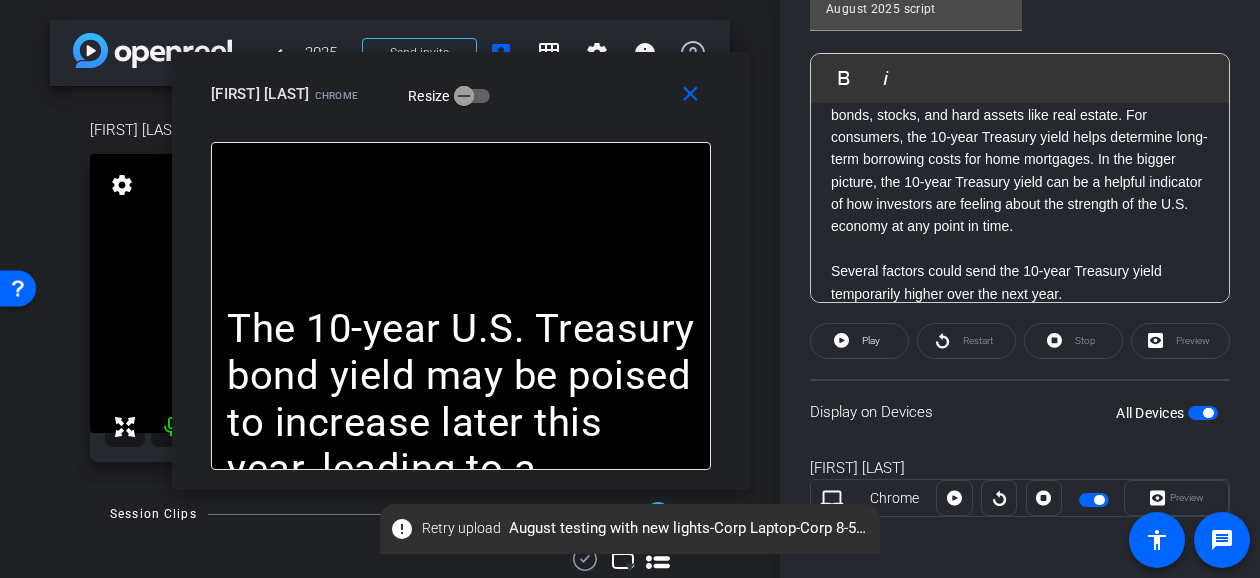 scroll, scrollTop: 513, scrollLeft: 0, axis: vertical 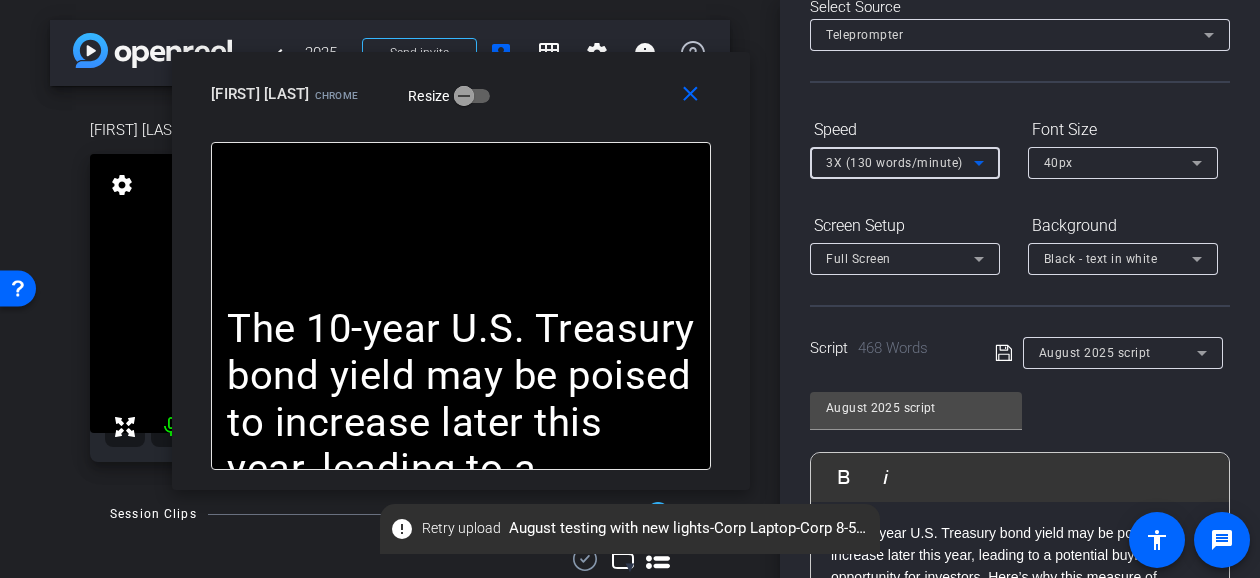 click 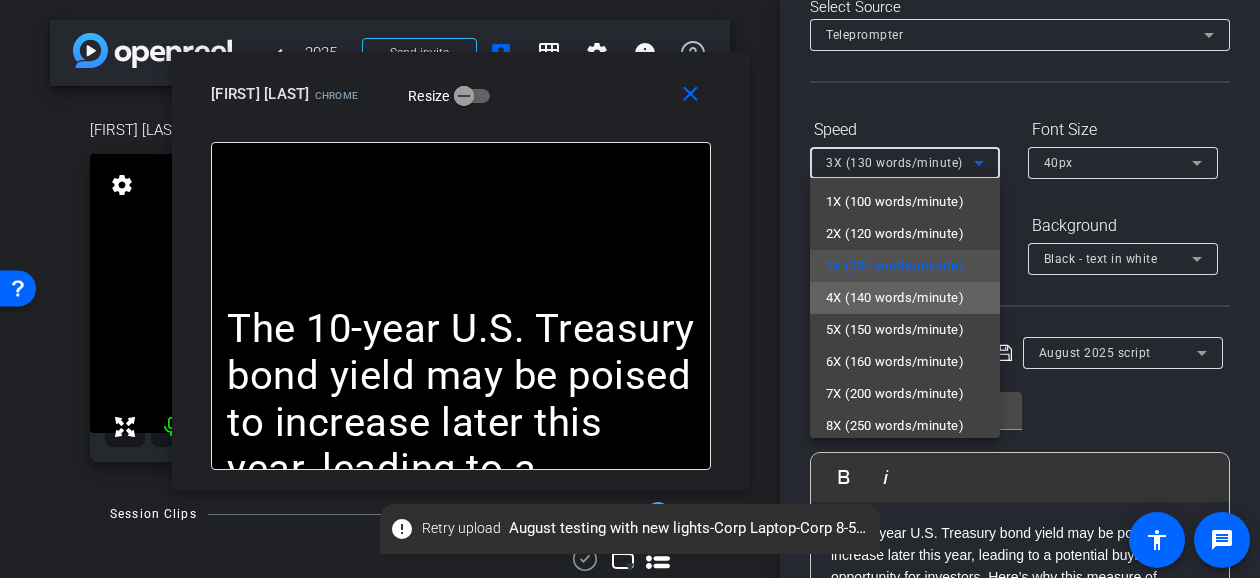 click on "4X (140 words/minute)" at bounding box center (895, 298) 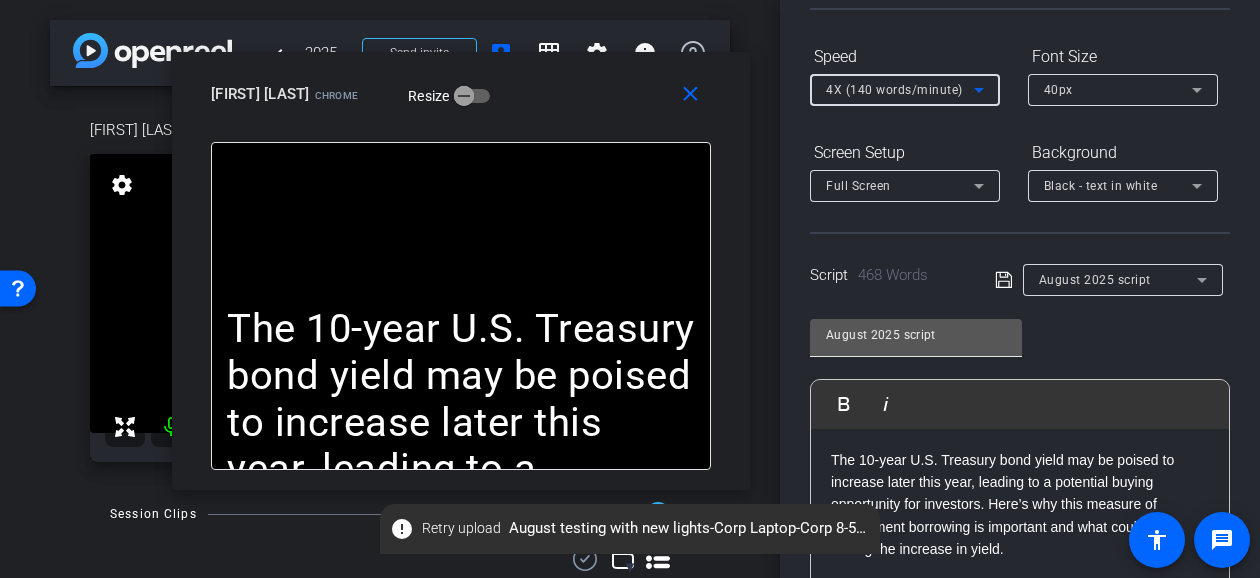 scroll, scrollTop: 313, scrollLeft: 0, axis: vertical 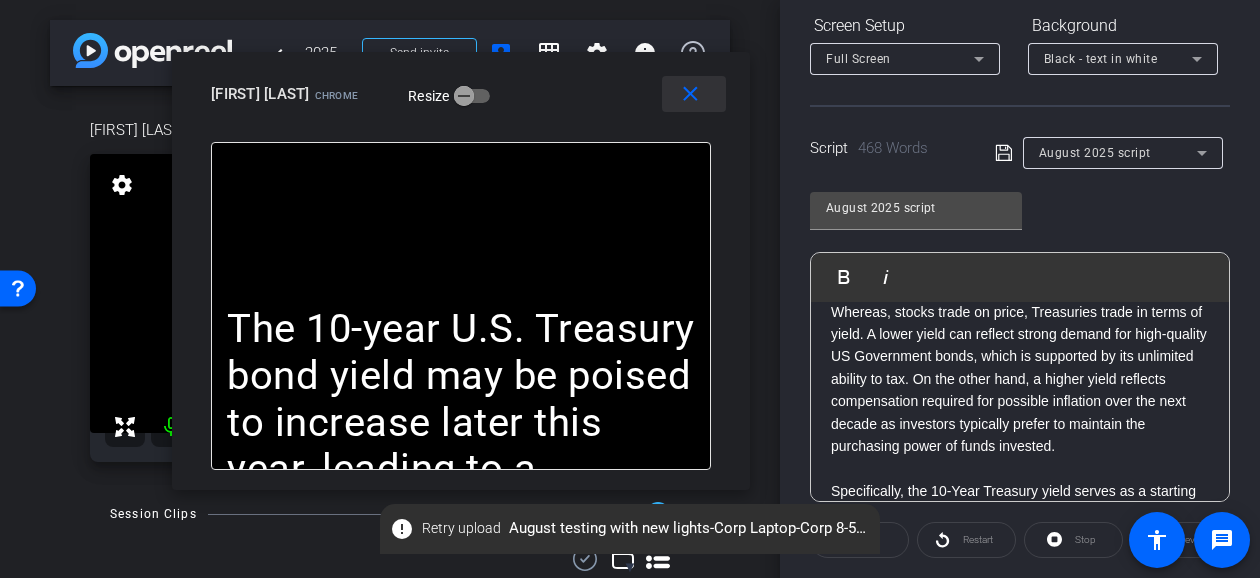 click on "close" at bounding box center [690, 94] 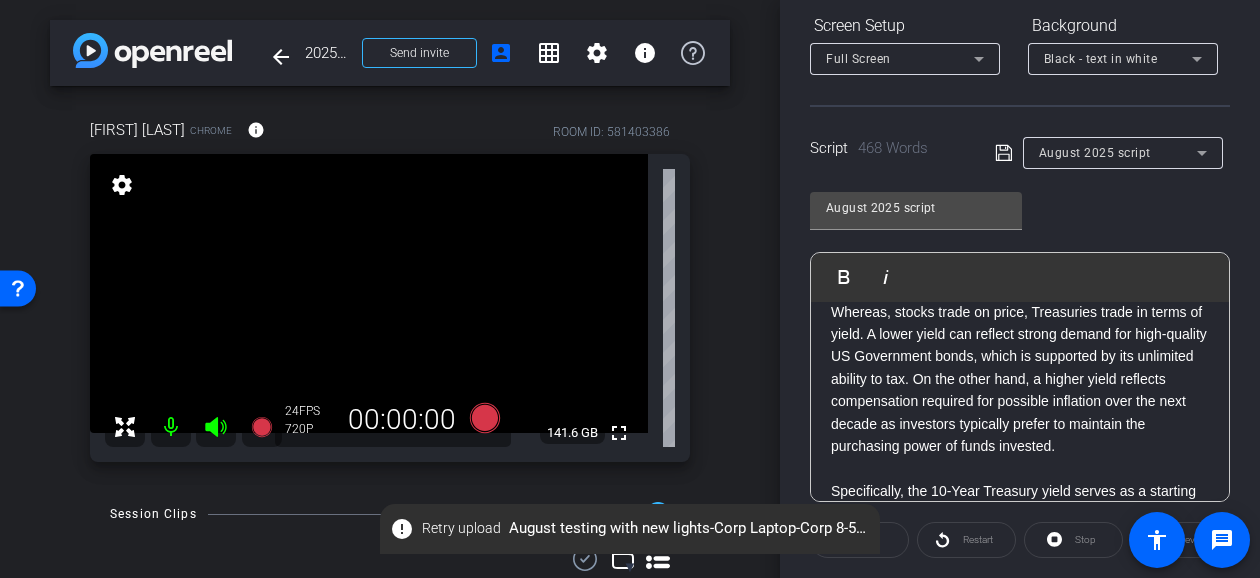 scroll, scrollTop: 0, scrollLeft: 0, axis: both 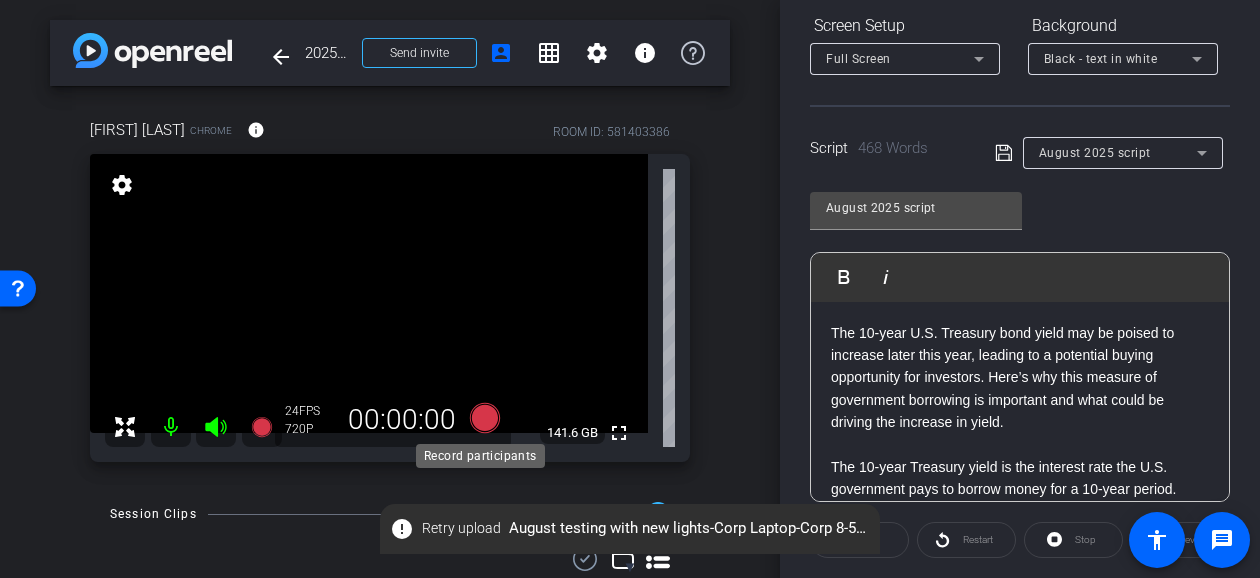 click 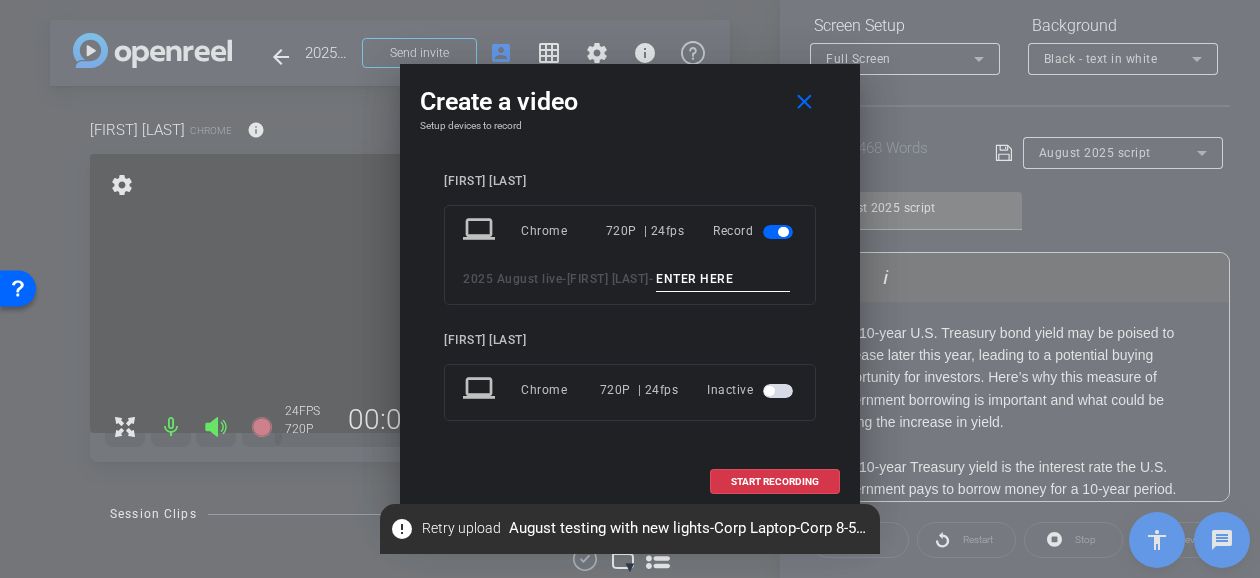 click at bounding box center [723, 279] 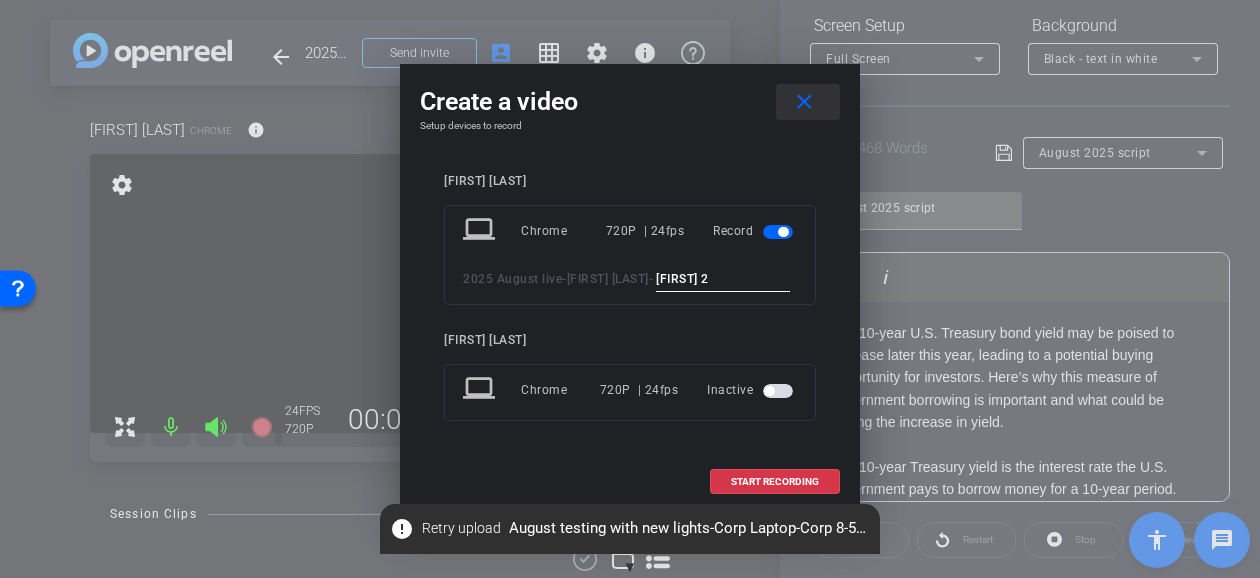 type on "brian 2" 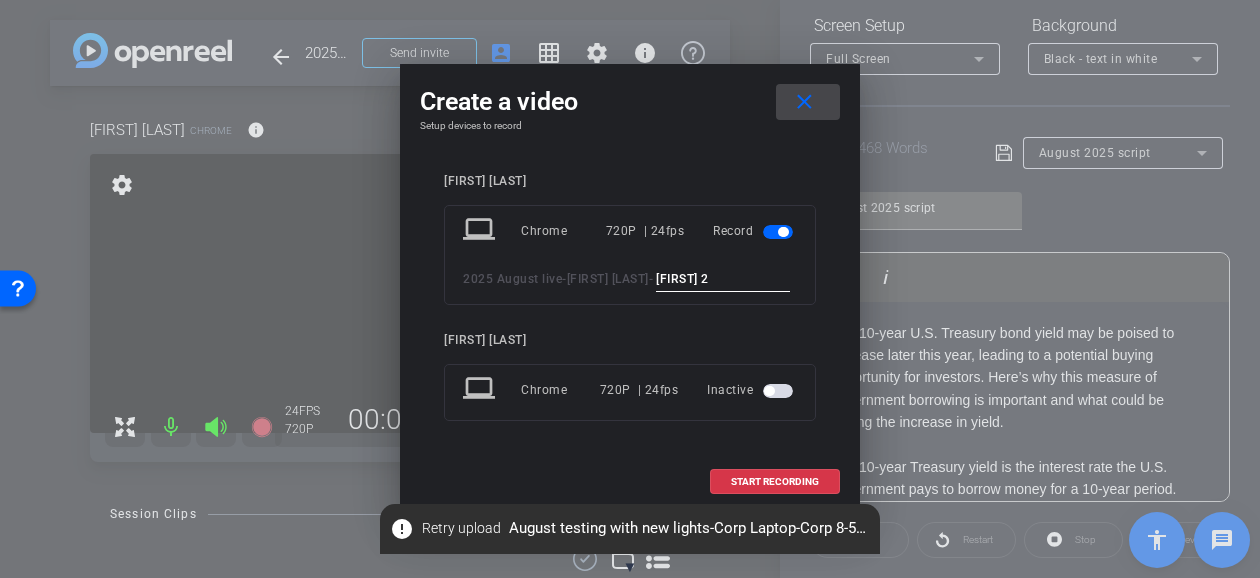 click on "close" at bounding box center (804, 102) 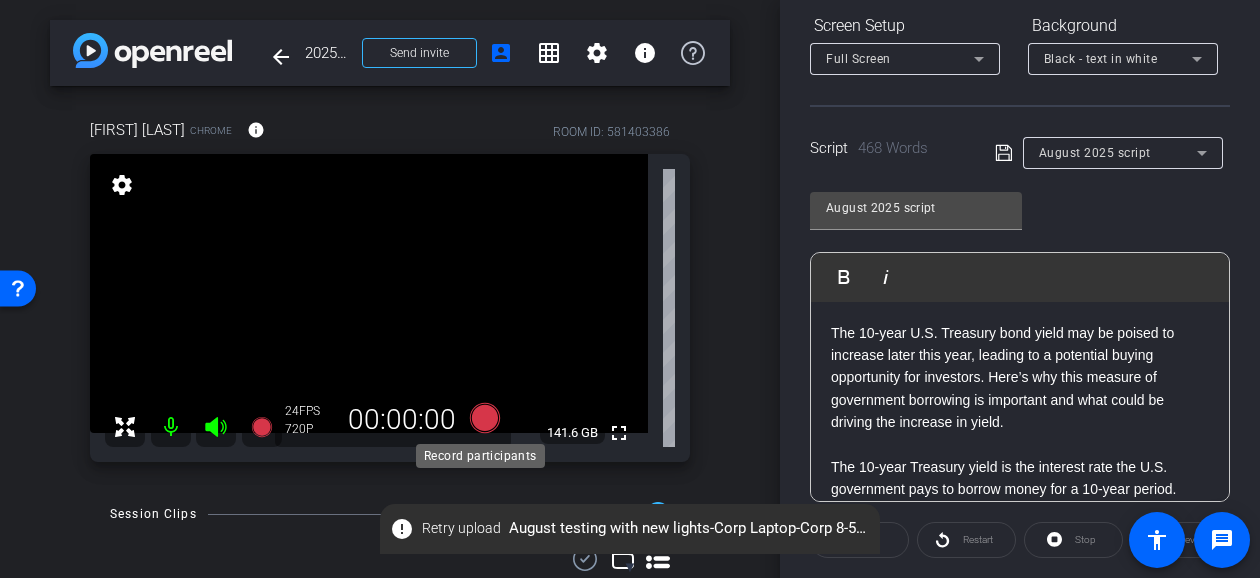click 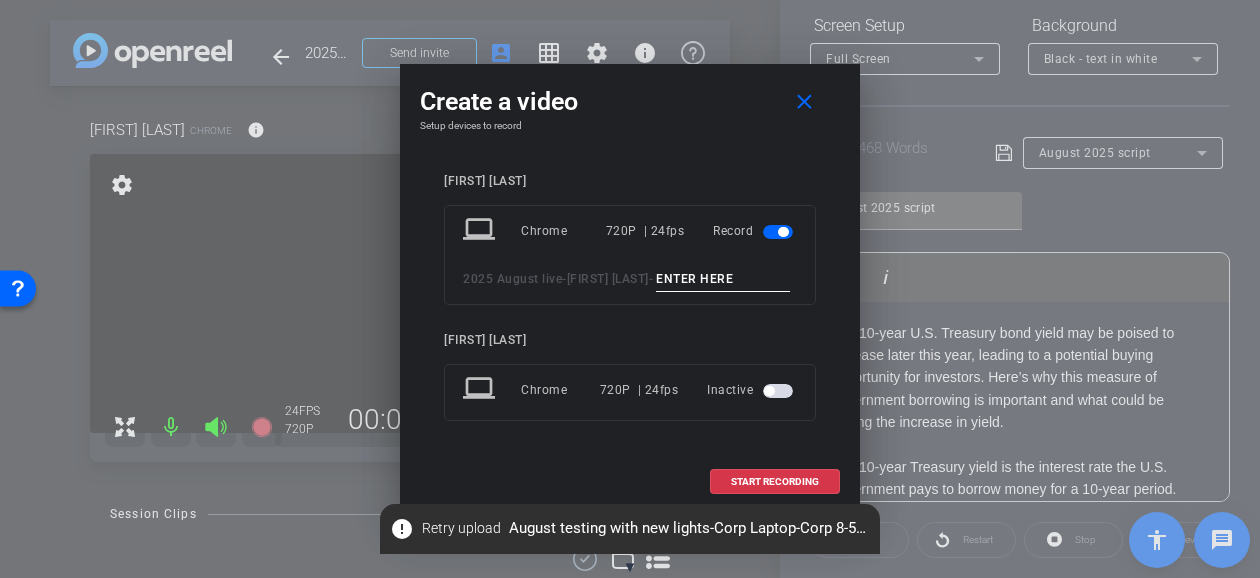 click at bounding box center (723, 279) 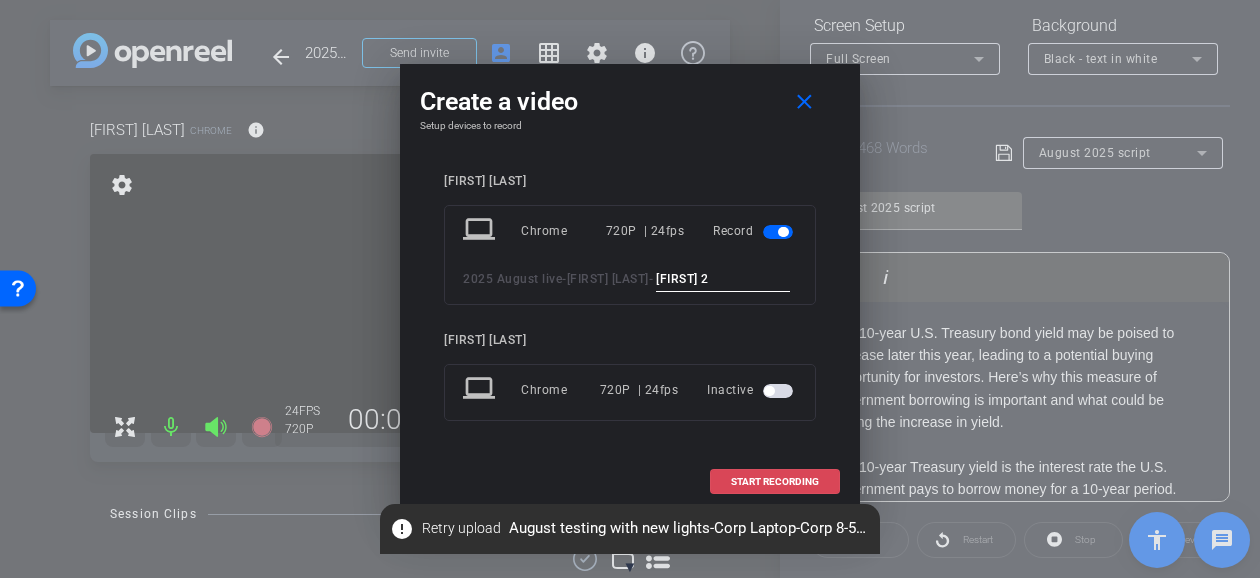 type on "brian 2" 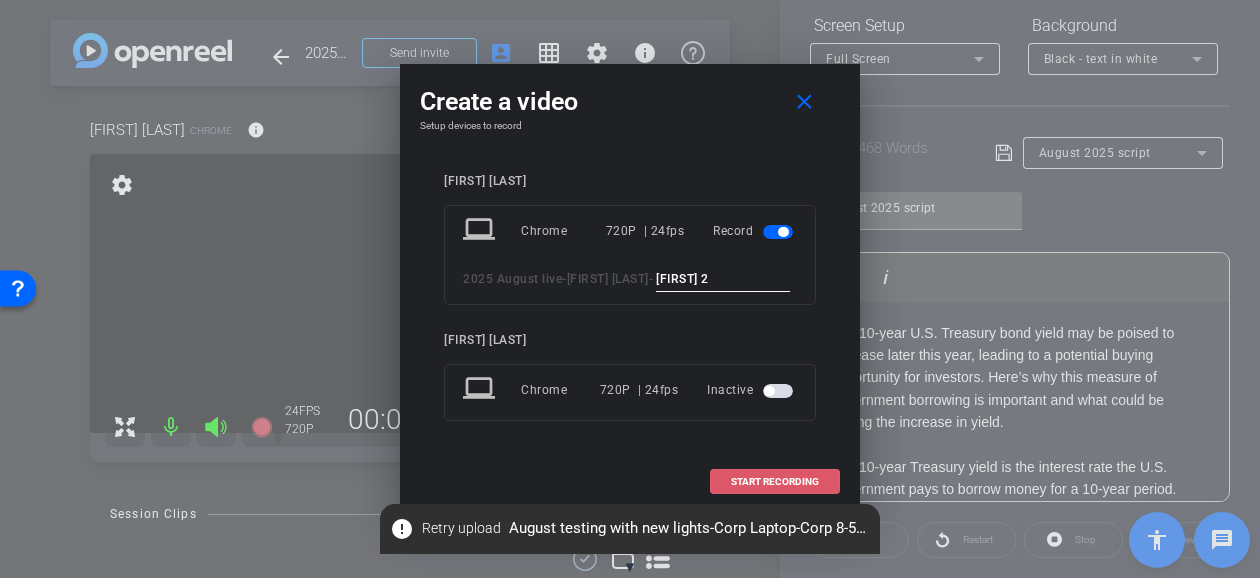 click at bounding box center [775, 482] 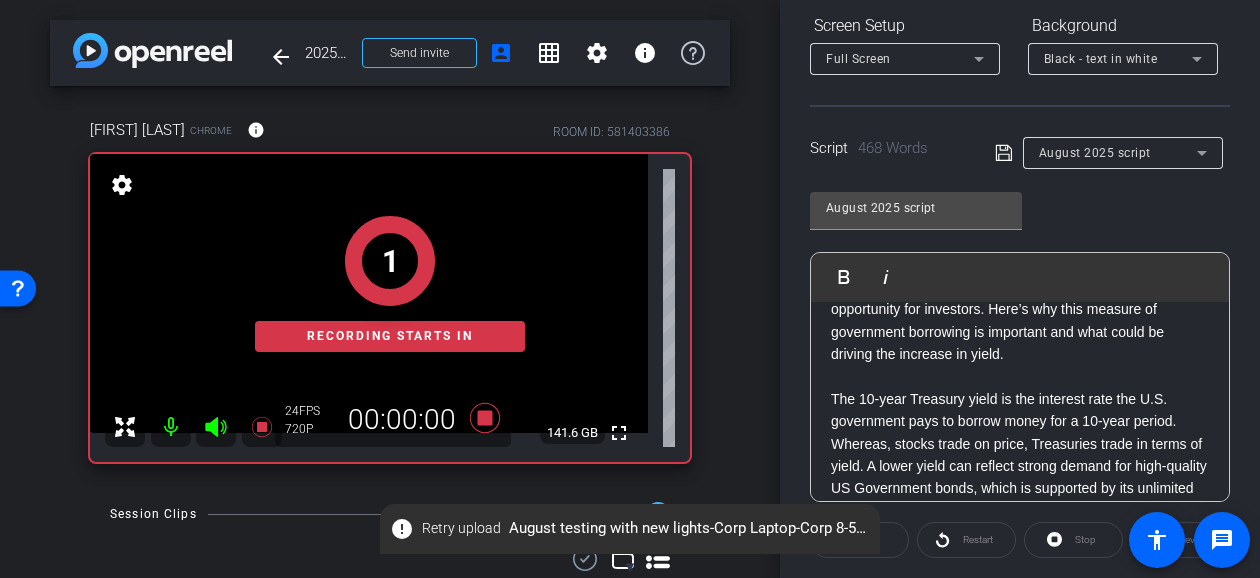 scroll, scrollTop: 100, scrollLeft: 0, axis: vertical 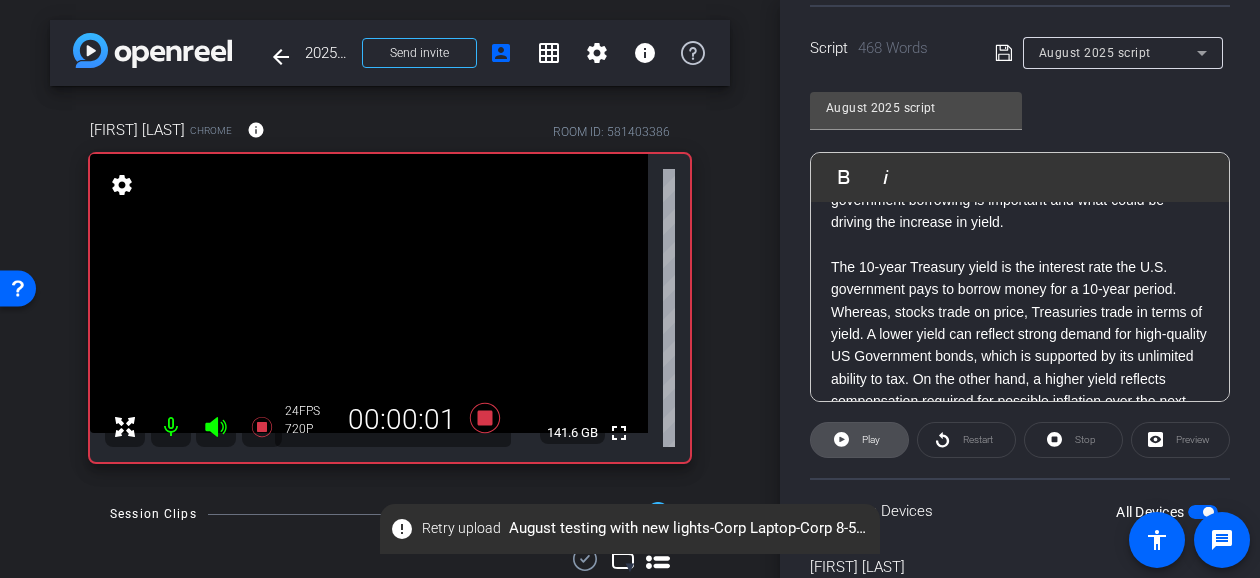 click 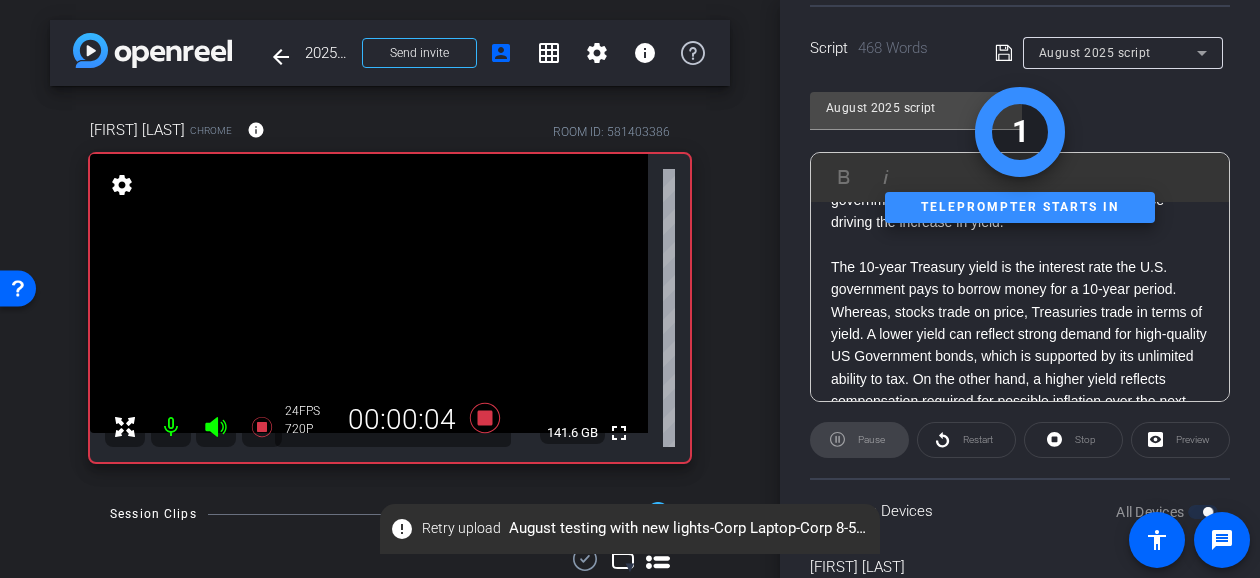 click on "Preview" 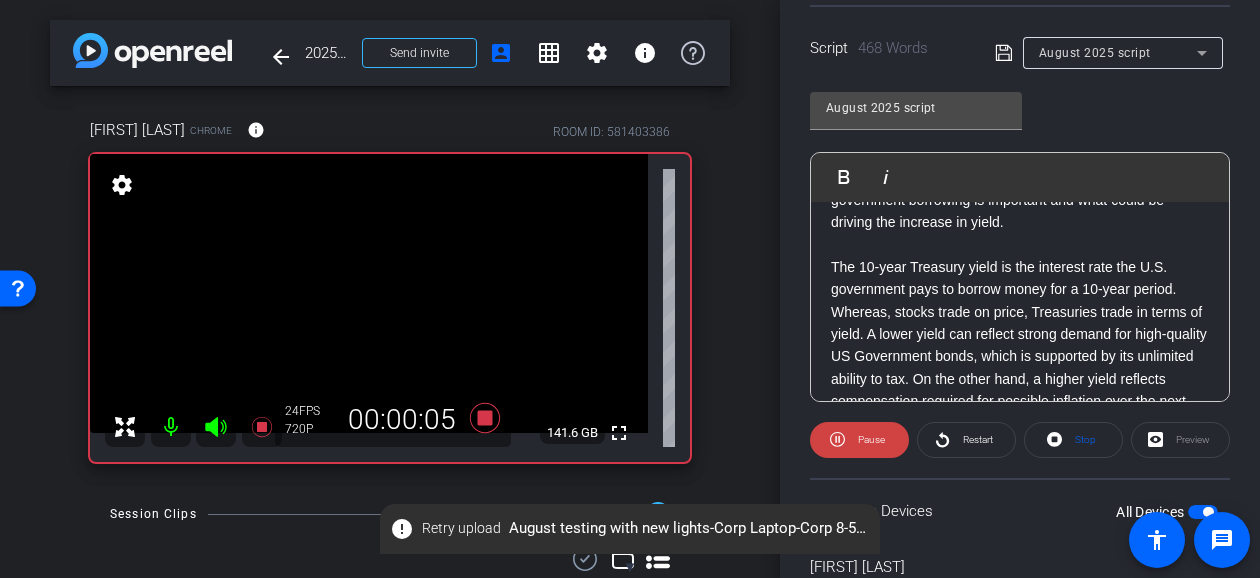 click on "Preview" 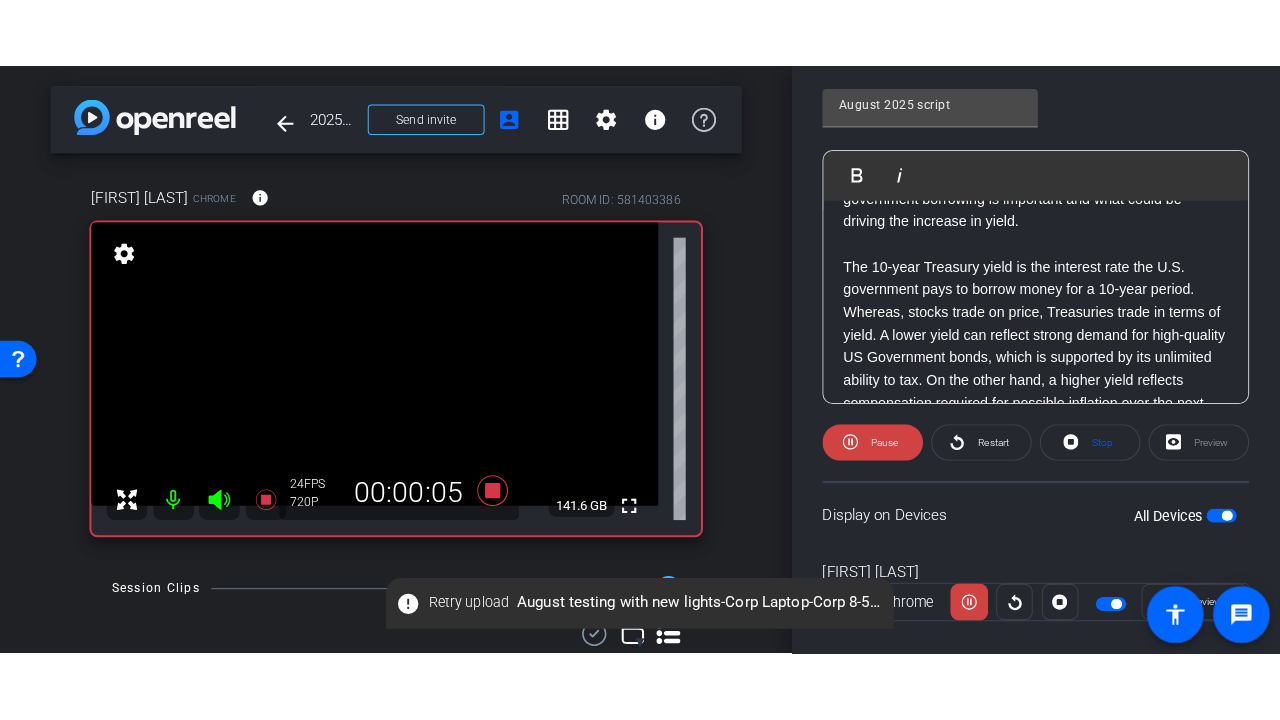 scroll, scrollTop: 513, scrollLeft: 0, axis: vertical 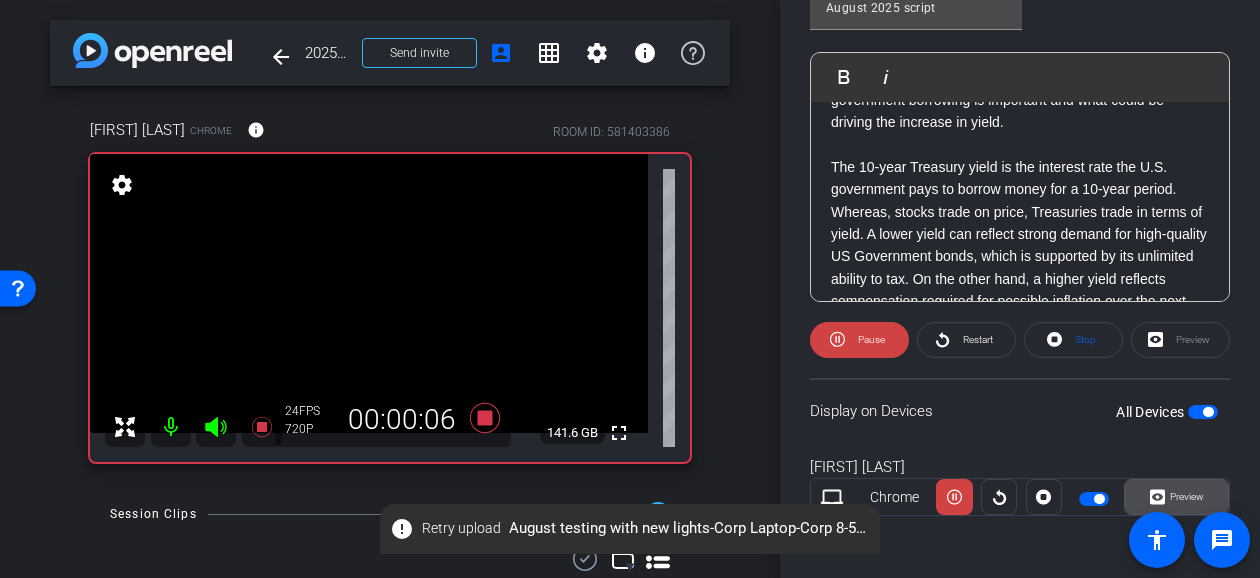 click 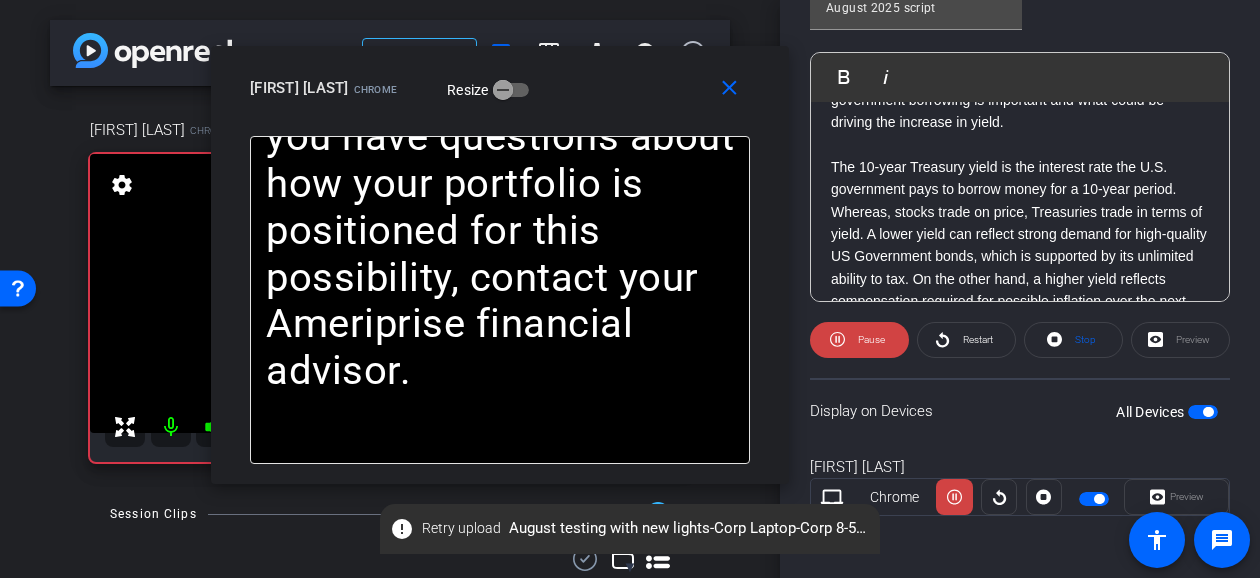 drag, startPoint x: 698, startPoint y: 99, endPoint x: 568, endPoint y: 75, distance: 132.19682 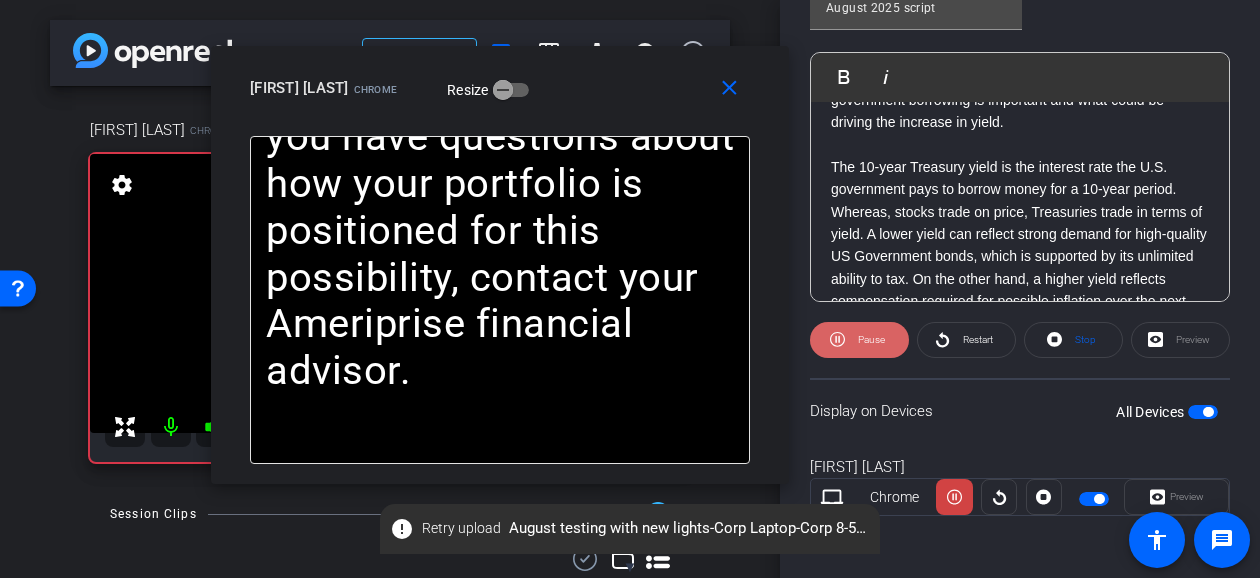 click on "Pause" 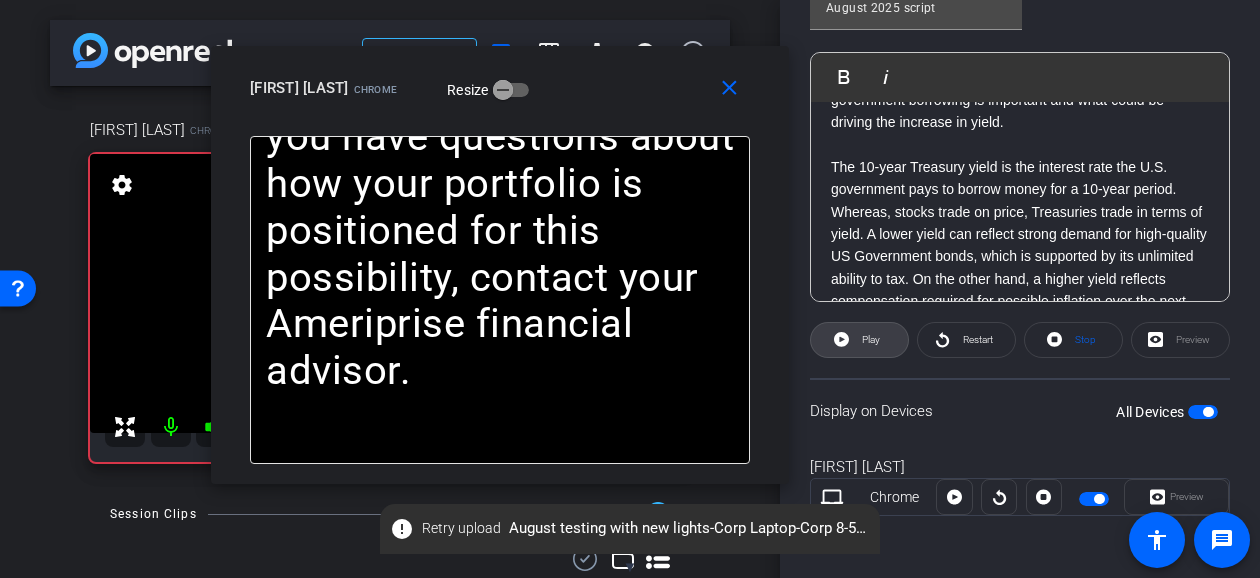 click on "Play" 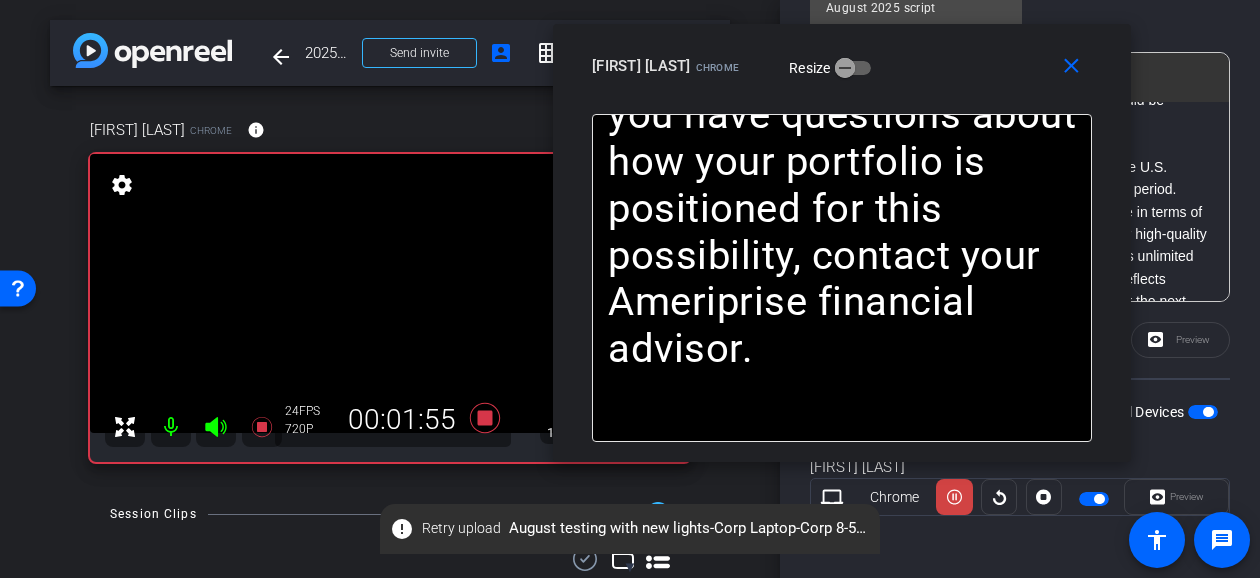 drag, startPoint x: 618, startPoint y: 91, endPoint x: 960, endPoint y: 69, distance: 342.70688 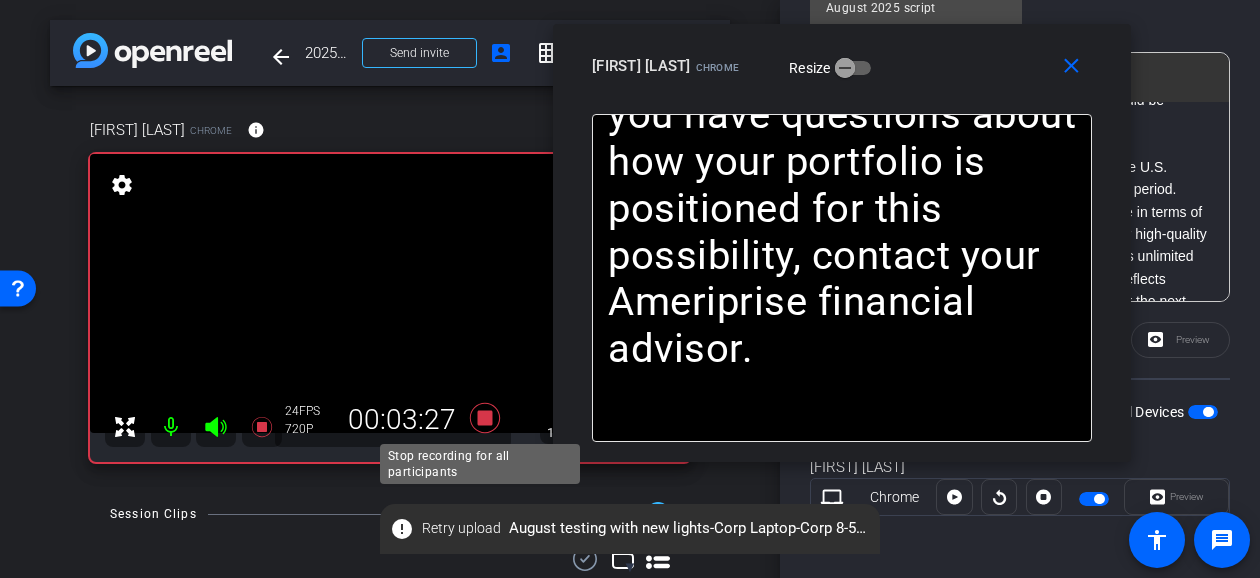 click 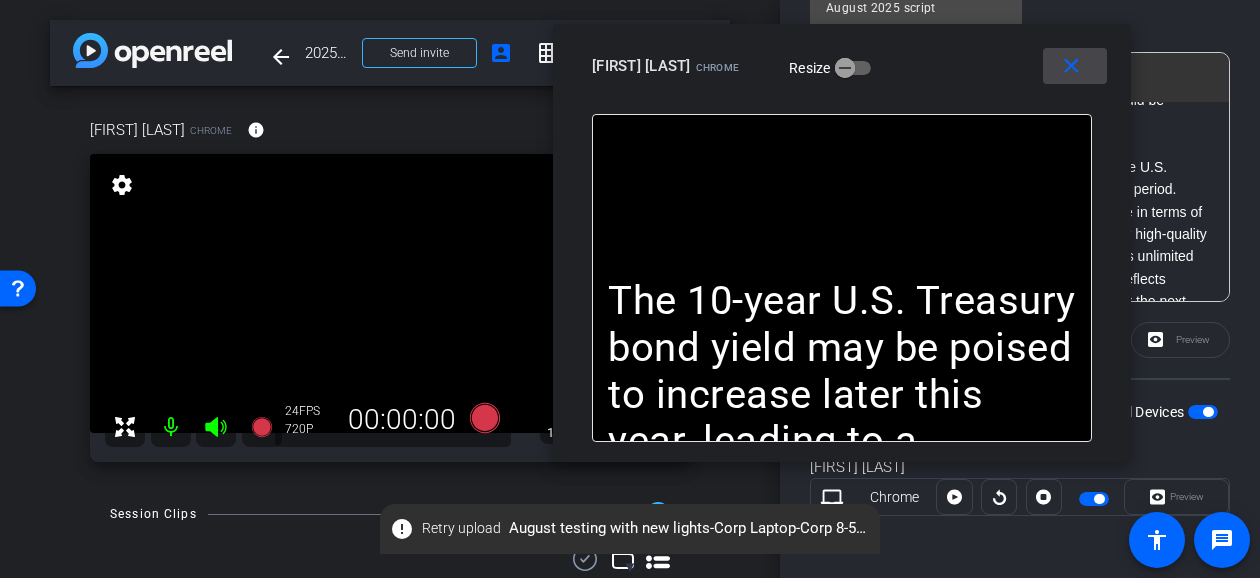 click on "close" at bounding box center [1071, 66] 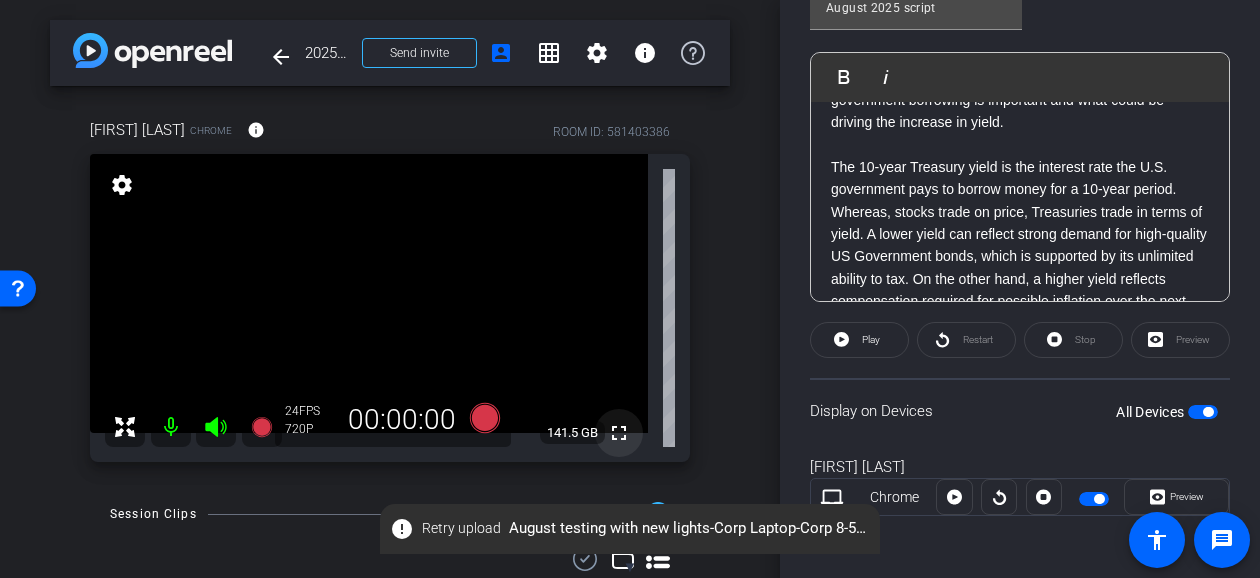 click on "fullscreen" at bounding box center (619, 433) 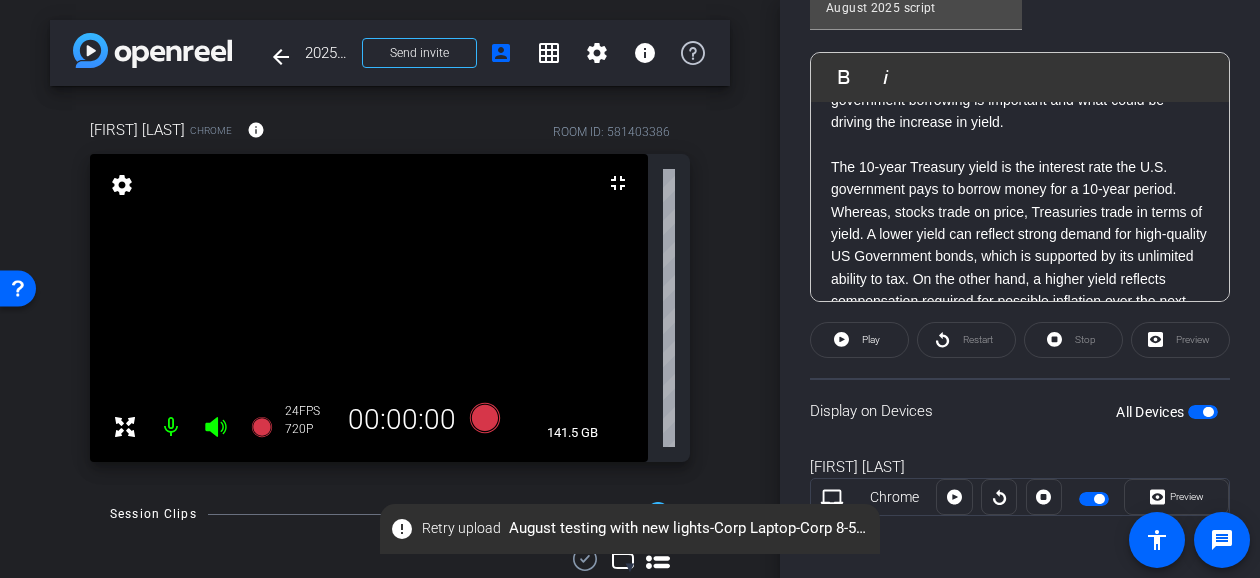 scroll, scrollTop: 371, scrollLeft: 0, axis: vertical 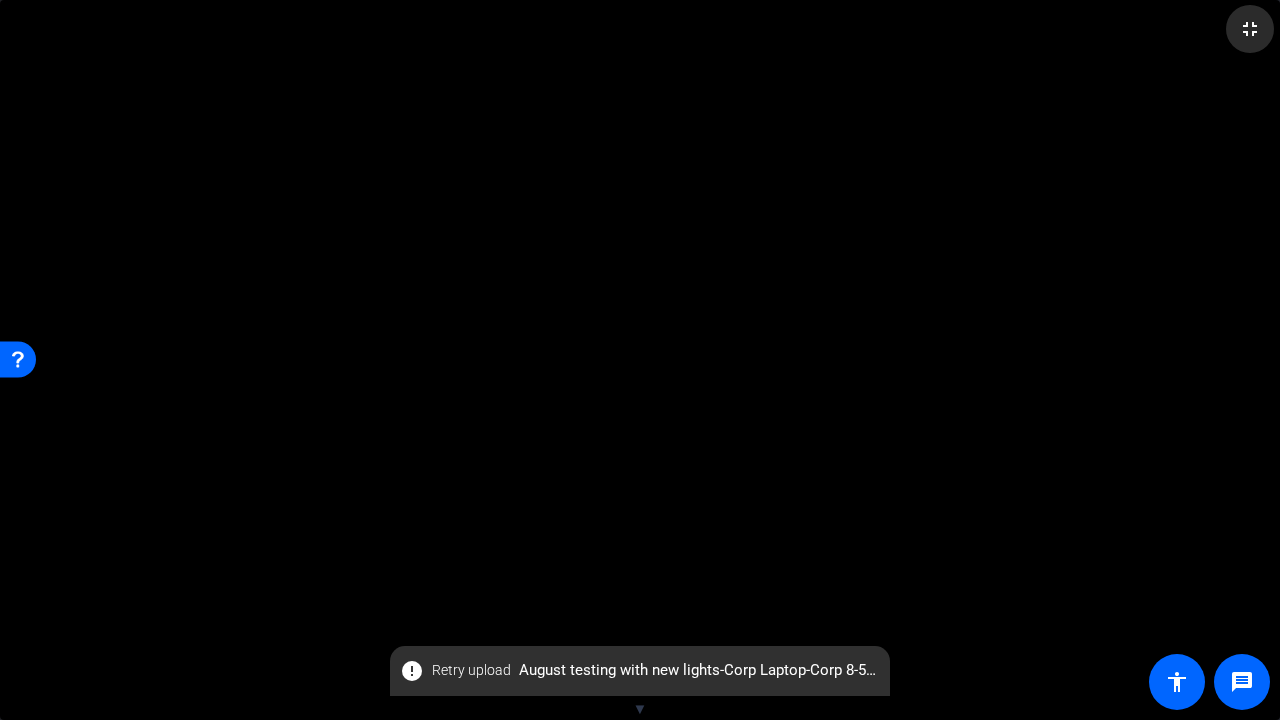 click on "fullscreen_exit" at bounding box center [1250, 29] 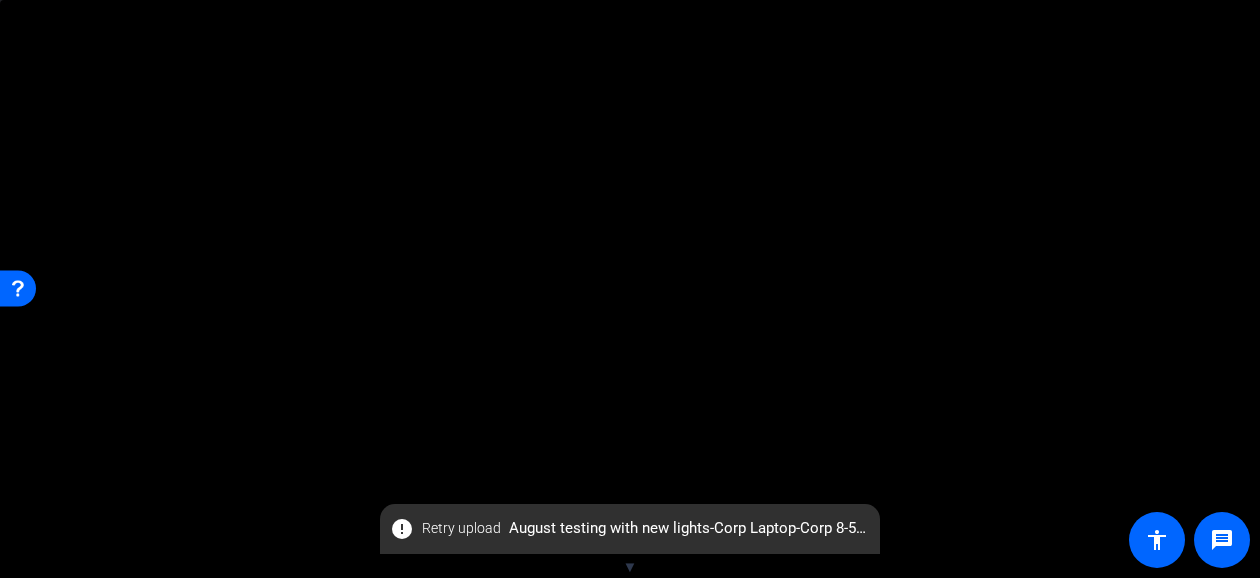 scroll, scrollTop: 0, scrollLeft: 0, axis: both 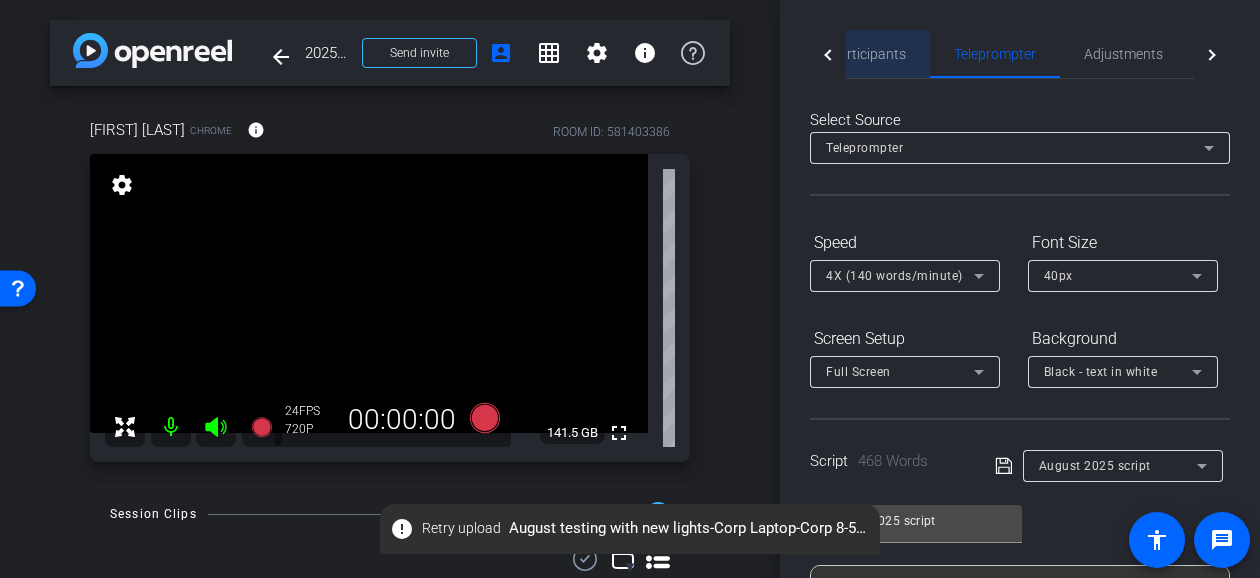 click on "Participants" at bounding box center (868, 54) 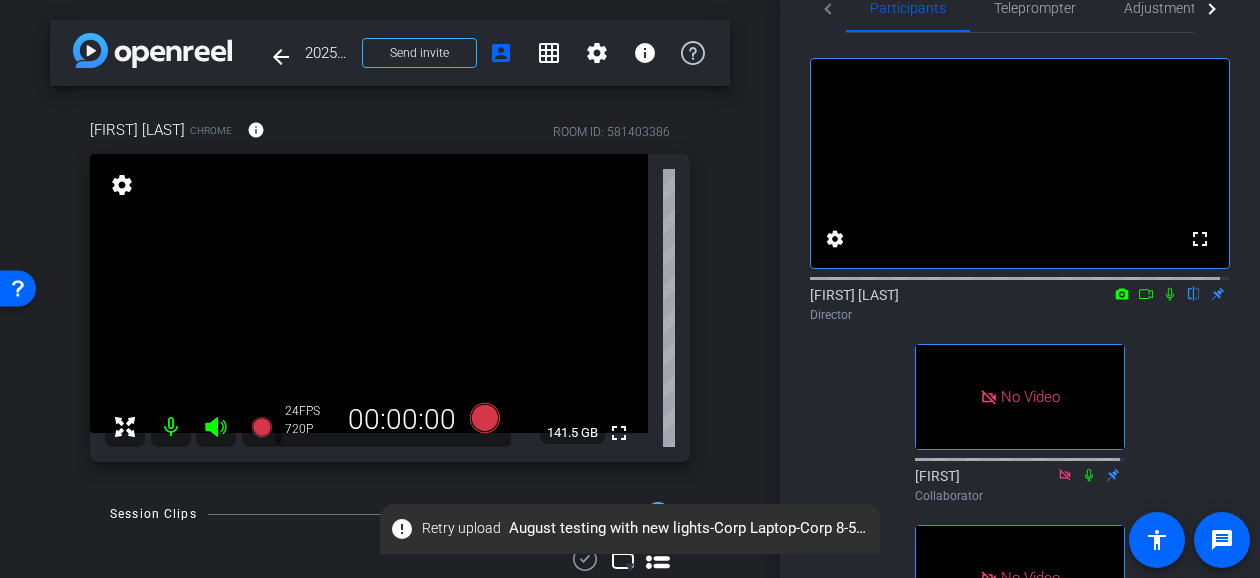 scroll, scrollTop: 0, scrollLeft: 0, axis: both 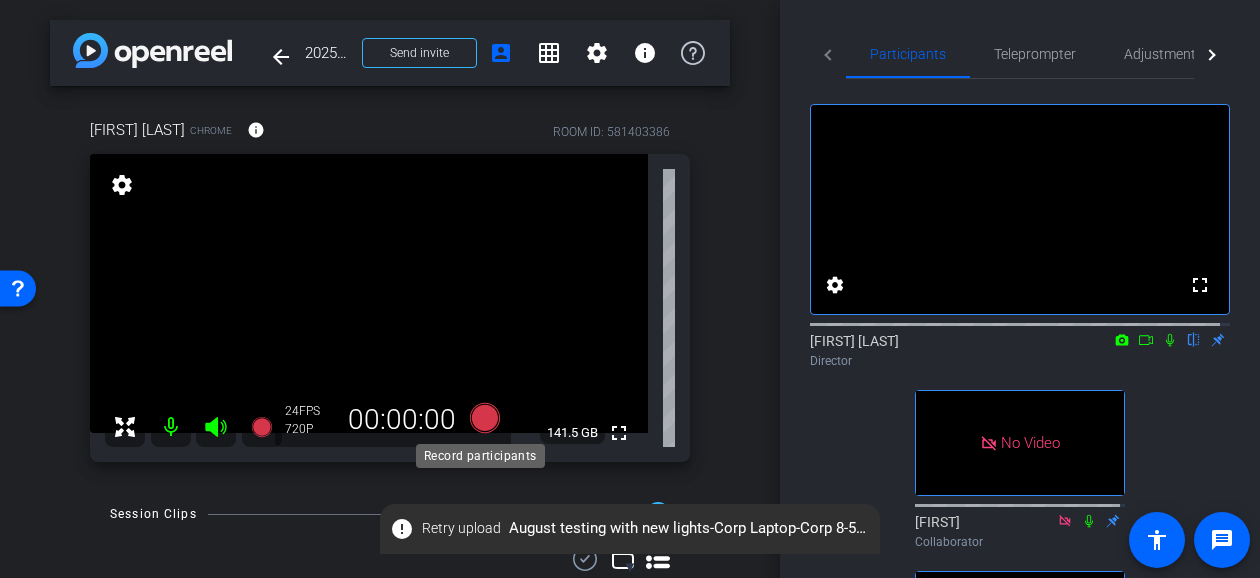 click 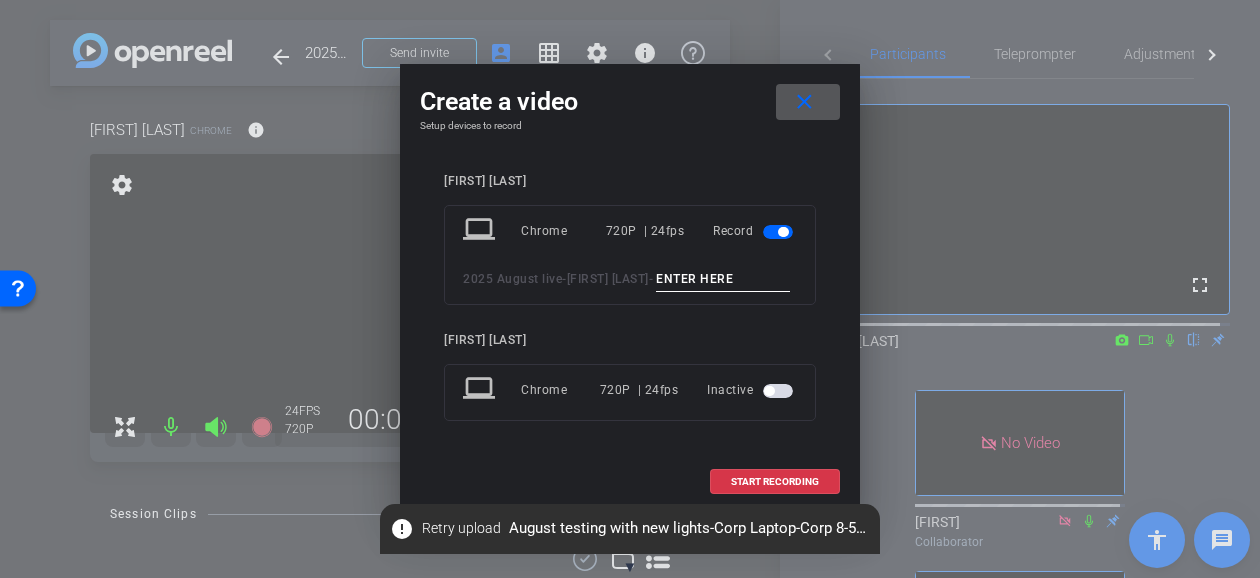 click at bounding box center (723, 279) 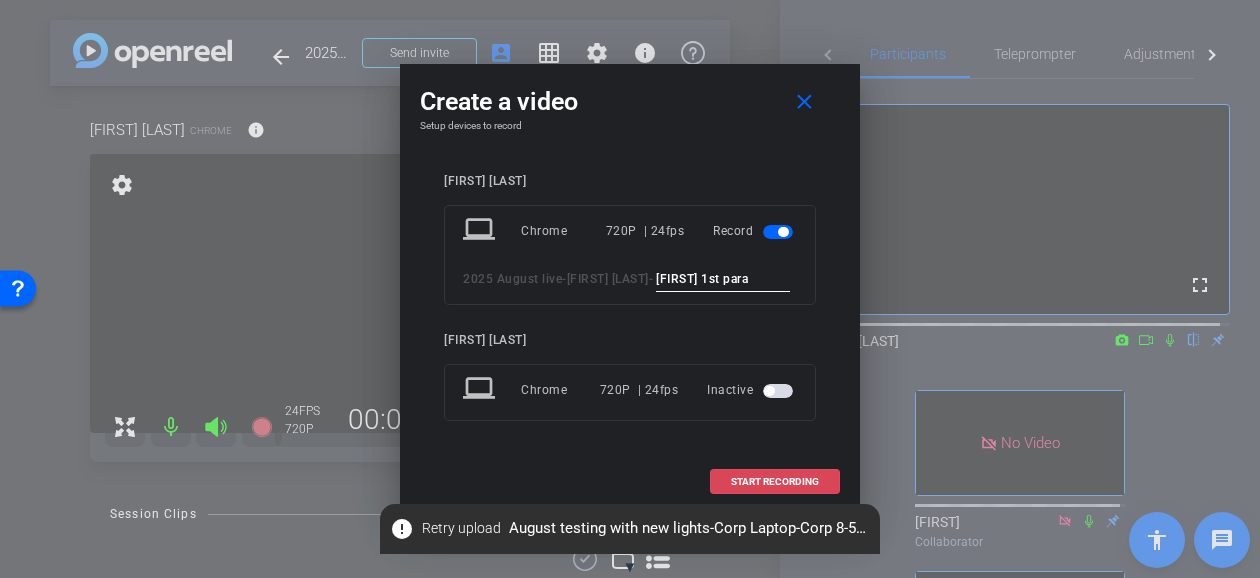 type on "brian 1st para" 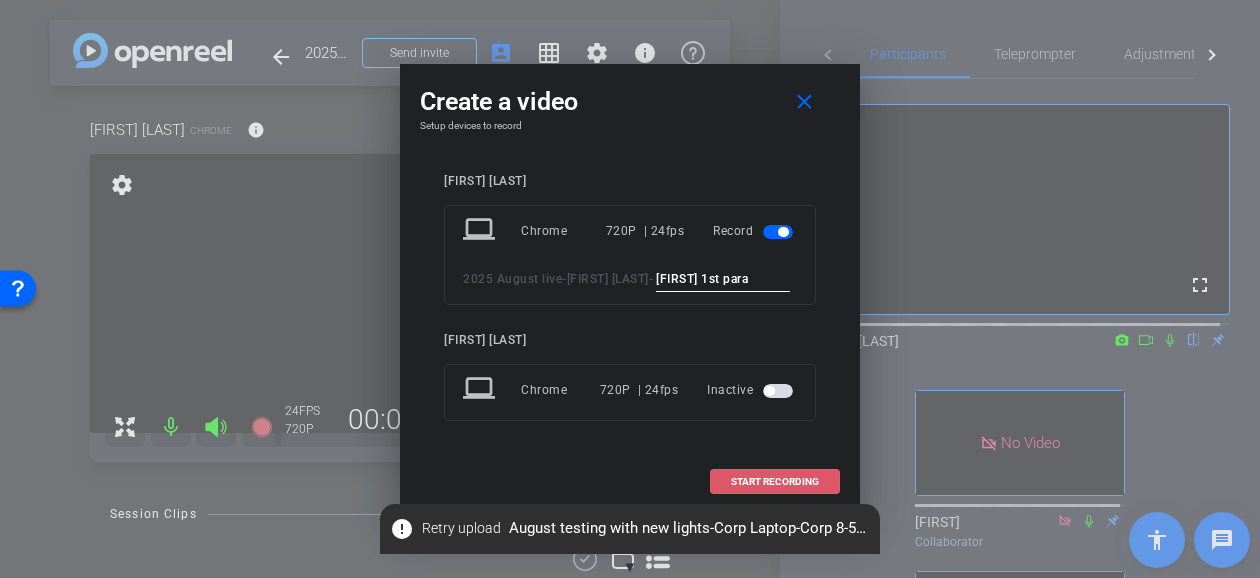 click at bounding box center [775, 482] 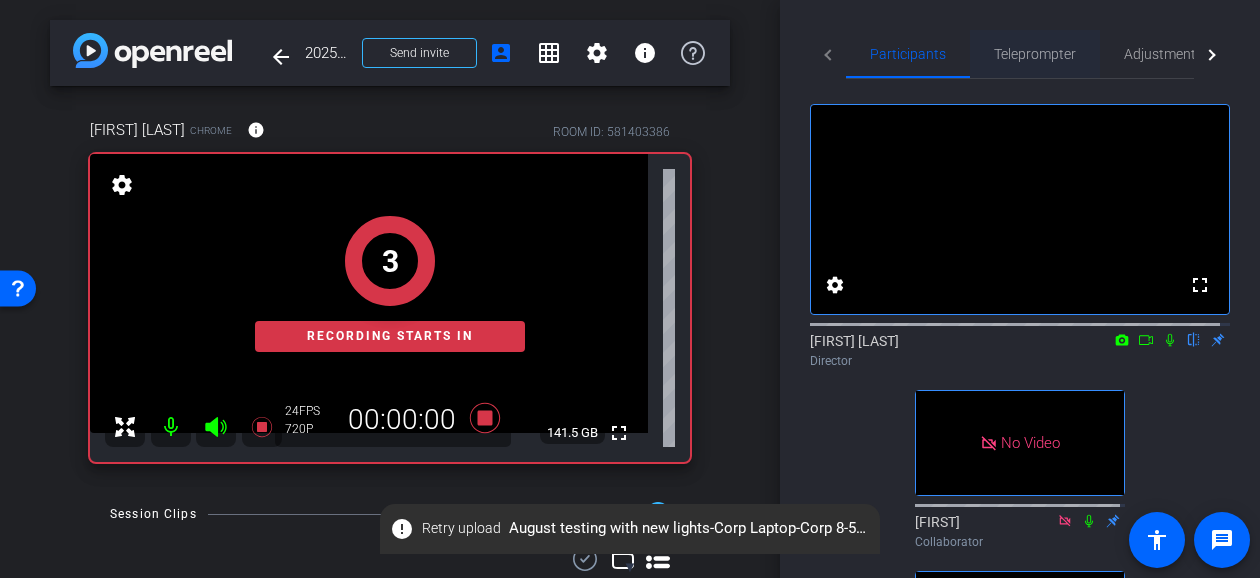 click on "Teleprompter" at bounding box center (1035, 54) 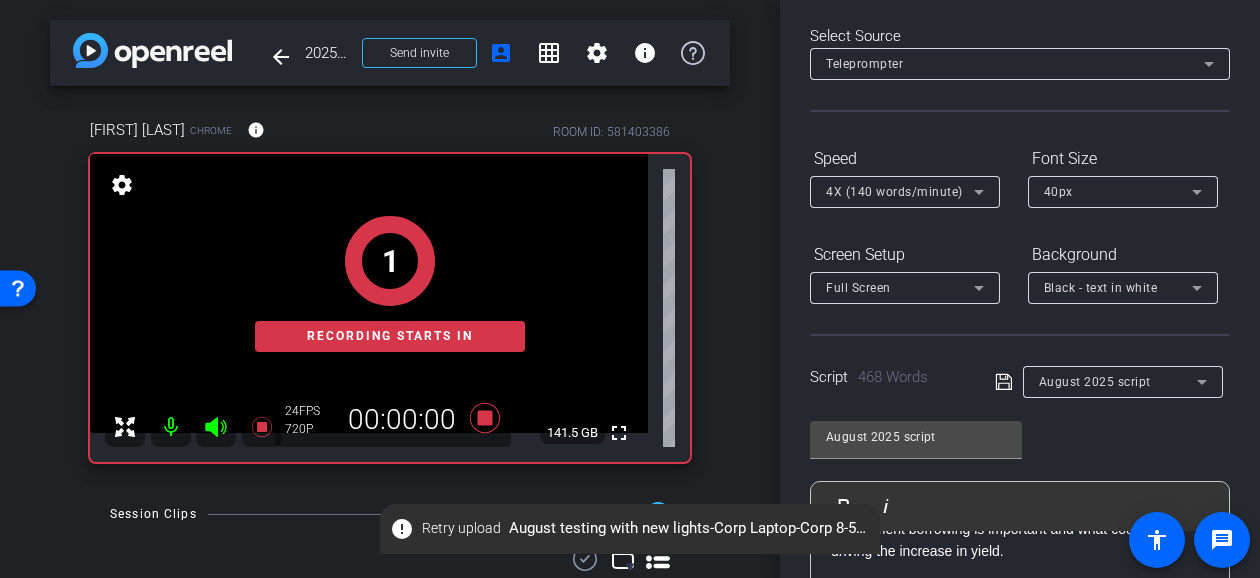 scroll, scrollTop: 300, scrollLeft: 0, axis: vertical 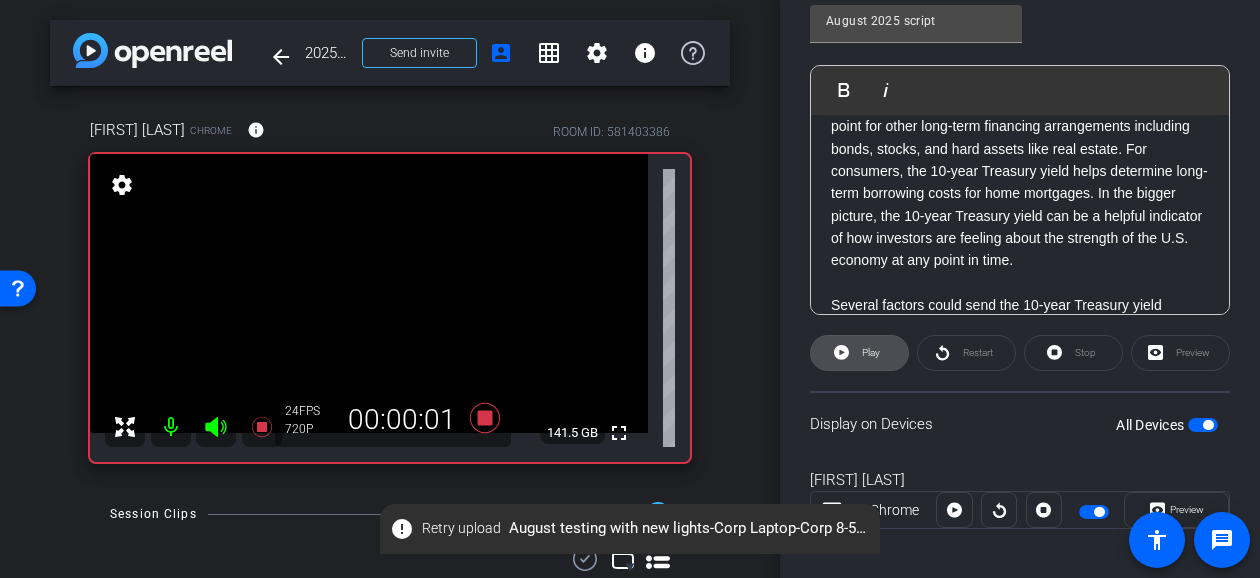 click 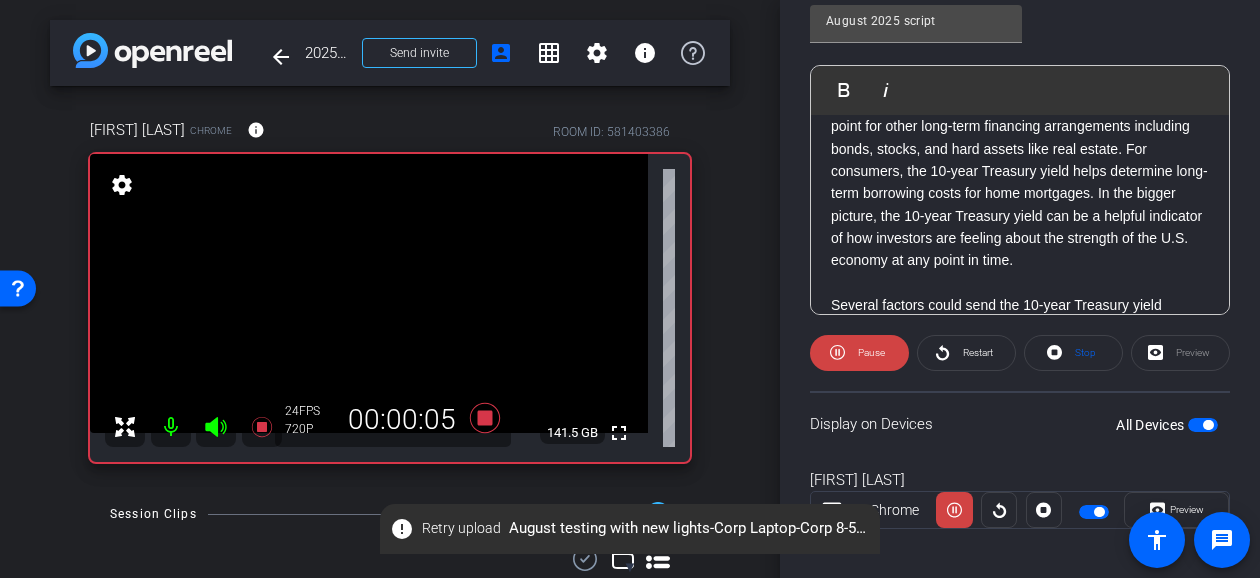 click on "Preview" 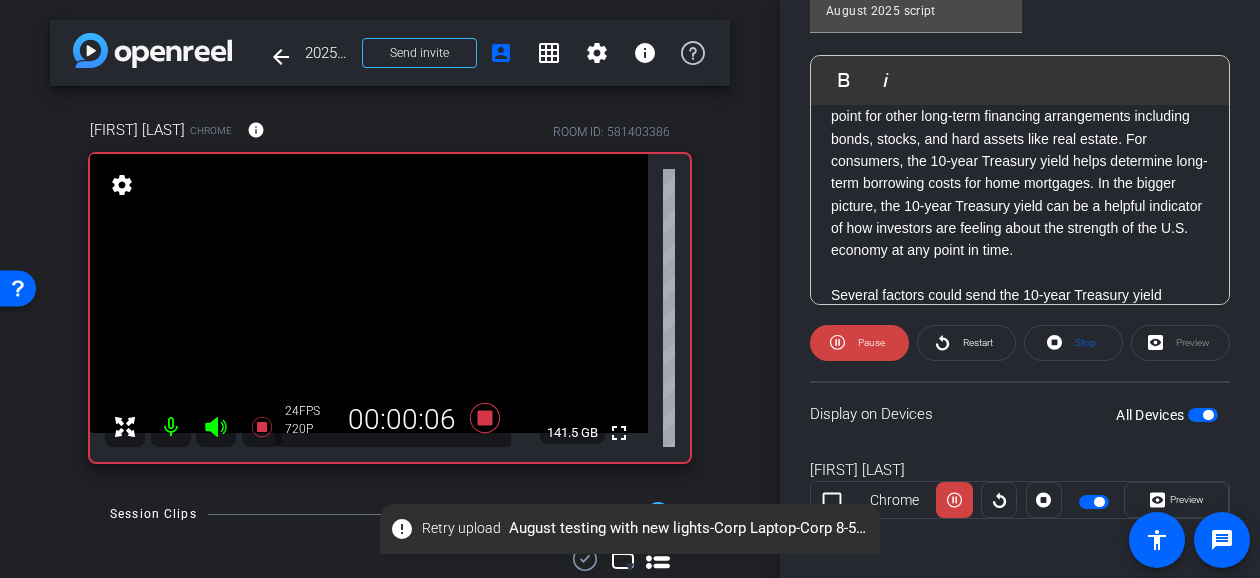 scroll, scrollTop: 513, scrollLeft: 0, axis: vertical 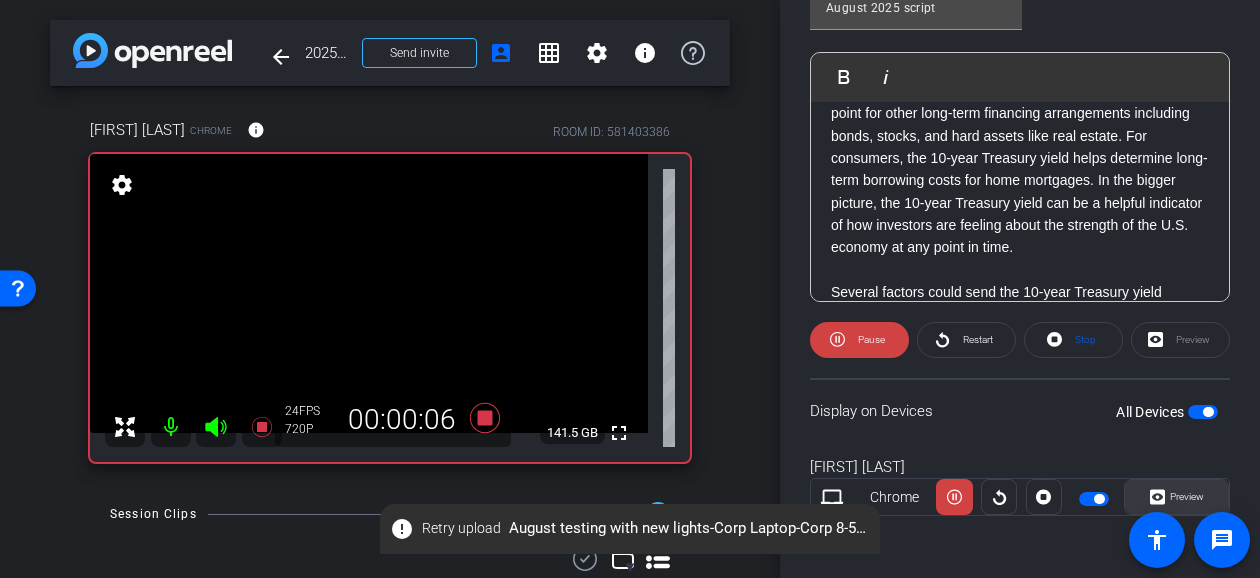 click on "Preview" 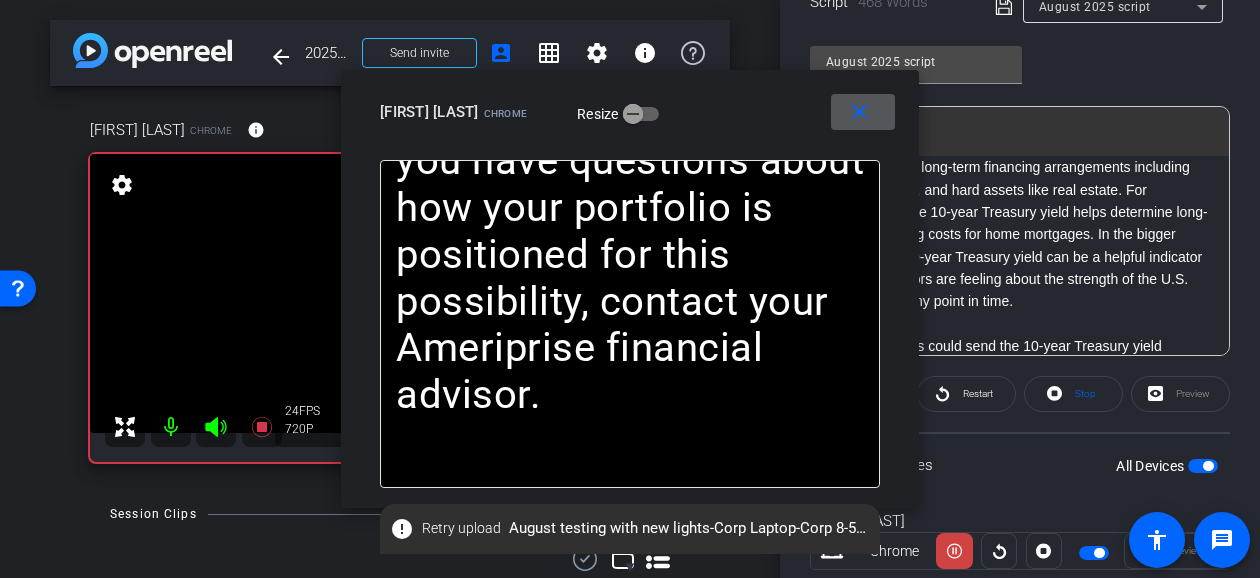 scroll, scrollTop: 413, scrollLeft: 0, axis: vertical 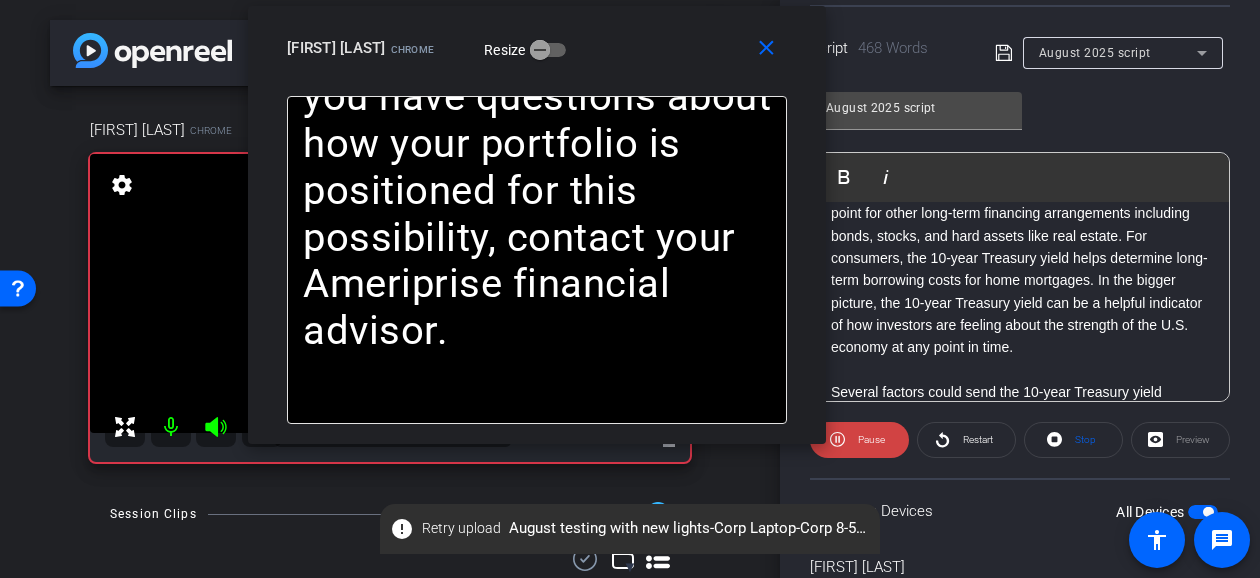 drag, startPoint x: 784, startPoint y: 121, endPoint x: 686, endPoint y: 53, distance: 119.28118 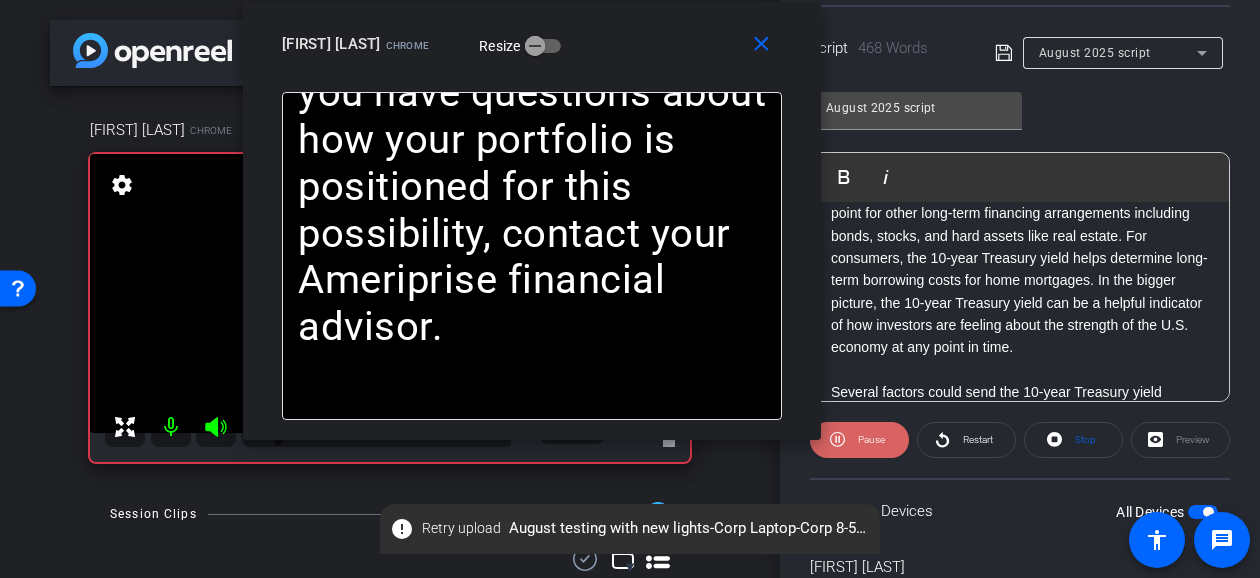 click on "Pause" 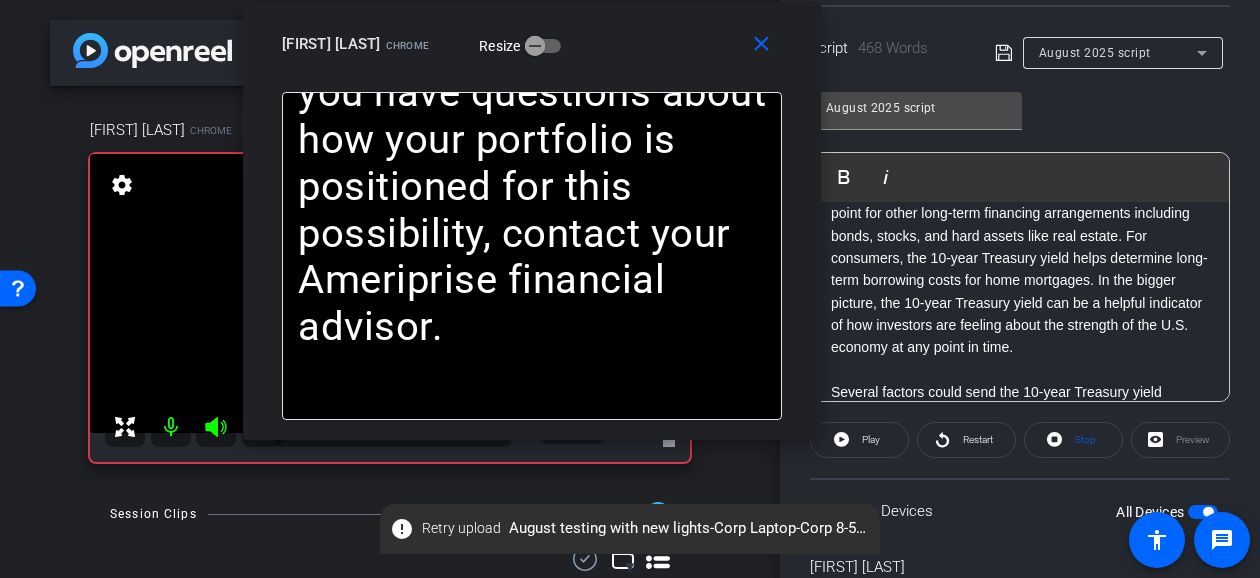 click on "Play" 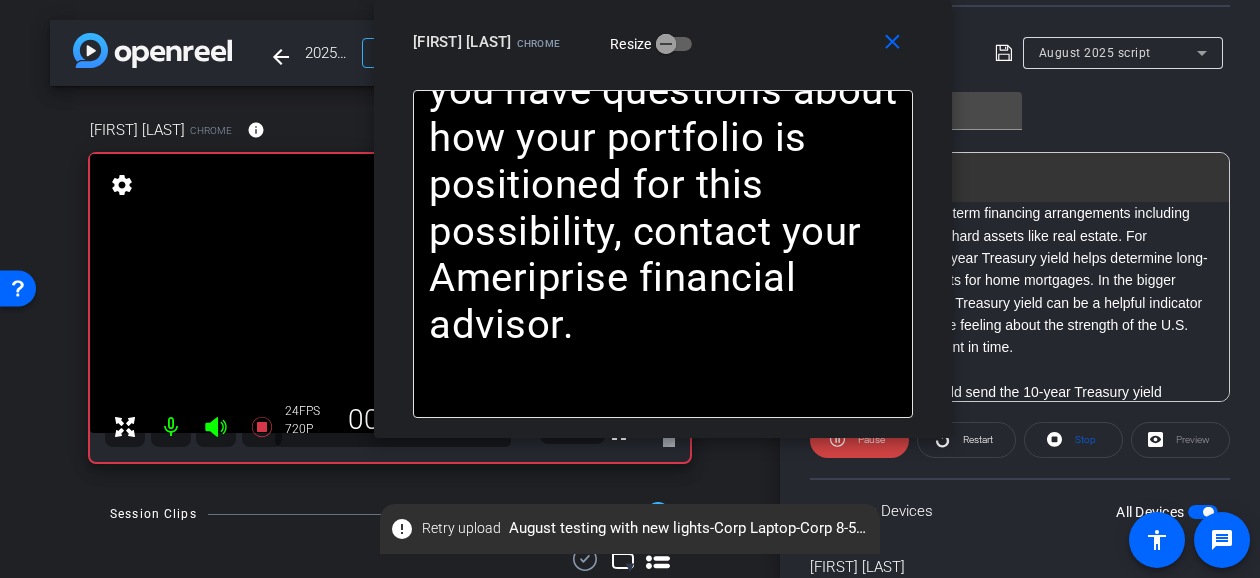 drag, startPoint x: 623, startPoint y: 60, endPoint x: 699, endPoint y: 72, distance: 76.941536 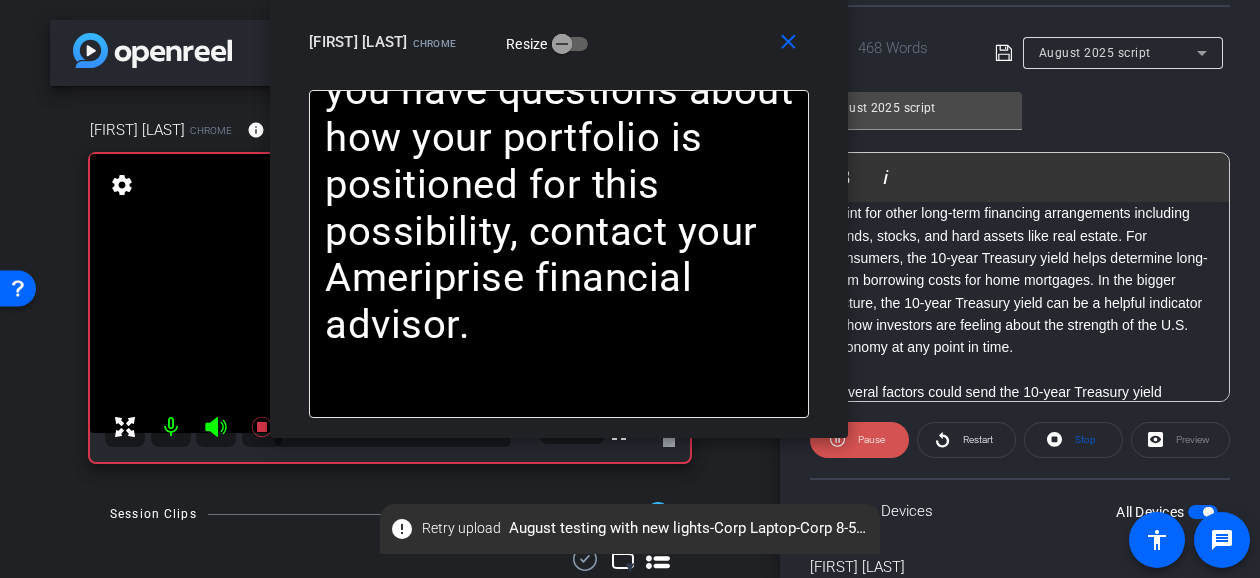 click 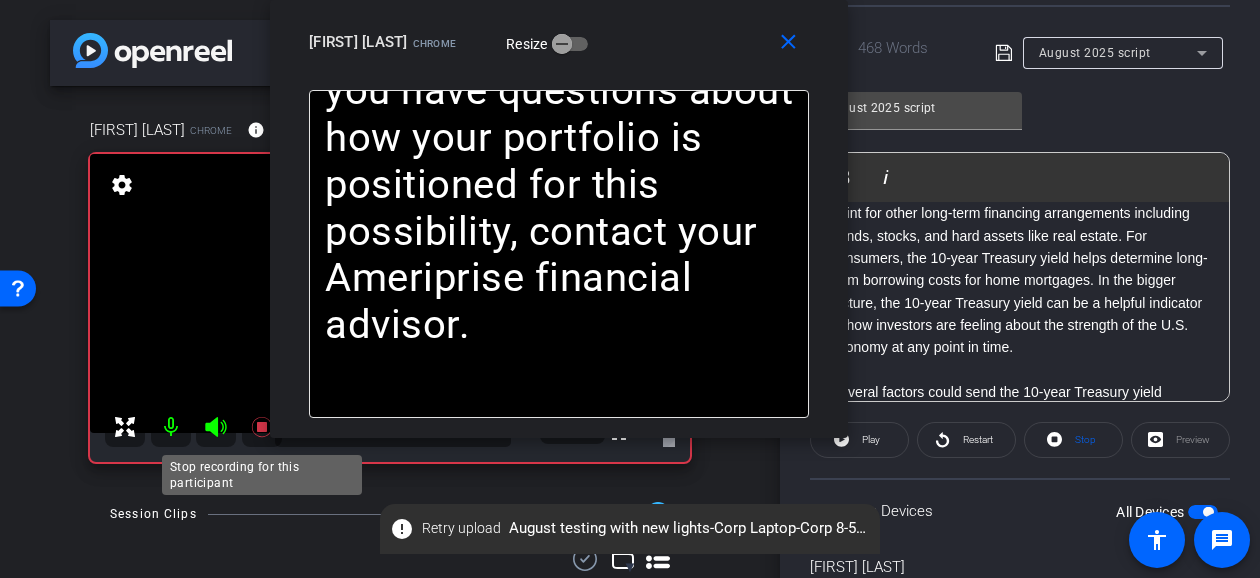 click 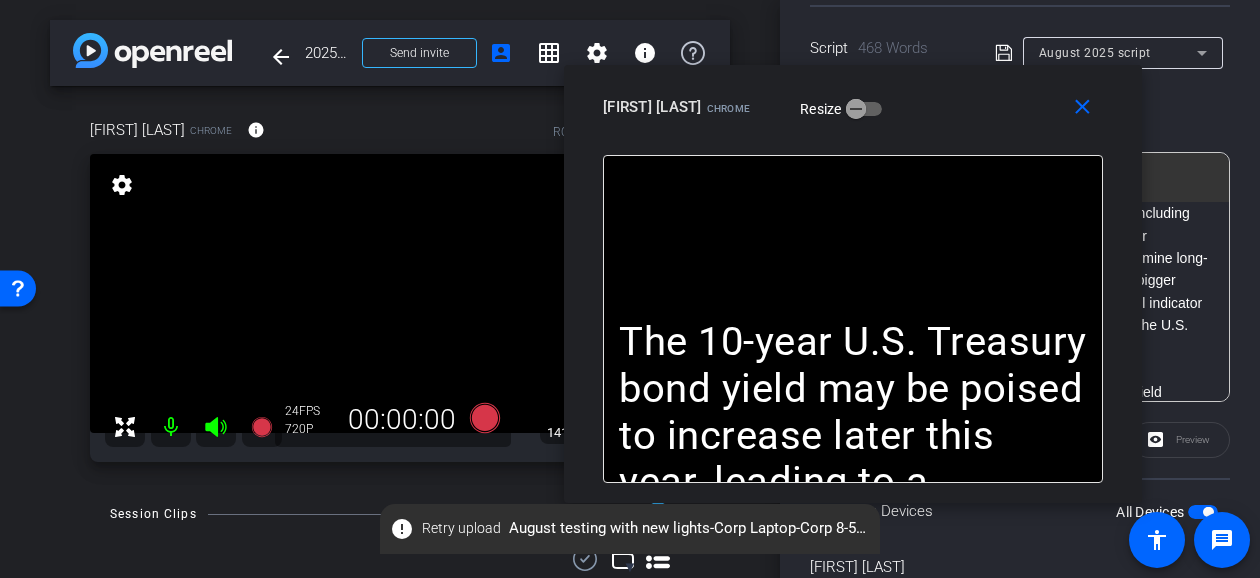 drag, startPoint x: 769, startPoint y: 114, endPoint x: 942, endPoint y: 137, distance: 174.5222 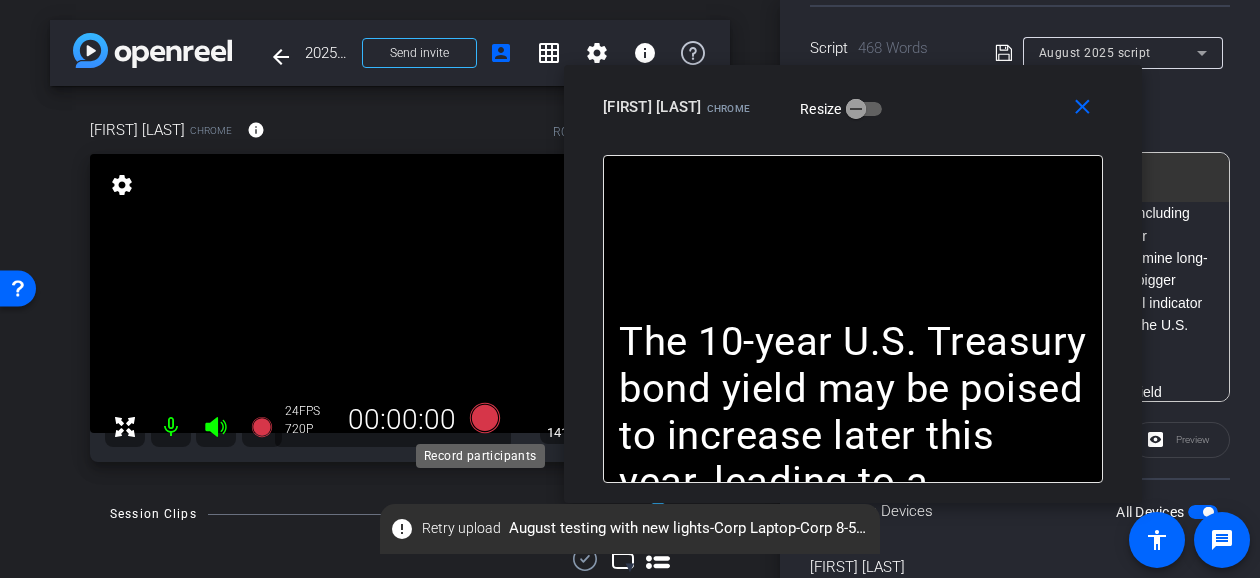 click 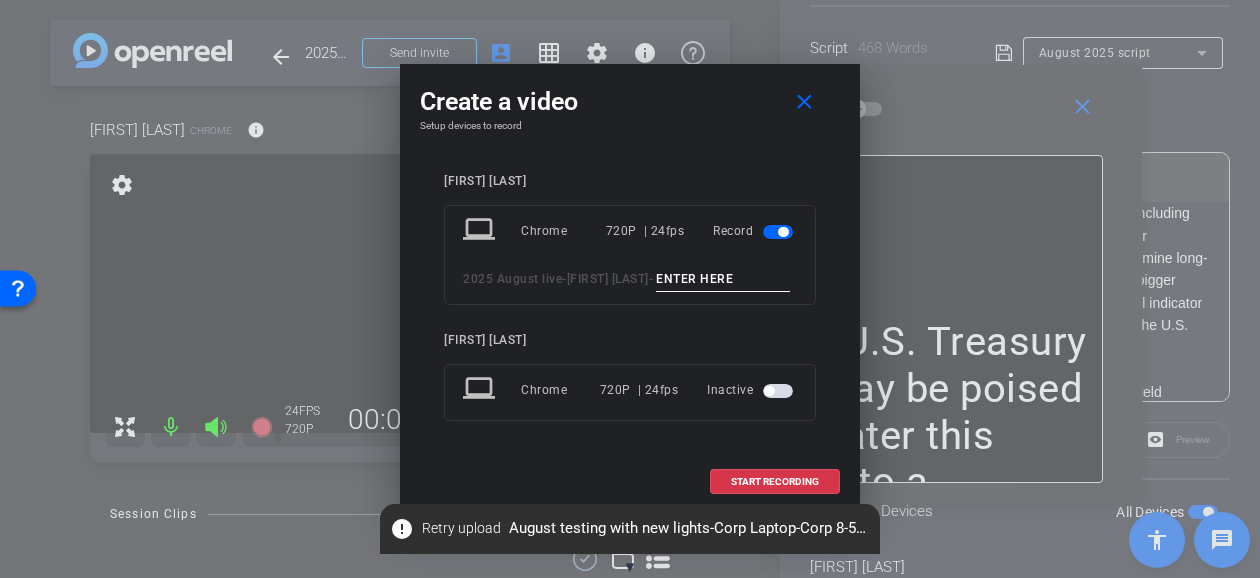click at bounding box center [723, 279] 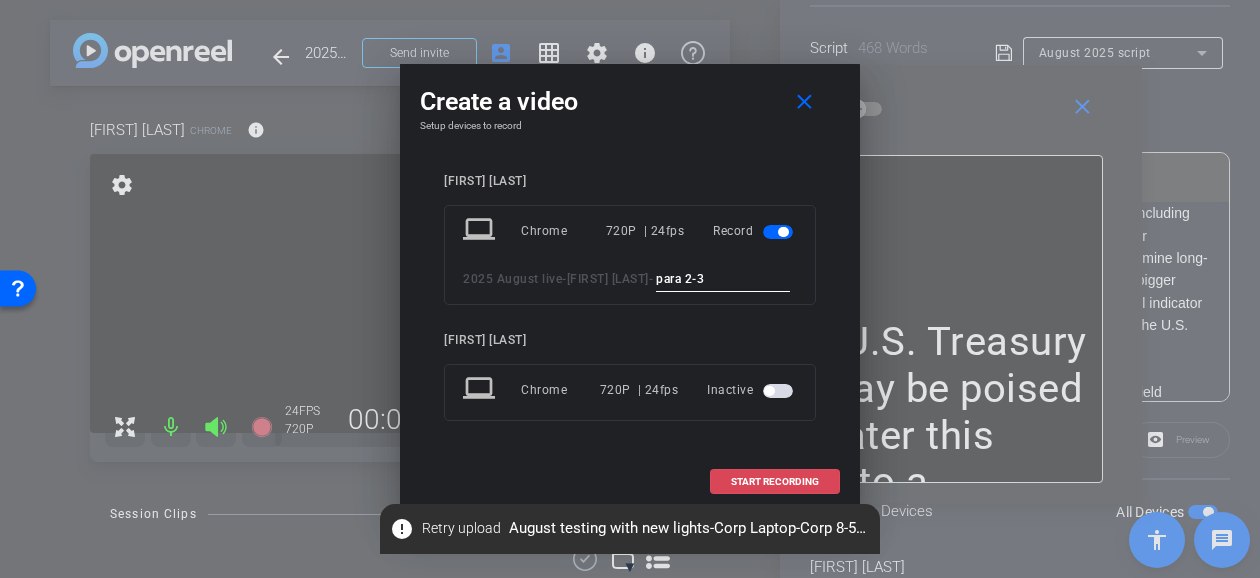 type on "para 2-3" 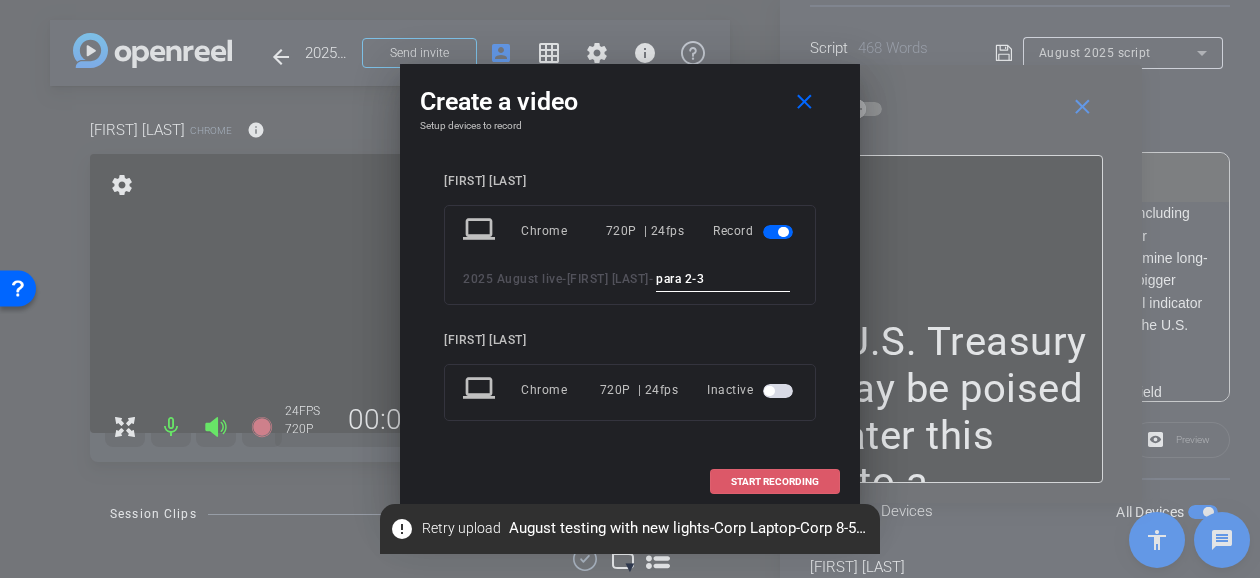 click at bounding box center [775, 482] 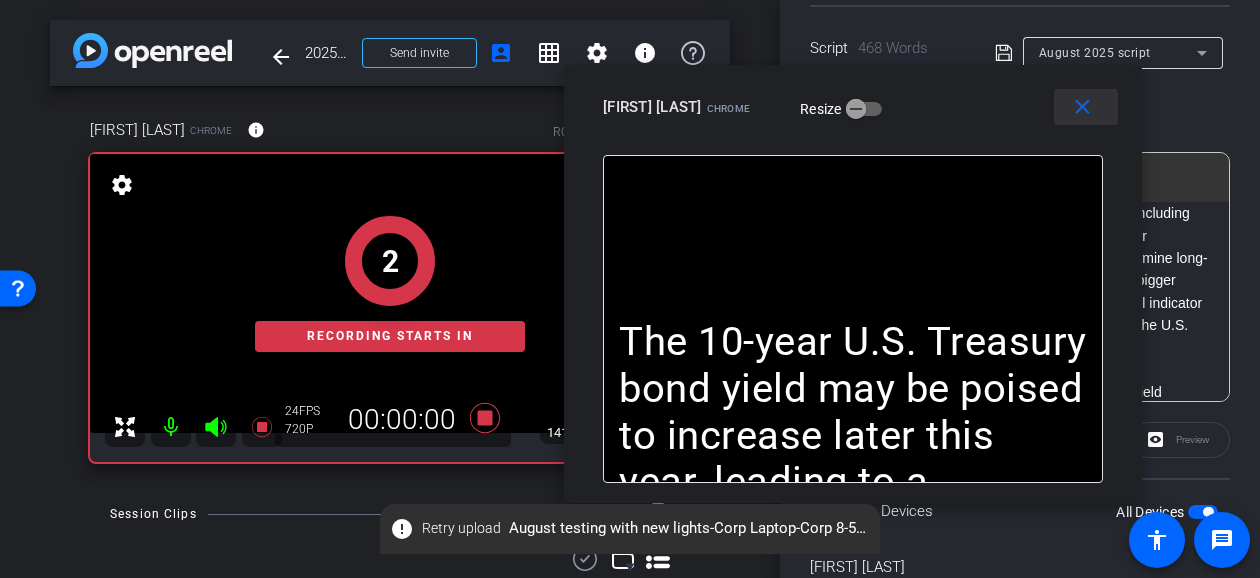 click on "close" at bounding box center [1082, 107] 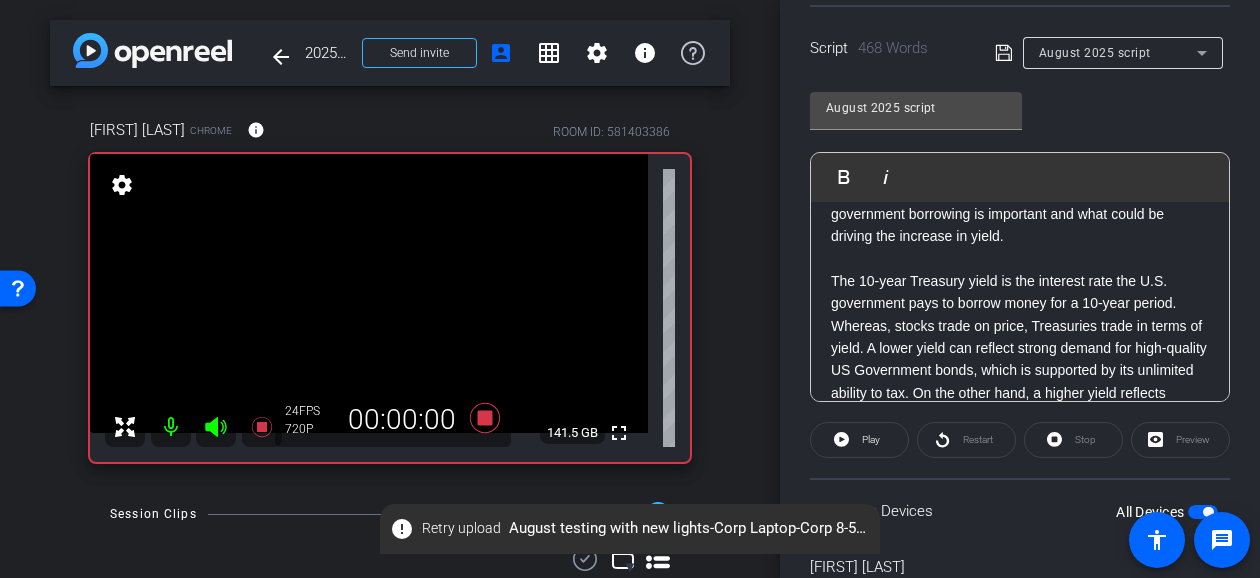 scroll, scrollTop: 0, scrollLeft: 0, axis: both 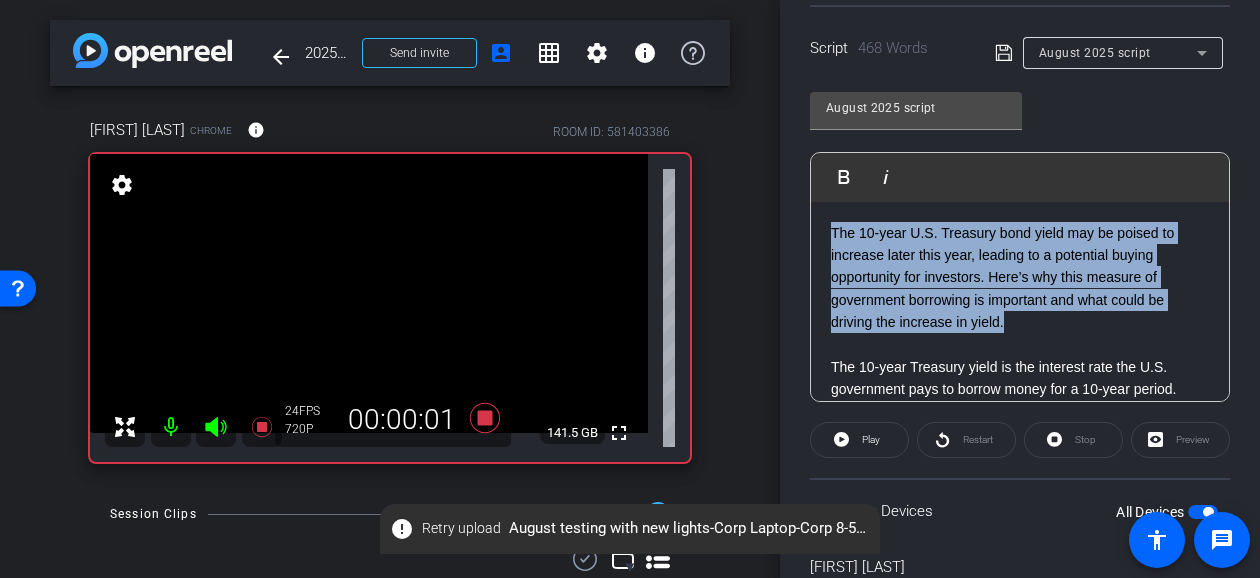 drag, startPoint x: 1050, startPoint y: 321, endPoint x: 786, endPoint y: 222, distance: 281.95212 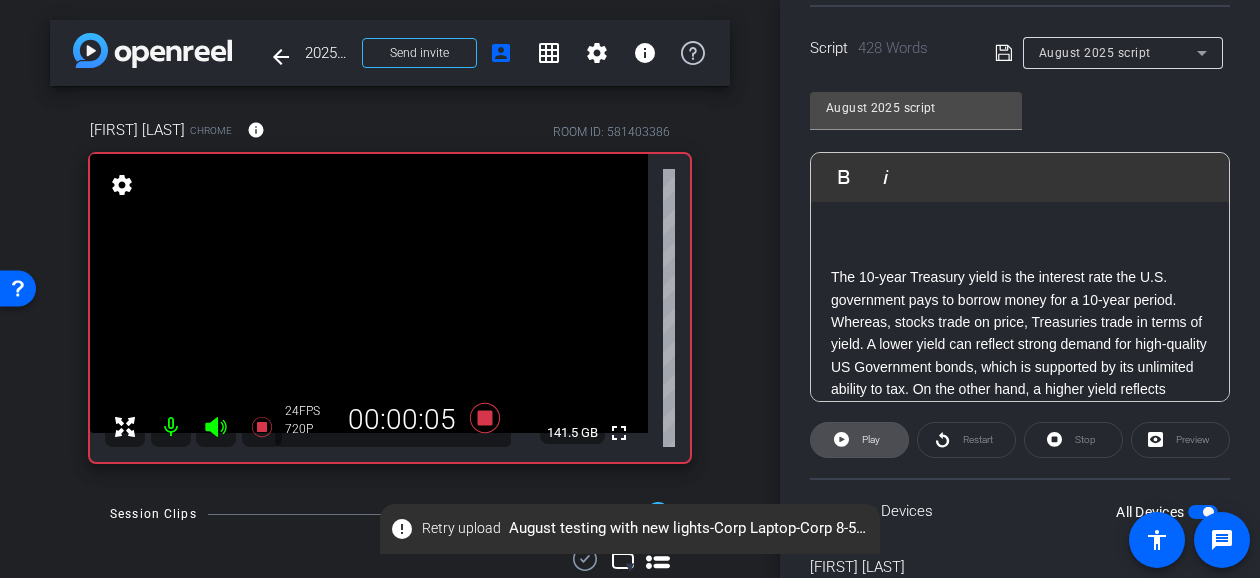 click on "Play" 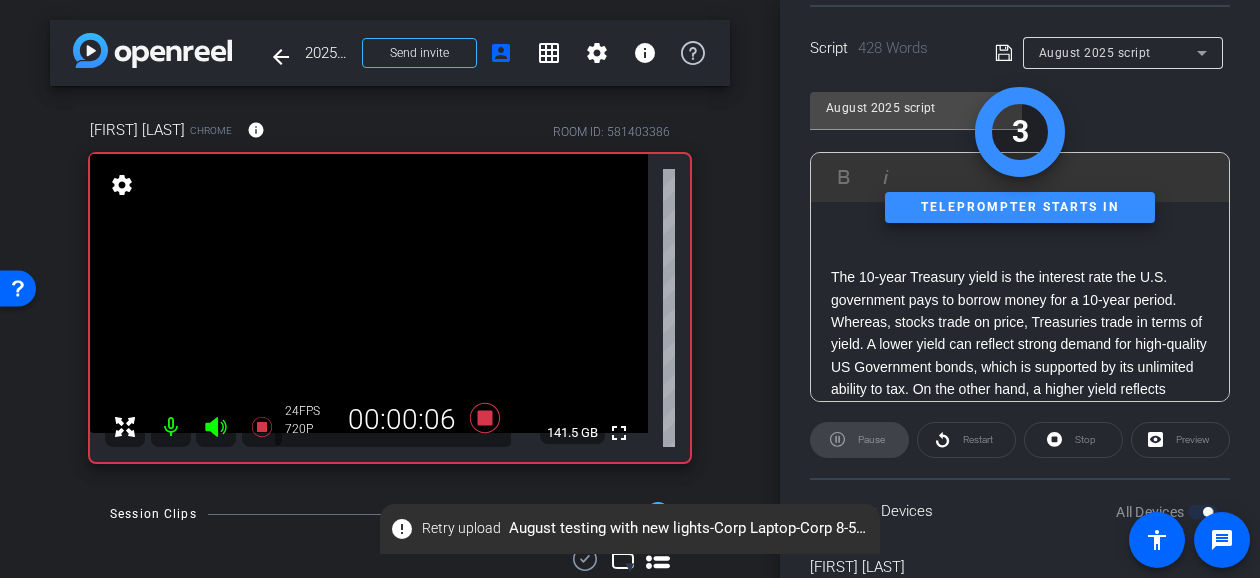 scroll, scrollTop: 513, scrollLeft: 0, axis: vertical 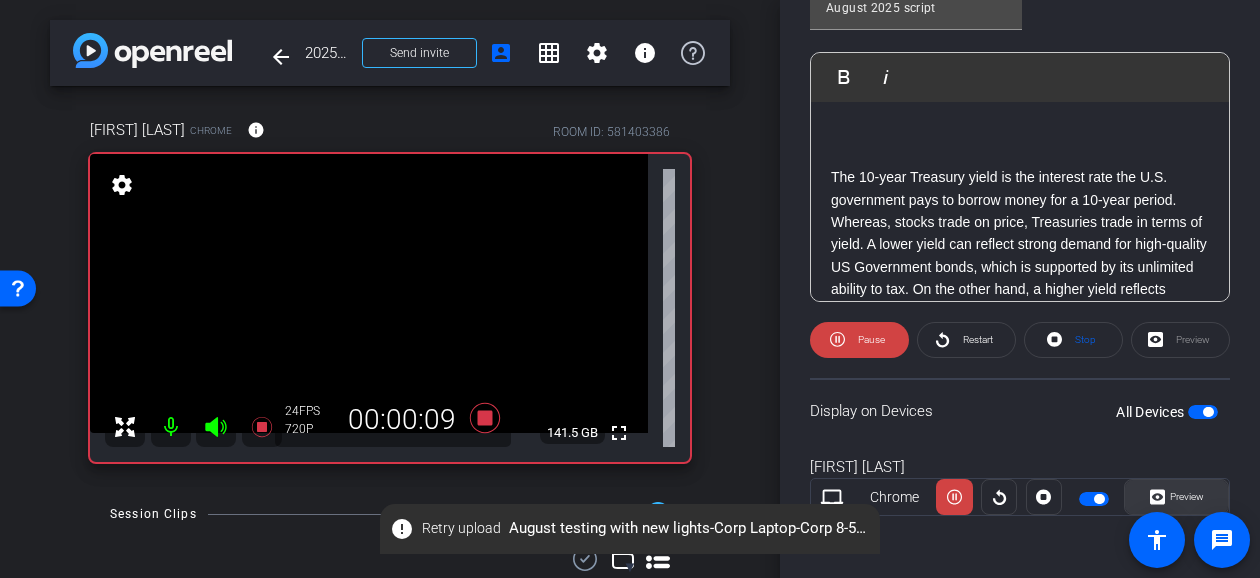 click on "Preview" 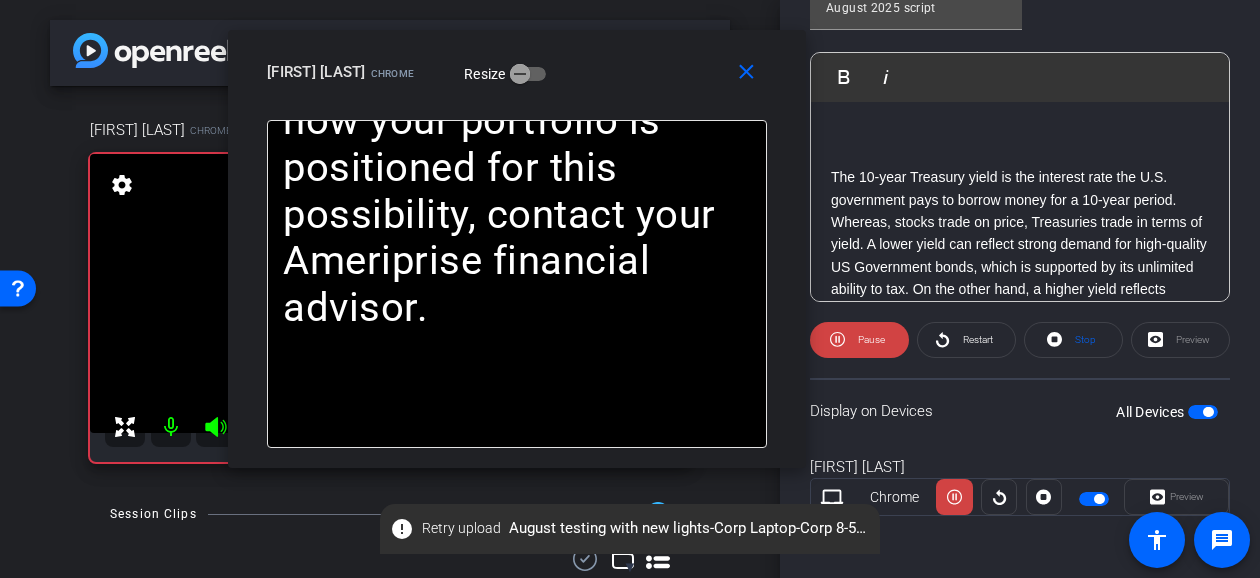 drag, startPoint x: 711, startPoint y: 117, endPoint x: 598, endPoint y: 75, distance: 120.552895 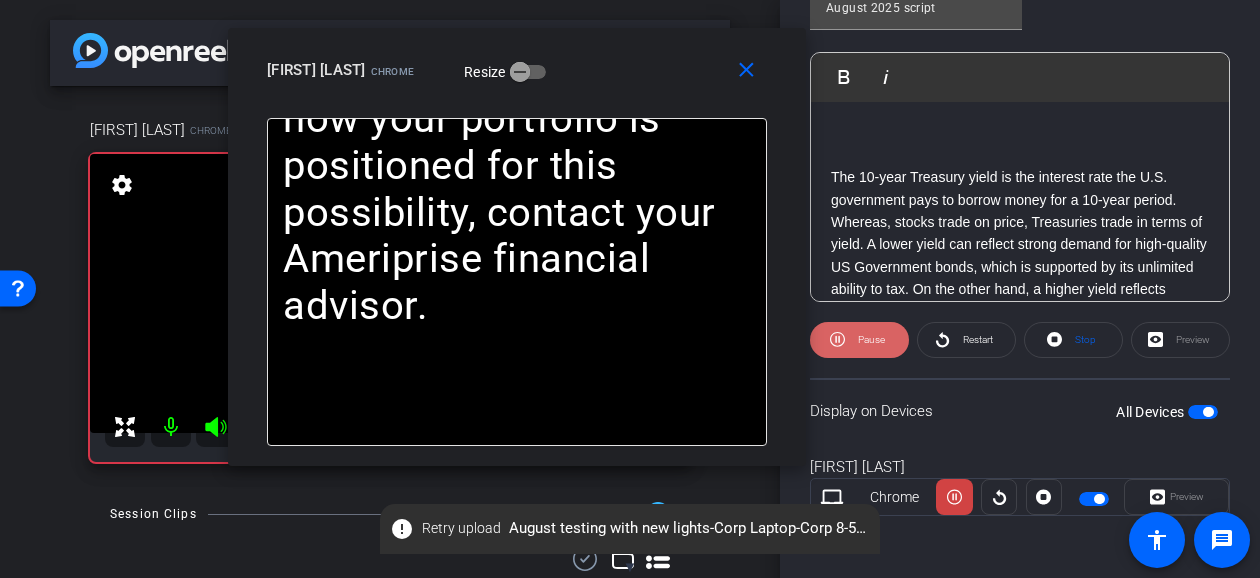 click on "Pause" 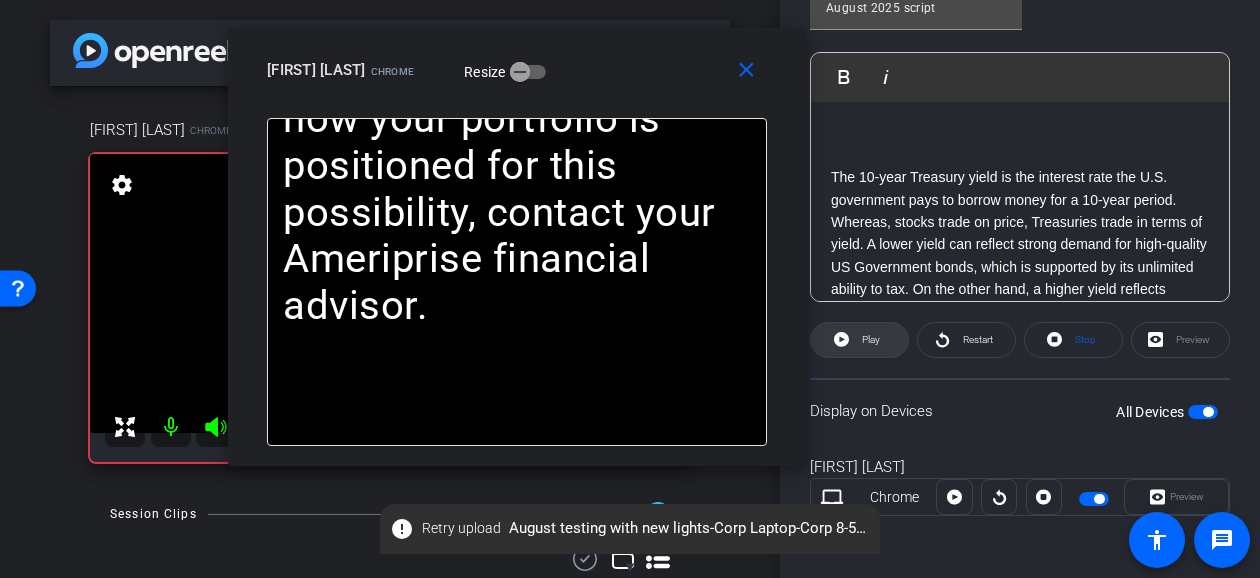 click on "Play" 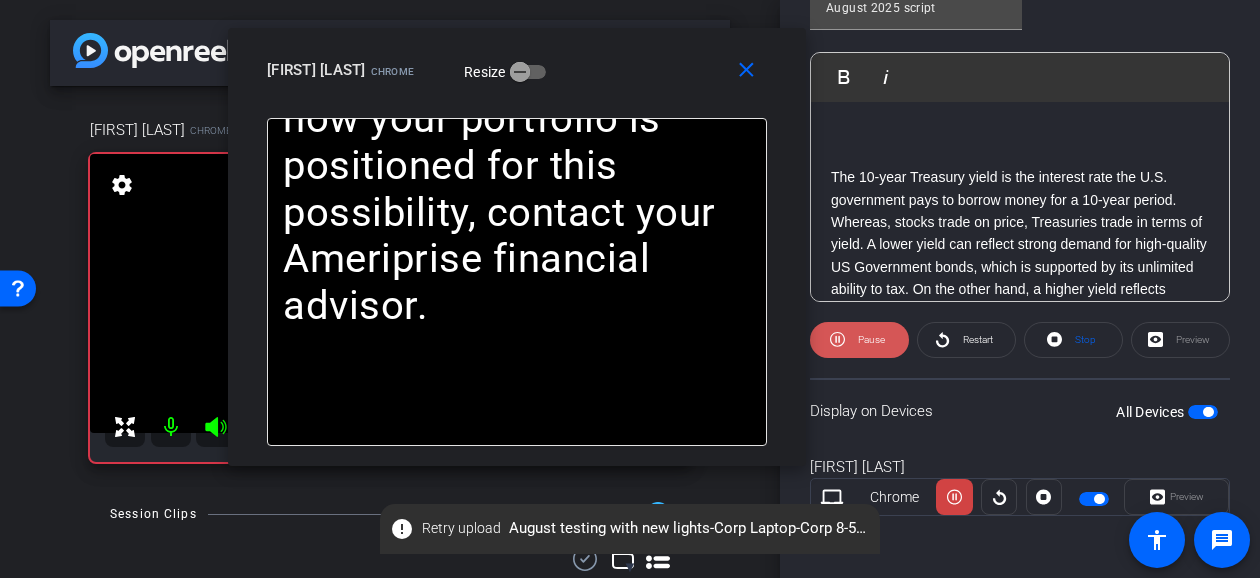 click on "Pause" 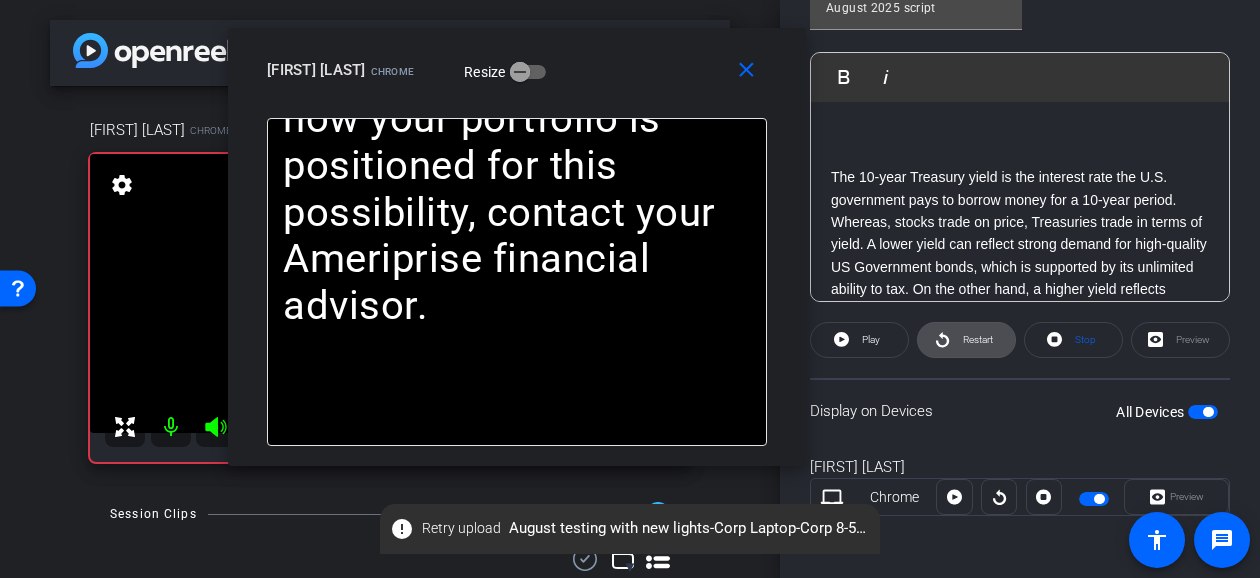 click on "Restart" 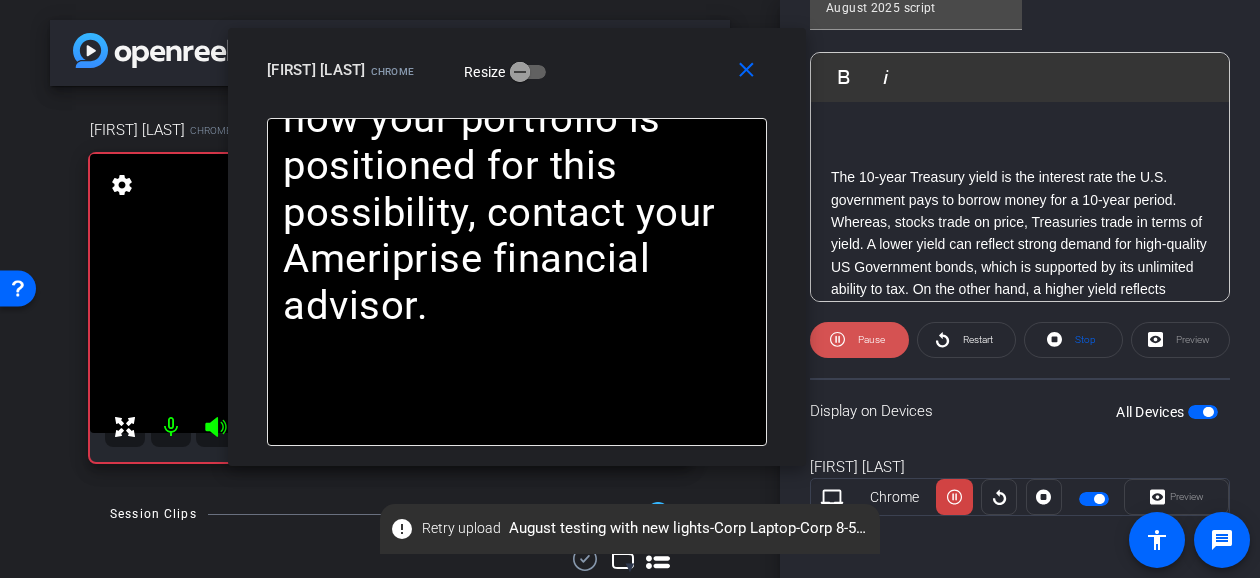 click on "Pause" 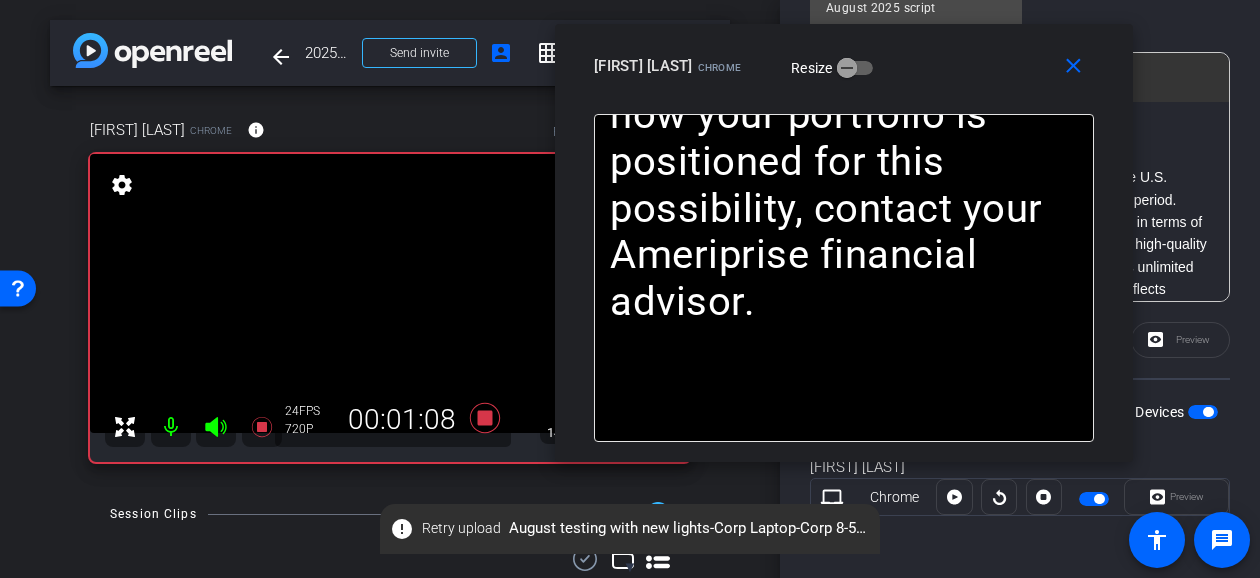 drag, startPoint x: 520, startPoint y: 91, endPoint x: 845, endPoint y: 87, distance: 325.02463 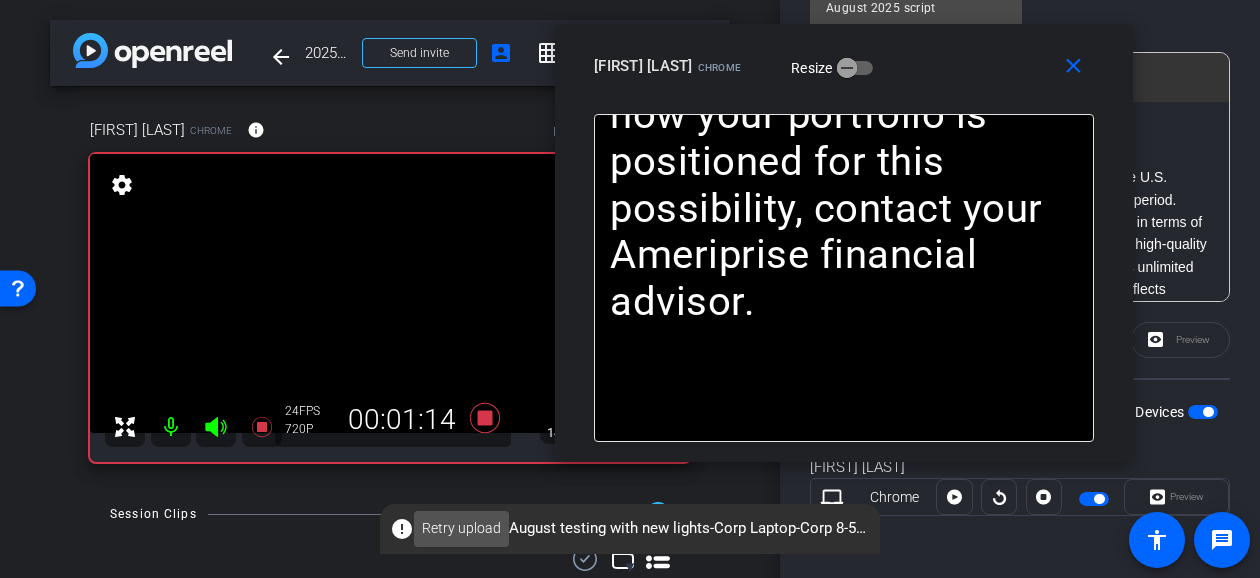 click on "Retry upload" 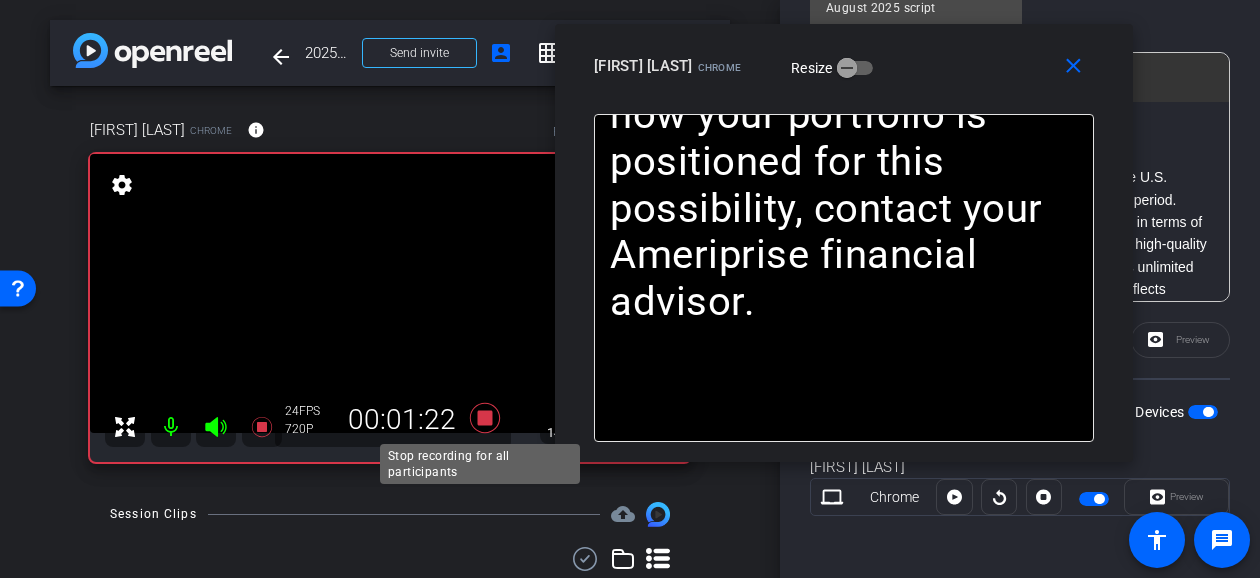 click 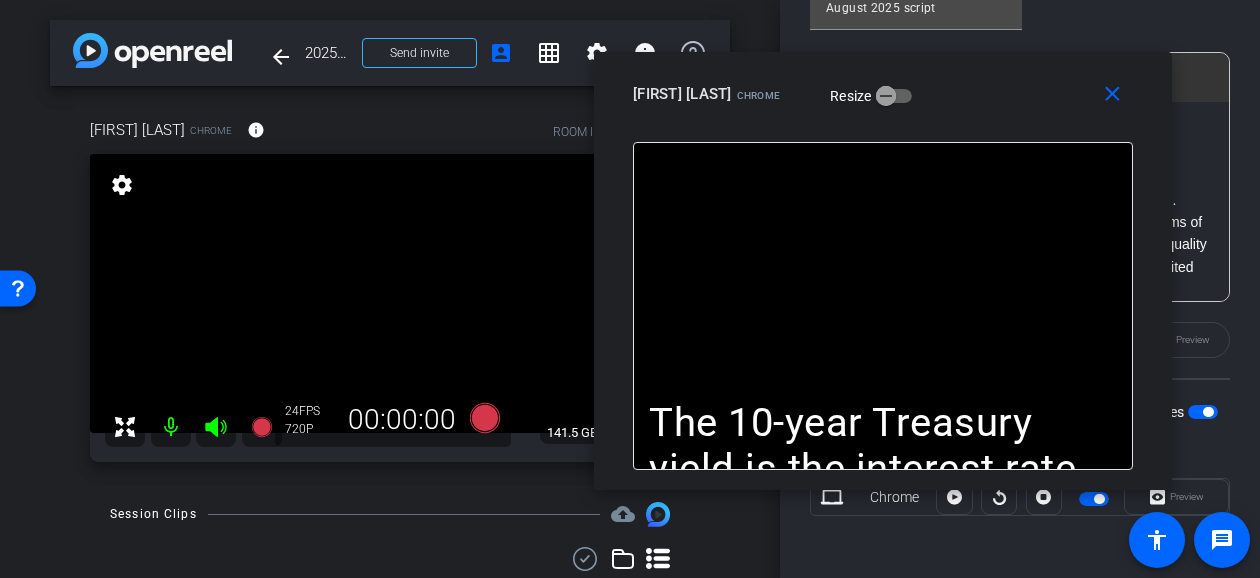 drag, startPoint x: 894, startPoint y: 55, endPoint x: 933, endPoint y: 83, distance: 48.010414 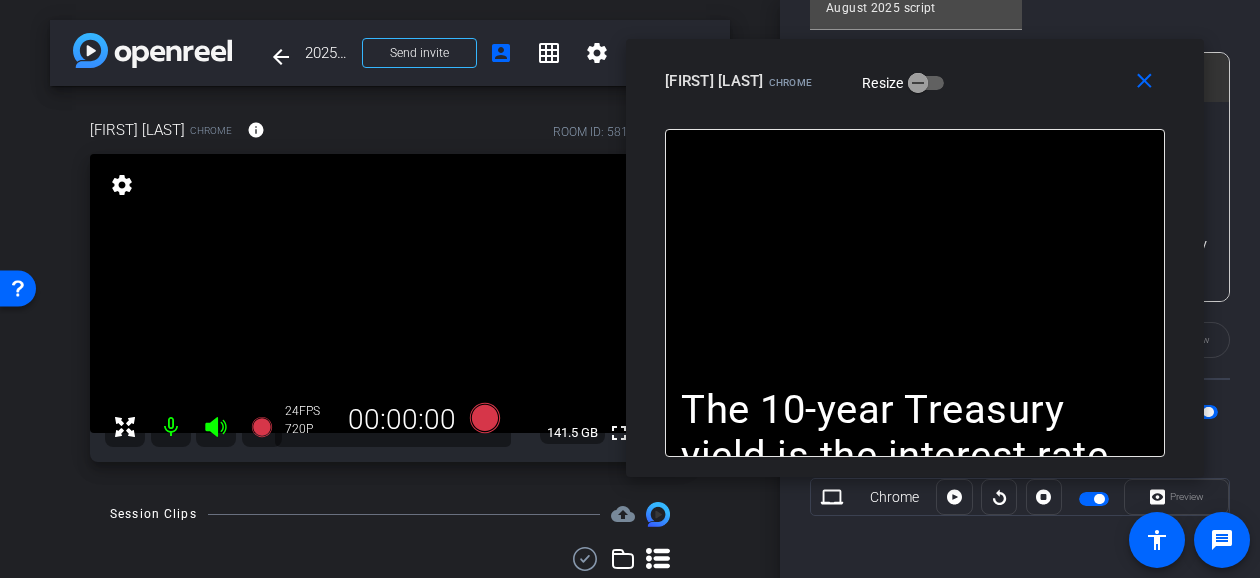 drag, startPoint x: 934, startPoint y: 83, endPoint x: 966, endPoint y: 70, distance: 34.539833 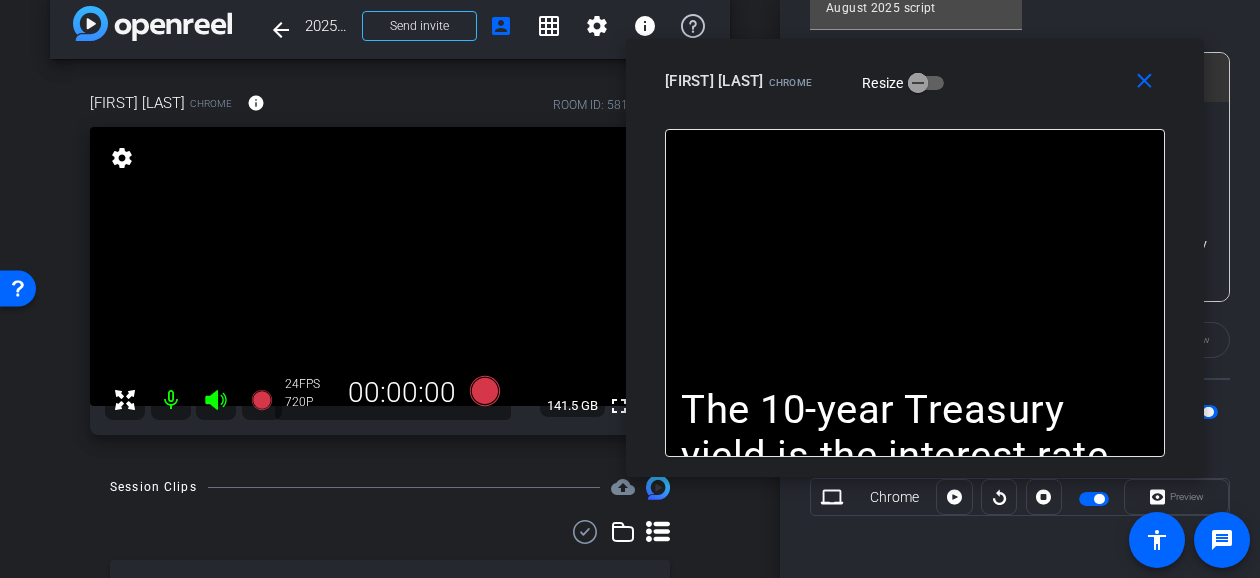 scroll, scrollTop: 0, scrollLeft: 0, axis: both 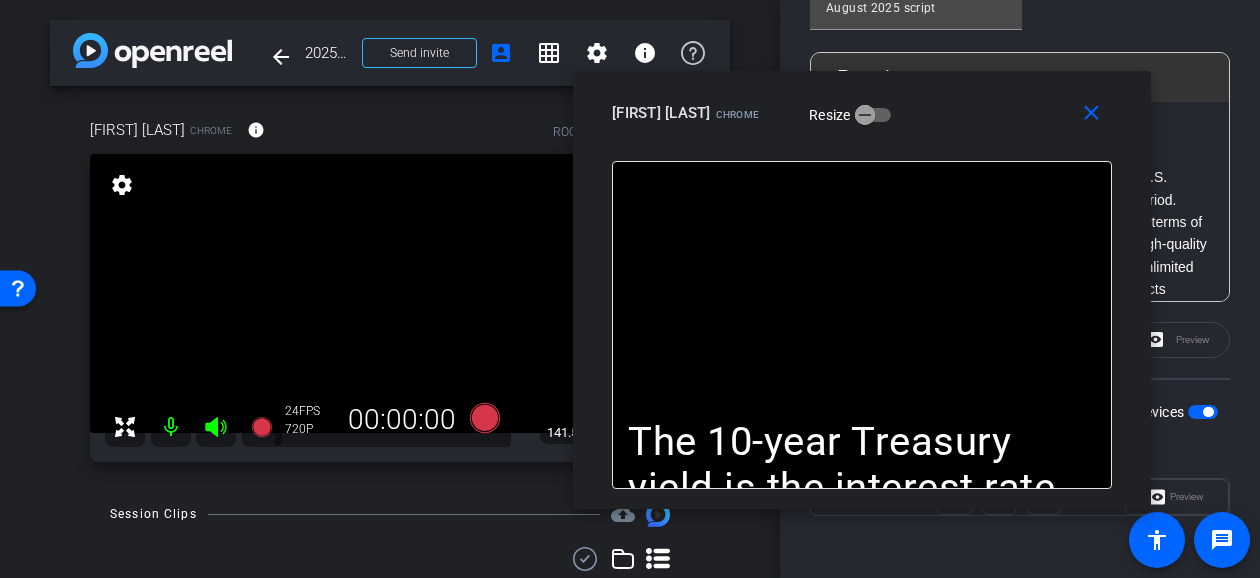 drag, startPoint x: 967, startPoint y: 108, endPoint x: 914, endPoint y: 140, distance: 61.91123 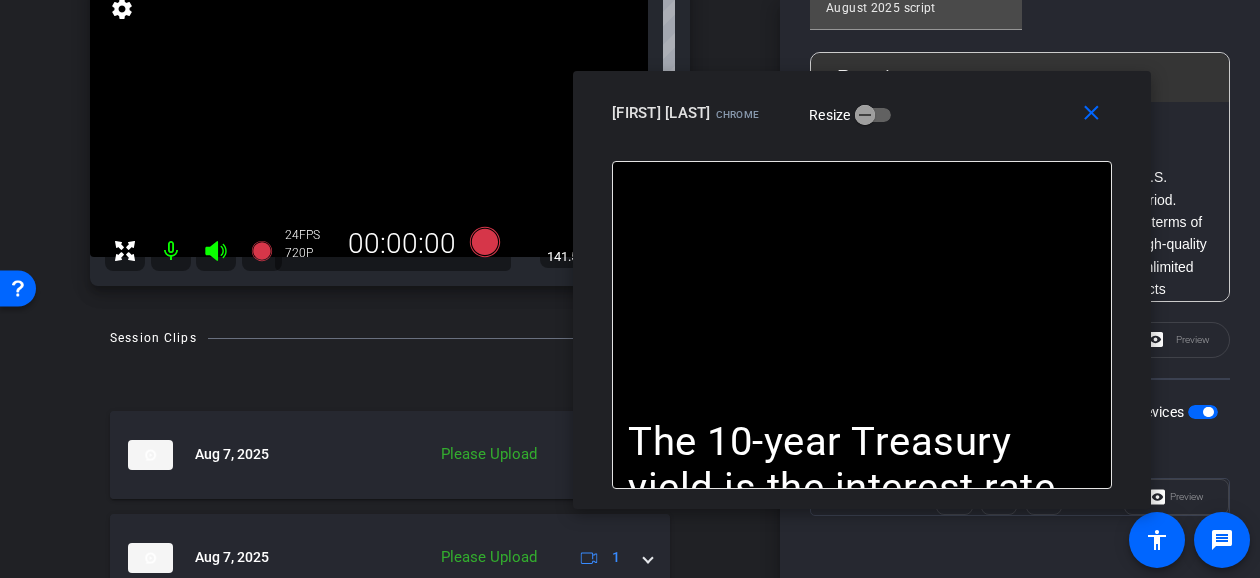 scroll, scrollTop: 279, scrollLeft: 0, axis: vertical 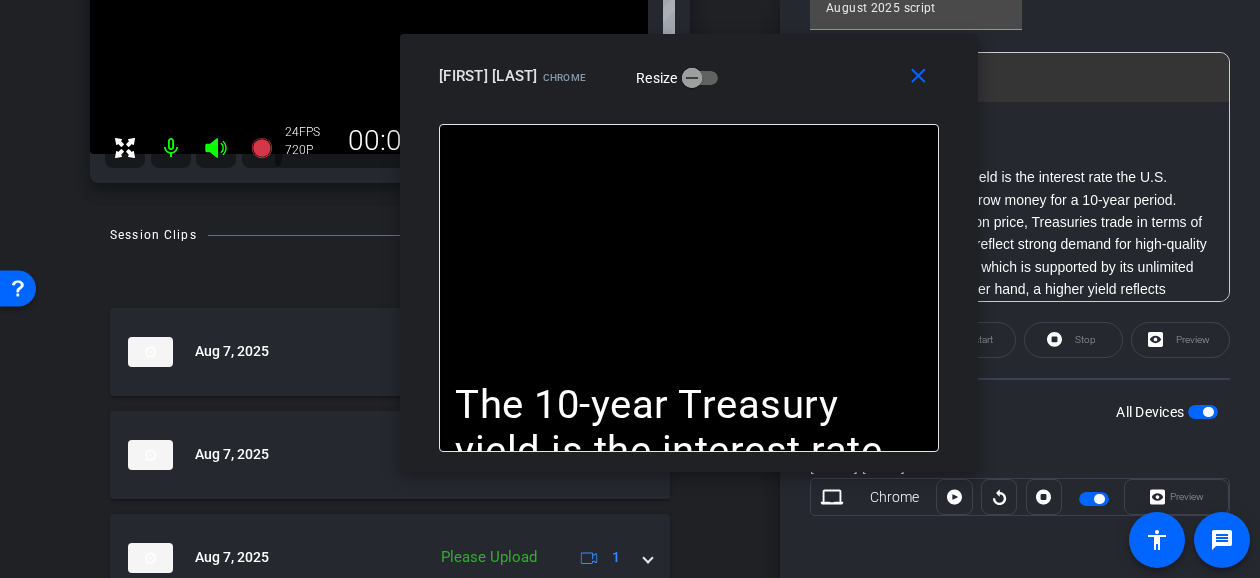 drag, startPoint x: 930, startPoint y: 111, endPoint x: 757, endPoint y: 74, distance: 176.91241 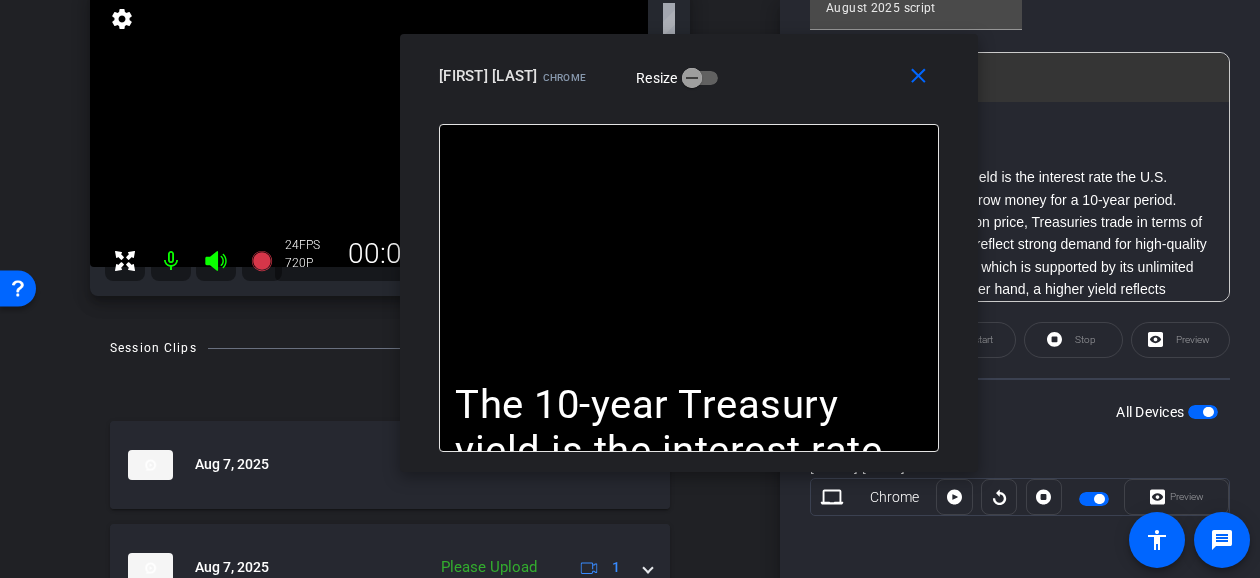 scroll, scrollTop: 79, scrollLeft: 0, axis: vertical 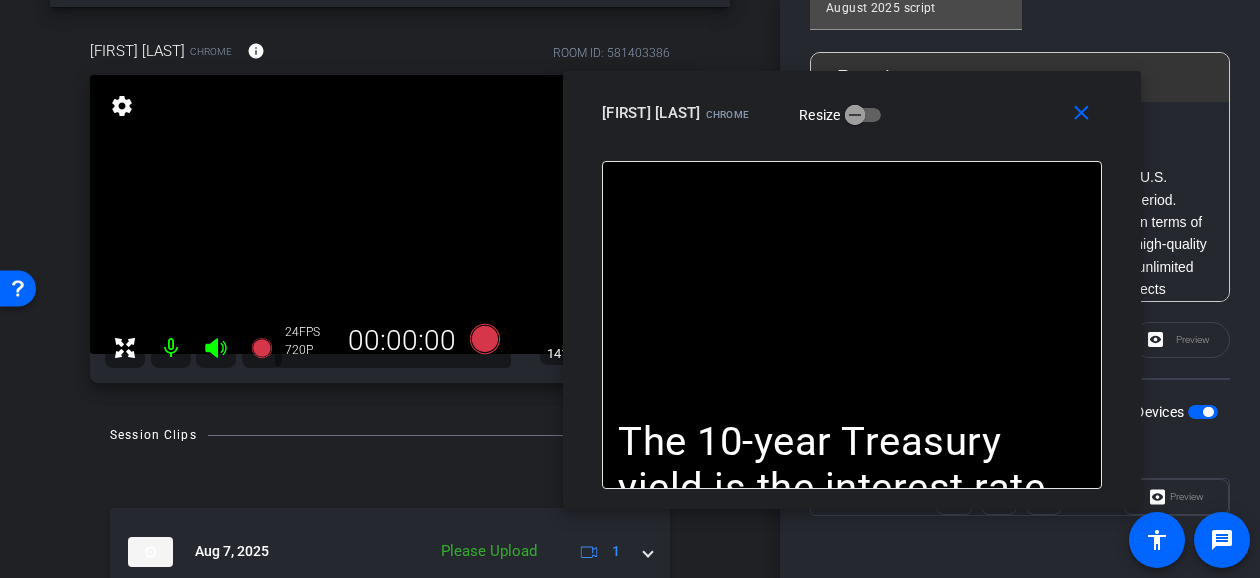 drag, startPoint x: 714, startPoint y: 94, endPoint x: 885, endPoint y: 131, distance: 174.95714 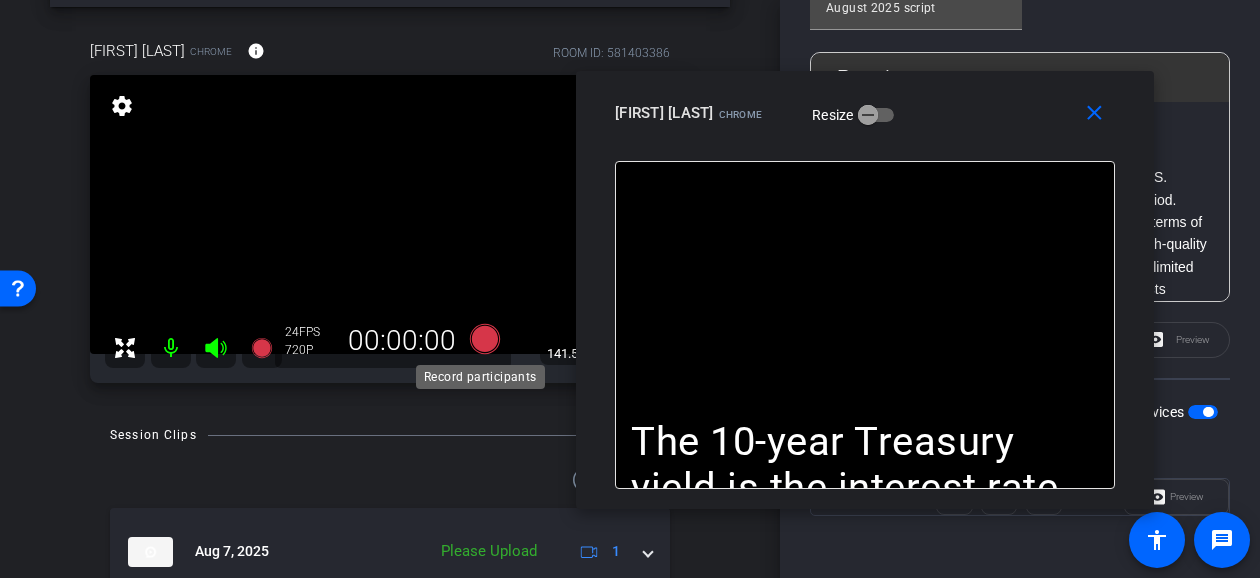 click 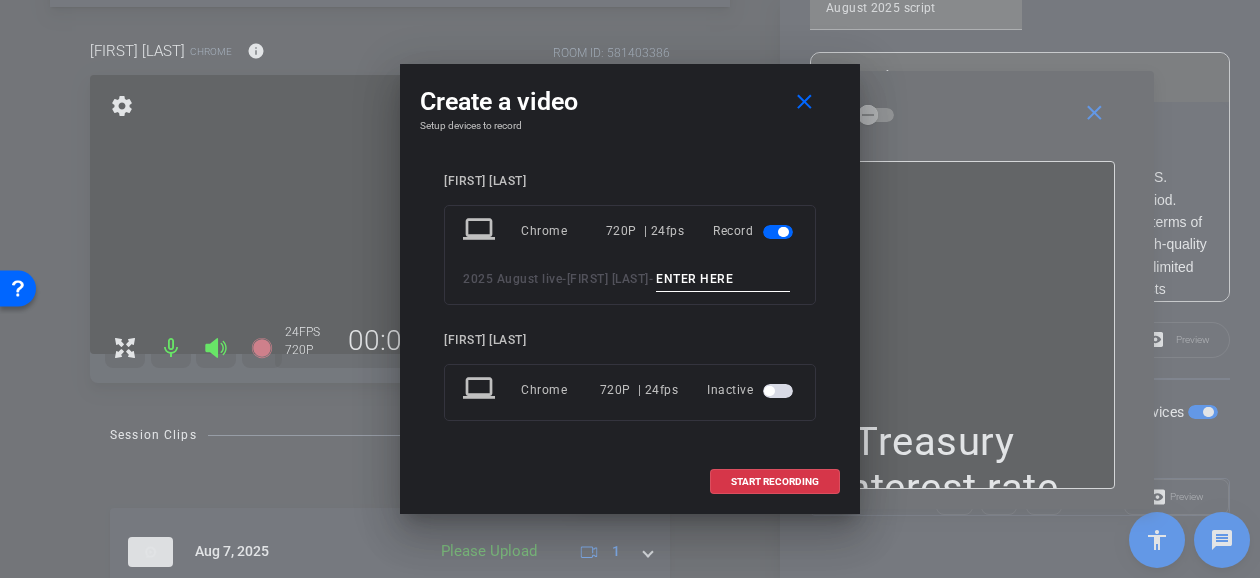 click at bounding box center (723, 279) 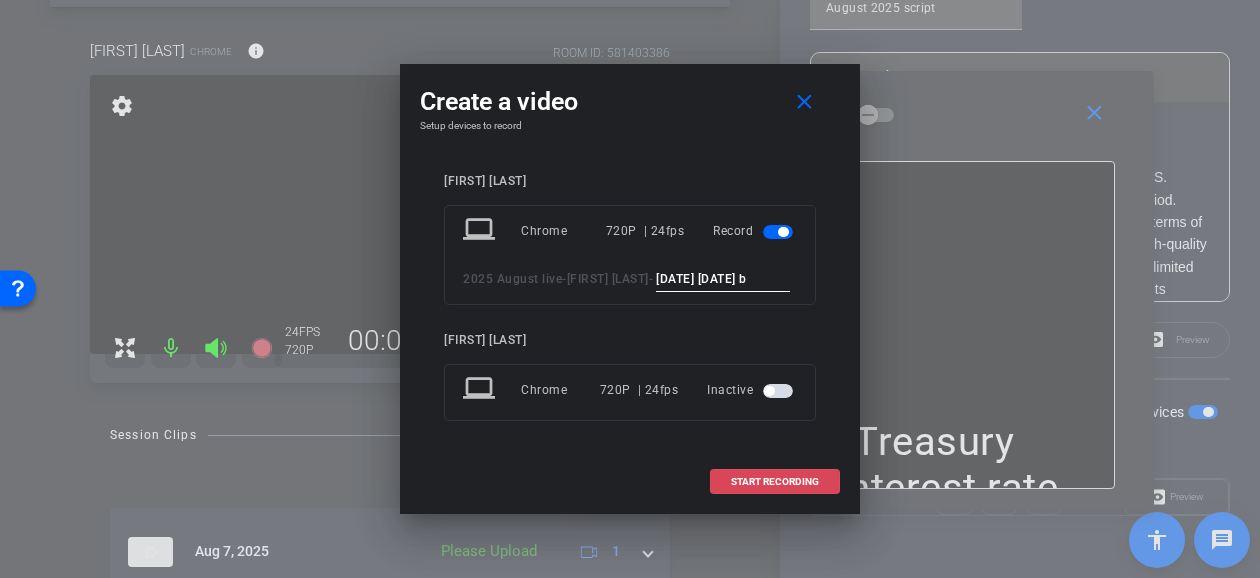 type on "para 2-3 b" 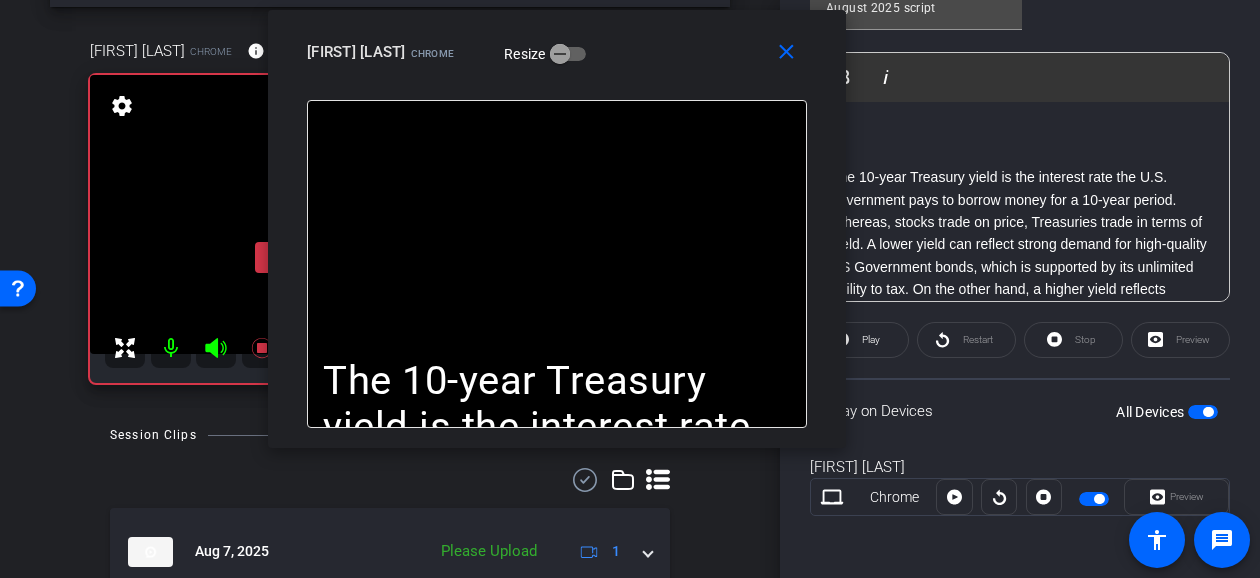 drag, startPoint x: 911, startPoint y: 132, endPoint x: 776, endPoint y: 171, distance: 140.52046 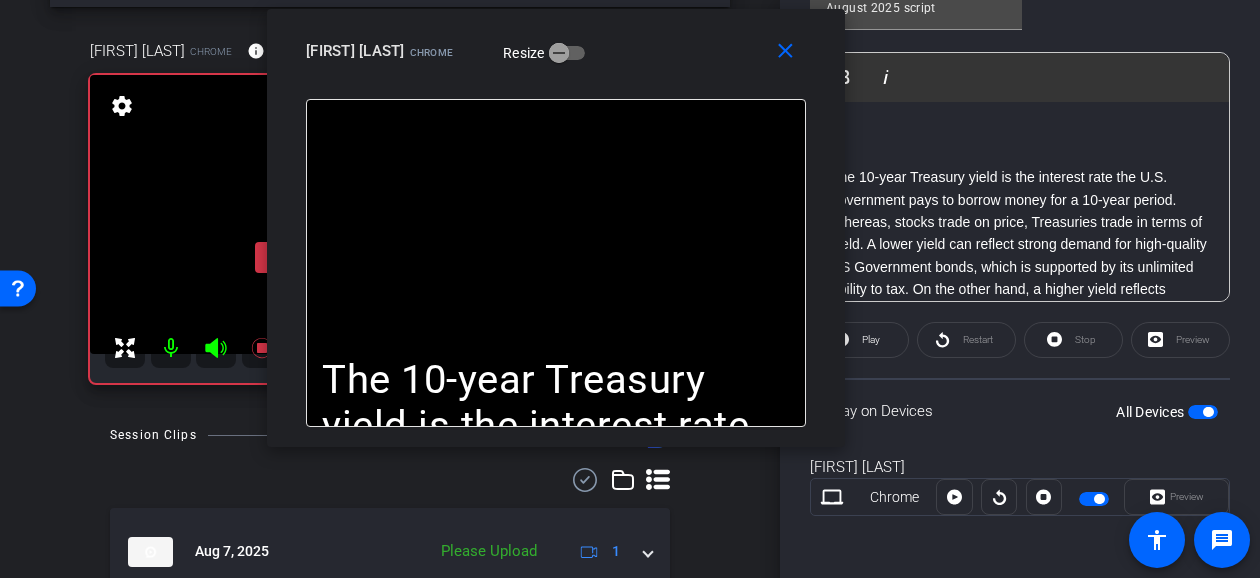 click on "Restart" 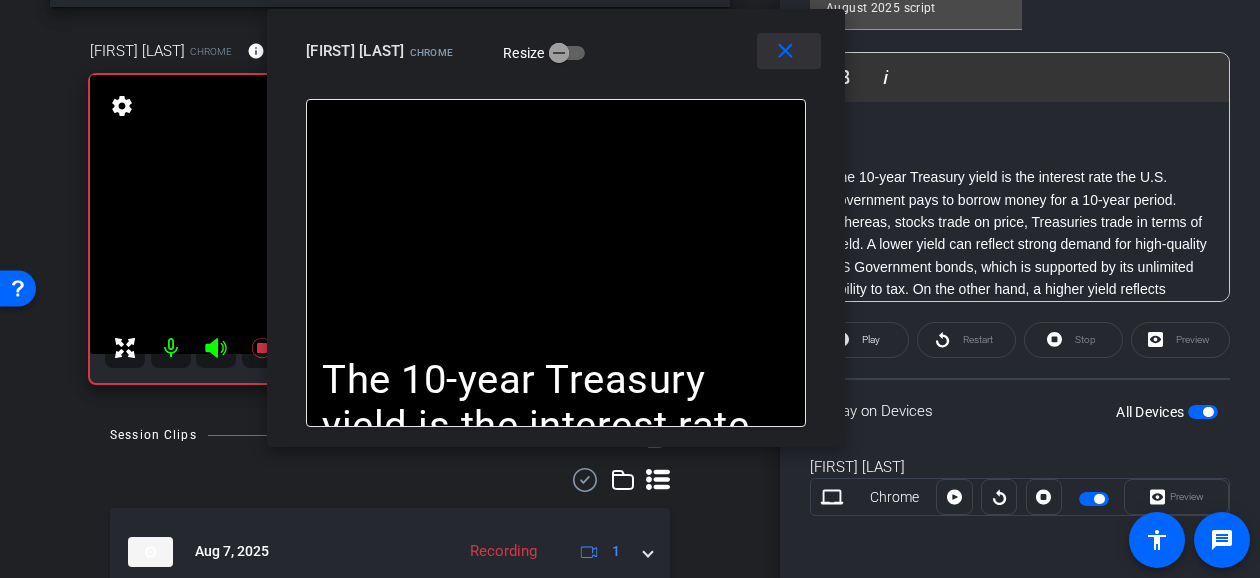 click on "close" at bounding box center [785, 51] 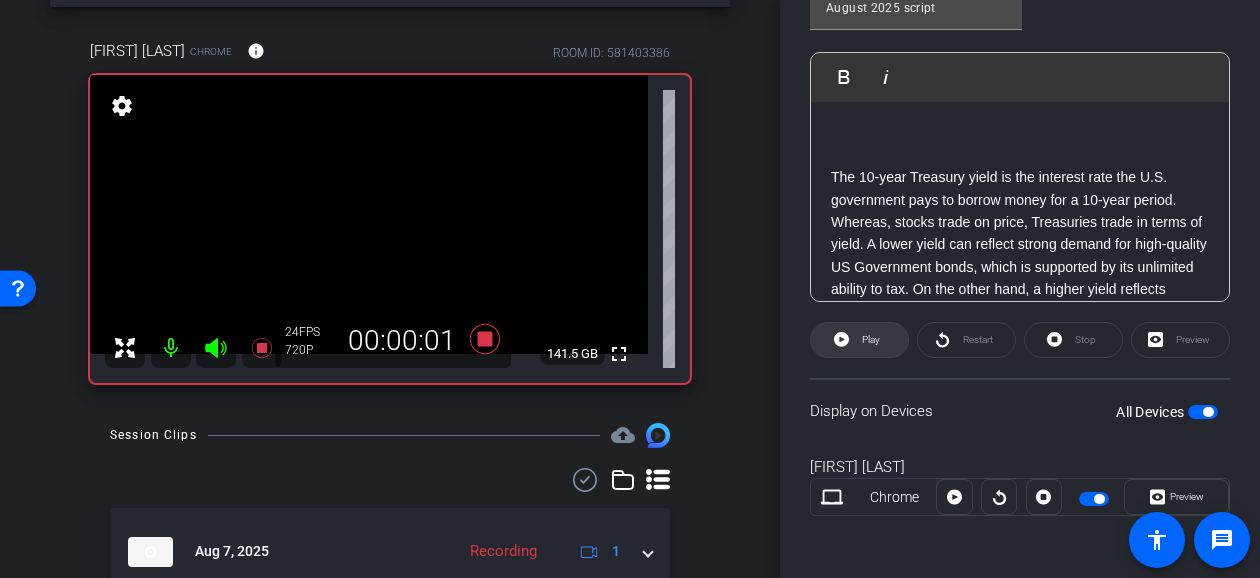 click 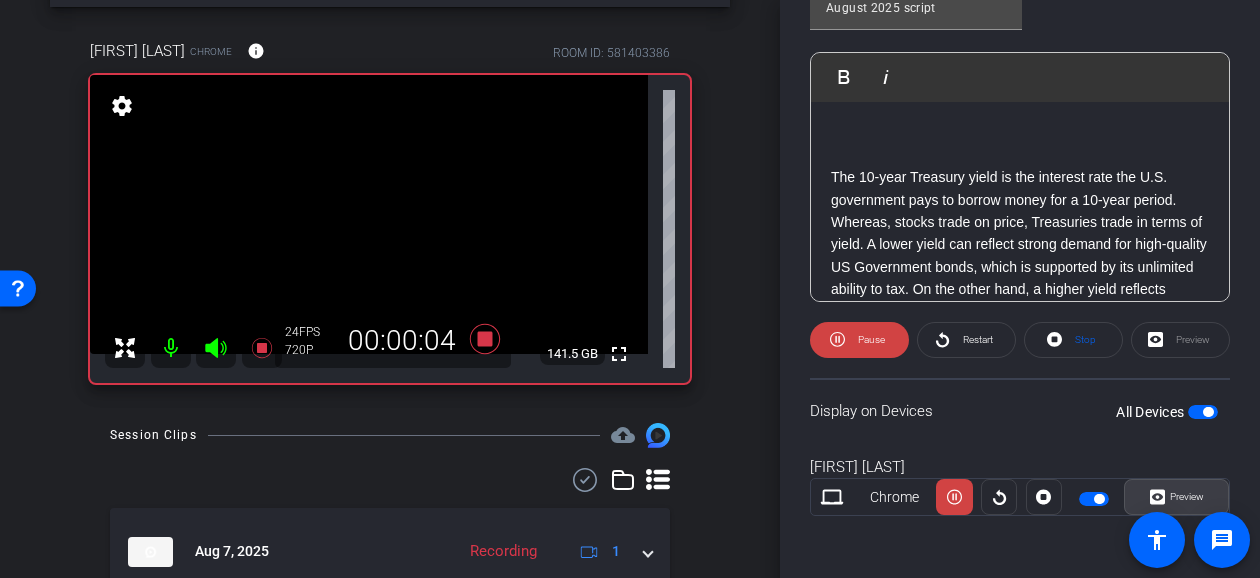 click on "Preview" 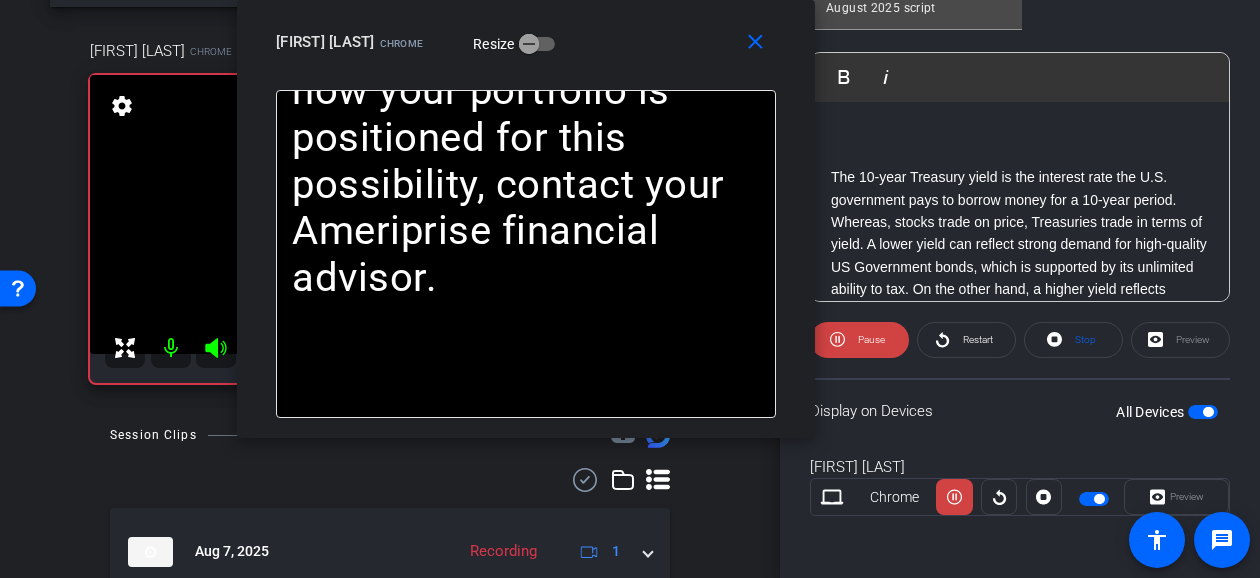 drag, startPoint x: 753, startPoint y: 121, endPoint x: 625, endPoint y: 31, distance: 156.47363 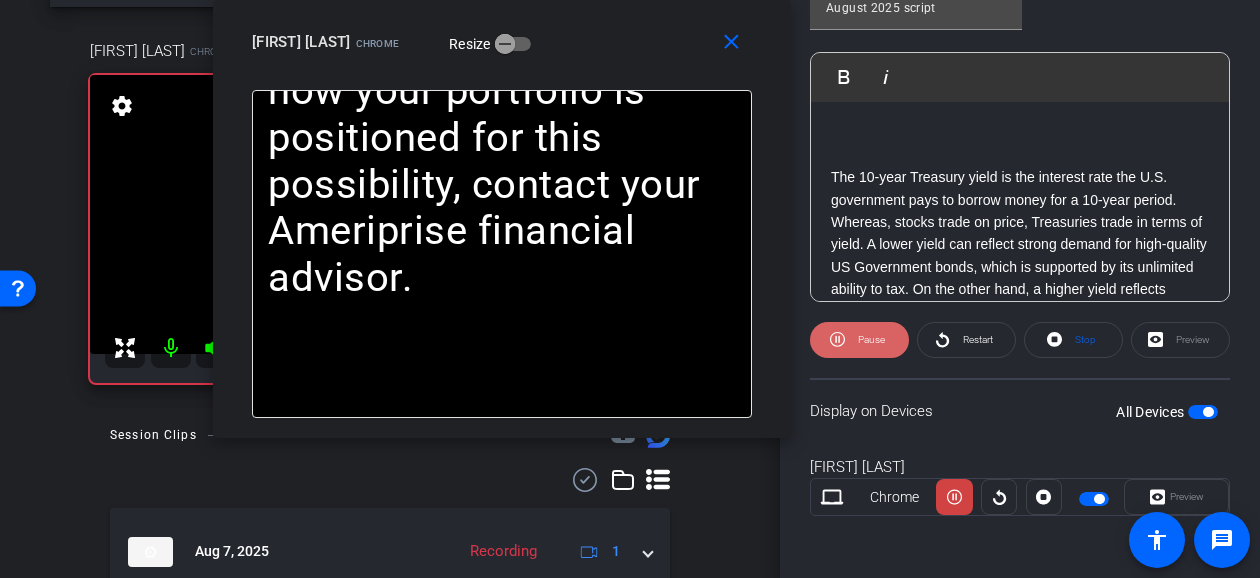click 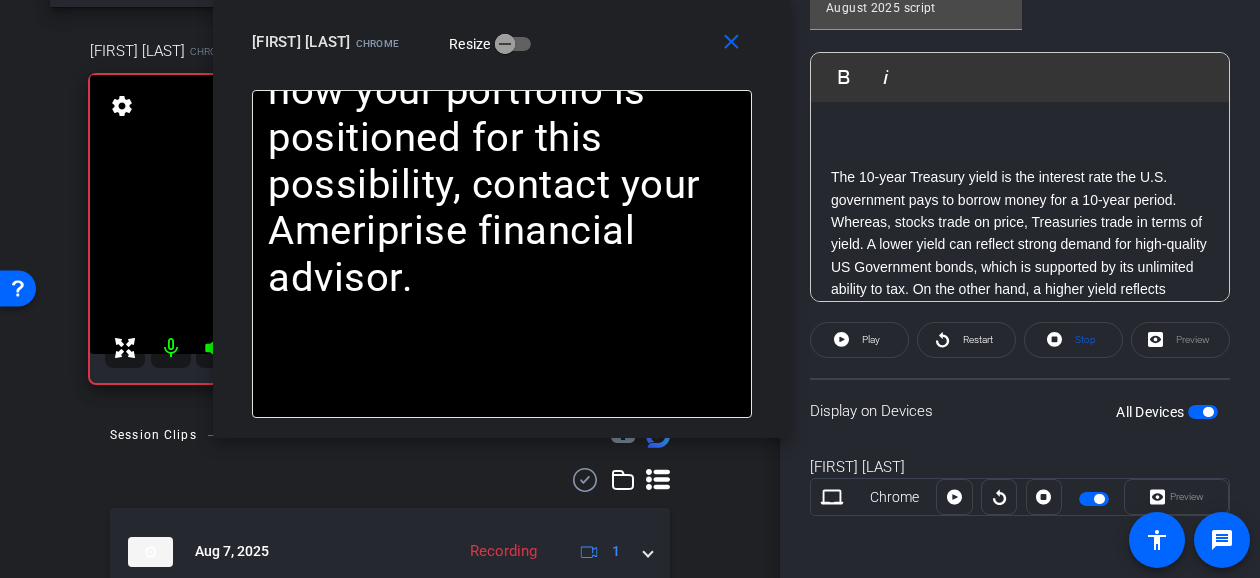 click 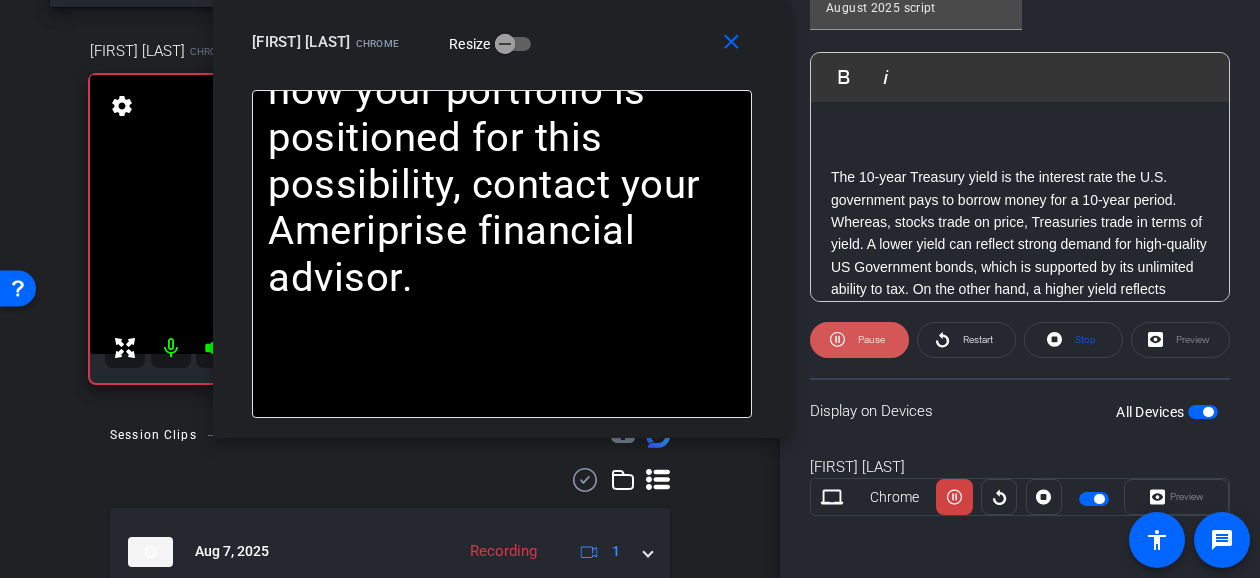 click 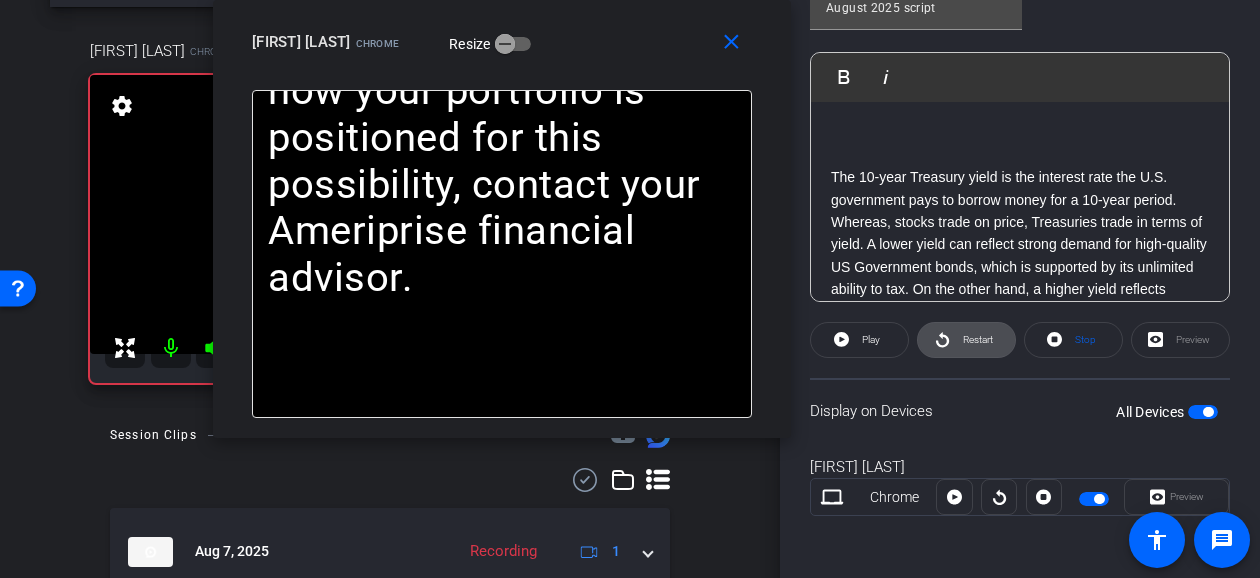 click 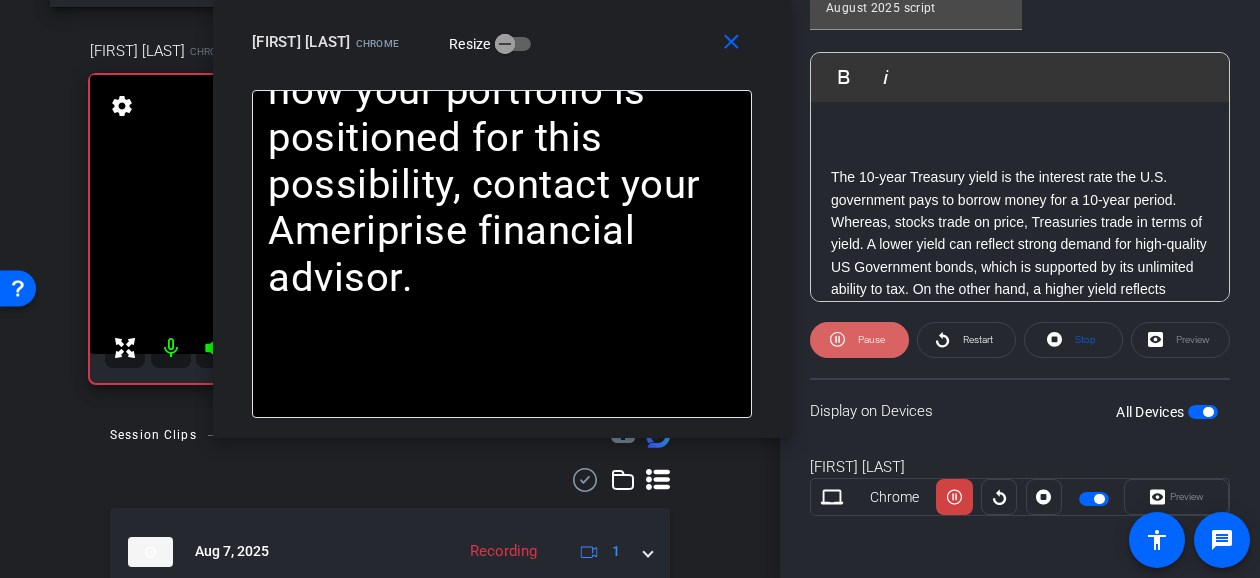 click on "Pause" 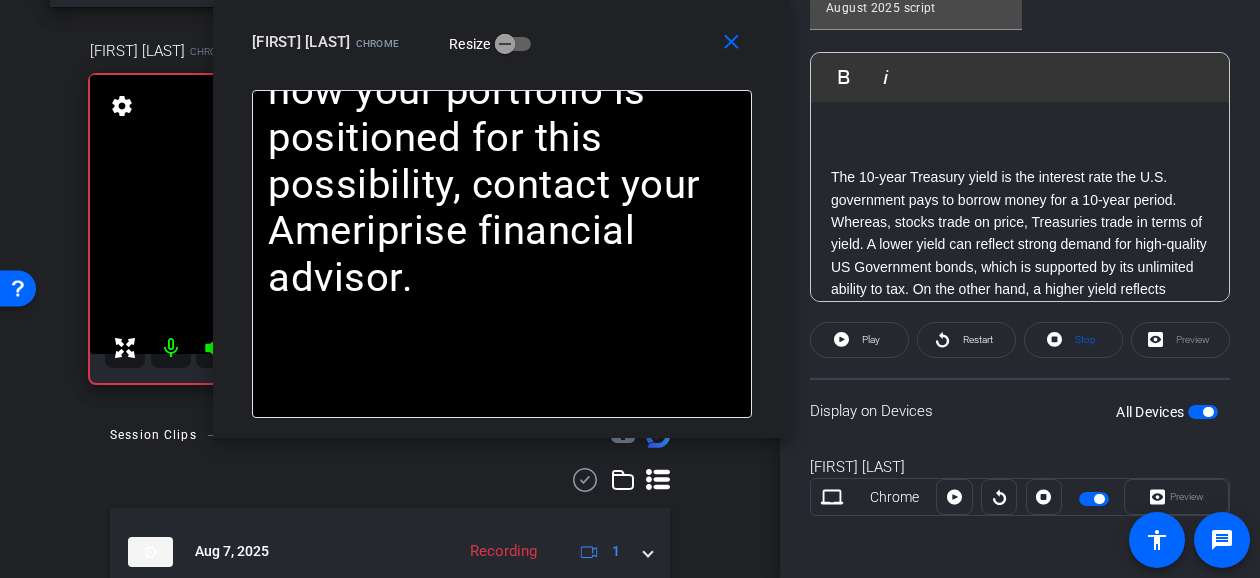 click on "Play" 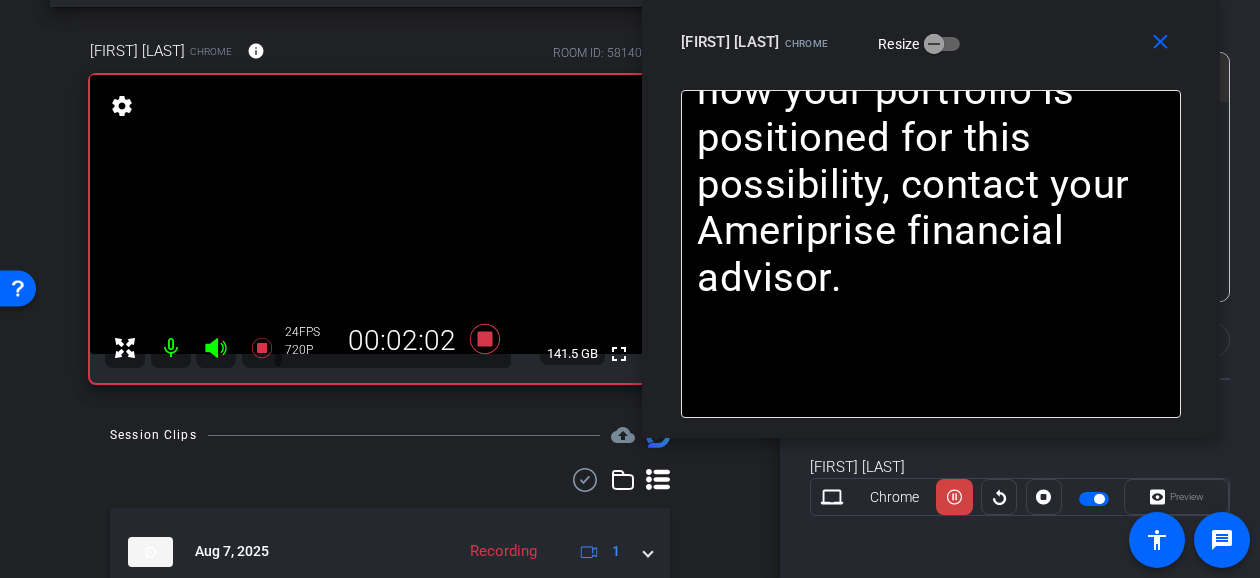 drag, startPoint x: 554, startPoint y: 64, endPoint x: 983, endPoint y: 19, distance: 431.35367 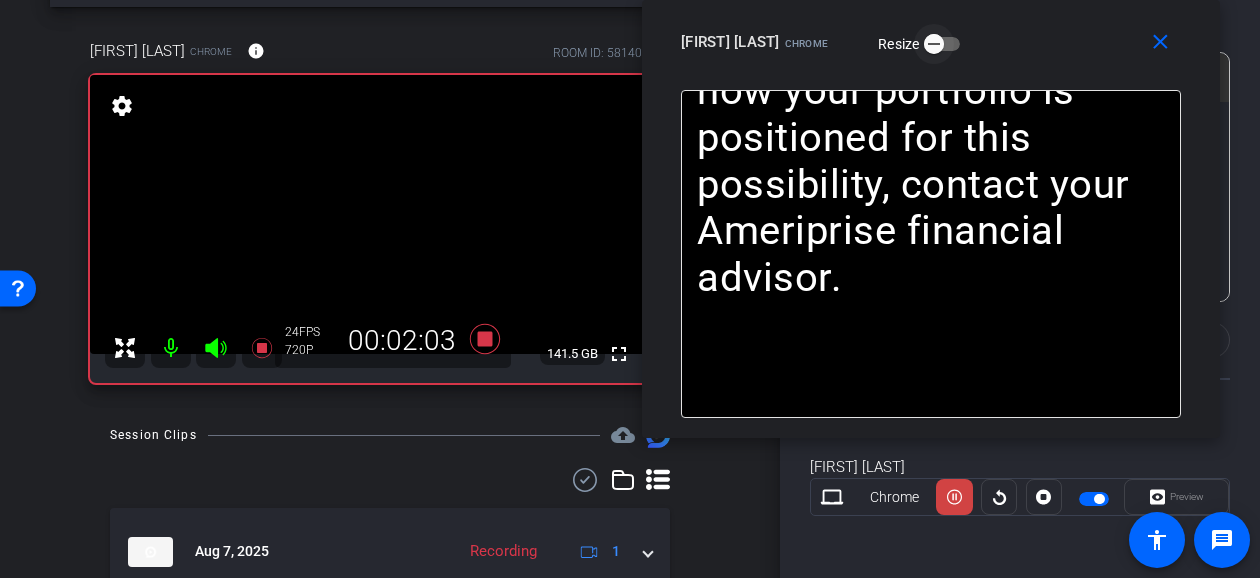 click 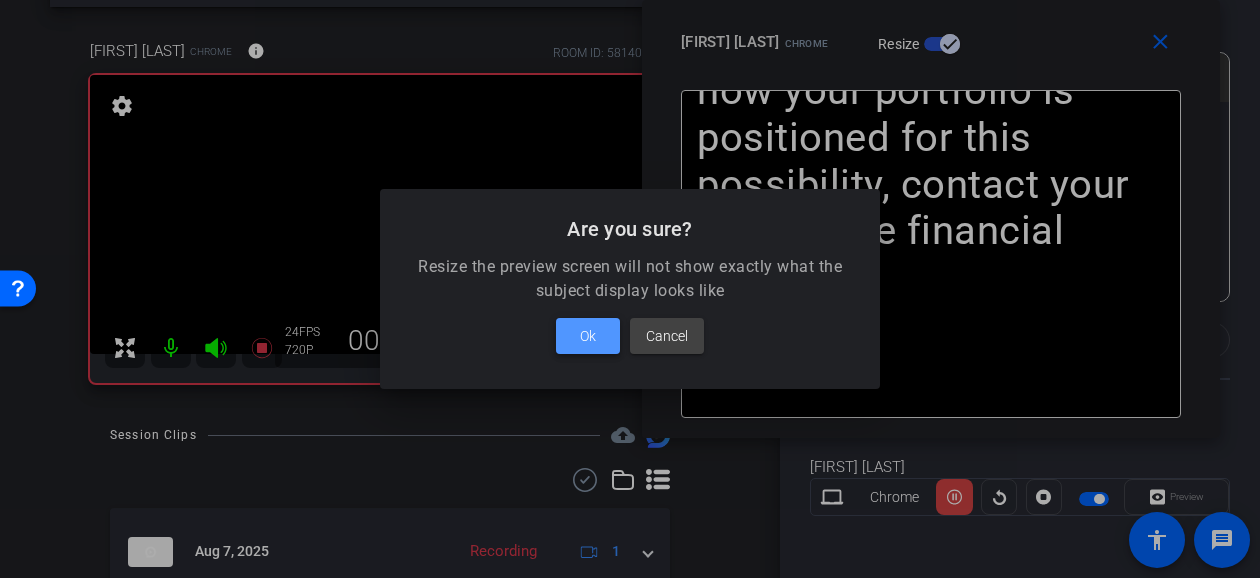 click at bounding box center (588, 336) 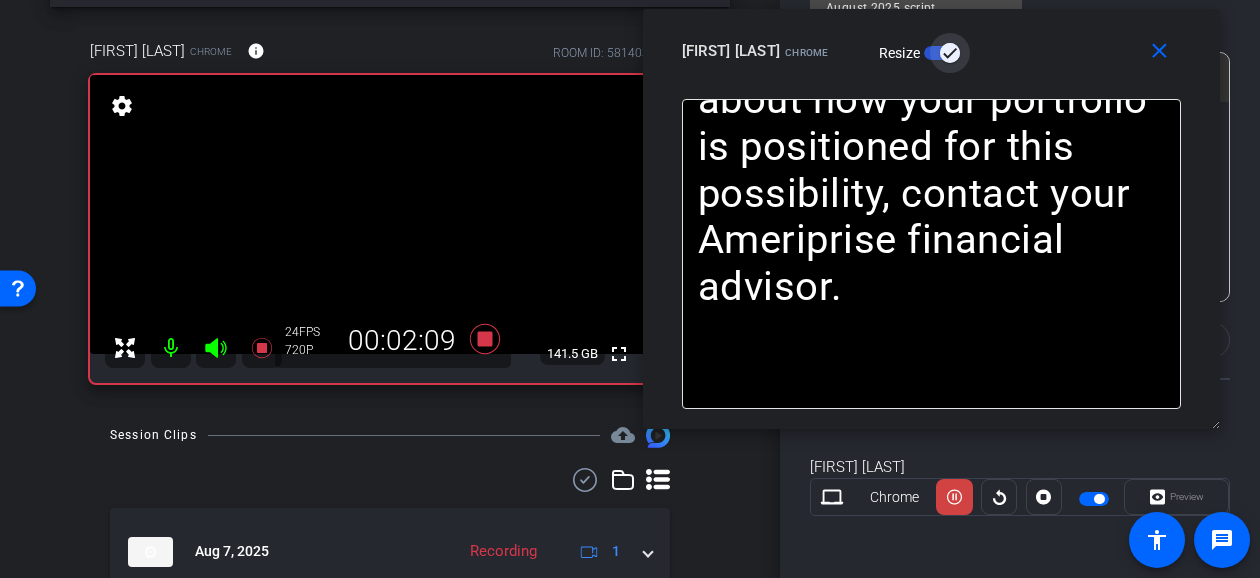 drag, startPoint x: 1214, startPoint y: 435, endPoint x: 1080, endPoint y: 278, distance: 206.40979 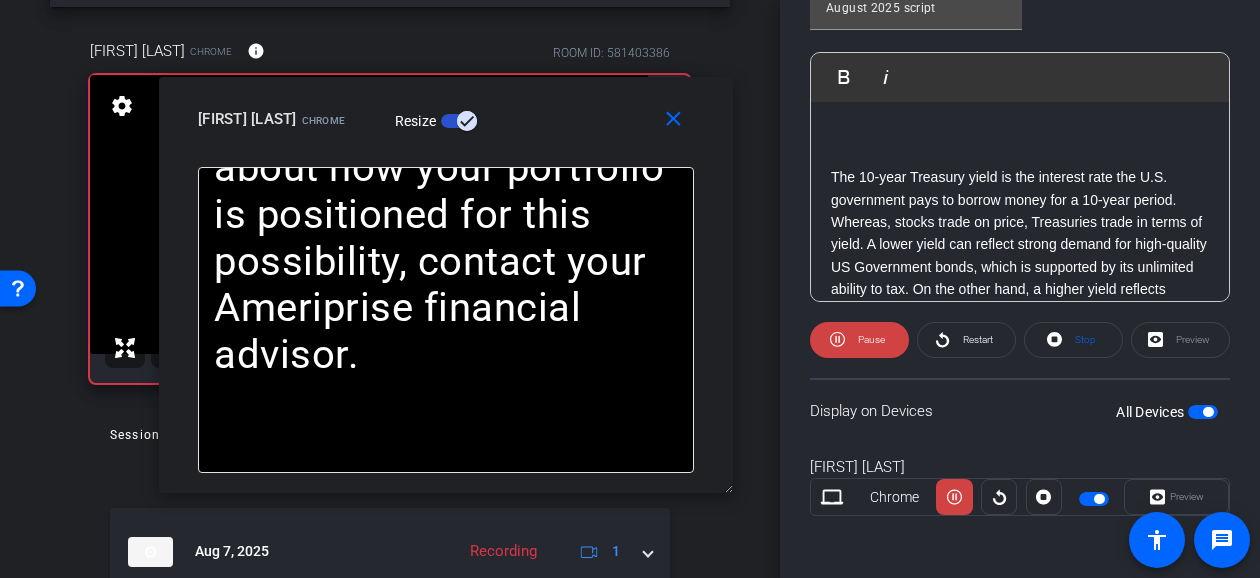 drag, startPoint x: 959, startPoint y: 38, endPoint x: 490, endPoint y: 111, distance: 474.64725 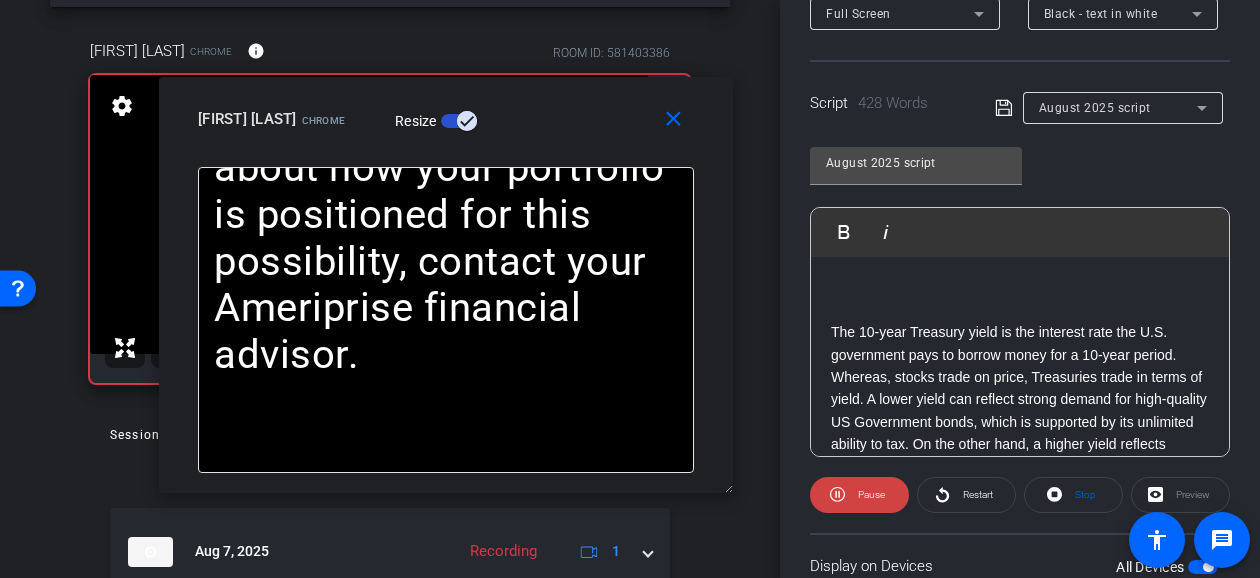 scroll, scrollTop: 413, scrollLeft: 0, axis: vertical 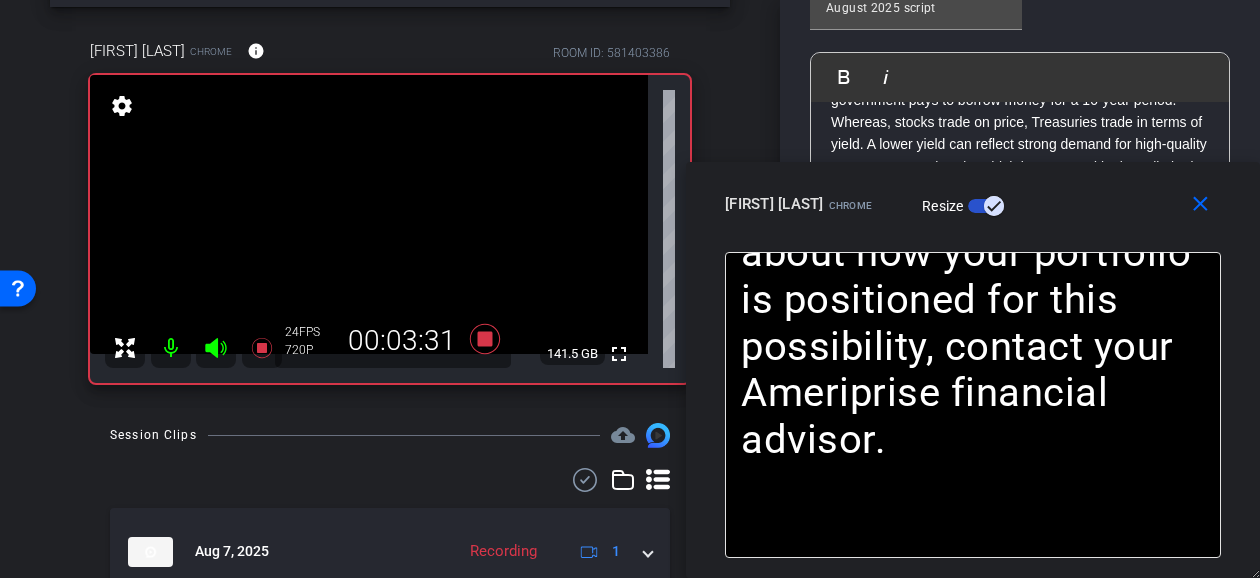 drag, startPoint x: 590, startPoint y: 112, endPoint x: 1127, endPoint y: 245, distance: 553.2251 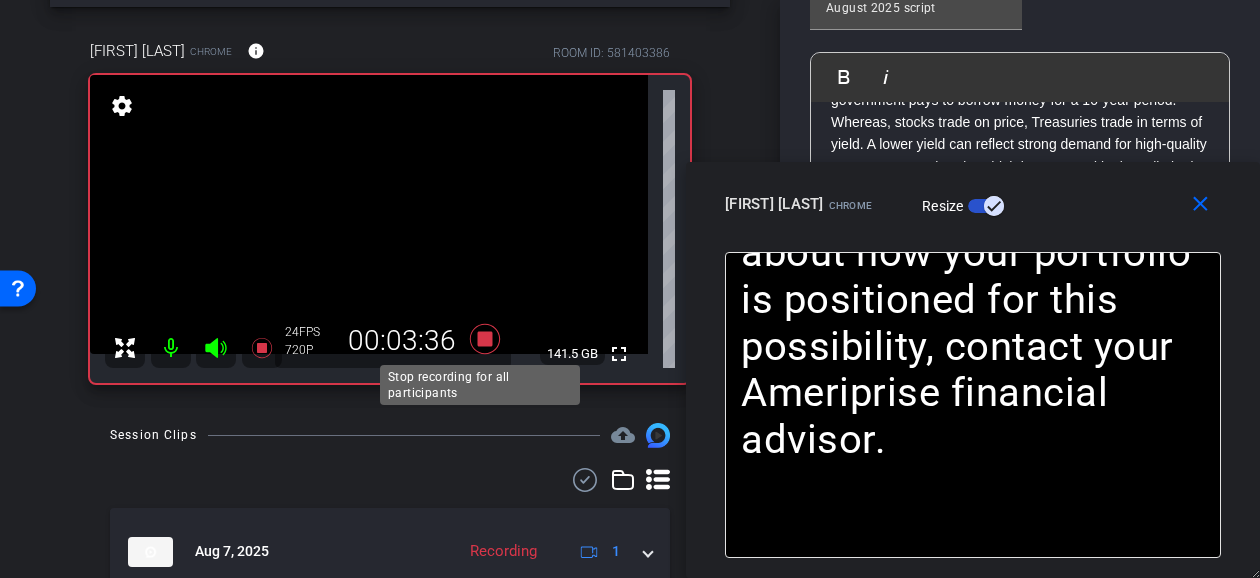 click 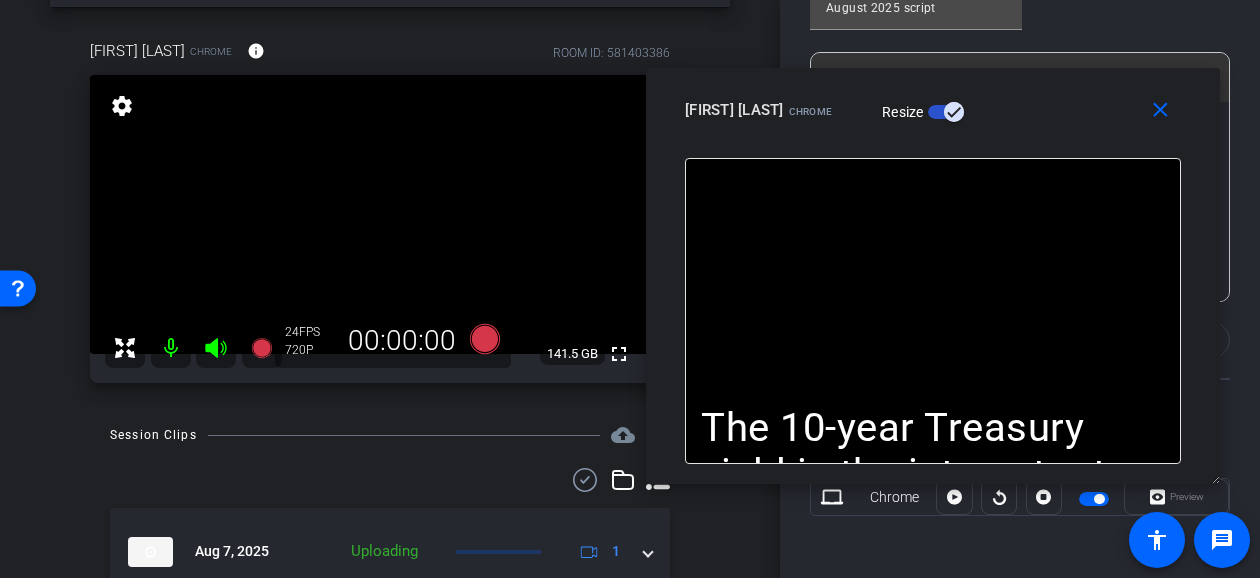 drag, startPoint x: 1004, startPoint y: 219, endPoint x: 959, endPoint y: 119, distance: 109.65856 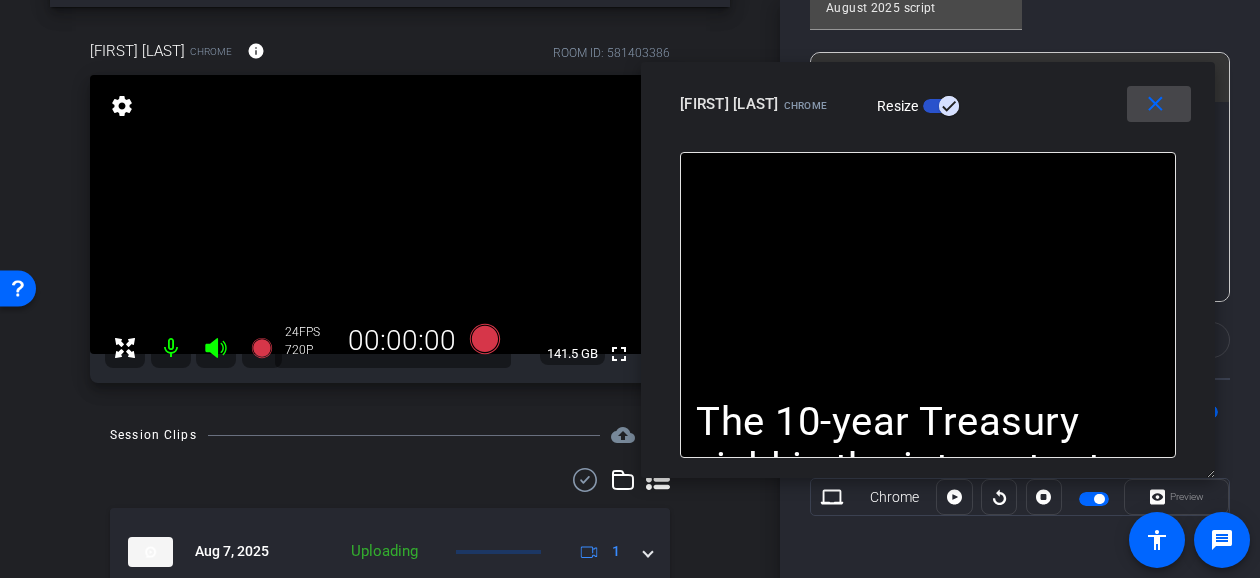 click at bounding box center [1159, 104] 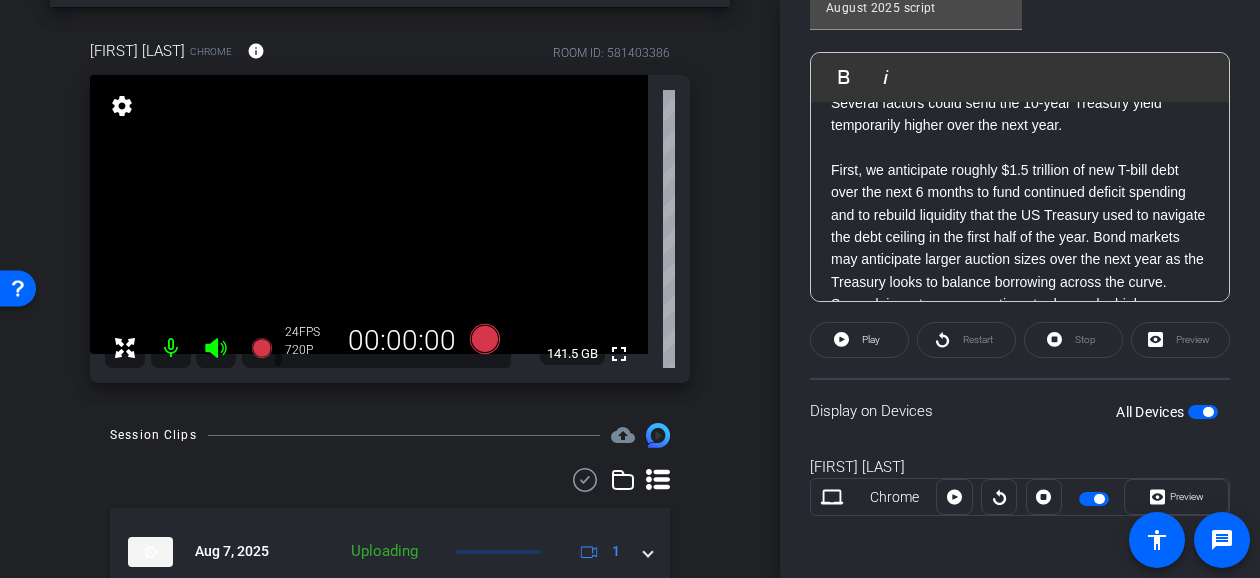scroll, scrollTop: 400, scrollLeft: 0, axis: vertical 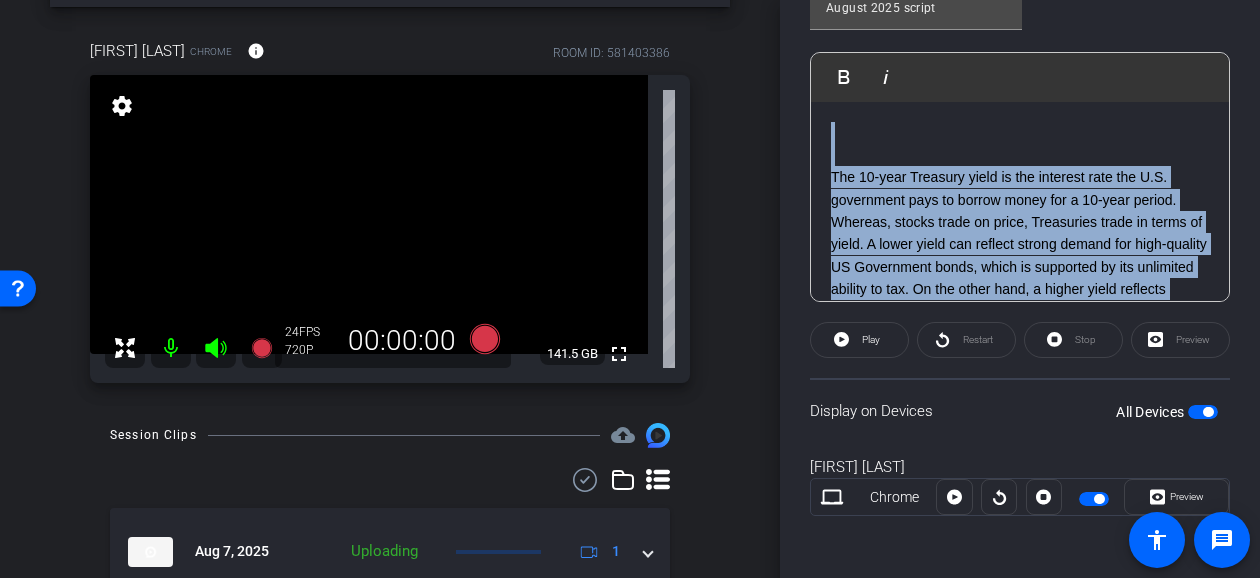 drag, startPoint x: 947, startPoint y: 186, endPoint x: 754, endPoint y: 52, distance: 234.95744 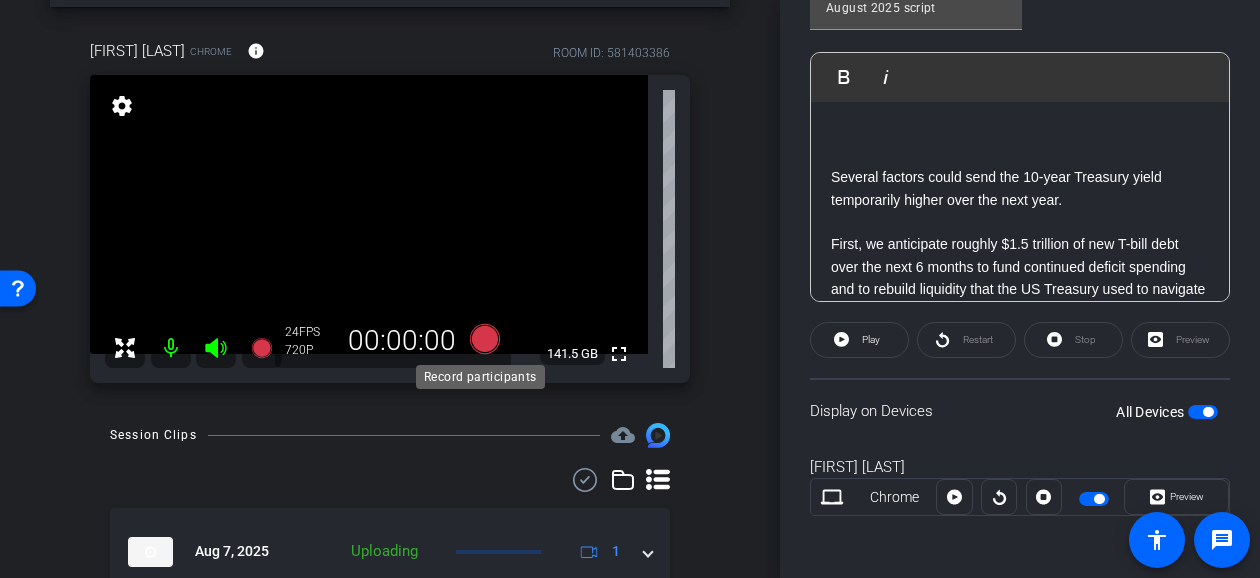 click 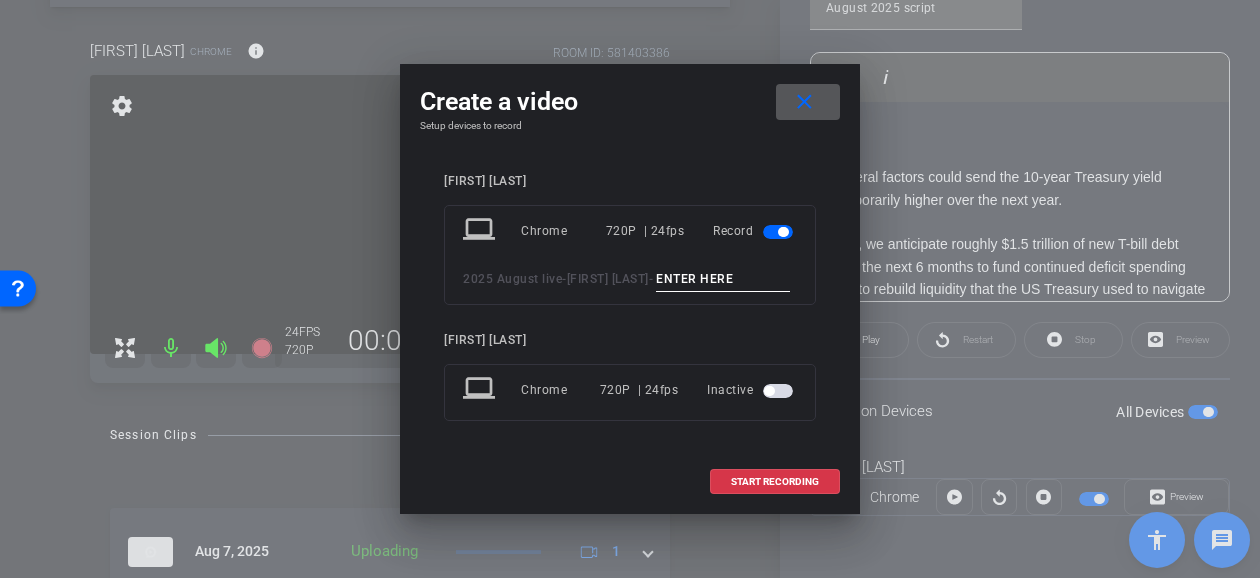 click at bounding box center (723, 279) 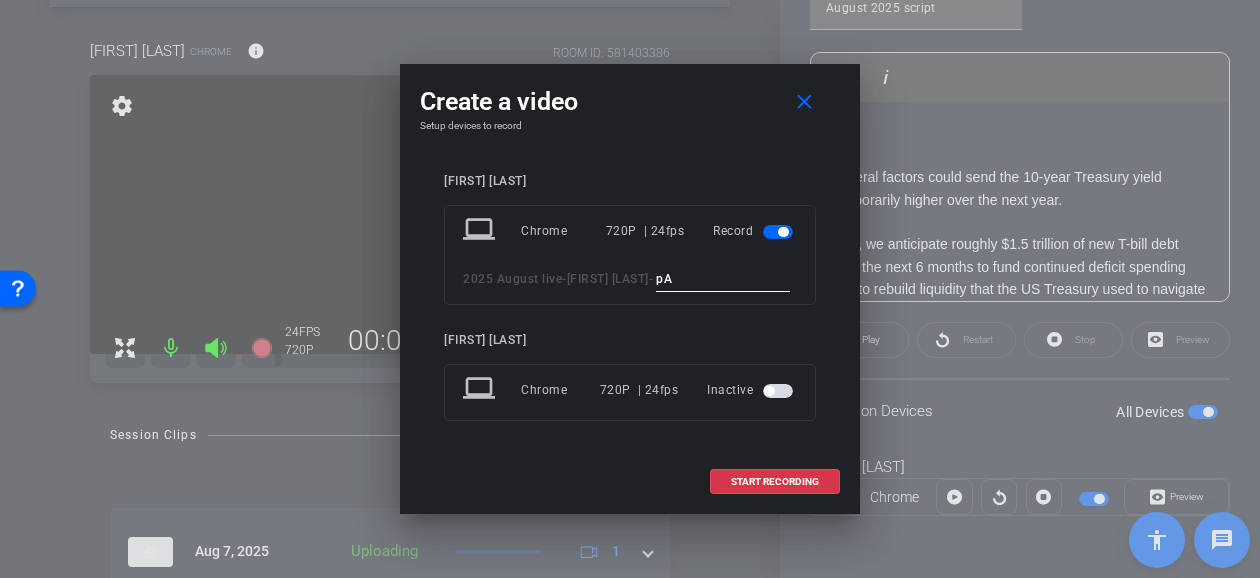 type on "p" 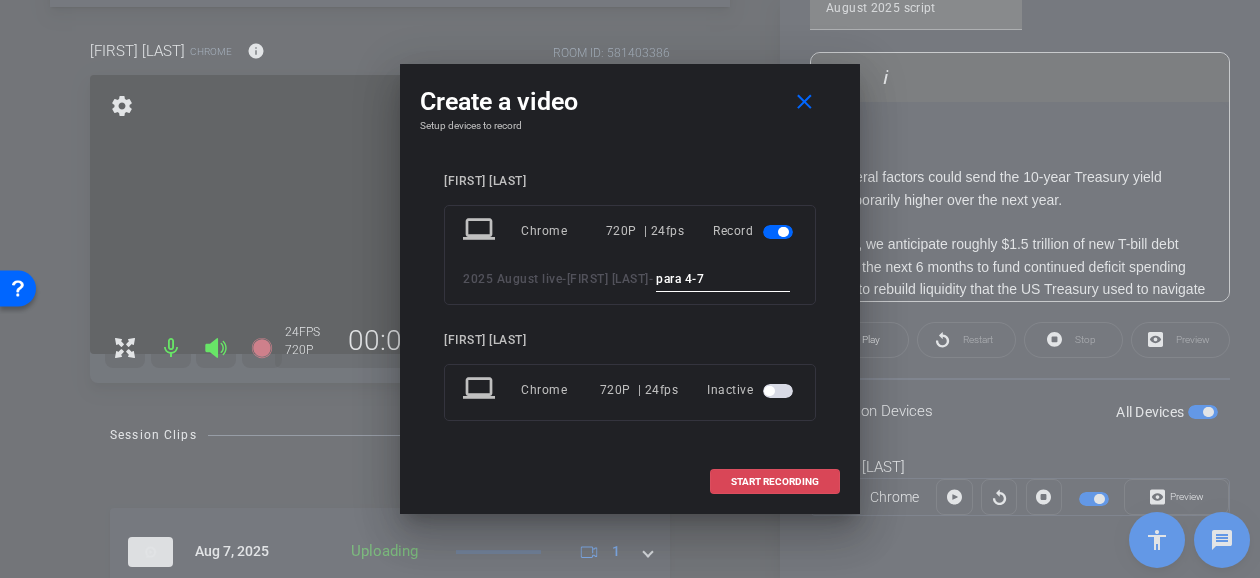 type on "para 4-7" 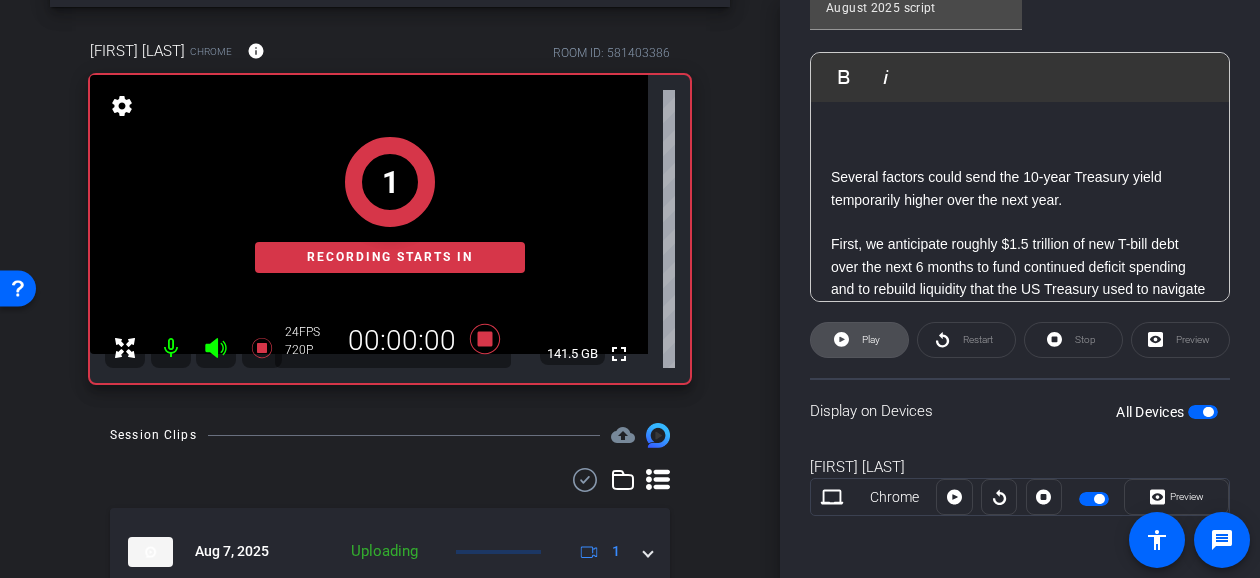 click 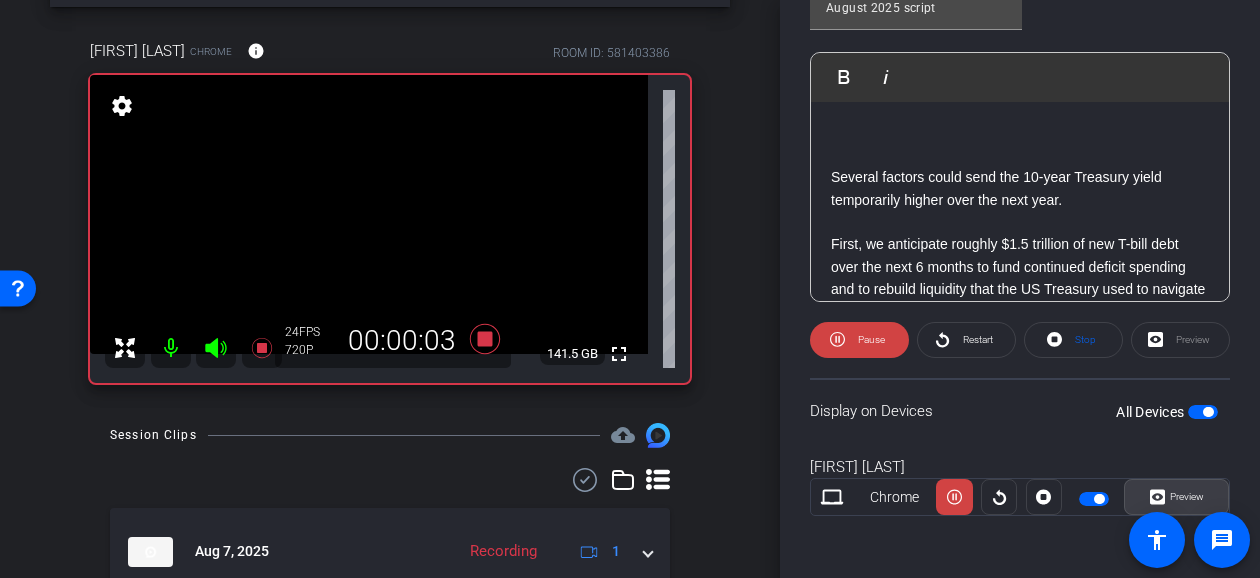 click on "Preview" 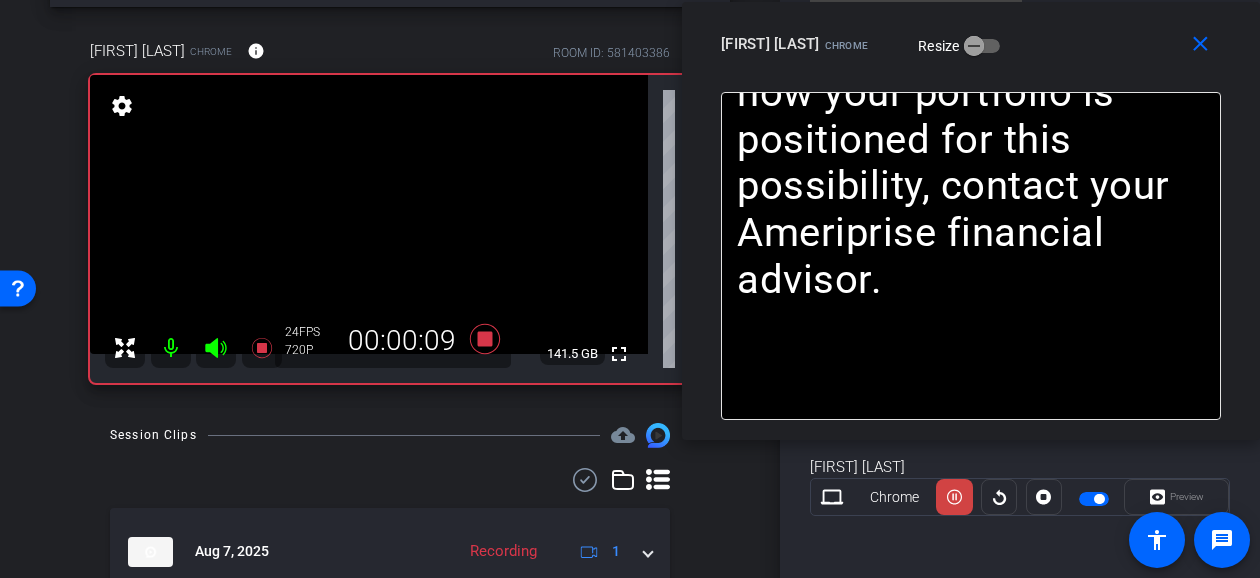 drag, startPoint x: 770, startPoint y: 127, endPoint x: 1149, endPoint y: 57, distance: 385.41016 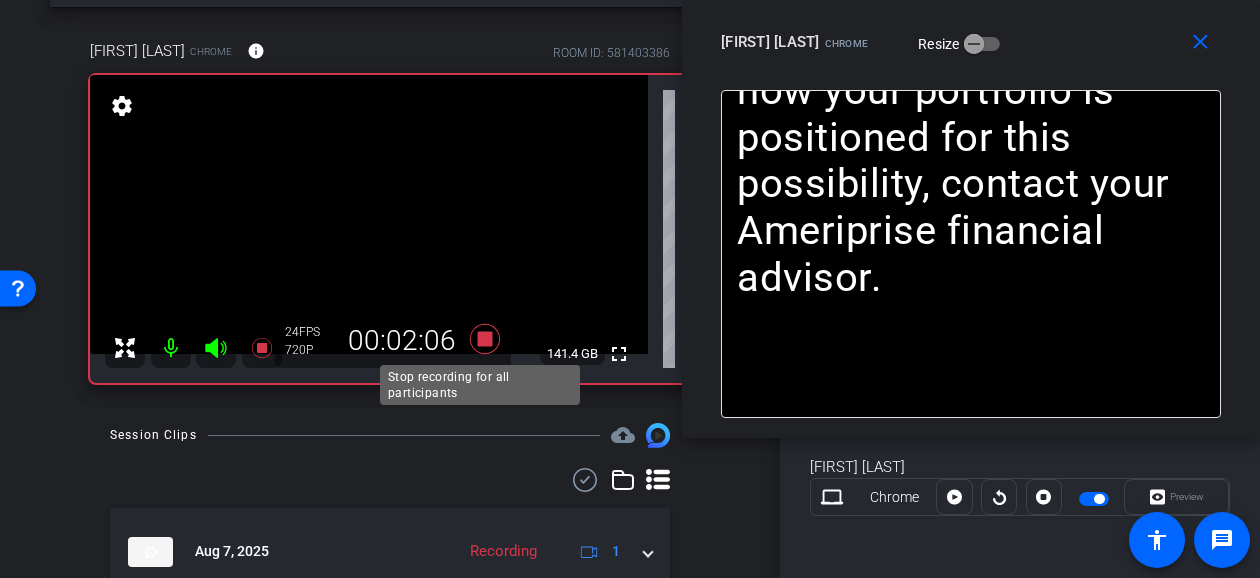 click 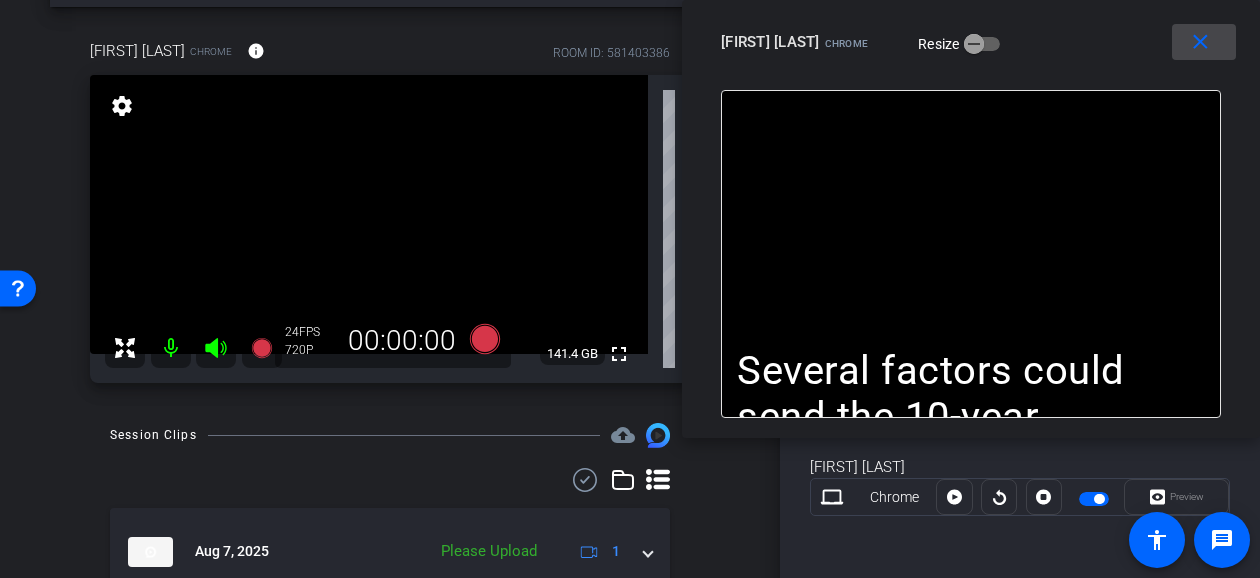 click on "close" at bounding box center (1200, 42) 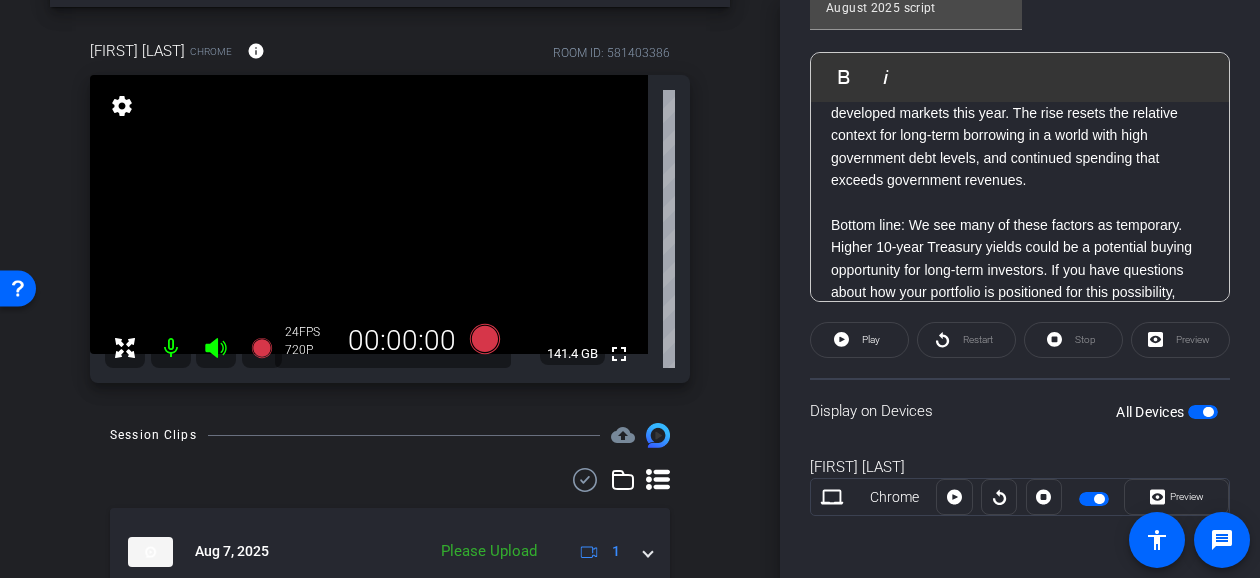 scroll, scrollTop: 700, scrollLeft: 0, axis: vertical 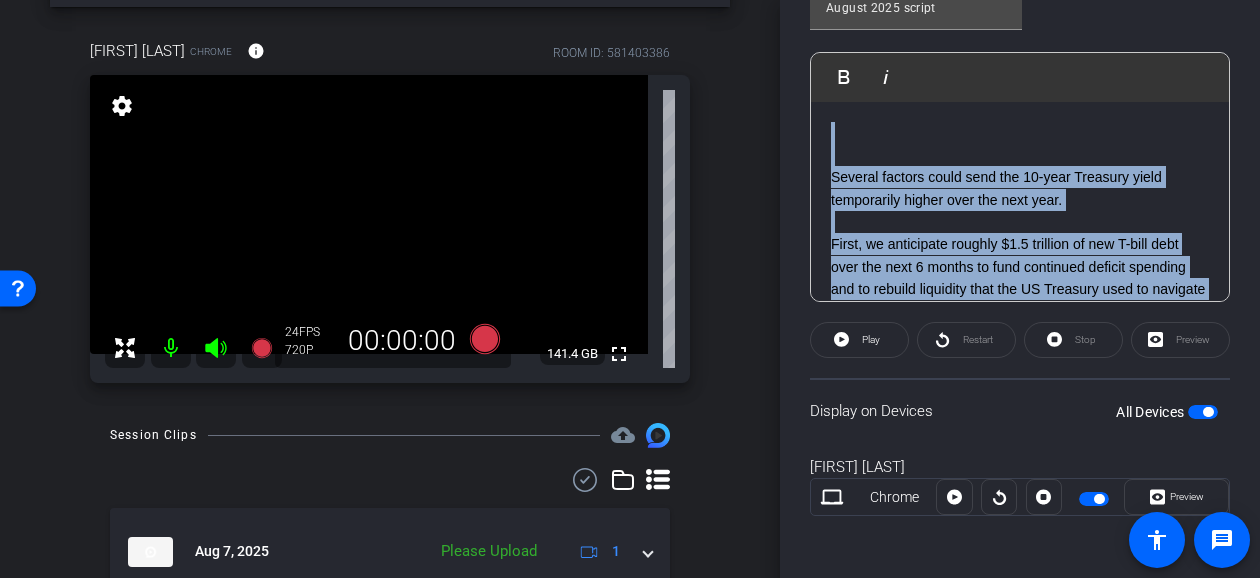 drag, startPoint x: 1048, startPoint y: 177, endPoint x: 802, endPoint y: 29, distance: 287.08884 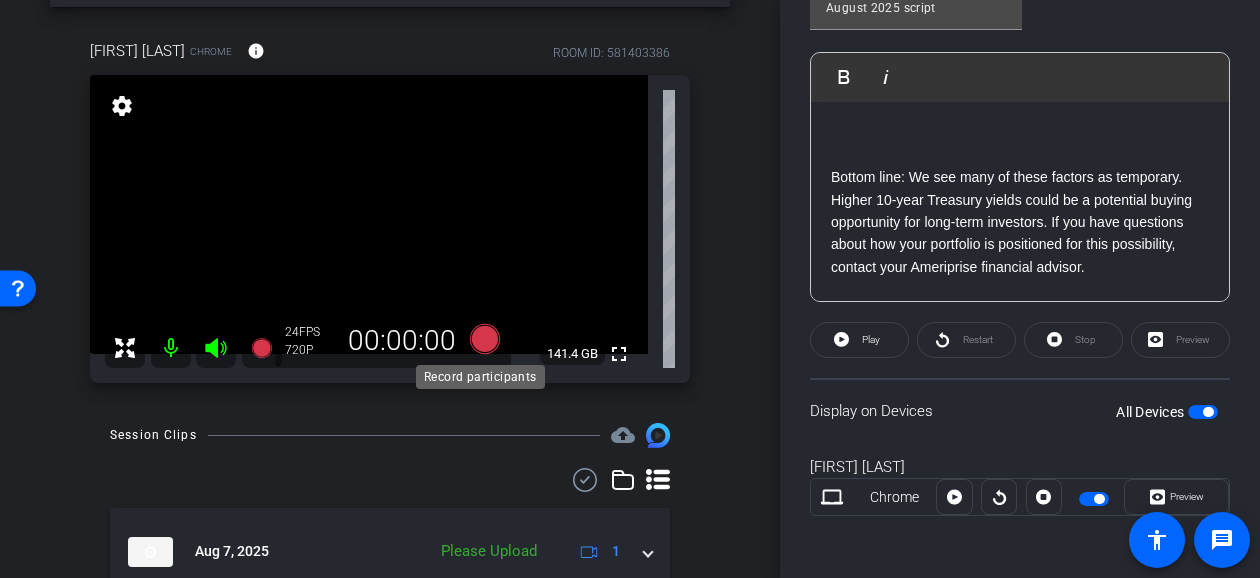 click 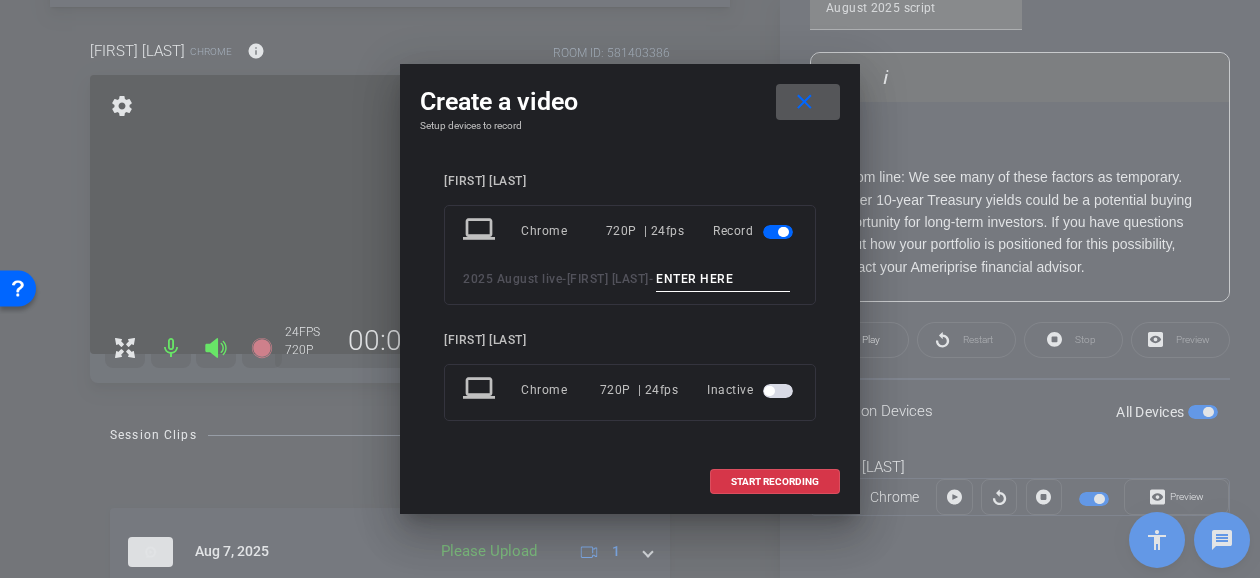 click at bounding box center (723, 279) 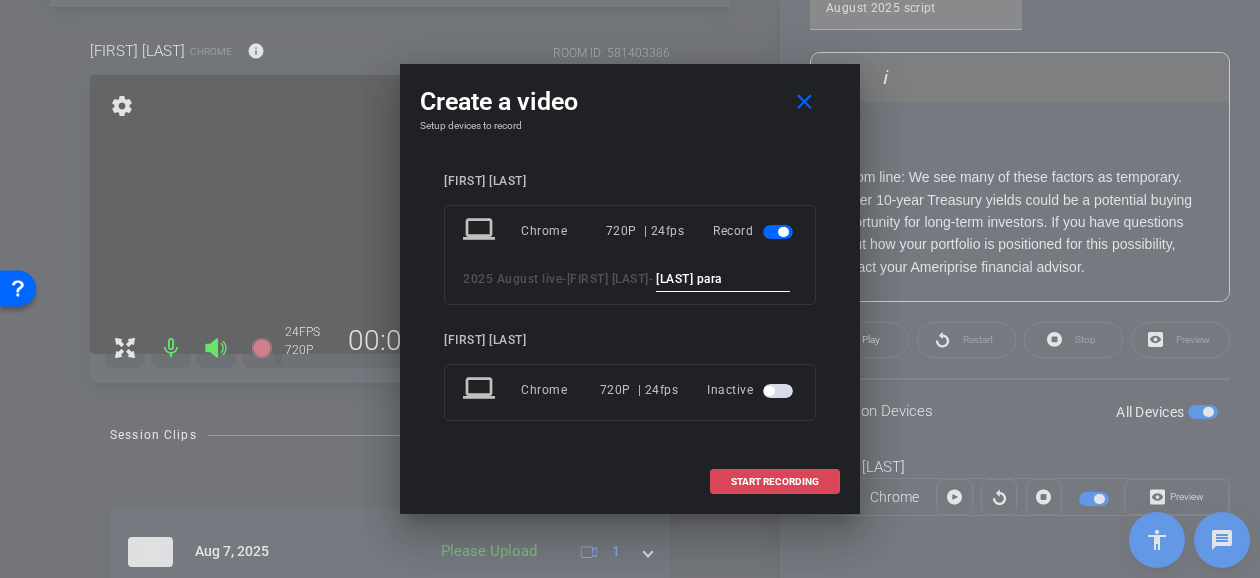 type on "last para" 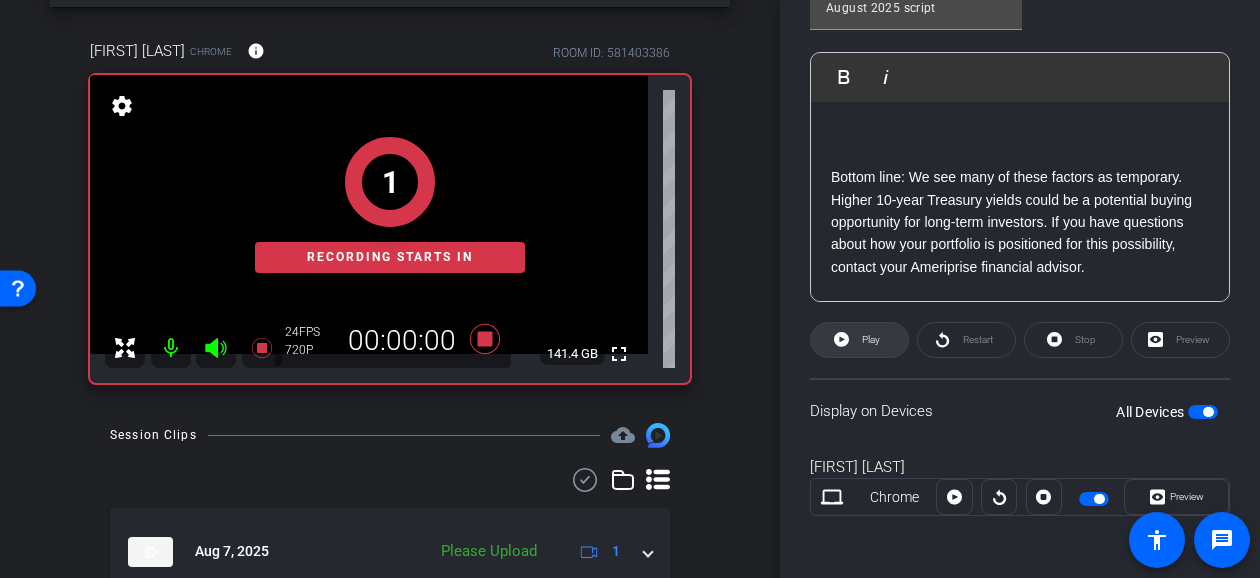 click on "Play" 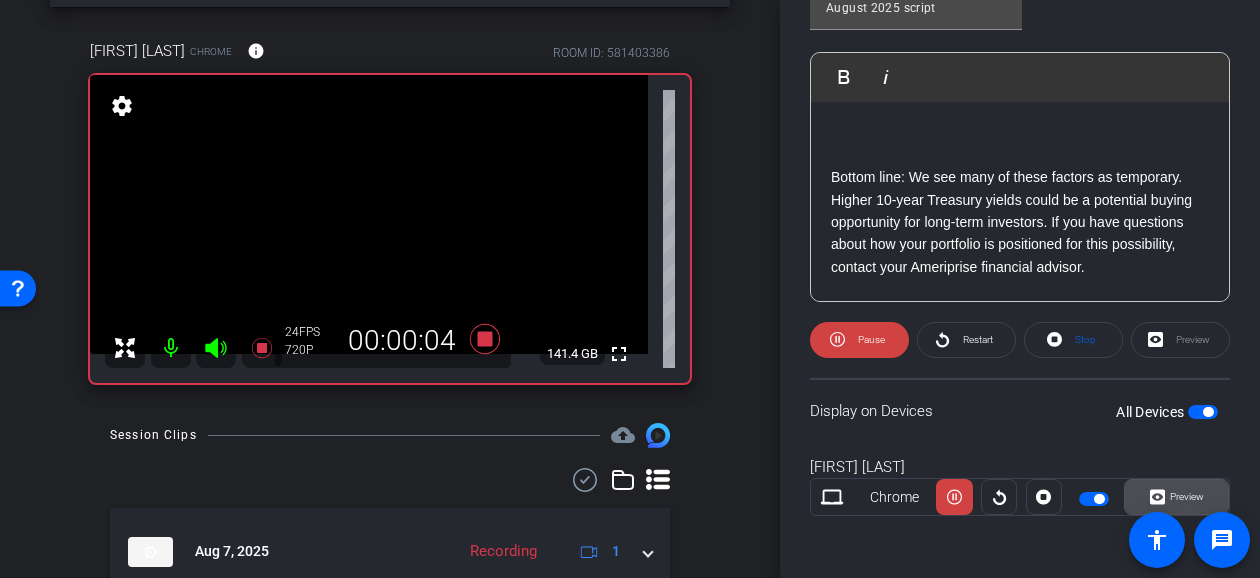 click 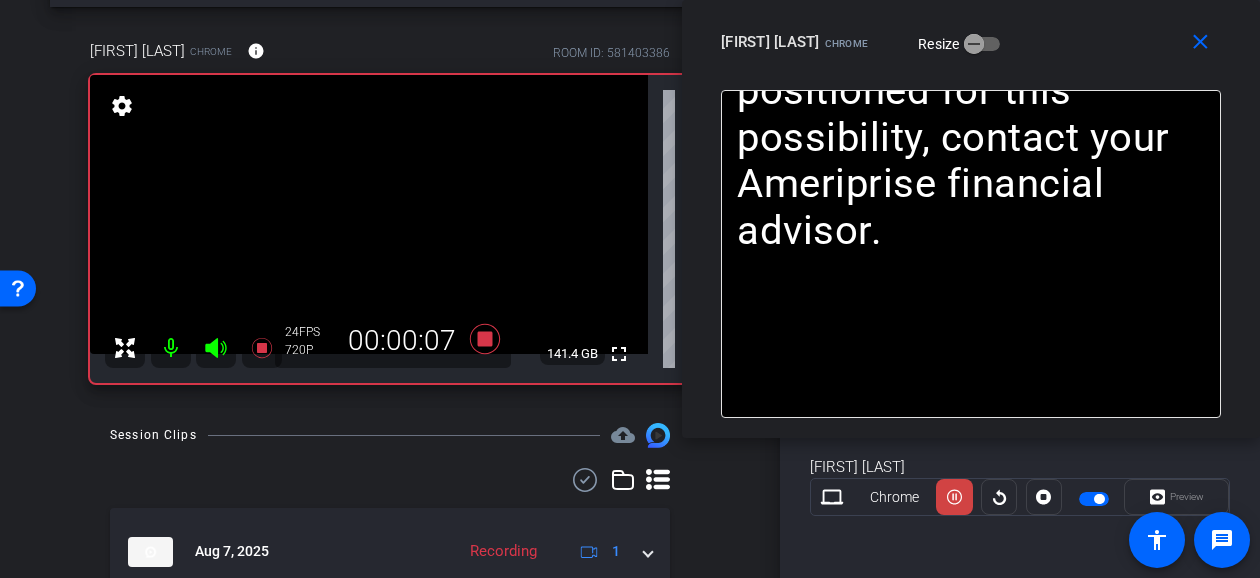 drag, startPoint x: 664, startPoint y: 137, endPoint x: 1038, endPoint y: 41, distance: 386.12433 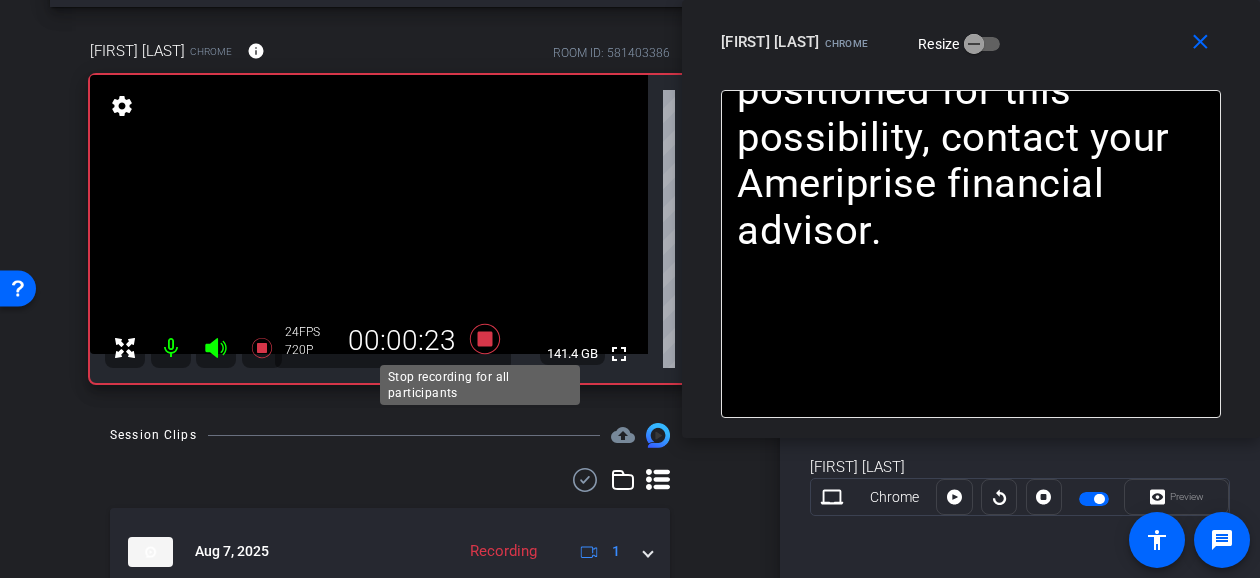 click 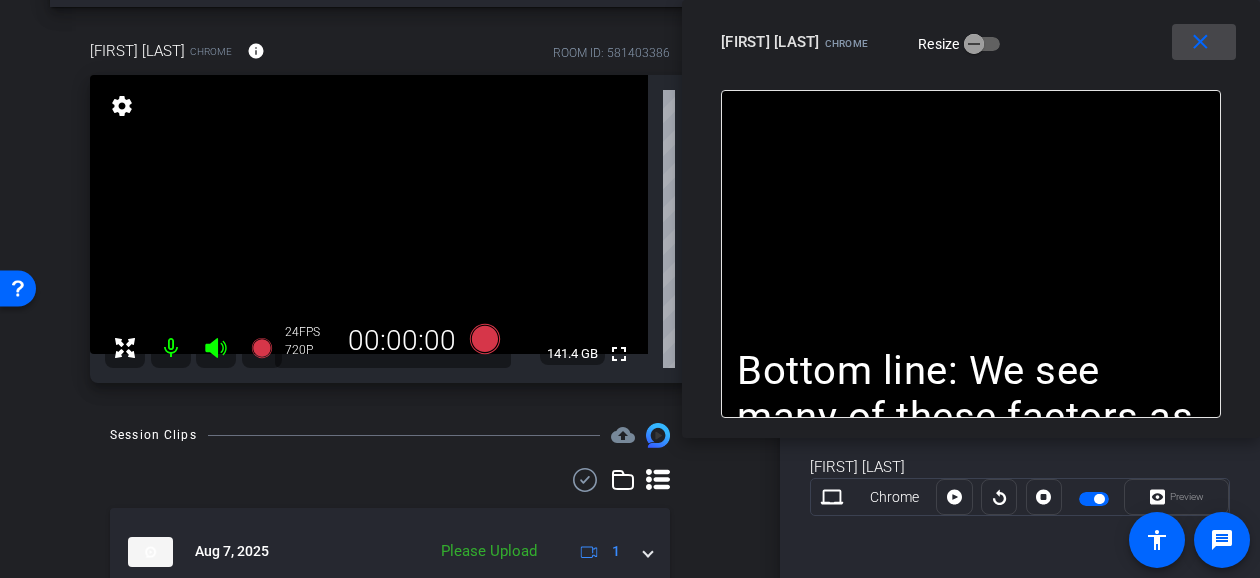click on "close" at bounding box center (1200, 42) 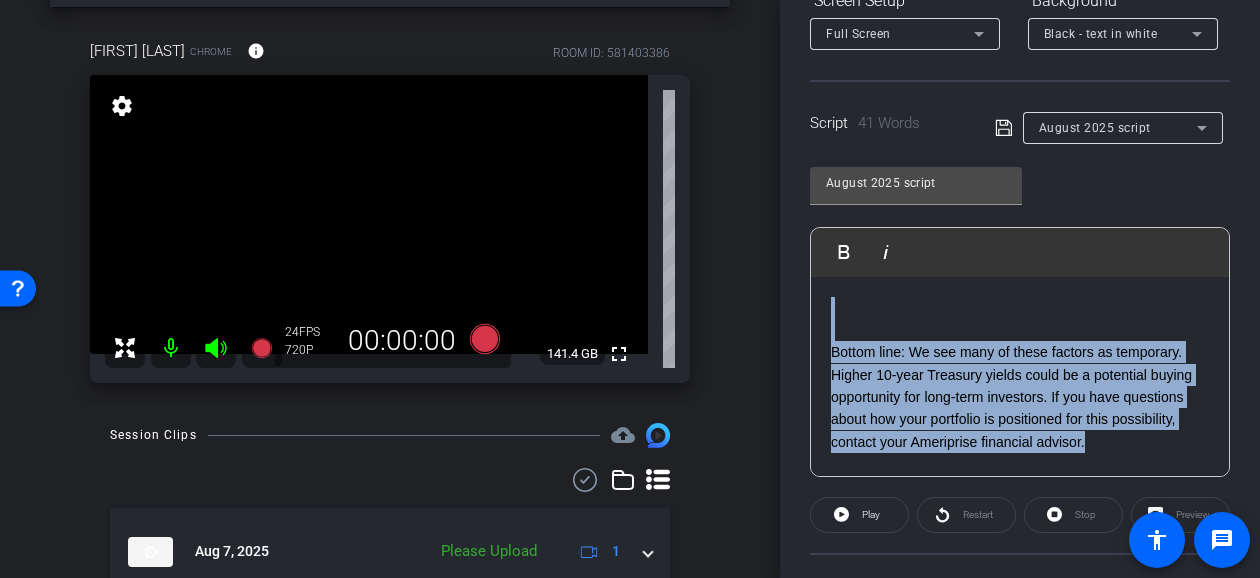 drag, startPoint x: 1120, startPoint y: 262, endPoint x: 687, endPoint y: -1, distance: 506.61426 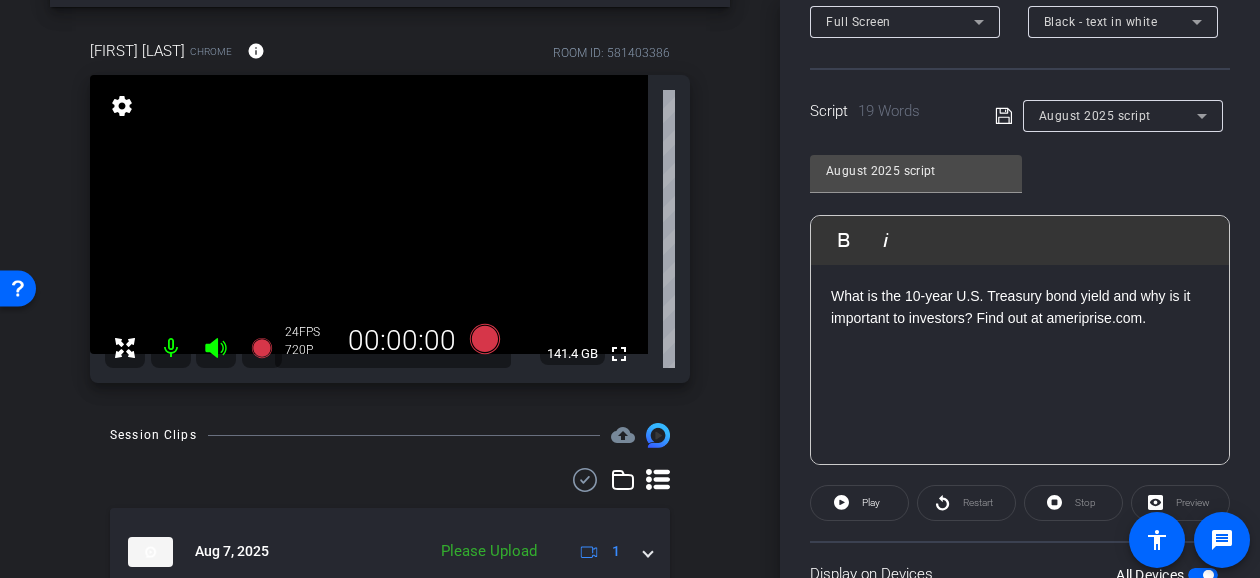 scroll, scrollTop: 411, scrollLeft: 0, axis: vertical 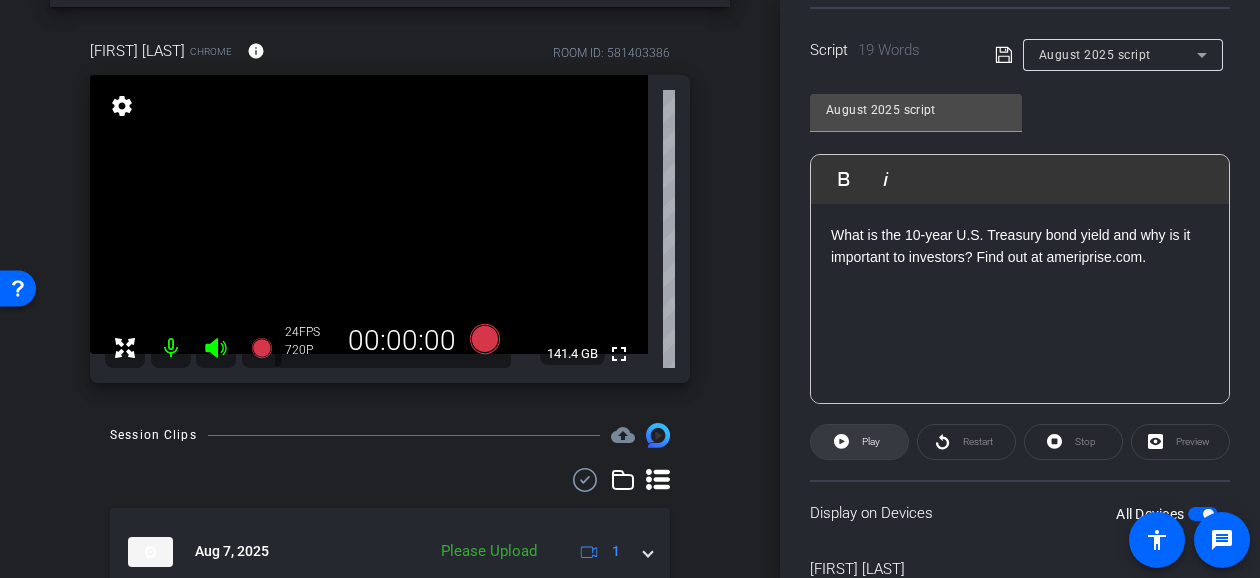 click on "Play" 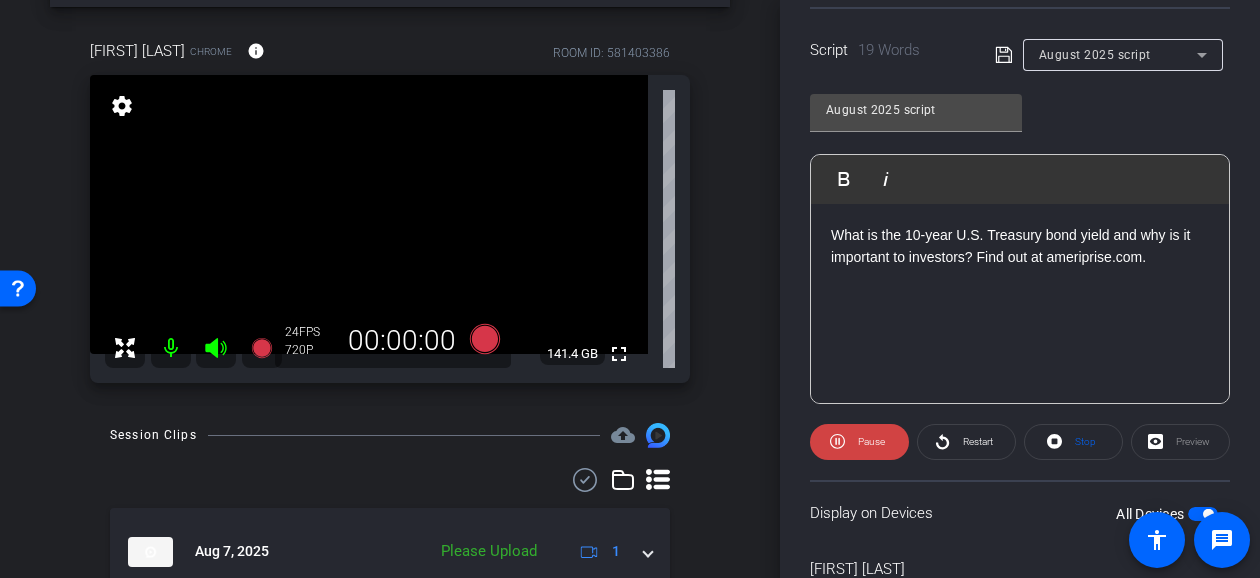scroll, scrollTop: 511, scrollLeft: 0, axis: vertical 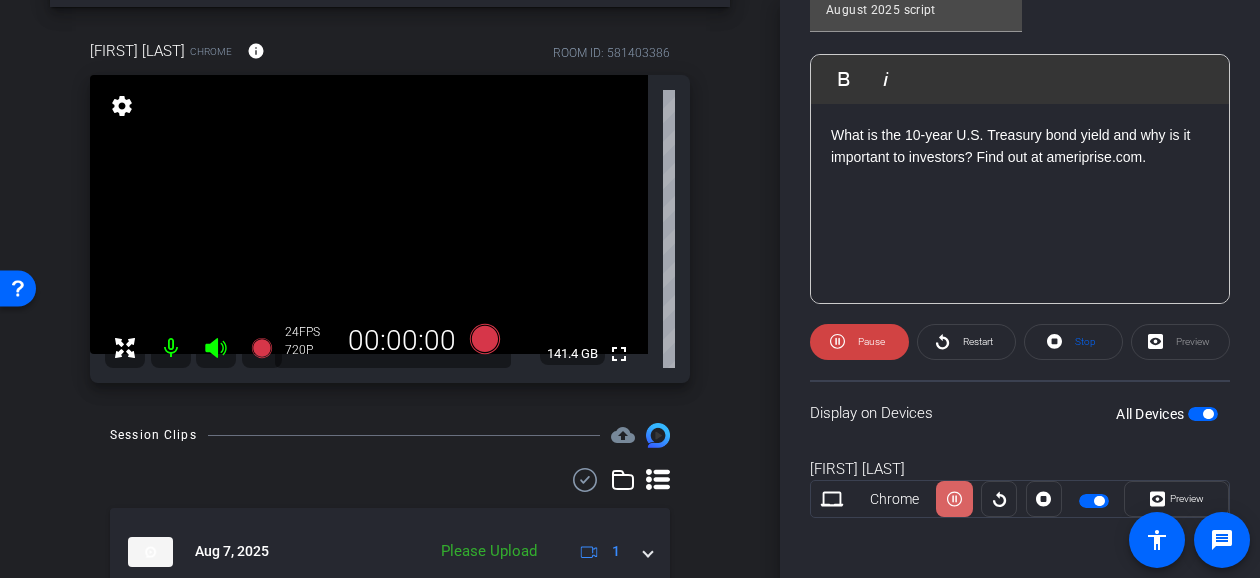 click 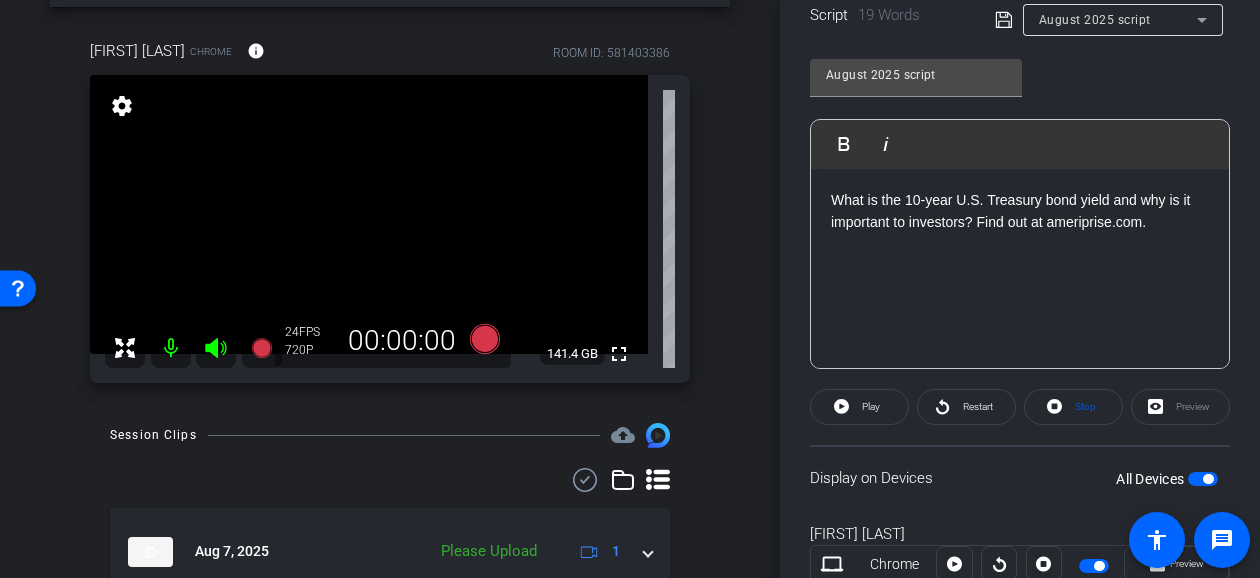 scroll, scrollTop: 511, scrollLeft: 0, axis: vertical 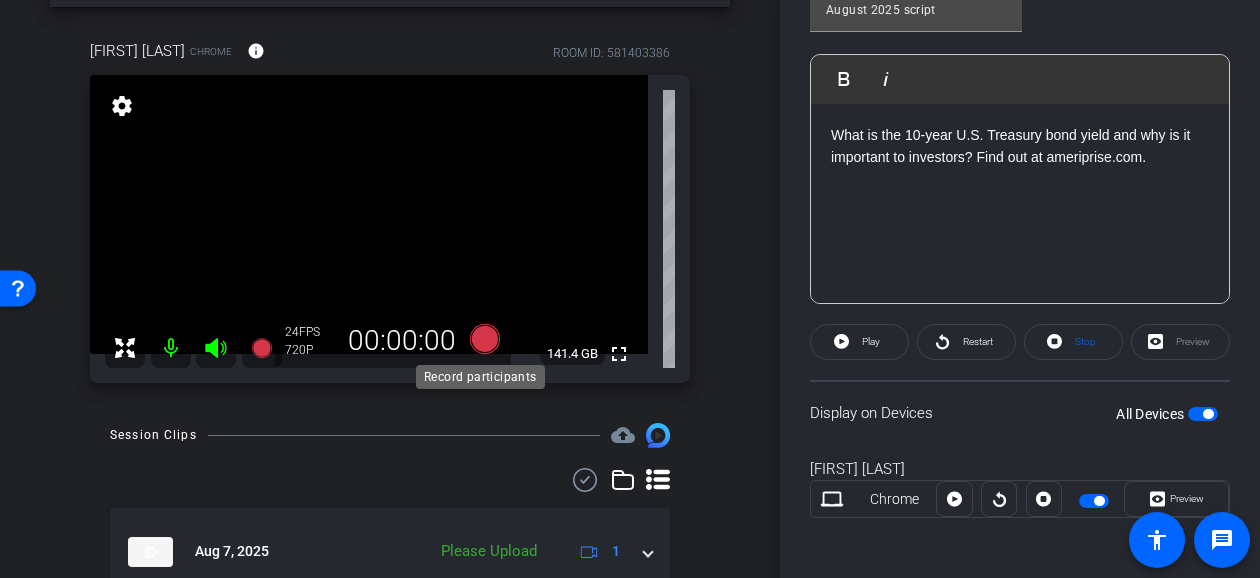 click 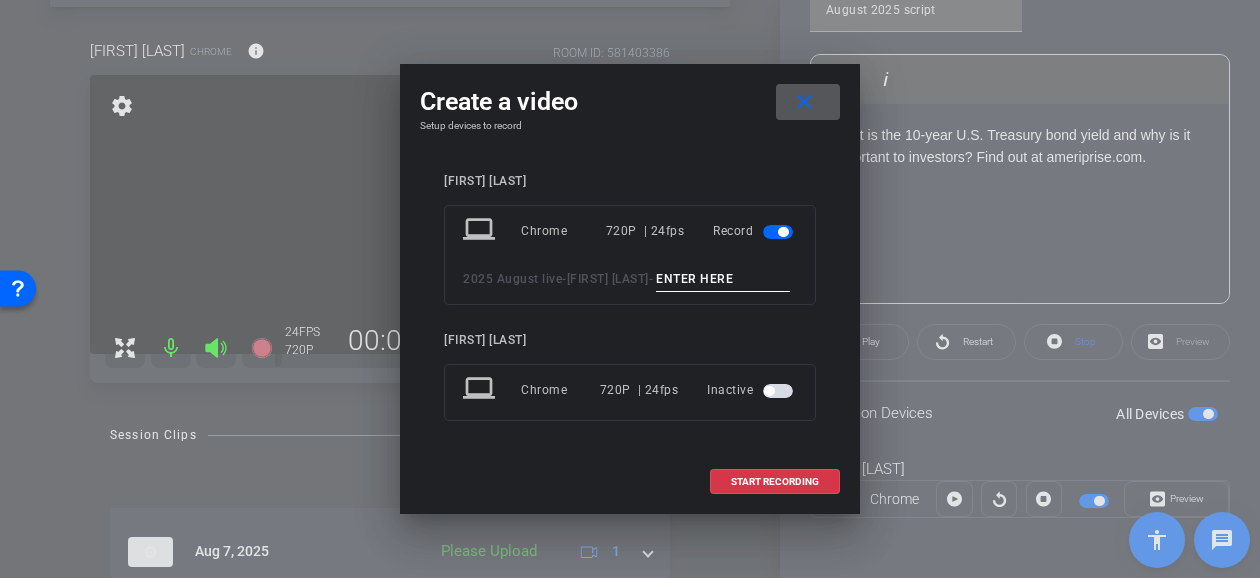 click at bounding box center [723, 279] 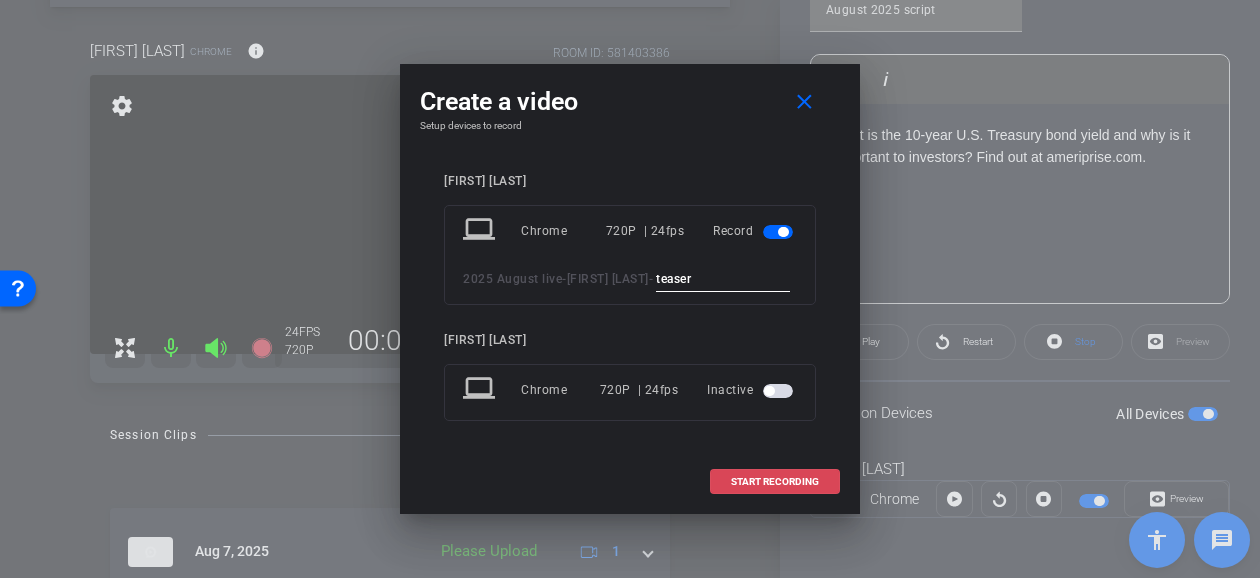 type on "teaser" 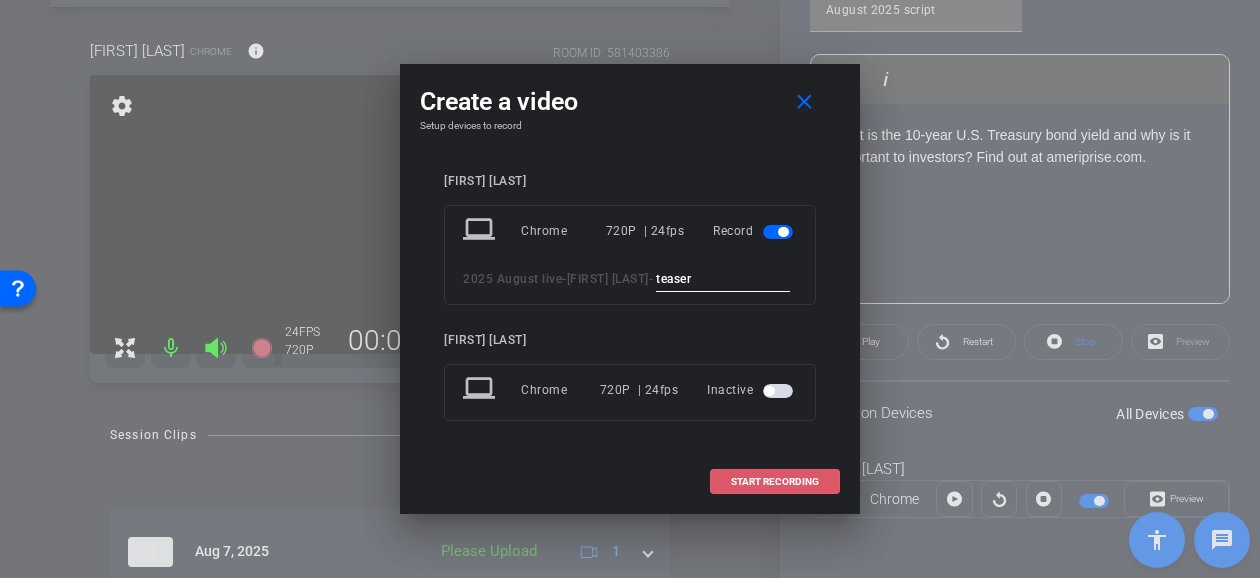 click on "START RECORDING" at bounding box center (775, 482) 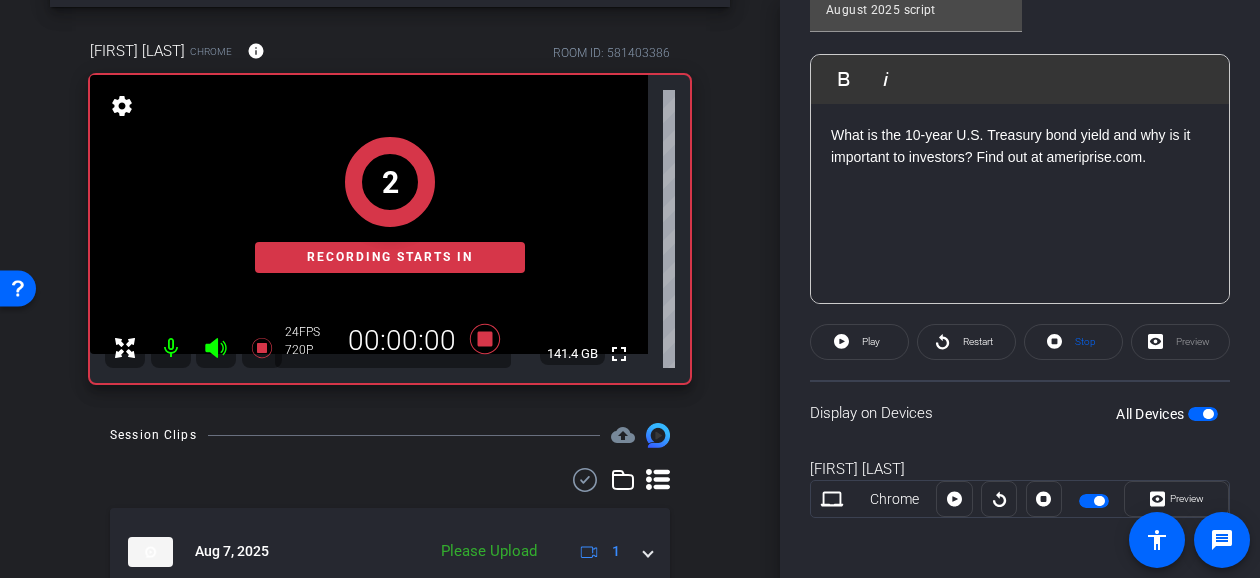 scroll, scrollTop: 513, scrollLeft: 0, axis: vertical 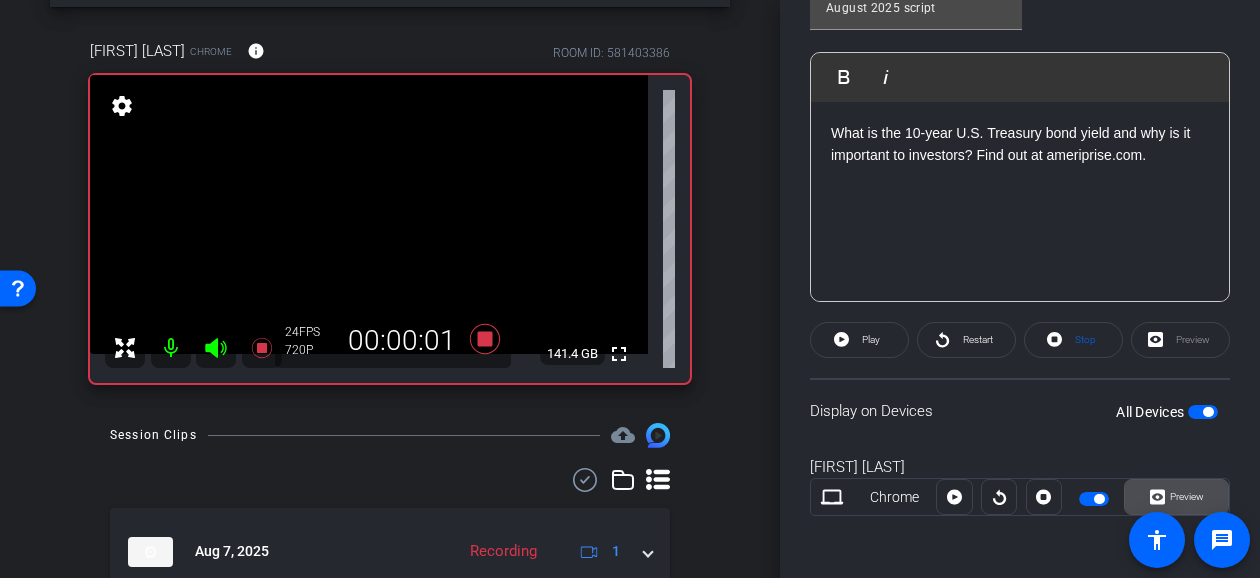 click on "Preview" 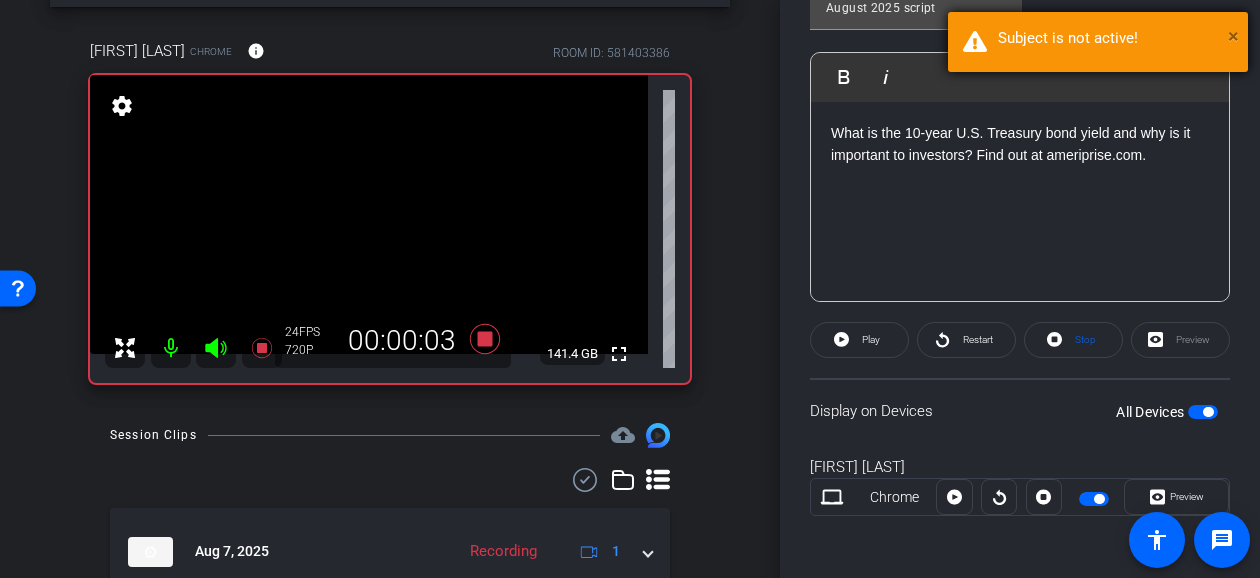 click on "×" at bounding box center [1233, 36] 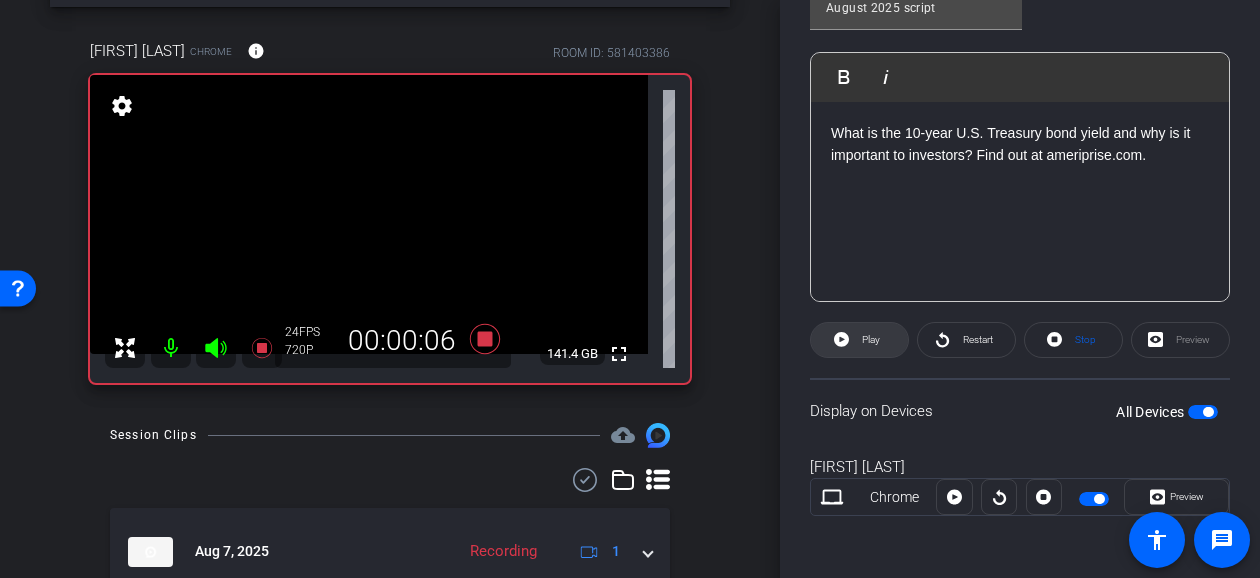 click on "Play" 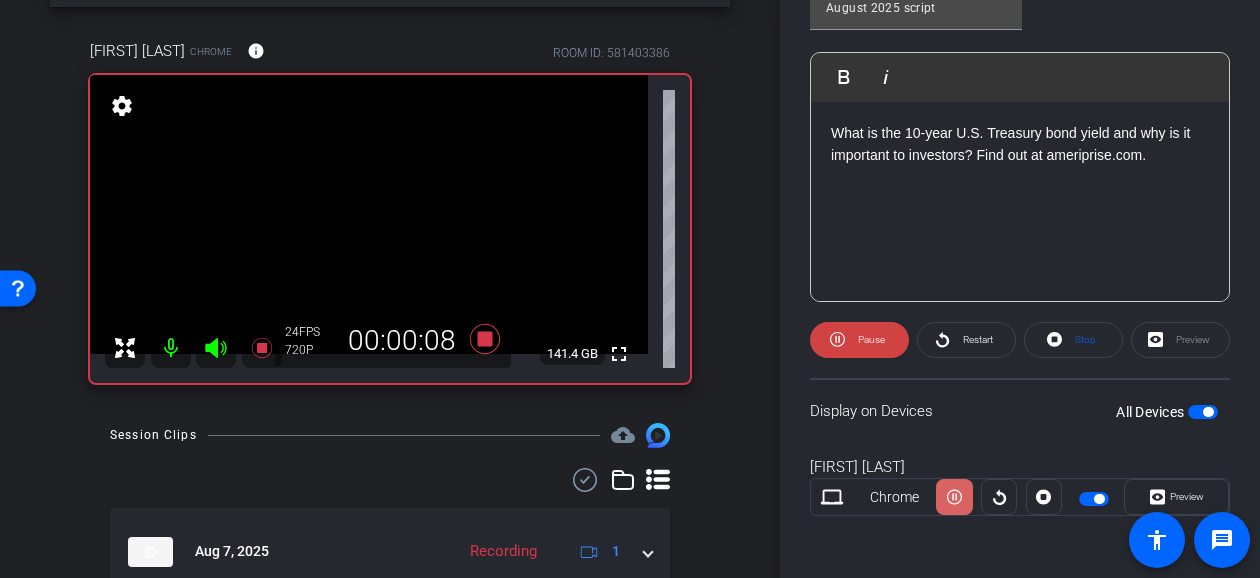 click 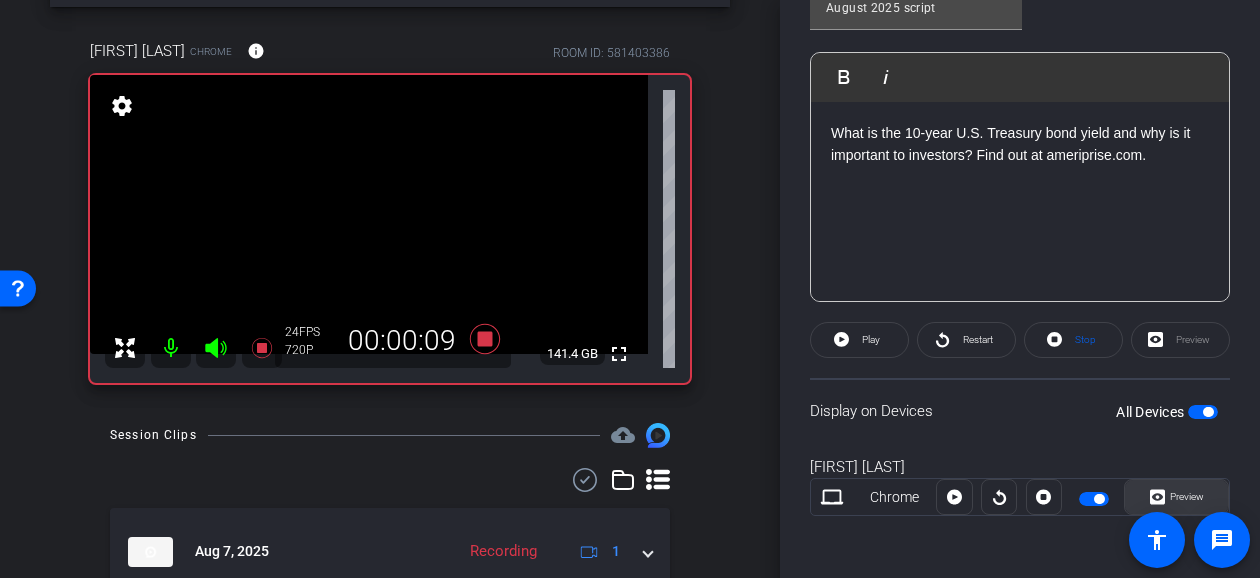 click on "Preview" 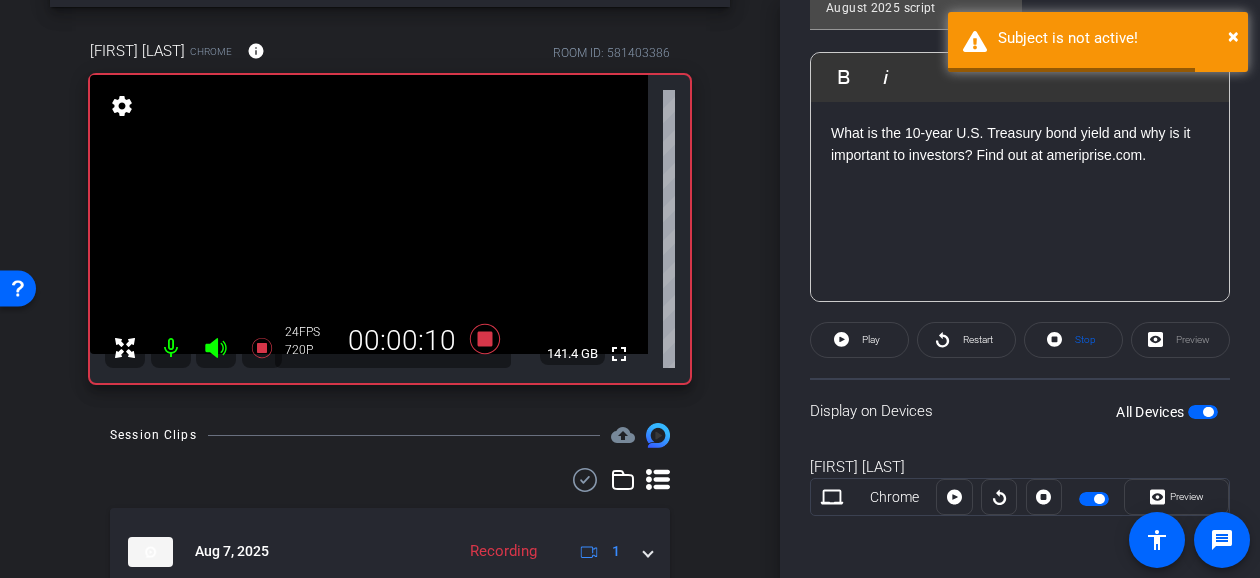 click on "Preview" 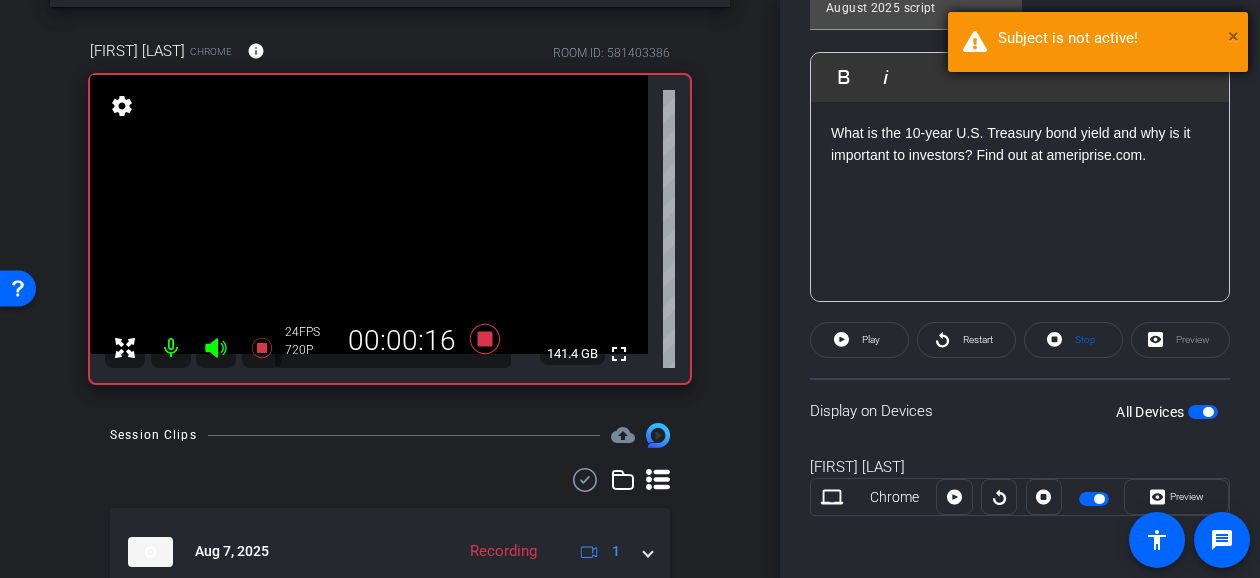 click on "×" at bounding box center (1233, 36) 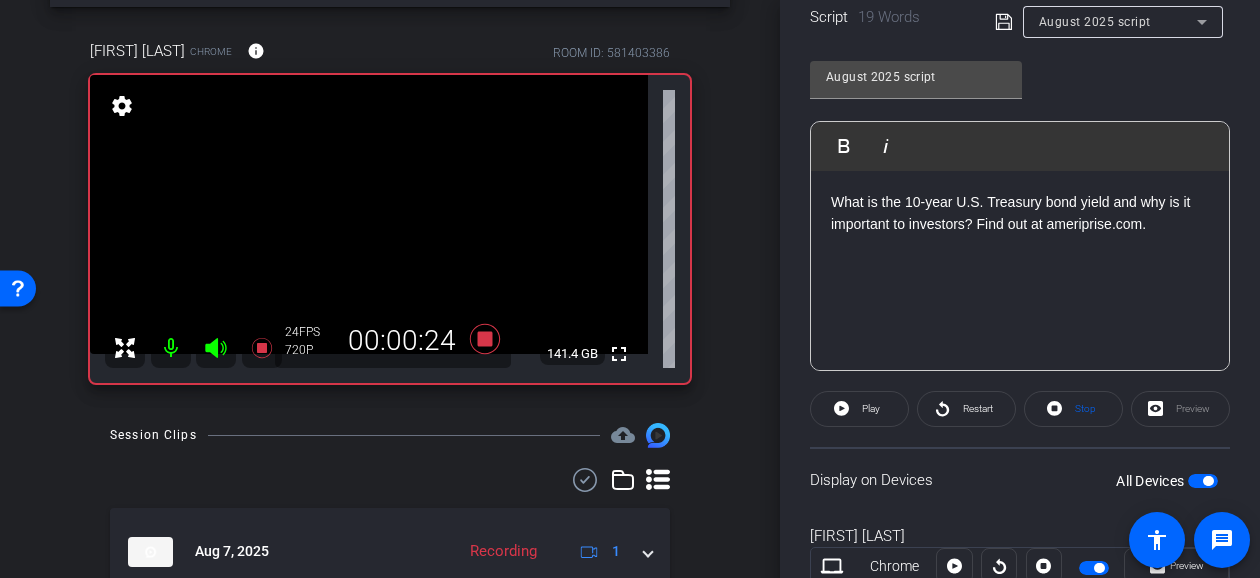 scroll, scrollTop: 413, scrollLeft: 0, axis: vertical 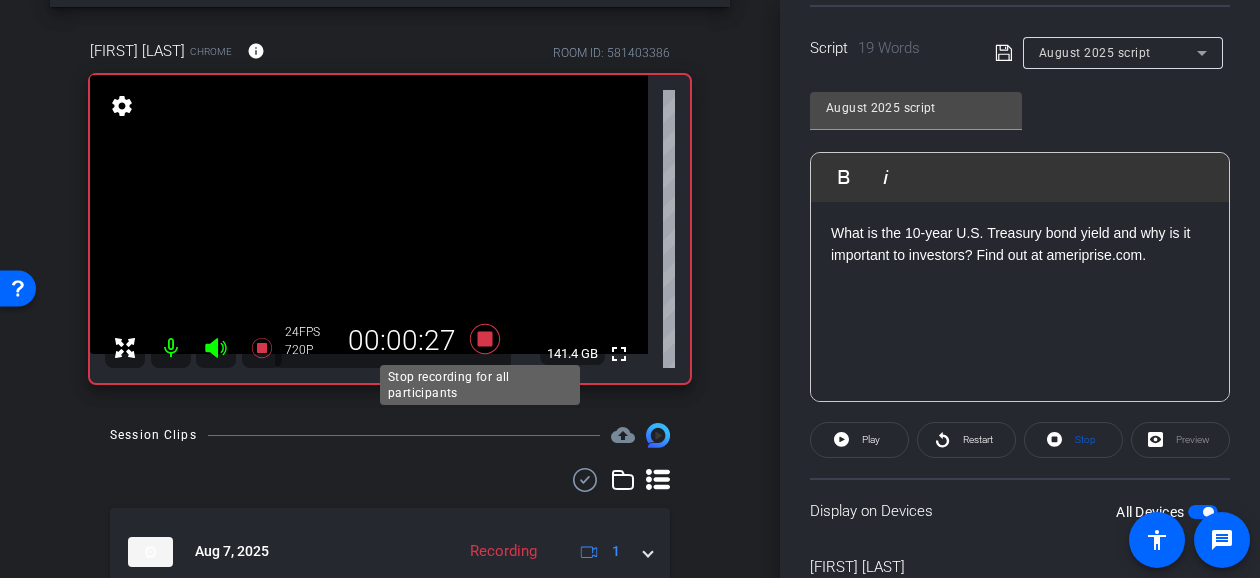 click 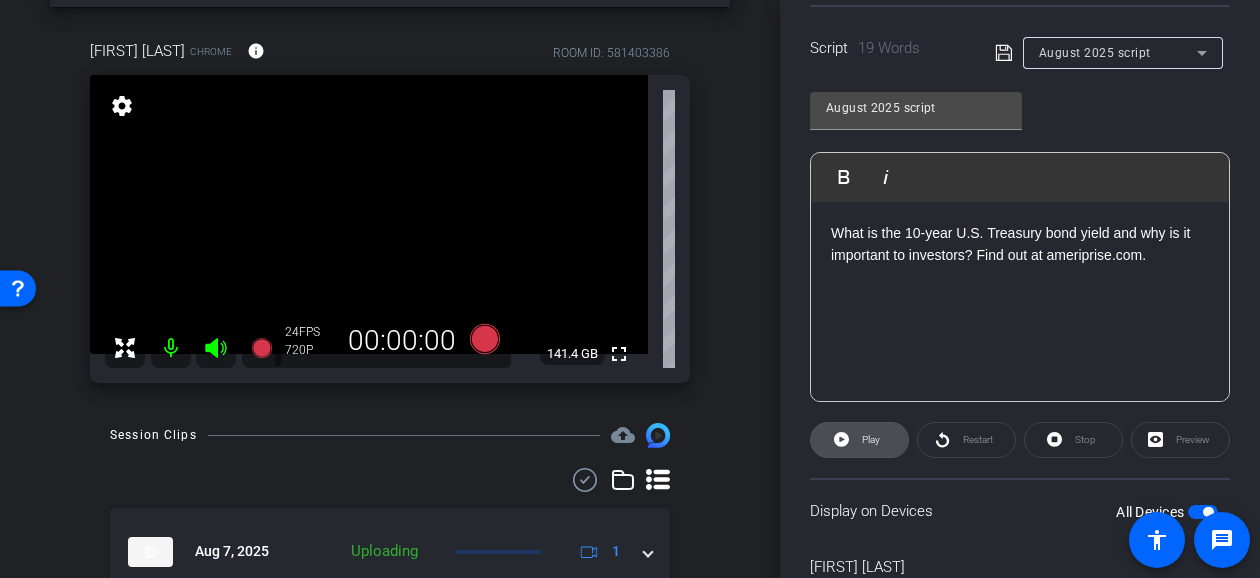 click 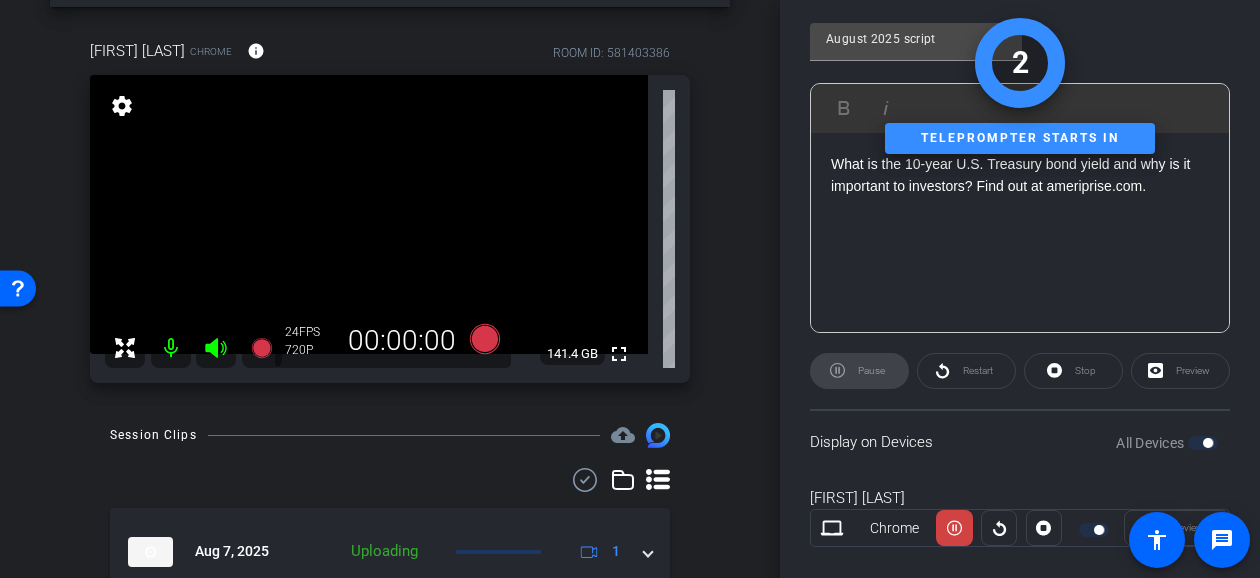 scroll, scrollTop: 513, scrollLeft: 0, axis: vertical 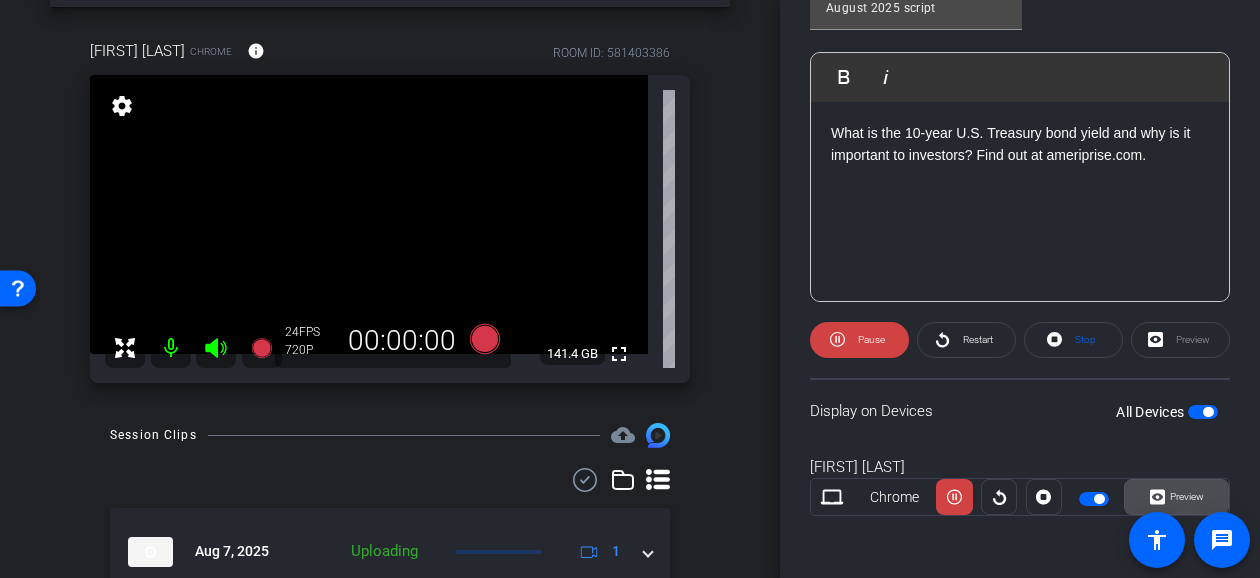 click on "Preview" 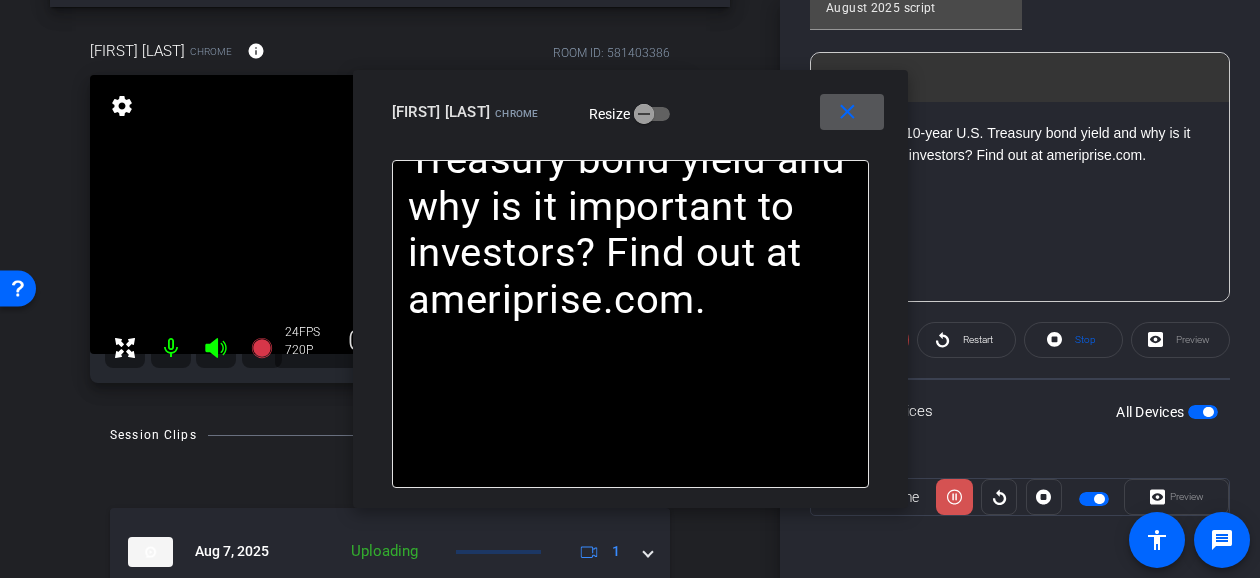 click 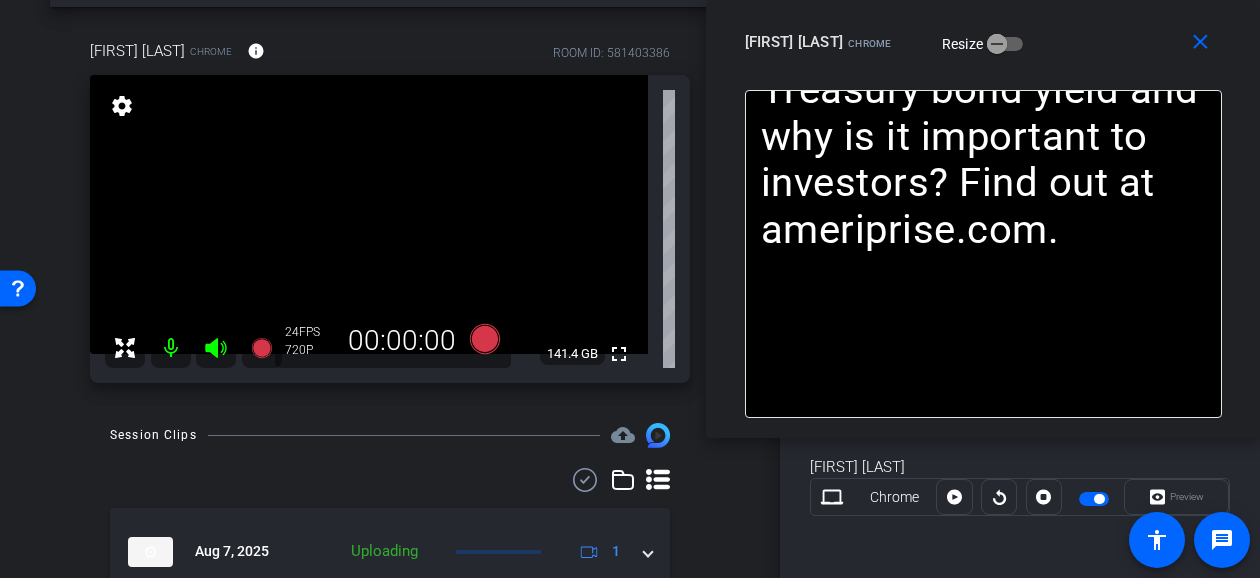 drag, startPoint x: 645, startPoint y: 111, endPoint x: 1015, endPoint y: 6, distance: 384.6102 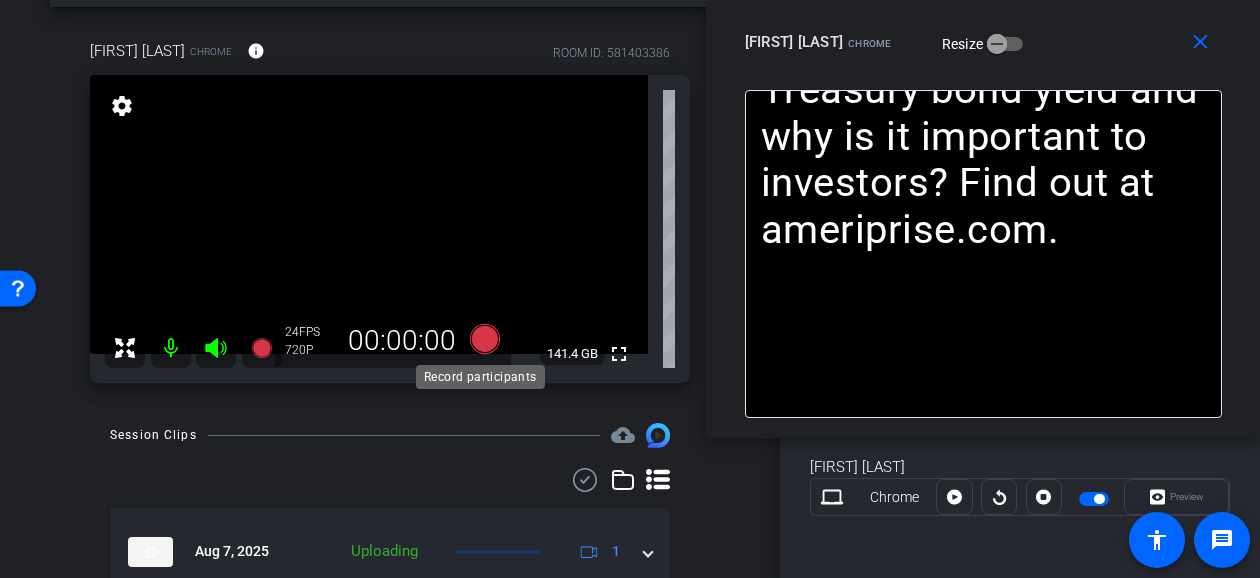 click 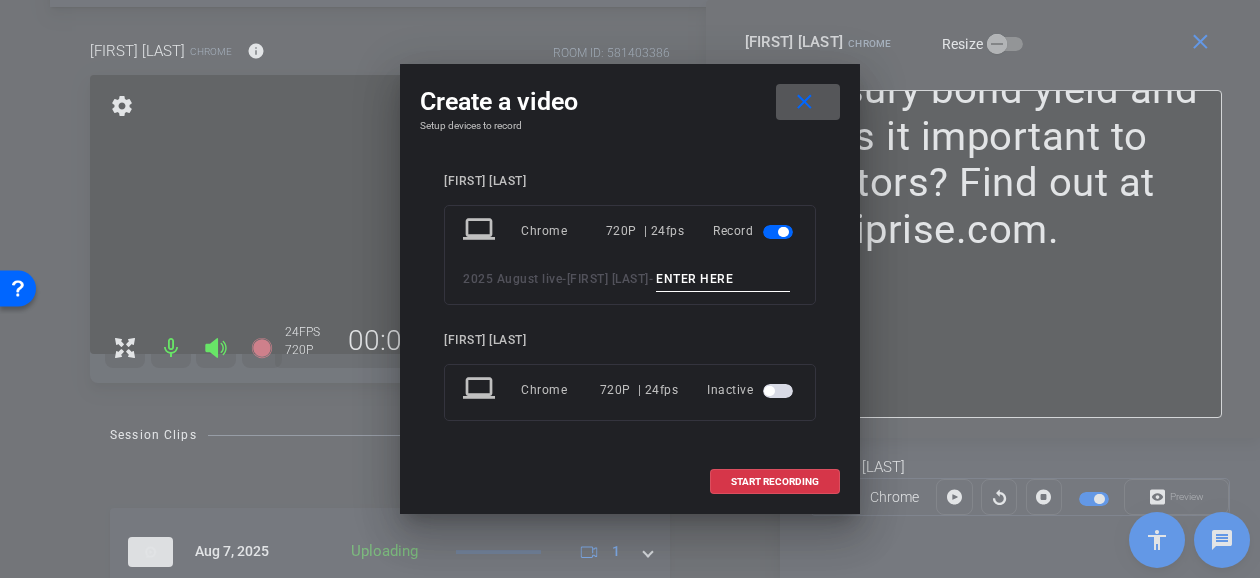 click at bounding box center [723, 279] 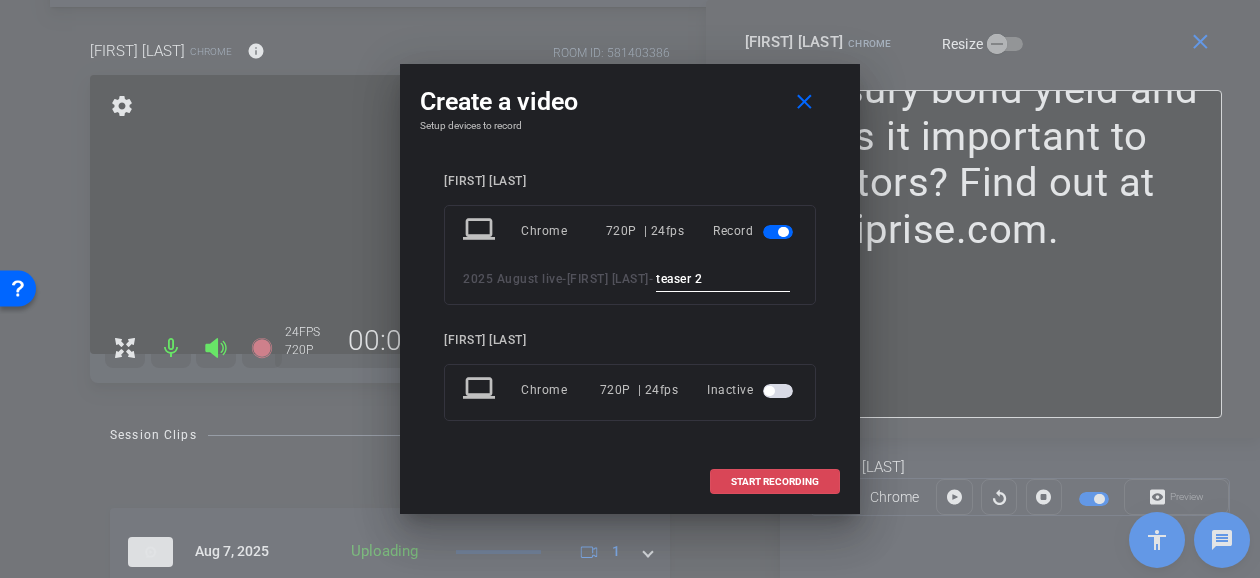 type on "teaser 2" 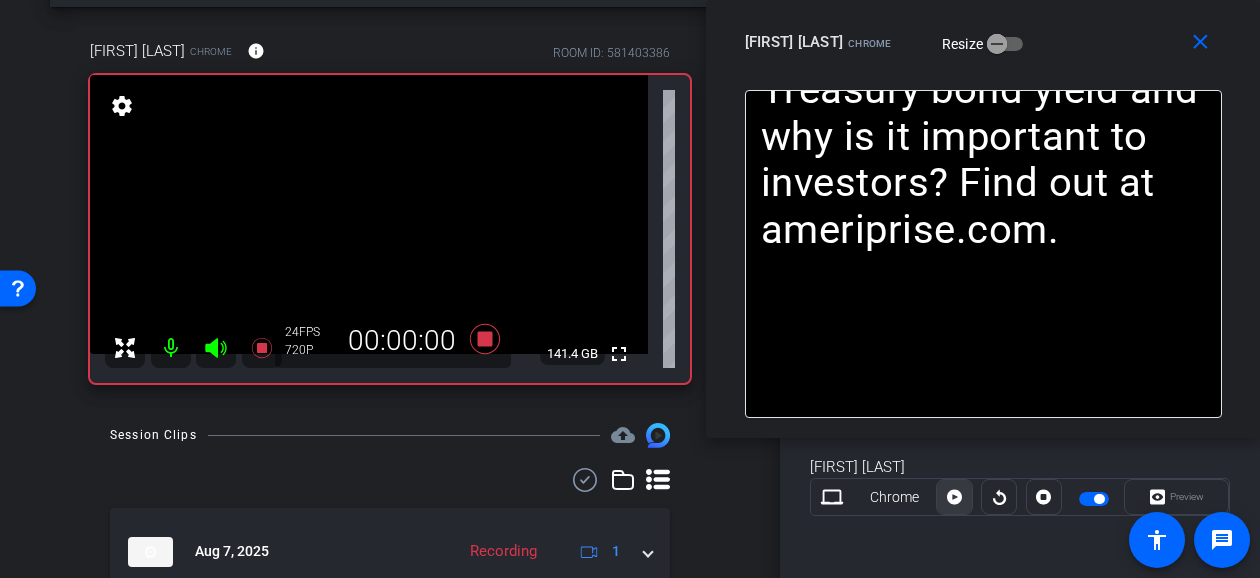 click 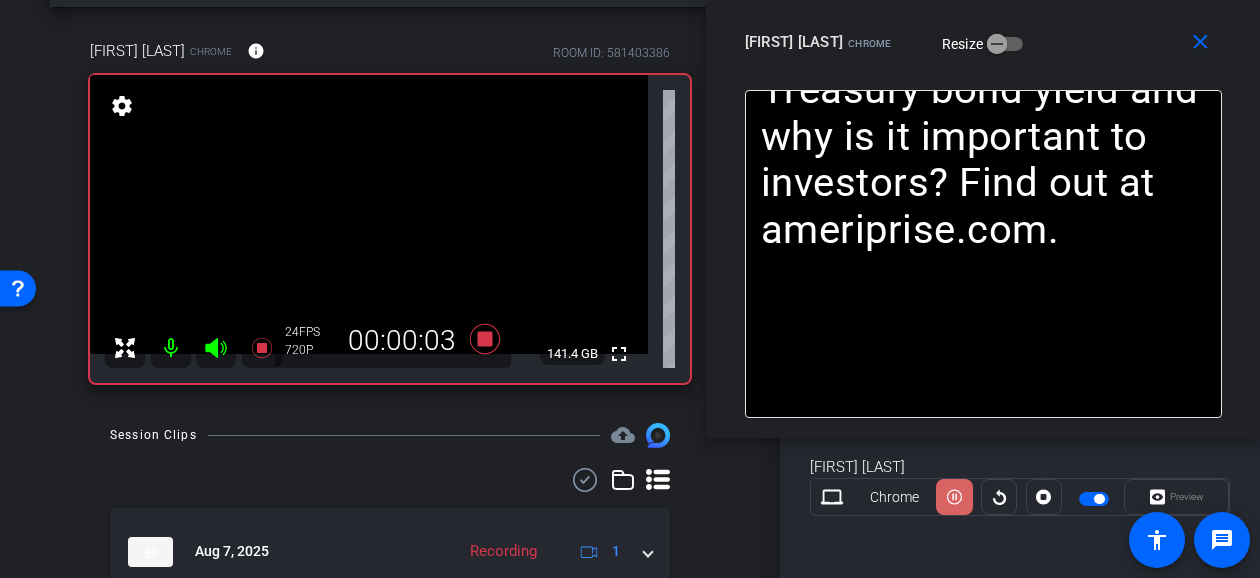 click 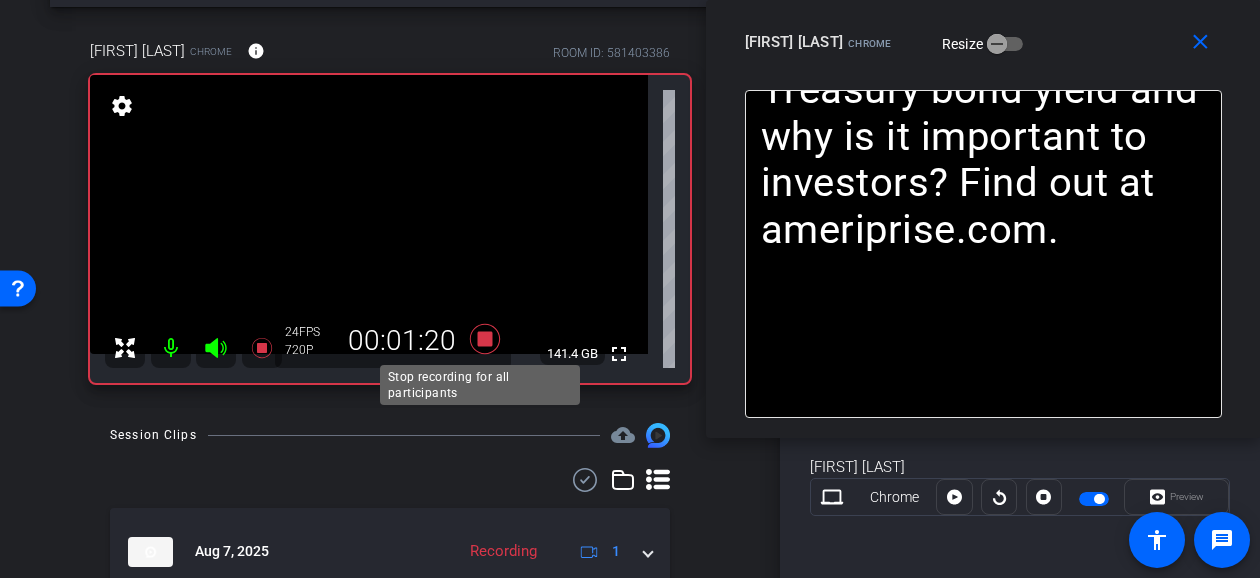 click 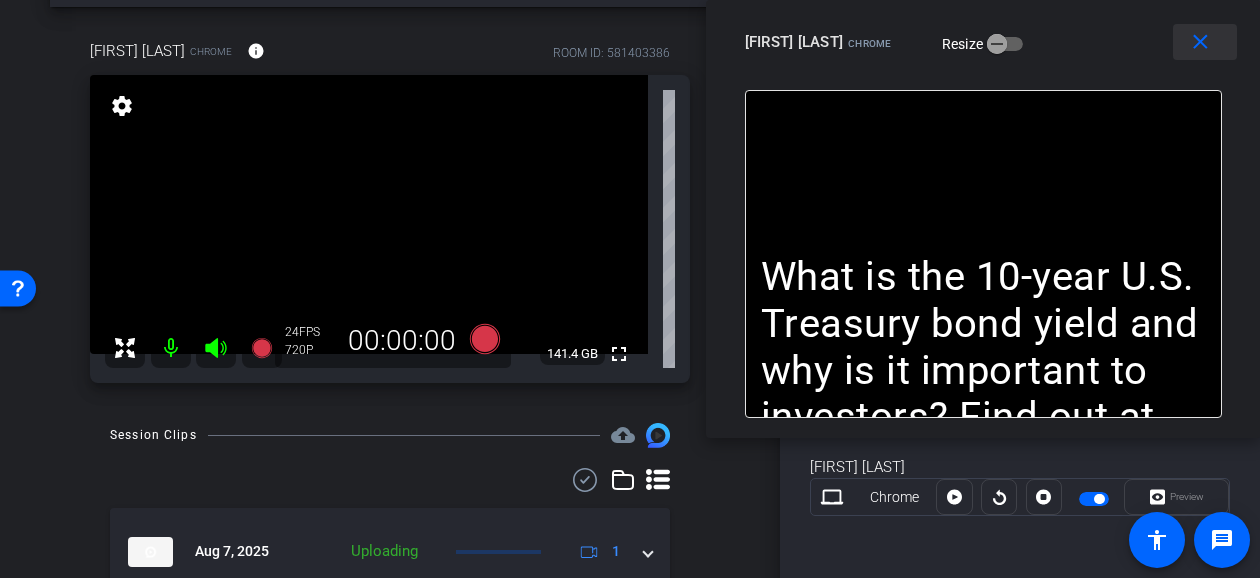 click on "close" at bounding box center (1200, 42) 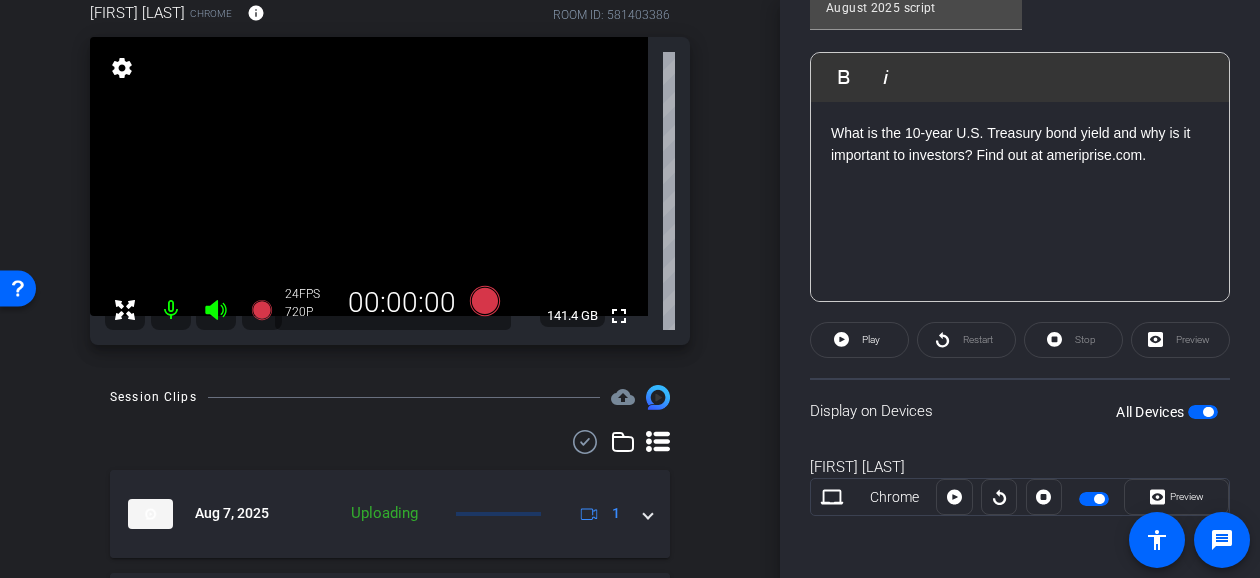 scroll, scrollTop: 0, scrollLeft: 0, axis: both 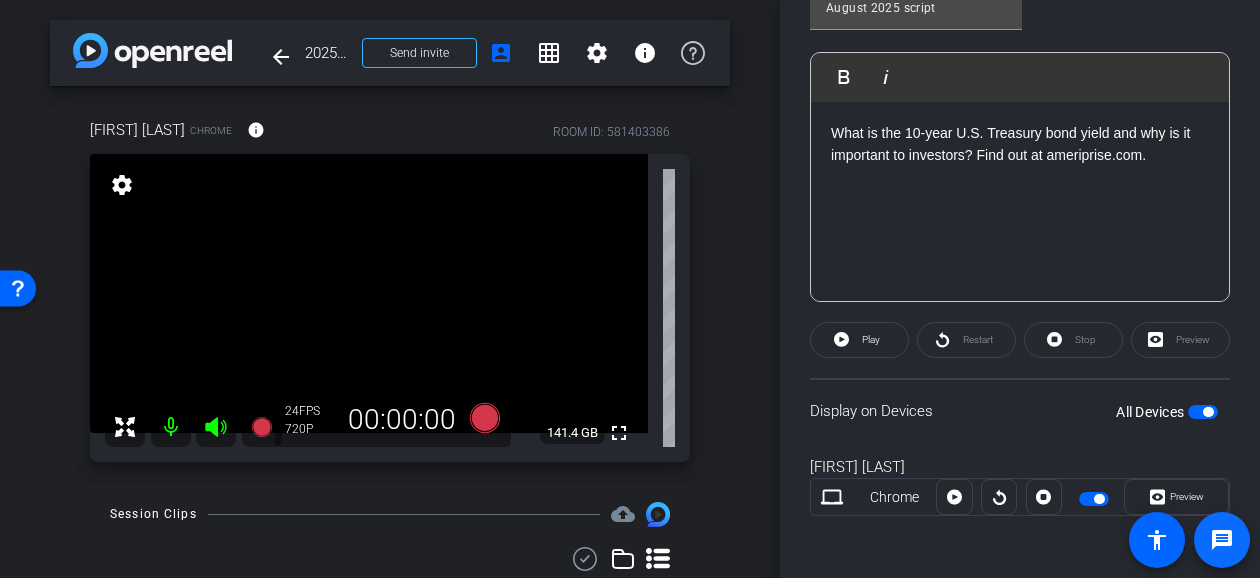 click on "message" 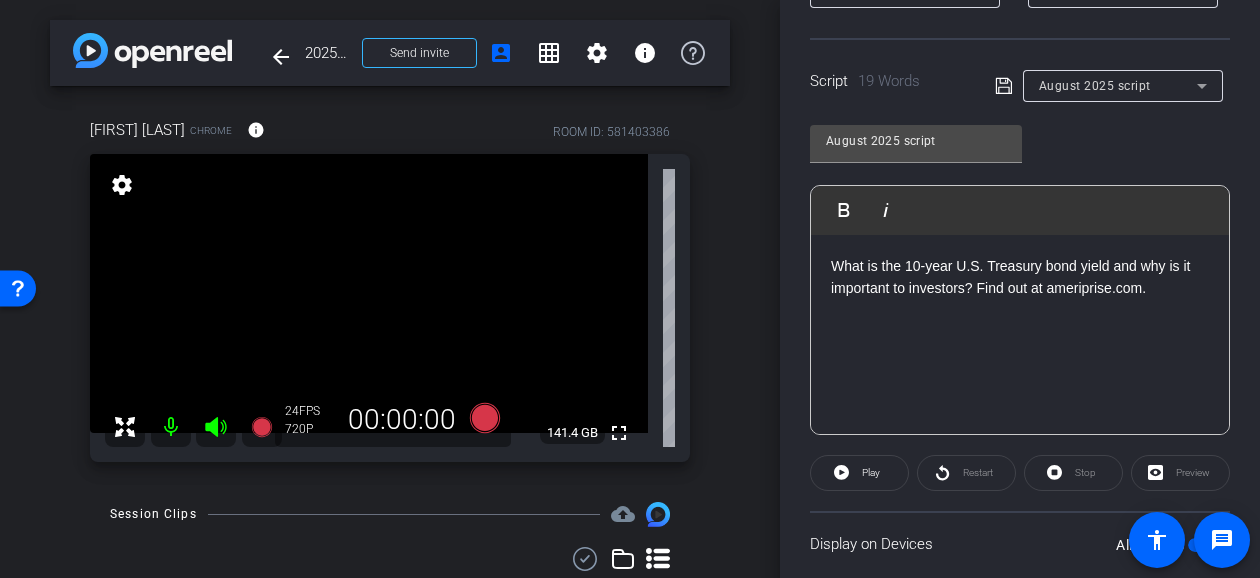 scroll, scrollTop: 513, scrollLeft: 0, axis: vertical 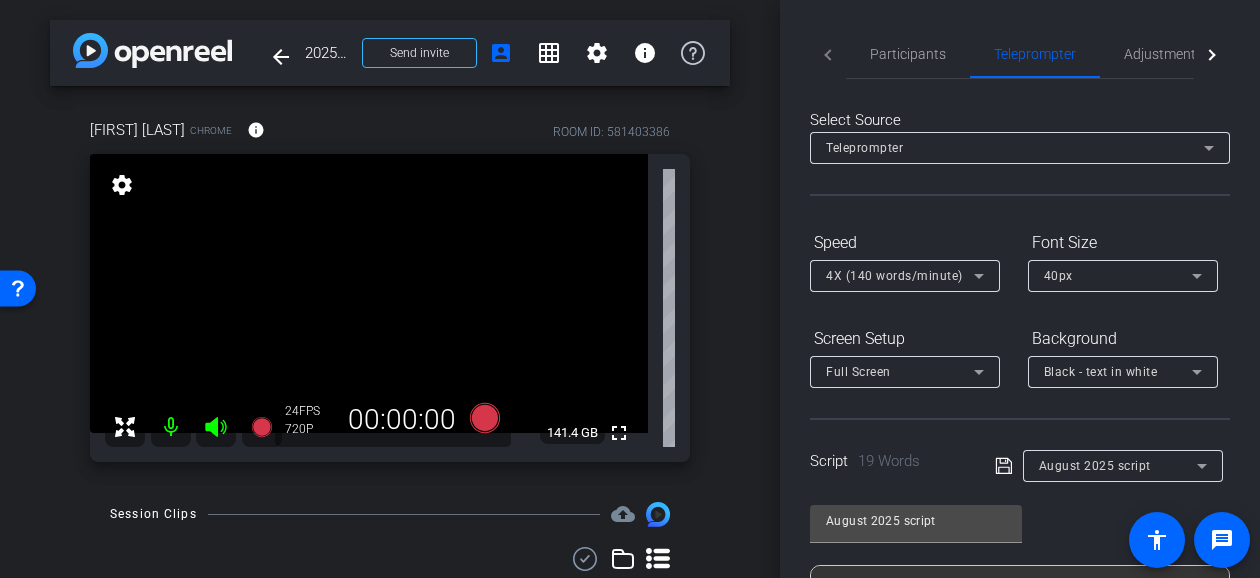 click on "Participants Teleprompter Adjustments Live" 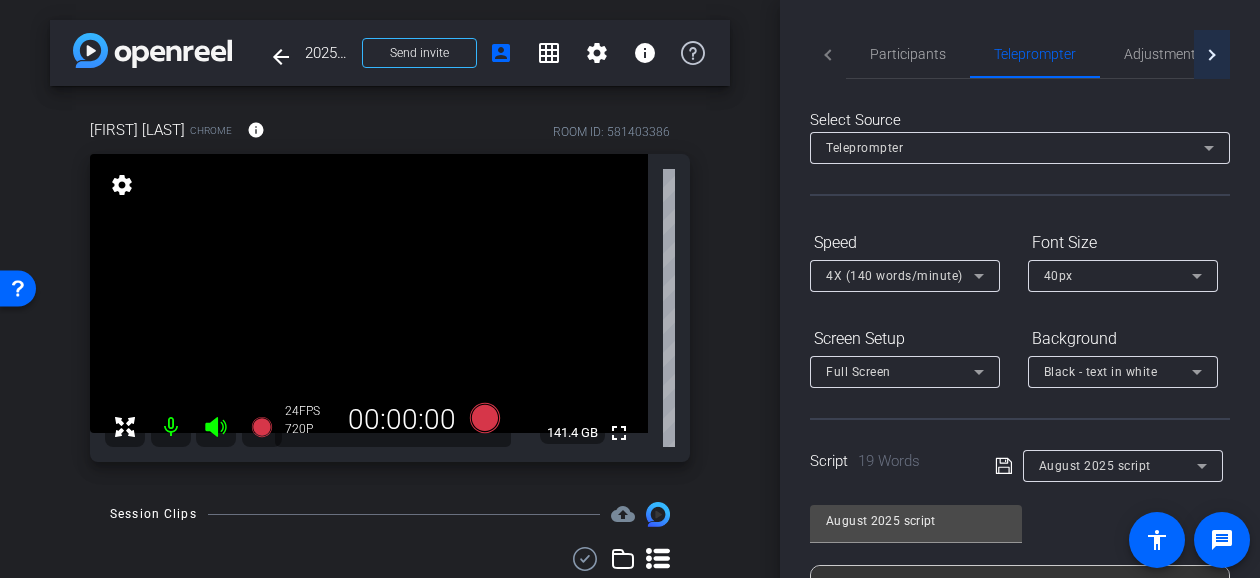 click 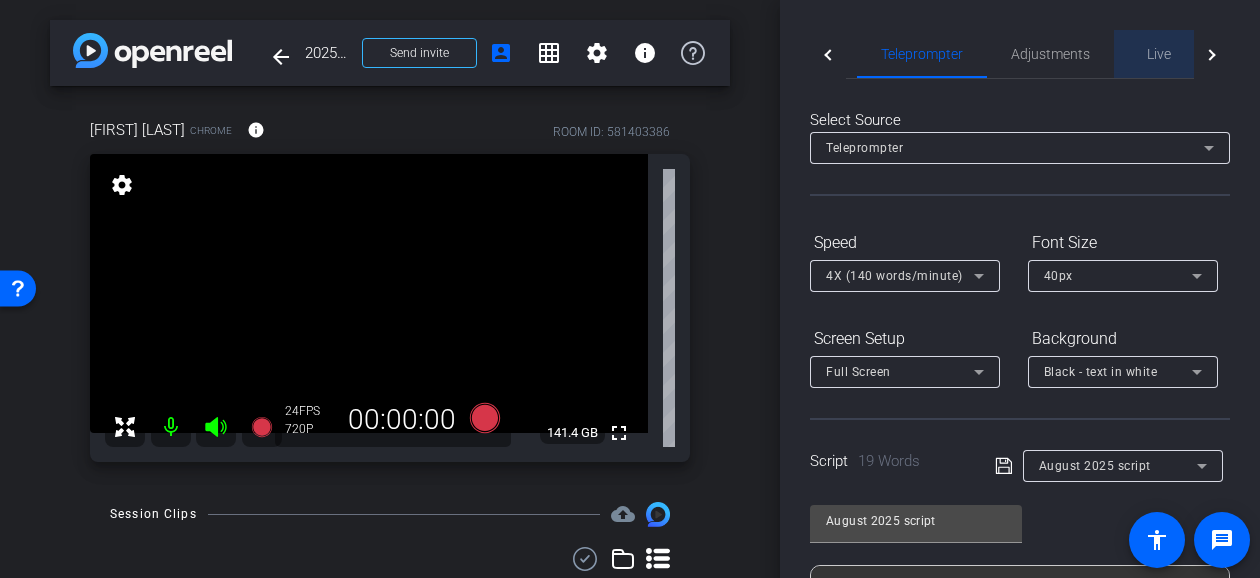 click on "Live" at bounding box center (1159, 54) 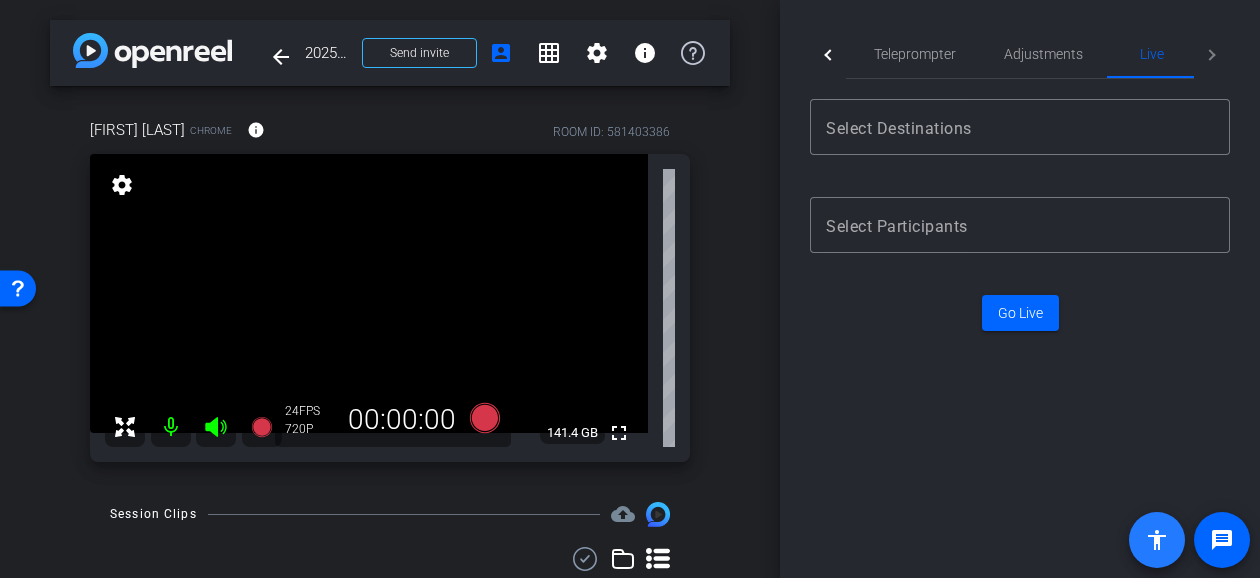 click 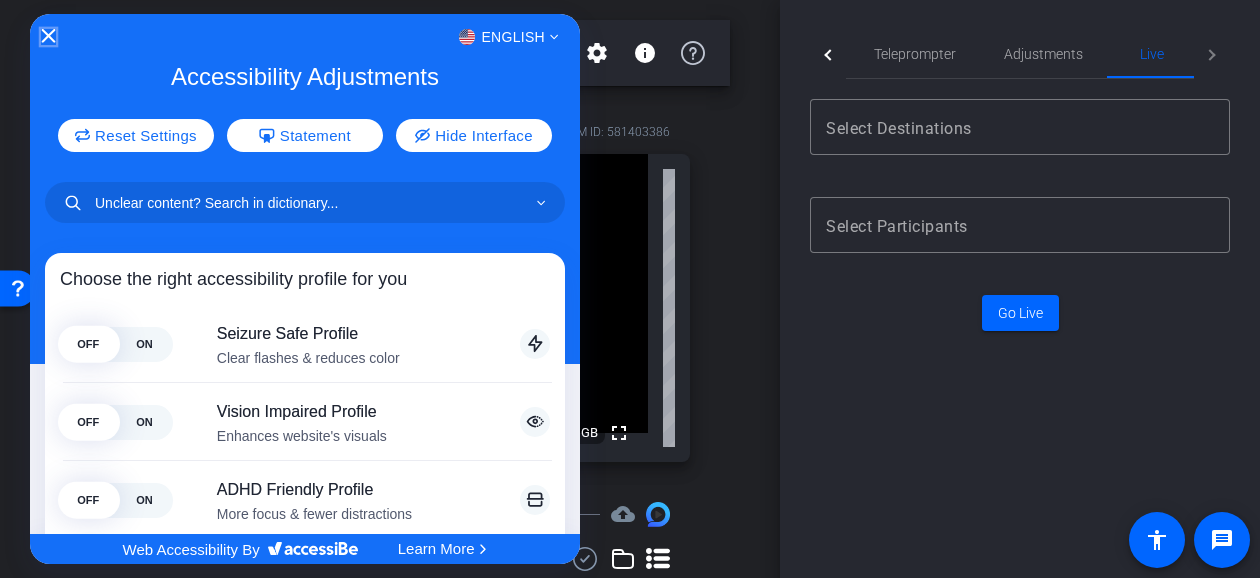 click 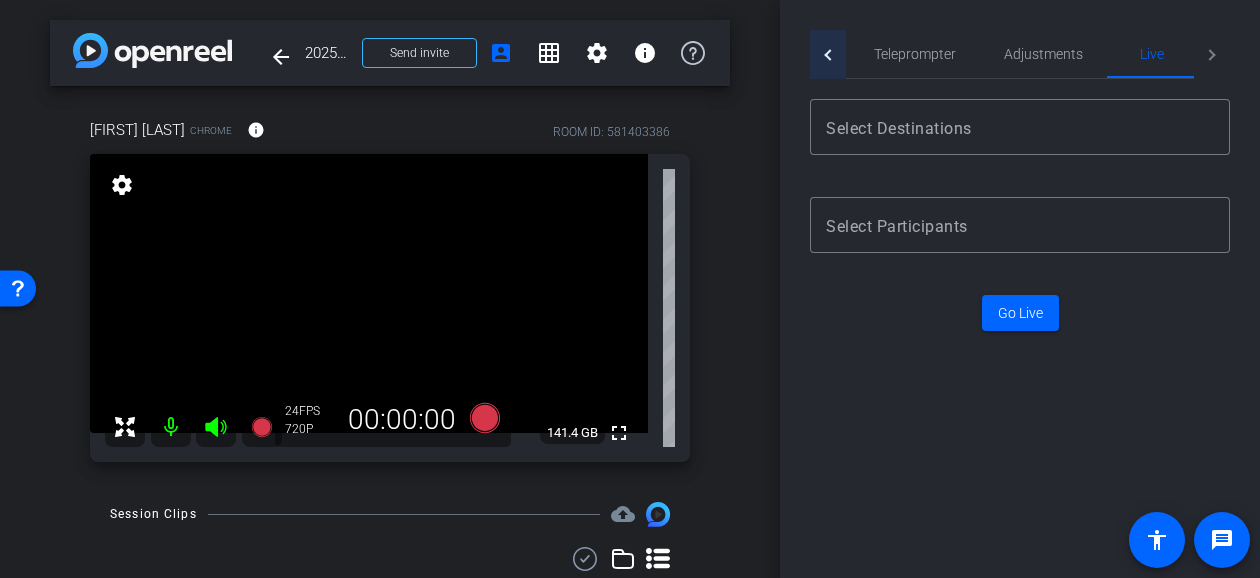 click 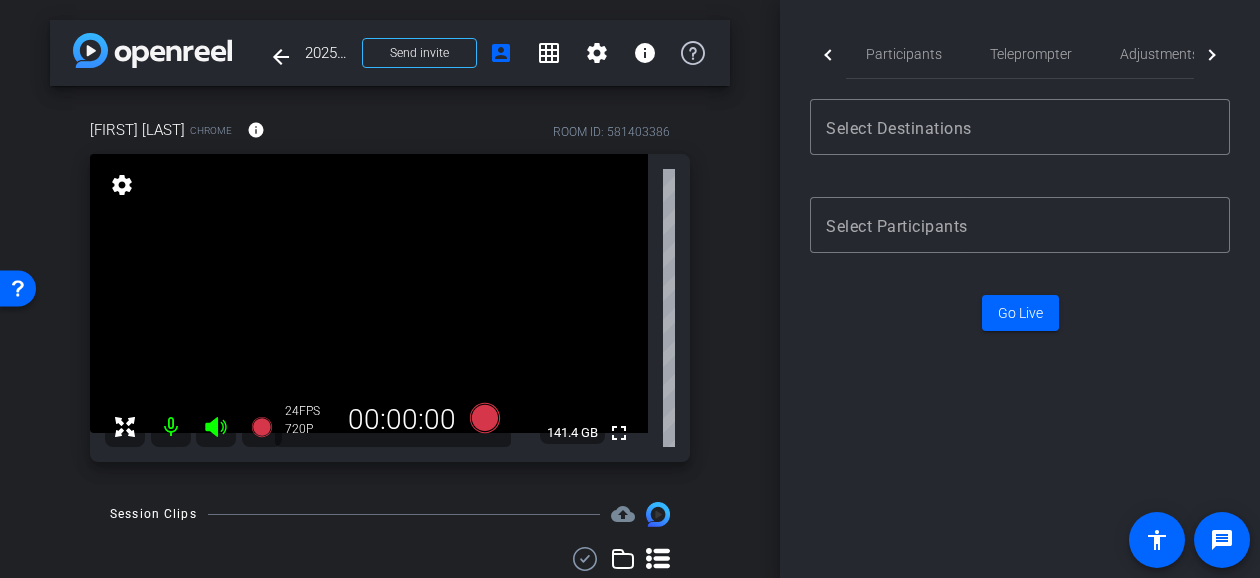 click 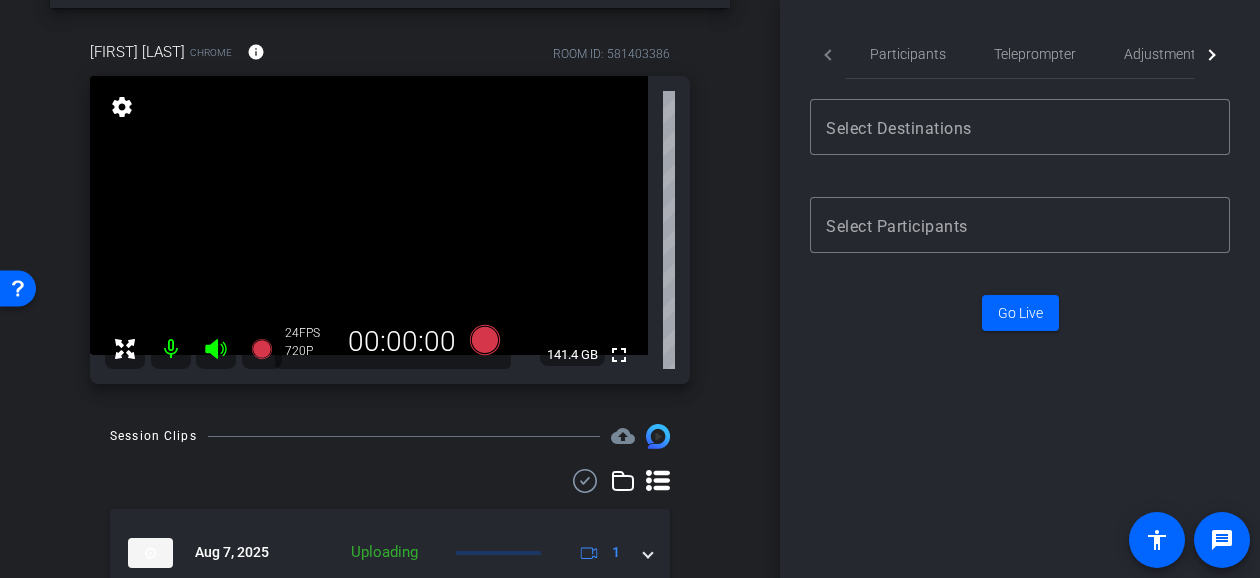scroll, scrollTop: 0, scrollLeft: 0, axis: both 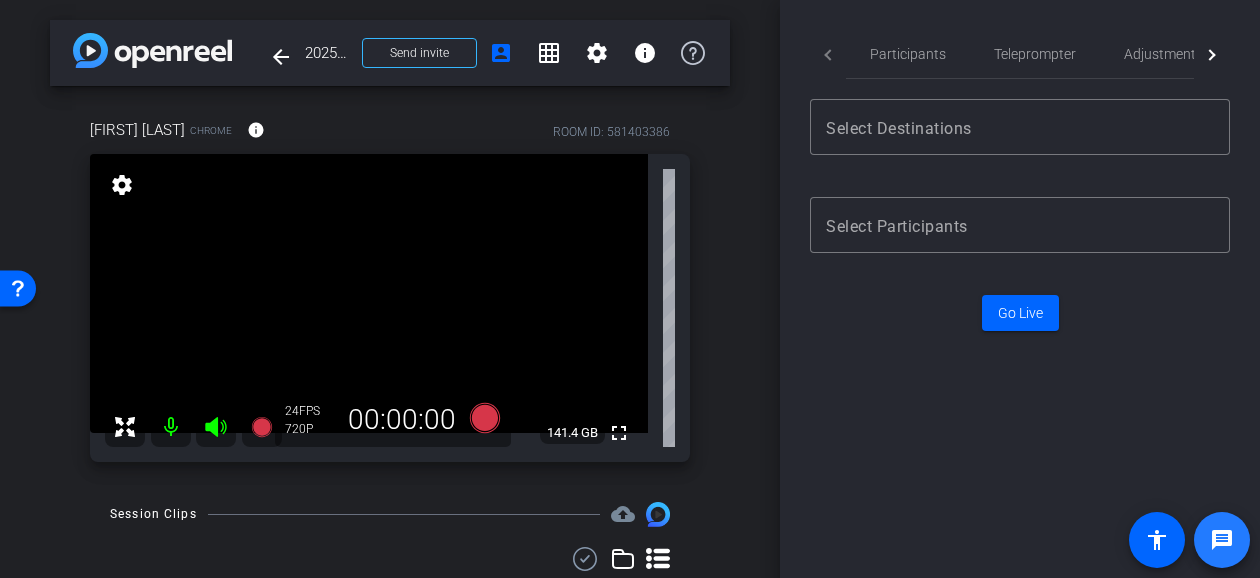 click on "message" 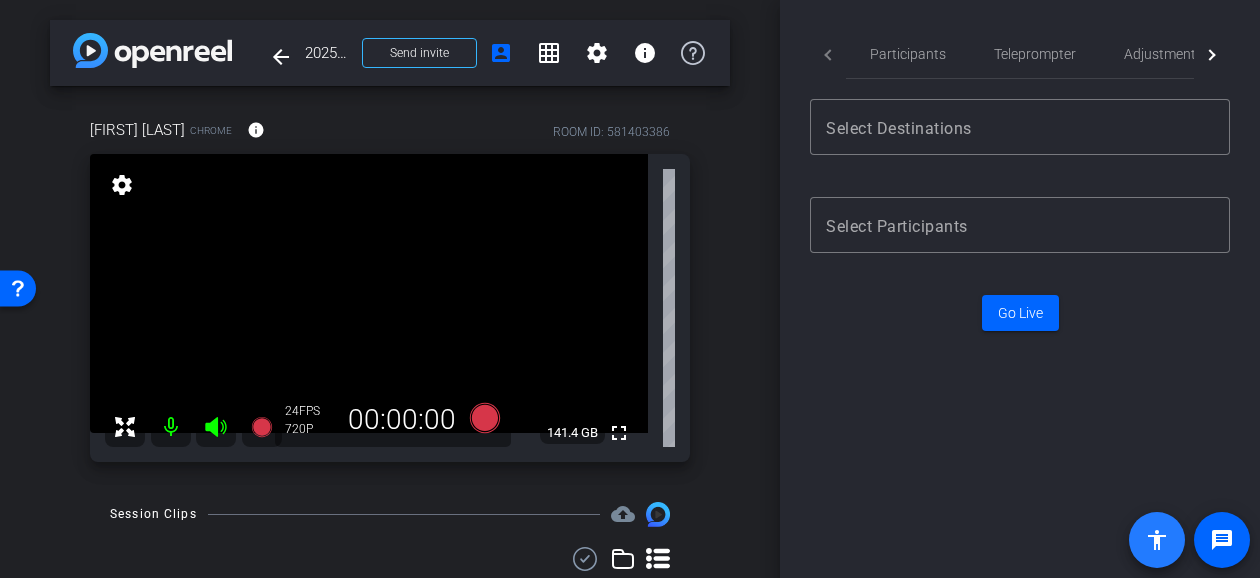 click on "accessibility" 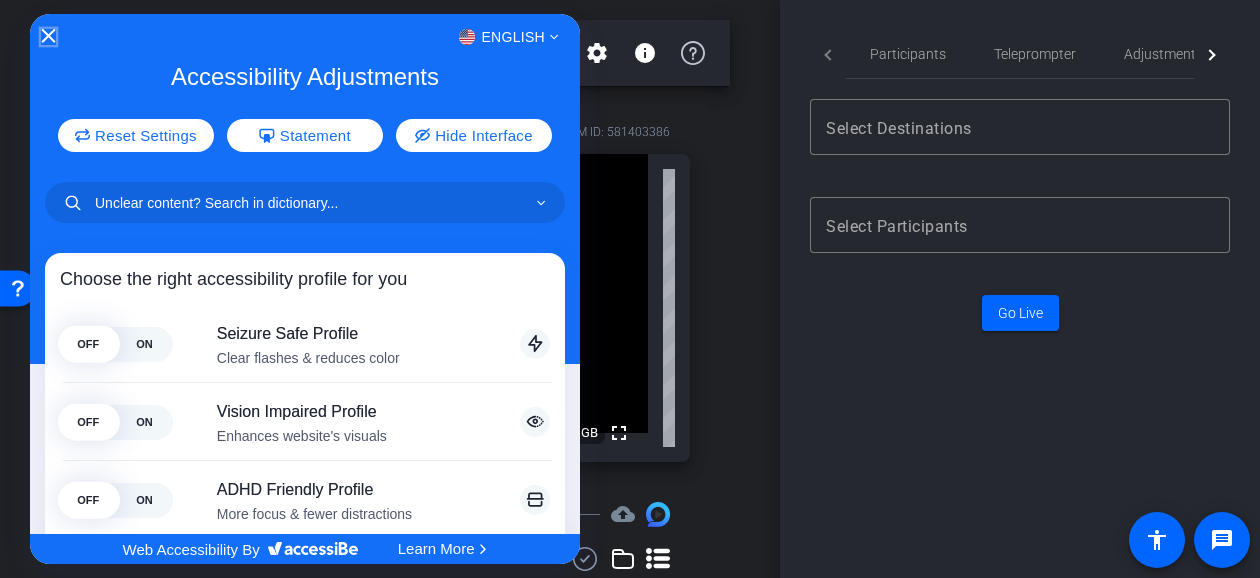 click 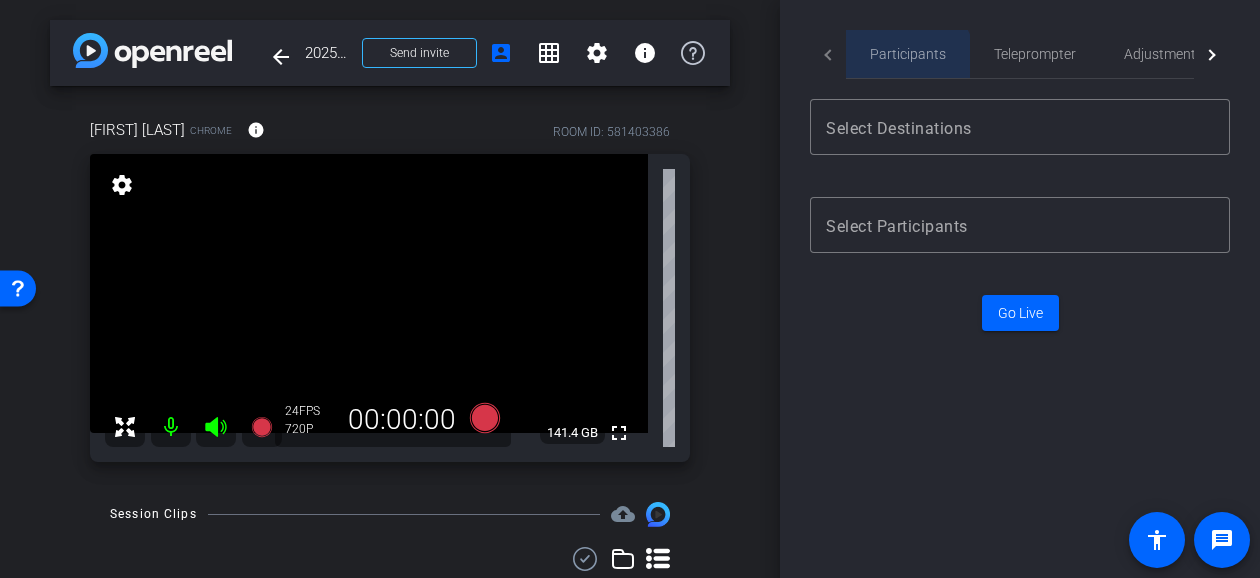 click on "Participants" at bounding box center (908, 54) 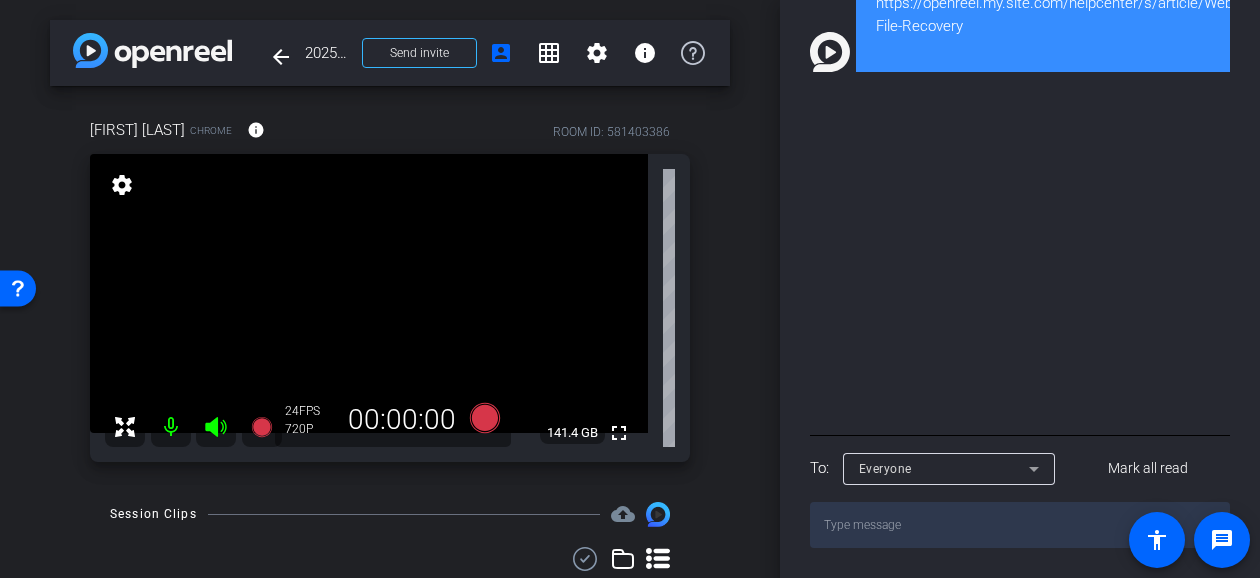 scroll, scrollTop: 771, scrollLeft: 0, axis: vertical 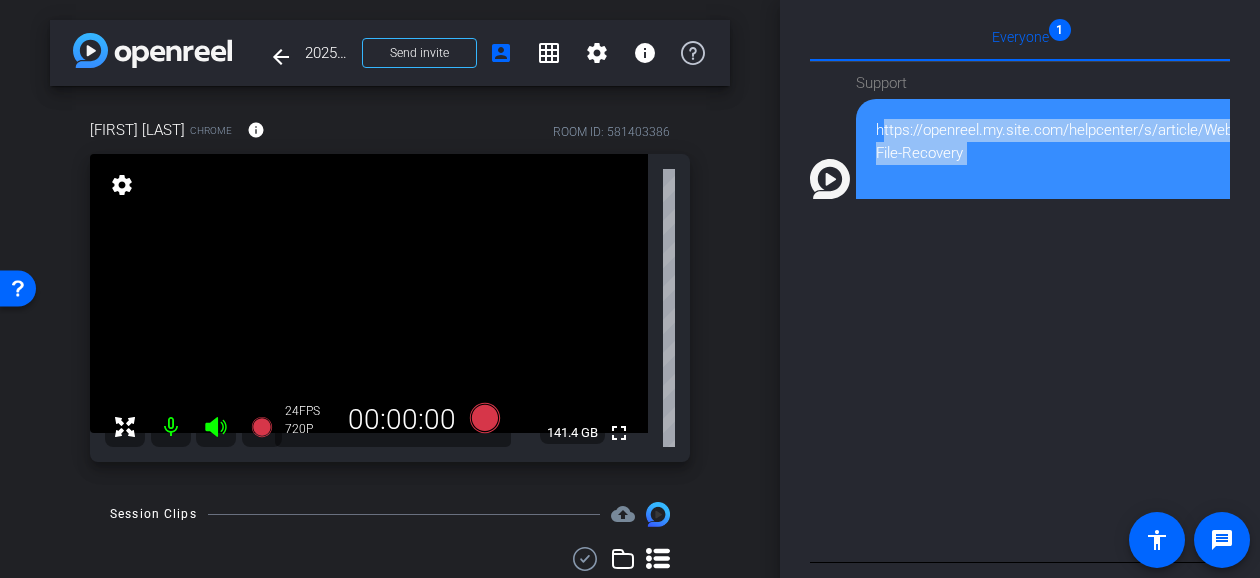 drag, startPoint x: 993, startPoint y: 239, endPoint x: 868, endPoint y: 189, distance: 134.62912 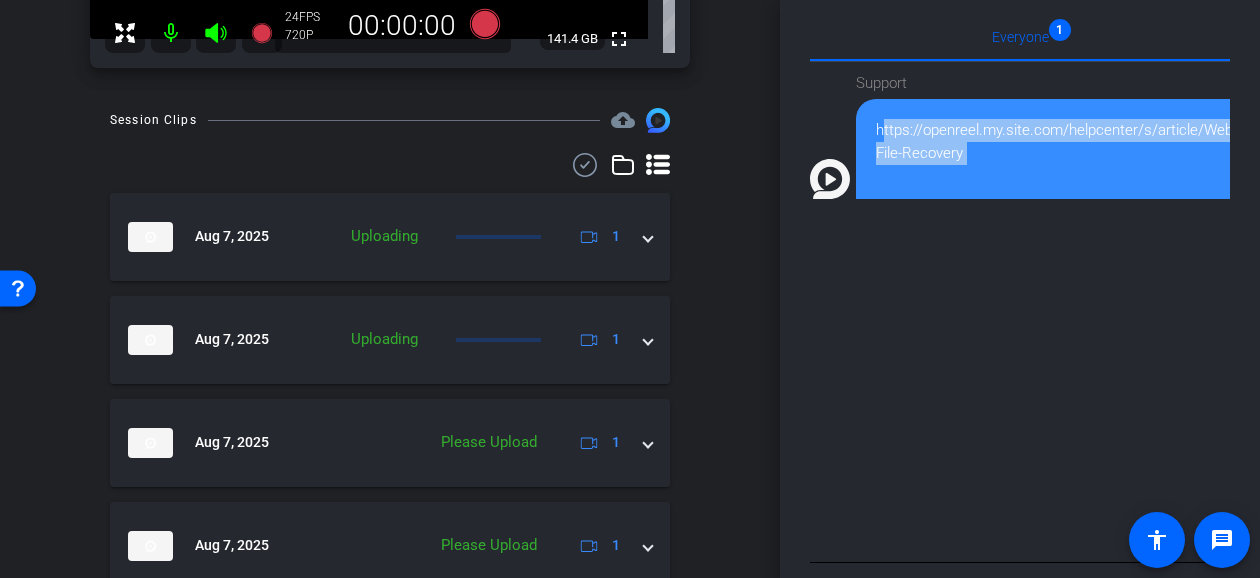scroll, scrollTop: 400, scrollLeft: 0, axis: vertical 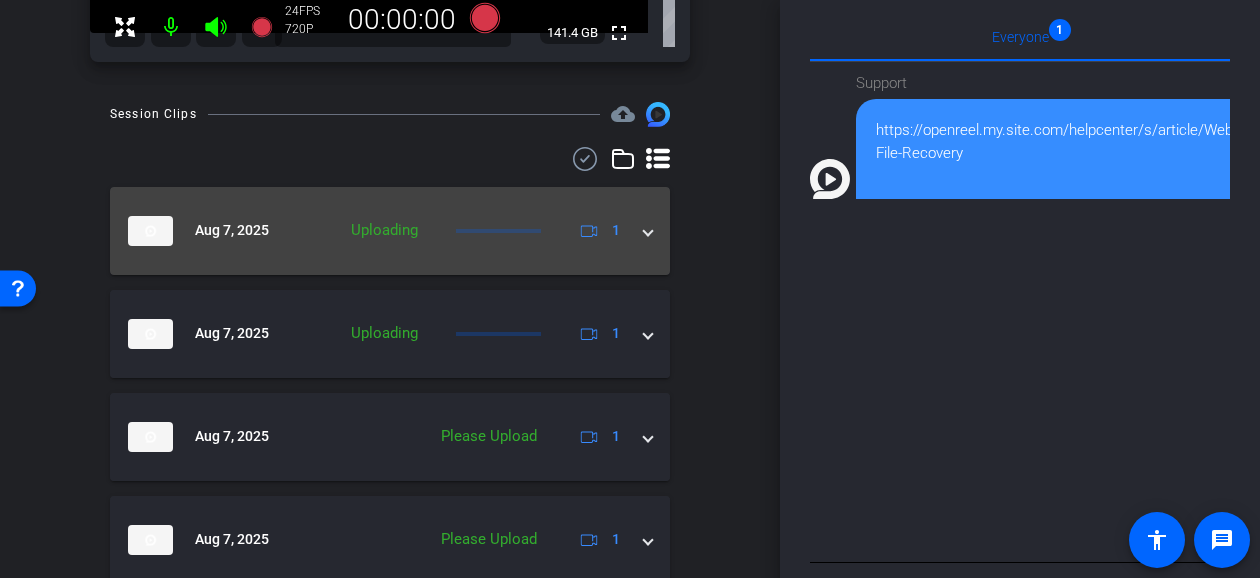 click at bounding box center [648, 230] 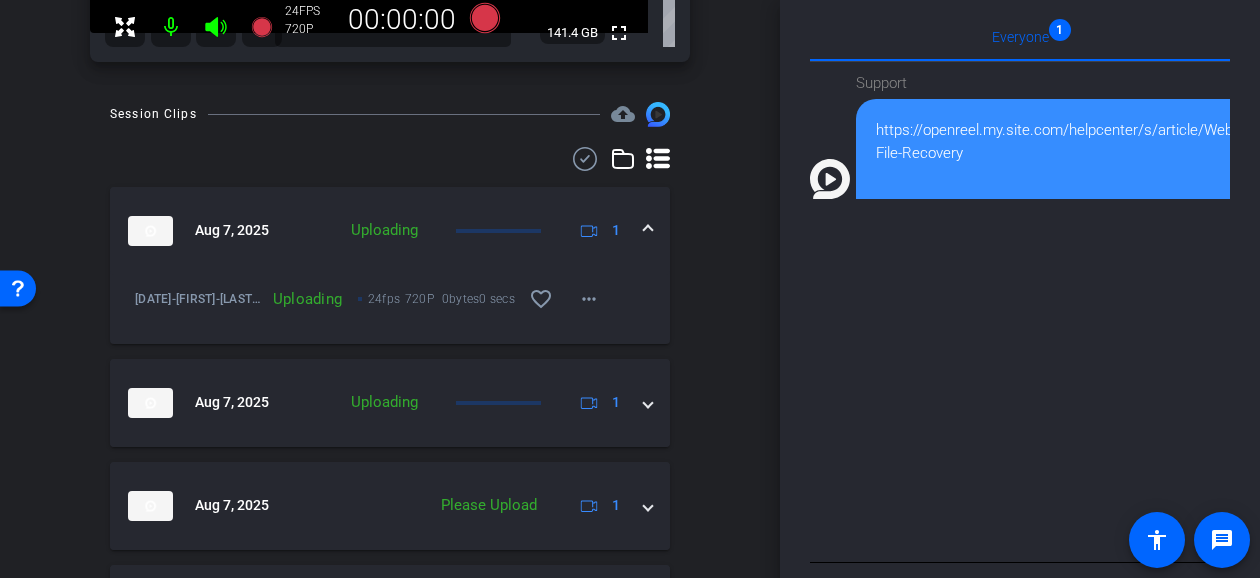 click at bounding box center [648, 230] 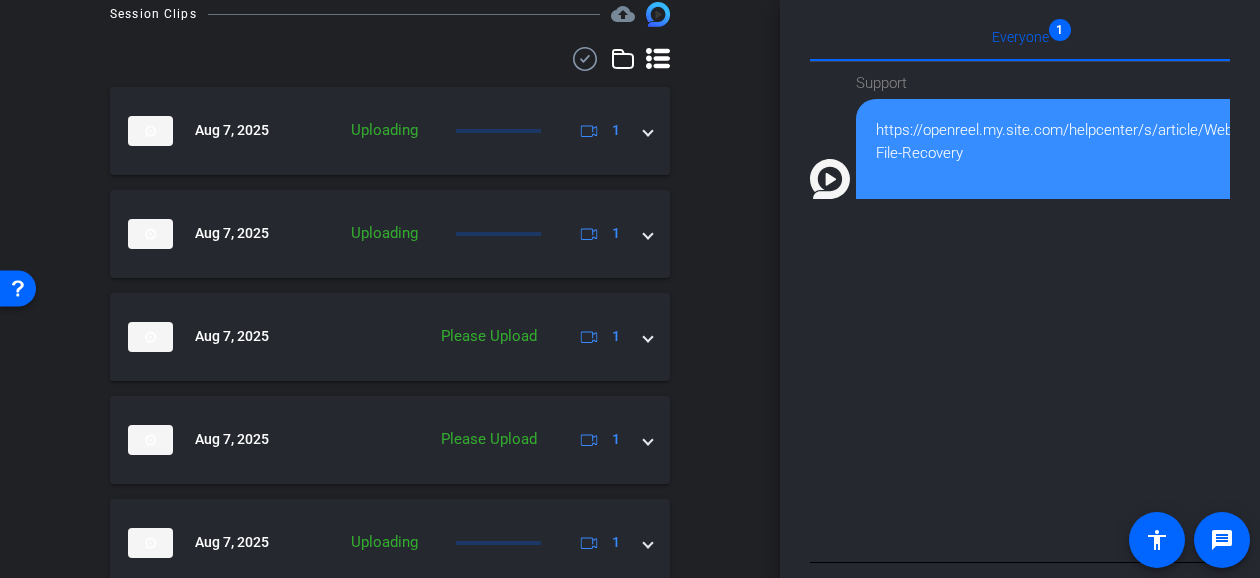scroll, scrollTop: 1094, scrollLeft: 0, axis: vertical 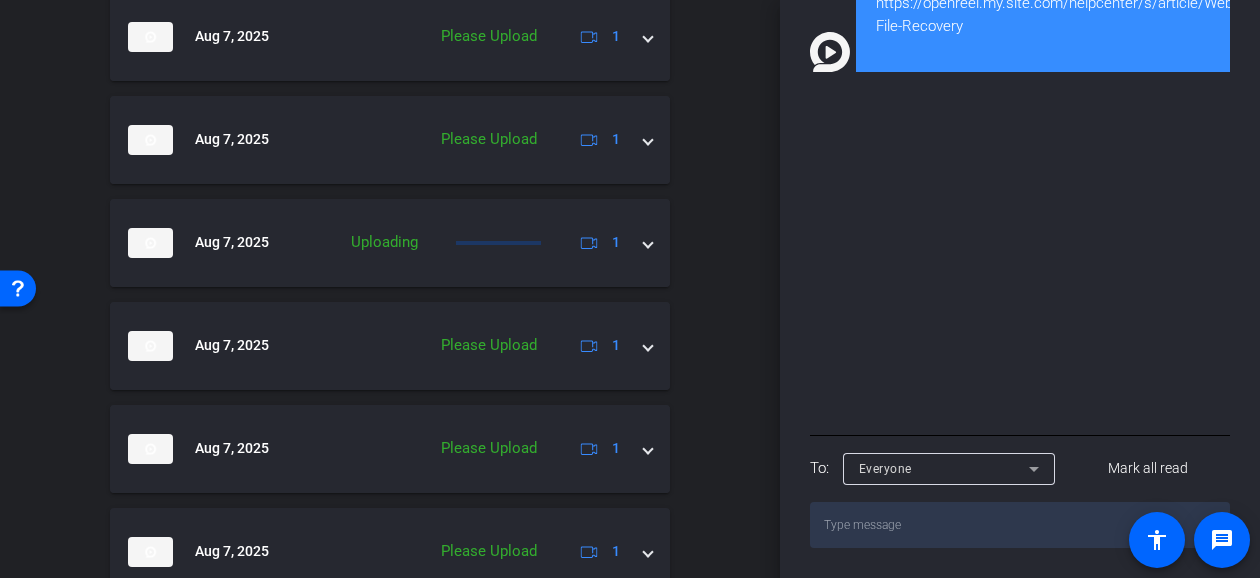 click at bounding box center [1020, 525] 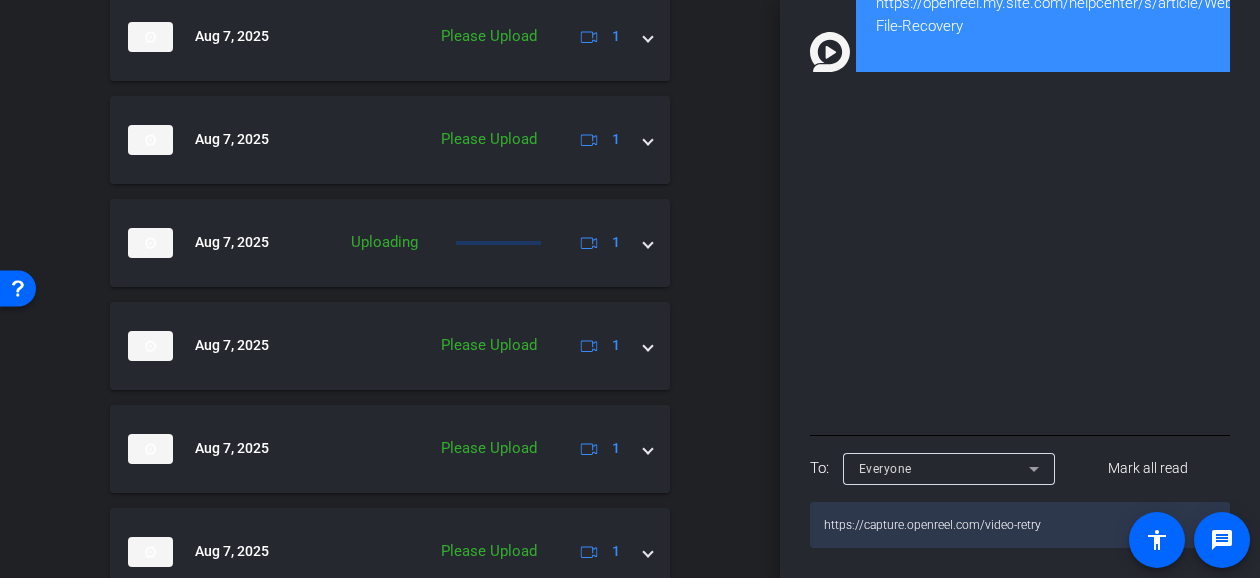 type 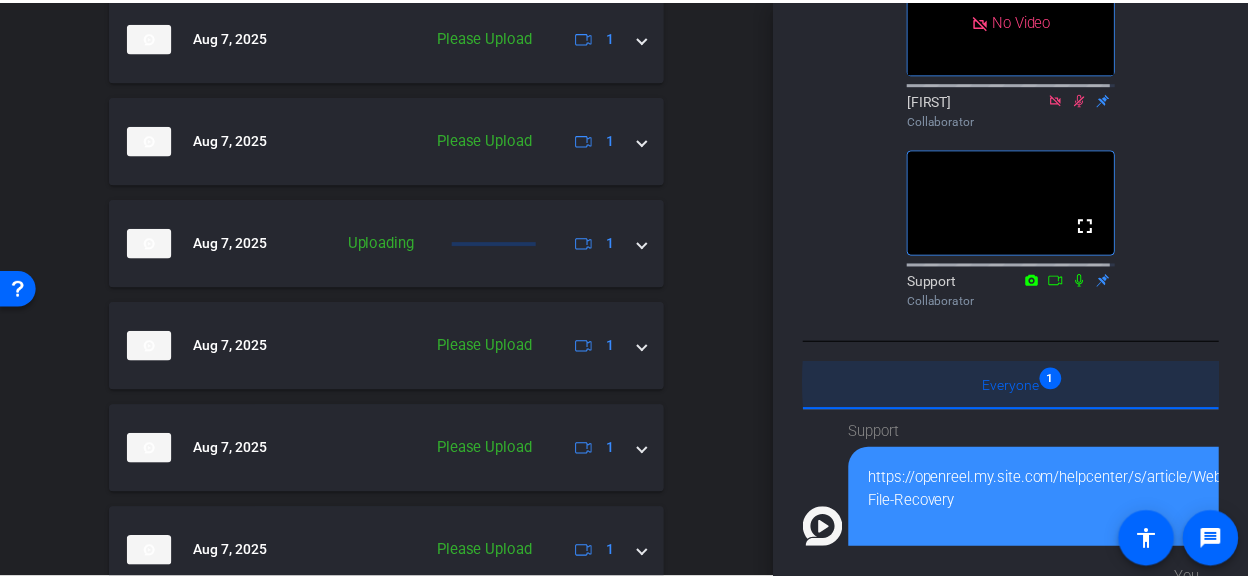 scroll, scrollTop: 0, scrollLeft: 0, axis: both 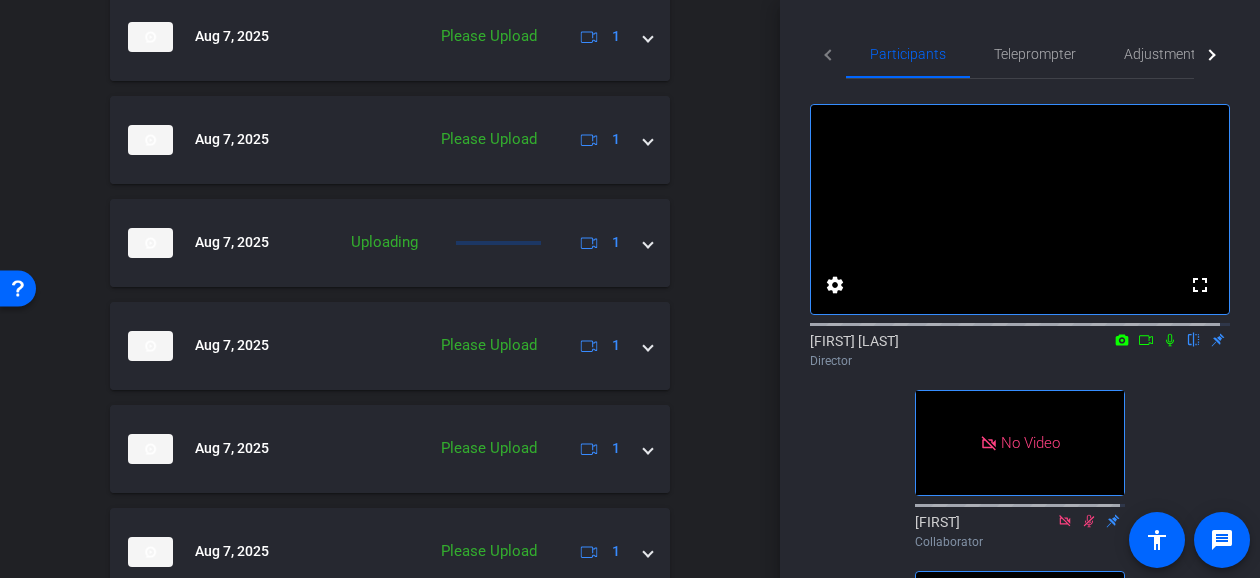 click 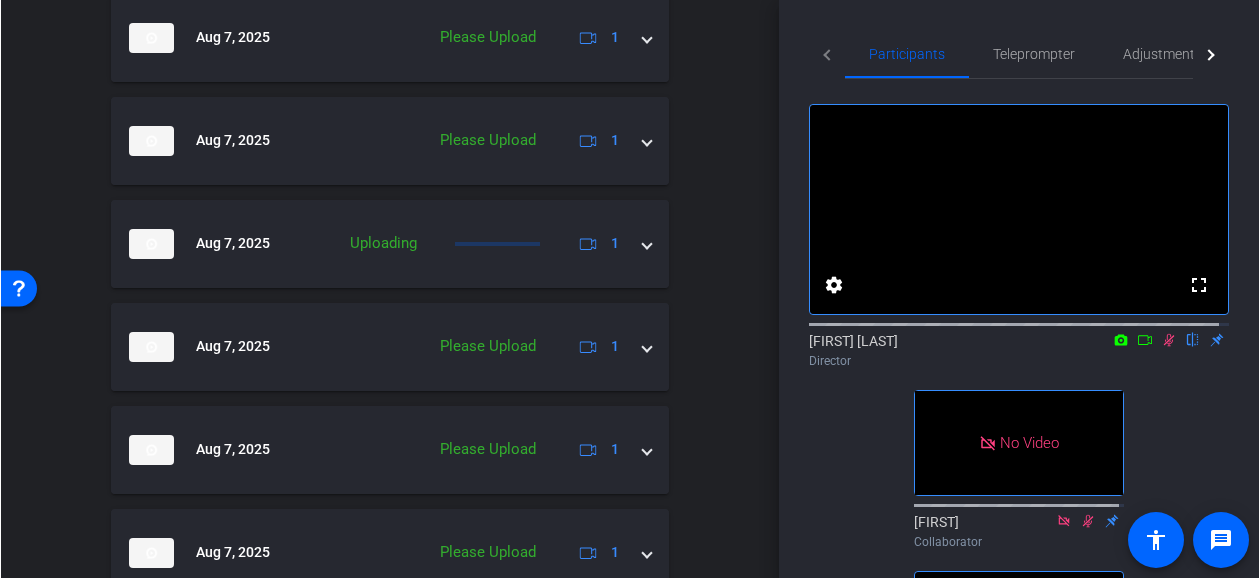 scroll, scrollTop: 800, scrollLeft: 0, axis: vertical 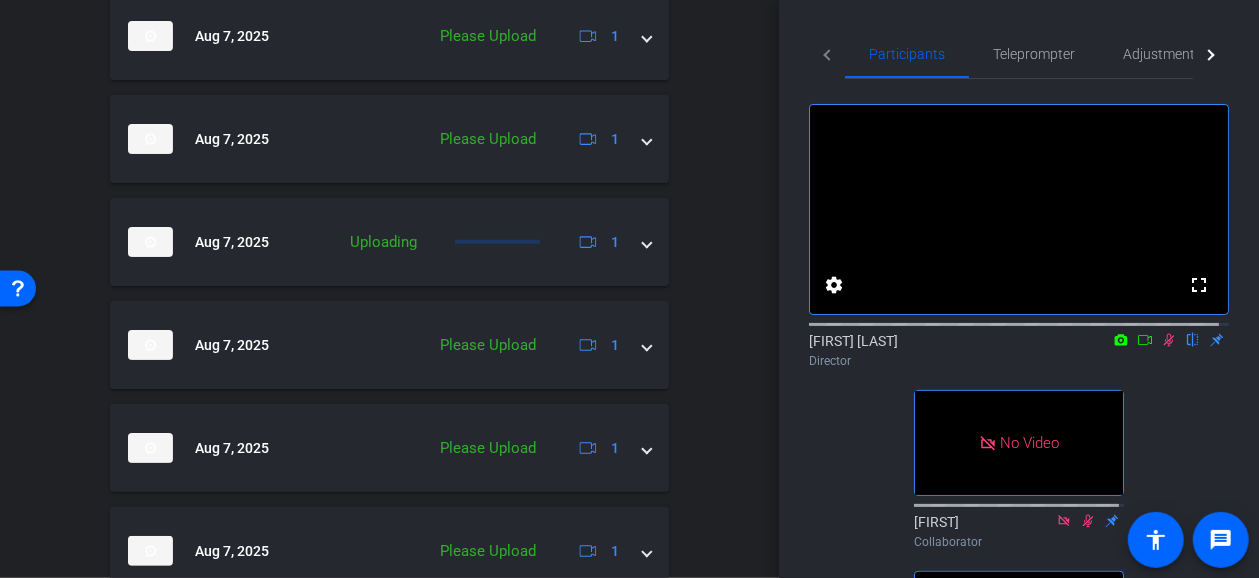 click 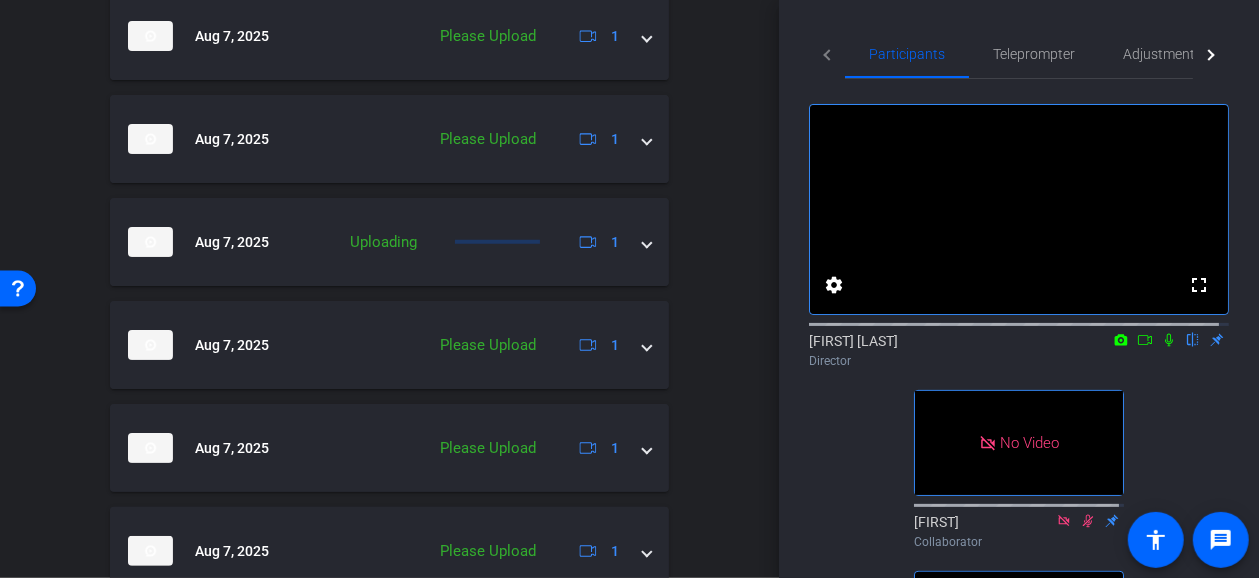 click 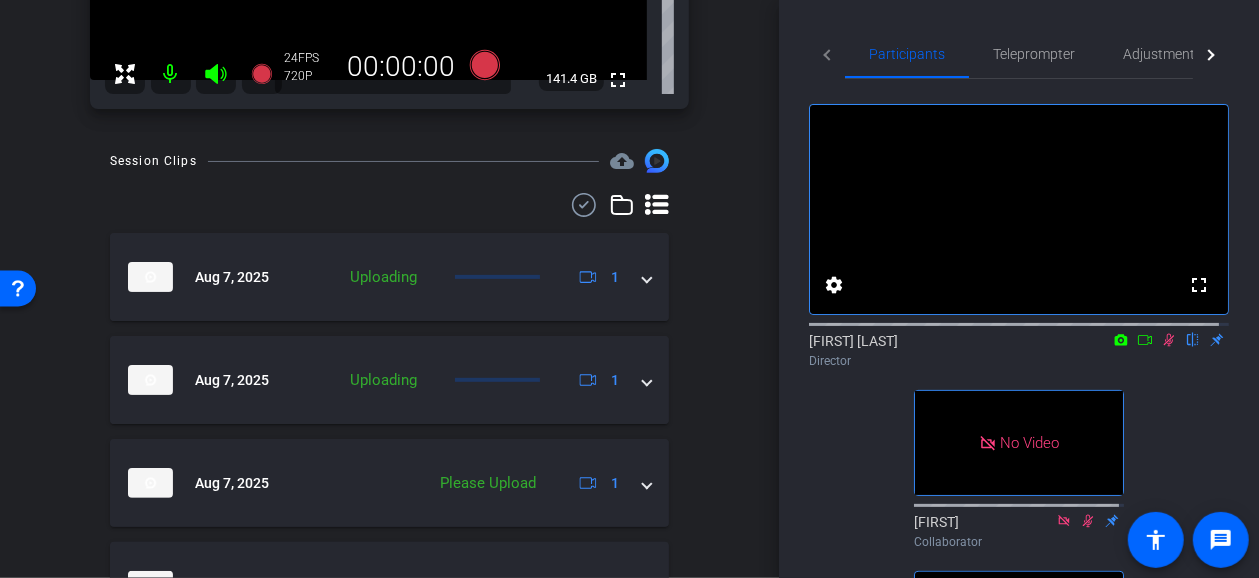 scroll, scrollTop: 0, scrollLeft: 0, axis: both 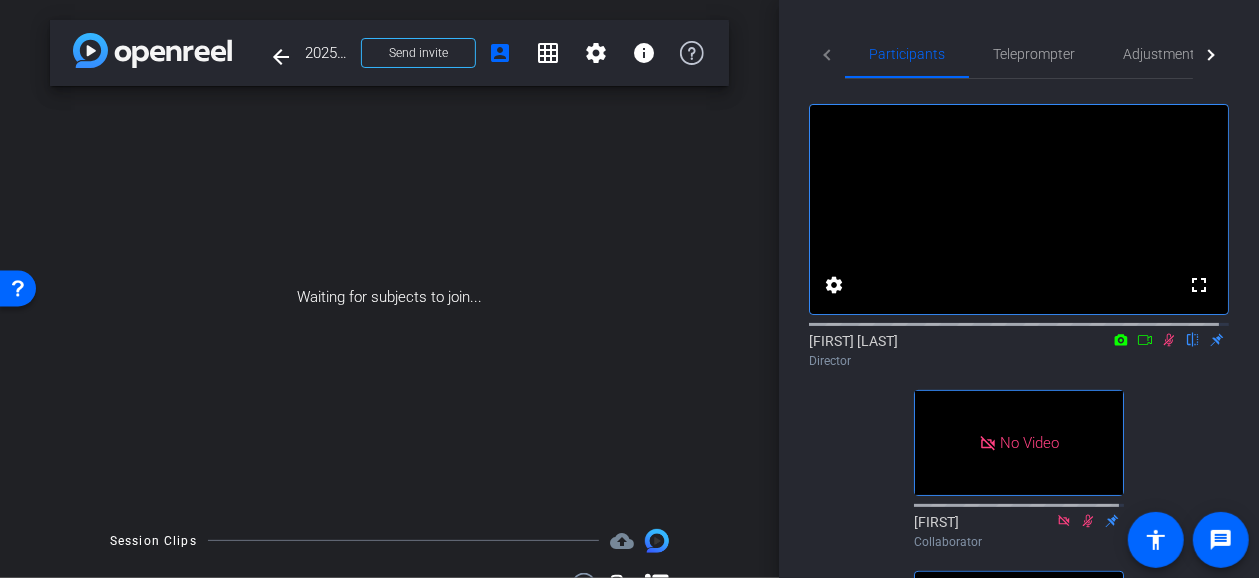 click 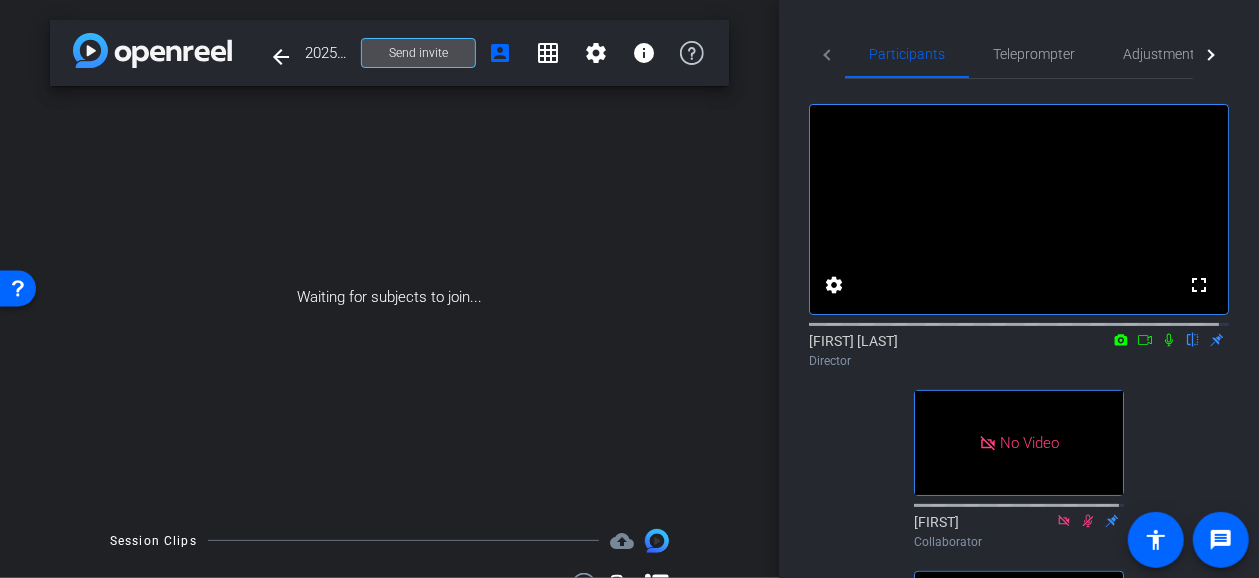 click at bounding box center [418, 53] 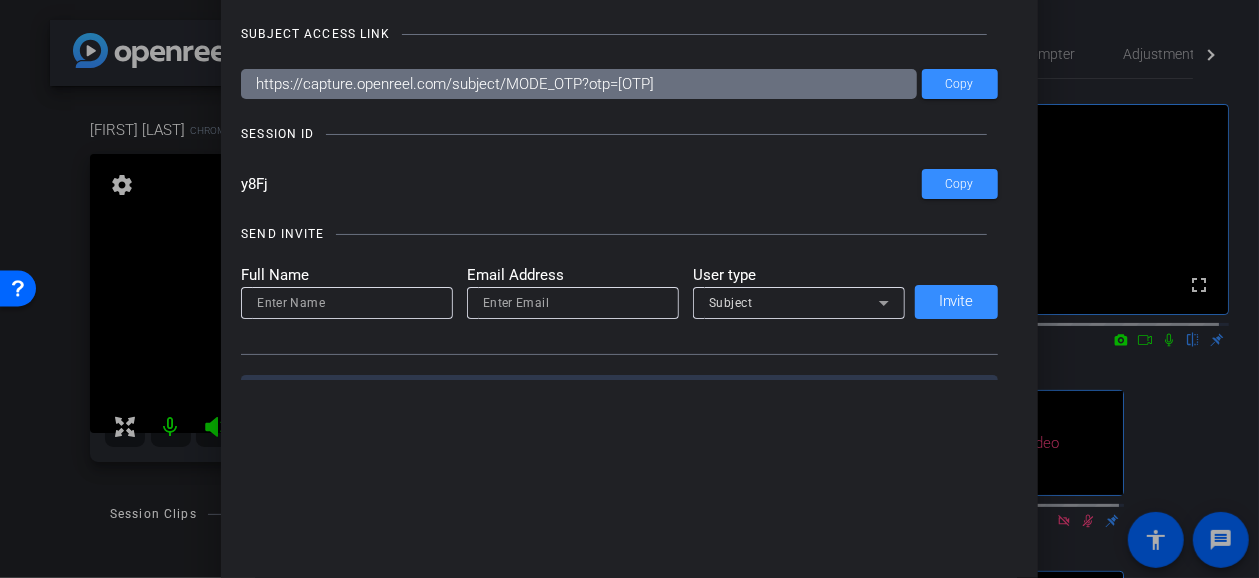 click at bounding box center (629, 289) 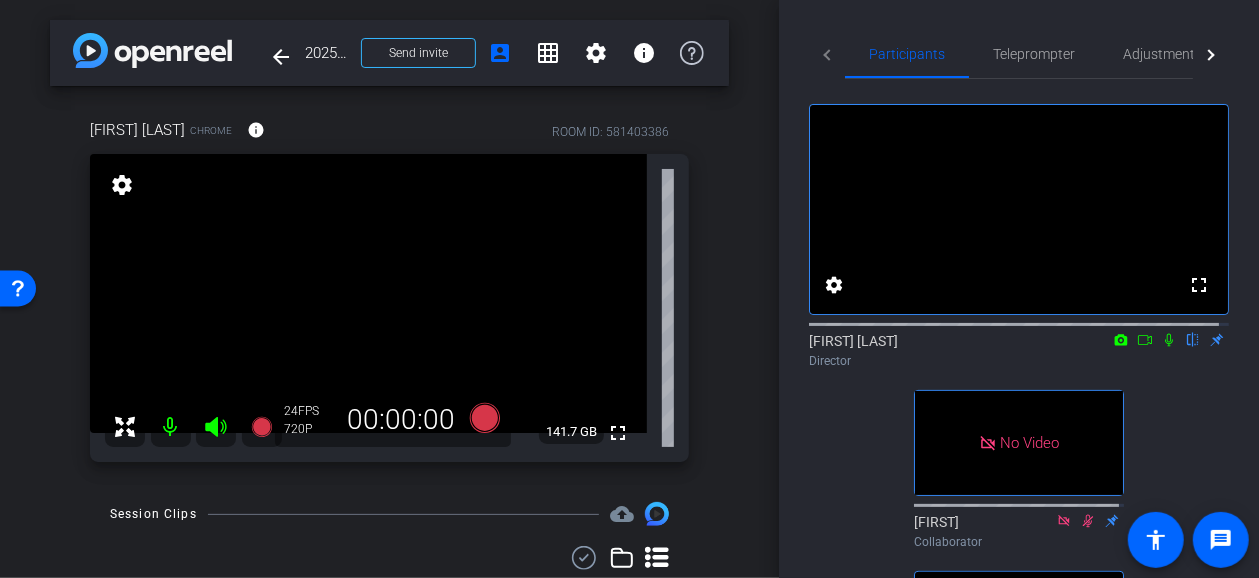 click 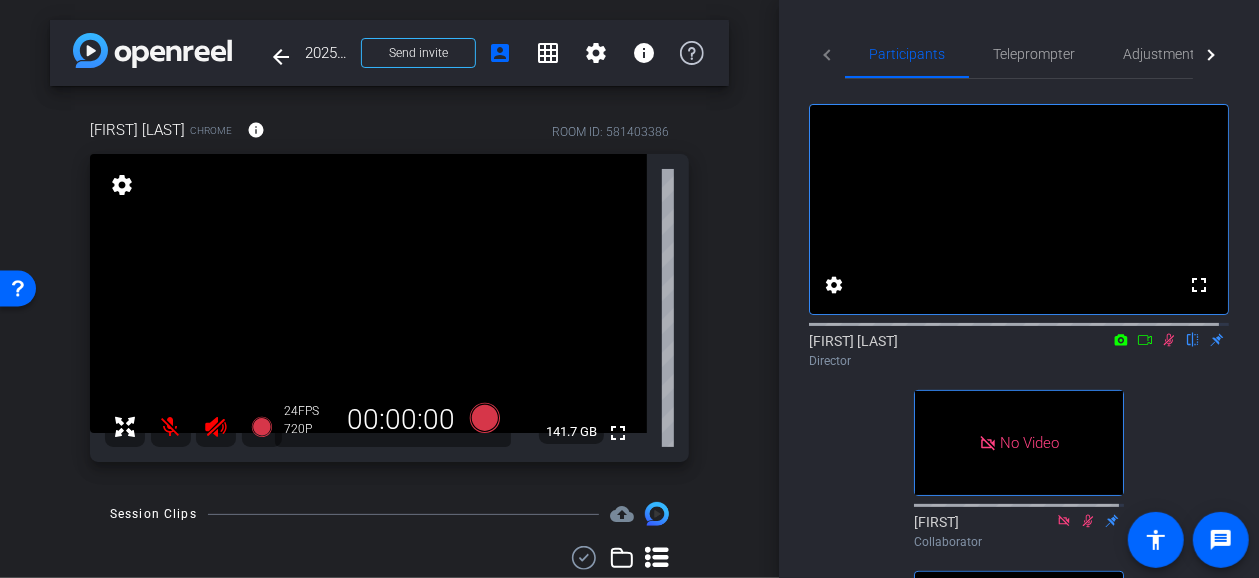 click 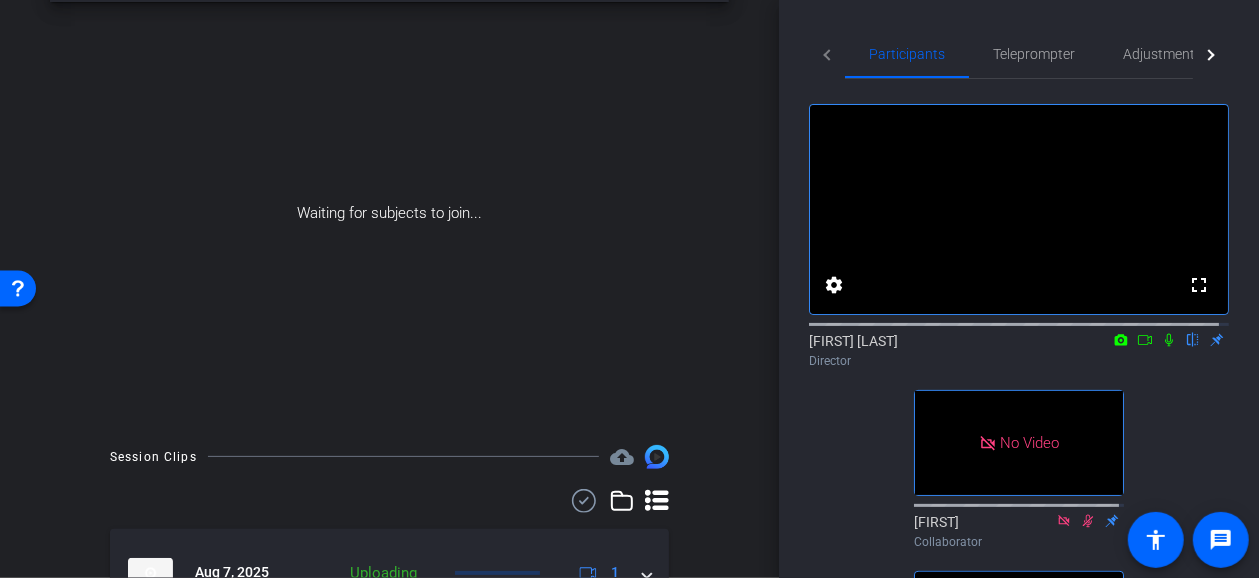 scroll, scrollTop: 0, scrollLeft: 0, axis: both 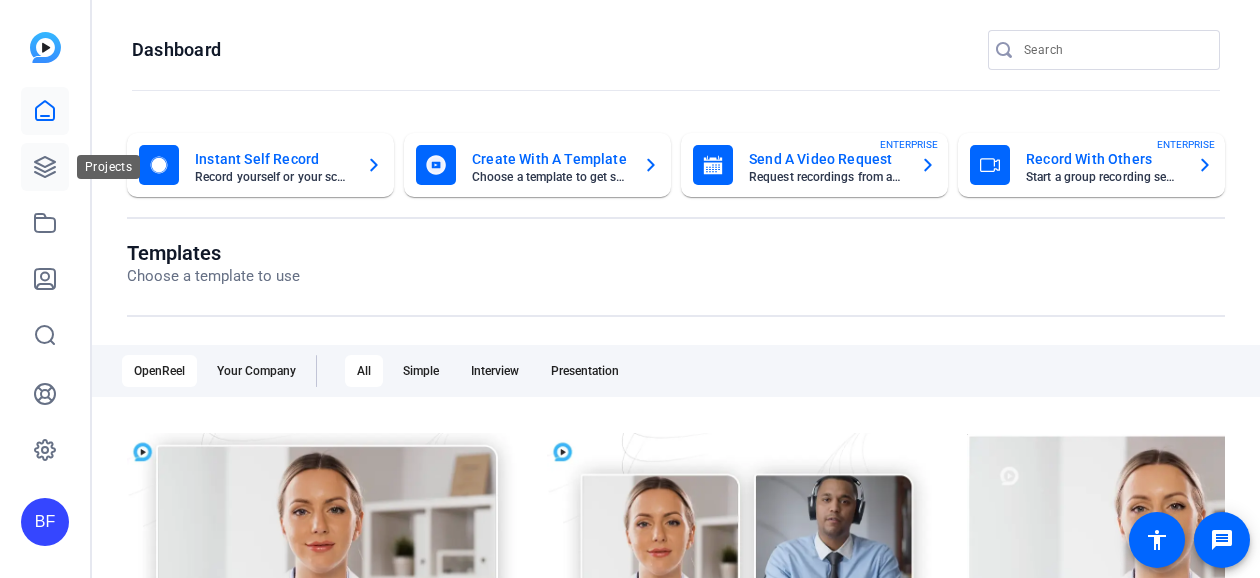click 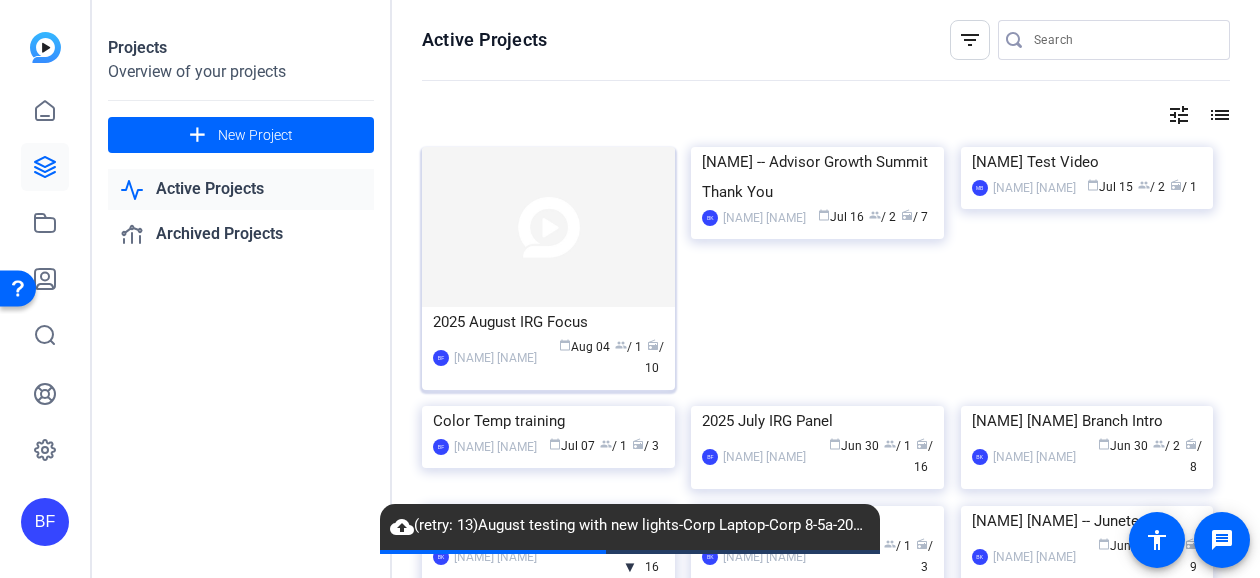 click 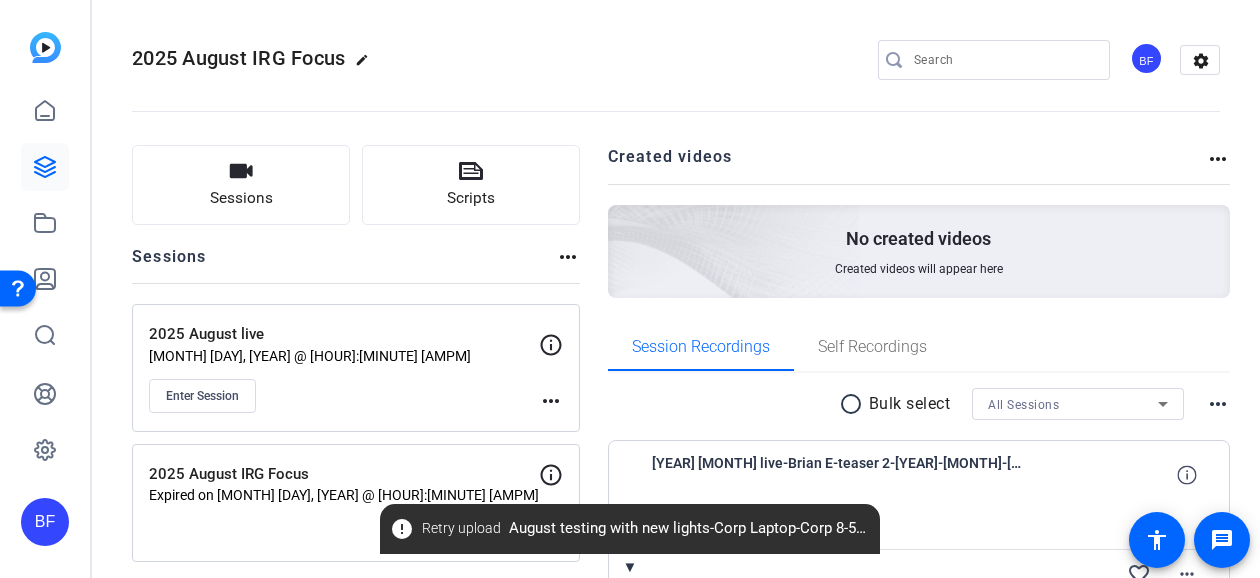 scroll, scrollTop: 100, scrollLeft: 0, axis: vertical 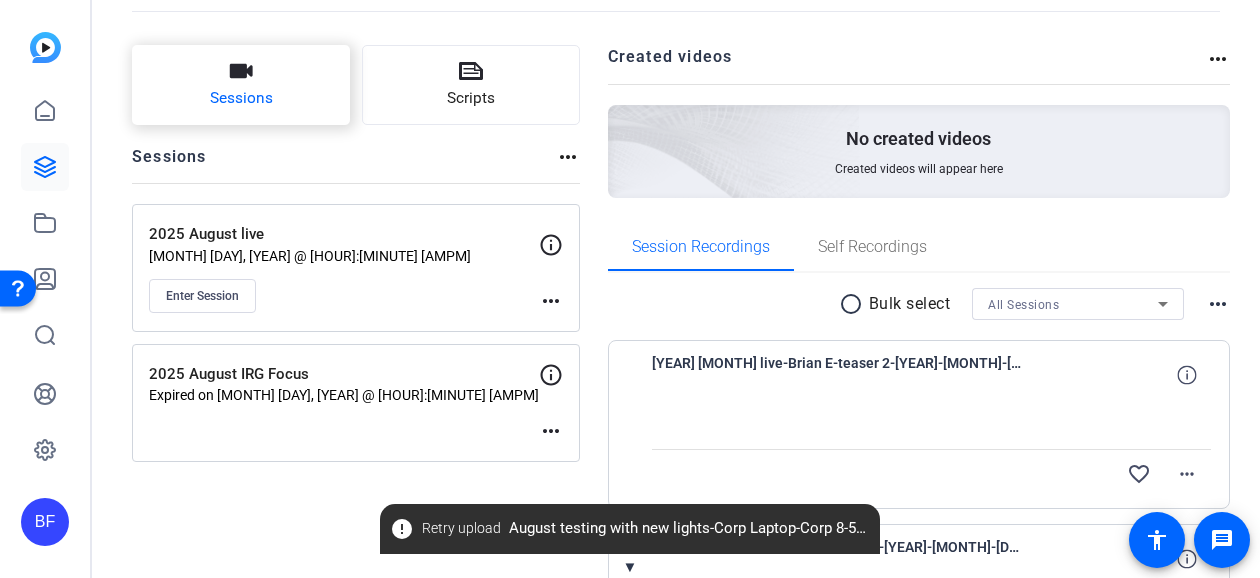 click on "Sessions" 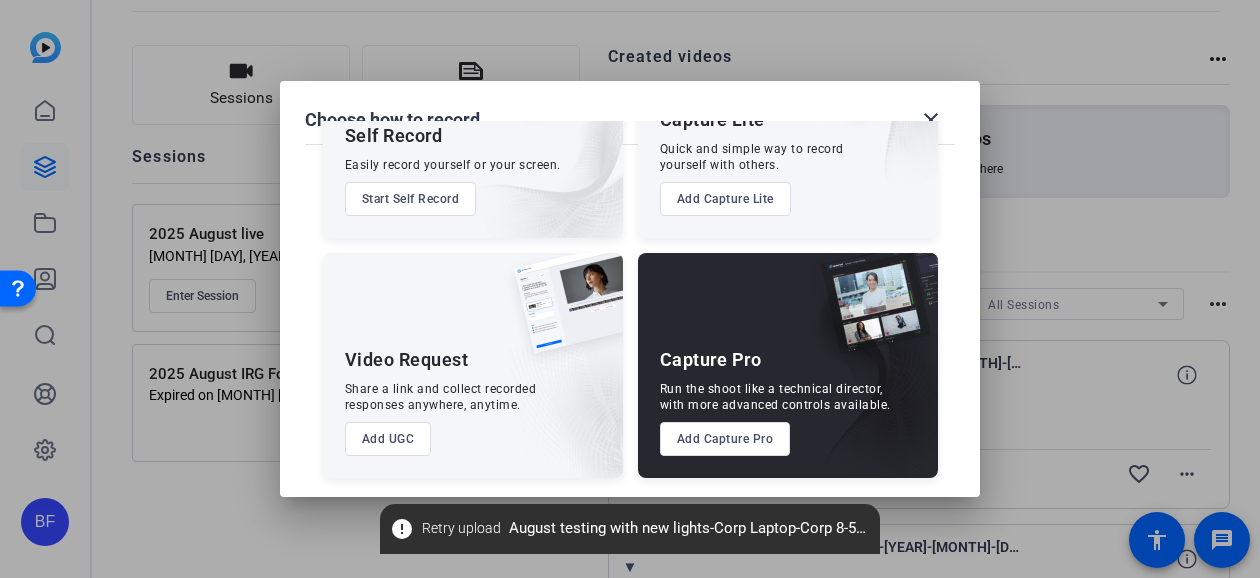 scroll, scrollTop: 149, scrollLeft: 0, axis: vertical 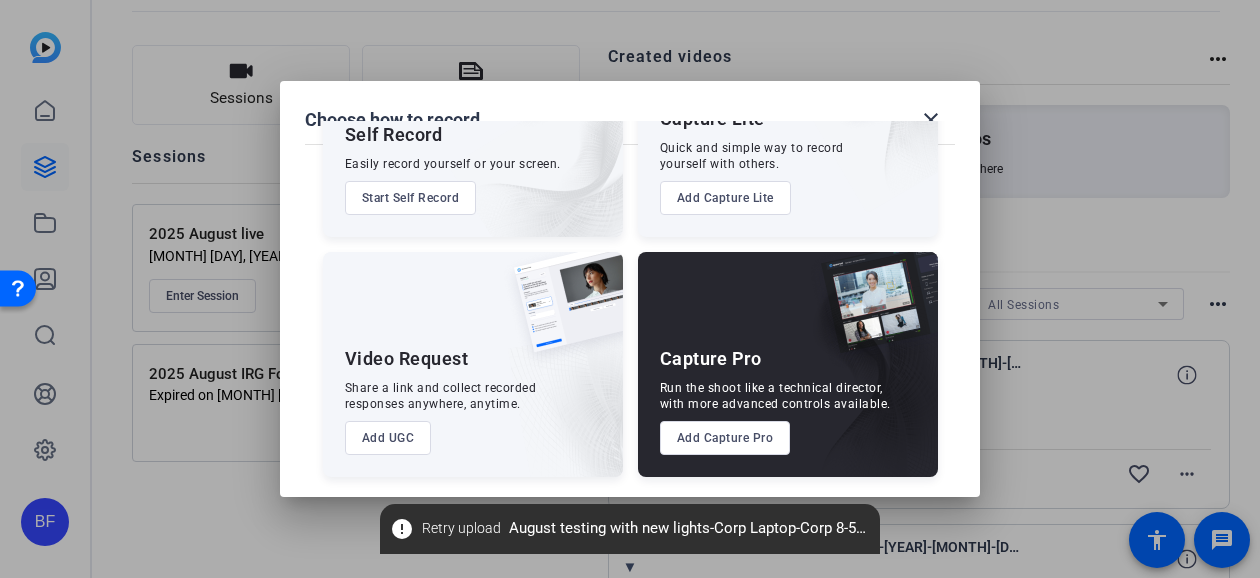 click on "Add Capture Pro" at bounding box center (725, 438) 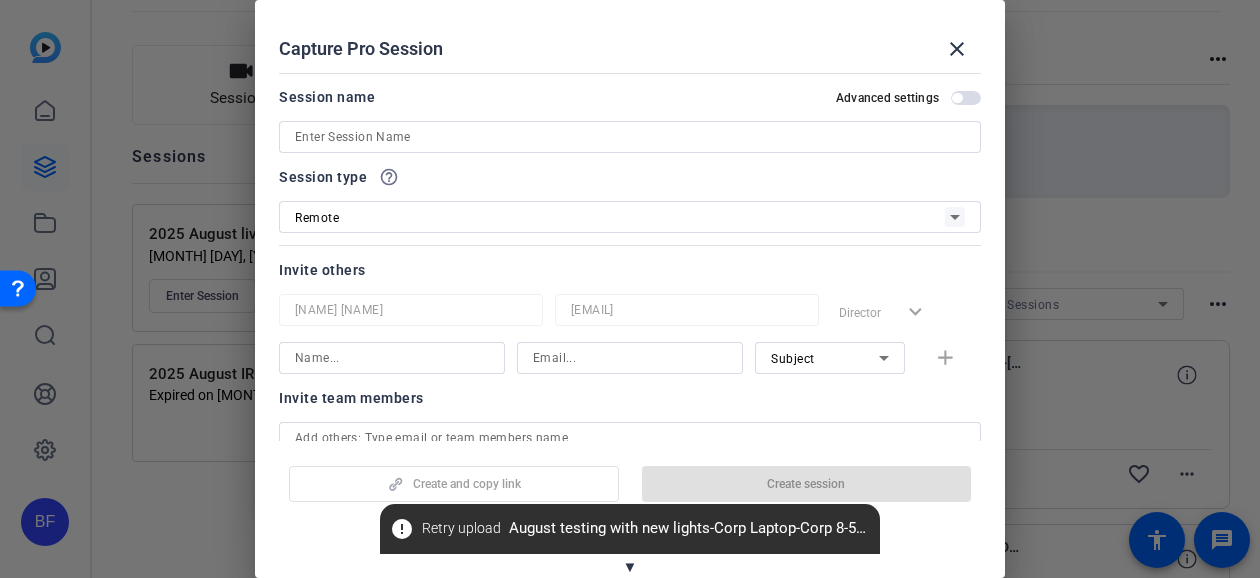 click 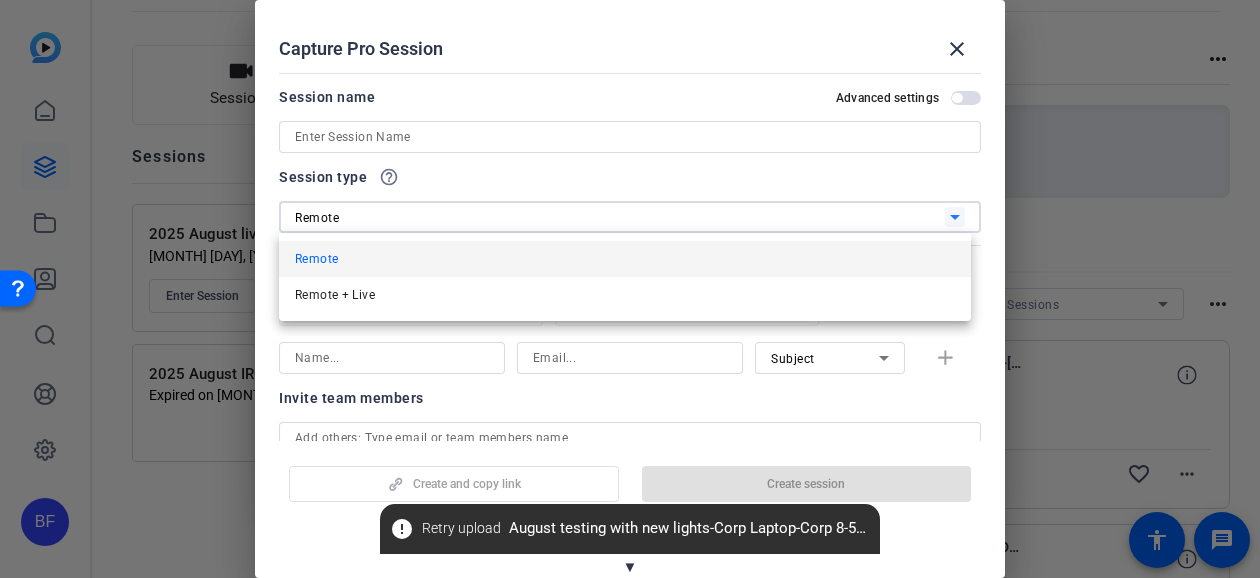 click at bounding box center [630, 289] 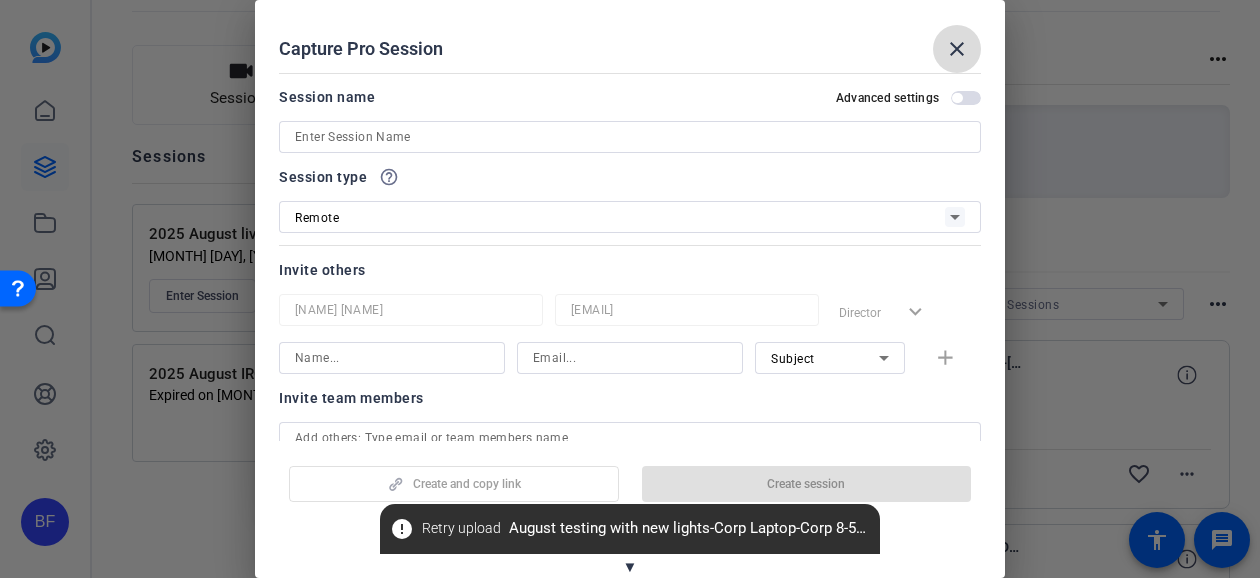 click on "close" at bounding box center [957, 49] 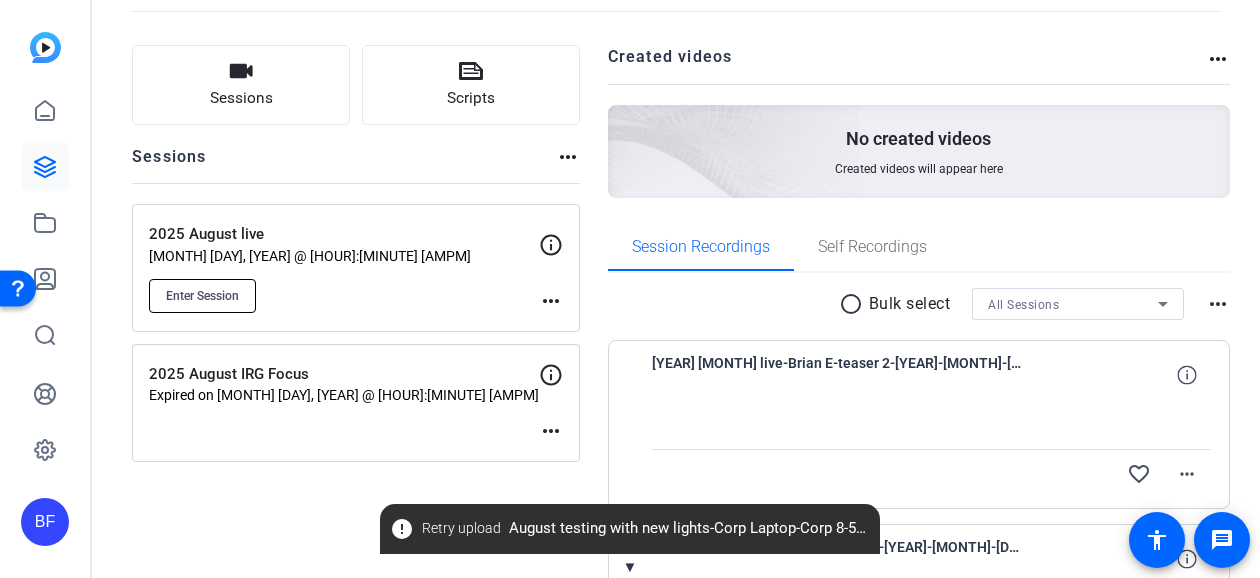 click on "Enter Session" 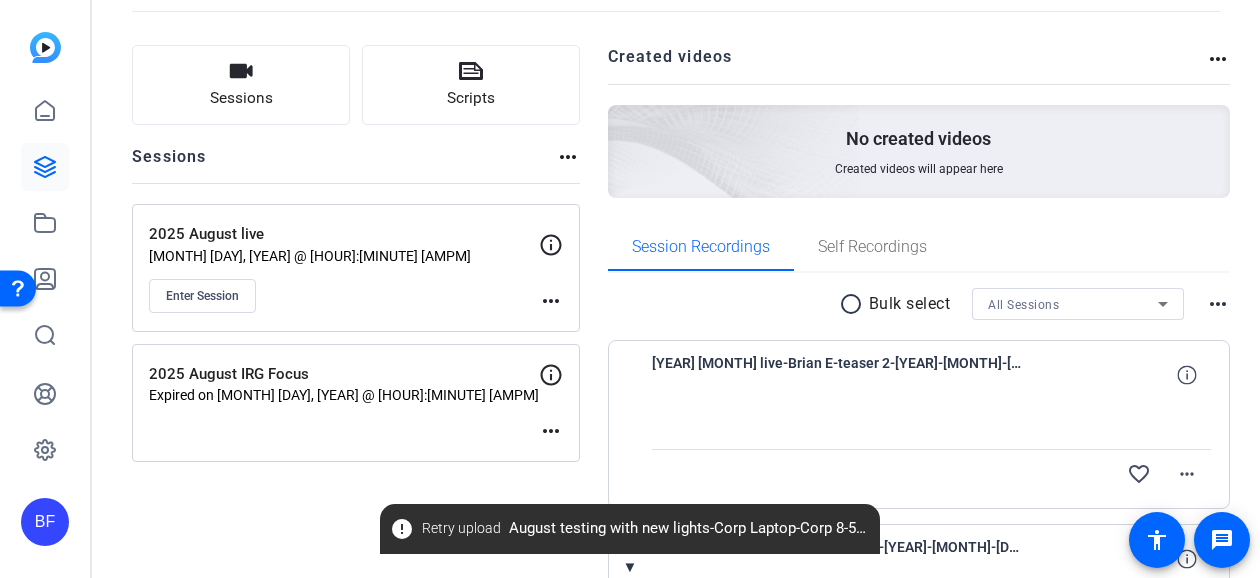 click on "Sessions more_horiz" 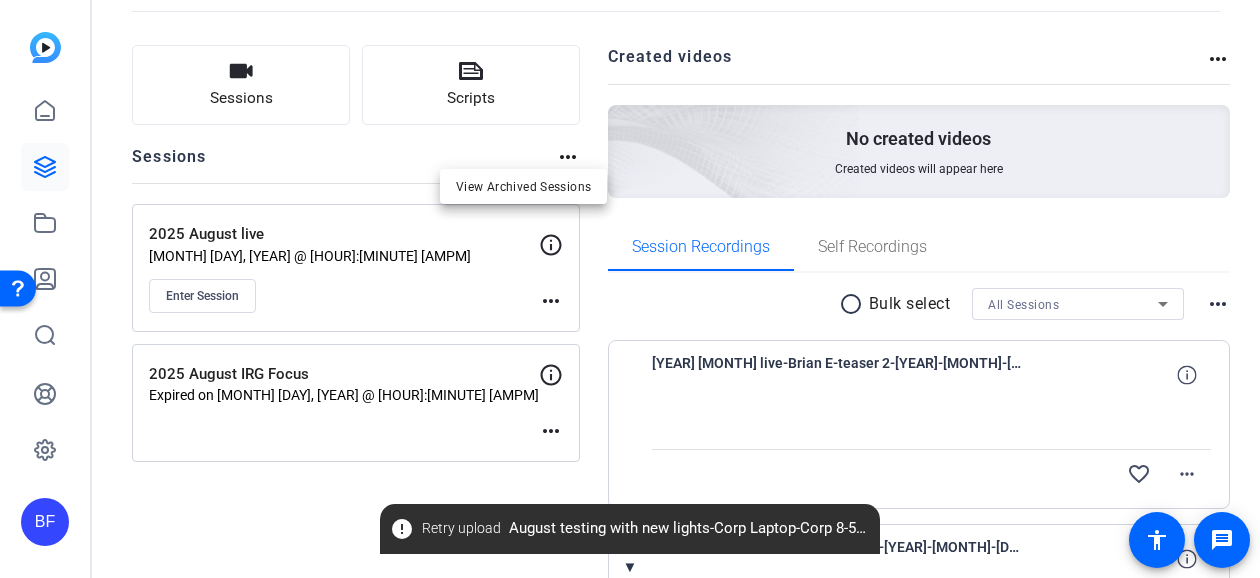click at bounding box center (630, 289) 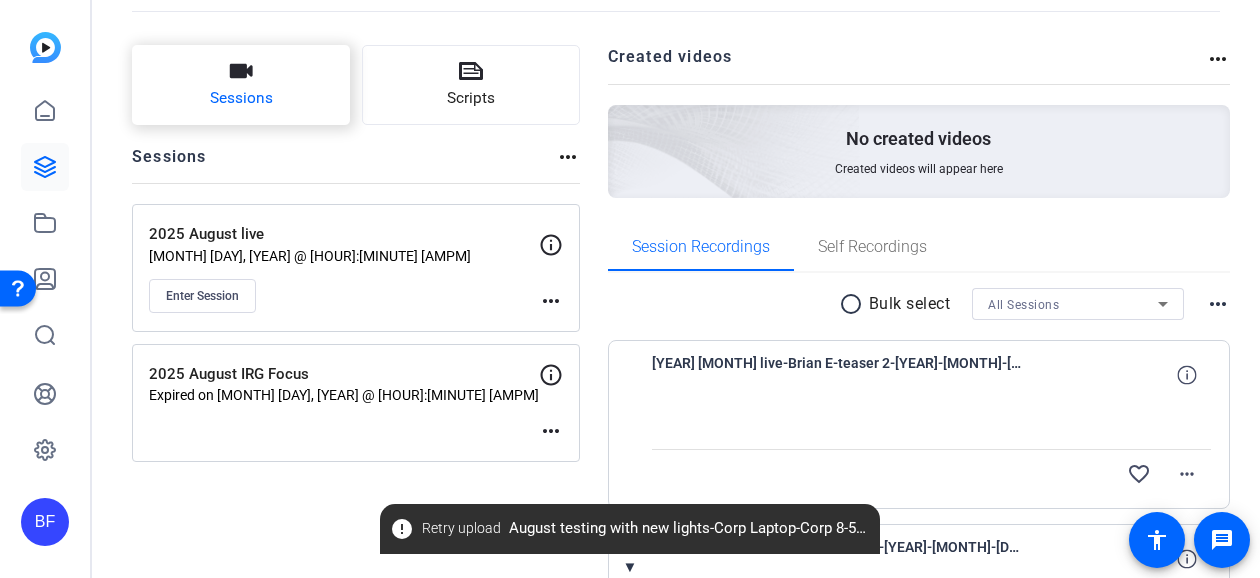 click on "Sessions" 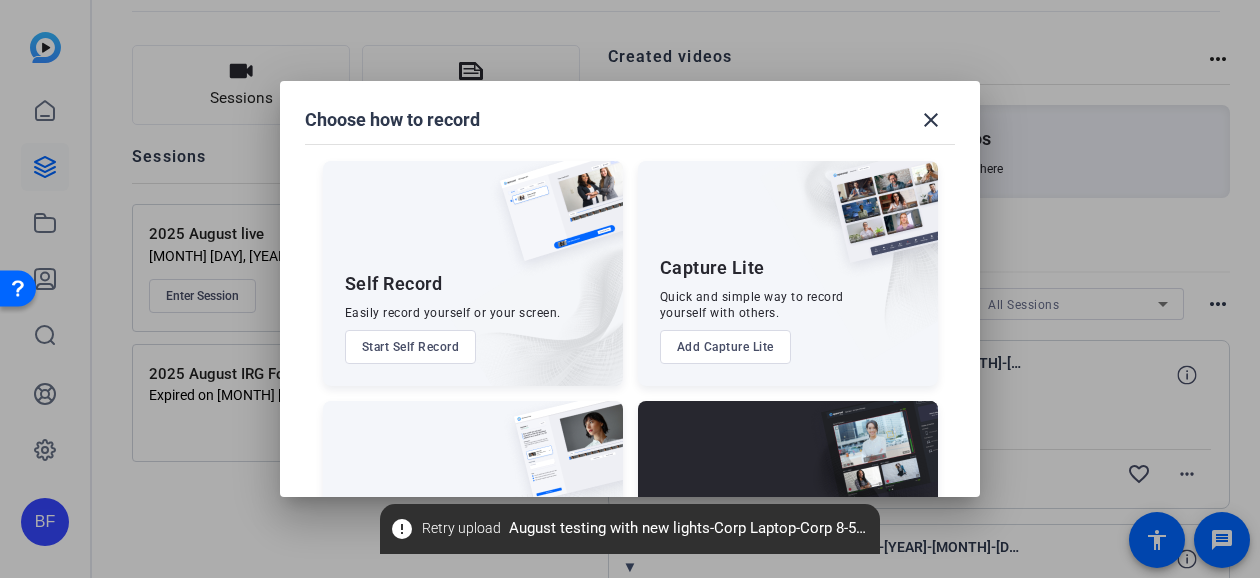 click on "Start Self Record" at bounding box center (411, 347) 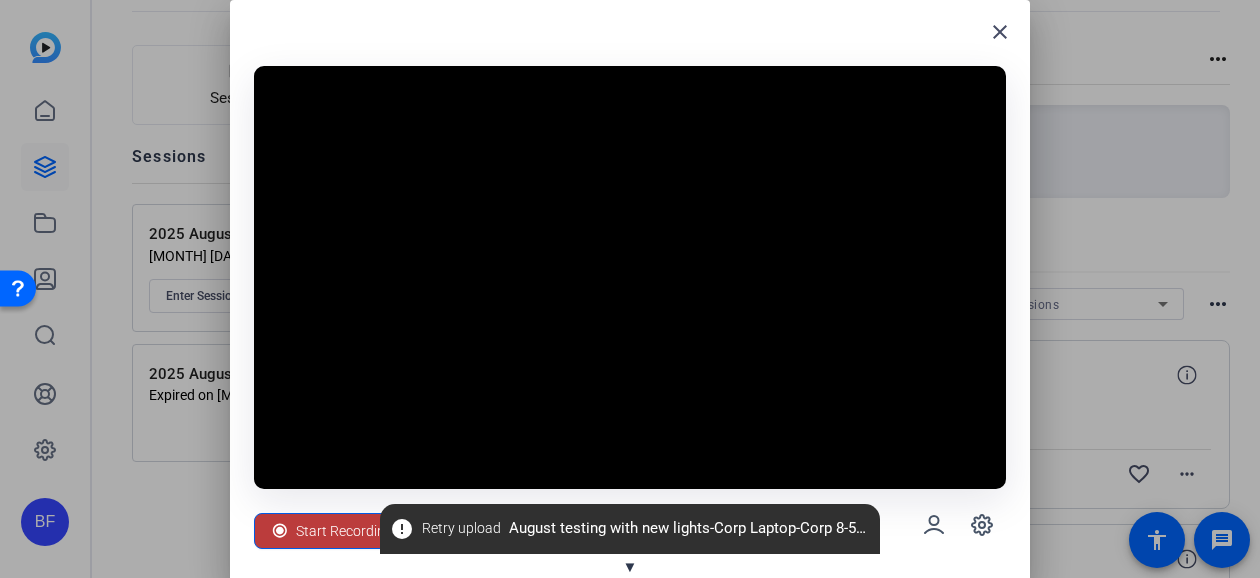 click on "Start Recording" at bounding box center [344, 531] 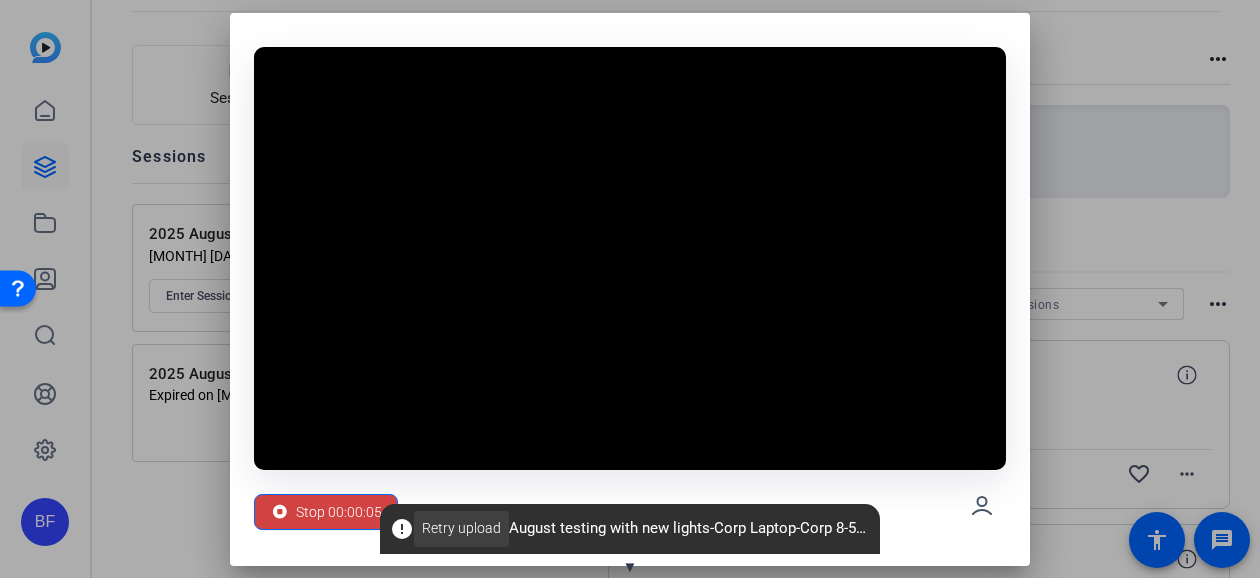 click on "Retry upload" 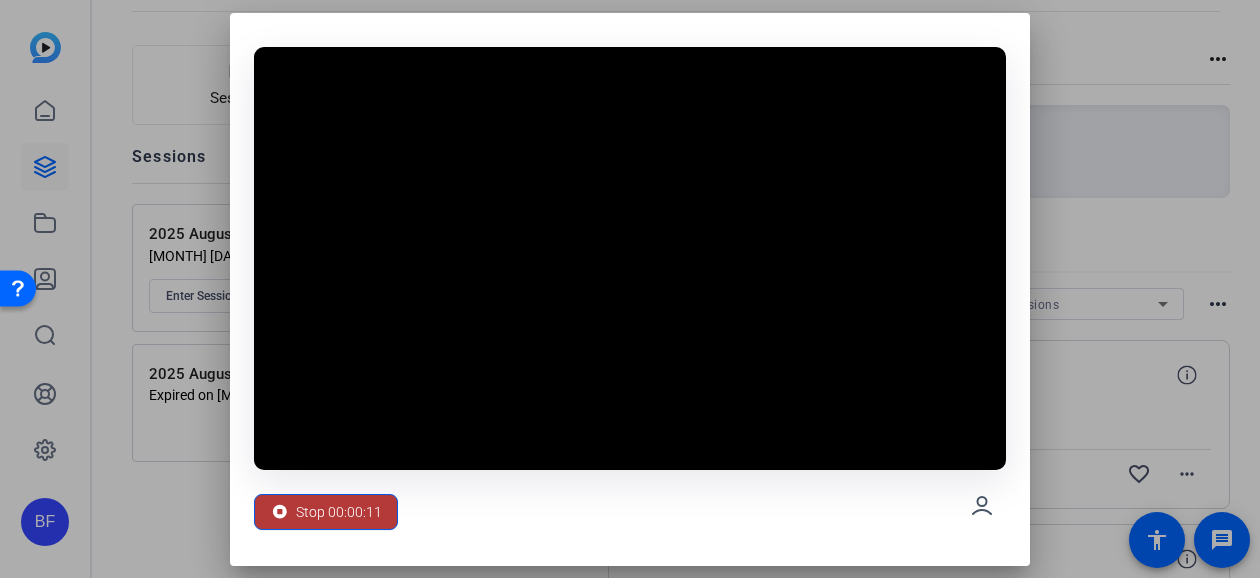 click on "Stop 00:00:11" at bounding box center (339, 512) 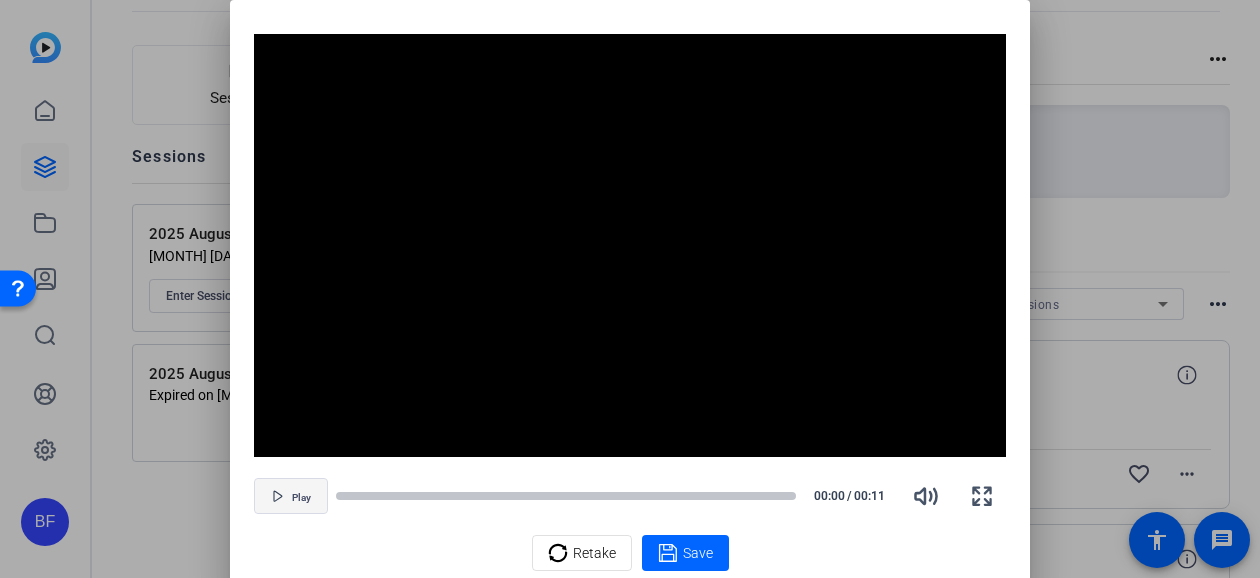 click at bounding box center (291, 496) 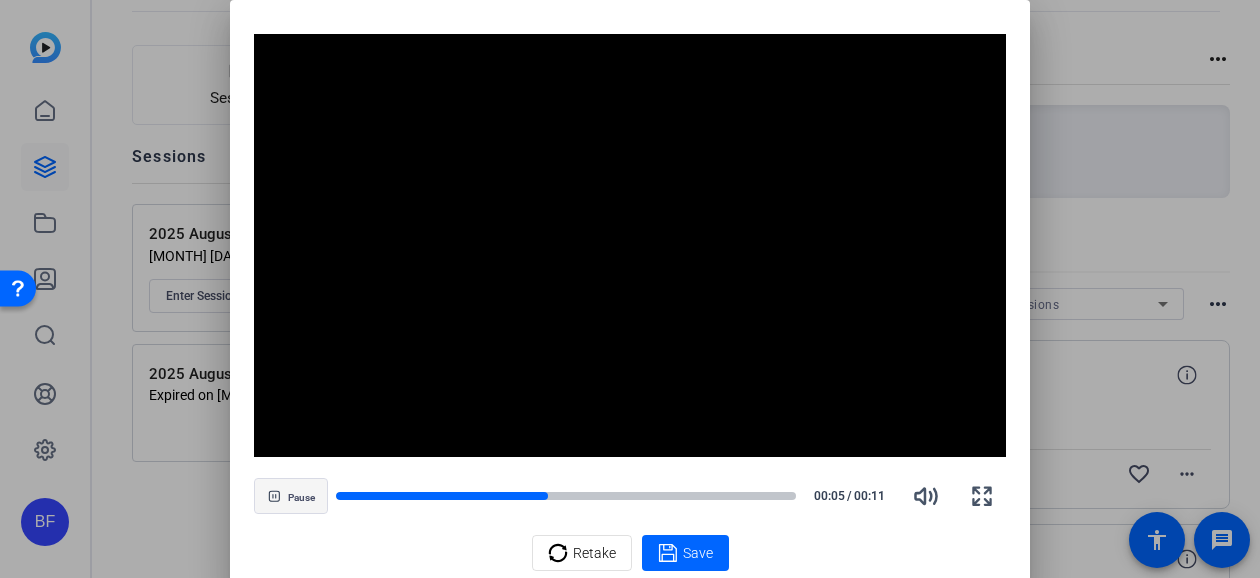type 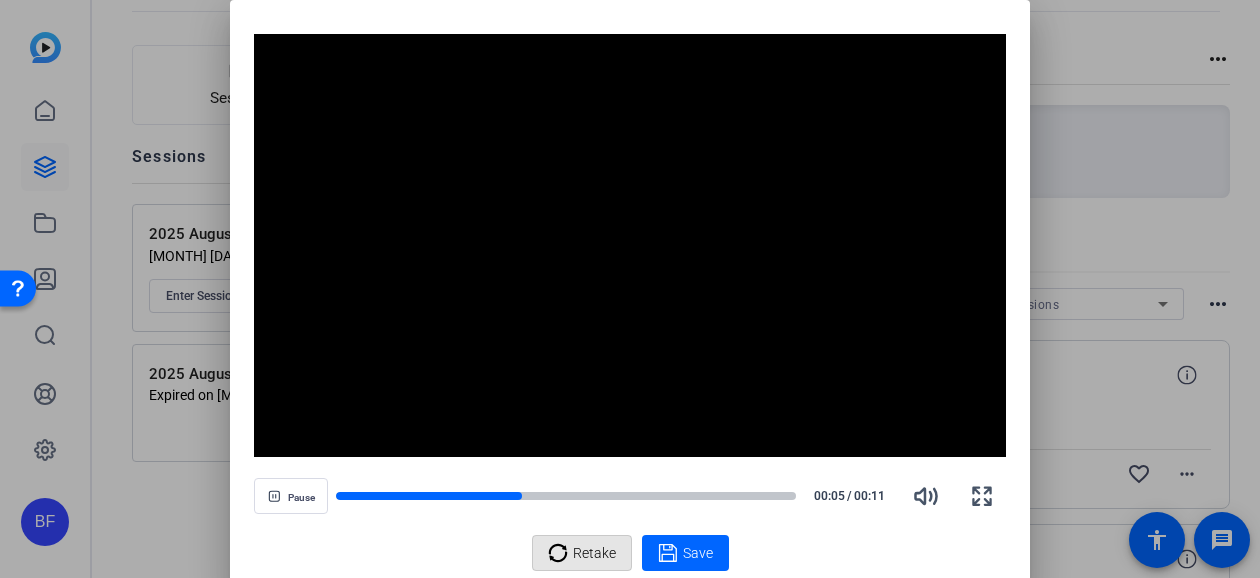 click on "Retake" at bounding box center (594, 553) 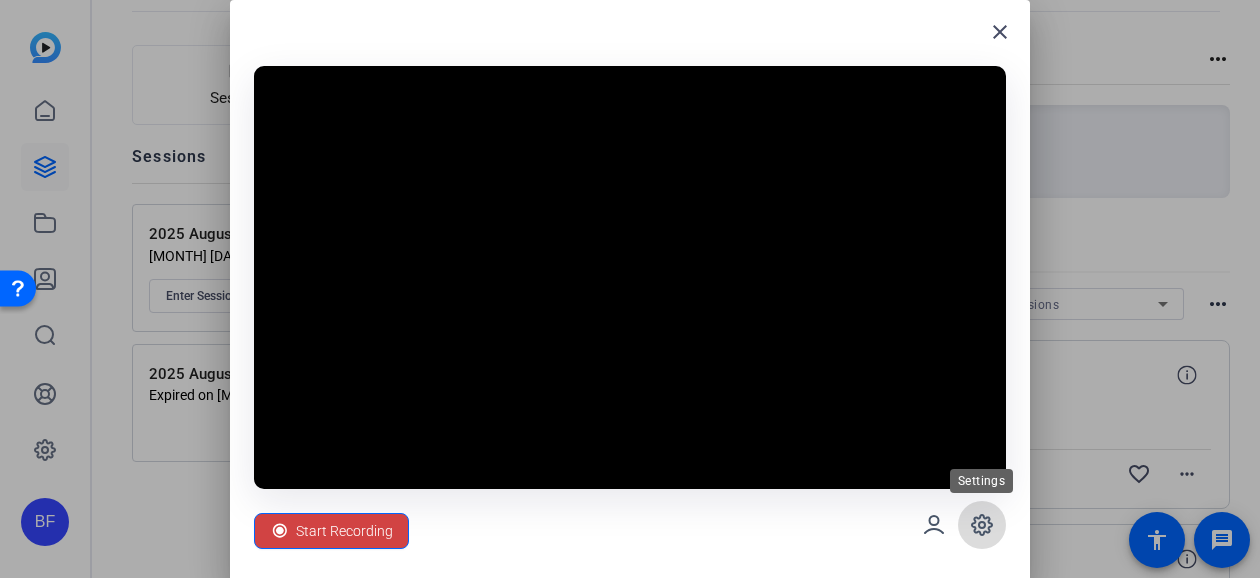 click 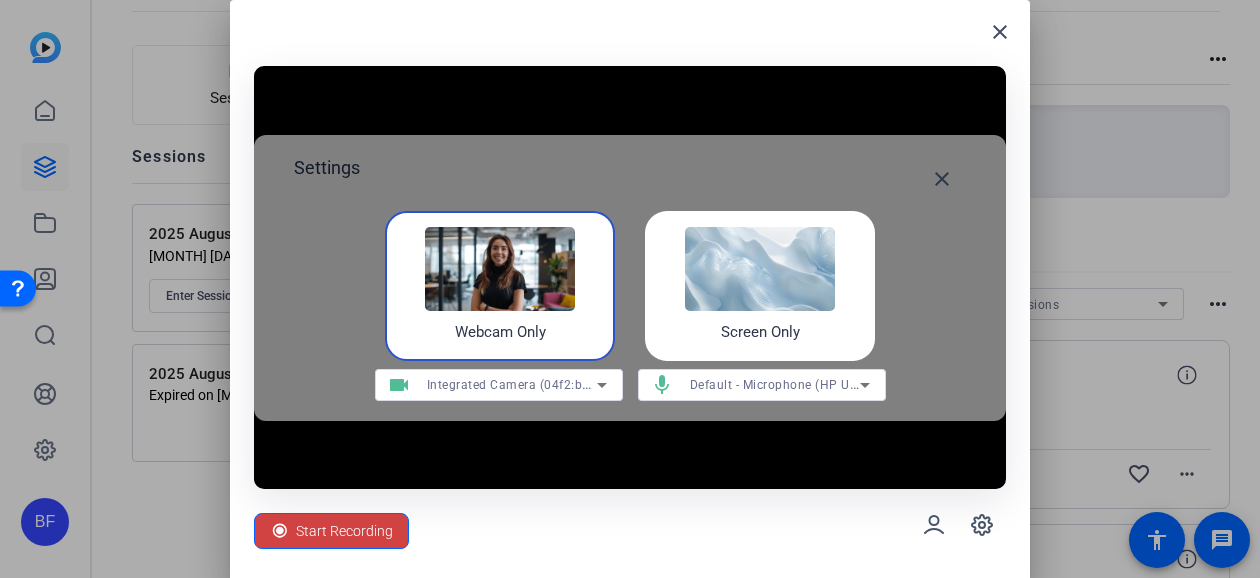 click on "videocam Integrated Camera (04f2:b6d0)" at bounding box center (499, 385) 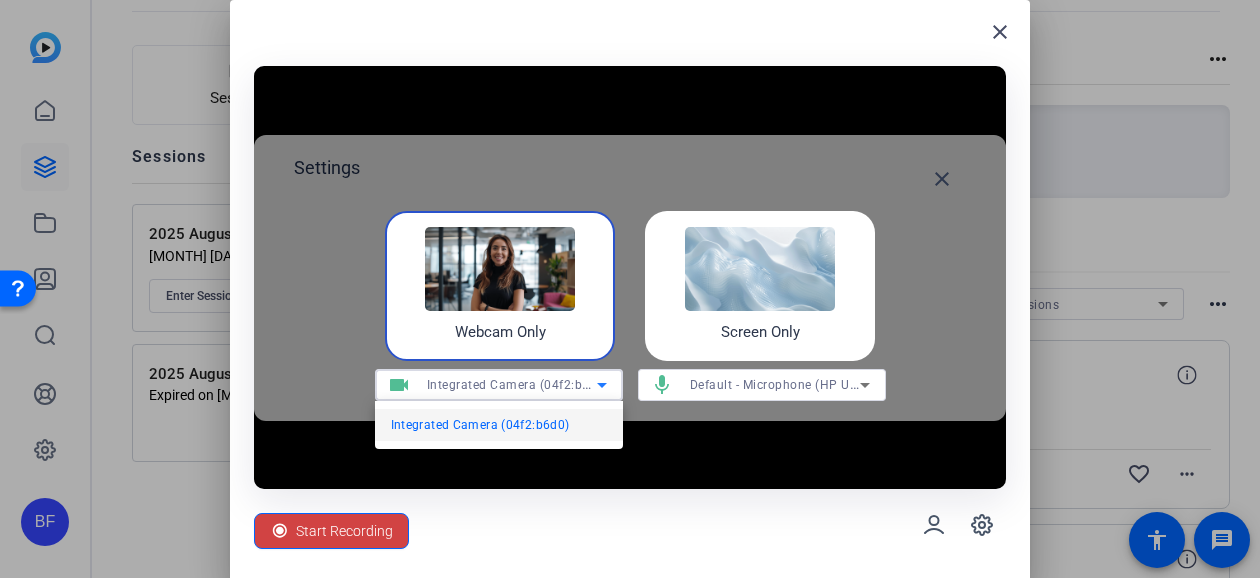 click at bounding box center (630, 289) 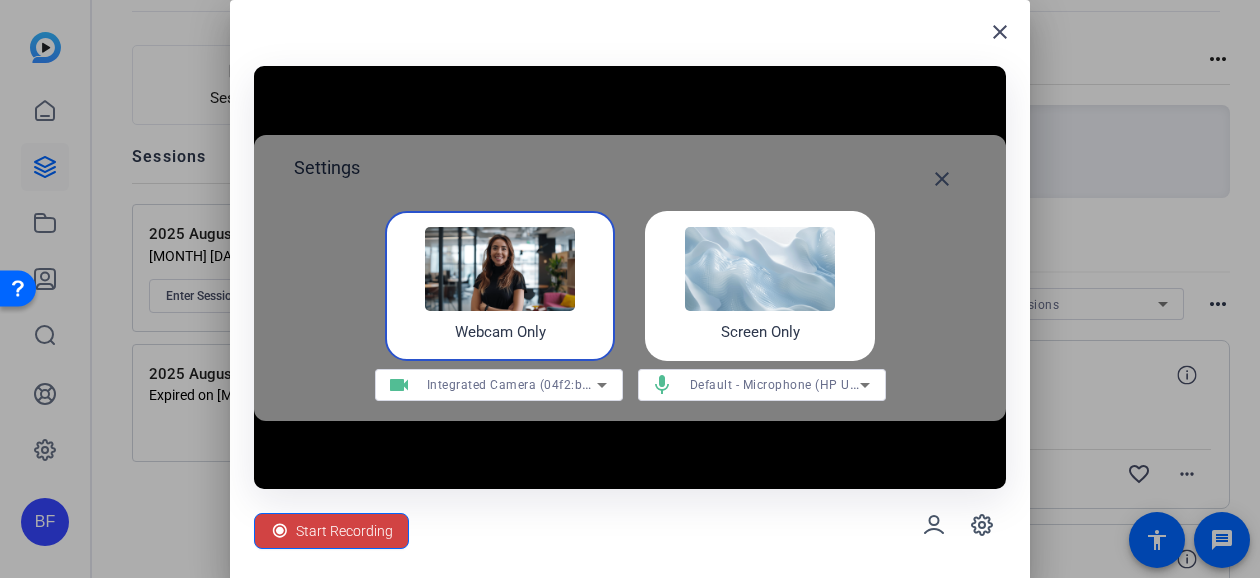 click on "Default - Microphone (HP USB-C Dock Audio Headset) (03f0:056b)" at bounding box center (883, 384) 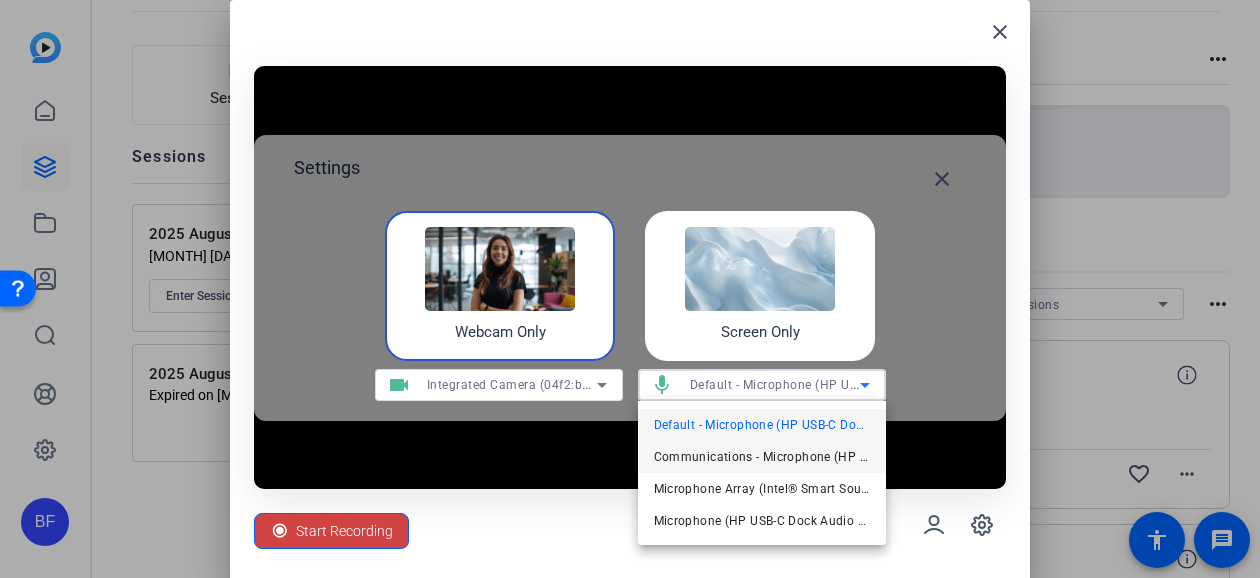 click on "Communications - Microphone (HP USB-C Dock Audio Headset) (03f0:056b)" at bounding box center [762, 457] 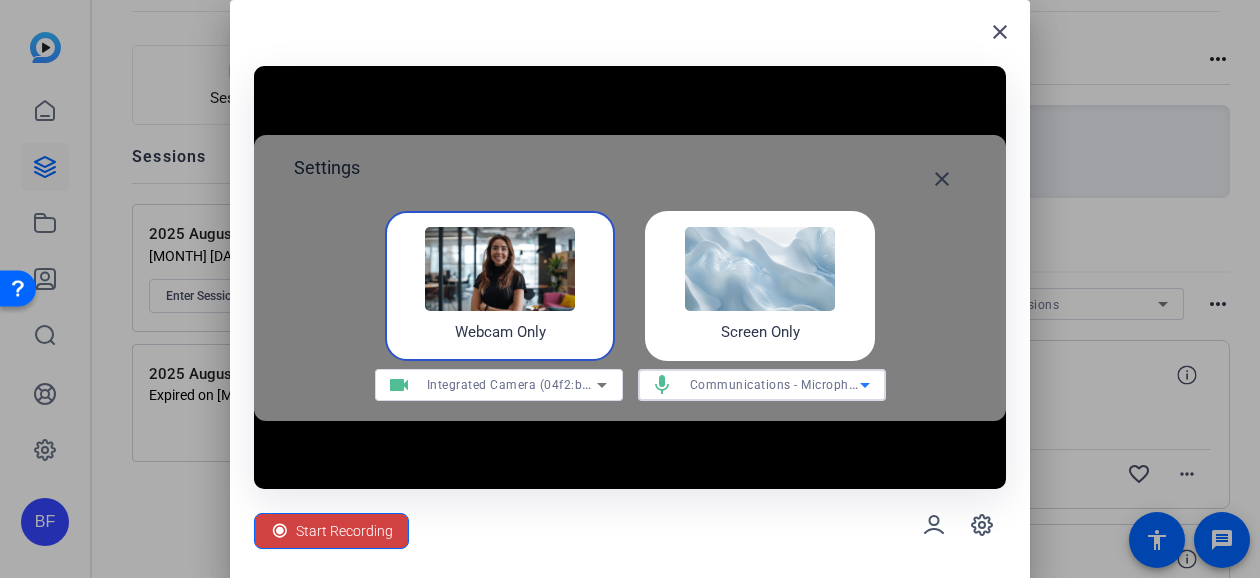 click 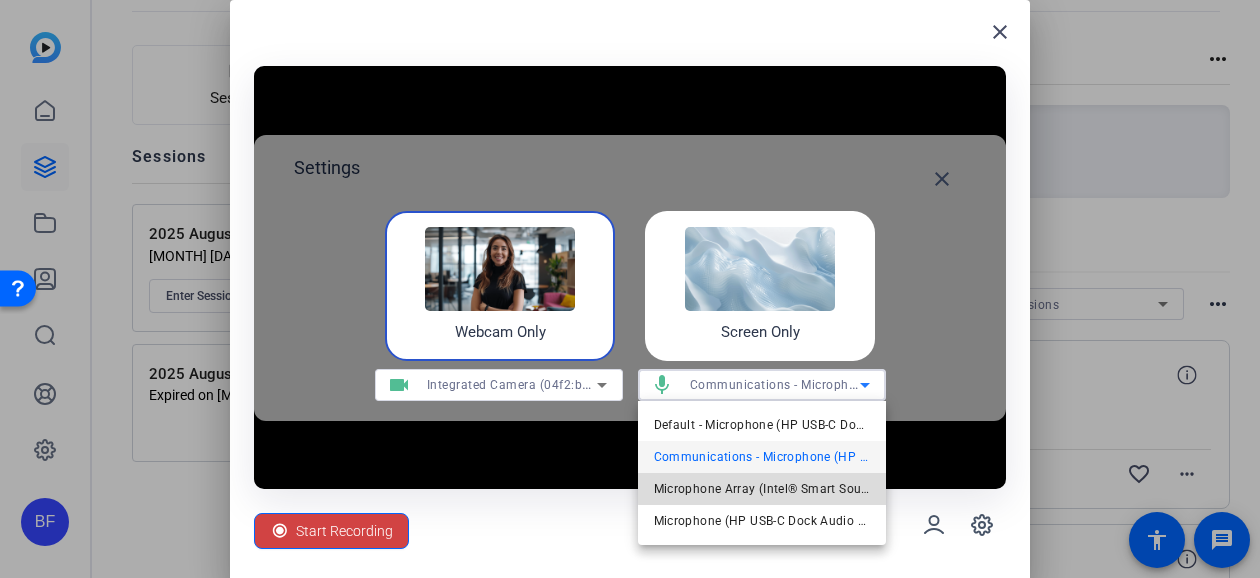 click on "Microphone Array (Intel® Smart Sound Technology for Digital Microphones)" at bounding box center [762, 489] 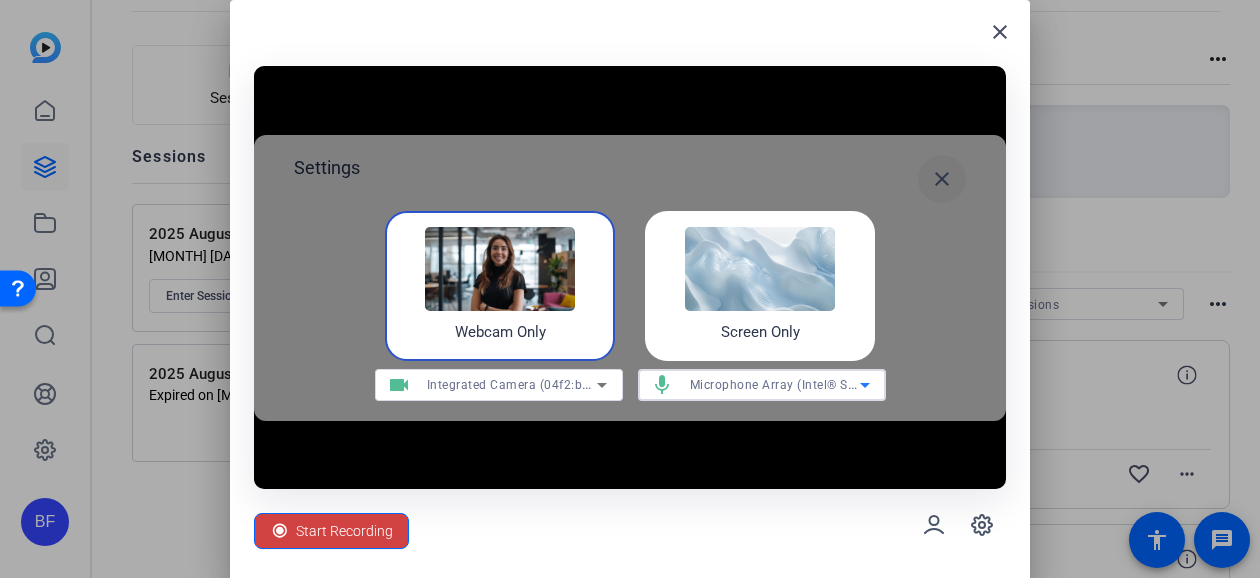 click at bounding box center [942, 179] 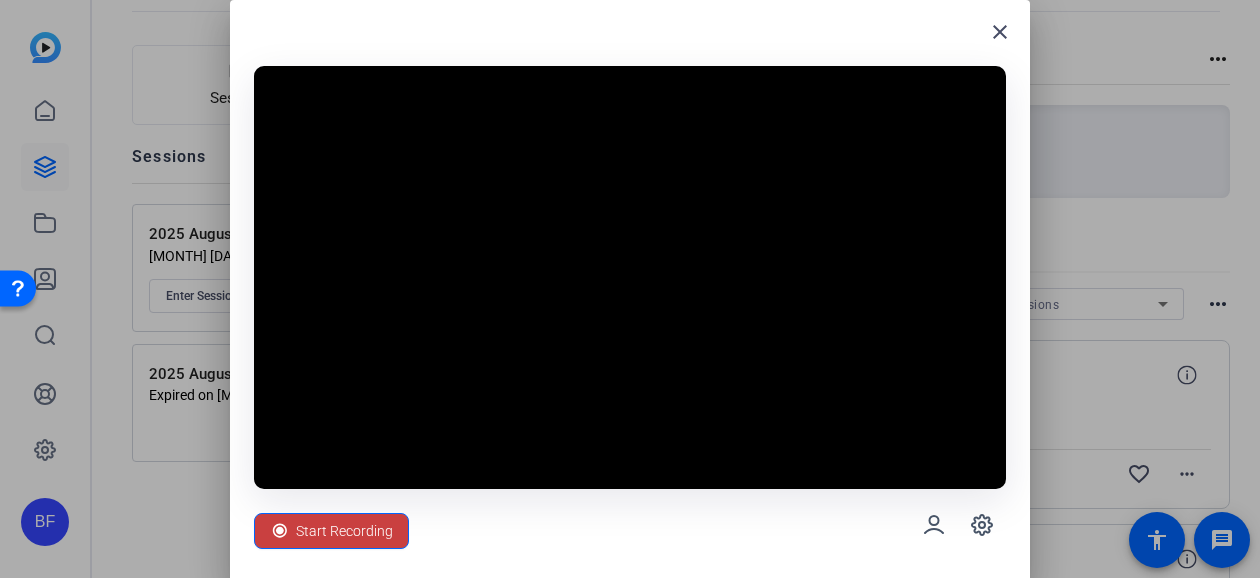 click on "Start Recording" at bounding box center [344, 531] 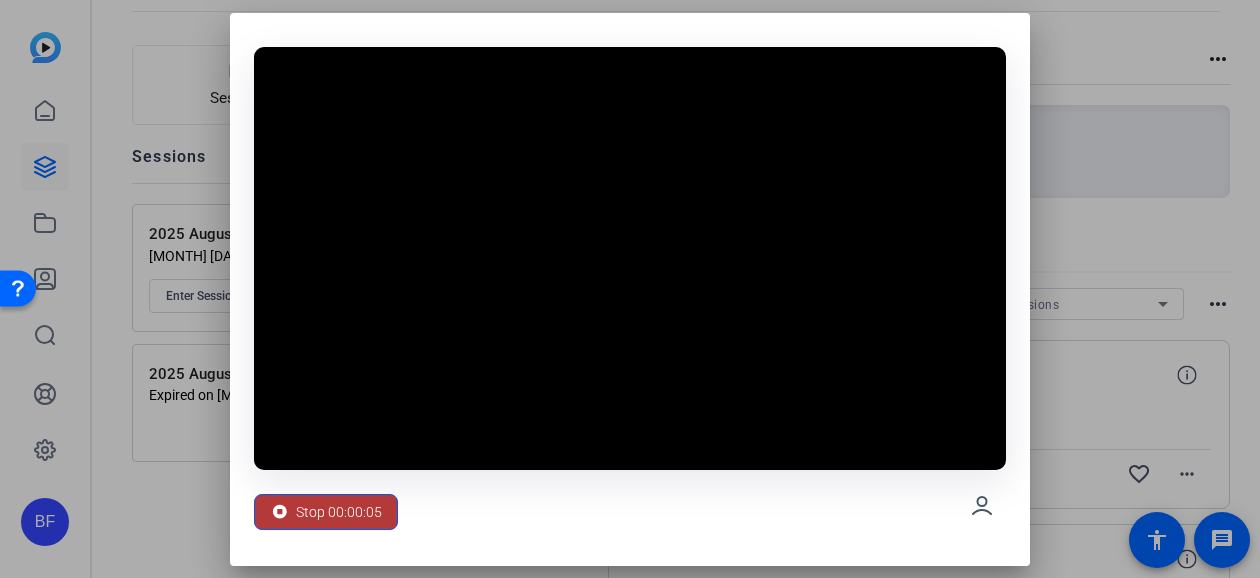 click on "Stop 00:00:05" at bounding box center [339, 512] 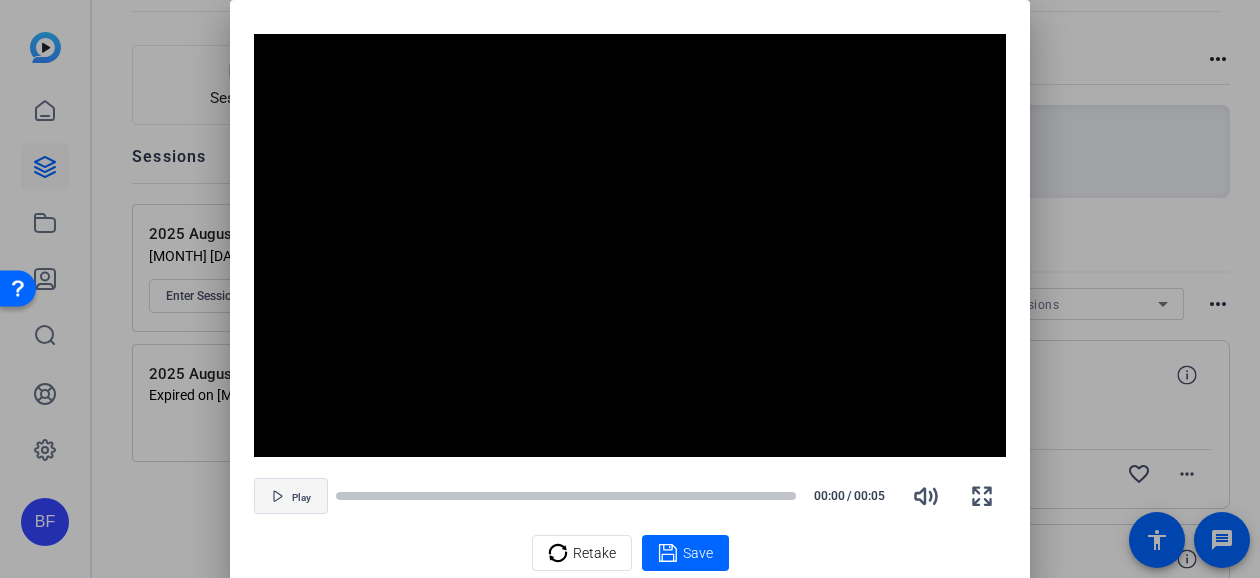 click at bounding box center [291, 496] 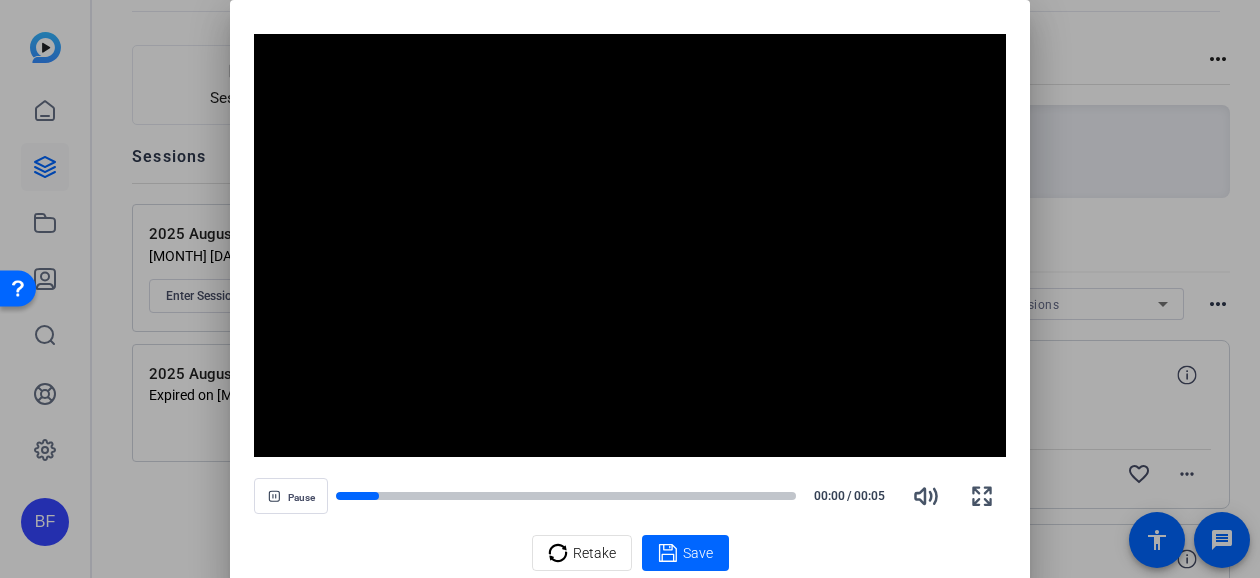 click on "Save" at bounding box center (685, 553) 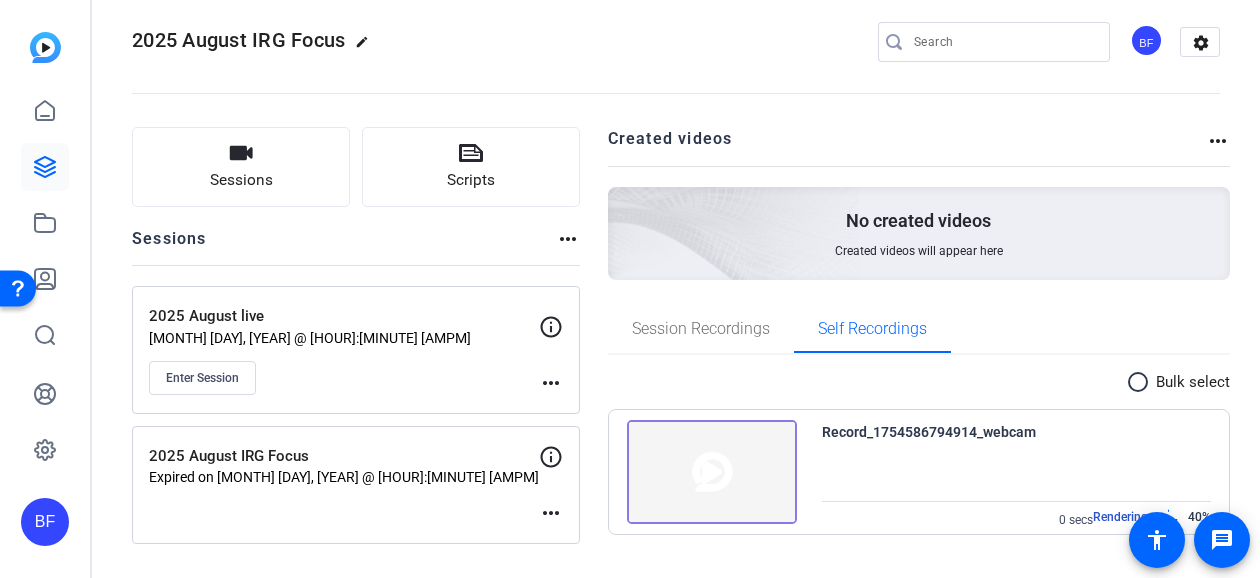 scroll, scrollTop: 23, scrollLeft: 0, axis: vertical 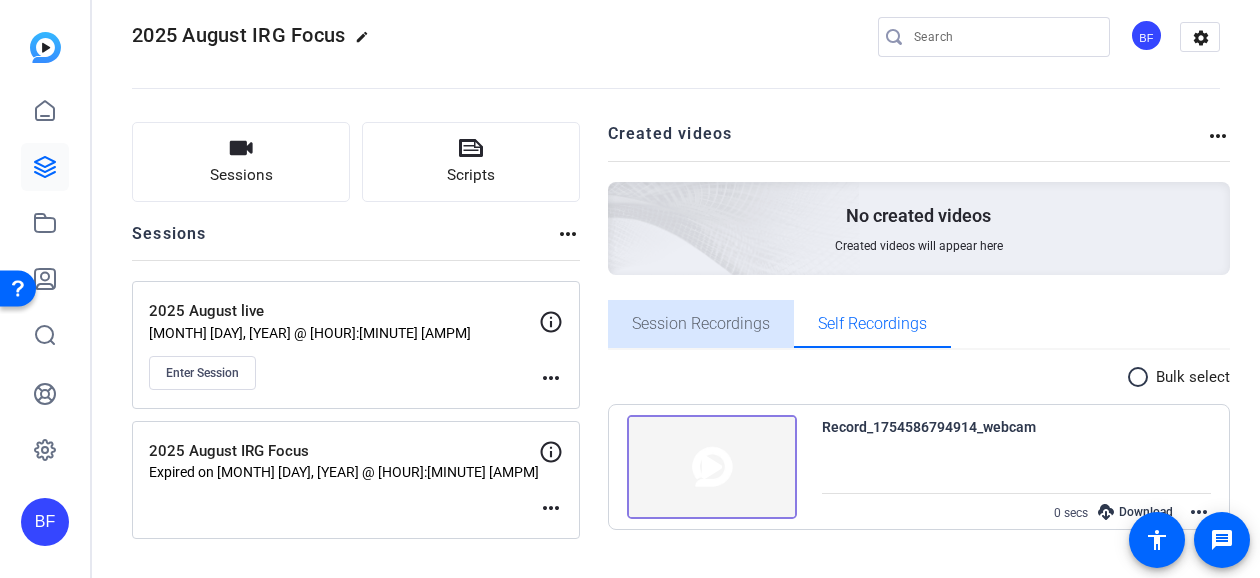 click on "Session Recordings" at bounding box center (701, 324) 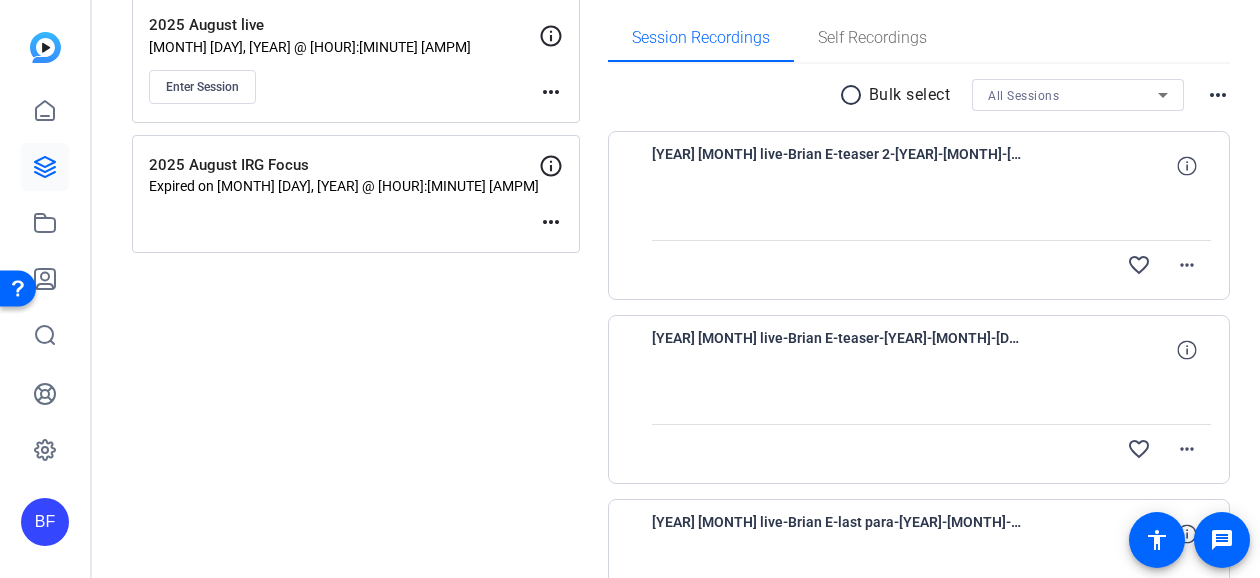 scroll, scrollTop: 223, scrollLeft: 0, axis: vertical 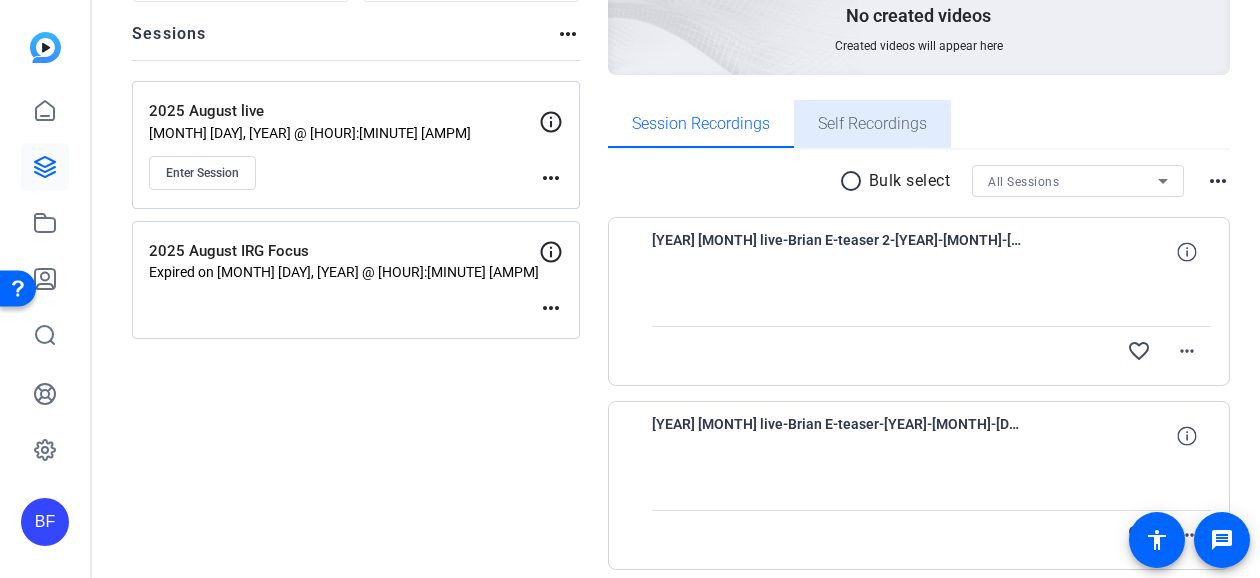 click on "Self Recordings" at bounding box center (872, 124) 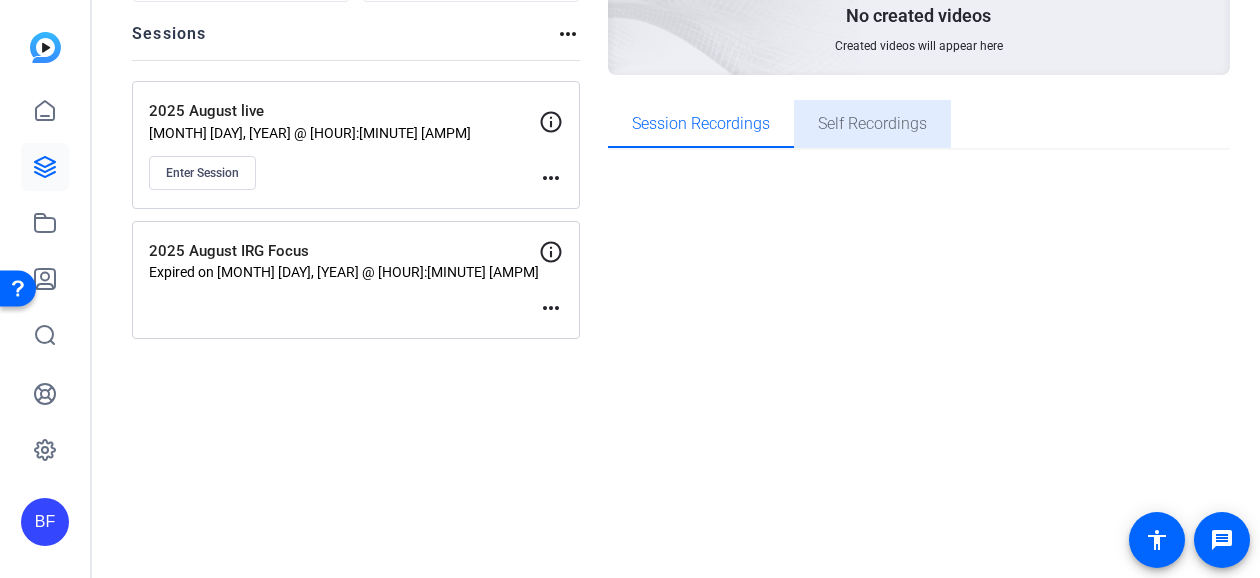 scroll, scrollTop: 23, scrollLeft: 0, axis: vertical 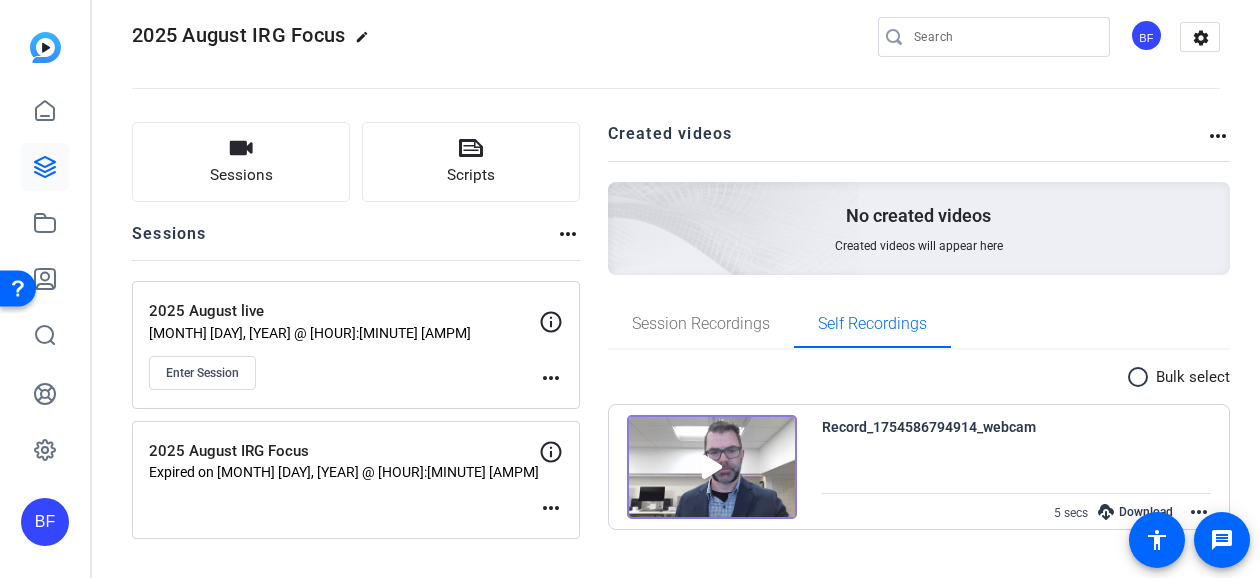 click at bounding box center (712, 467) 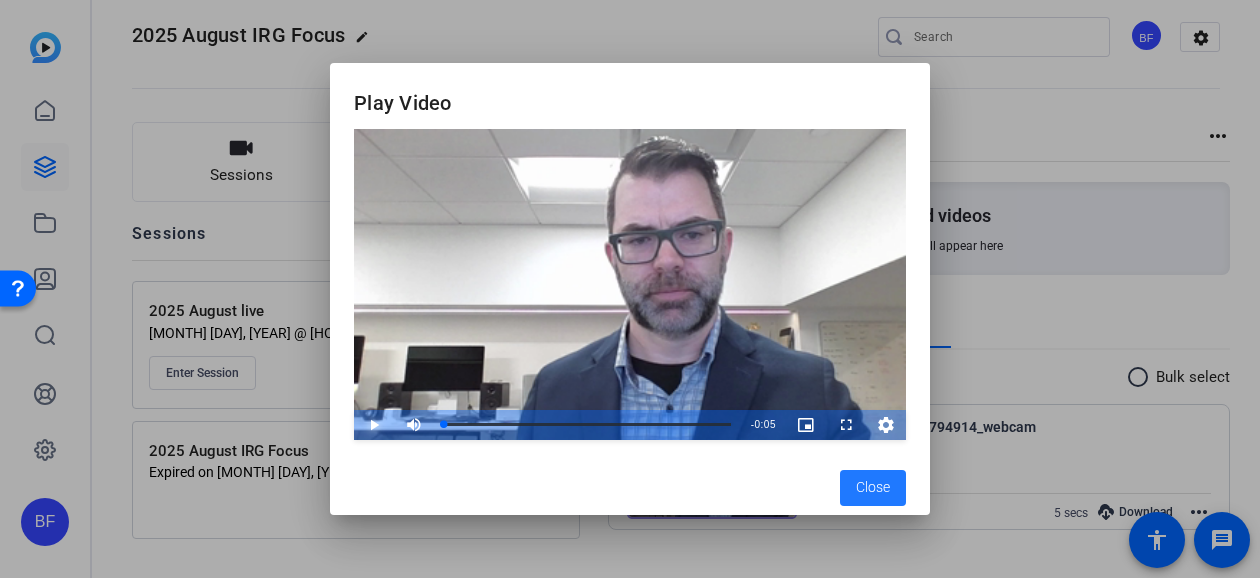 click at bounding box center [354, 425] 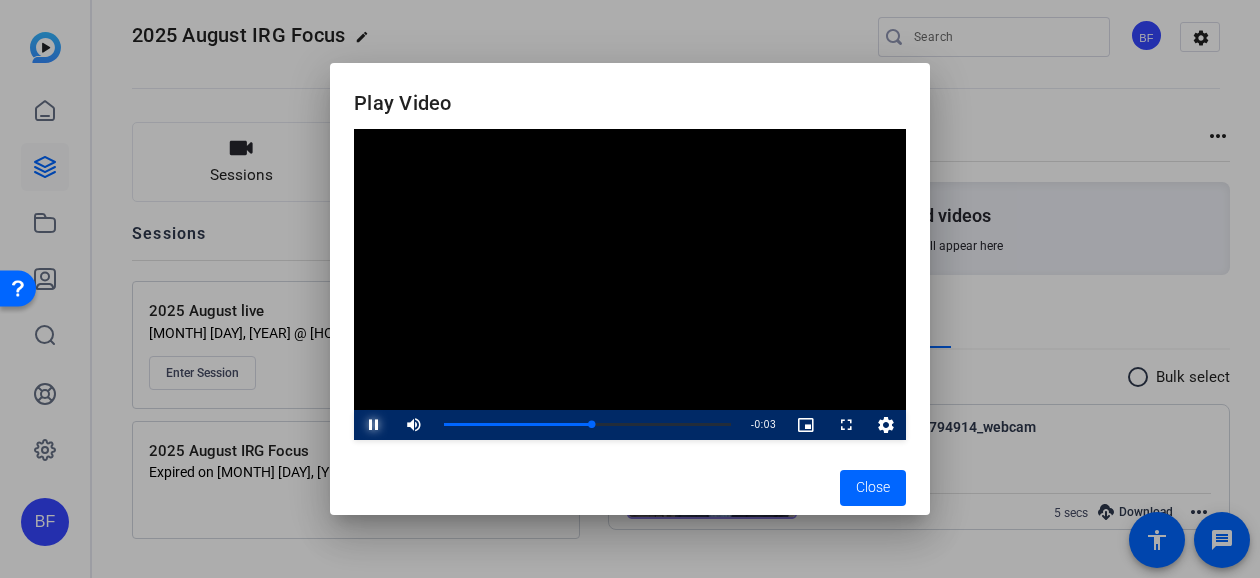 type 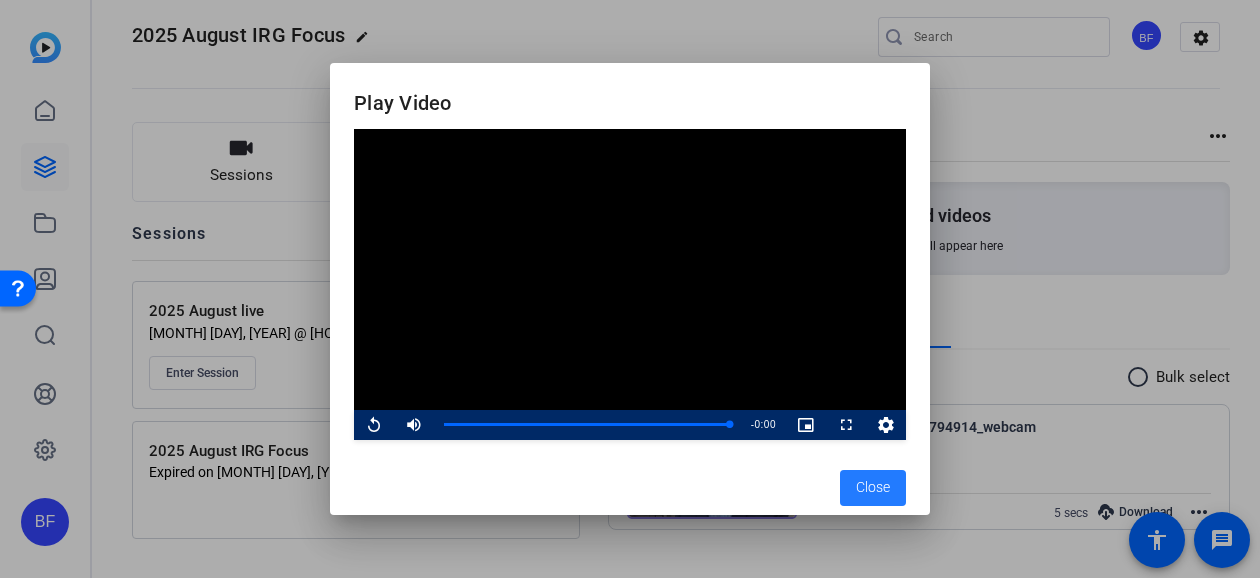 click on "Close" 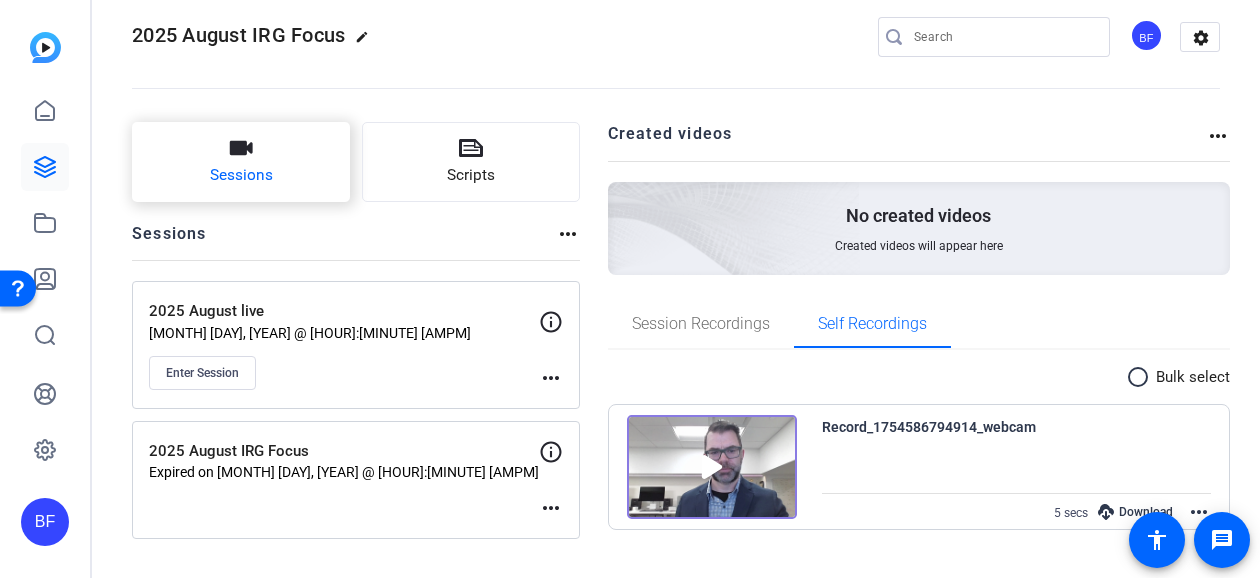 click on "Sessions" 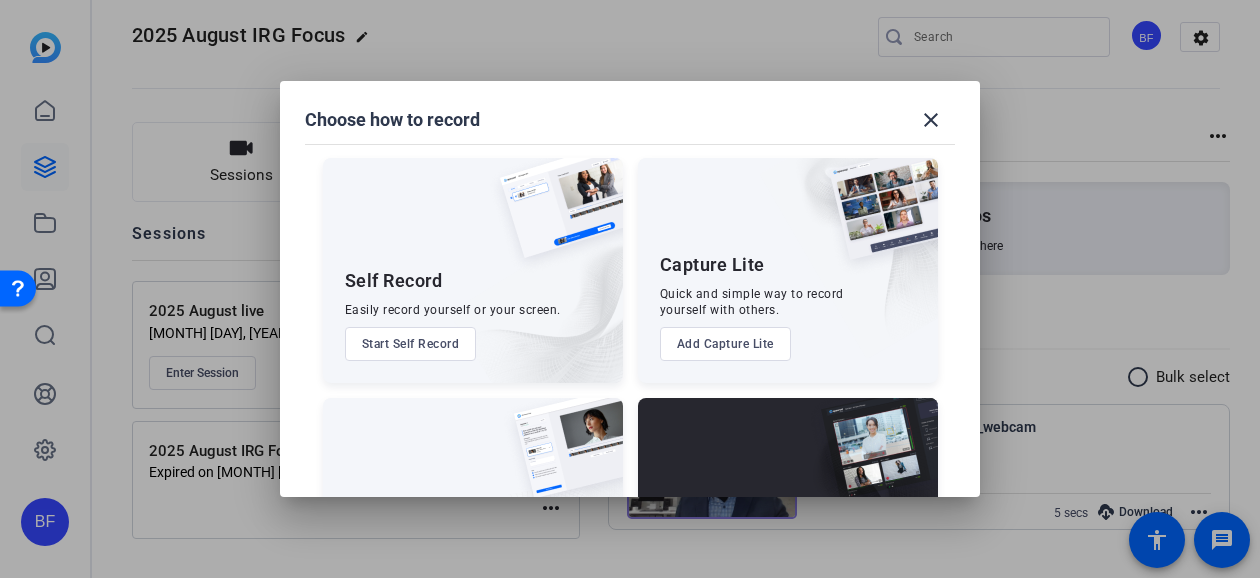 scroll, scrollTop: 0, scrollLeft: 0, axis: both 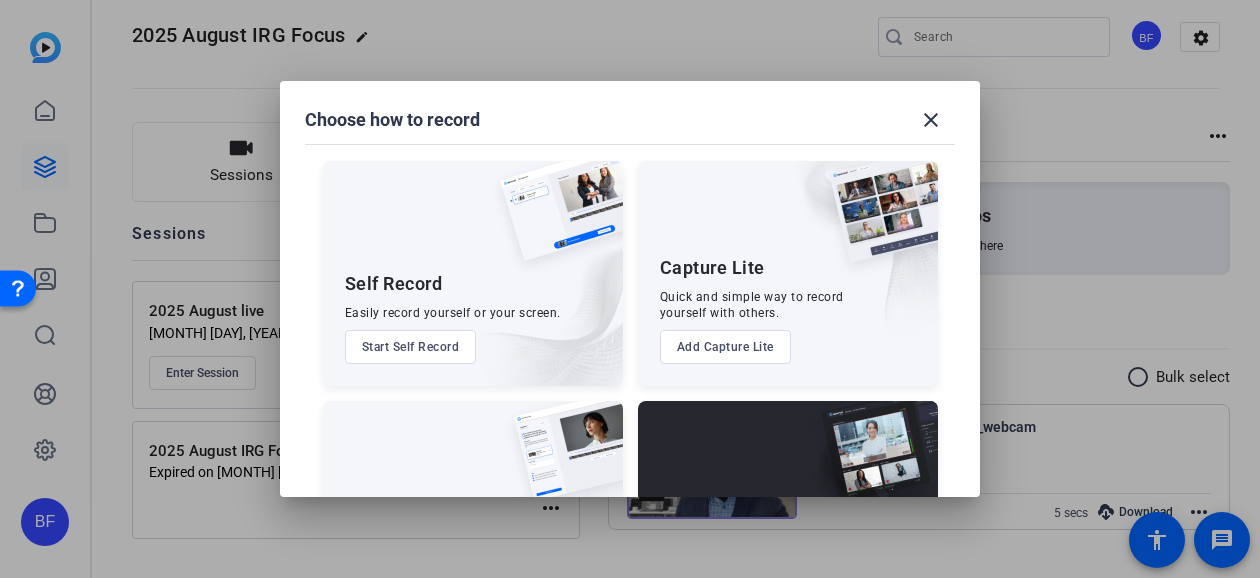 click on "Start Self Record" at bounding box center (411, 347) 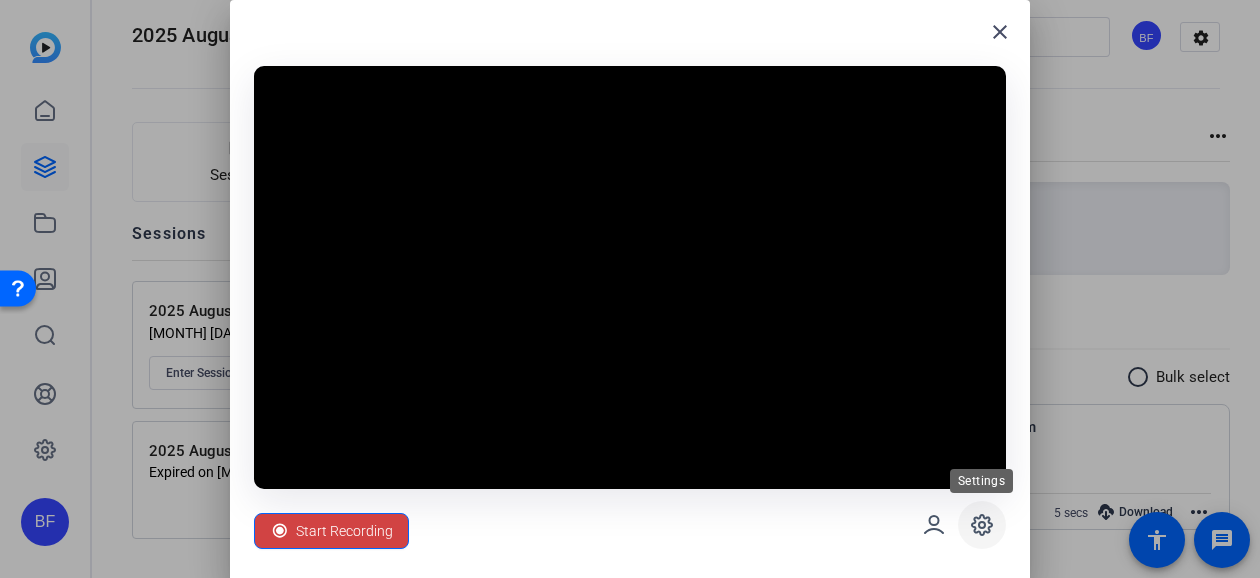 click 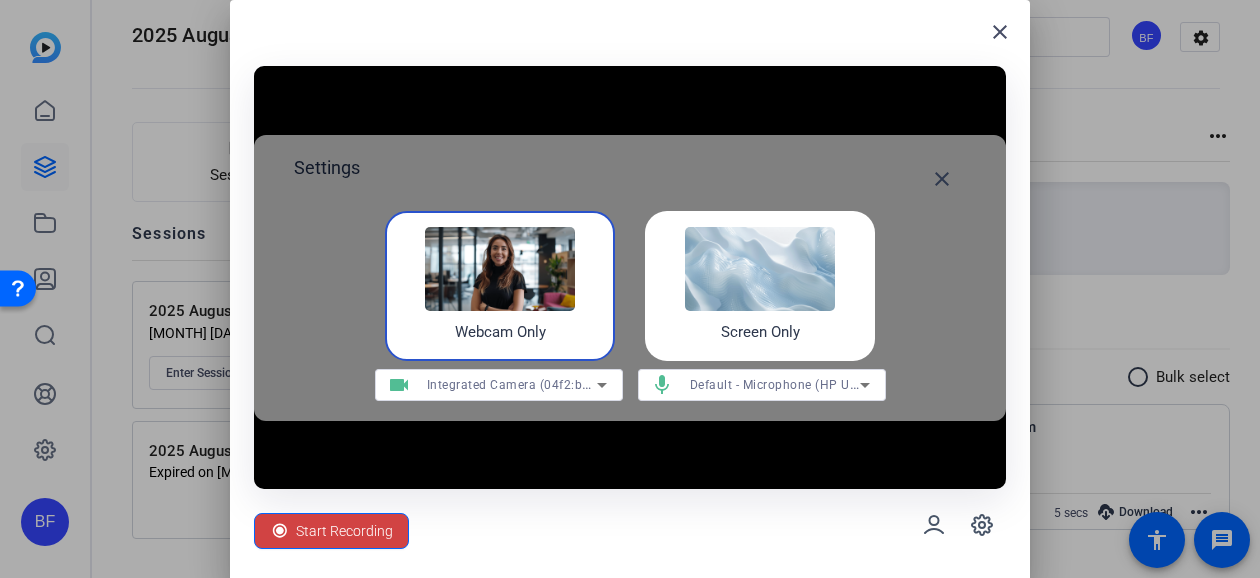 click 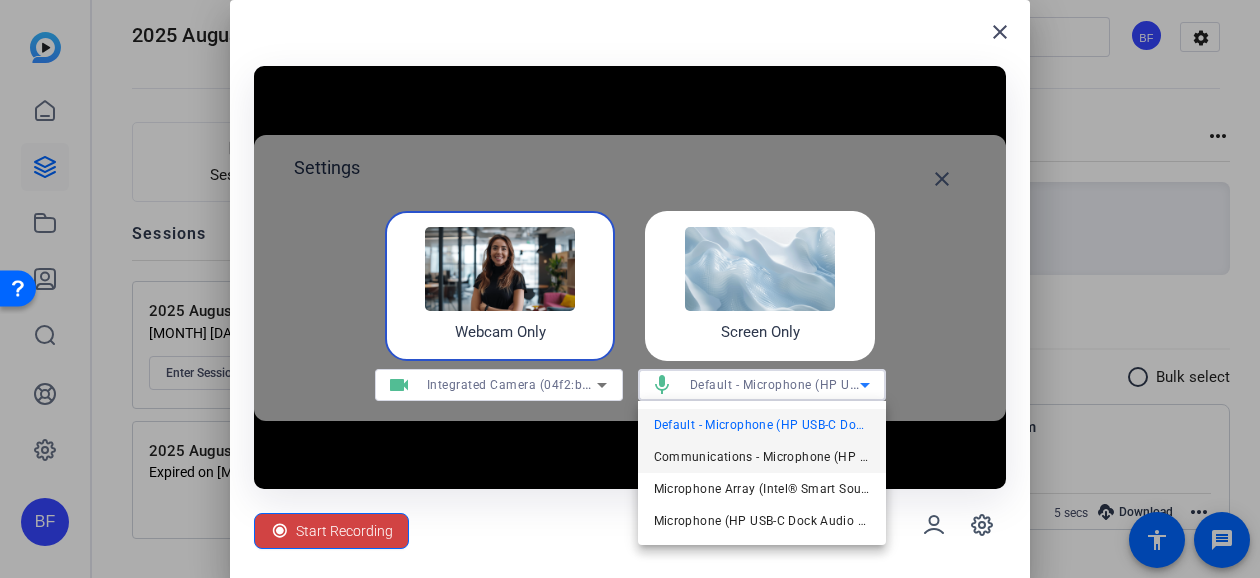 click on "Communications - Microphone (HP USB-C Dock Audio Headset) (03f0:056b)" at bounding box center [762, 457] 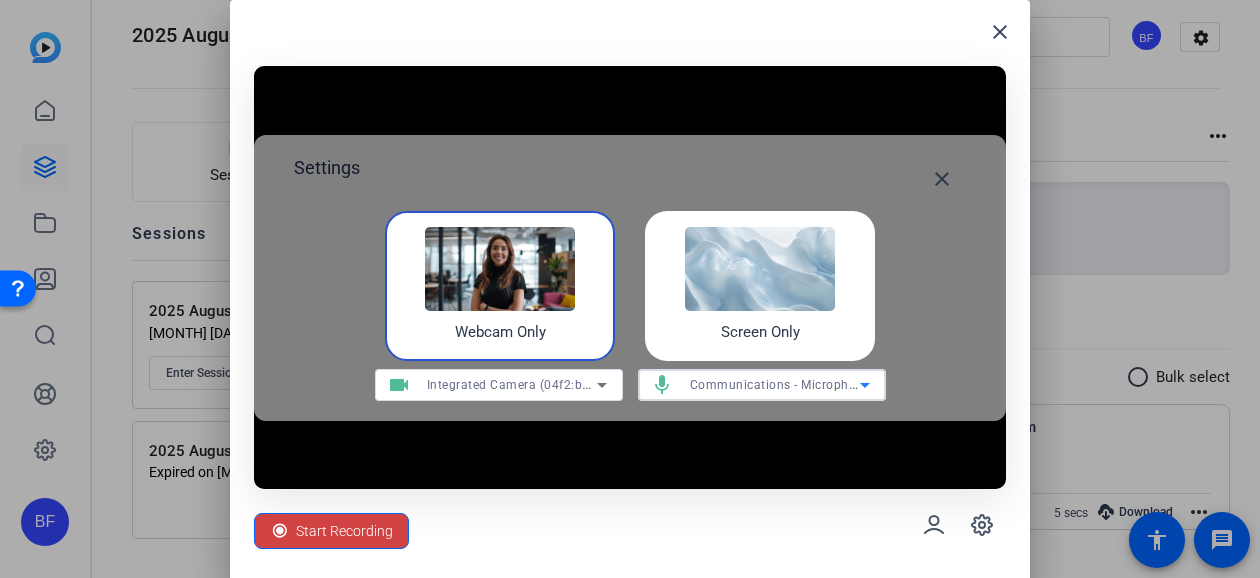 click on "Start Recording" at bounding box center [344, 531] 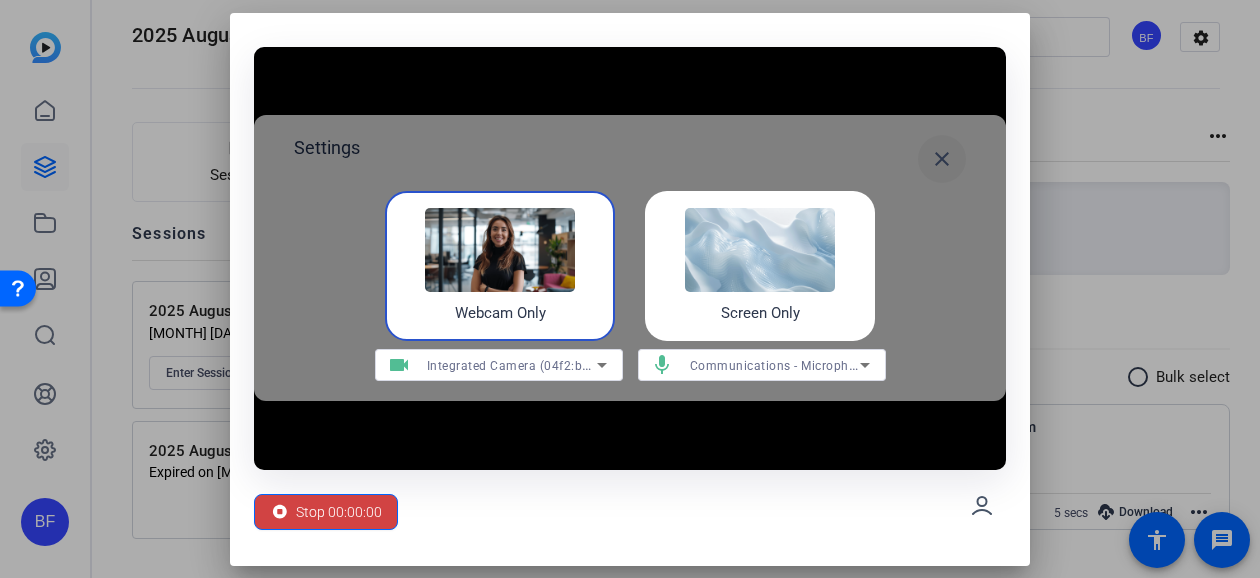 click on "close" at bounding box center (942, 159) 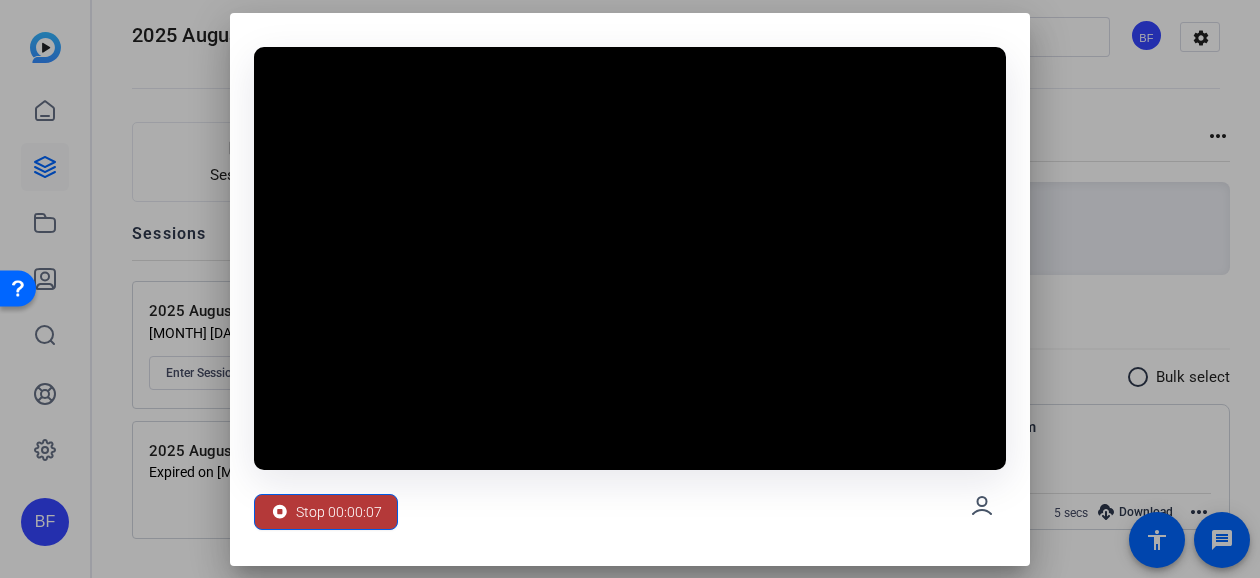 click on "Stop 00:00:07" at bounding box center (339, 512) 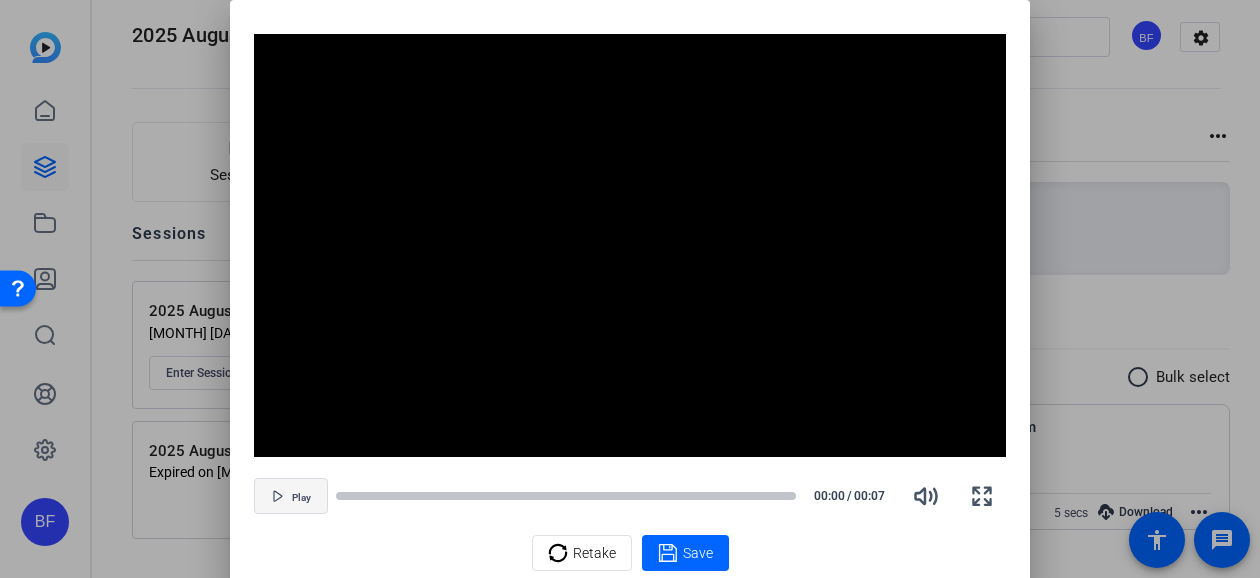 click at bounding box center [291, 496] 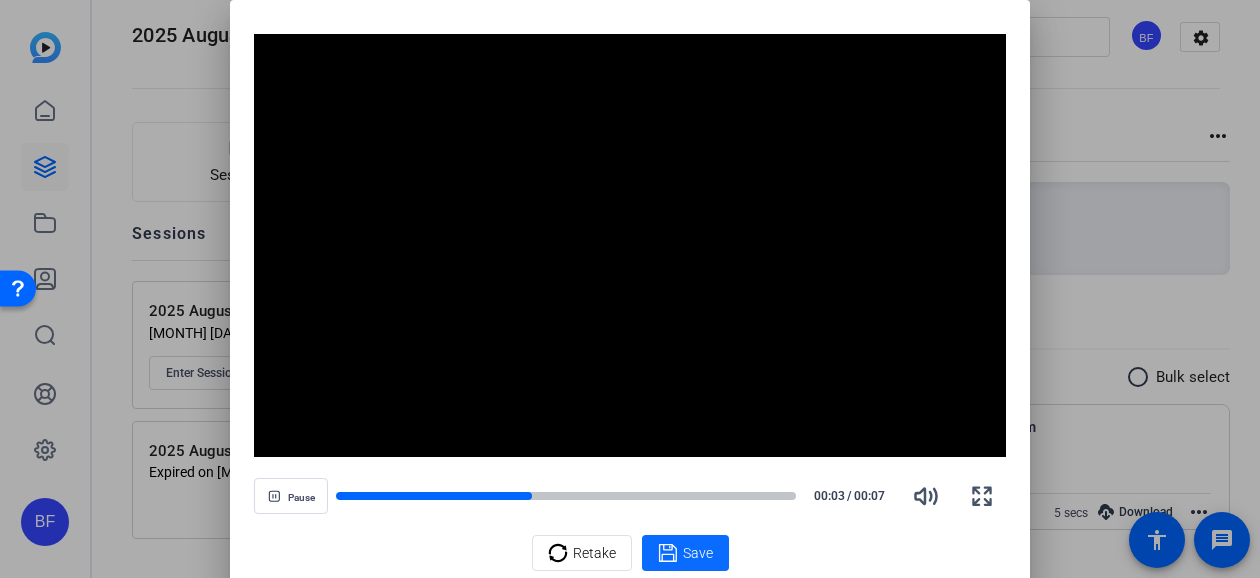 click at bounding box center (685, 553) 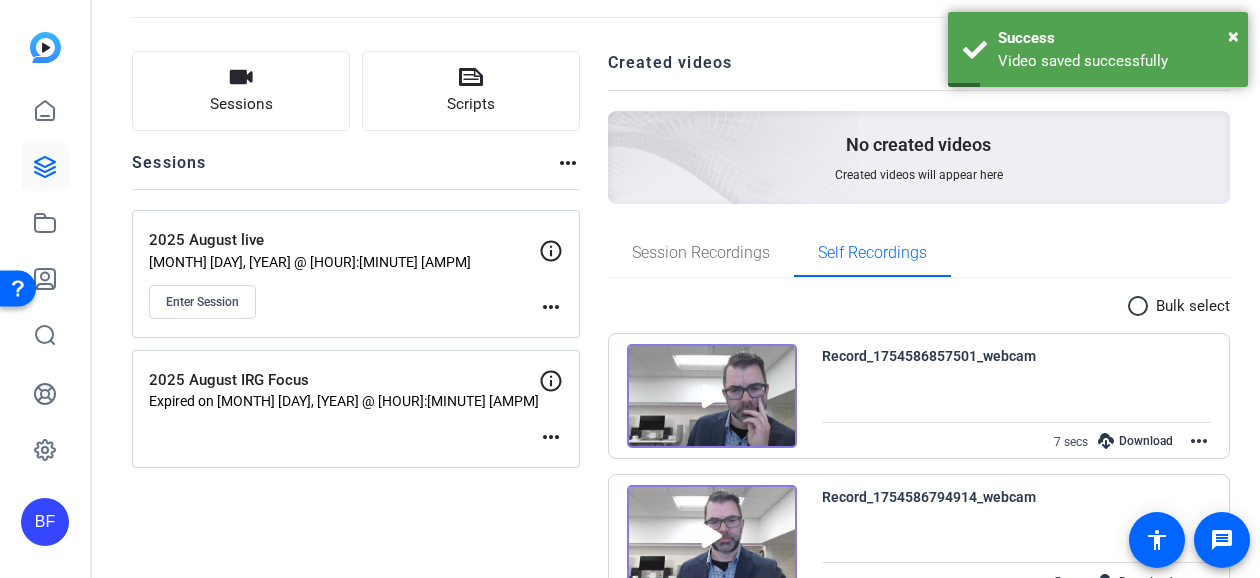 scroll, scrollTop: 0, scrollLeft: 0, axis: both 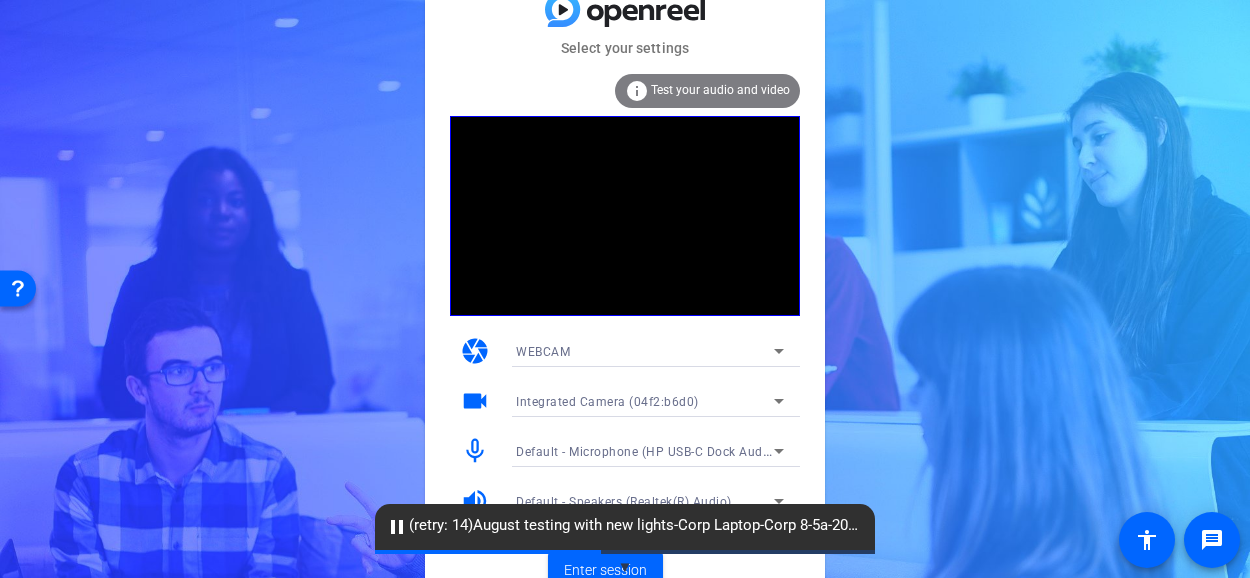 click on "Test your audio and video" 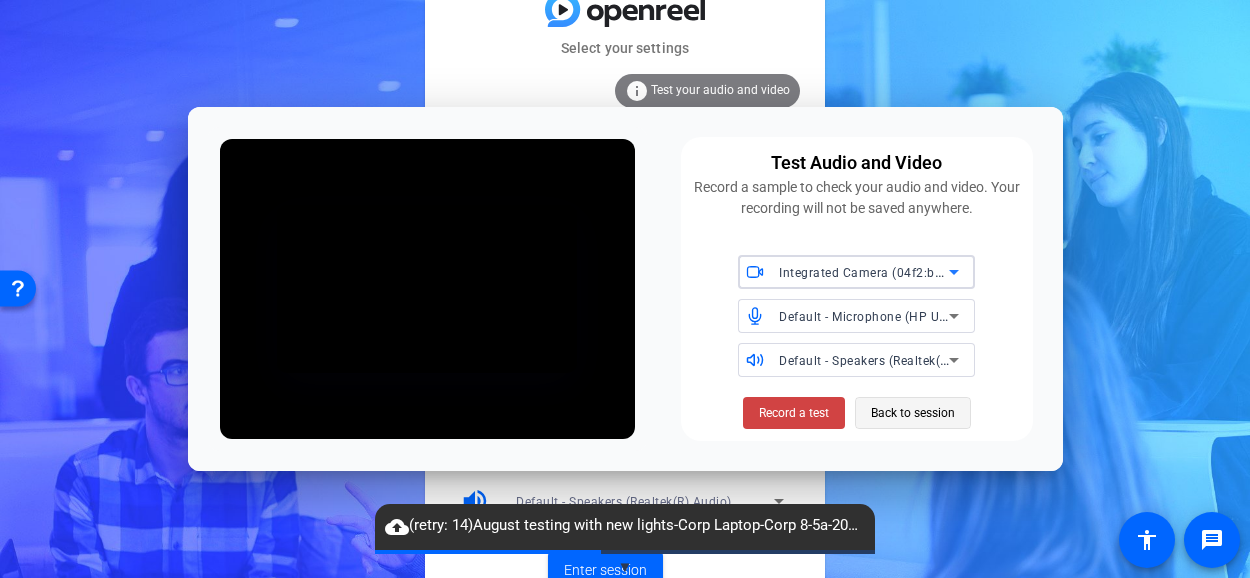 click on "Back to session" at bounding box center (913, 413) 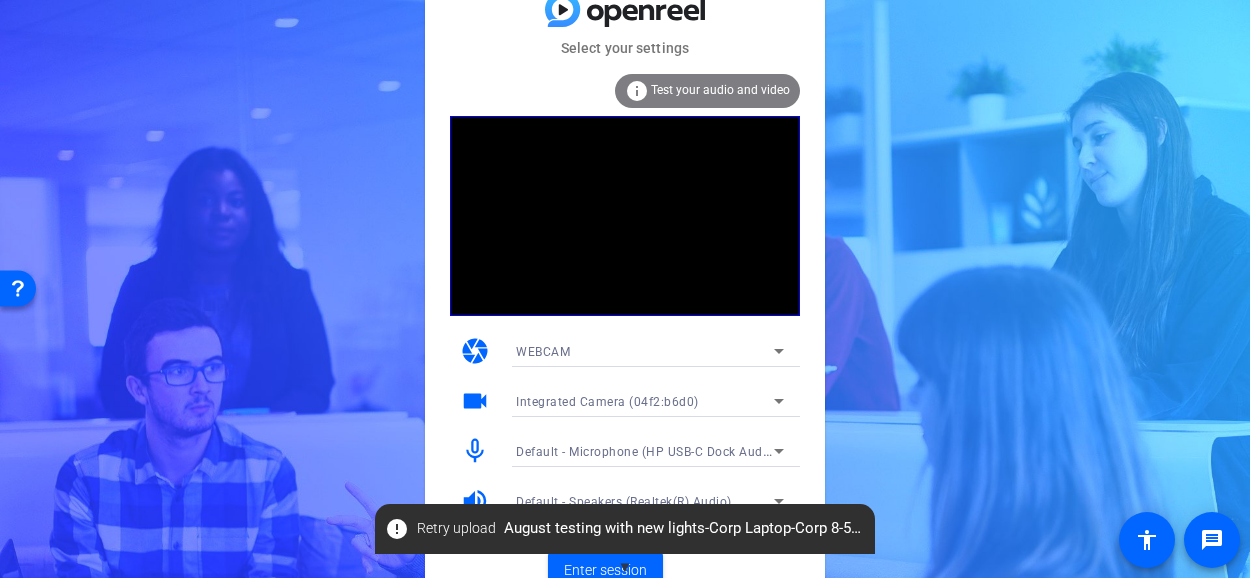 scroll, scrollTop: 18, scrollLeft: 0, axis: vertical 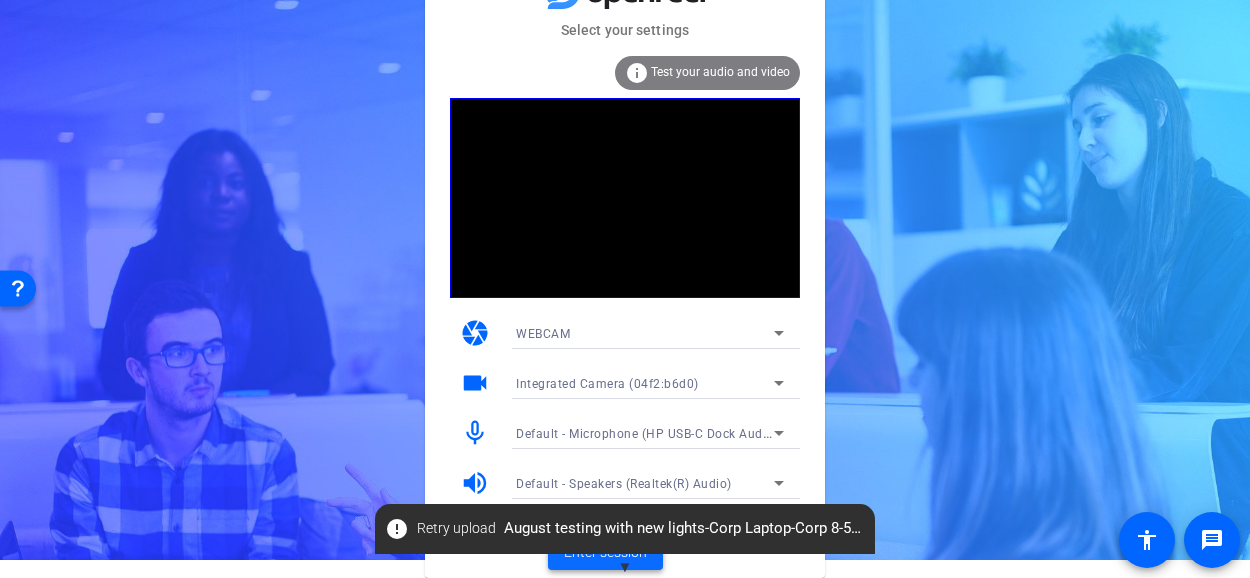 click 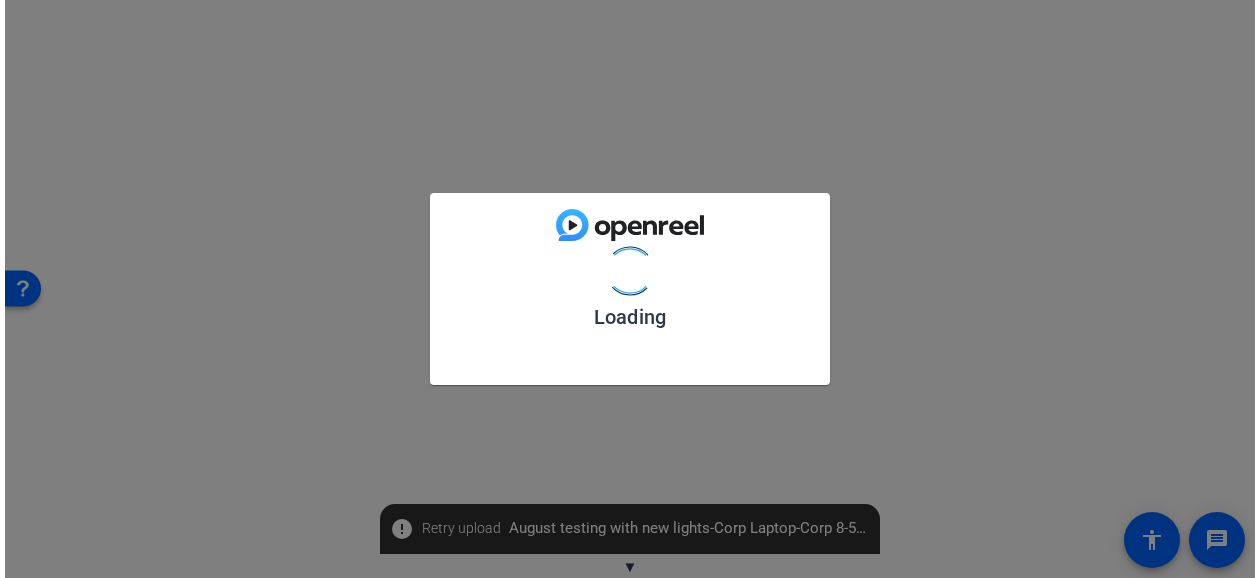 scroll, scrollTop: 0, scrollLeft: 0, axis: both 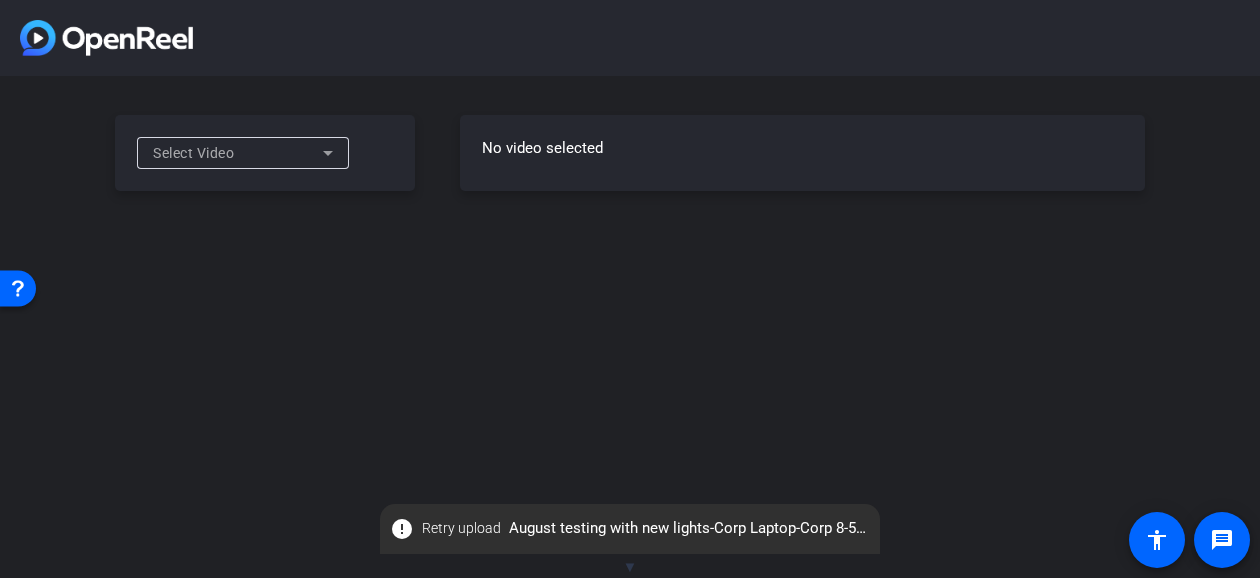 click on "No video selected" 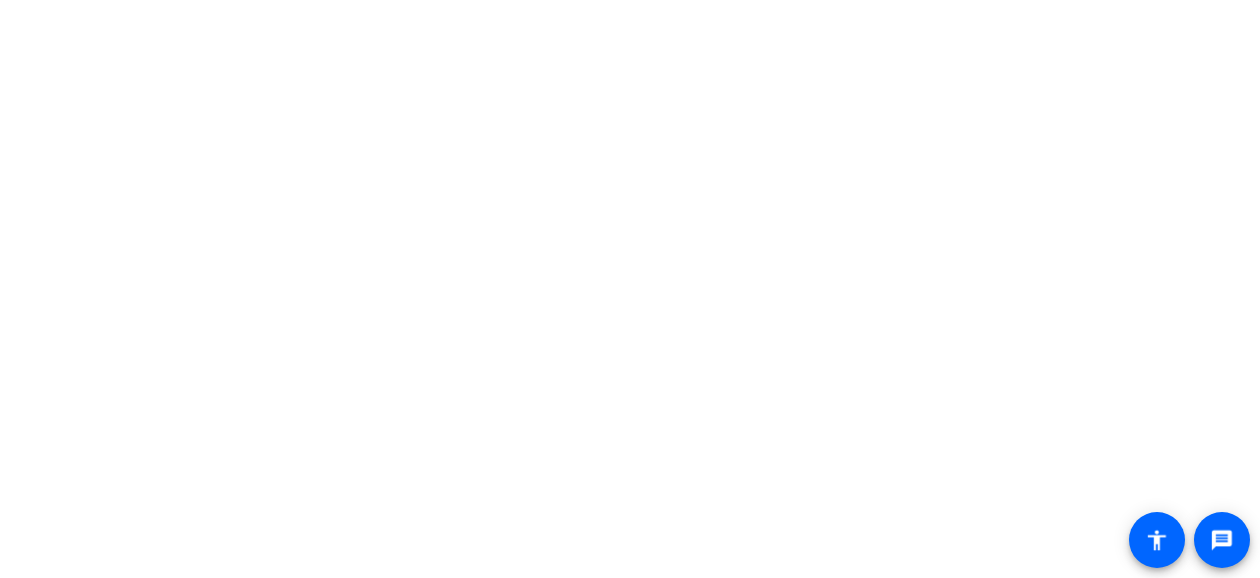 scroll, scrollTop: 0, scrollLeft: 0, axis: both 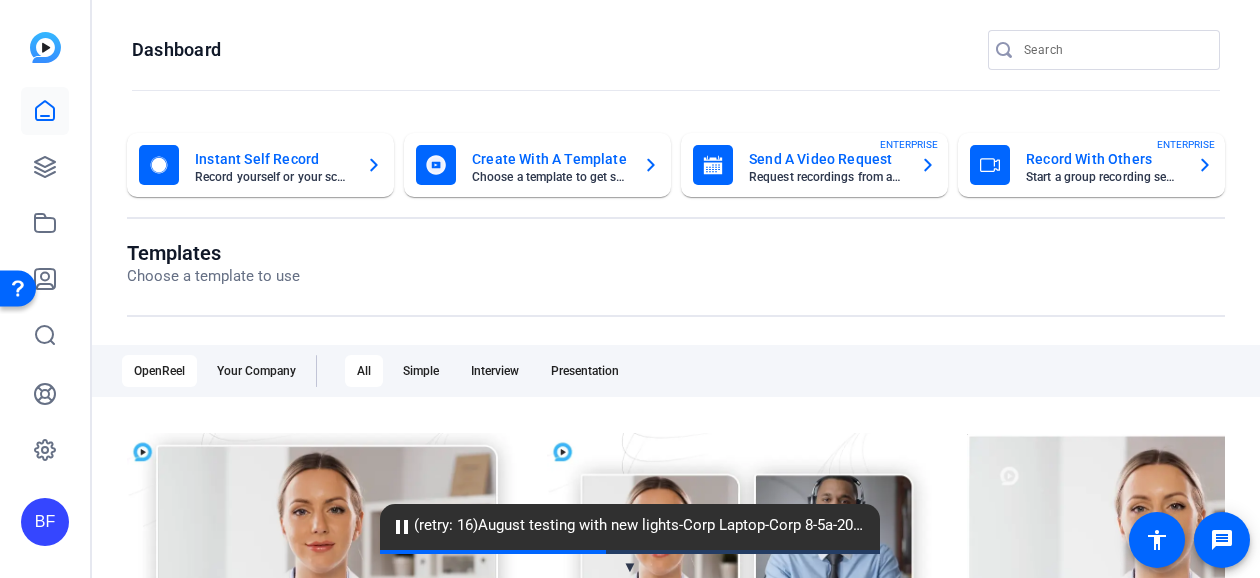 click on "BF" 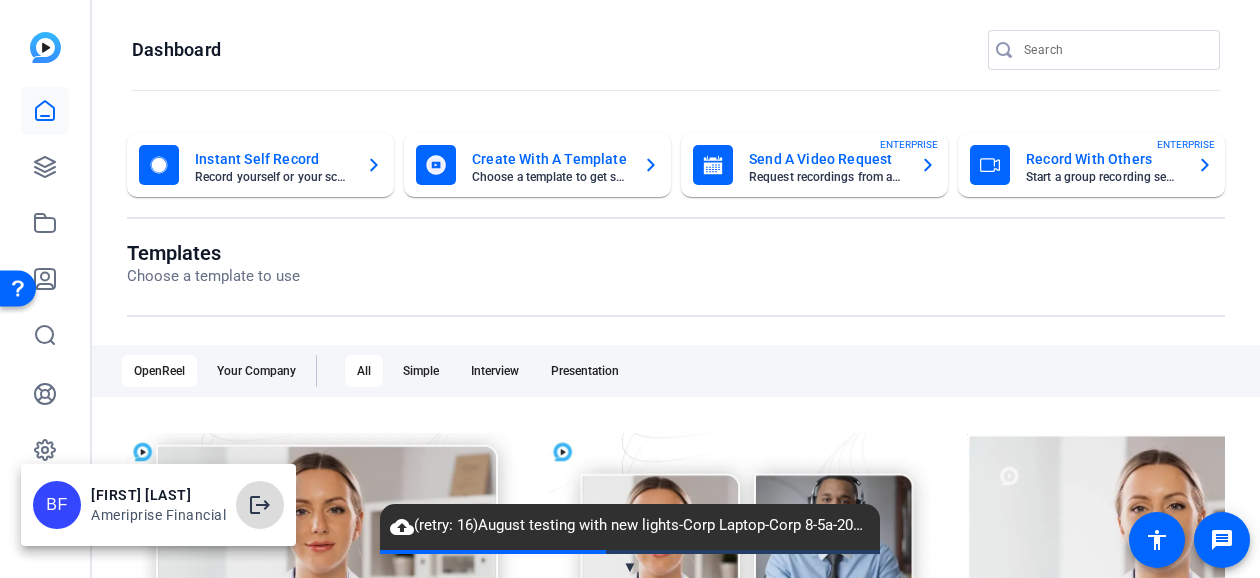 click on "logout" at bounding box center (260, 505) 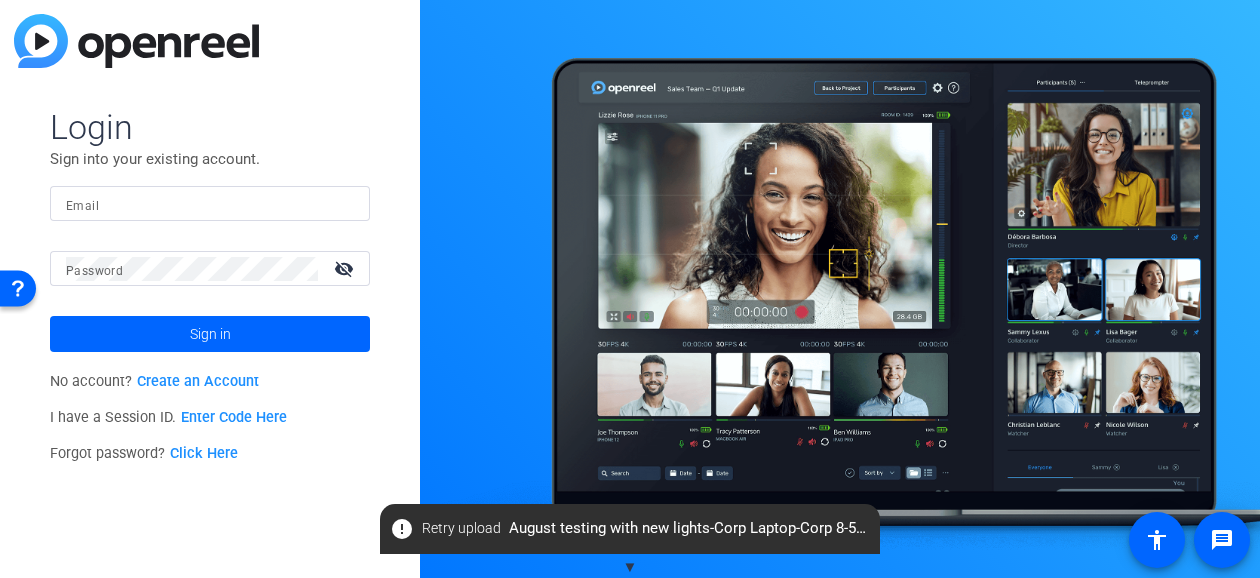 click on "Enter Code Here" 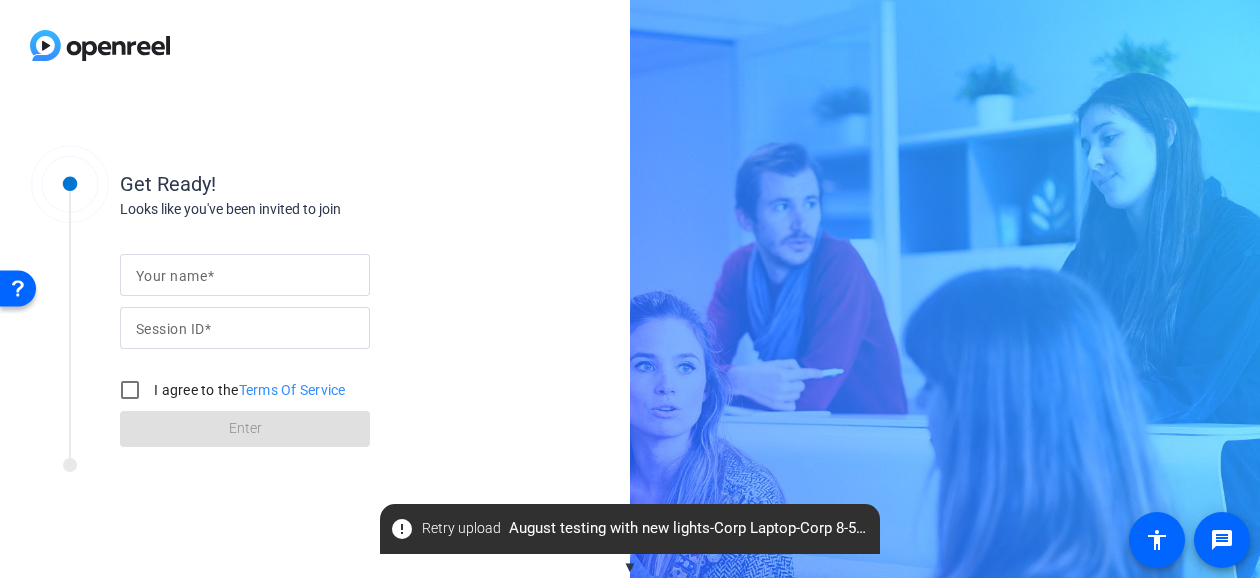 click on "Session ID" at bounding box center [170, 329] 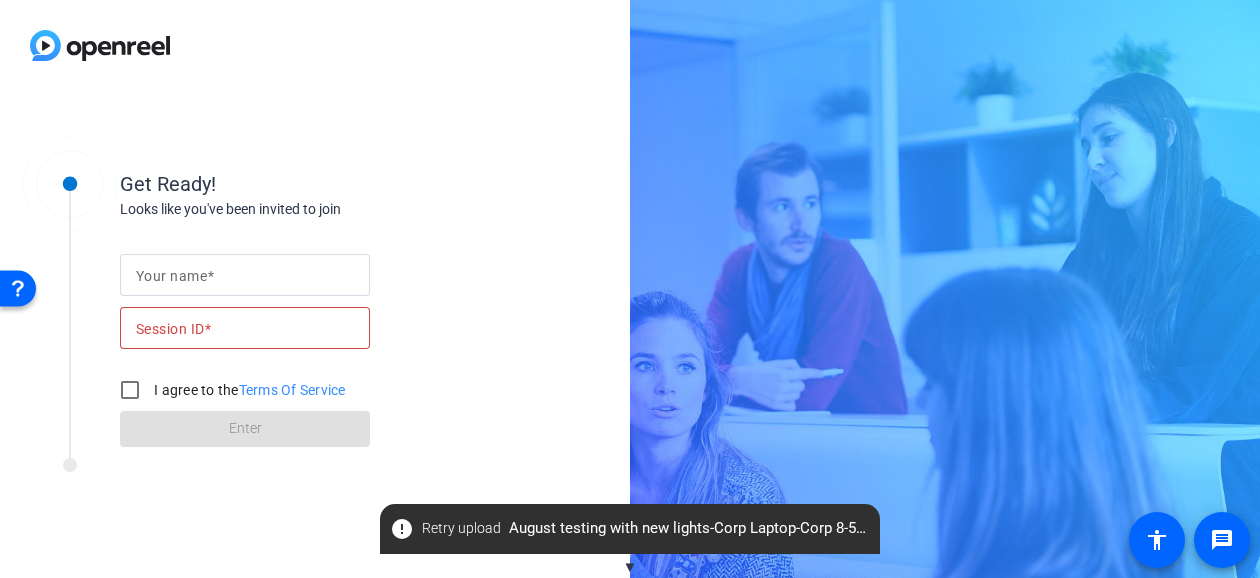 click 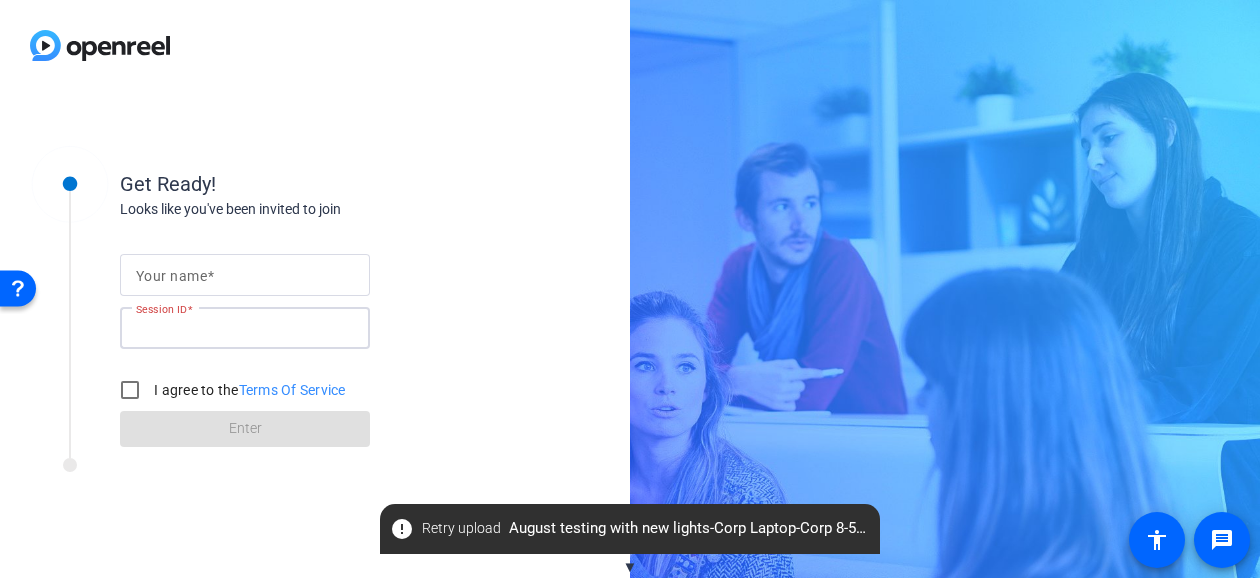 click 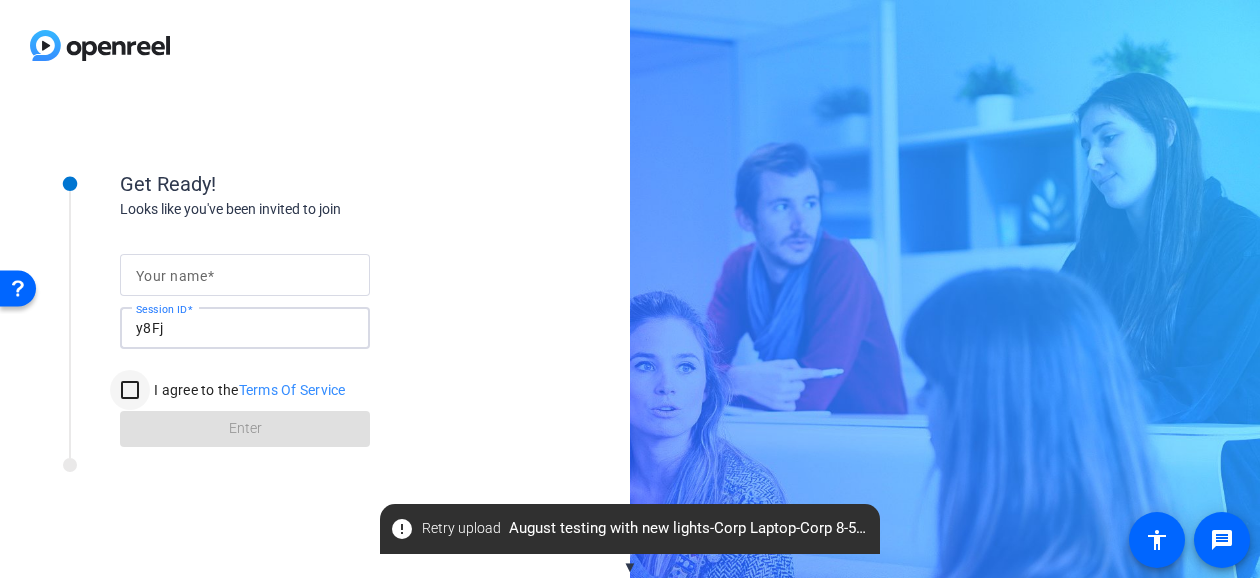 type on "y8Fj" 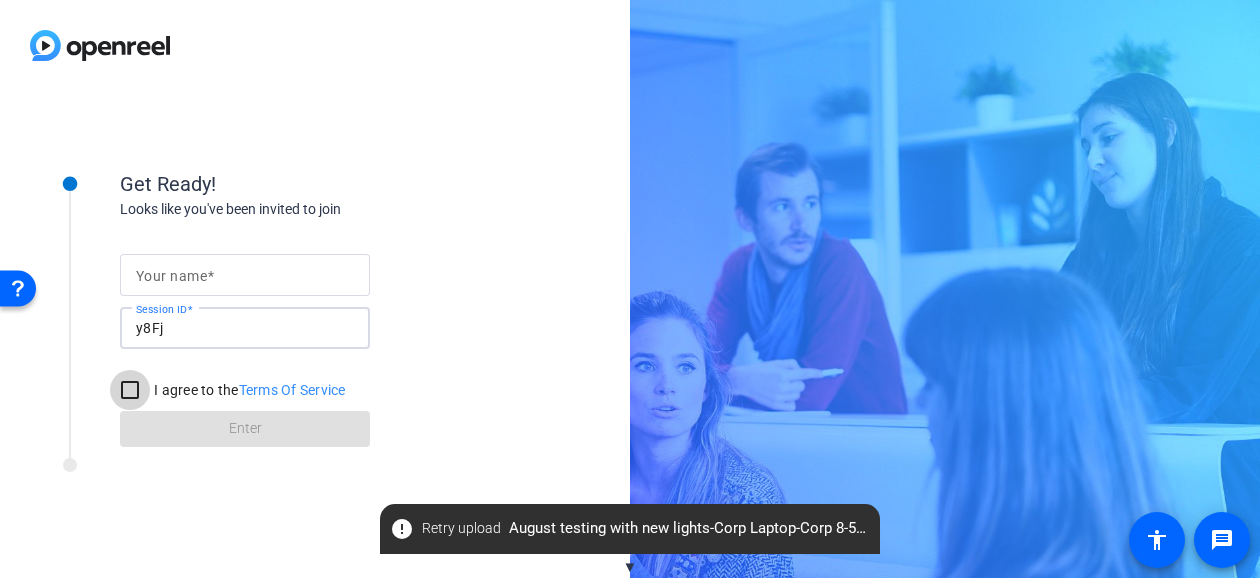 click on "I agree to the  Terms Of Service" at bounding box center (130, 390) 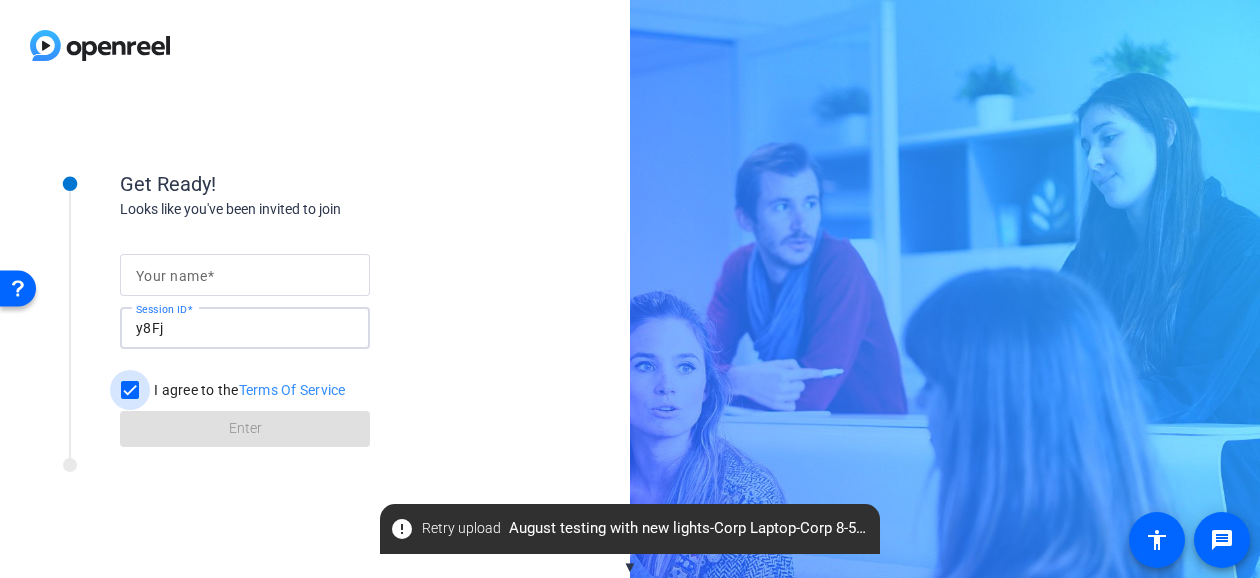 checkbox on "true" 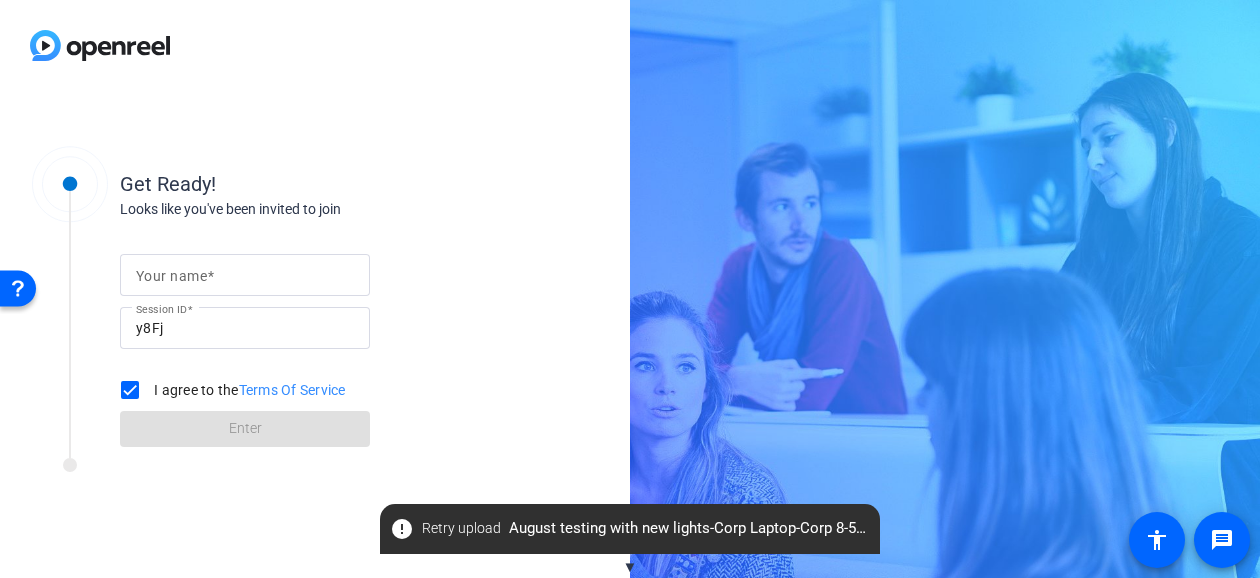 click on "y8Fj" at bounding box center [245, 328] 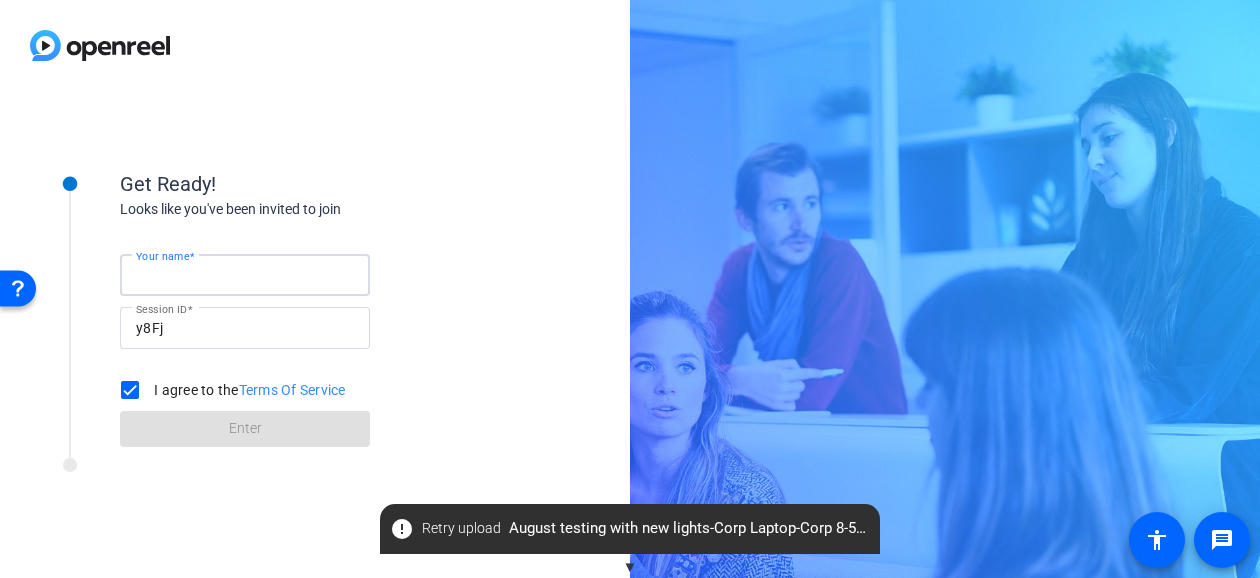 click on "Your name" at bounding box center [245, 275] 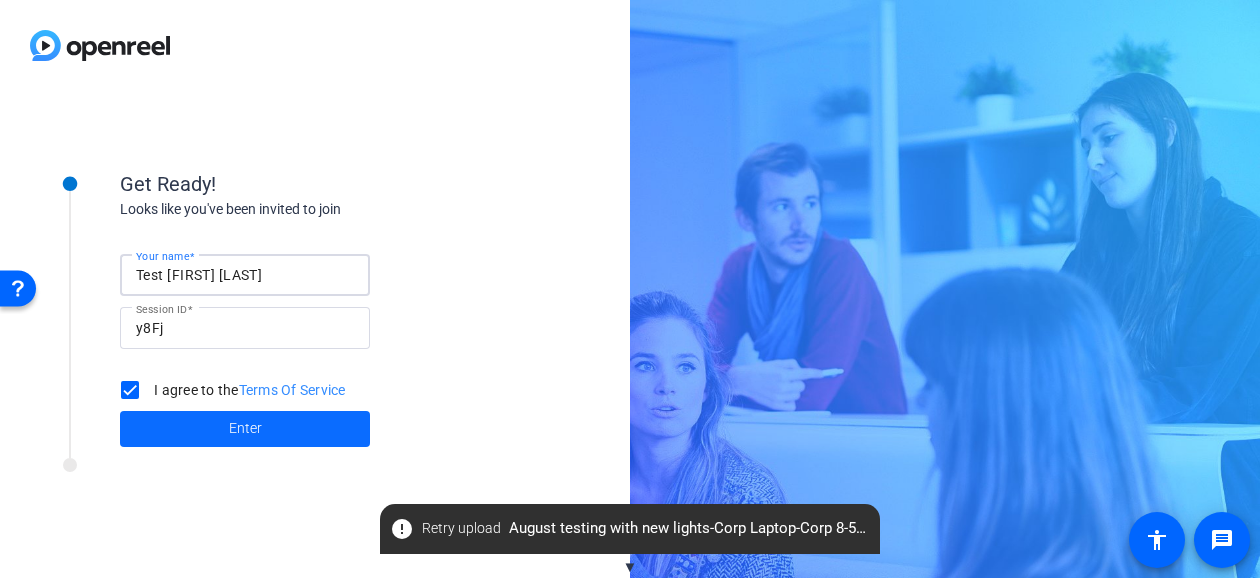 type on "Test Brian F" 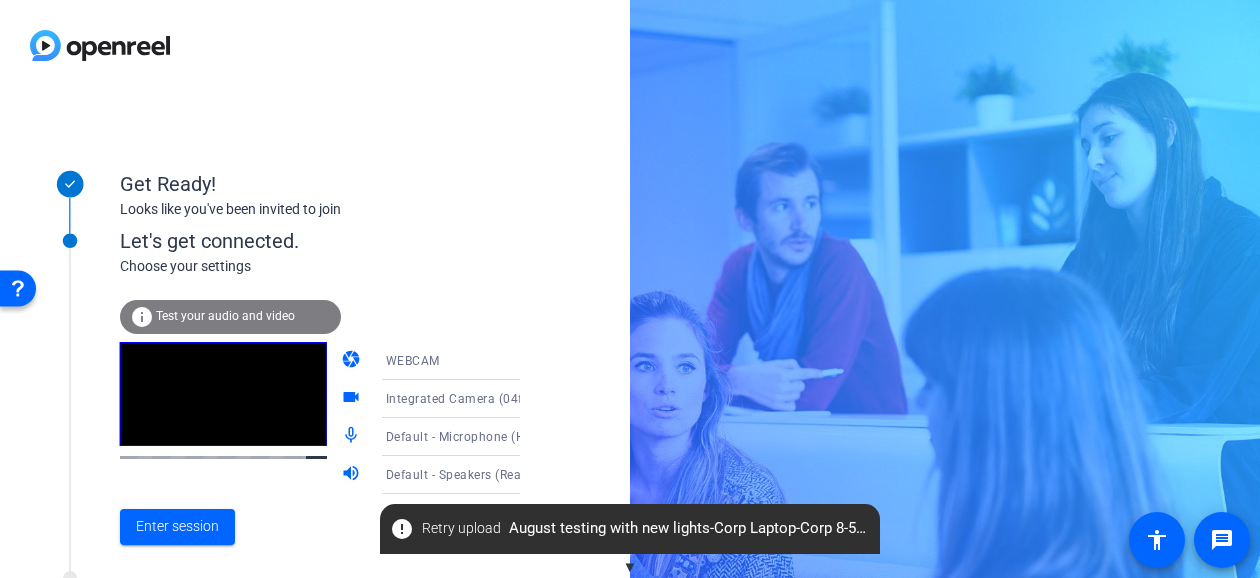 click on "info Test your audio and video" 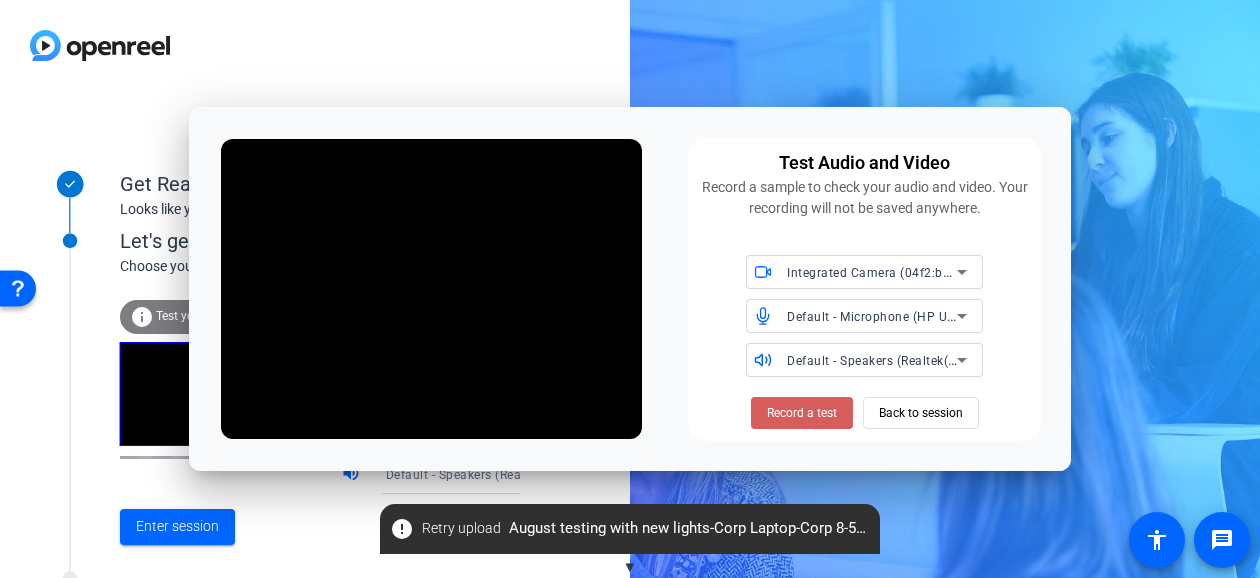 click at bounding box center [802, 413] 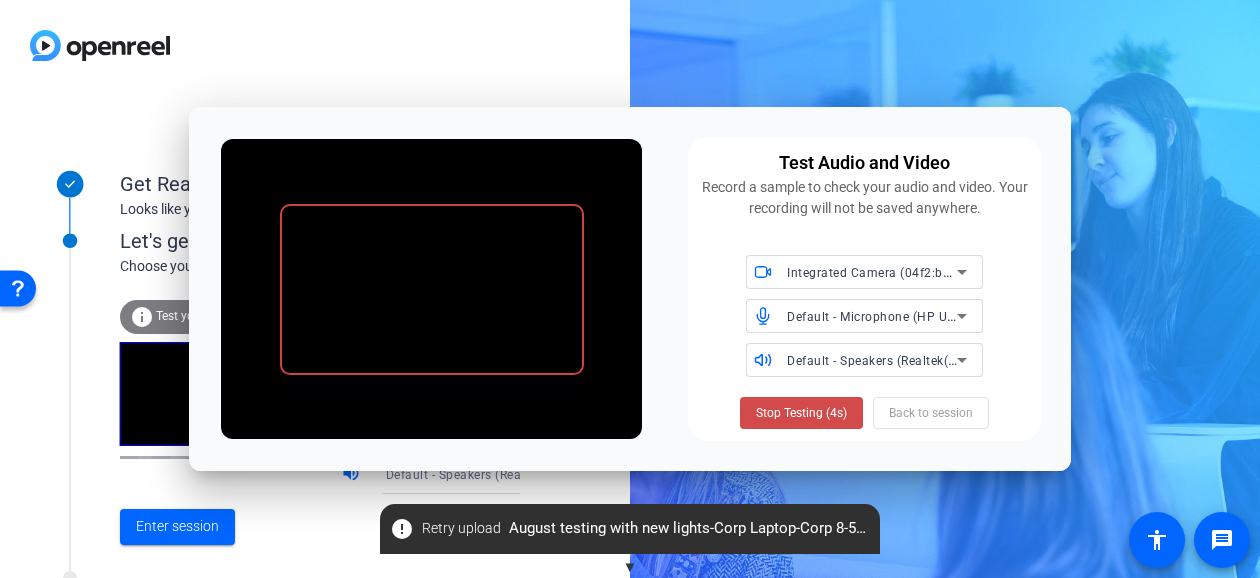 click on "Stop Testing (4s)" at bounding box center (801, 413) 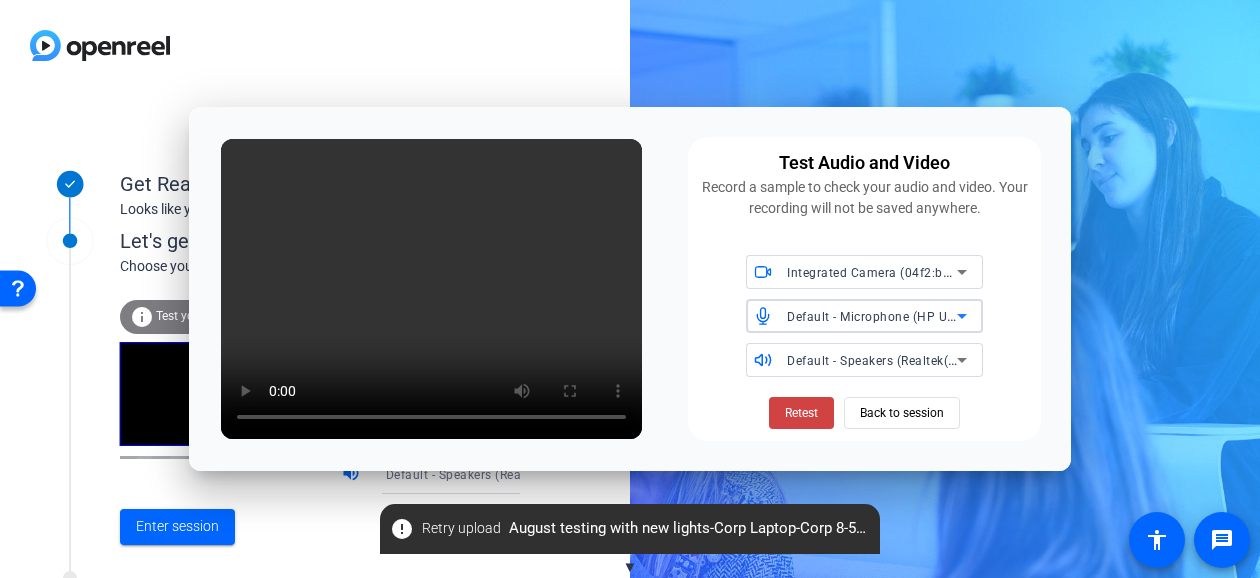 click on "Default - Microphone (HP USB-C Dock Audio Headset) (03f0:056b)" at bounding box center [980, 316] 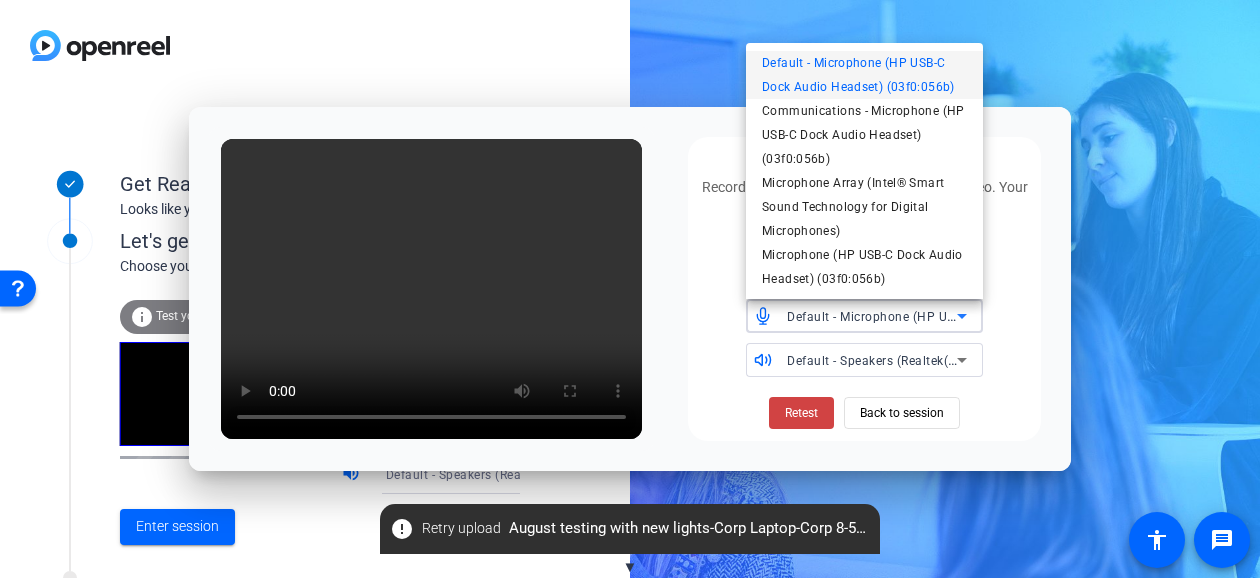 click on "Communications - Microphone (HP USB-C Dock Audio Headset) (03f0:056b)" at bounding box center (864, 135) 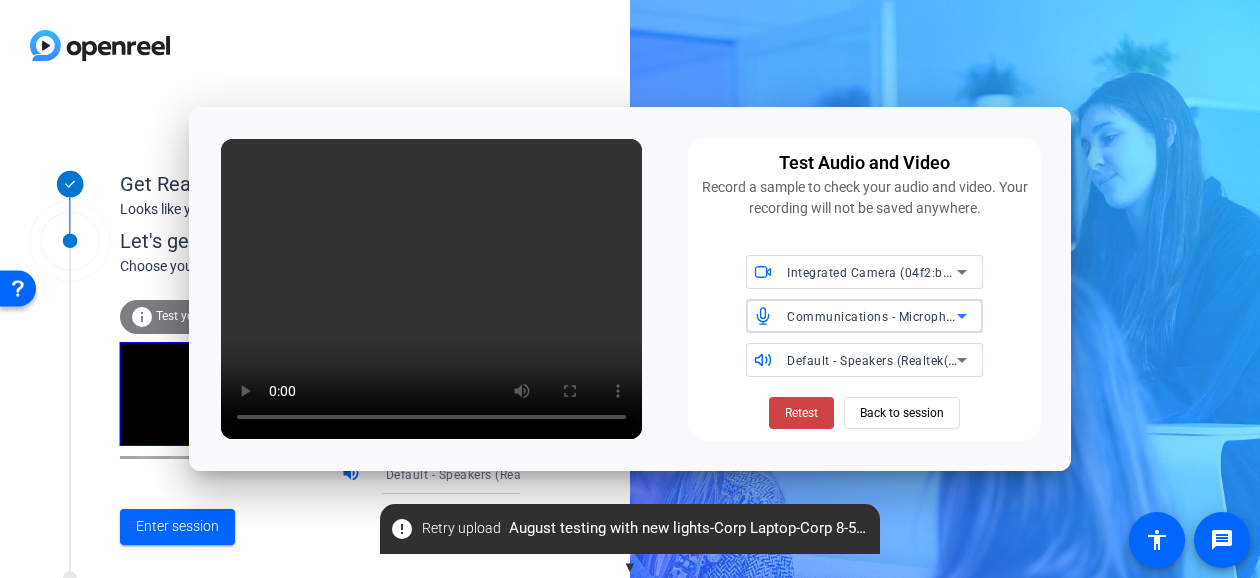 click on "Default - Speakers (Realtek(R) Audio)" at bounding box center (895, 360) 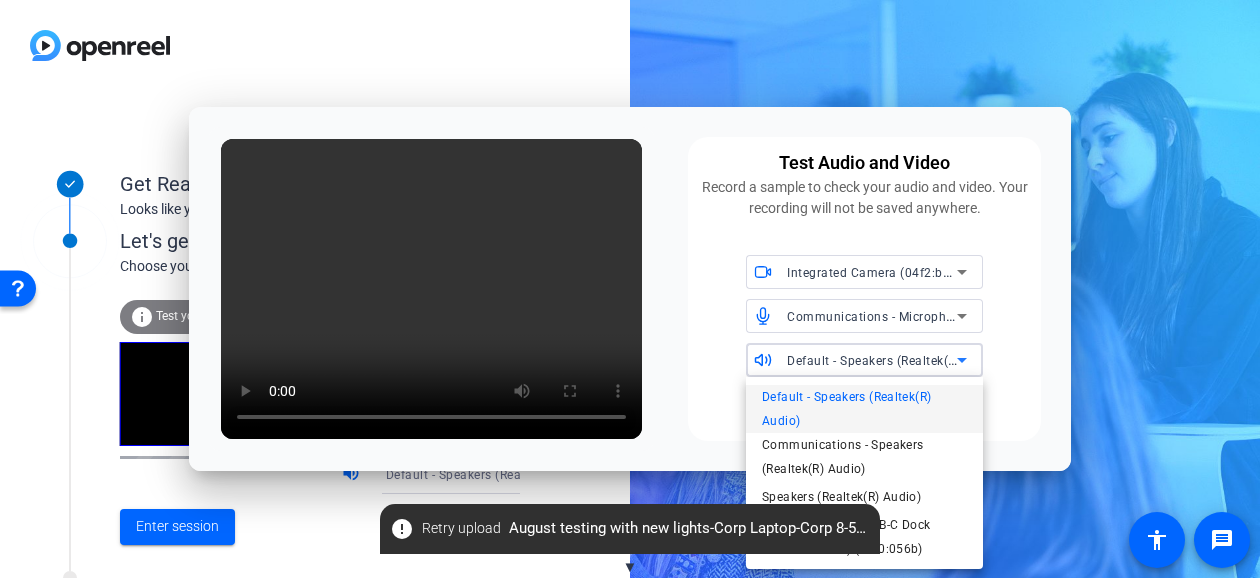 click at bounding box center (630, 289) 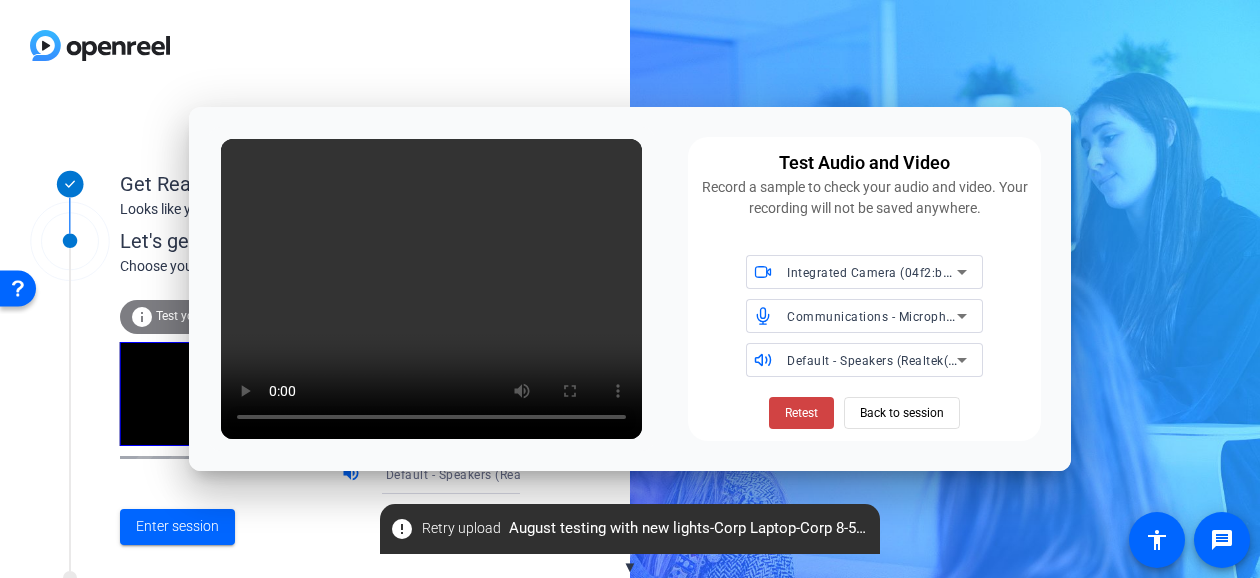 click on "Communications - Microphone (HP USB-C Dock Audio Headset) (03f0:056b)" at bounding box center [1010, 316] 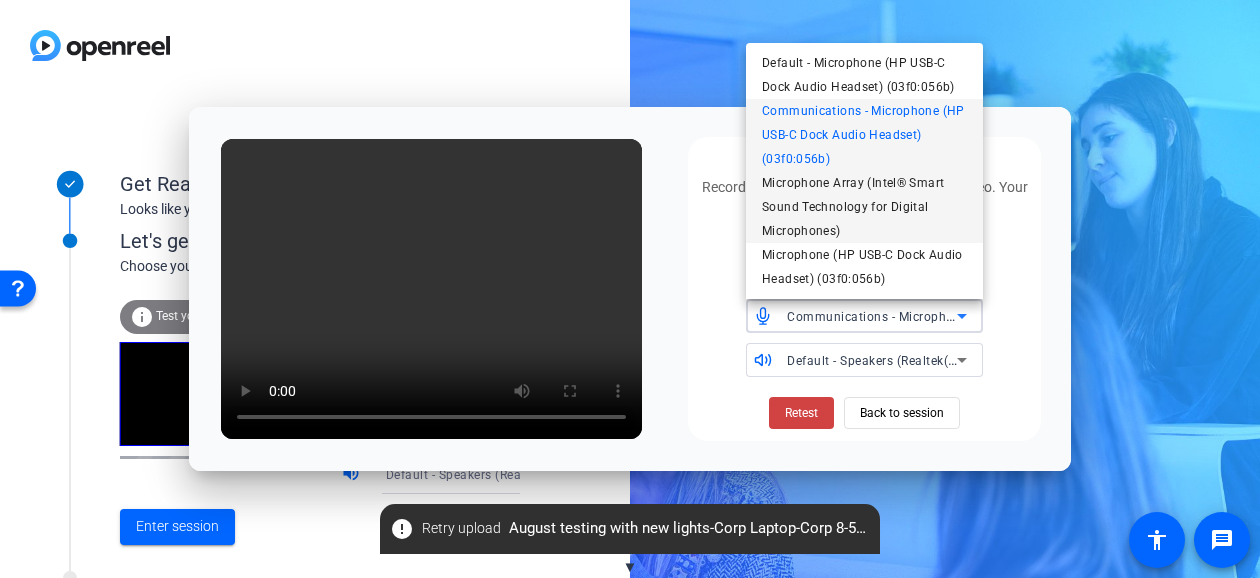 click on "Microphone Array (Intel® Smart Sound Technology for Digital Microphones)" at bounding box center (864, 207) 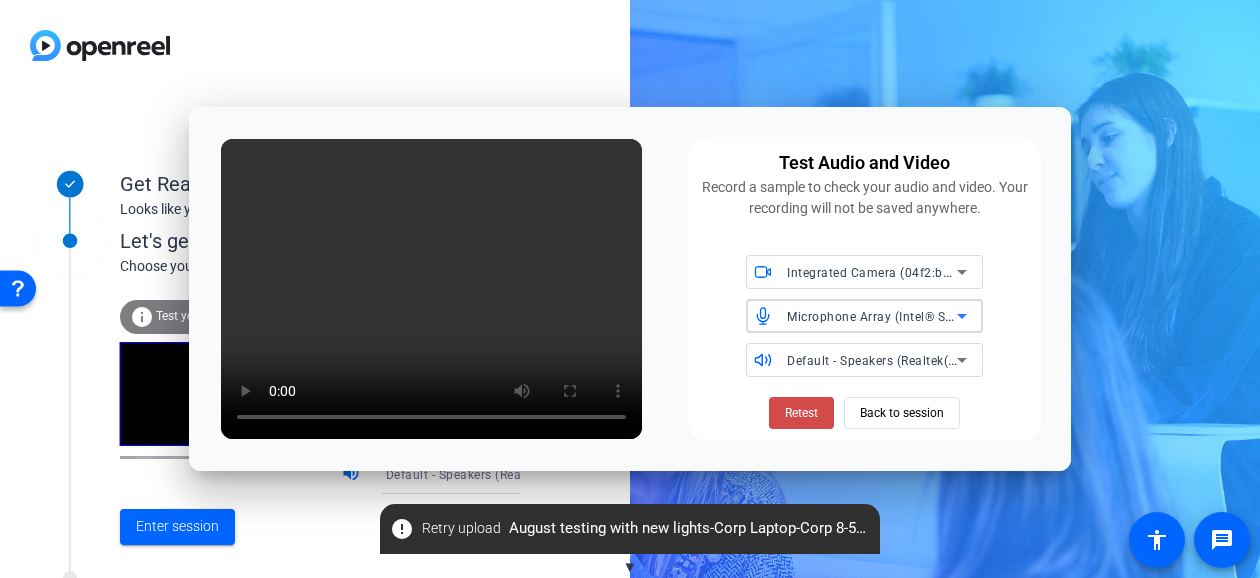 click at bounding box center (801, 413) 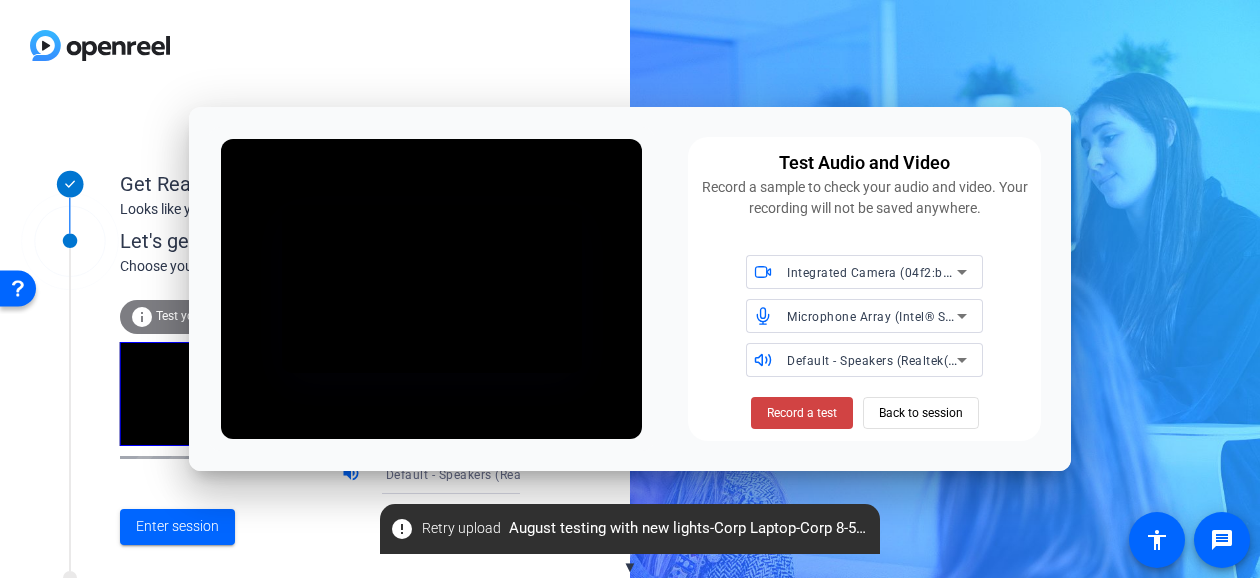 click on "Record a test" at bounding box center [802, 413] 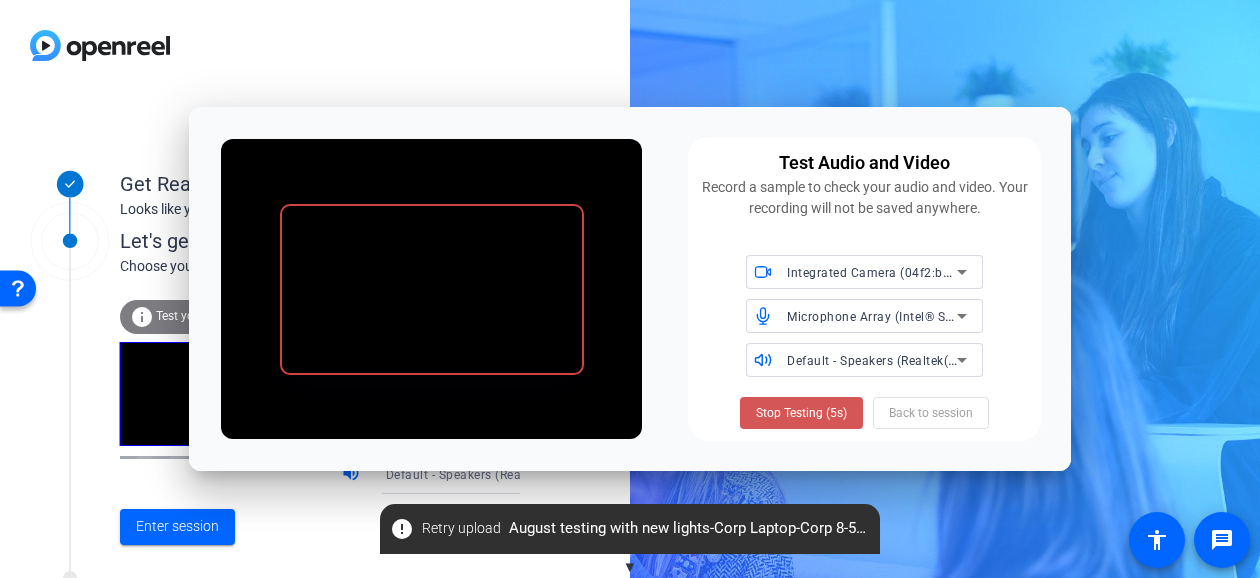 click on "Stop Testing (5s)" at bounding box center (801, 413) 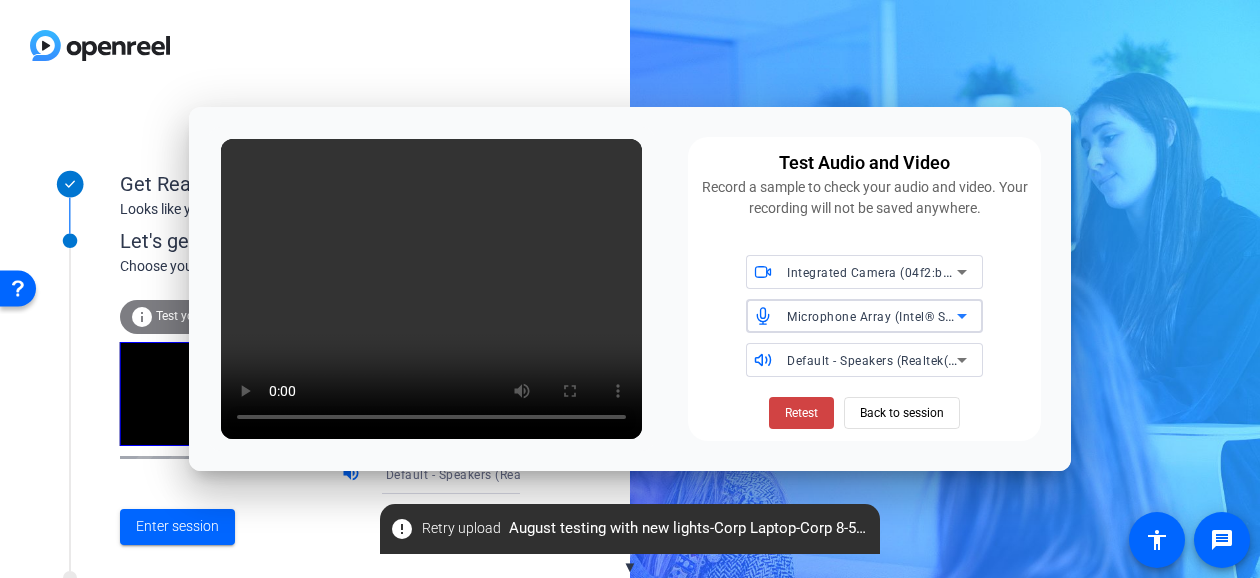 click on "Microphone Array (Intel® Smart Sound Technology for Digital Microphones)" at bounding box center [1008, 316] 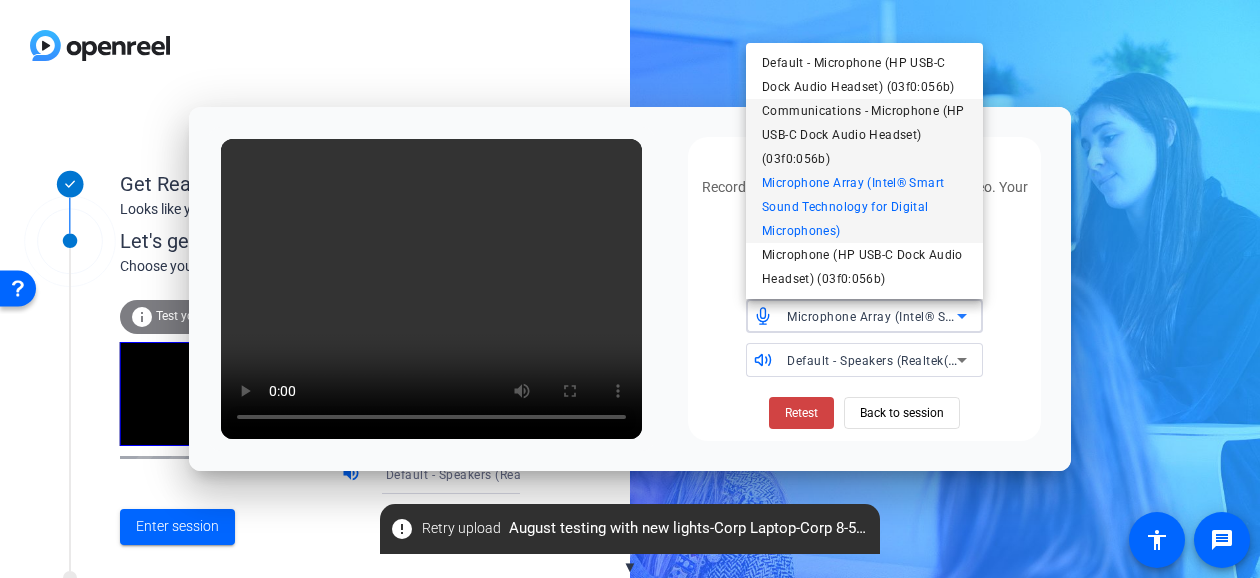 click on "Communications - Microphone (HP USB-C Dock Audio Headset) (03f0:056b)" at bounding box center [864, 135] 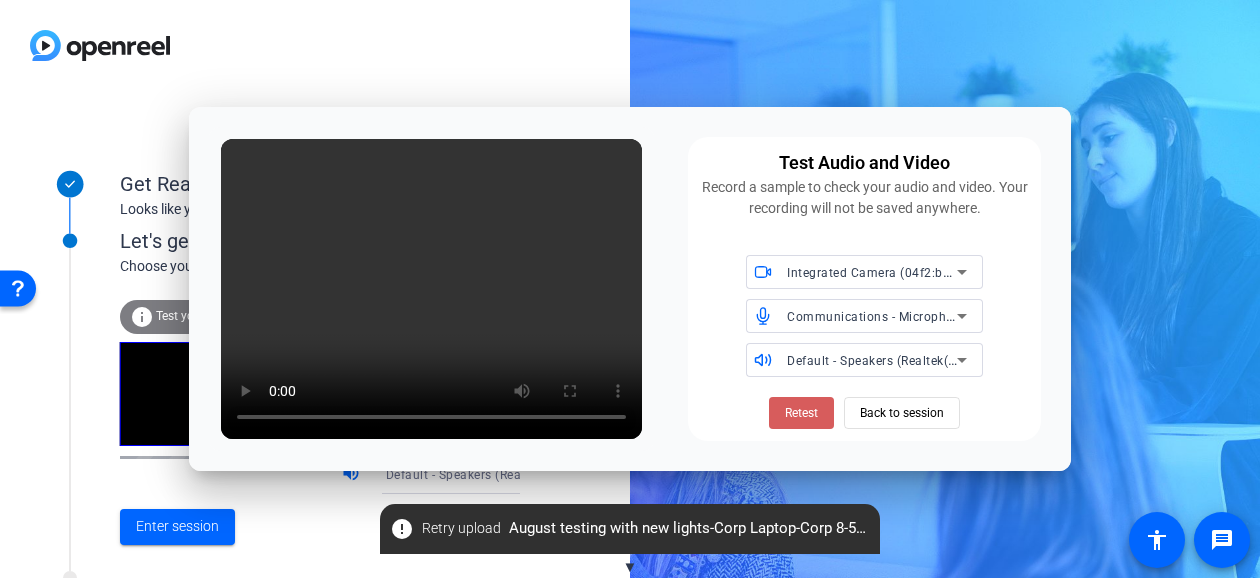 click on "Retest" at bounding box center [801, 413] 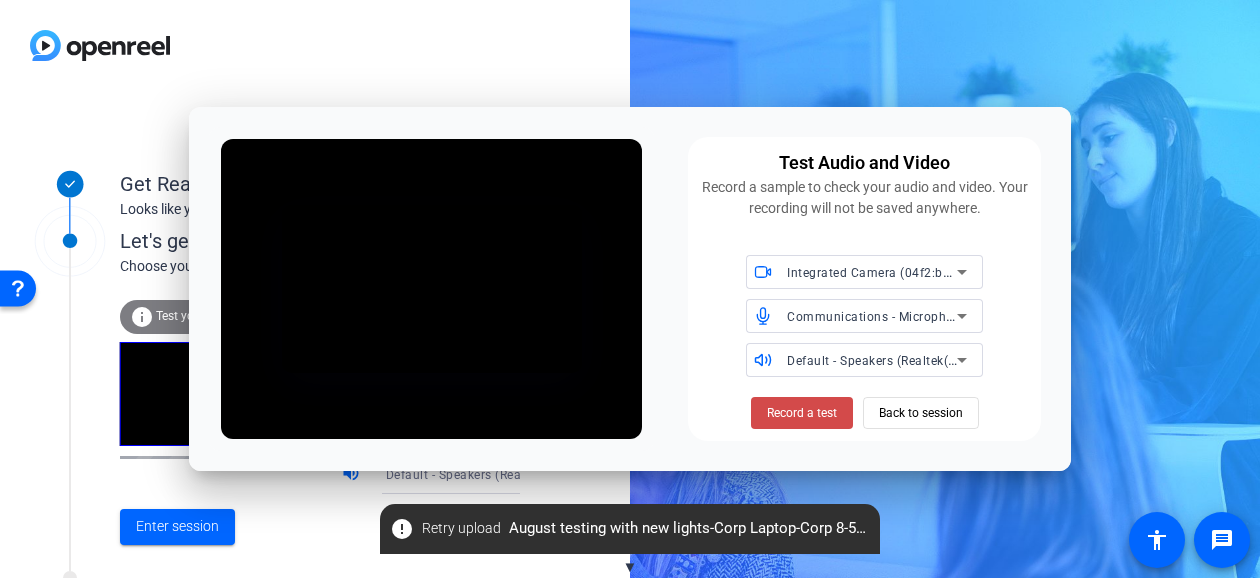 click on "Record a test" at bounding box center [802, 413] 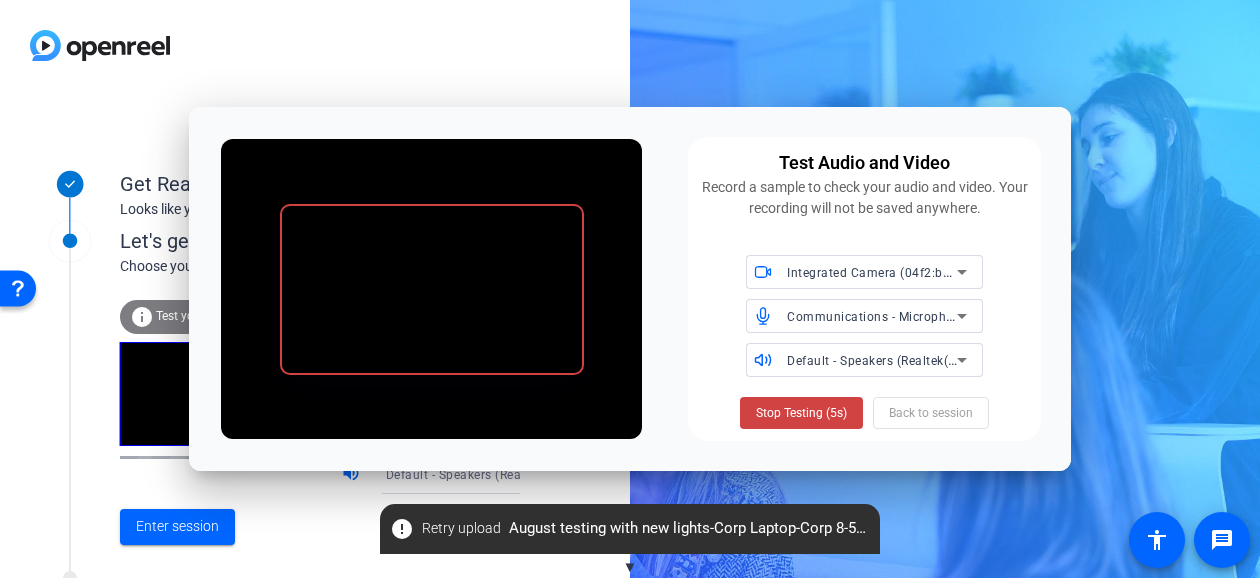 click on "Stop Testing (5s)" at bounding box center (801, 413) 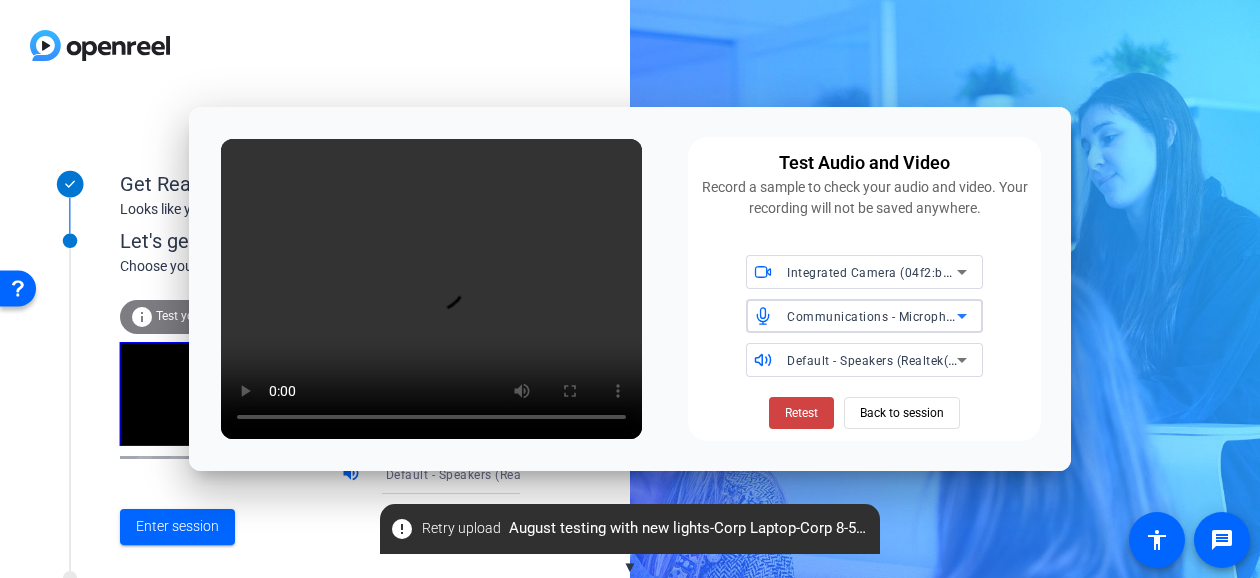 click on "Communications - Microphone (HP USB-C Dock Audio Headset) (03f0:056b)" at bounding box center (1010, 316) 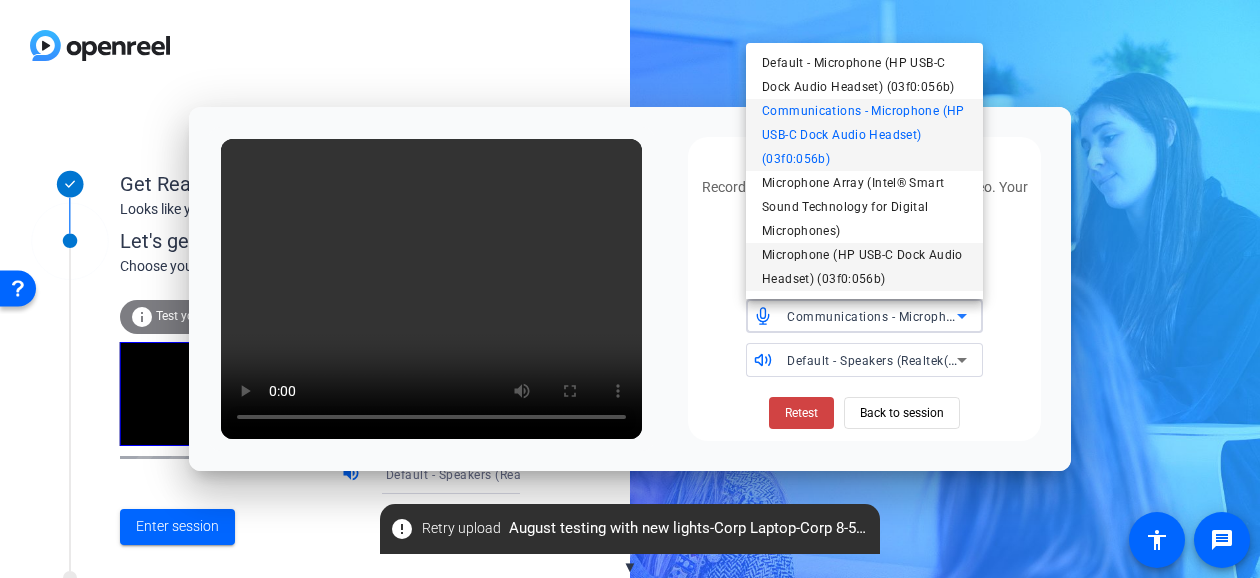 drag, startPoint x: 831, startPoint y: 238, endPoint x: 838, endPoint y: 263, distance: 25.96151 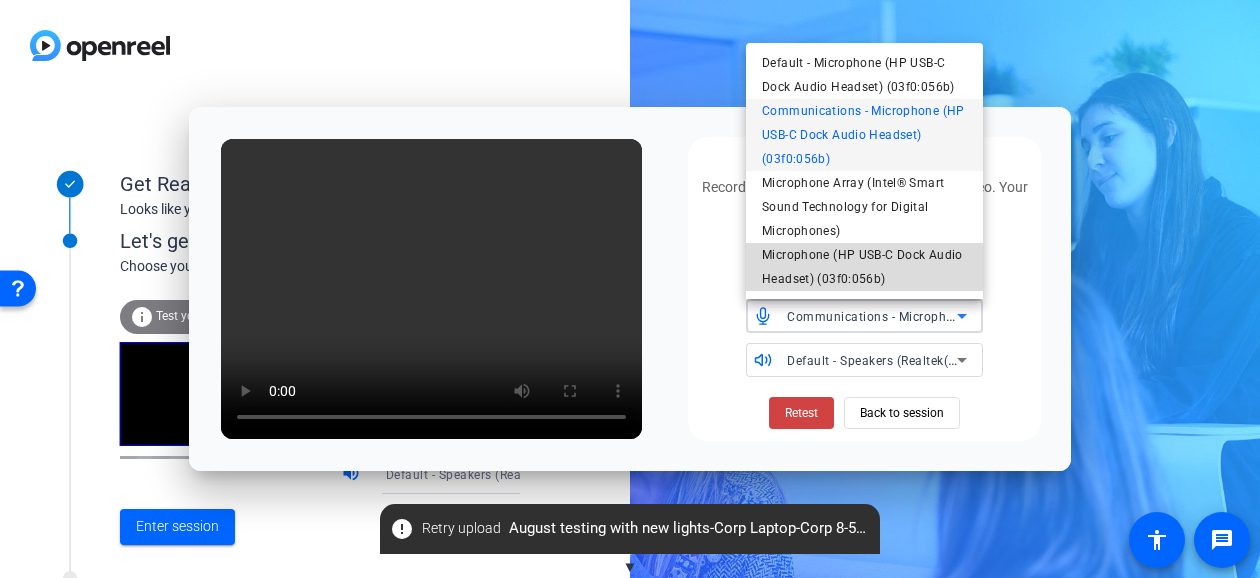 click on "Microphone (HP USB-C Dock Audio Headset) (03f0:056b)" at bounding box center [864, 267] 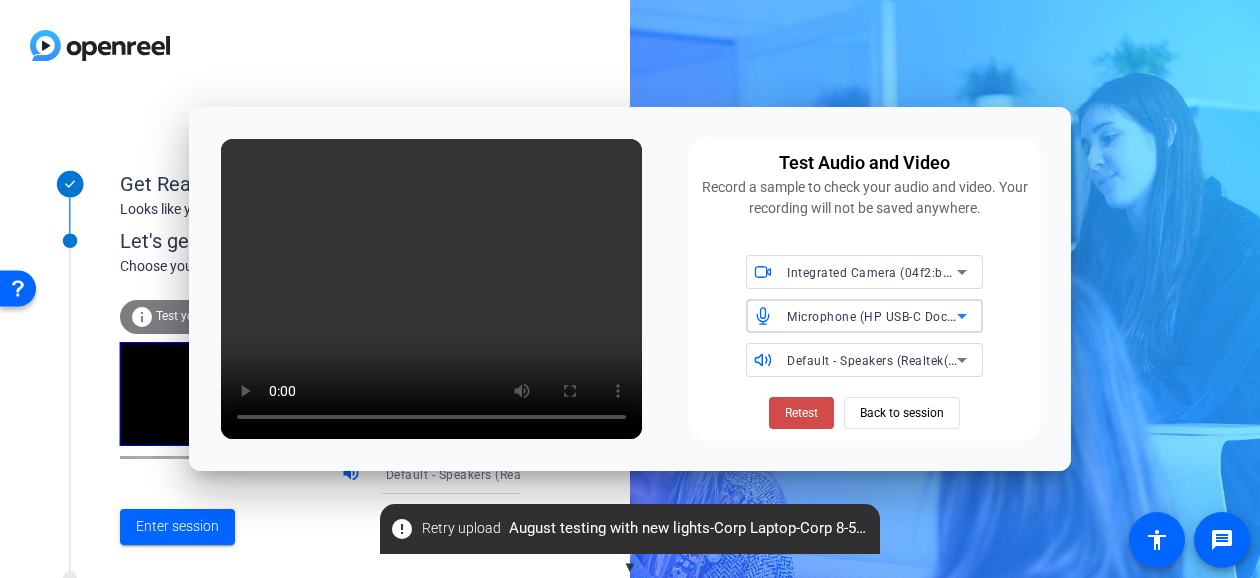 click at bounding box center (801, 413) 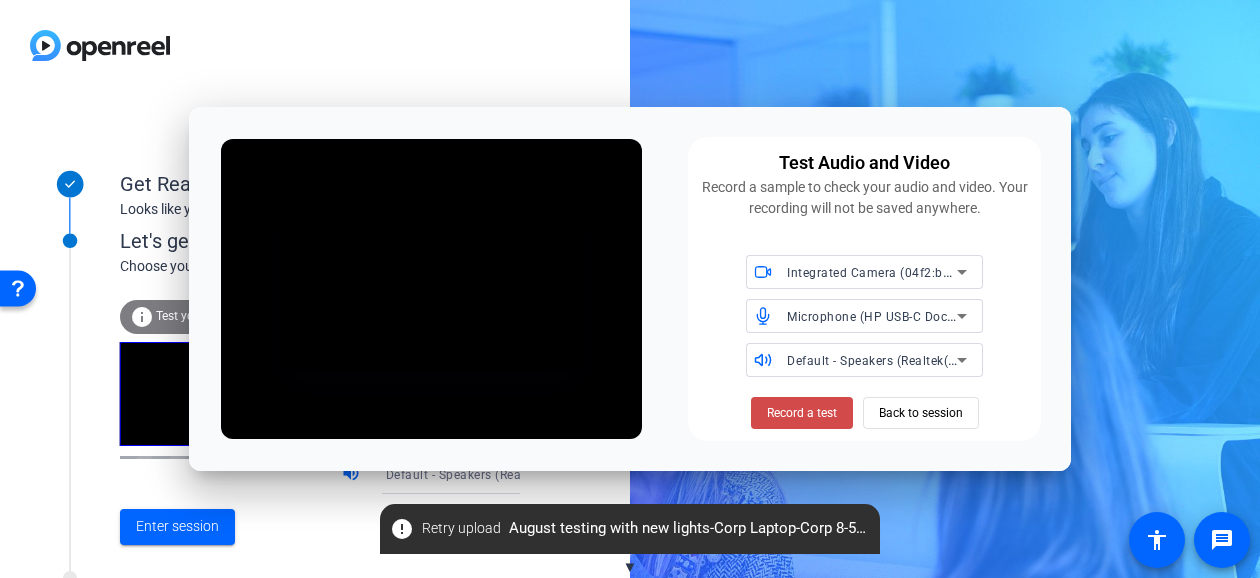 click at bounding box center [802, 413] 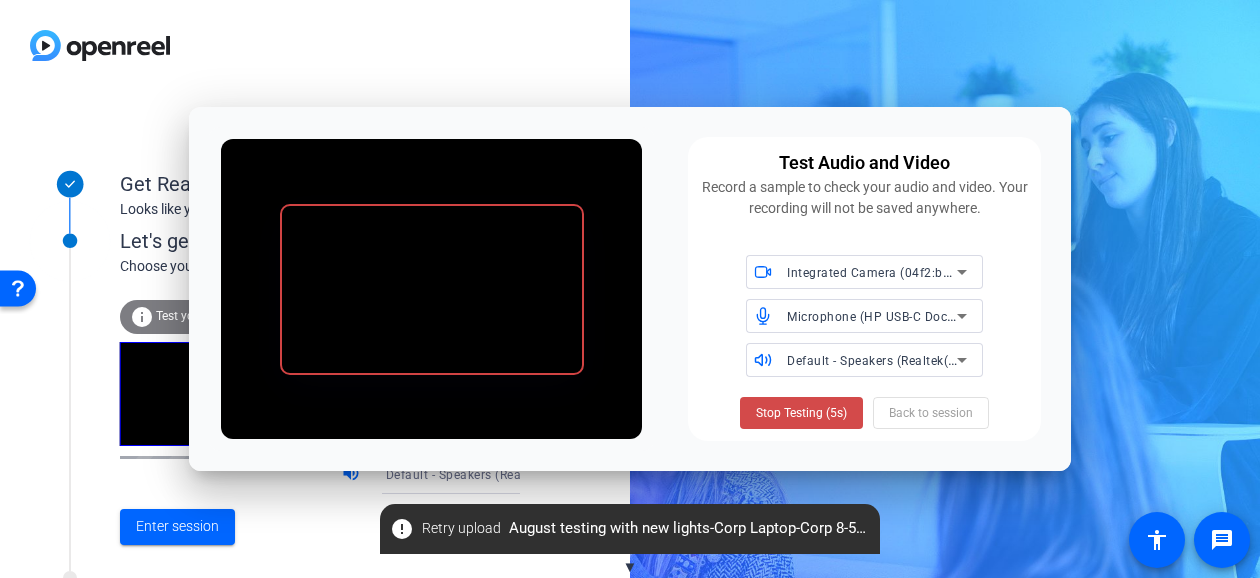 click at bounding box center (801, 413) 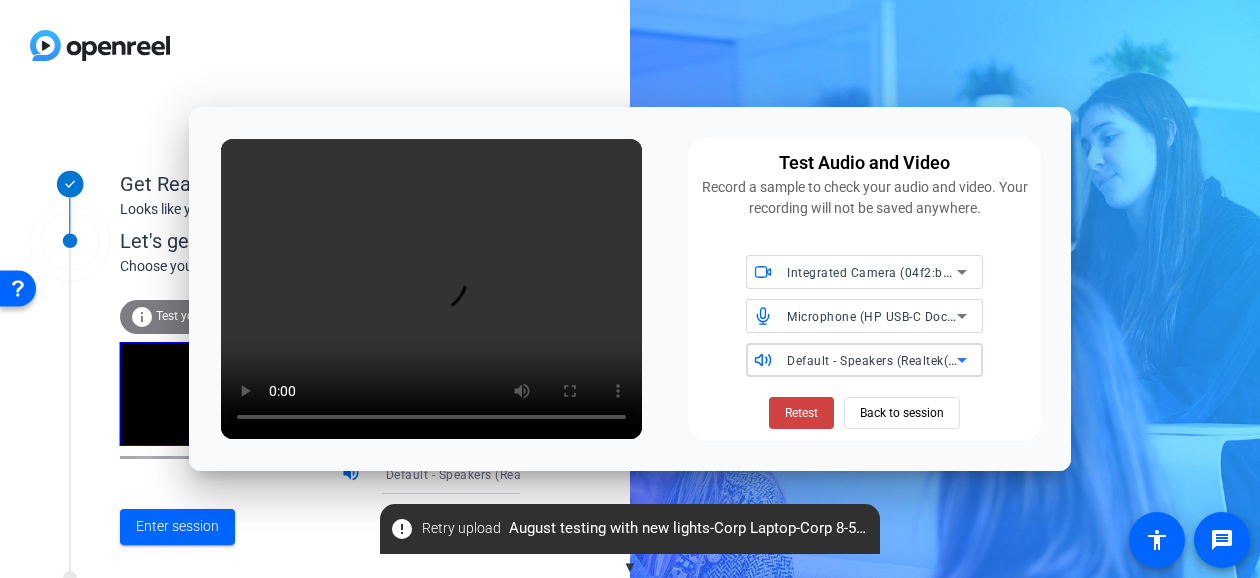 click on "Default - Speakers (Realtek(R) Audio)" at bounding box center [872, 360] 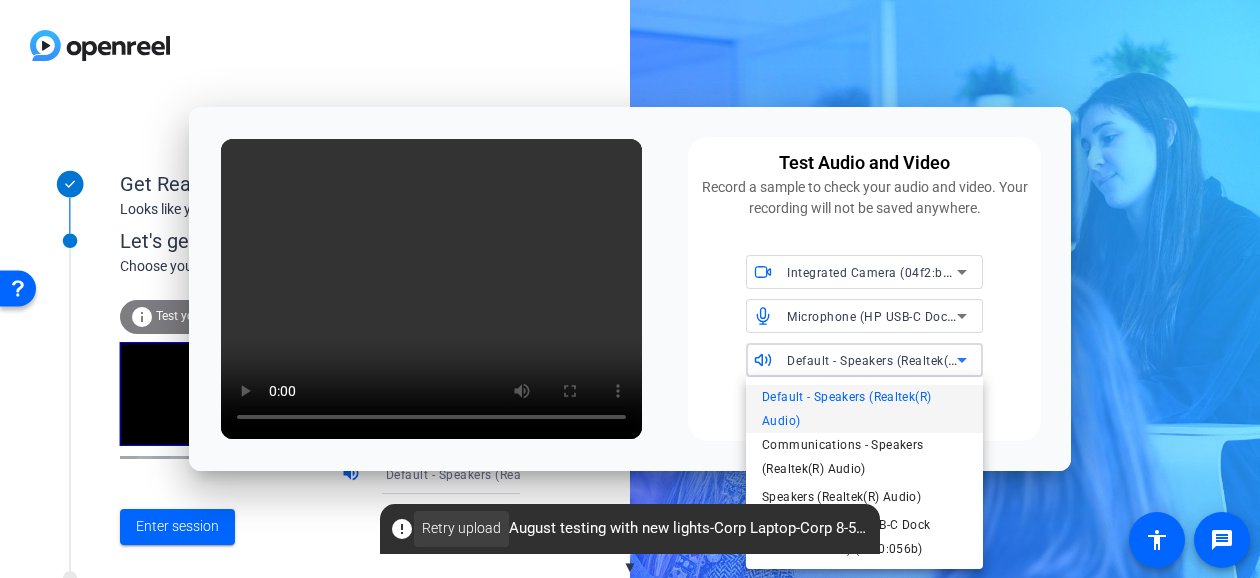 click on "Retry upload" 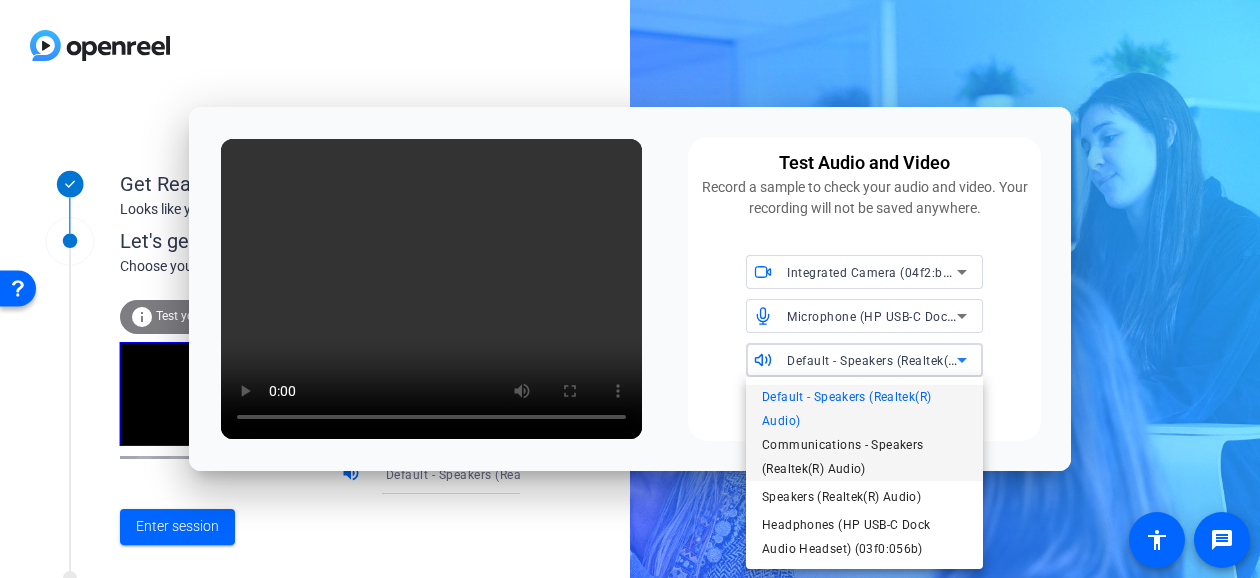 click on "Communications - Speakers (Realtek(R) Audio)" at bounding box center [864, 457] 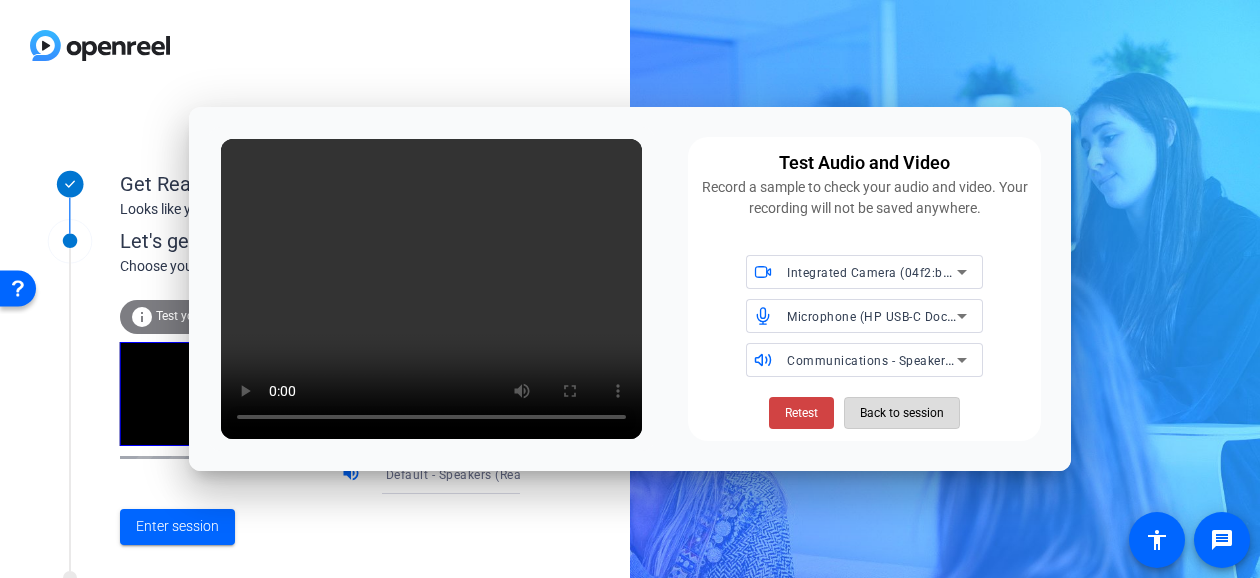 click on "Back to session" at bounding box center (902, 413) 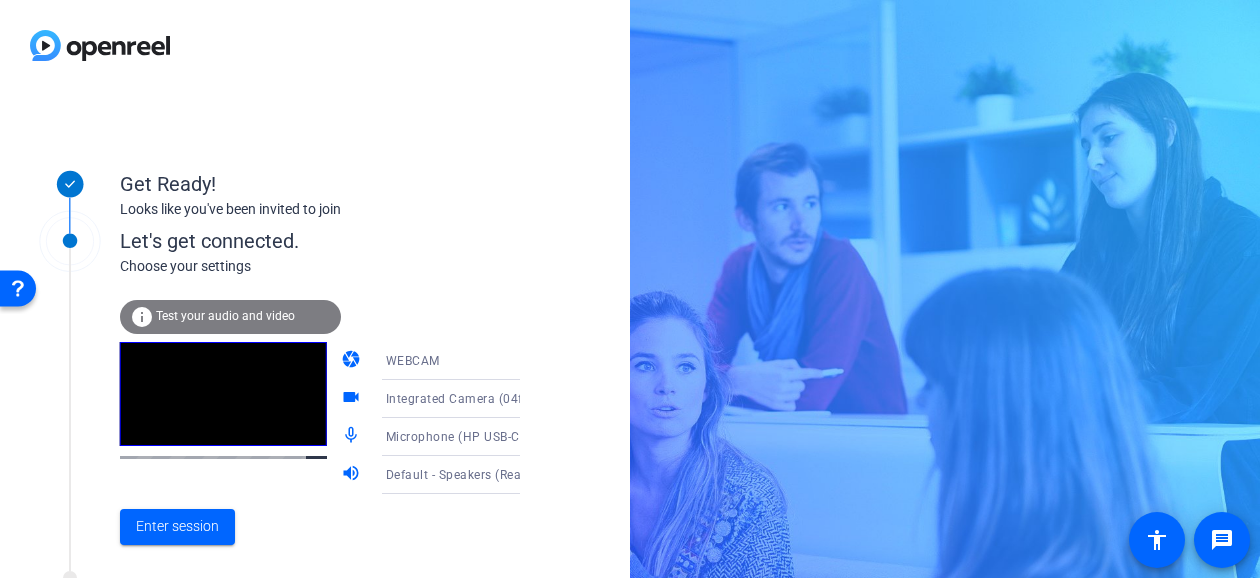 click on "Test your audio and video" 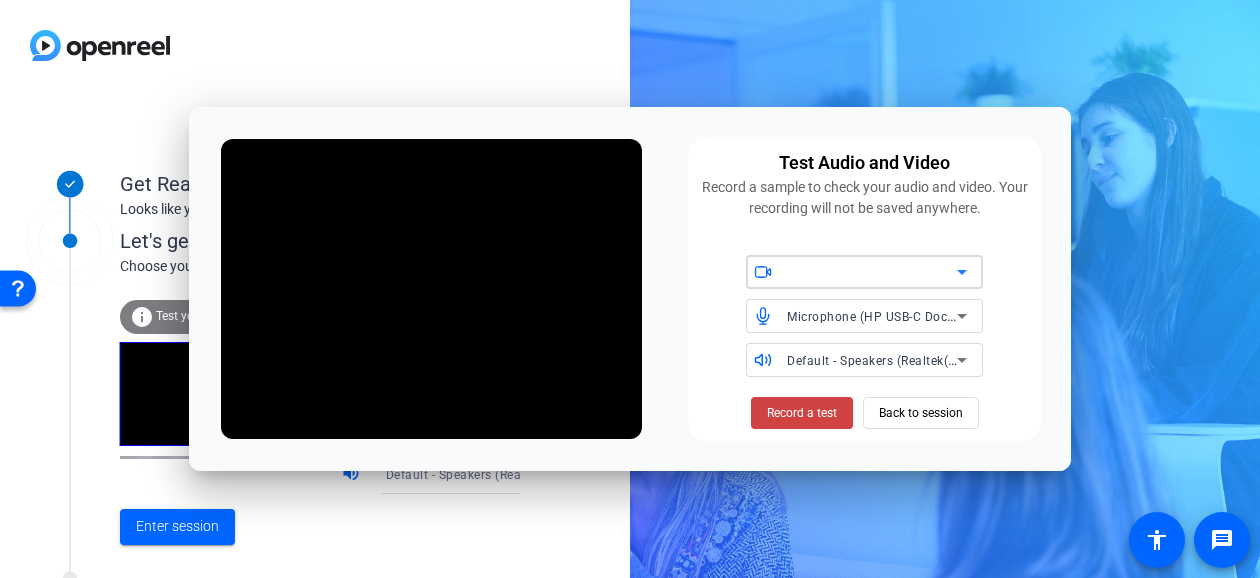 click on "Microphone (HP USB-C Dock Audio Headset) (03f0:056b)" at bounding box center [954, 316] 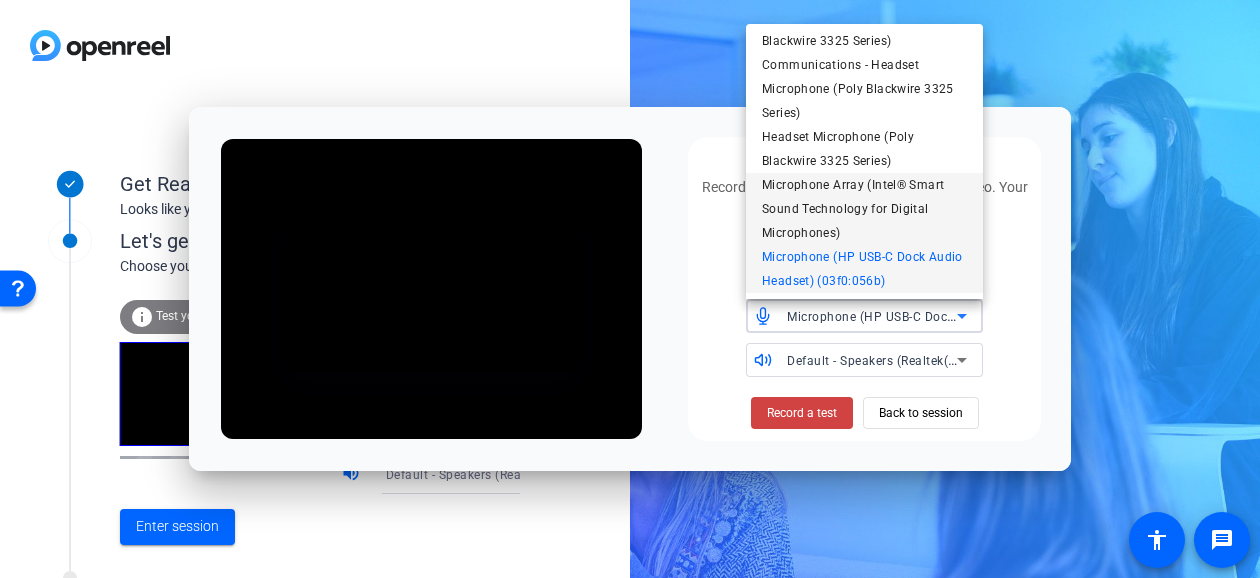 scroll, scrollTop: 28, scrollLeft: 0, axis: vertical 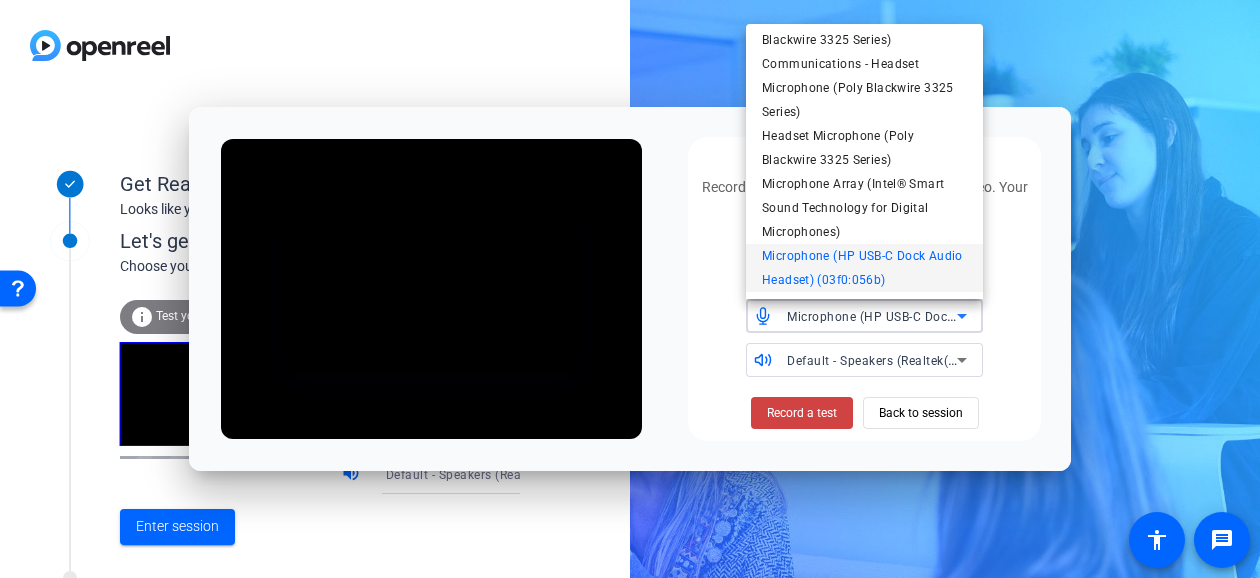 click on "Headset Microphone (Poly Blackwire 3325 Series)" at bounding box center [864, 148] 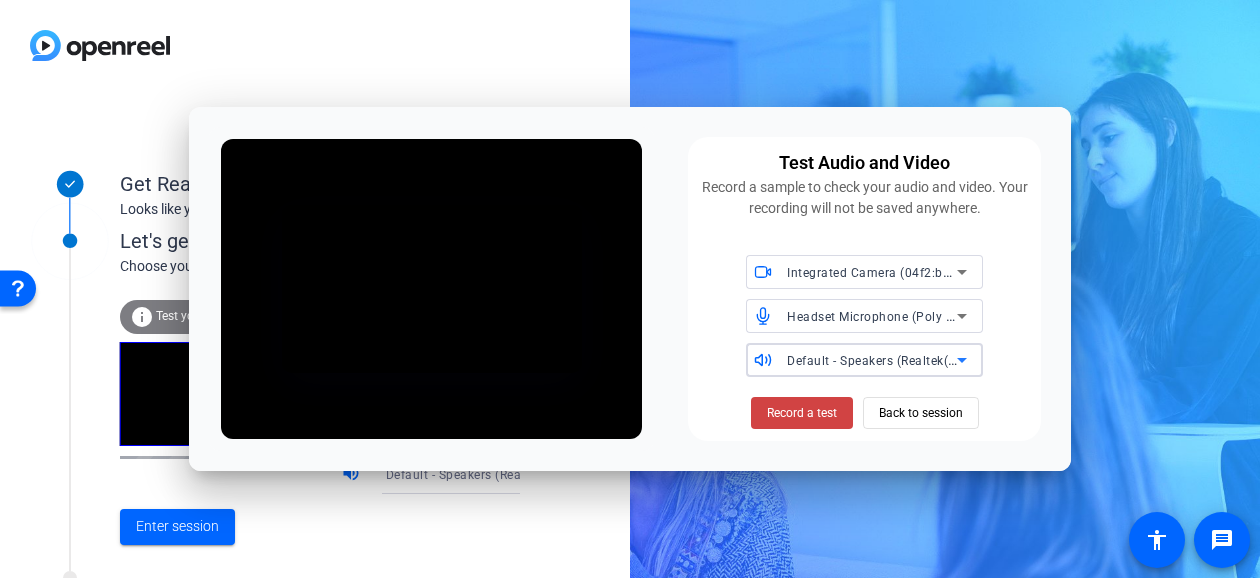 click on "Default - Speakers (Realtek(R) Audio)" at bounding box center [895, 360] 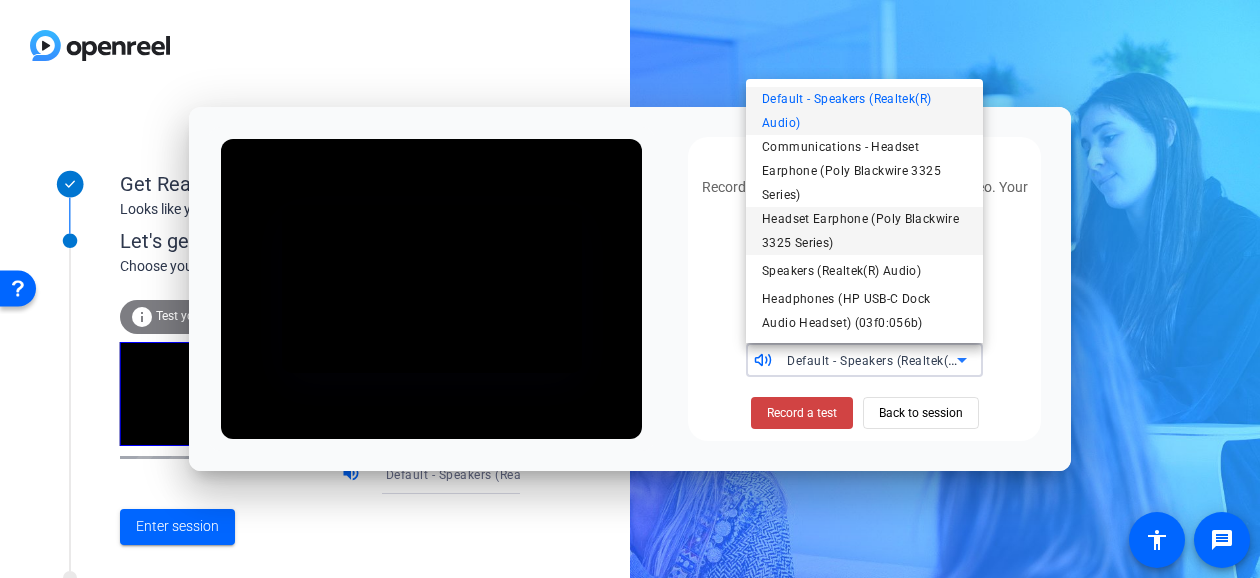 click on "Headset Earphone (Poly Blackwire 3325 Series)" at bounding box center (864, 231) 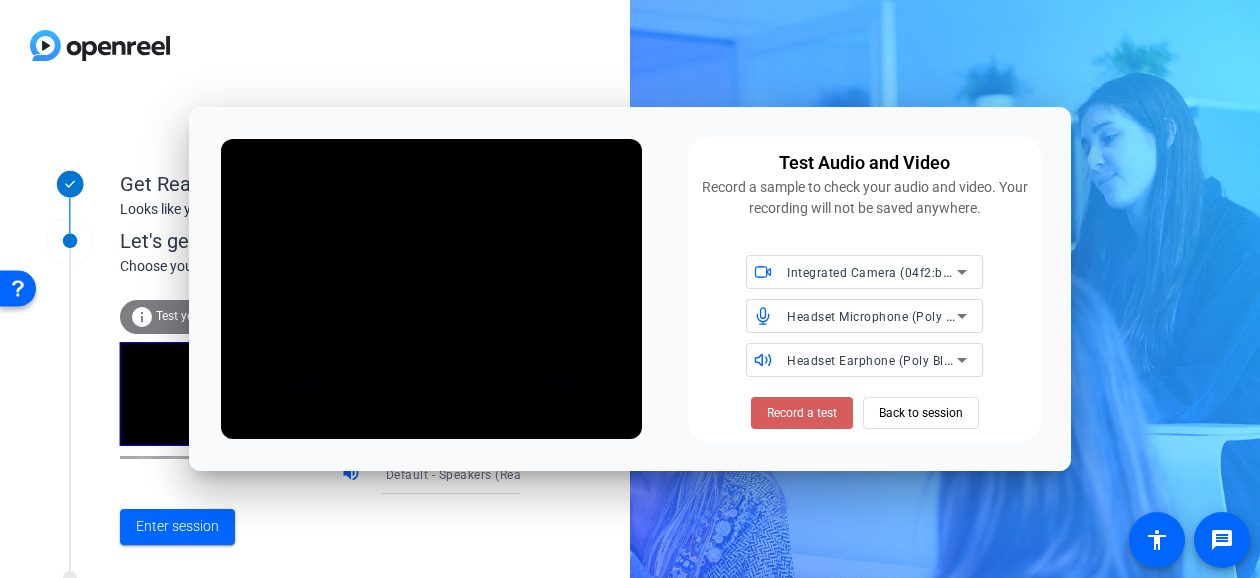 click on "Record a test" at bounding box center [802, 413] 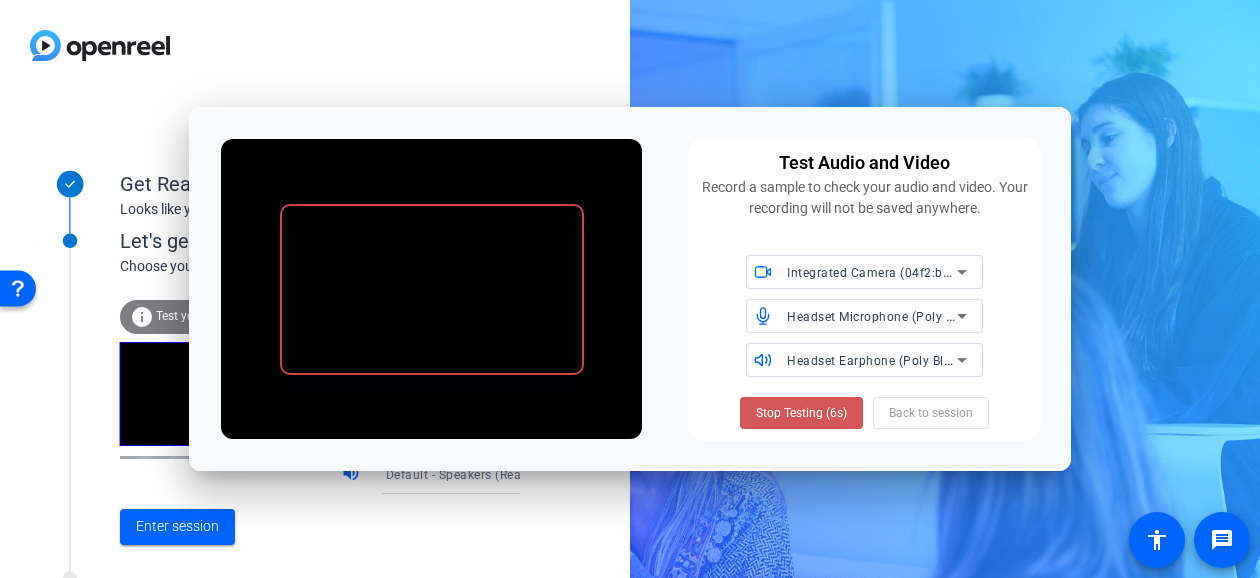 click on "Stop Testing (6s)" at bounding box center [801, 413] 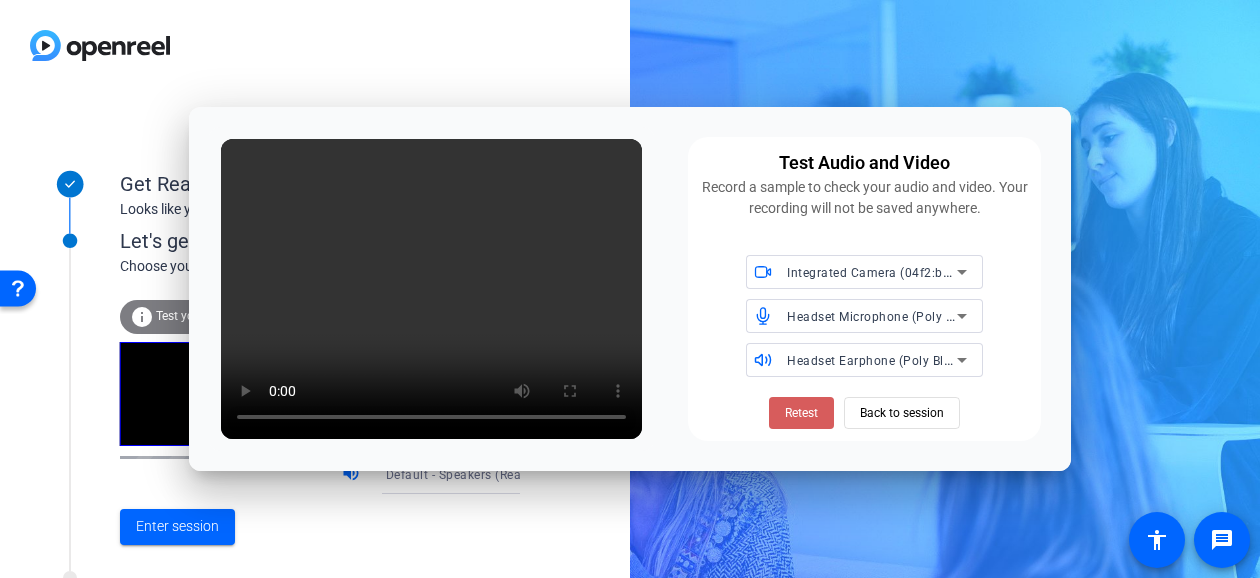 click at bounding box center [801, 413] 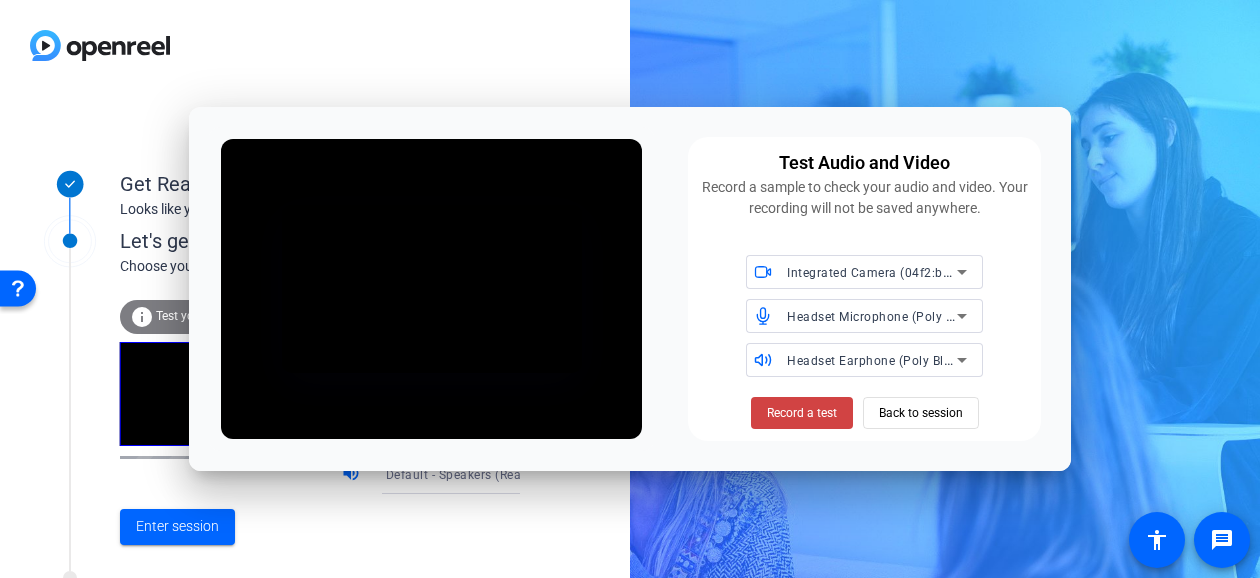 click on "Record a test" at bounding box center [802, 413] 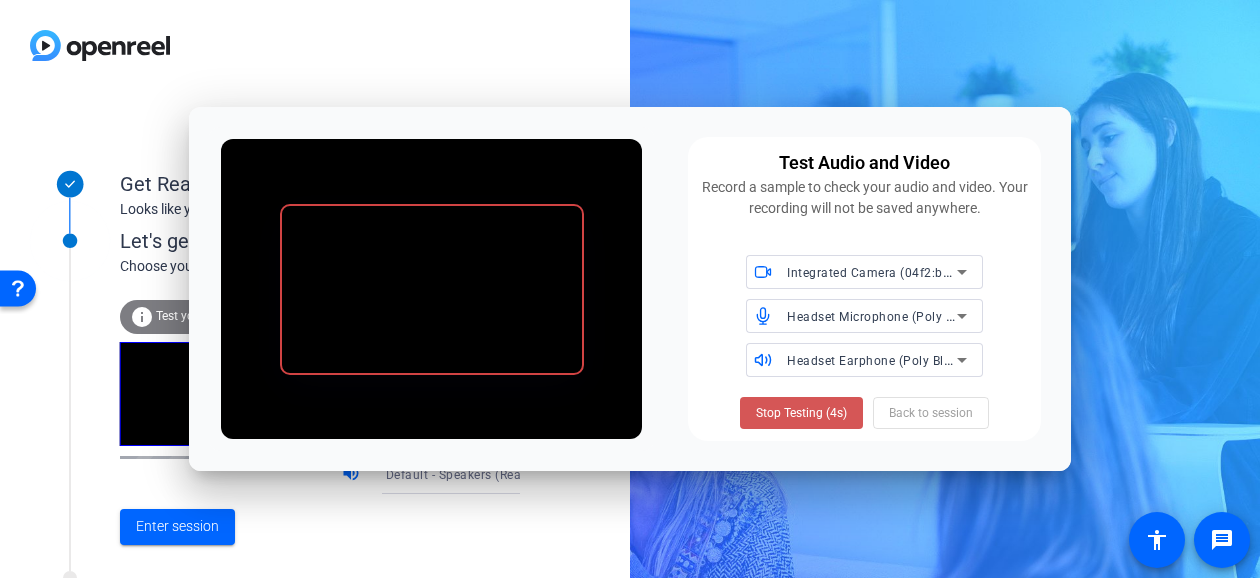 click on "Stop Testing (4s)" at bounding box center (801, 413) 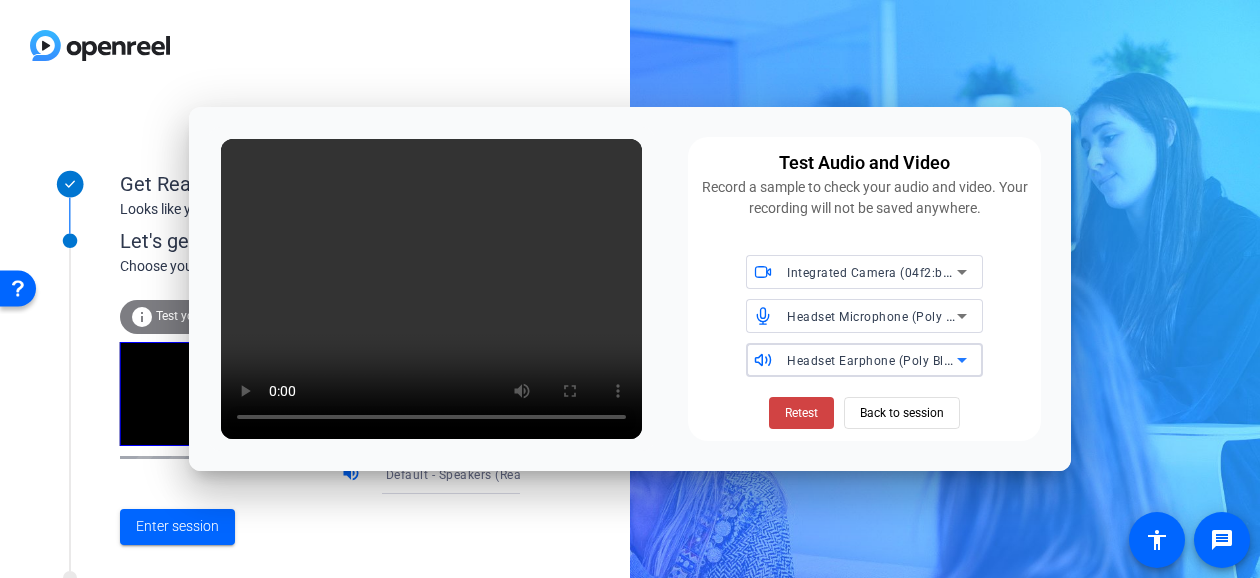 click on "Headset Earphone (Poly Blackwire 3325 Series)" at bounding box center [926, 360] 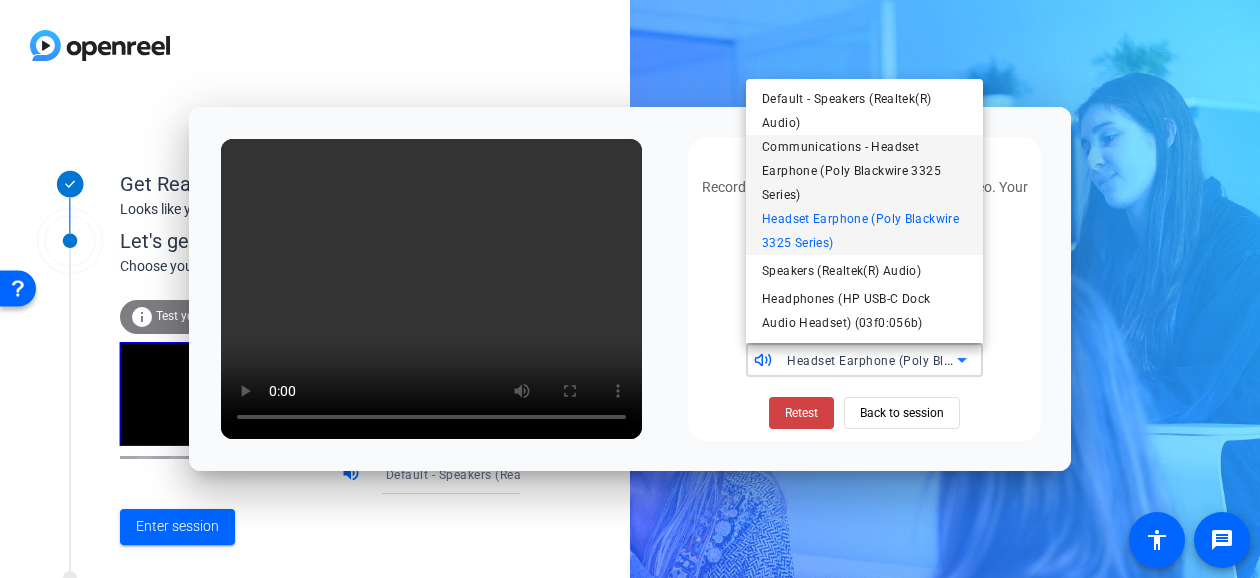 click on "Communications - Headset Earphone (Poly Blackwire 3325 Series)" at bounding box center (864, 171) 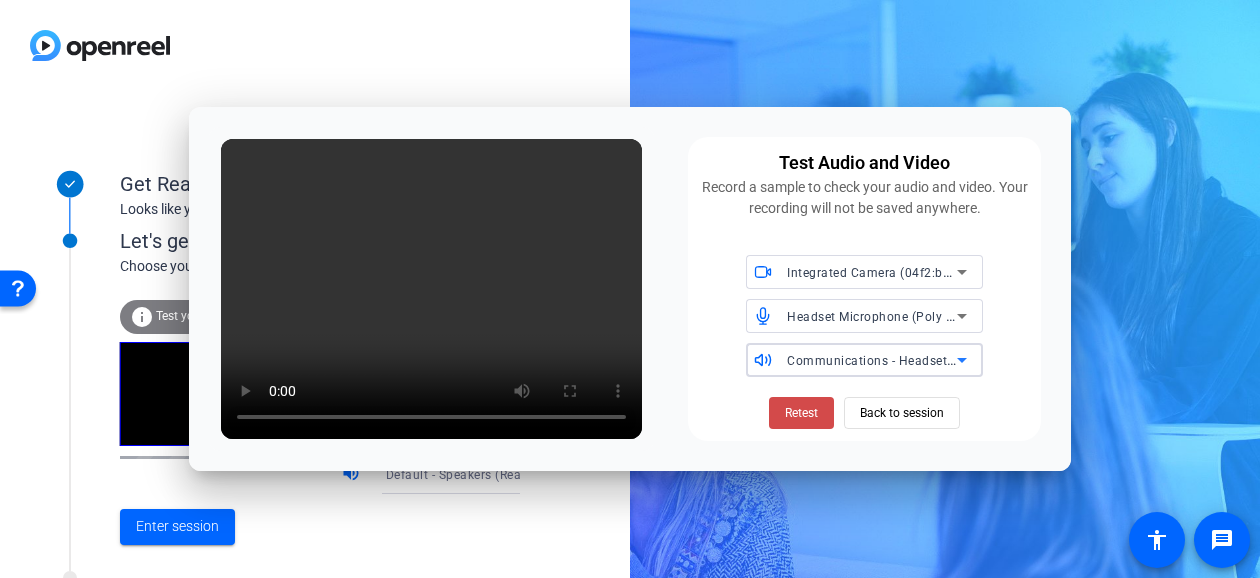 click at bounding box center [801, 413] 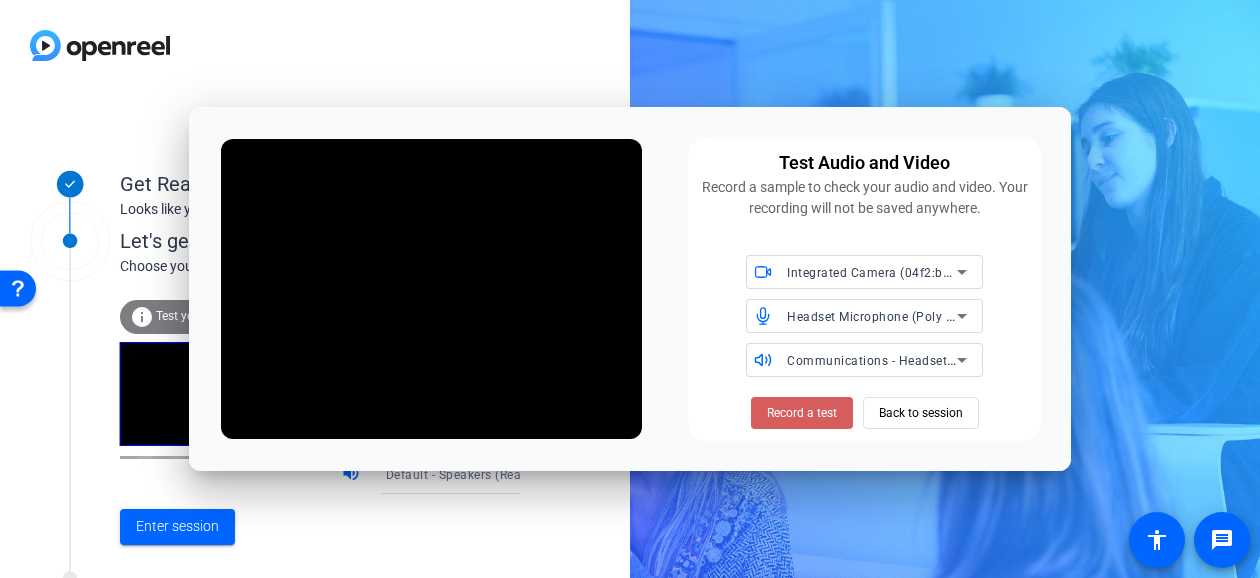 click on "Record a test" at bounding box center [802, 413] 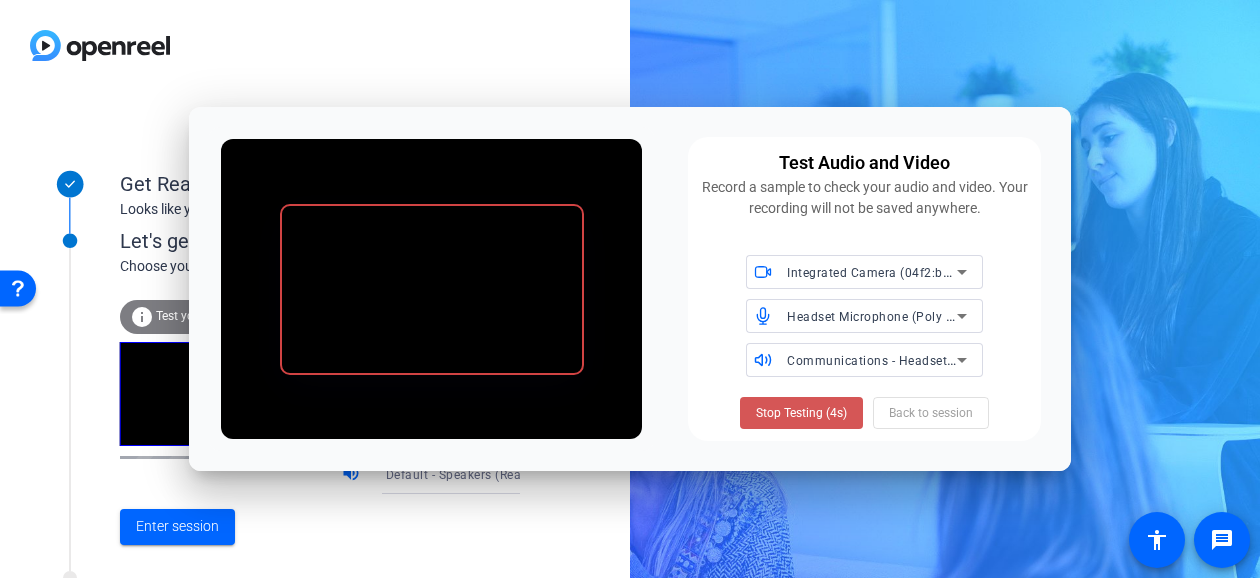 click on "Stop Testing (4s)" at bounding box center [801, 413] 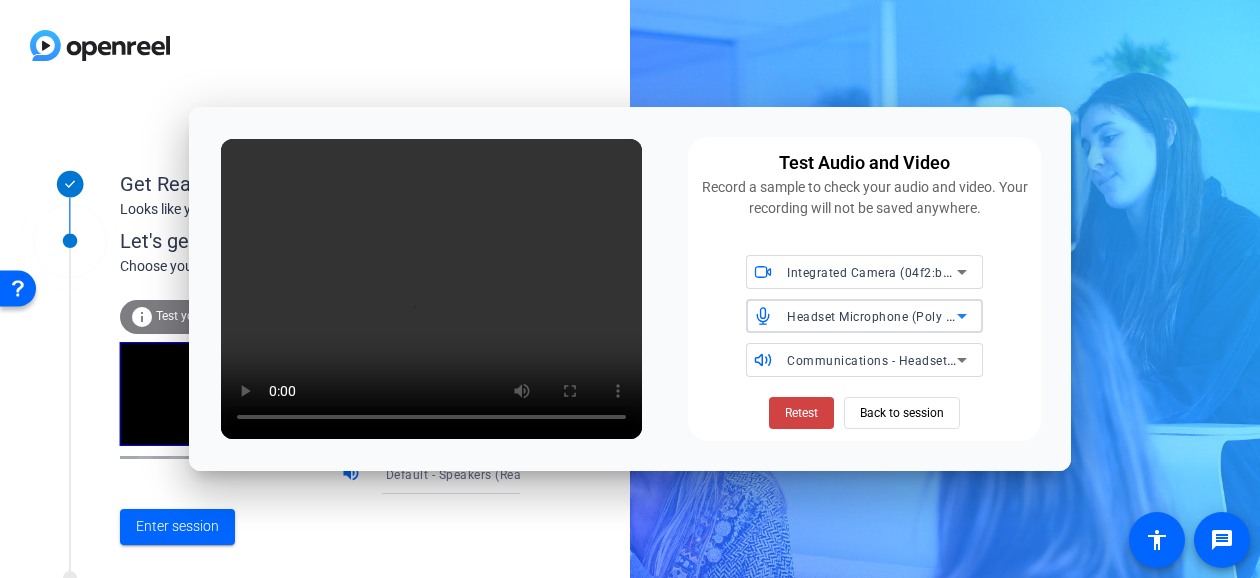 click on "Headset Microphone (Poly Blackwire 3325 Series)" at bounding box center (932, 316) 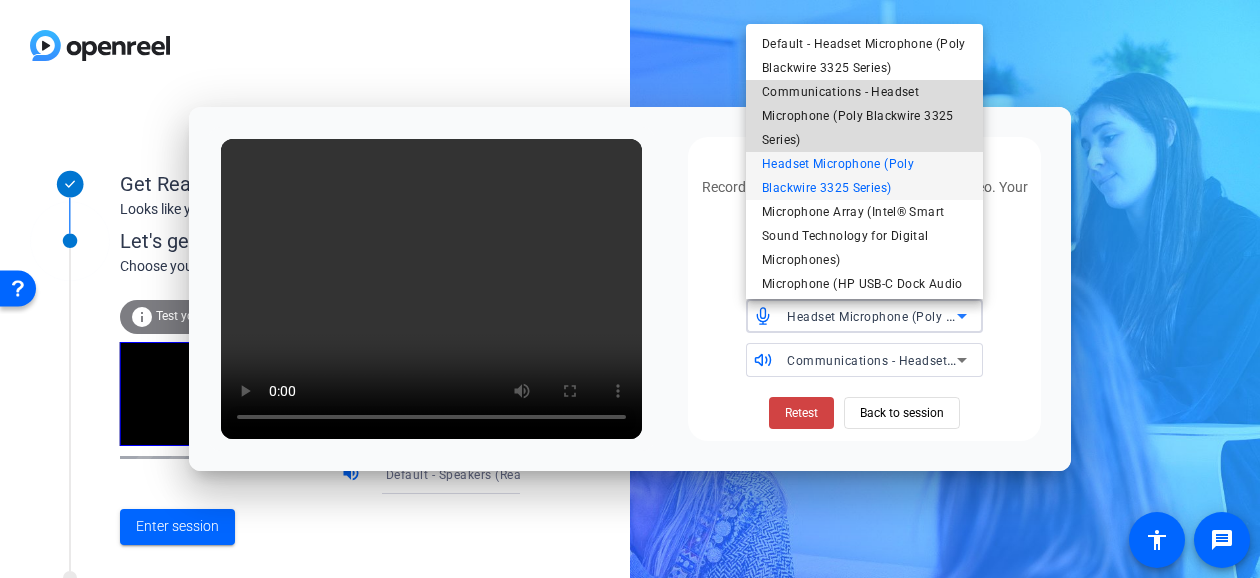 click on "Communications - Headset Microphone (Poly Blackwire 3325 Series)" at bounding box center [864, 116] 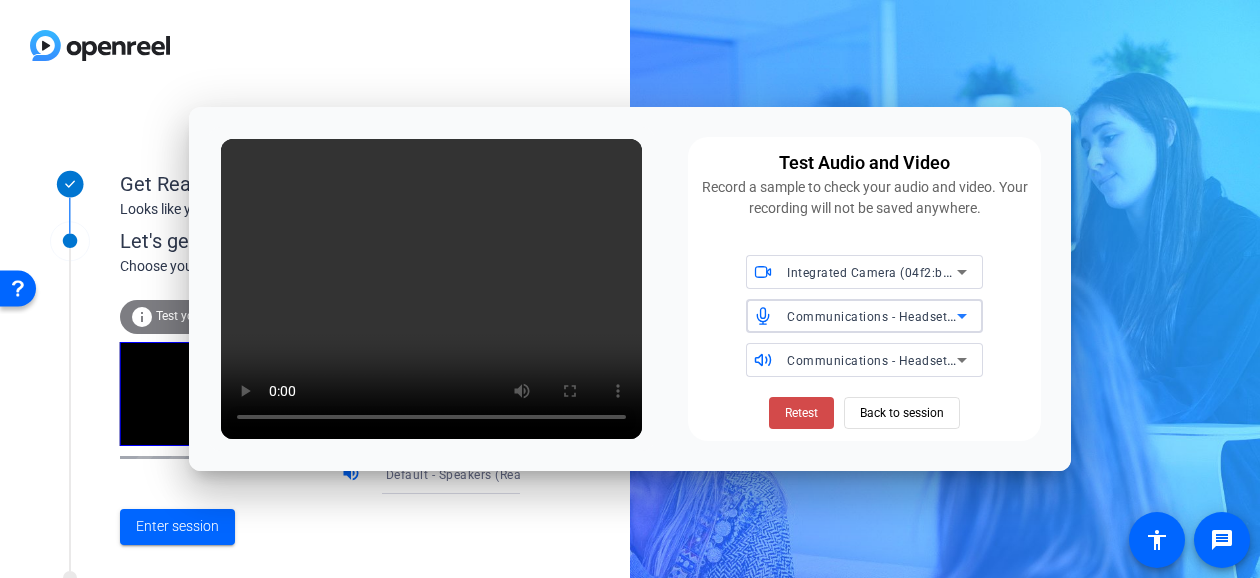 click on "Retest" at bounding box center [801, 413] 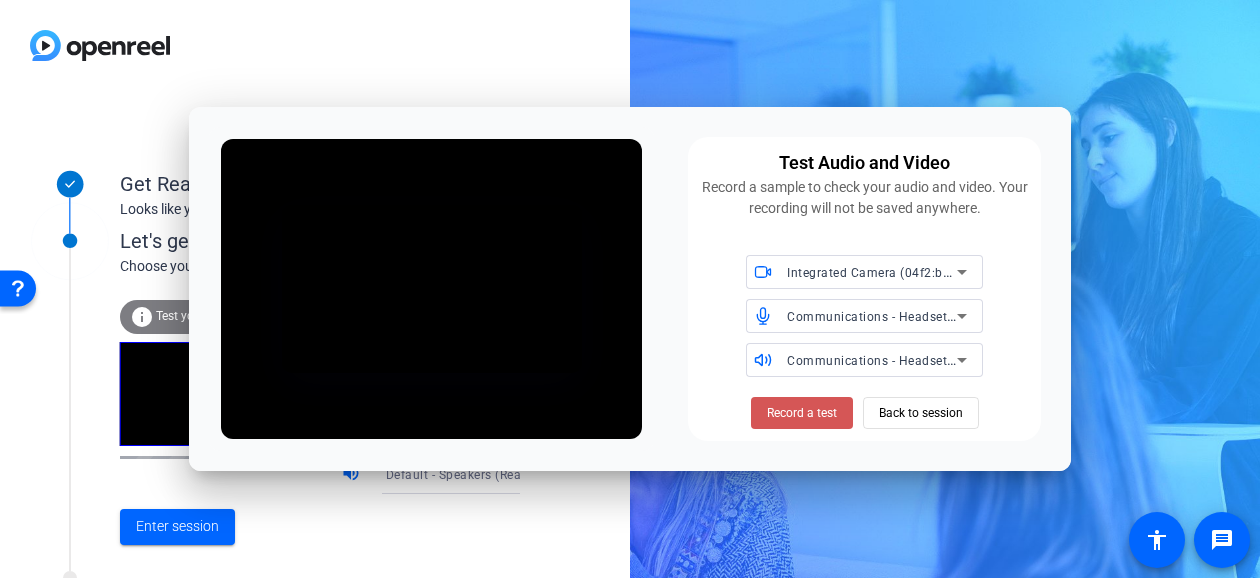 click on "Record a test" at bounding box center [802, 413] 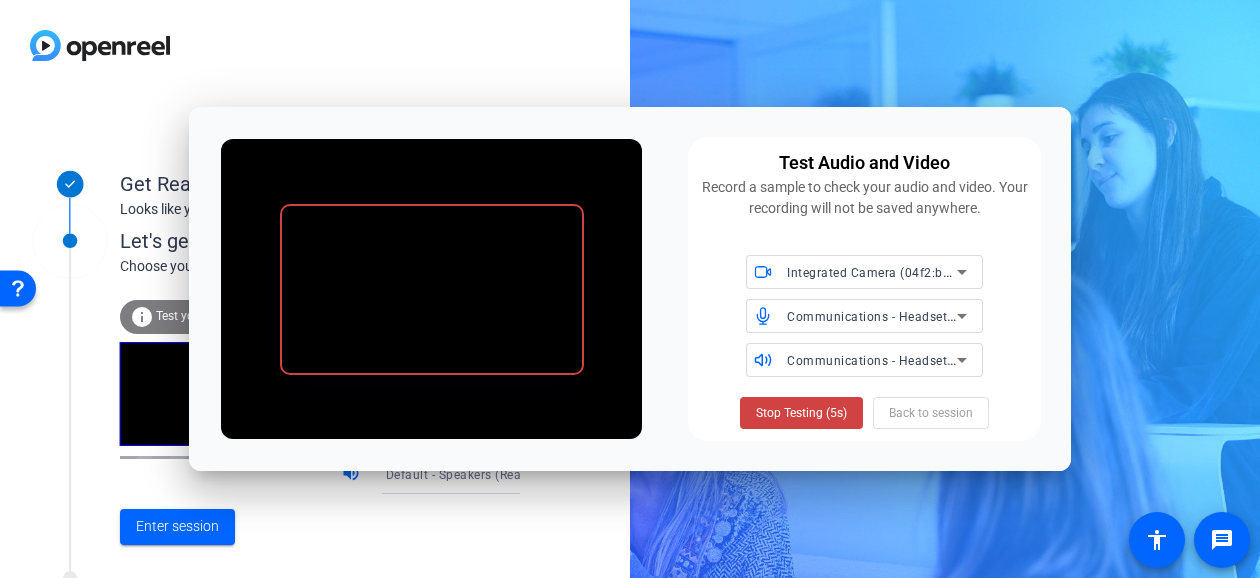 click on "Stop Testing (5s)" at bounding box center (801, 413) 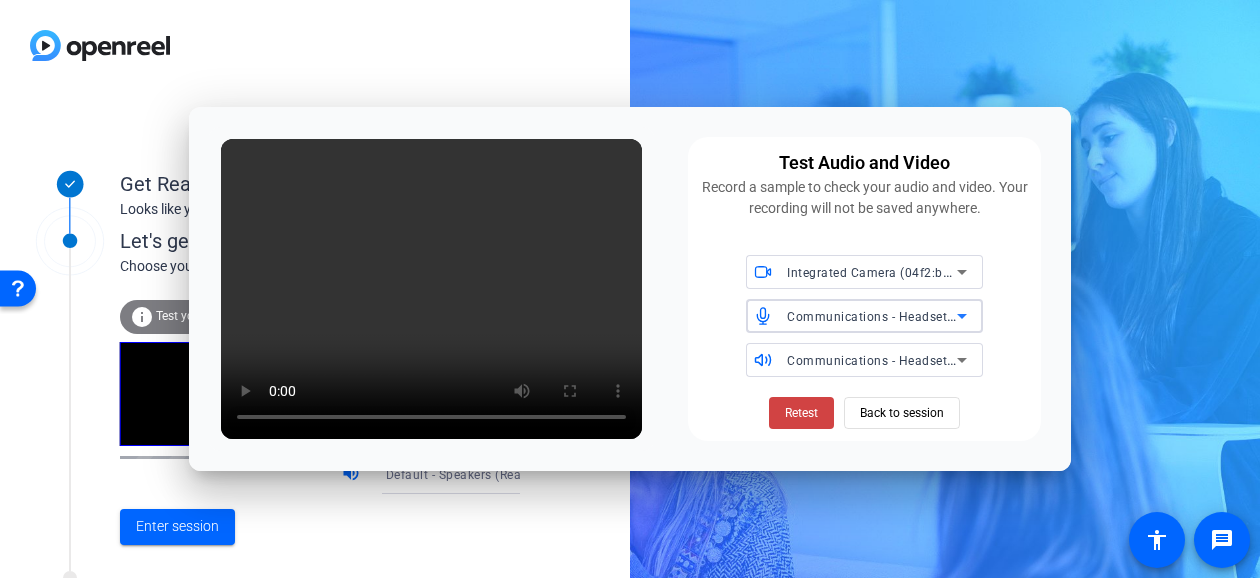 click on "Communications - Headset Microphone (Poly Blackwire 3325 Series)" at bounding box center (988, 316) 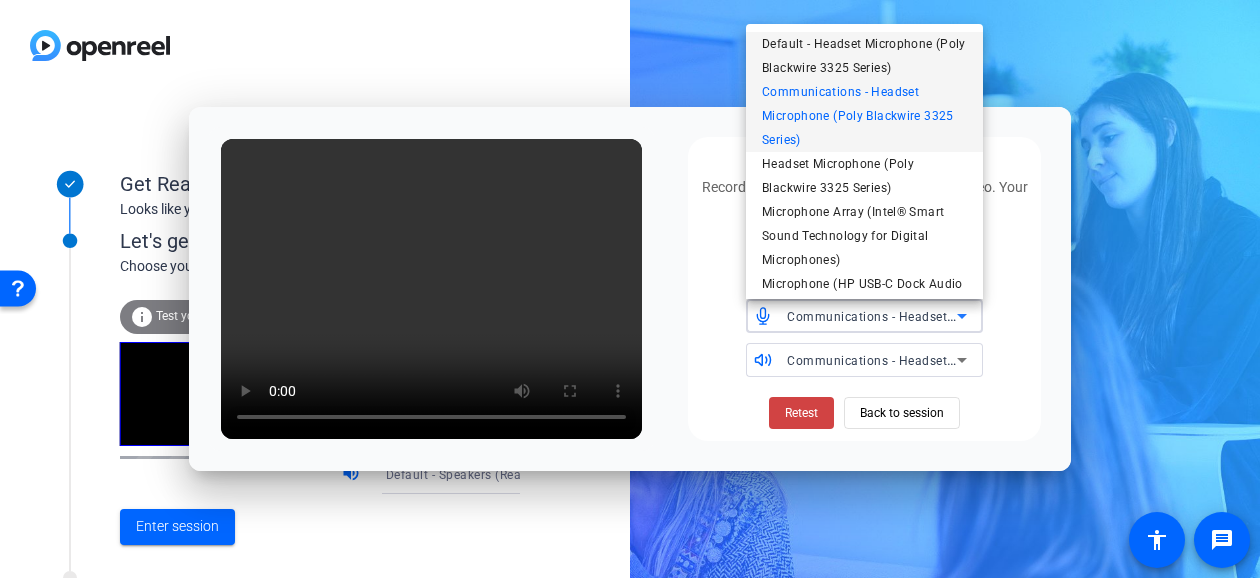 click on "Default - Headset Microphone (Poly Blackwire 3325 Series)" at bounding box center [864, 56] 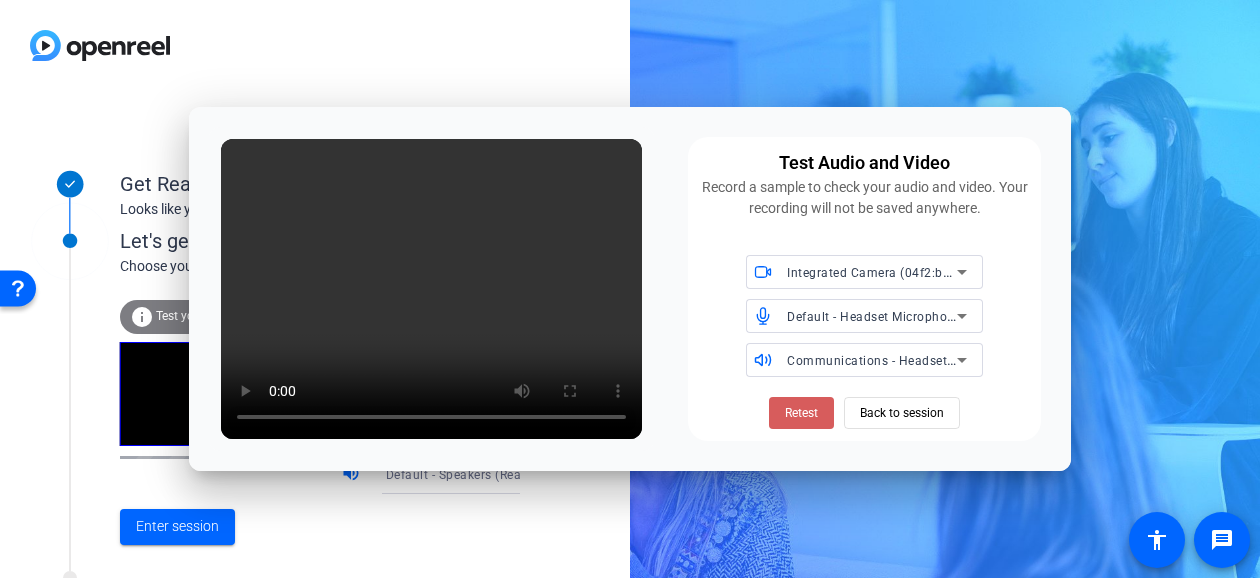 click on "Retest" at bounding box center (801, 413) 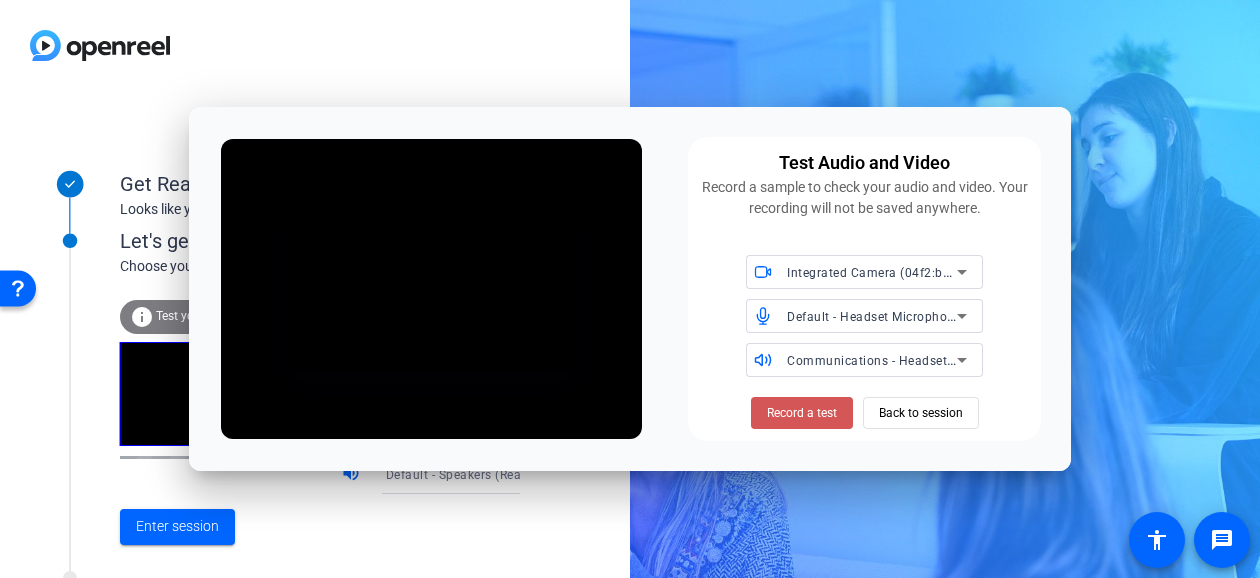 click on "Record a test" at bounding box center [802, 413] 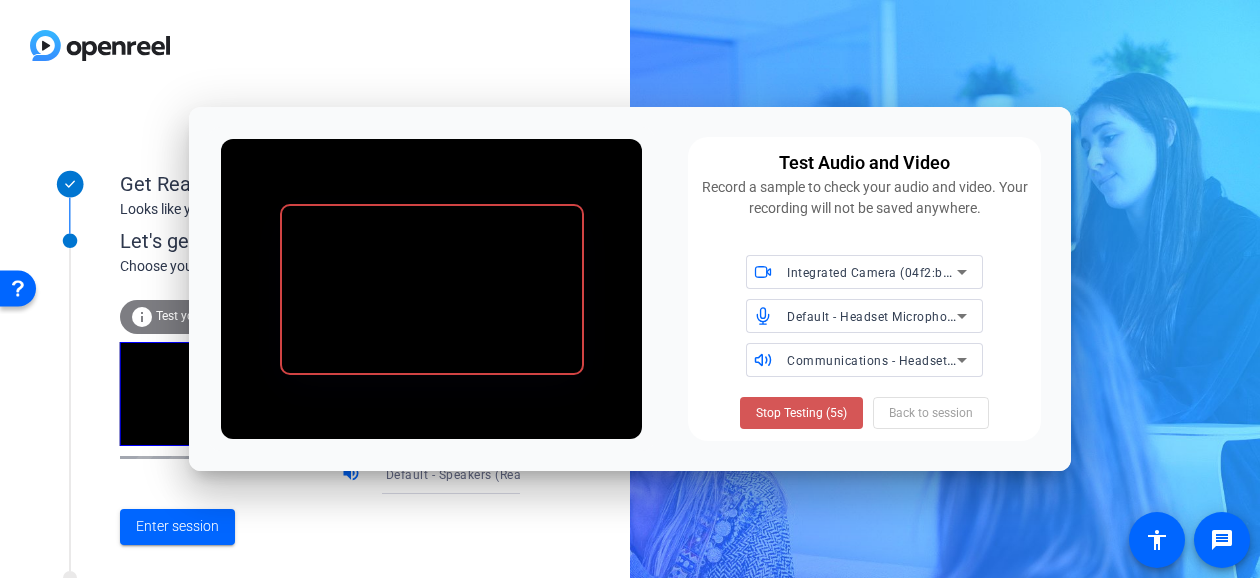 click on "Stop Testing (5s)" at bounding box center [801, 413] 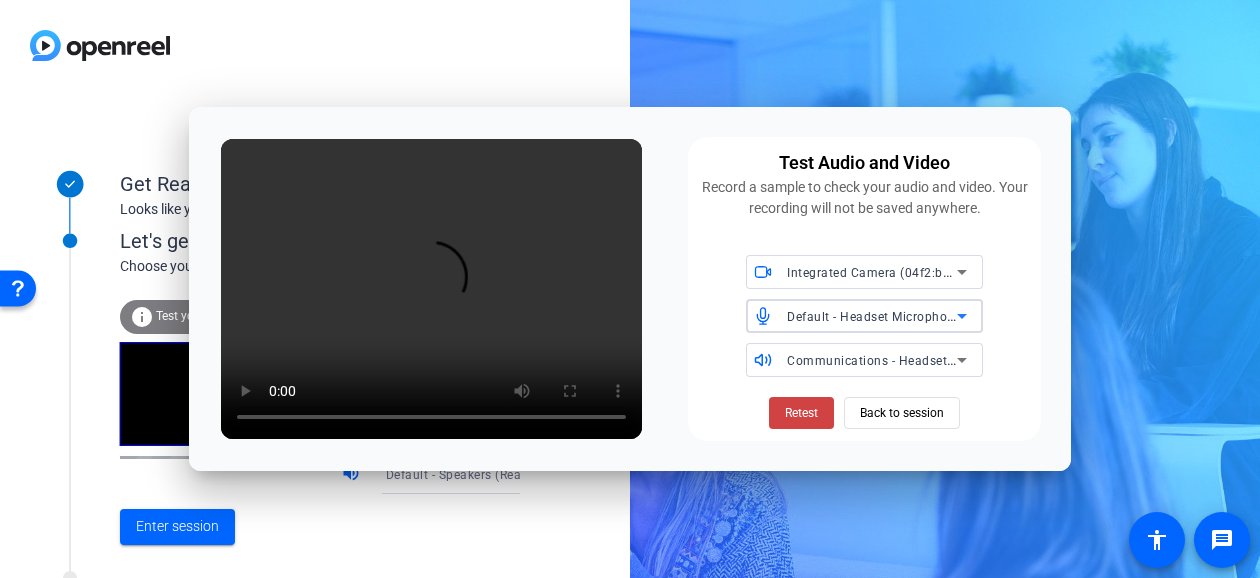 click on "Default - Headset Microphone (Poly Blackwire 3325 Series)" at bounding box center (959, 316) 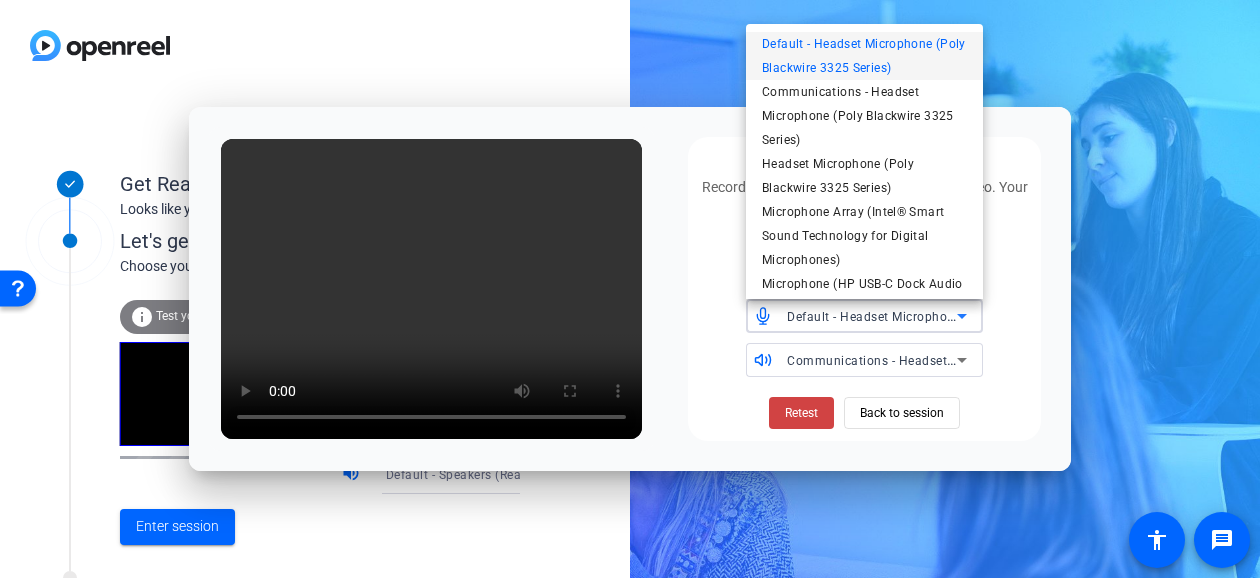 click at bounding box center (630, 289) 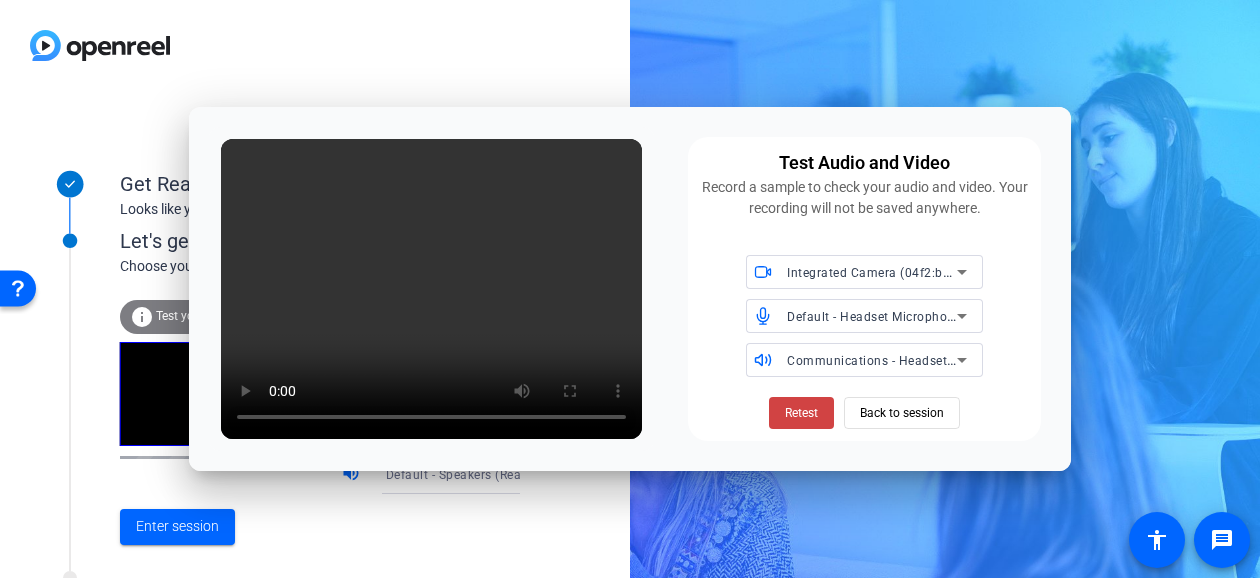 click 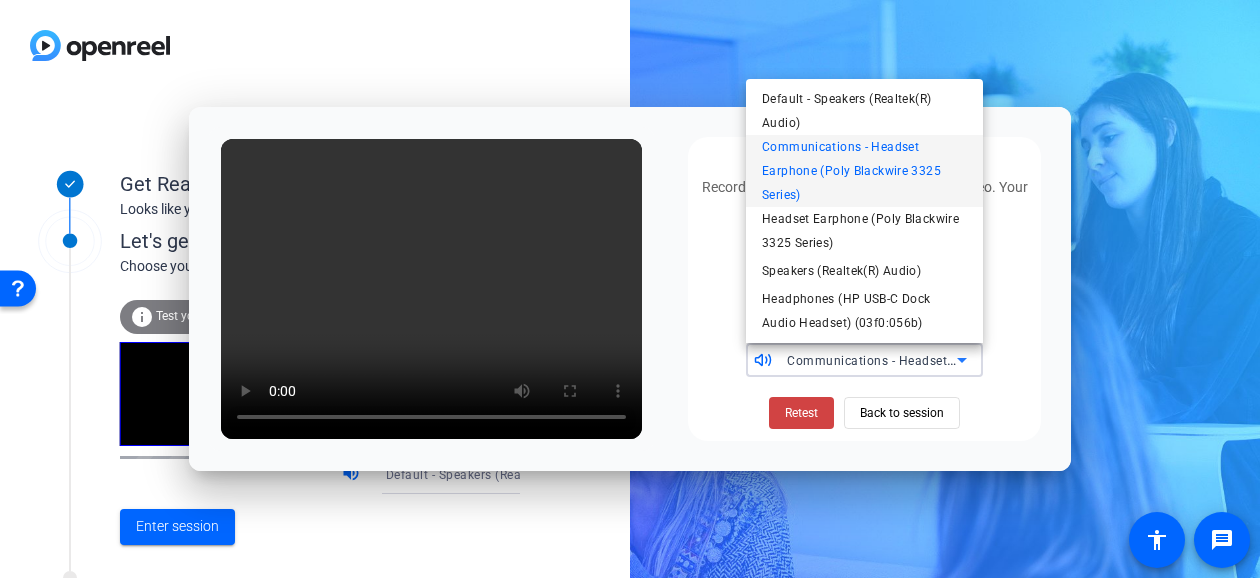 click at bounding box center (630, 289) 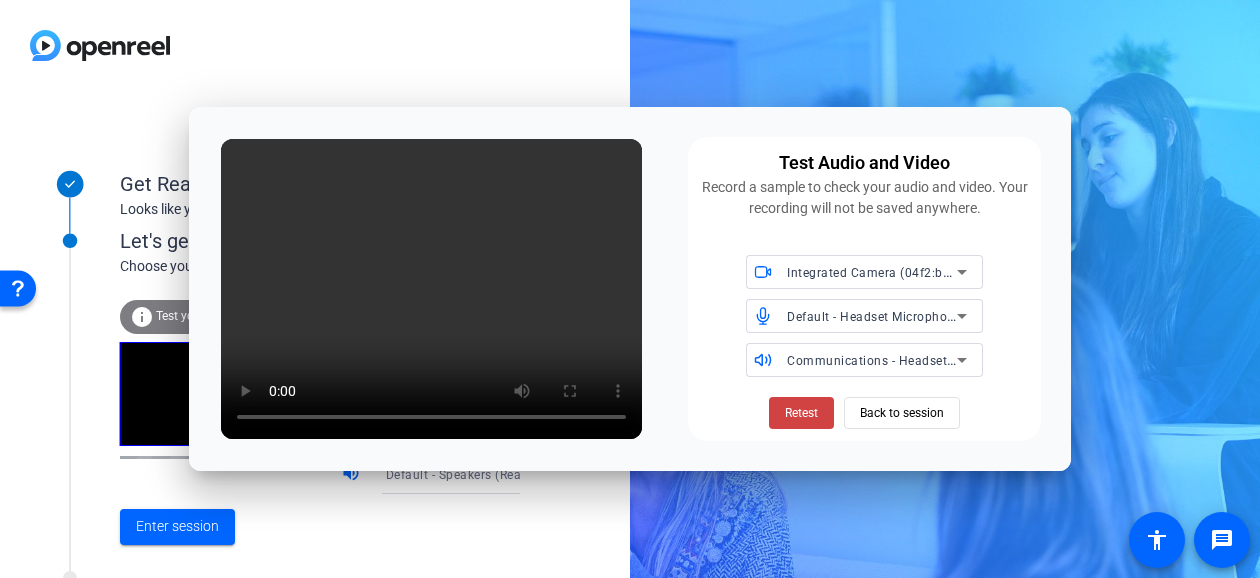 click 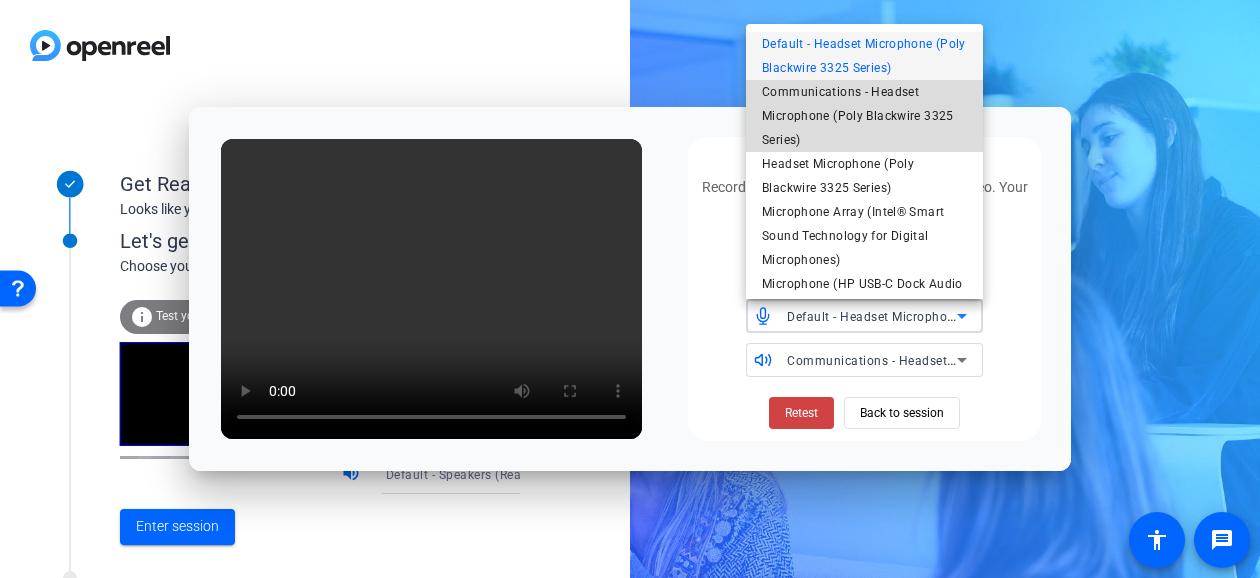 click on "Communications - Headset Microphone (Poly Blackwire 3325 Series)" at bounding box center (864, 116) 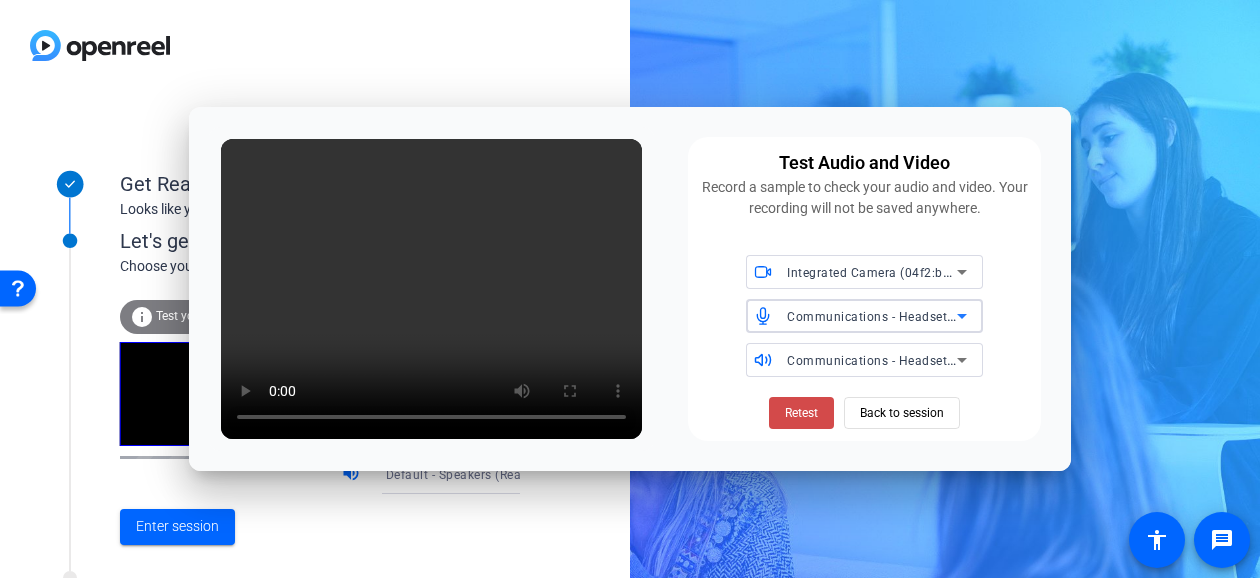 click at bounding box center (801, 413) 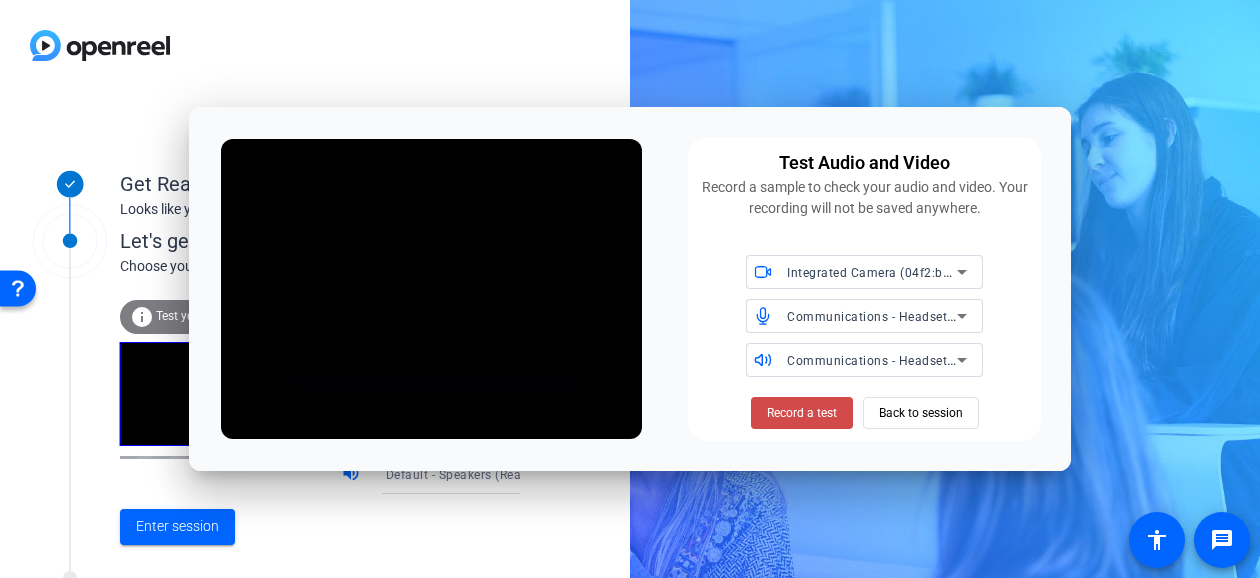 click on "Record a test" at bounding box center (802, 413) 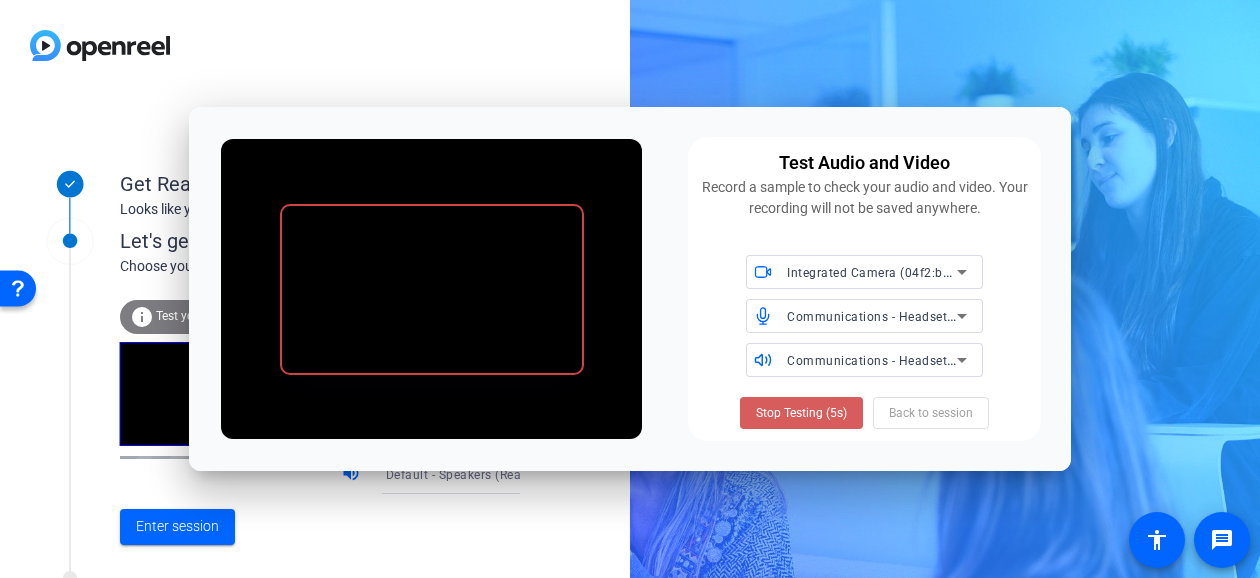 click on "Stop Testing (5s)" at bounding box center [801, 413] 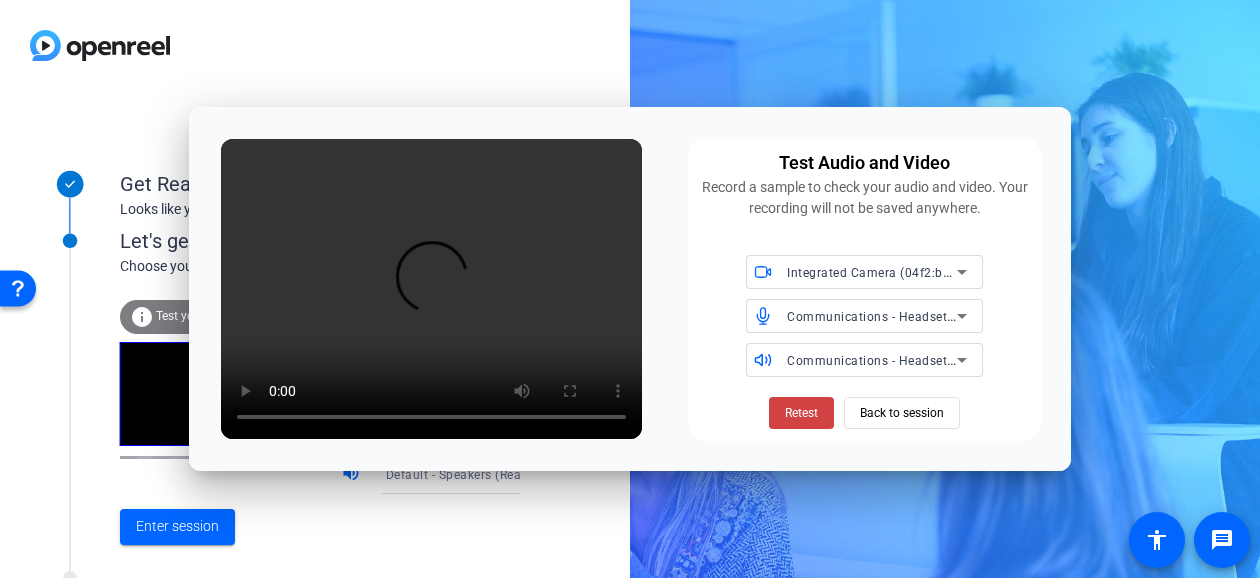 click on "Communications - Headset Microphone (Poly Blackwire 3325 Series)" at bounding box center (988, 316) 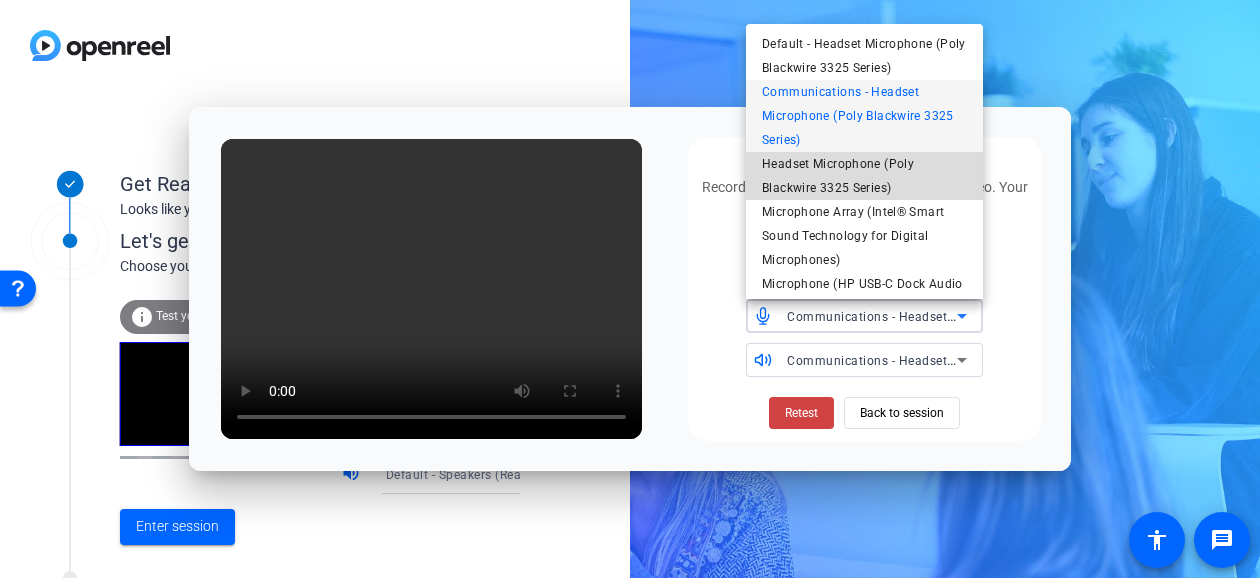 click on "Headset Microphone (Poly Blackwire 3325 Series)" at bounding box center (864, 176) 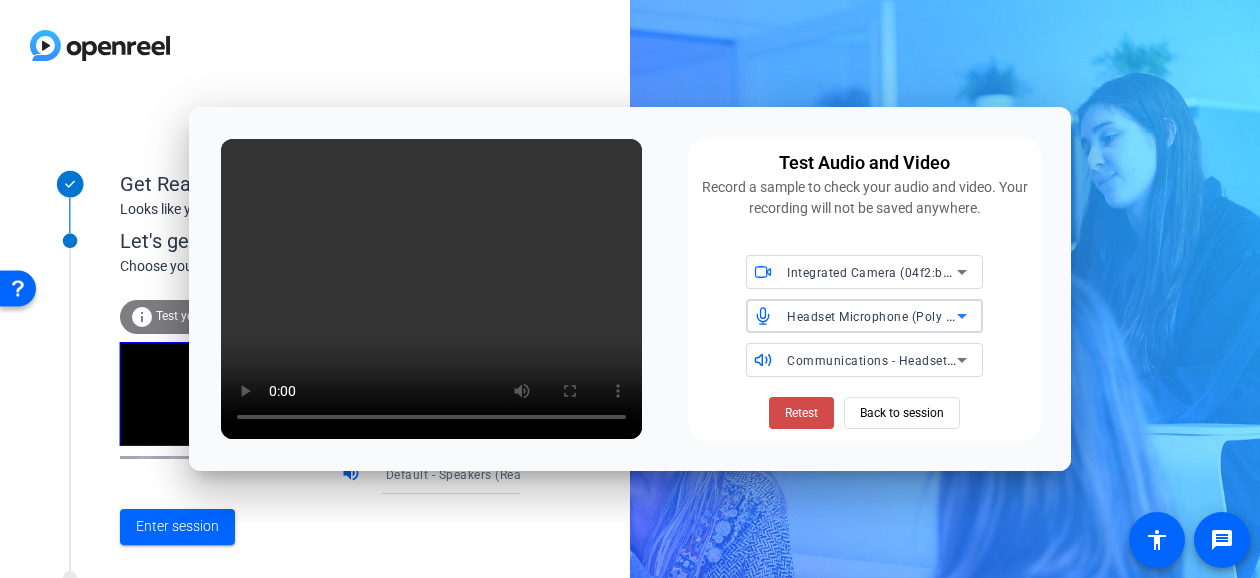 click on "Retest" at bounding box center [801, 413] 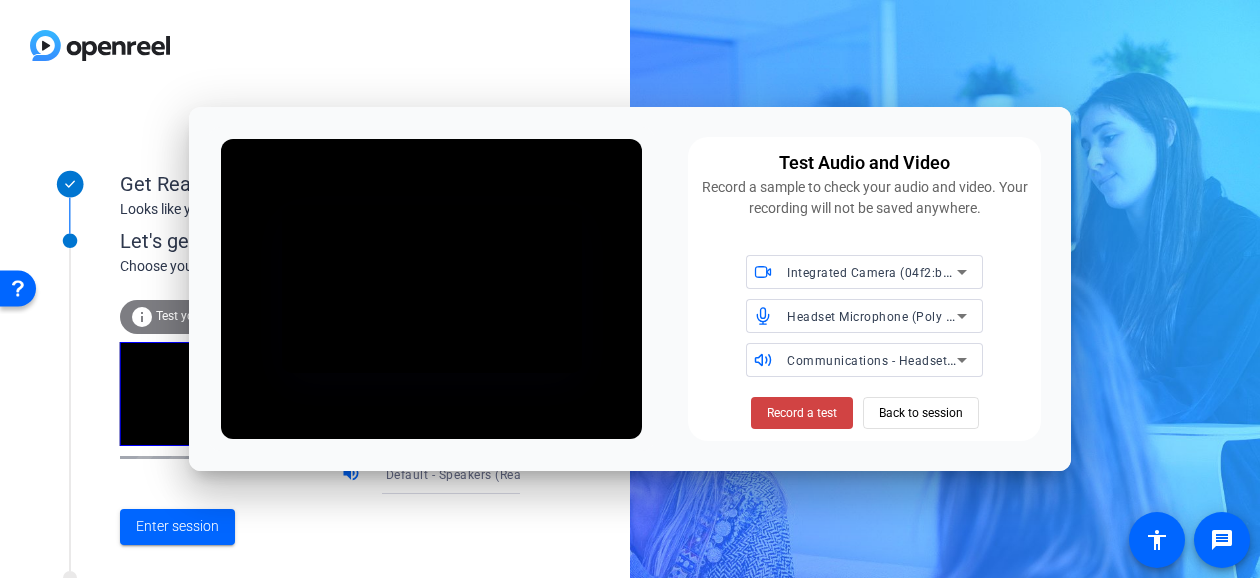 click on "Record a test" at bounding box center [802, 413] 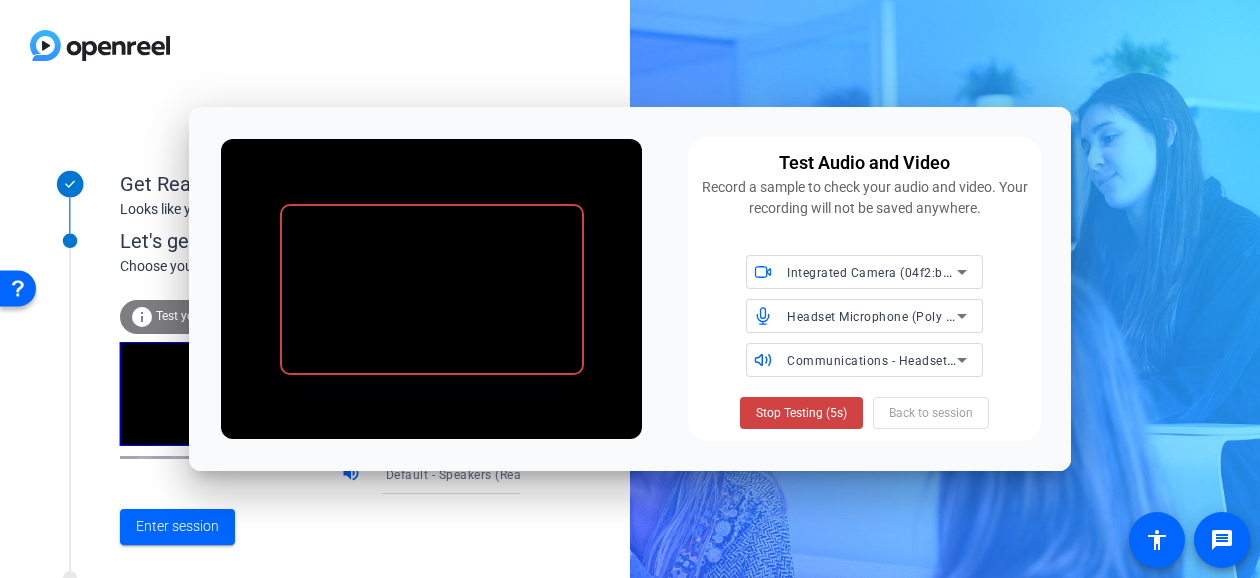 click on "Stop Testing (5s)" at bounding box center (801, 413) 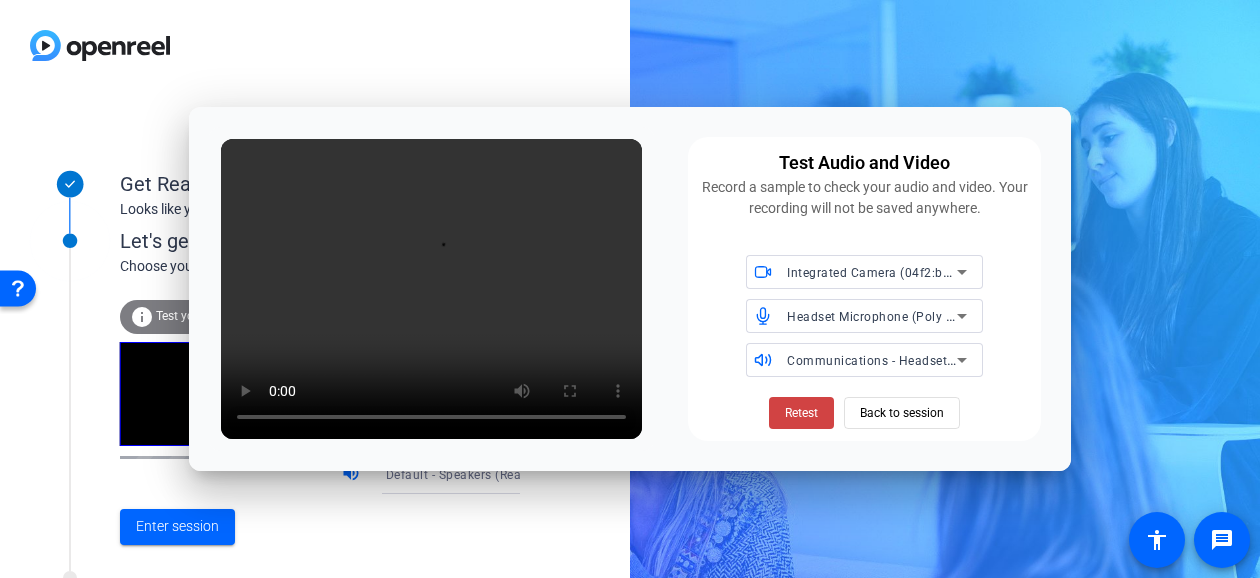 click on "Headset Microphone (Poly Blackwire 3325 Series)" at bounding box center (932, 316) 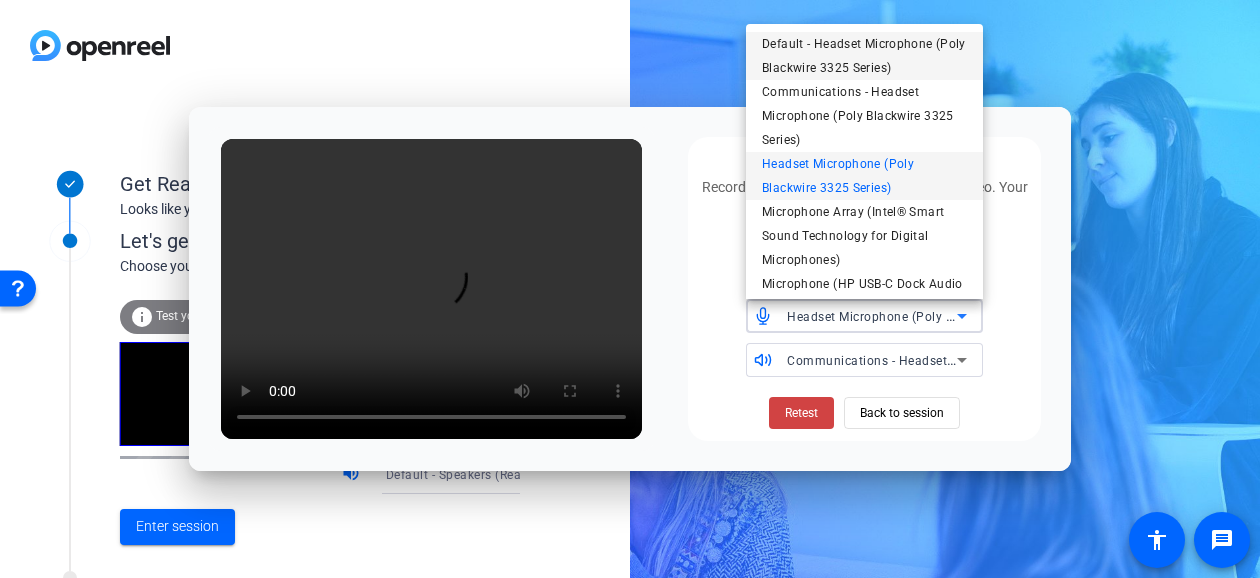 click on "Default - Headset Microphone (Poly Blackwire 3325 Series)" at bounding box center (864, 56) 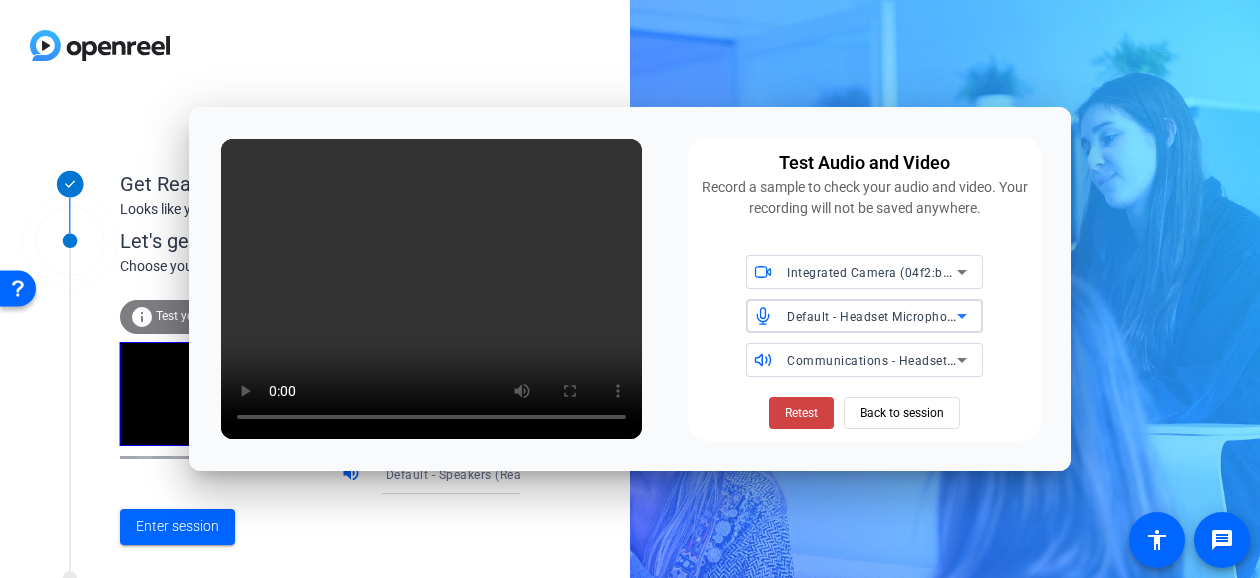 click on "Communications - Headset Earphone (Poly Blackwire 3325 Series)" at bounding box center [981, 360] 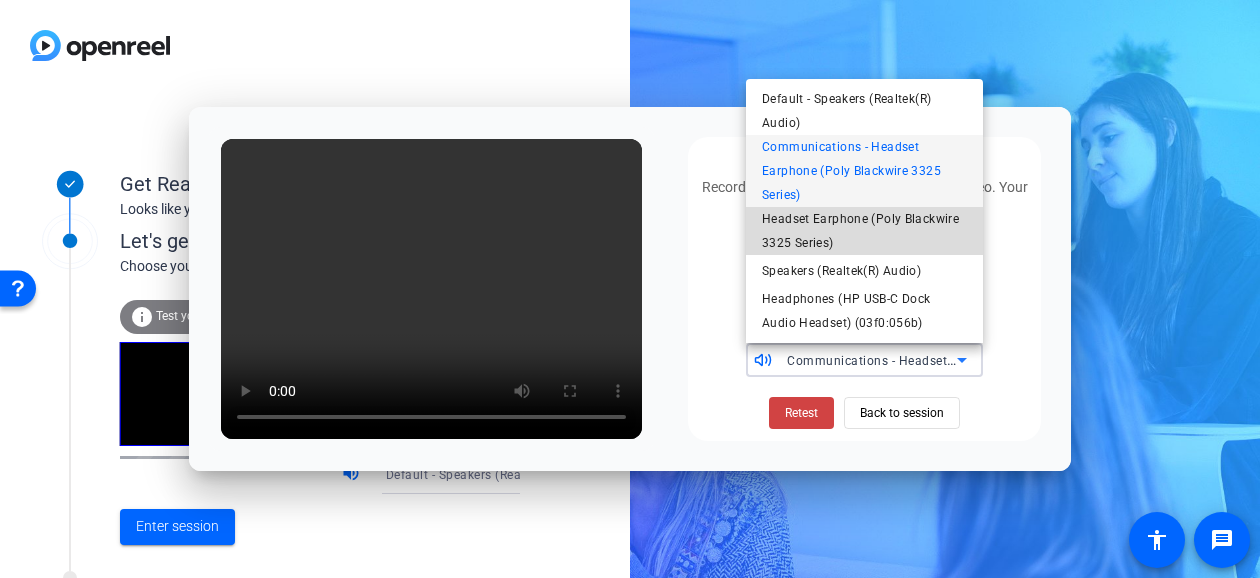 click on "Headset Earphone (Poly Blackwire 3325 Series)" at bounding box center (864, 231) 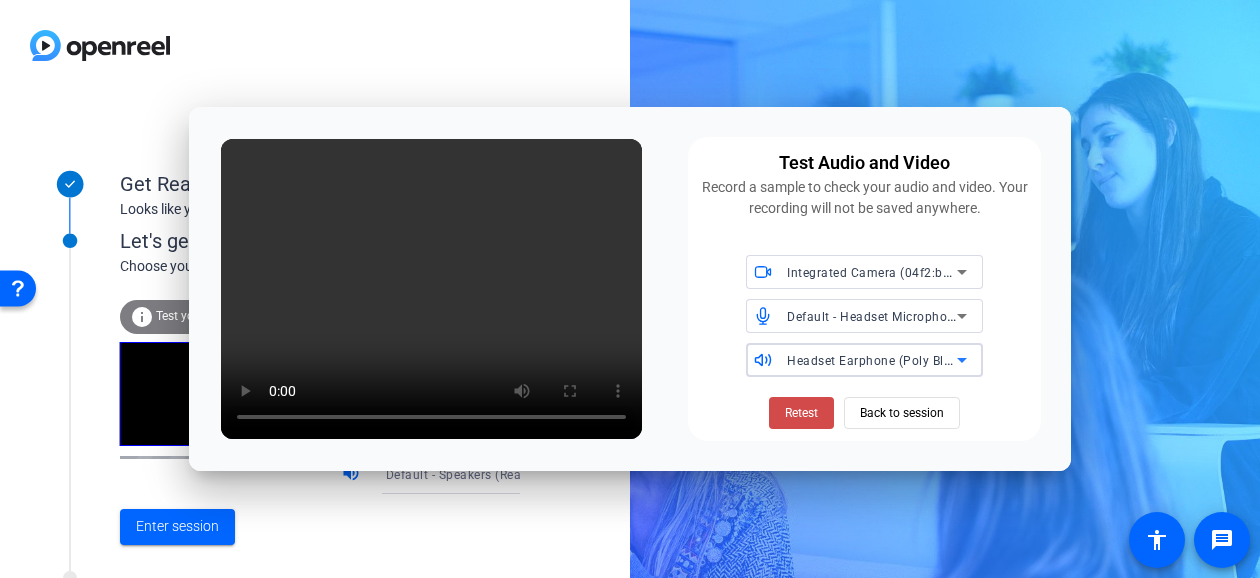 click at bounding box center [801, 413] 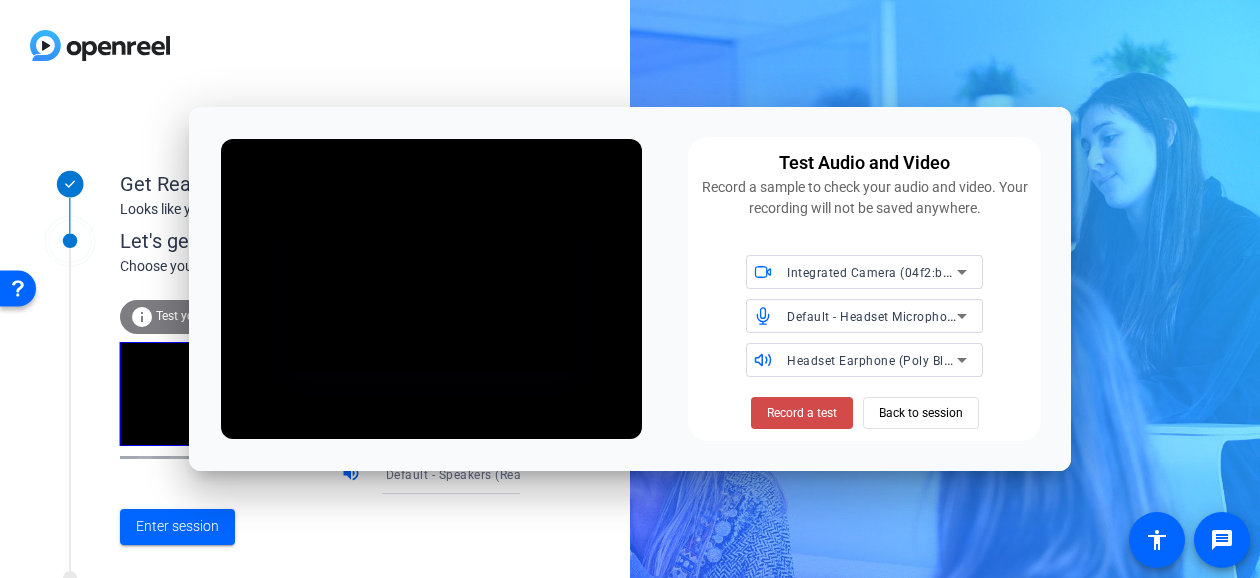 click on "Record a test" at bounding box center (802, 413) 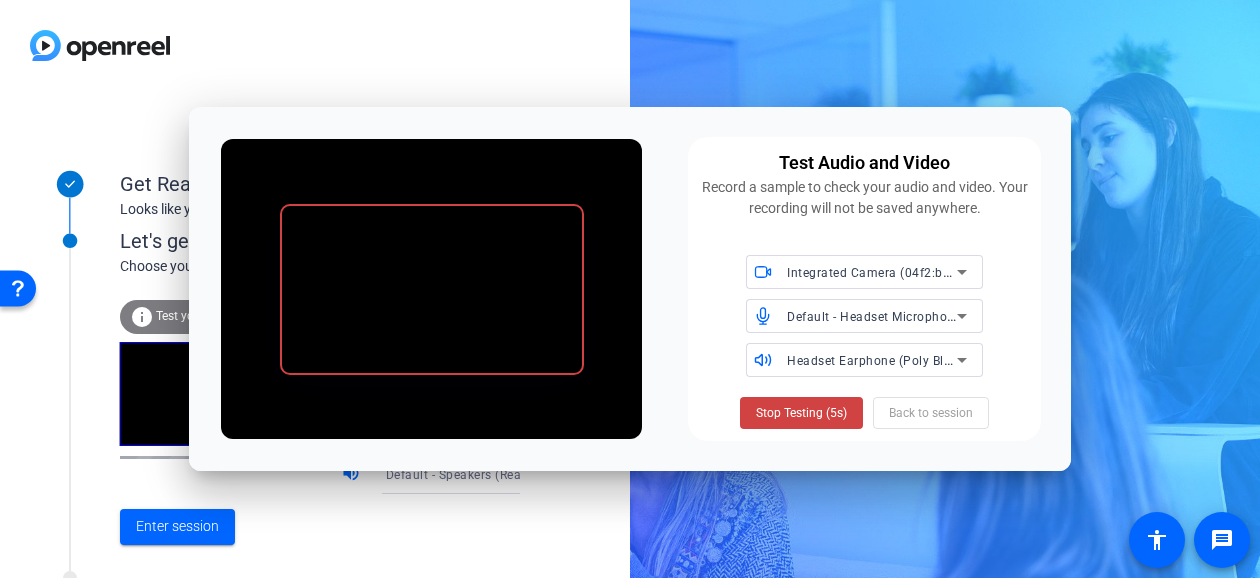 click on "Stop Testing (5s)" at bounding box center [801, 413] 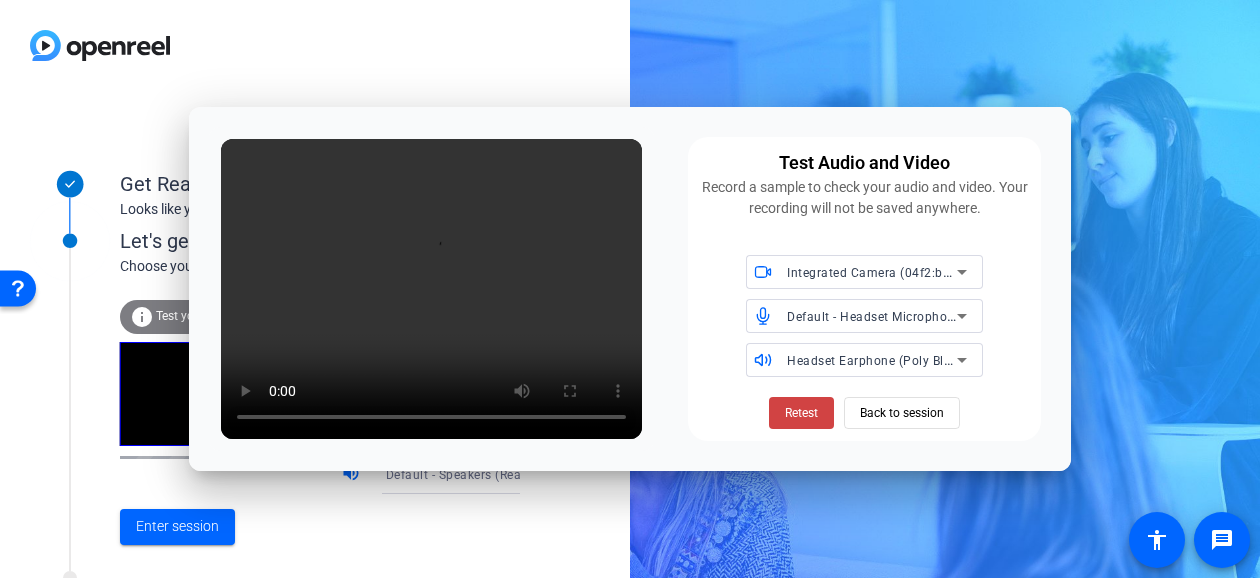 click on "Default - Headset Microphone (Poly Blackwire 3325 Series)" at bounding box center (959, 316) 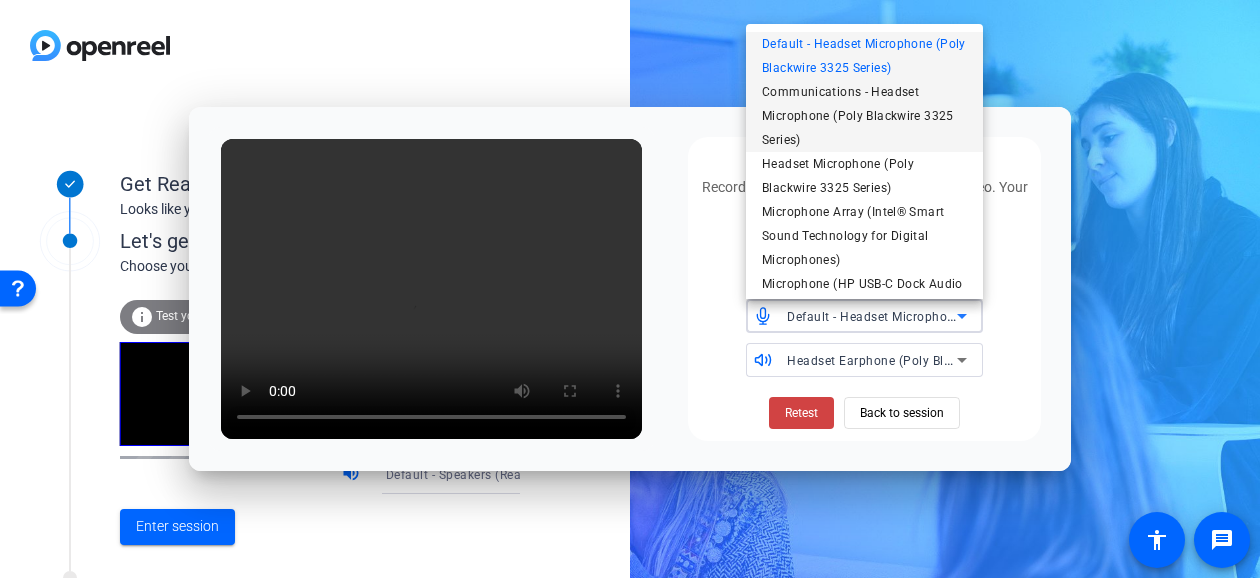 click on "Communications - Headset Microphone (Poly Blackwire 3325 Series)" at bounding box center (864, 116) 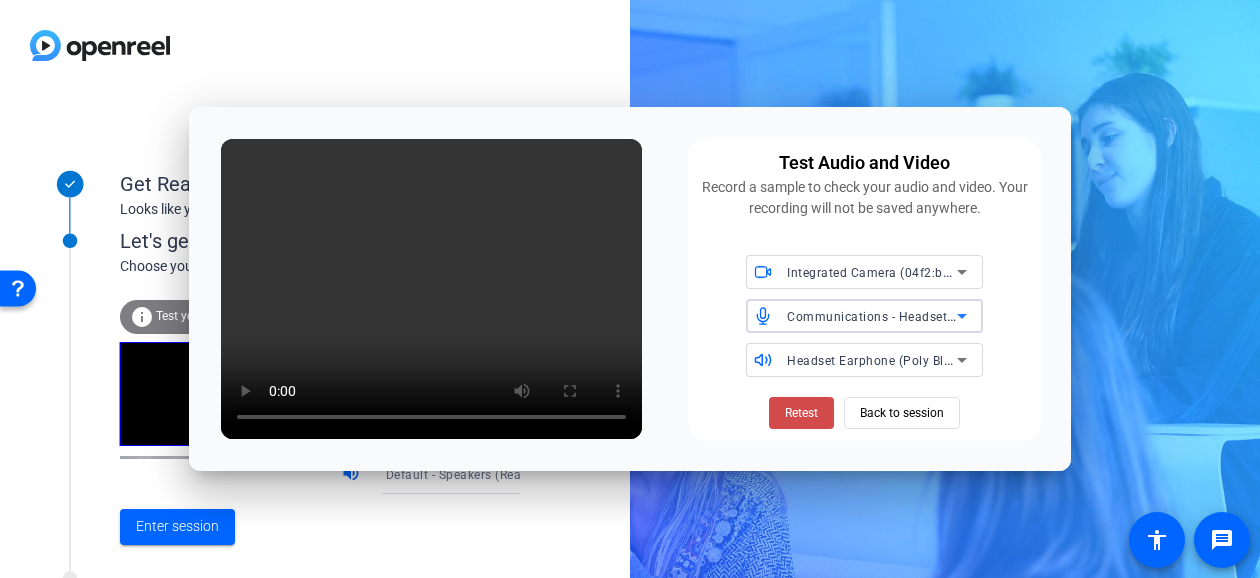 click on "Retest" at bounding box center [801, 413] 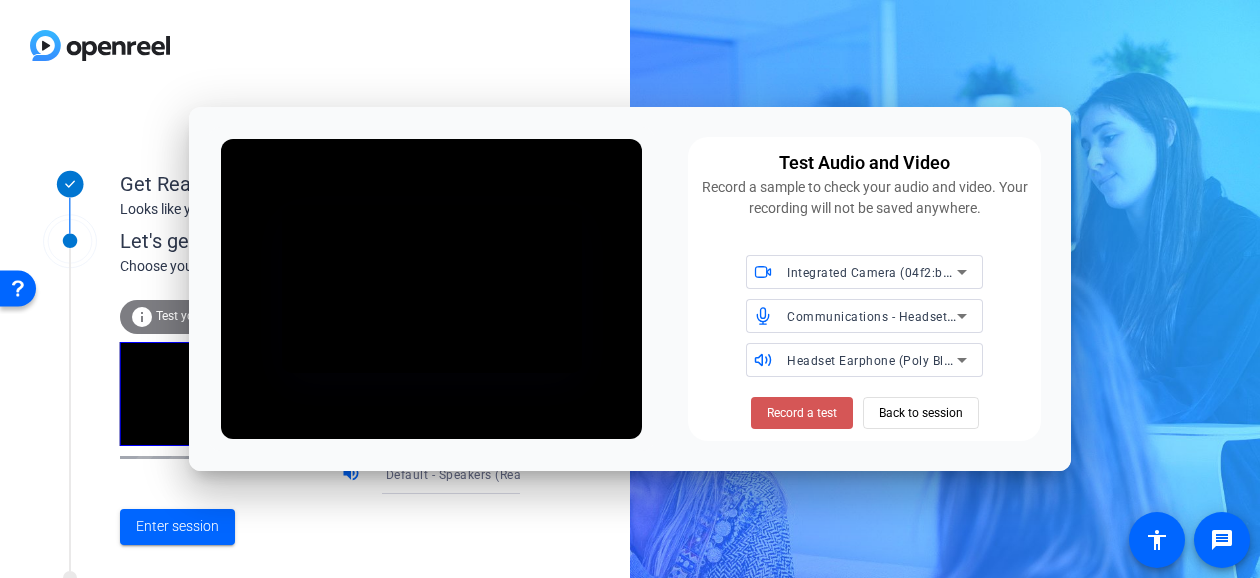 click on "Record a test" at bounding box center [802, 413] 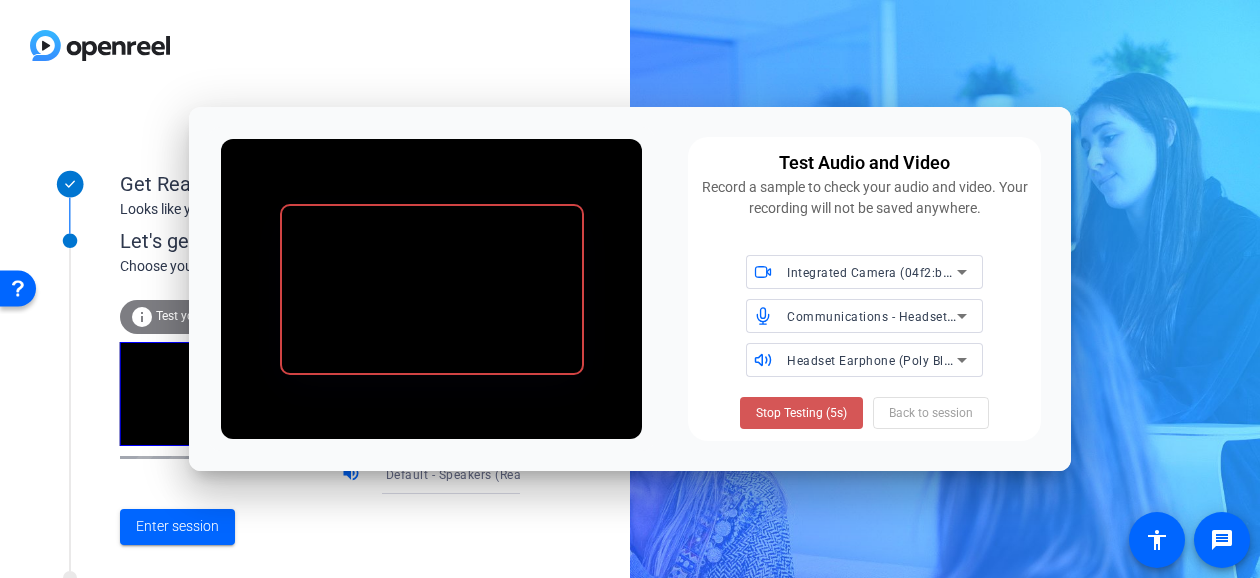 click on "Stop Testing (5s)" at bounding box center (801, 413) 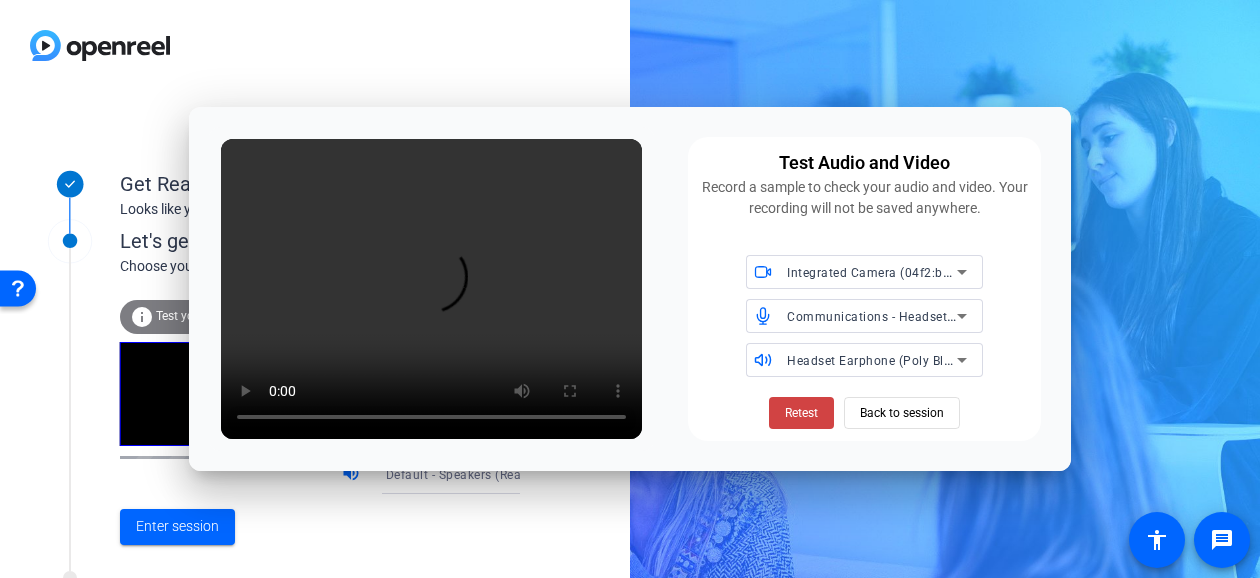 click on "Communications - Headset Microphone (Poly Blackwire 3325 Series)" at bounding box center (988, 316) 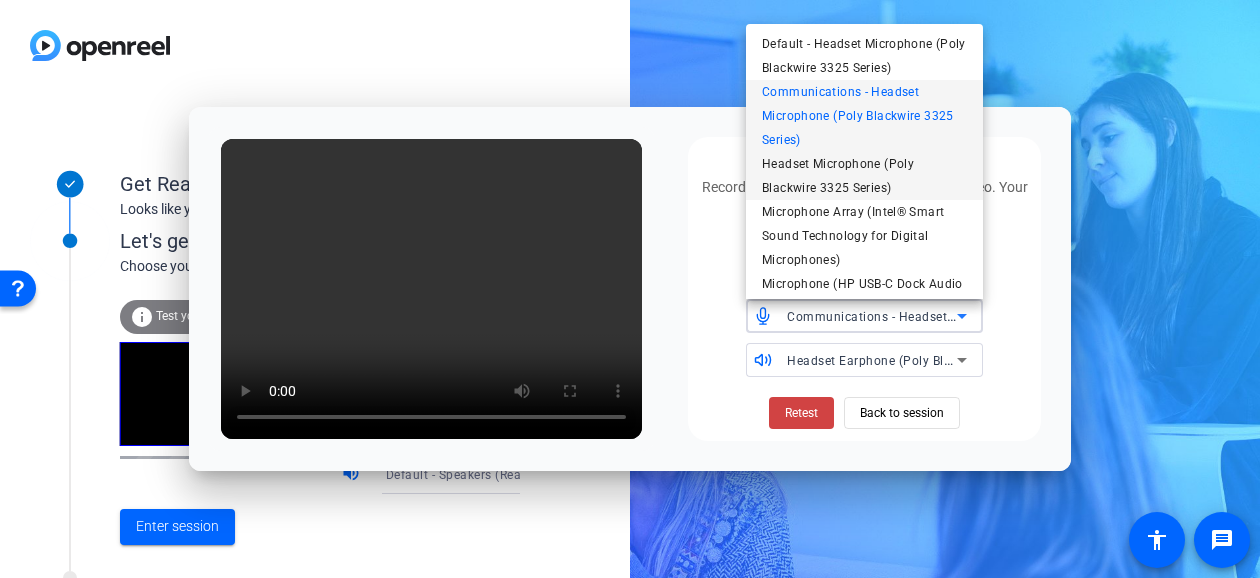 click on "Headset Microphone (Poly Blackwire 3325 Series)" at bounding box center (864, 176) 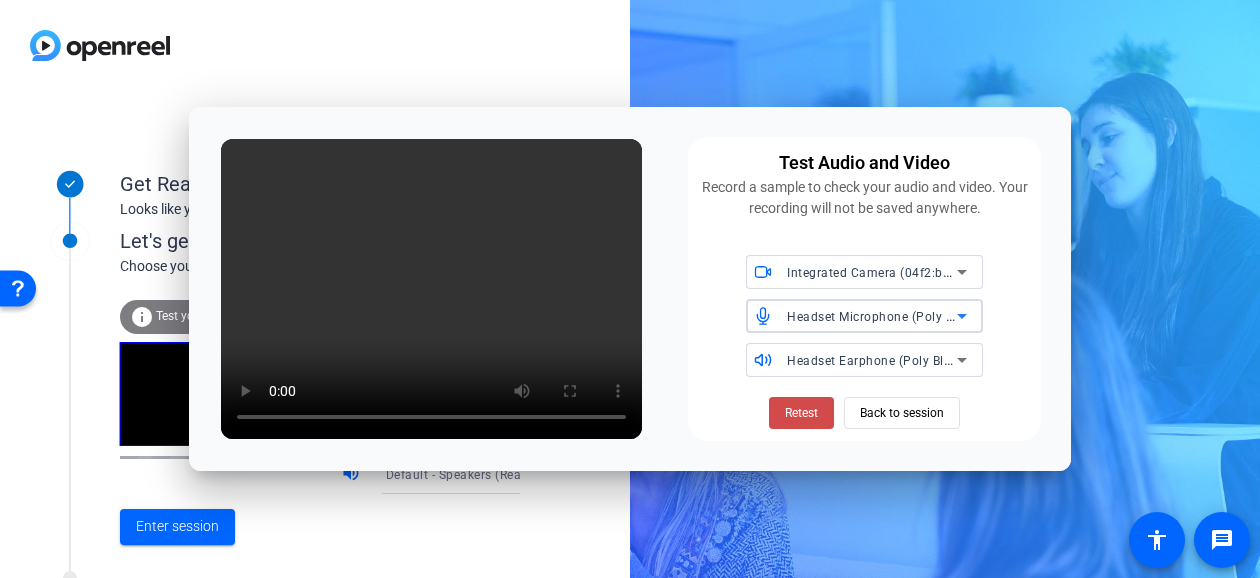 click on "Retest" at bounding box center [801, 413] 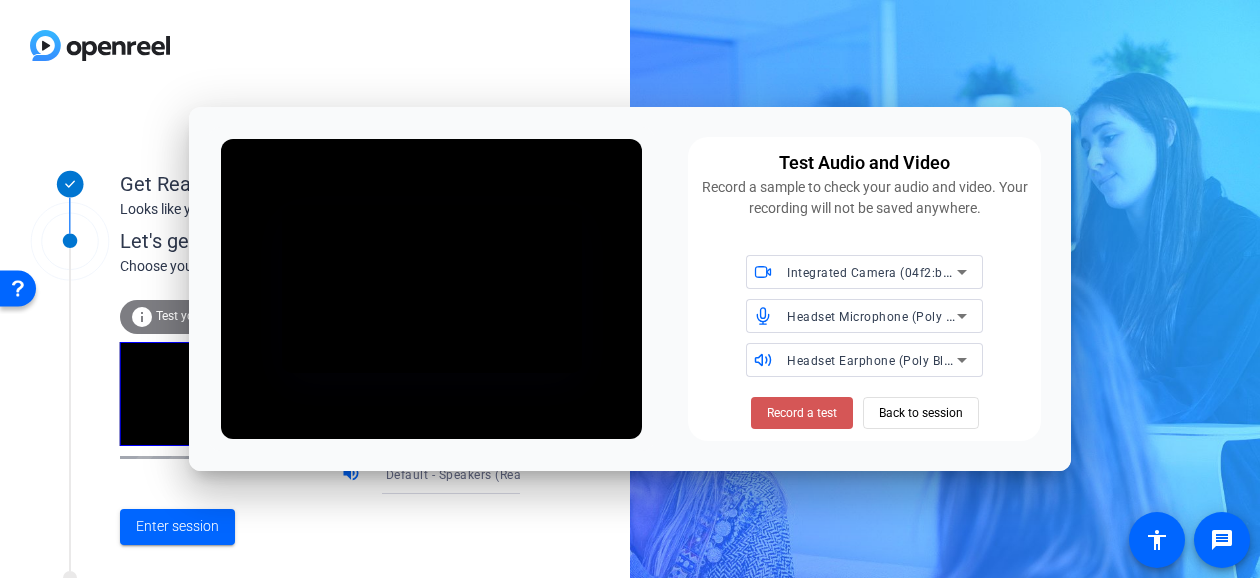 click on "Record a test" at bounding box center [802, 413] 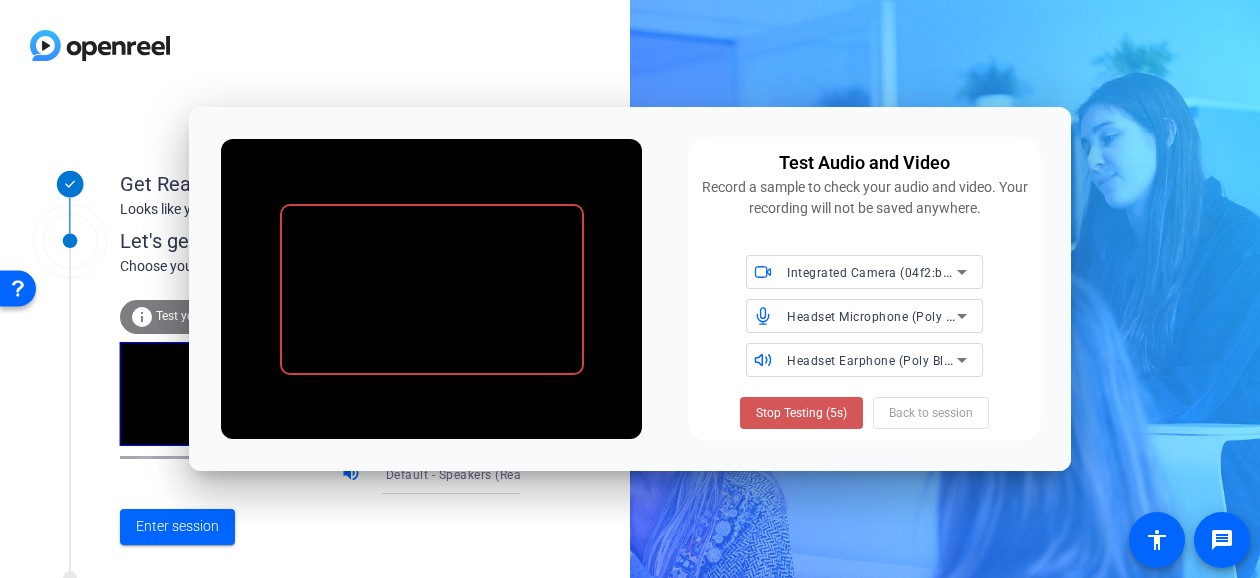 click on "Stop Testing (5s)" at bounding box center [801, 413] 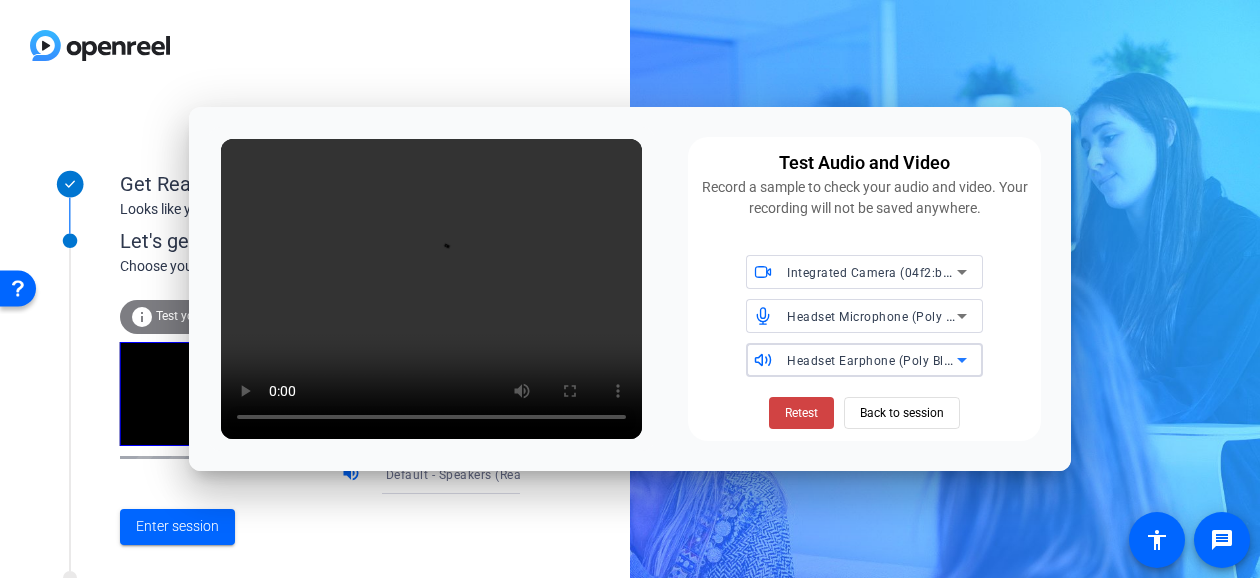 click on "Headset Earphone (Poly Blackwire 3325 Series)" at bounding box center (926, 360) 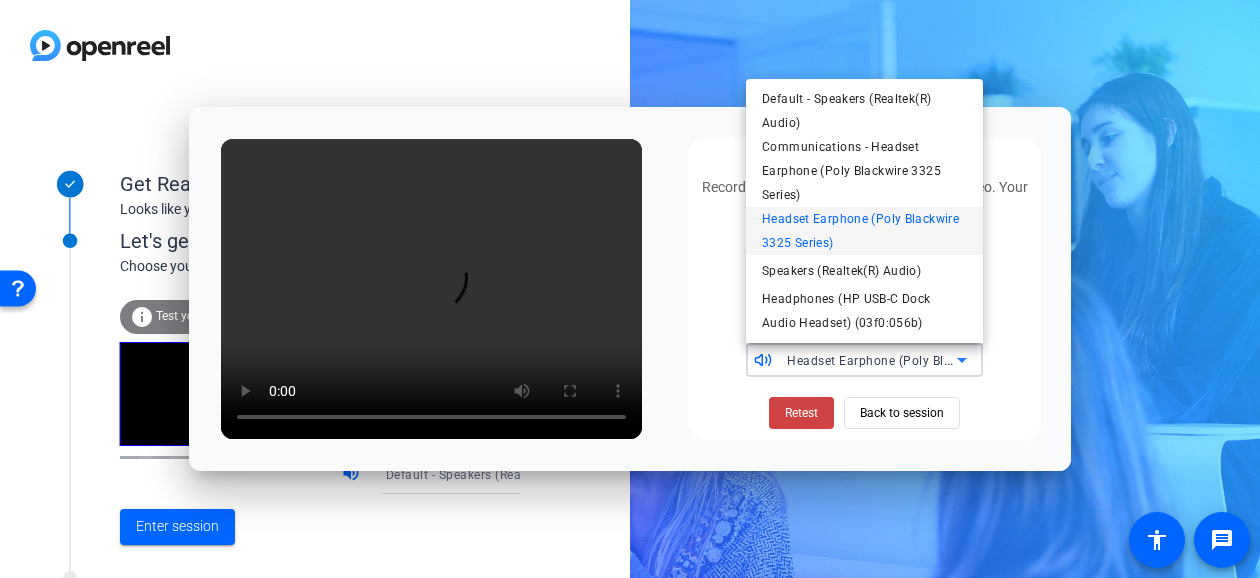 click at bounding box center [630, 289] 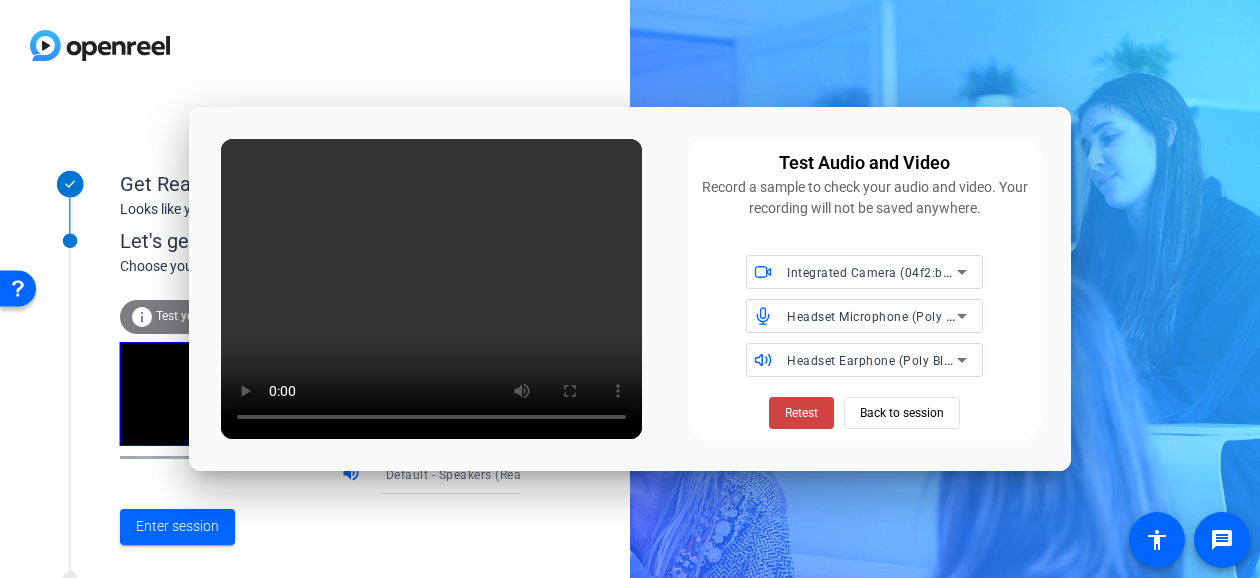 click on "Back to session" at bounding box center (902, 413) 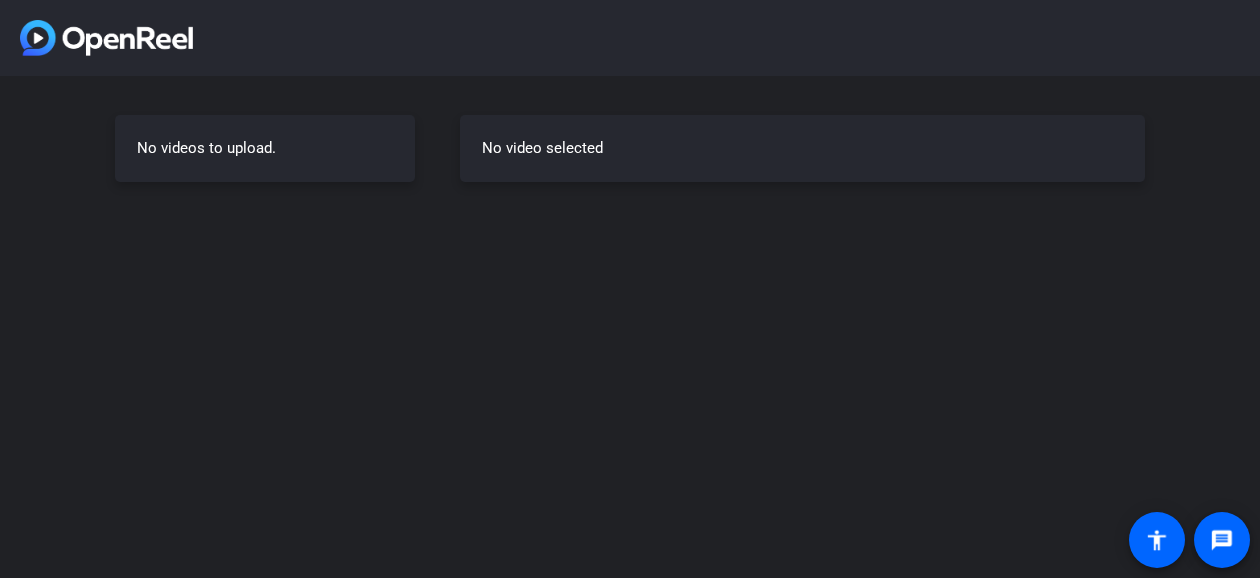 scroll, scrollTop: 0, scrollLeft: 0, axis: both 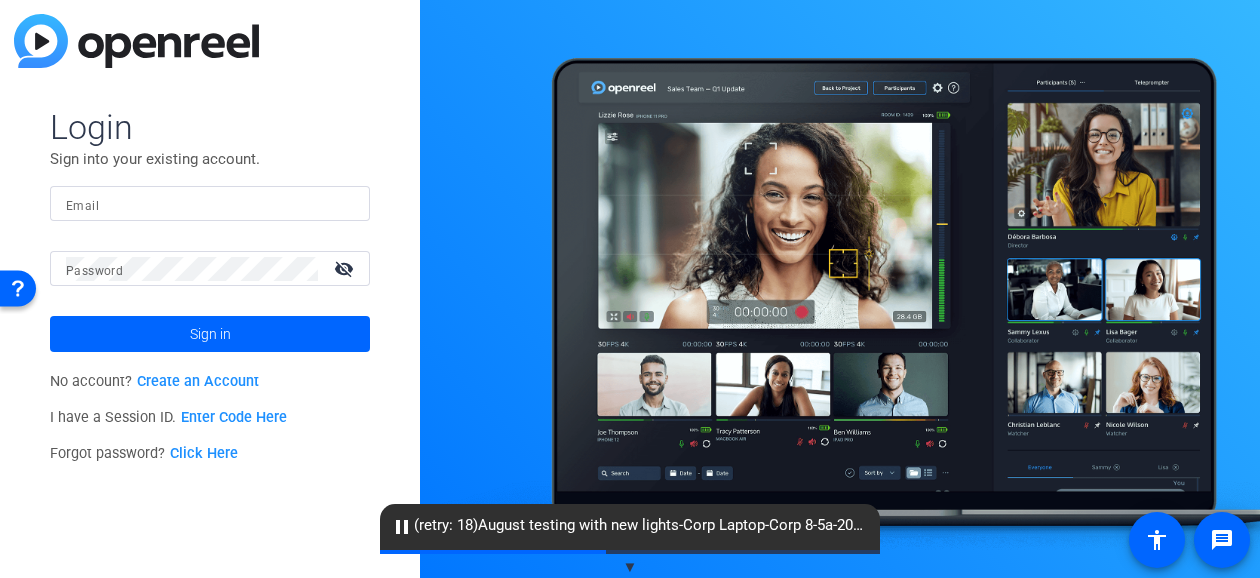 click on "Enter Code Here" 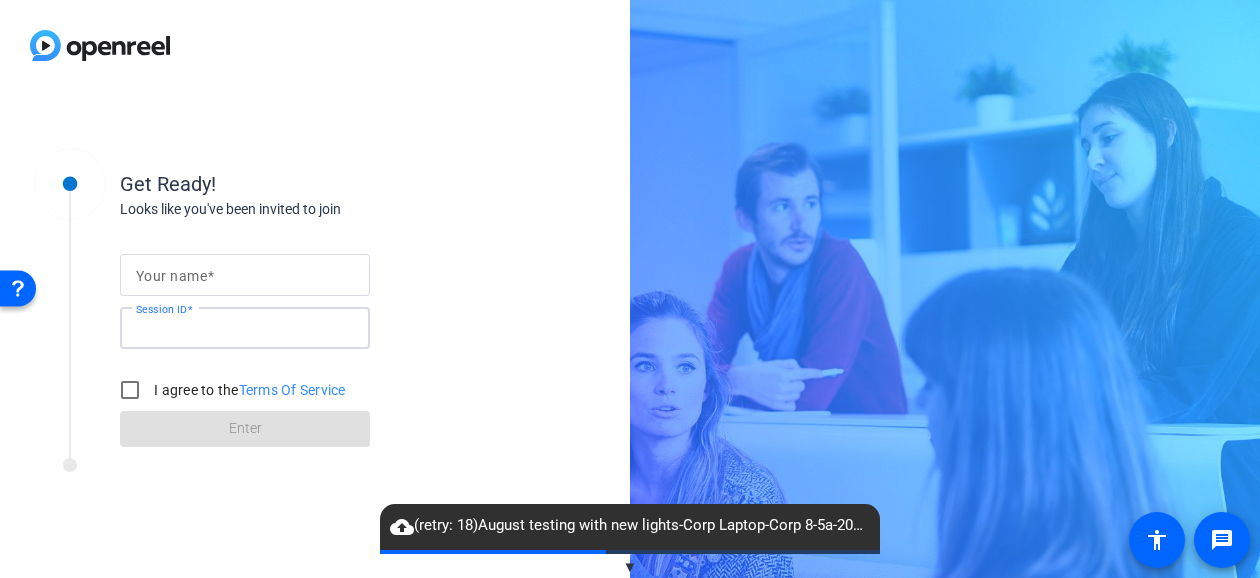 click on "Session ID" at bounding box center [245, 328] 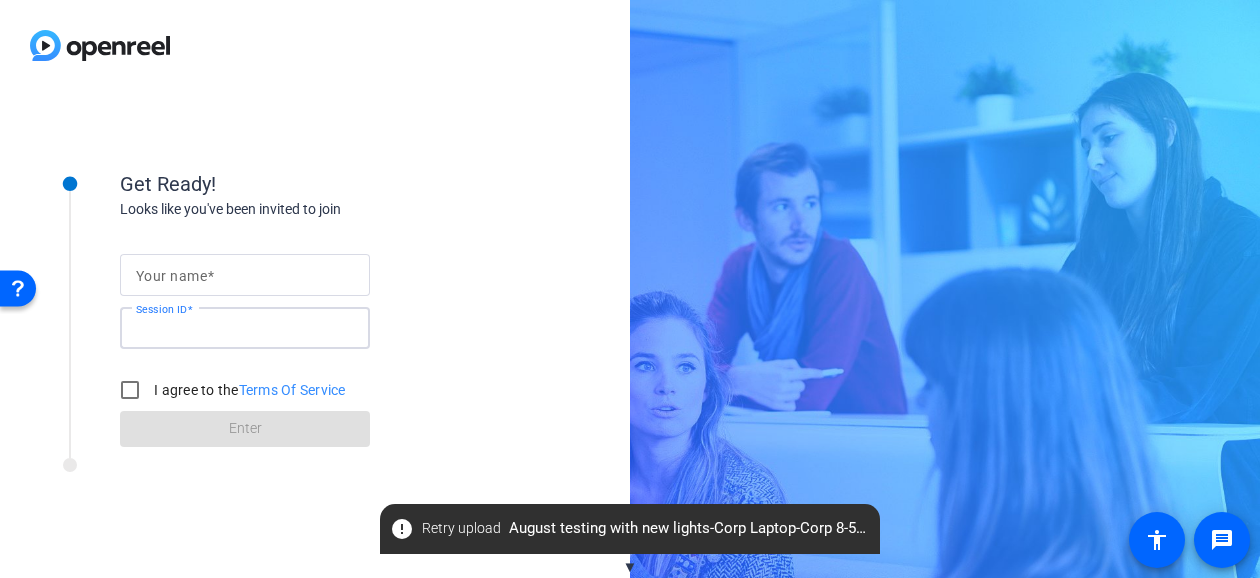 type on "y8Fj" 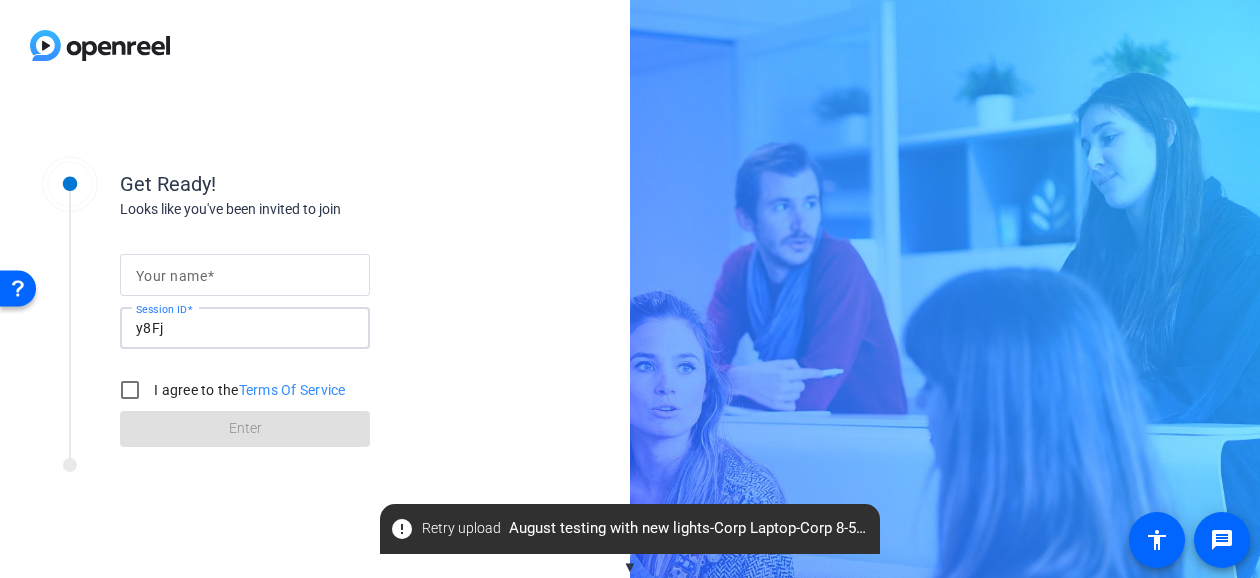 click 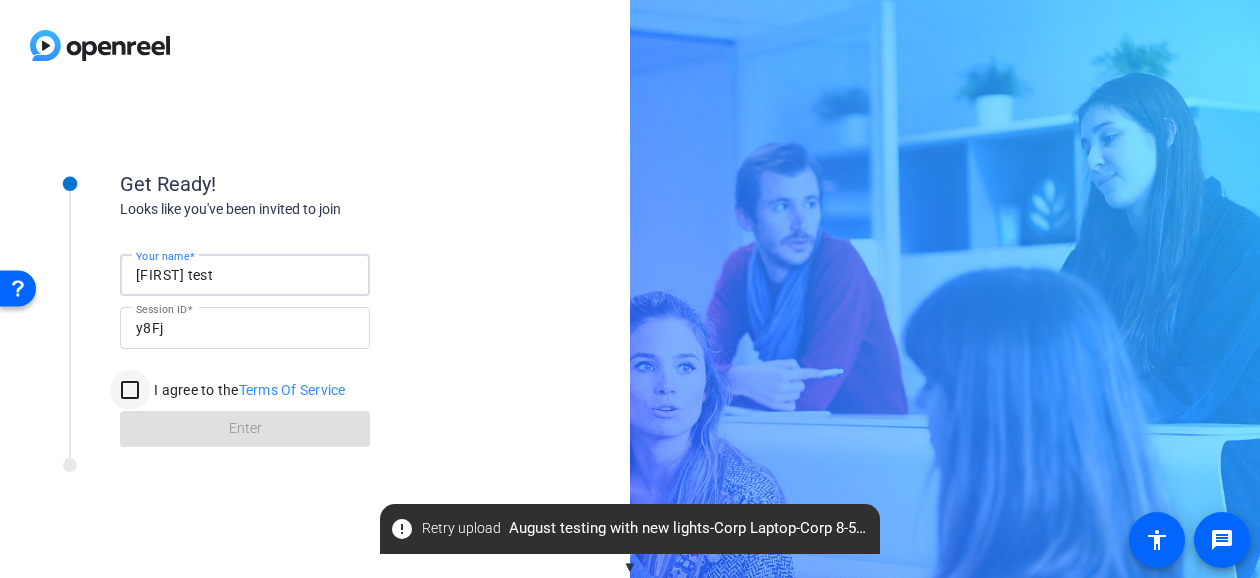 type on "[FIRST] test" 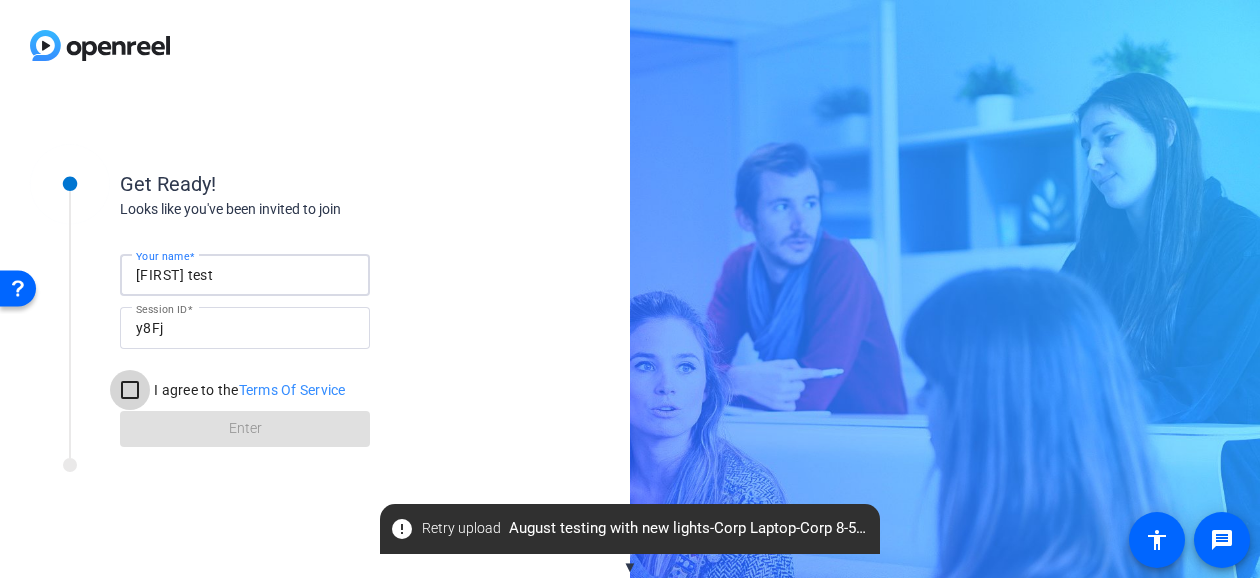 click on "I agree to the  Terms Of Service" at bounding box center [130, 390] 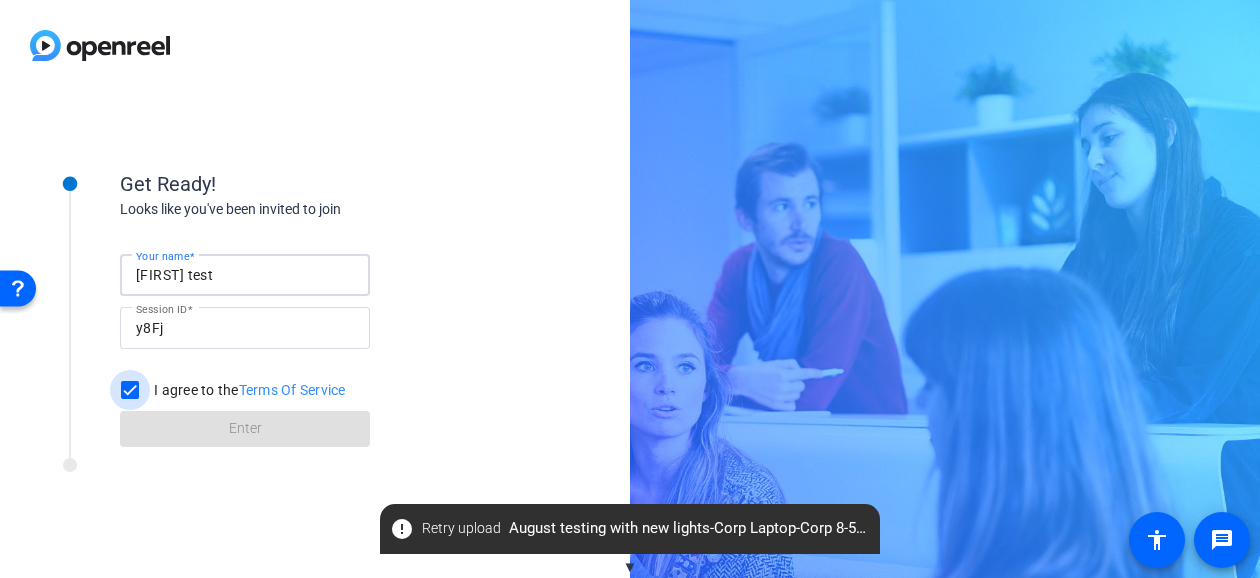 checkbox on "true" 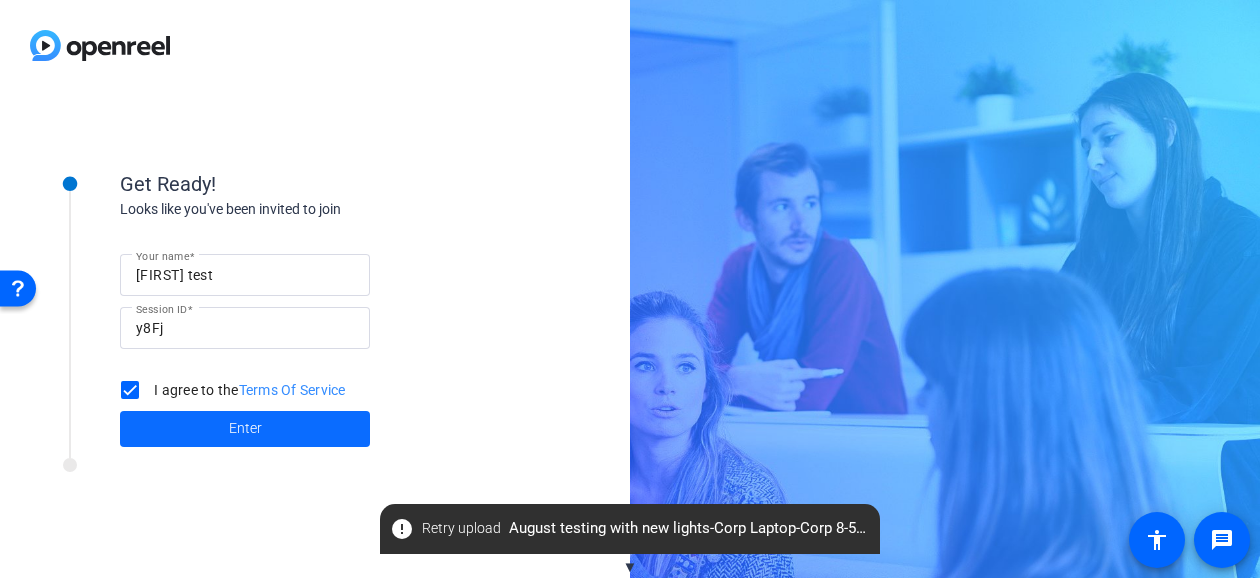 click 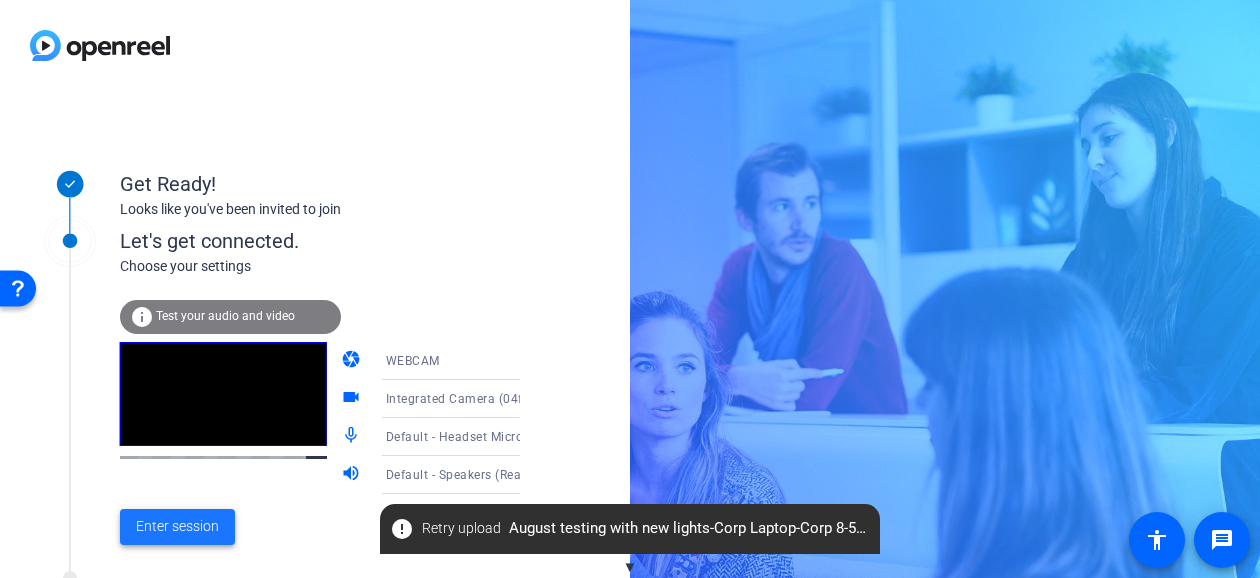 click on "Enter session" 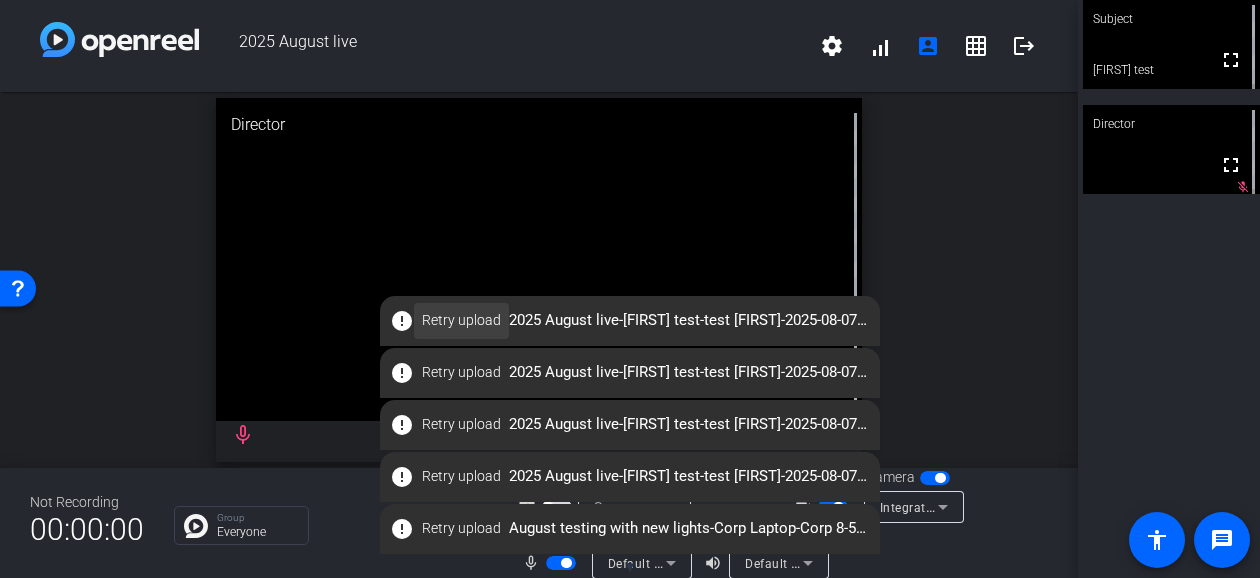 click 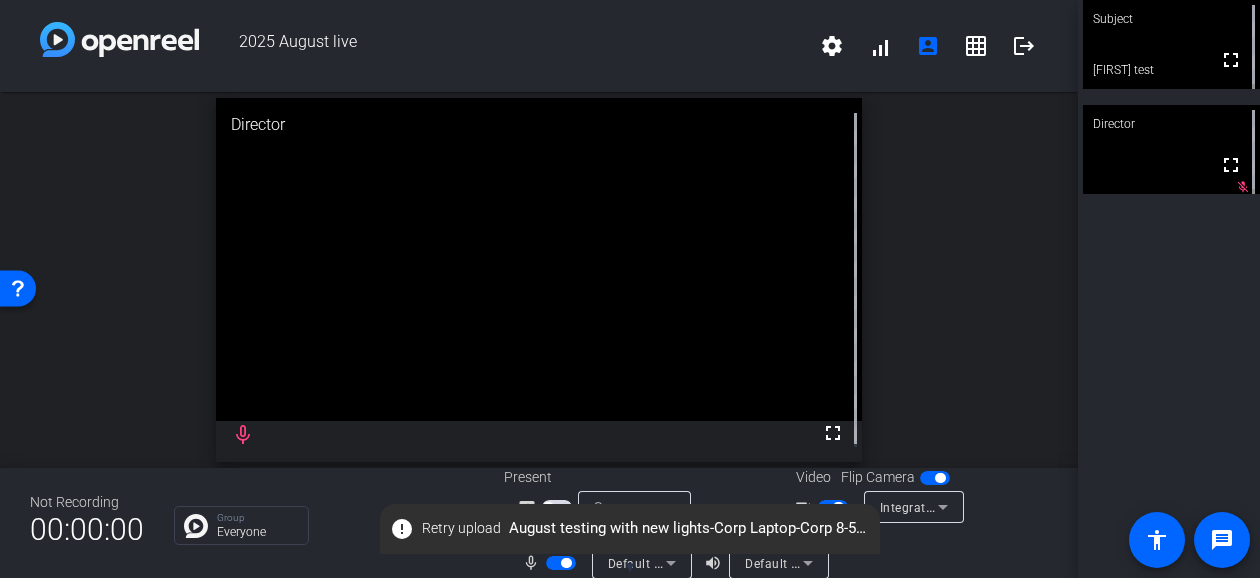 scroll, scrollTop: 23, scrollLeft: 0, axis: vertical 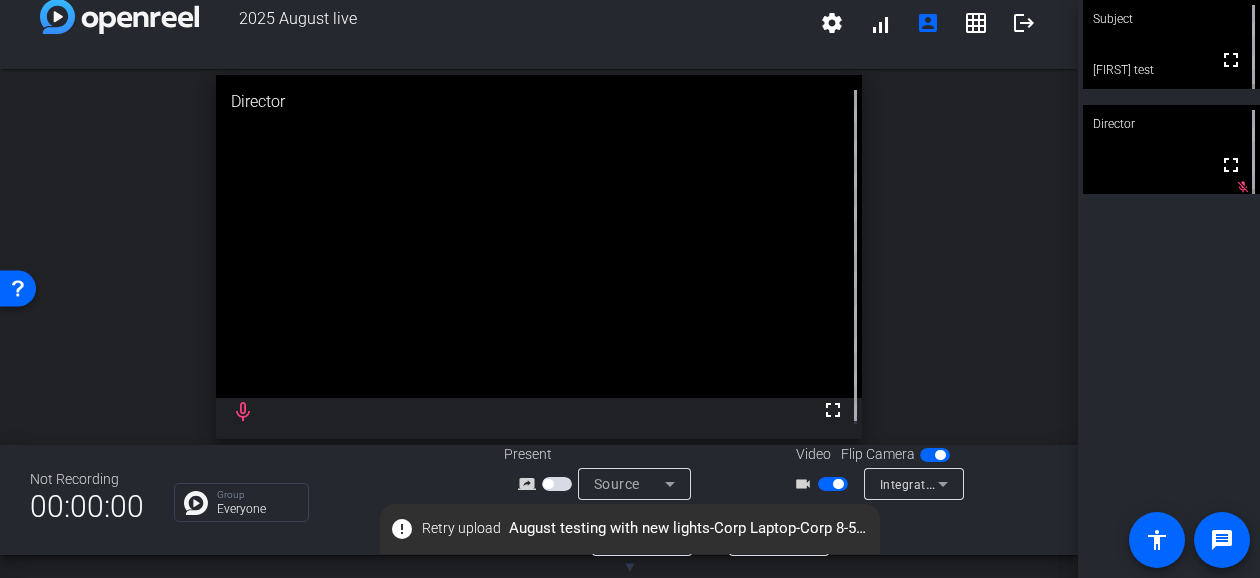 click on "Integrated Camera (04f2:b6d0)" at bounding box center [909, 484] 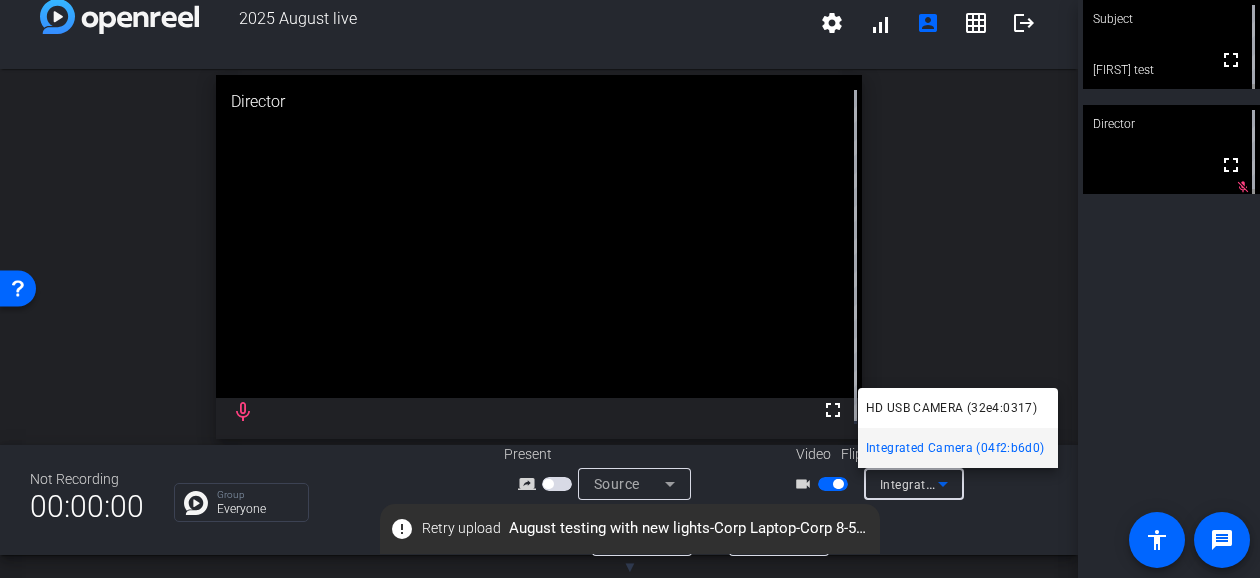 click at bounding box center [630, 289] 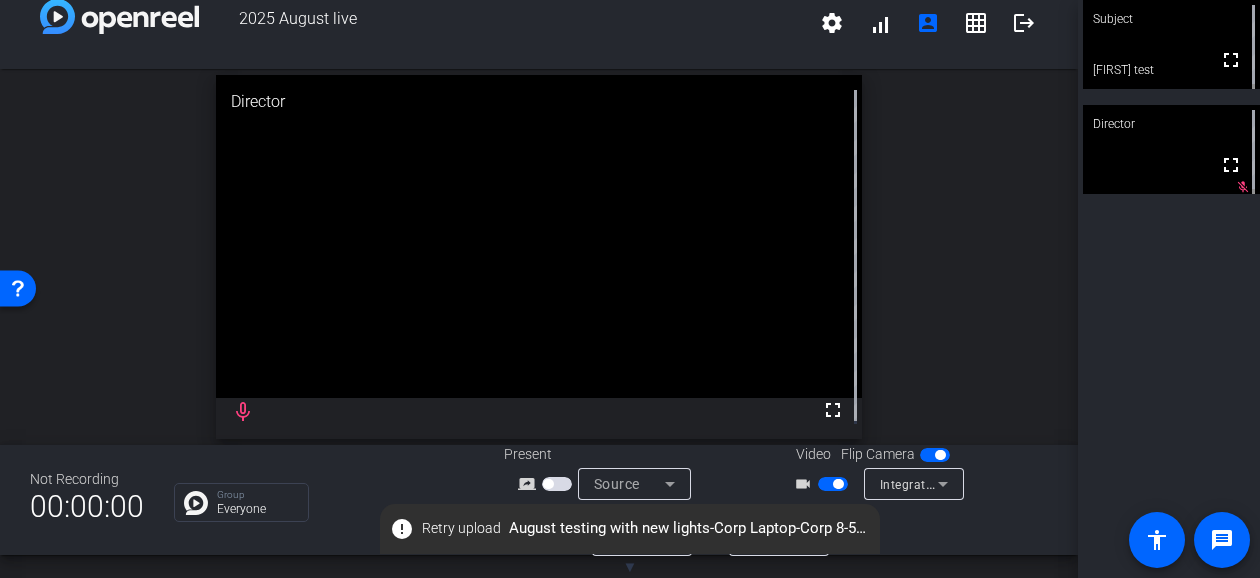 click at bounding box center [833, 484] 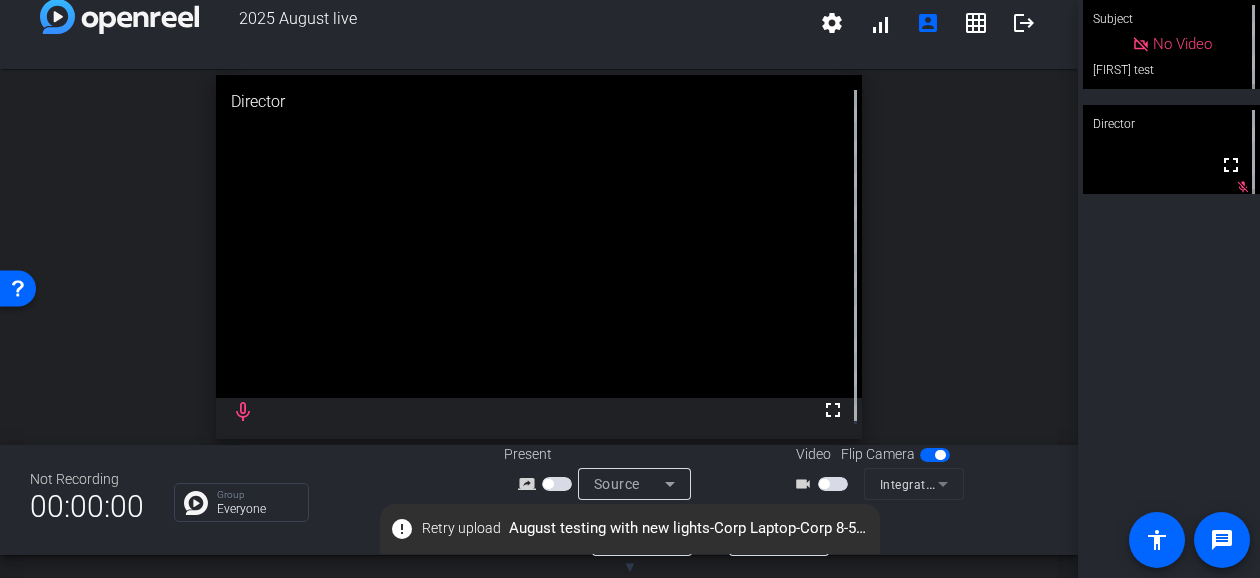 click at bounding box center (824, 484) 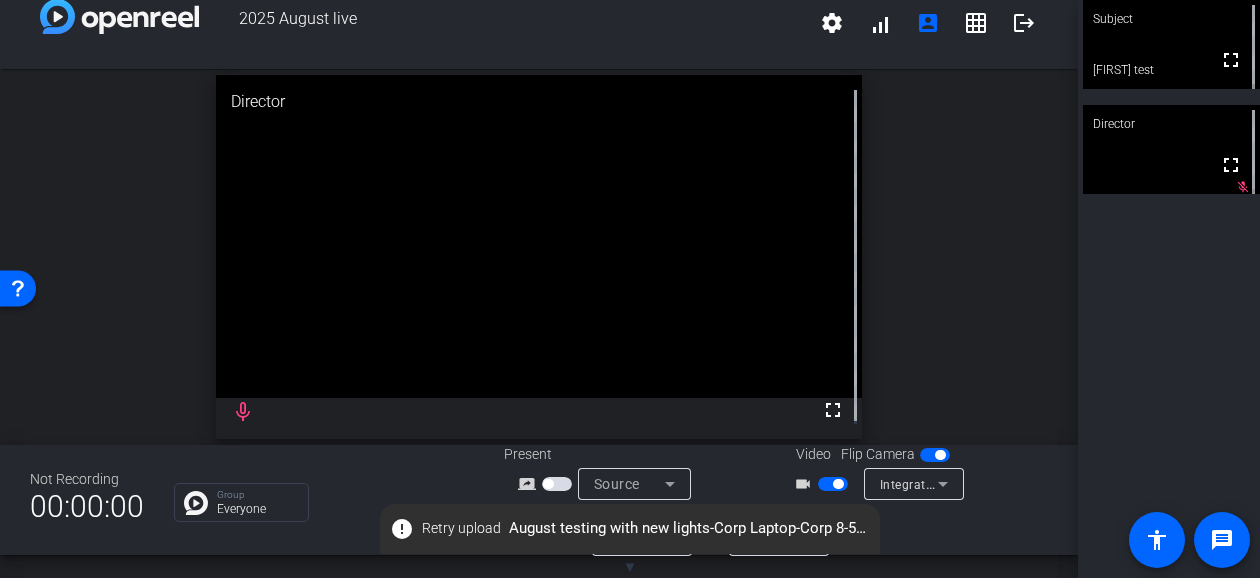 click on "Integrated Camera (04f2:b6d0)" at bounding box center (971, 484) 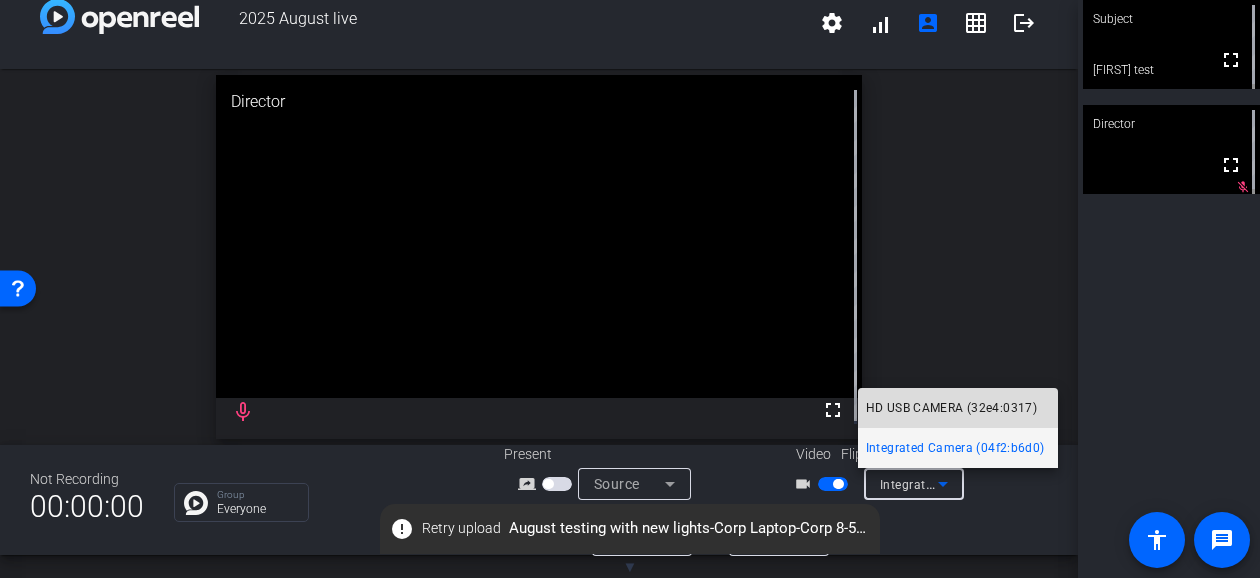click on "HD USB CAMERA (32e4:0317)" at bounding box center [951, 408] 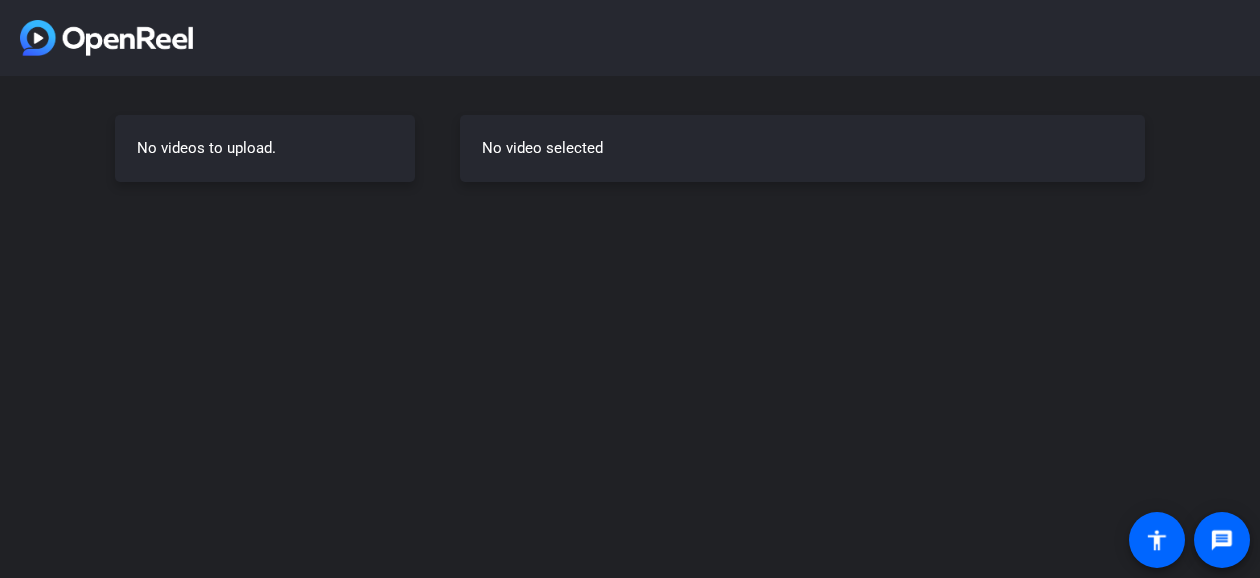 scroll, scrollTop: 0, scrollLeft: 0, axis: both 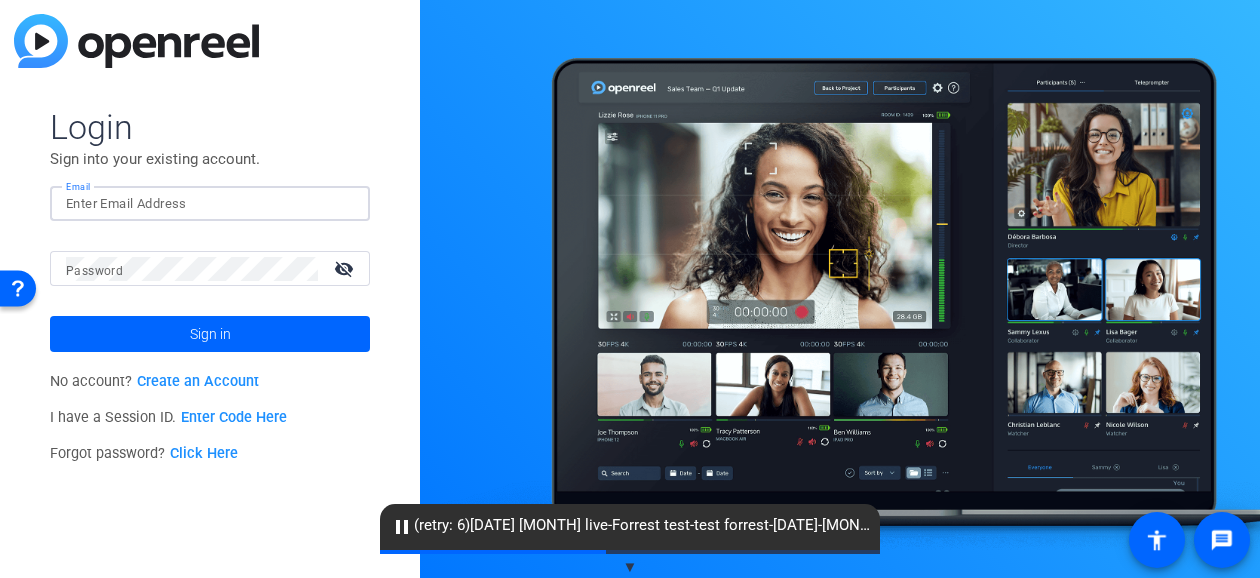 click on "Email" at bounding box center [210, 204] 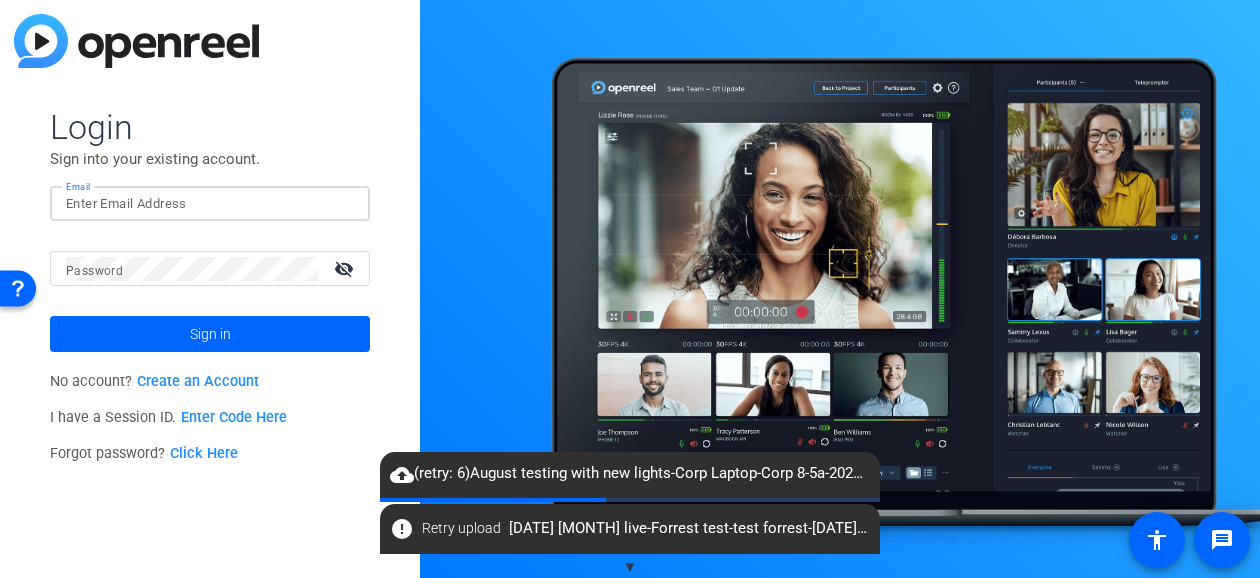 type on "[EMAIL]" 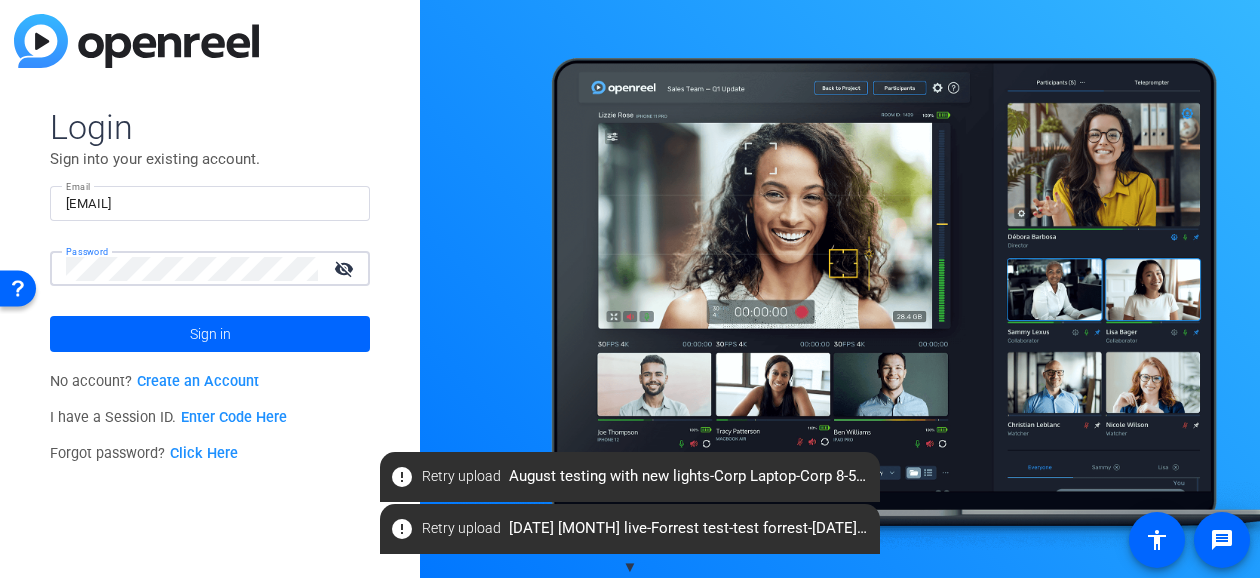 click on "Accessibility Screen-Reader Guide, Feedback, and Issue Reporting | New window
Login Sign into your existing account. Email [EMAIL] Password visibility_off Sign in No account?  Create an Account I have a Session ID.  Enter Code Here Forgot password?  Click Here ▼  error   Retry upload   [DATE] [MONTH] live-Forrest test-test forrest-[DATE]-[MONTH]-[TIME]-[NUMBER]-[NUMBER].webm   error   Retry upload   [MONTH] testing with new lights-Corp Laptop-Corp 8-5a-[DATE]-[MONTH]-[TIME]-[NUMBER]-[NUMBER].webm  message accessibility" at bounding box center [630, 289] 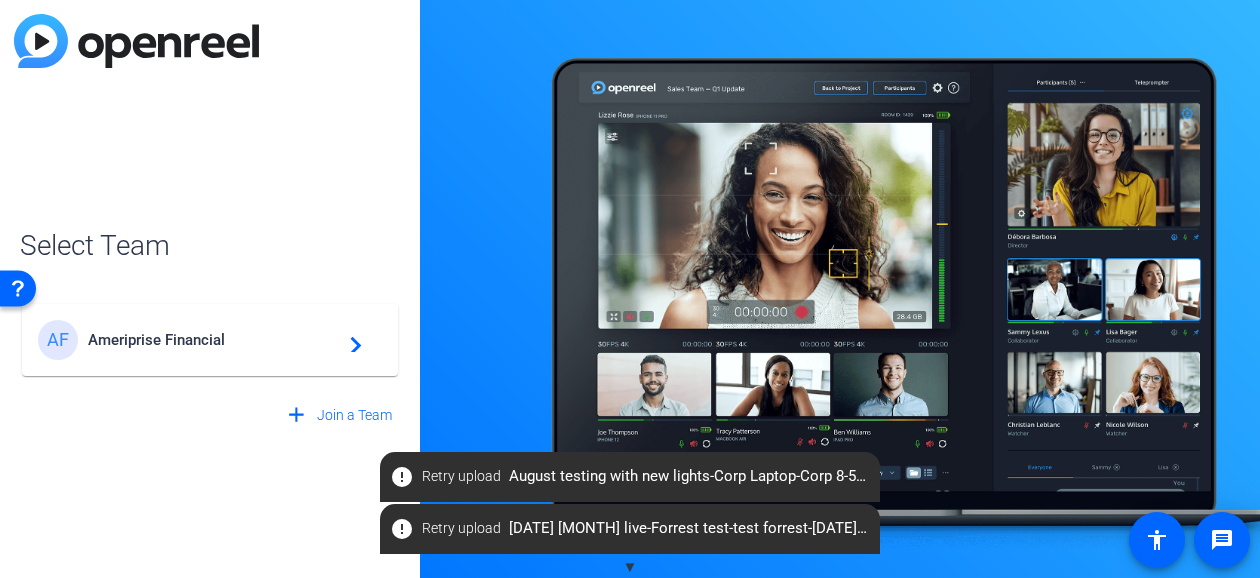 click on "AF Ameriprise Financial  navigate_next" 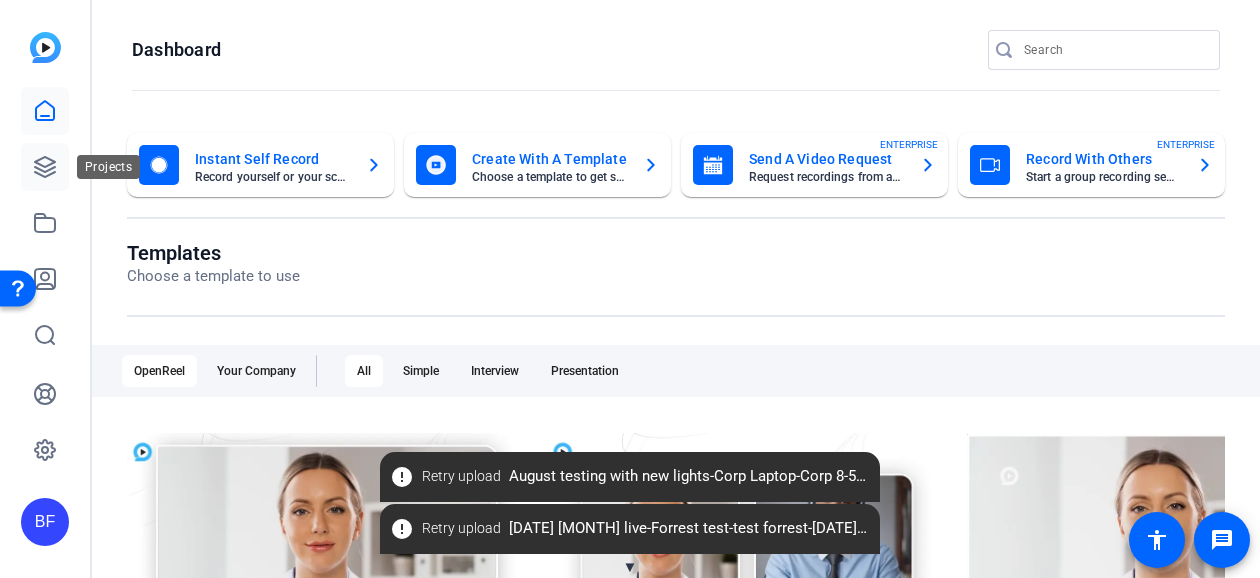 click 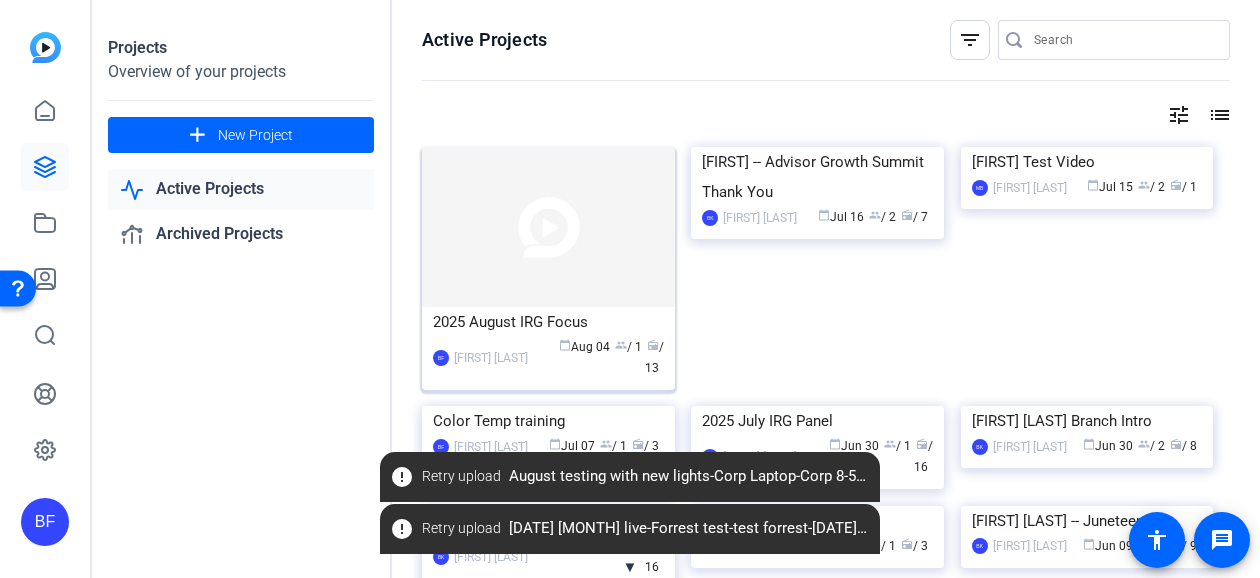 click 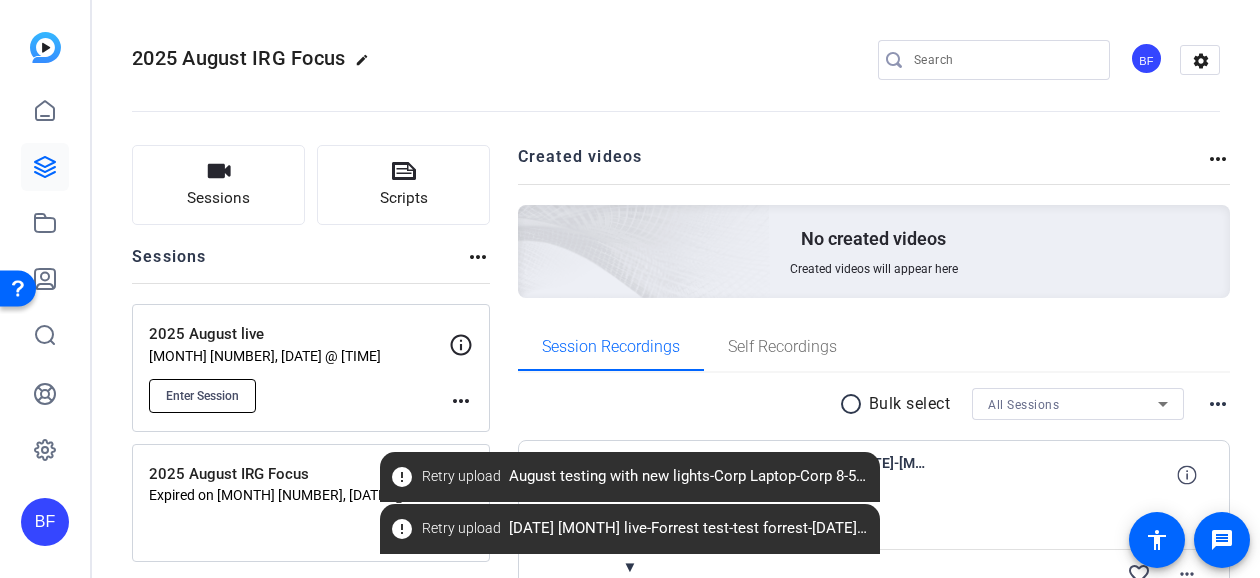 click on "Enter Session" 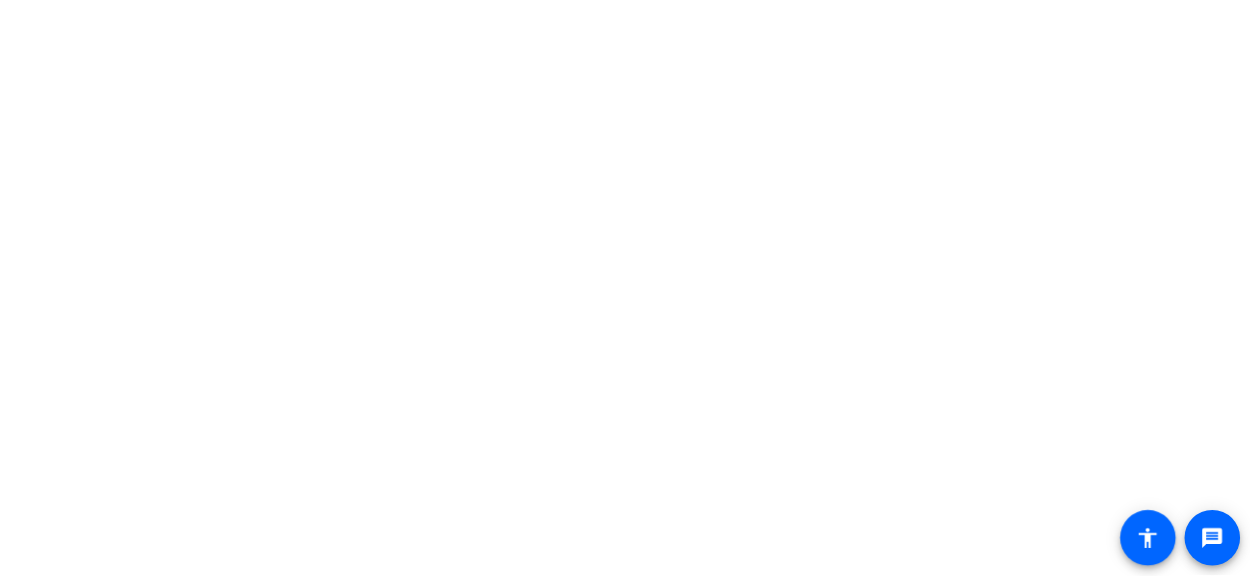 scroll, scrollTop: 0, scrollLeft: 0, axis: both 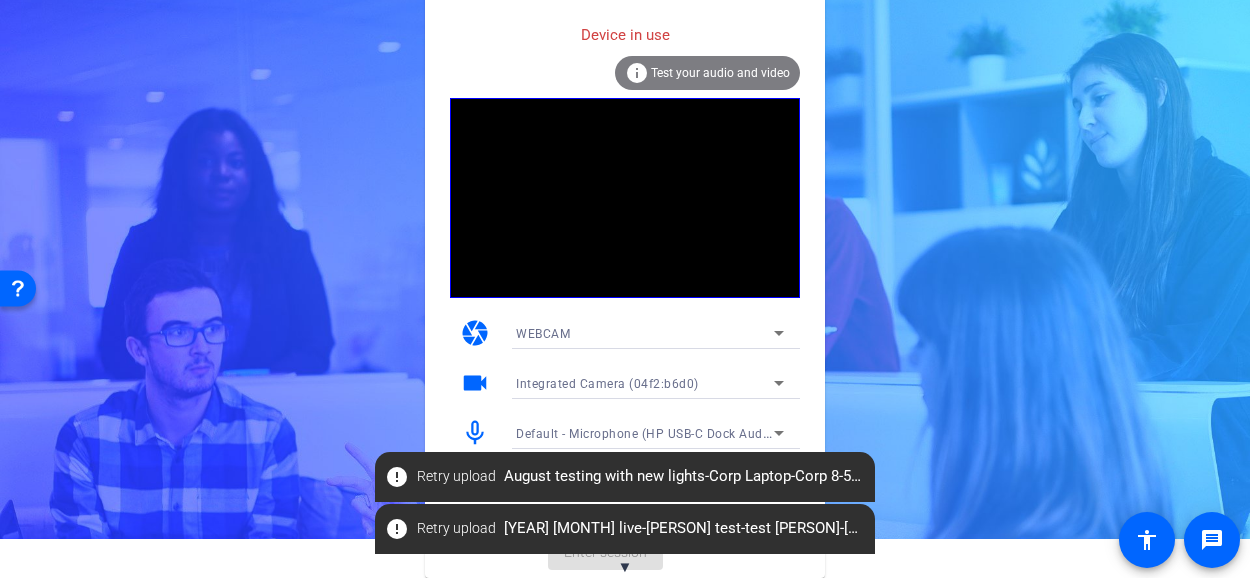 click on "Retry upload" 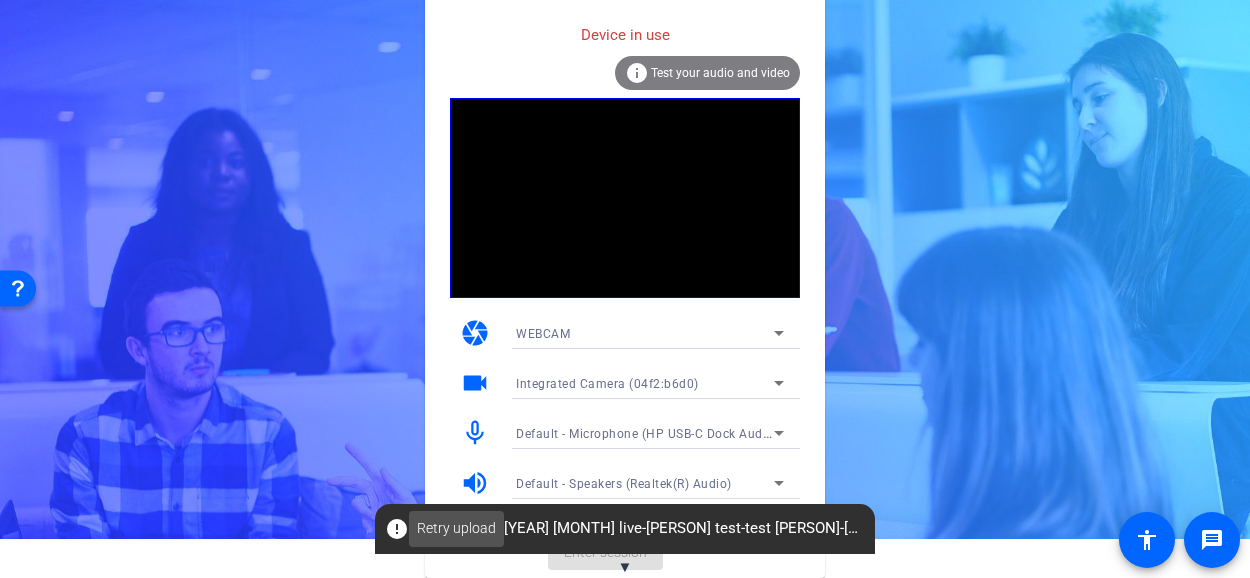 click 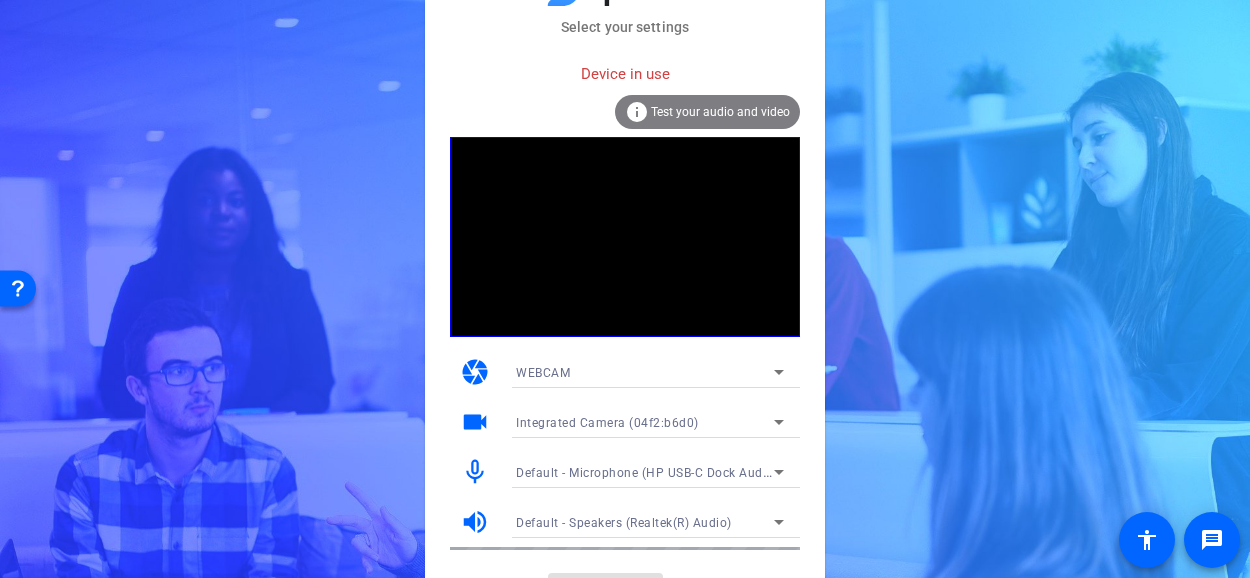 scroll, scrollTop: 39, scrollLeft: 0, axis: vertical 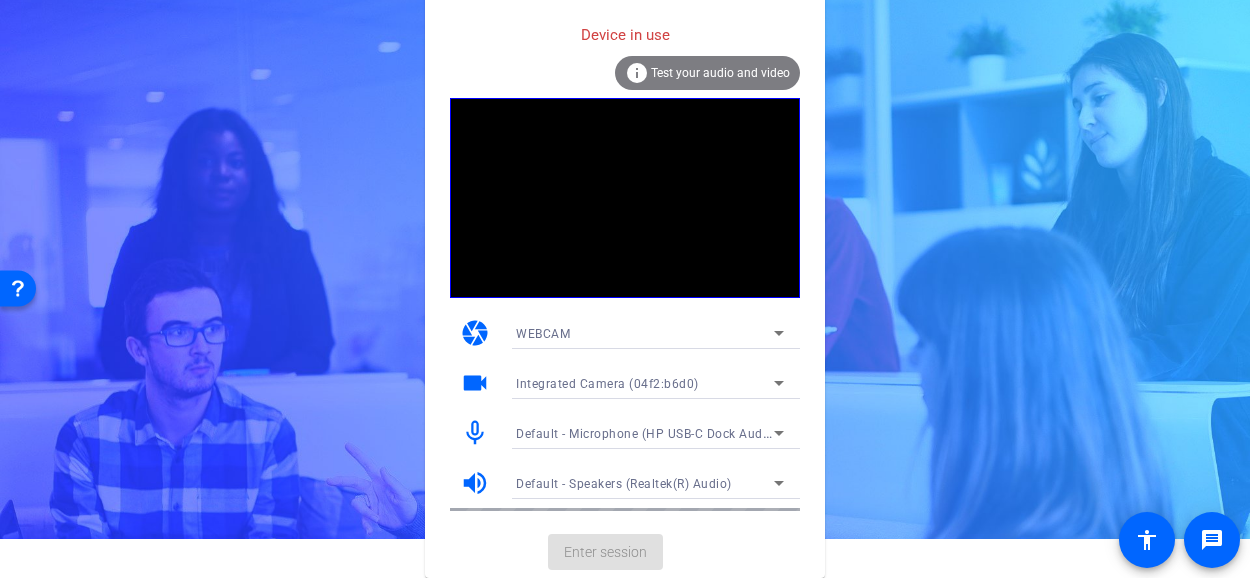 click on "WEBCAM" at bounding box center [645, 333] 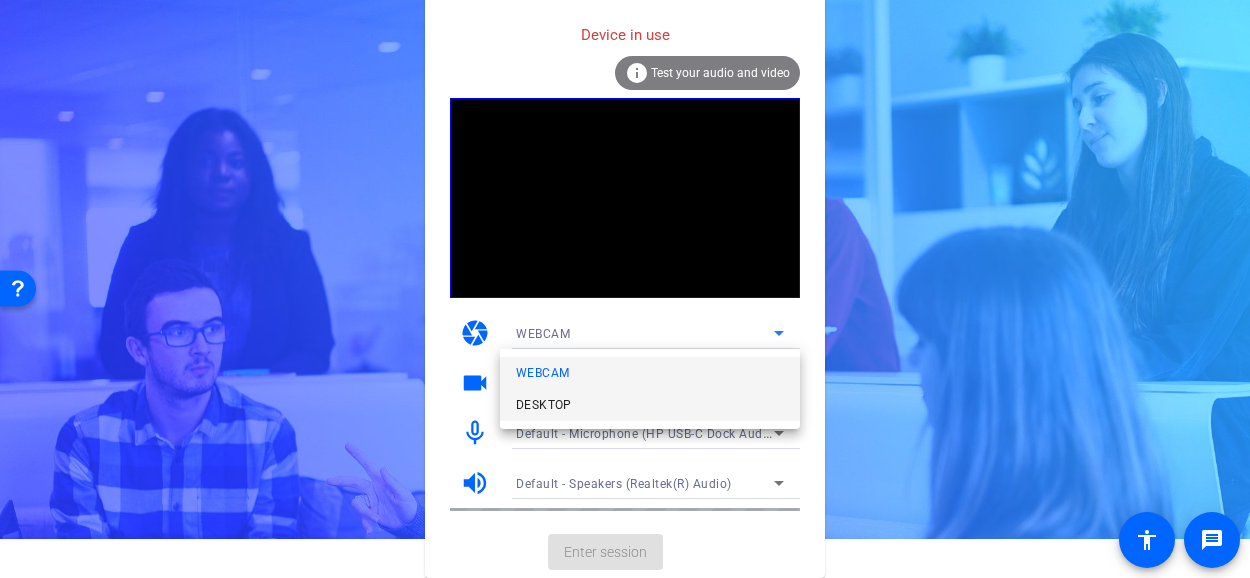 click on "DESKTOP" at bounding box center [650, 405] 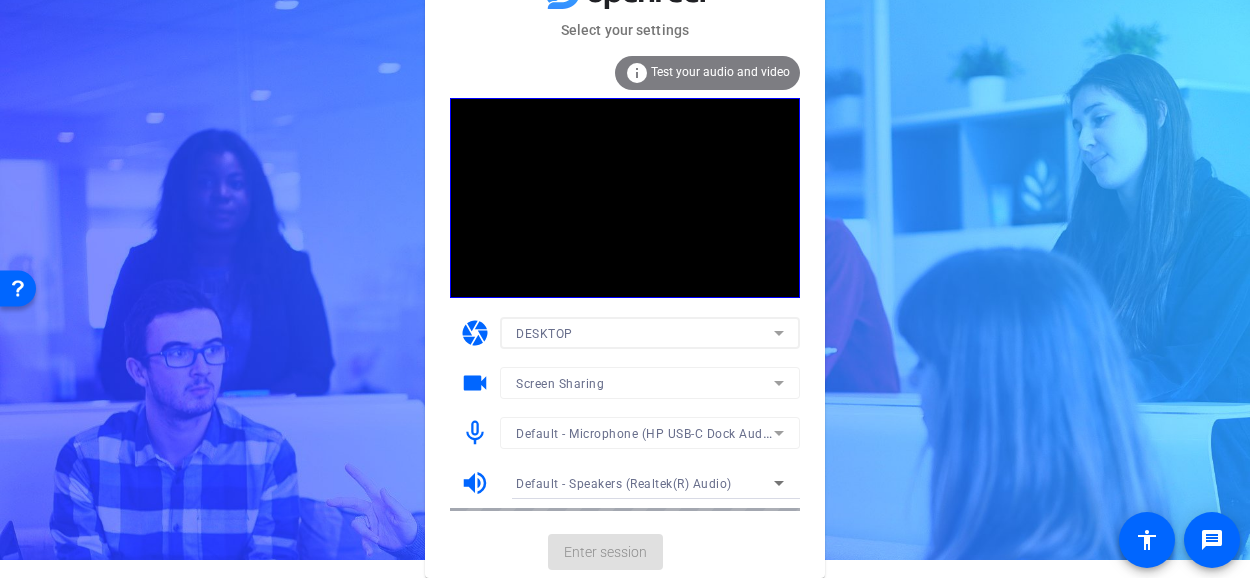 scroll, scrollTop: 18, scrollLeft: 0, axis: vertical 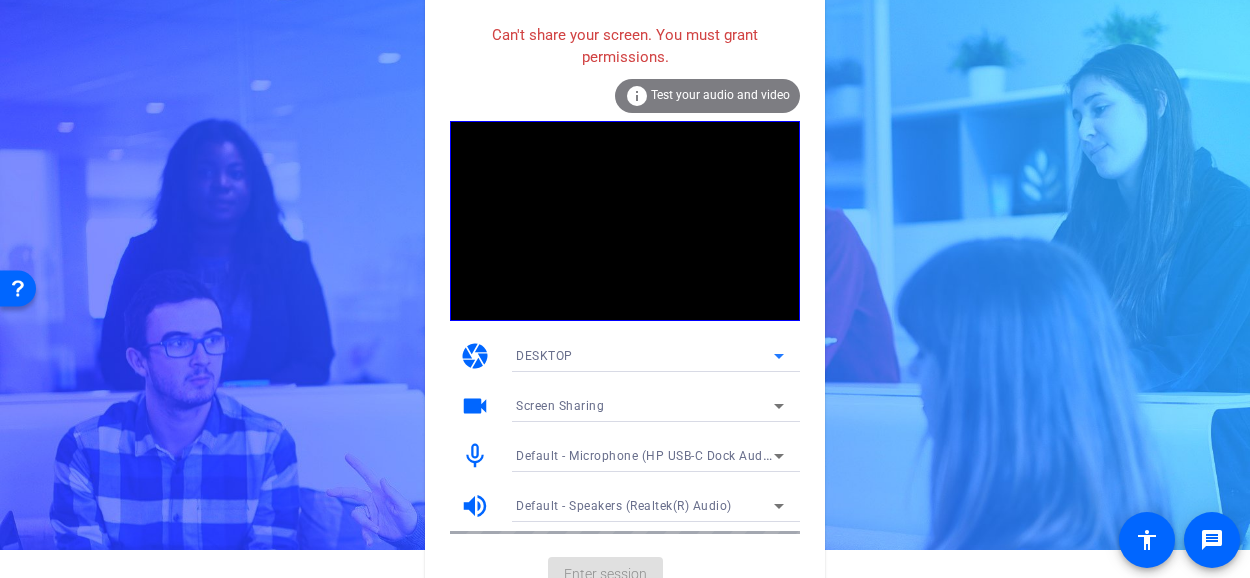 click on "DESKTOP" at bounding box center (645, 355) 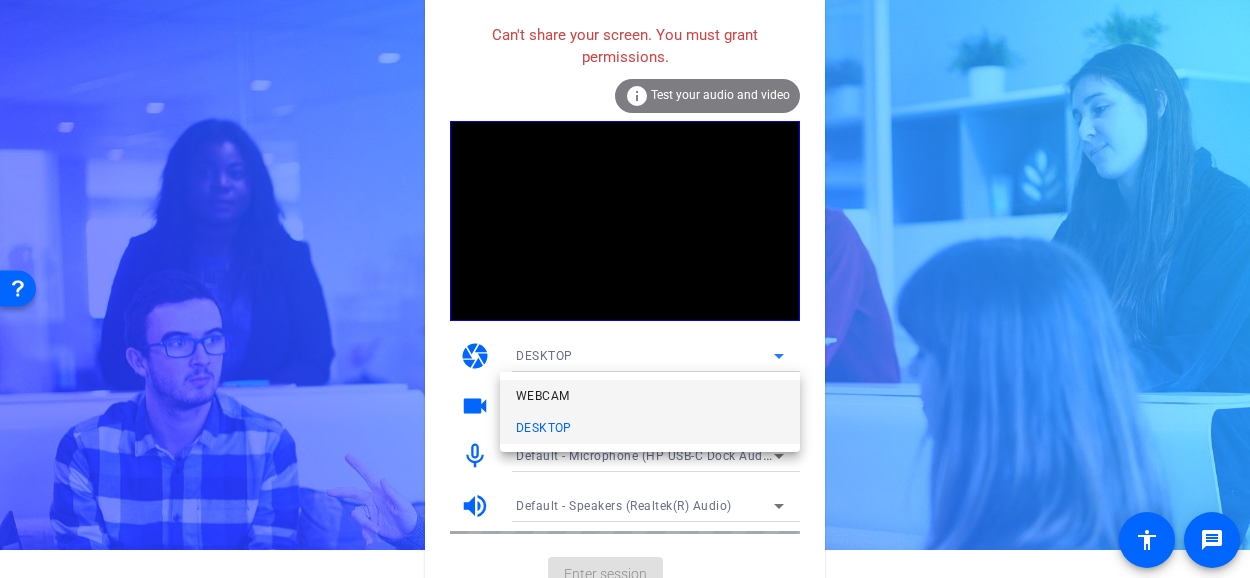 click on "WEBCAM" at bounding box center (650, 396) 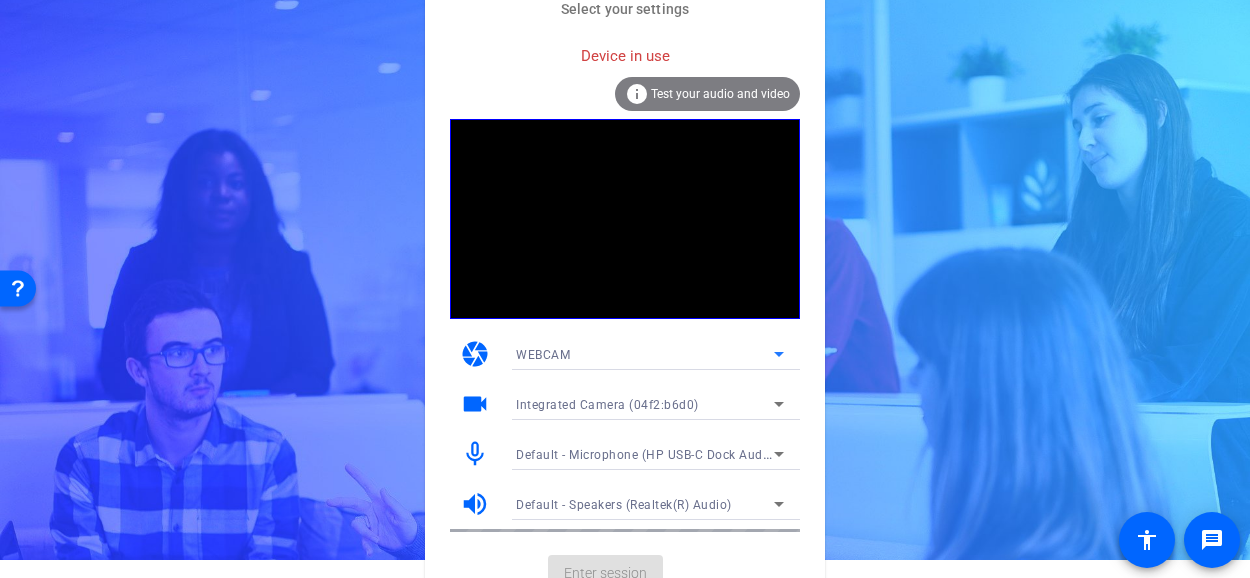 scroll, scrollTop: 39, scrollLeft: 0, axis: vertical 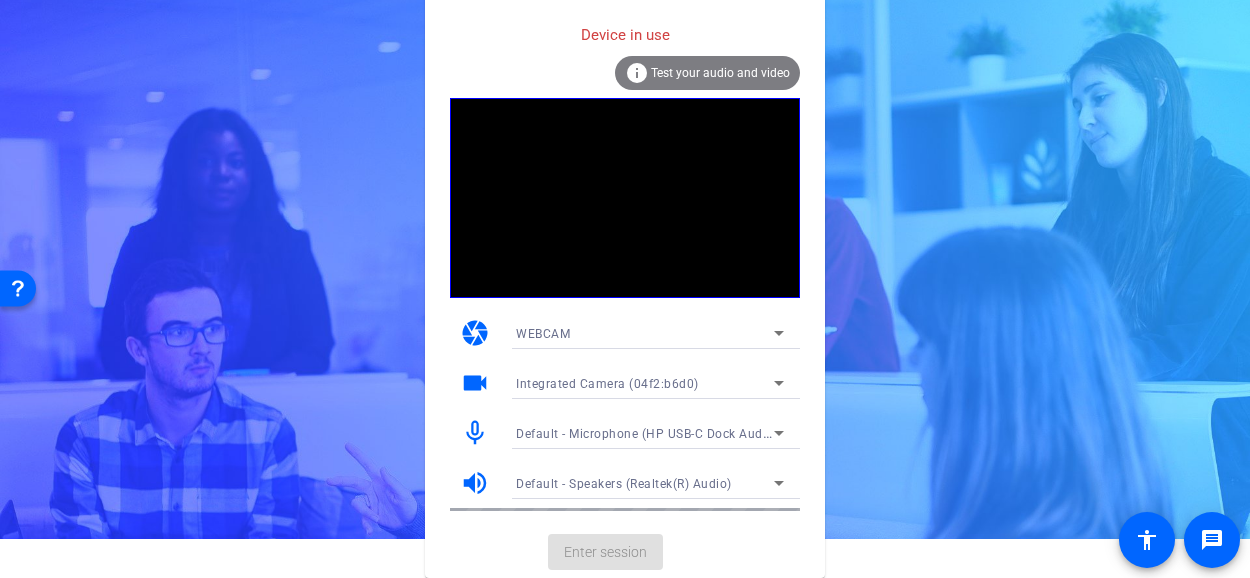 click on "Test your audio and video" 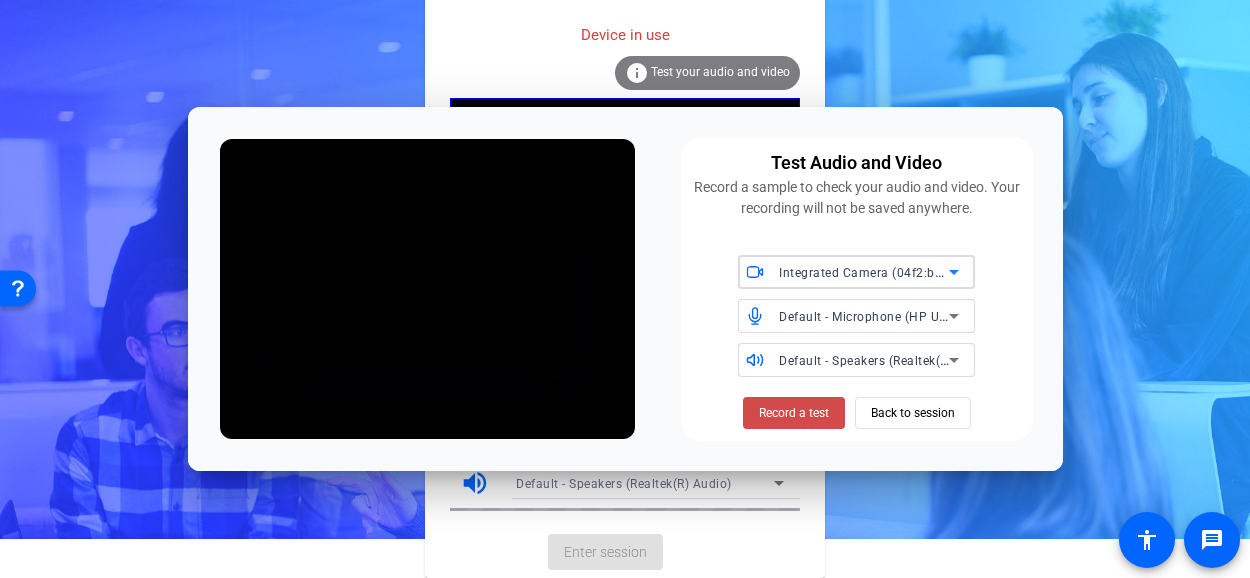 click on "Record a test" at bounding box center [794, 413] 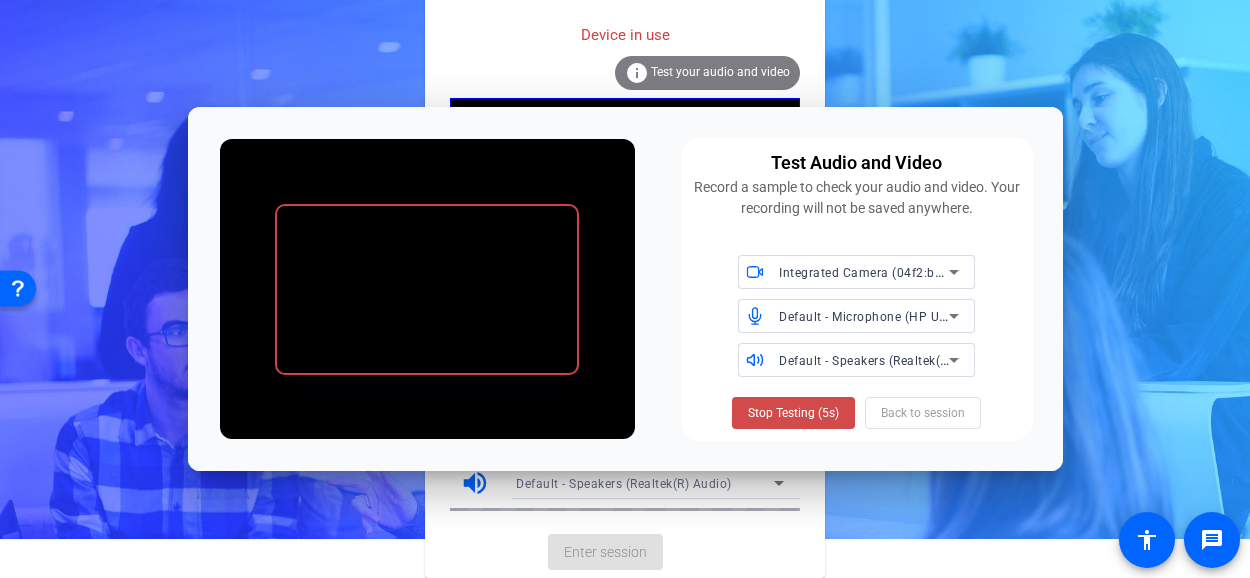 click on "Stop Testing (5s)" at bounding box center (793, 413) 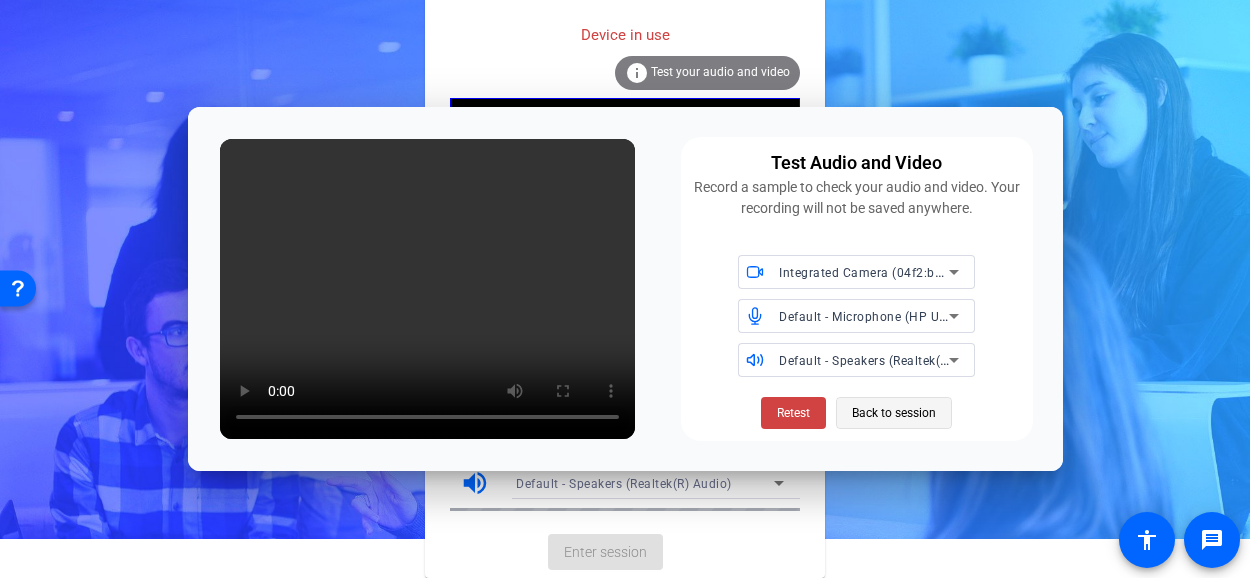 click on "Back to session" at bounding box center [894, 413] 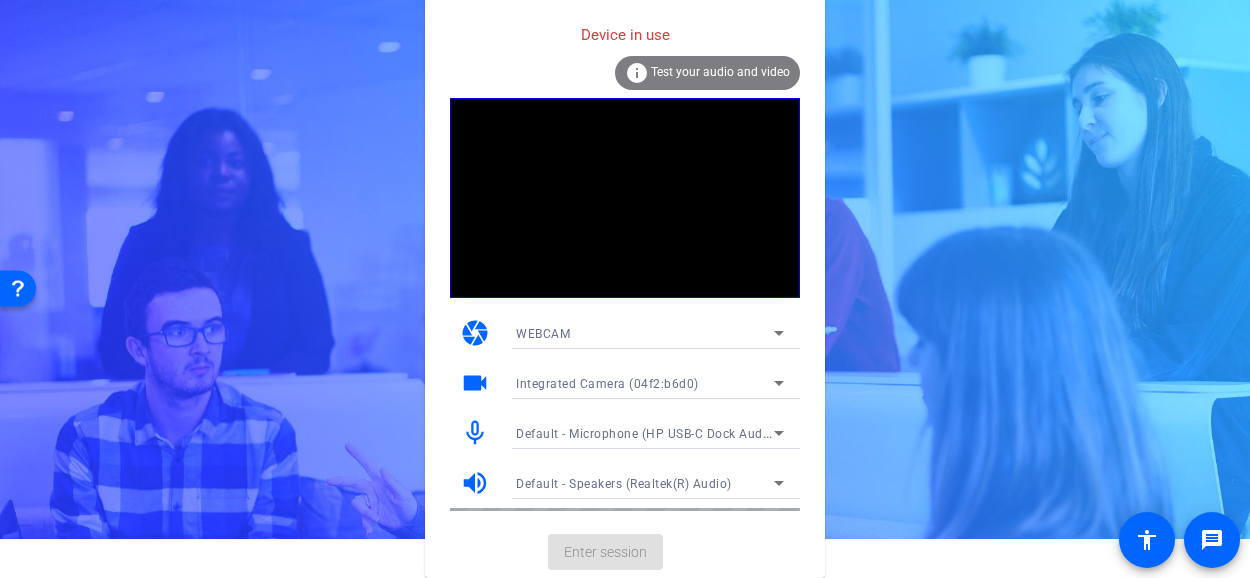 scroll, scrollTop: 18, scrollLeft: 0, axis: vertical 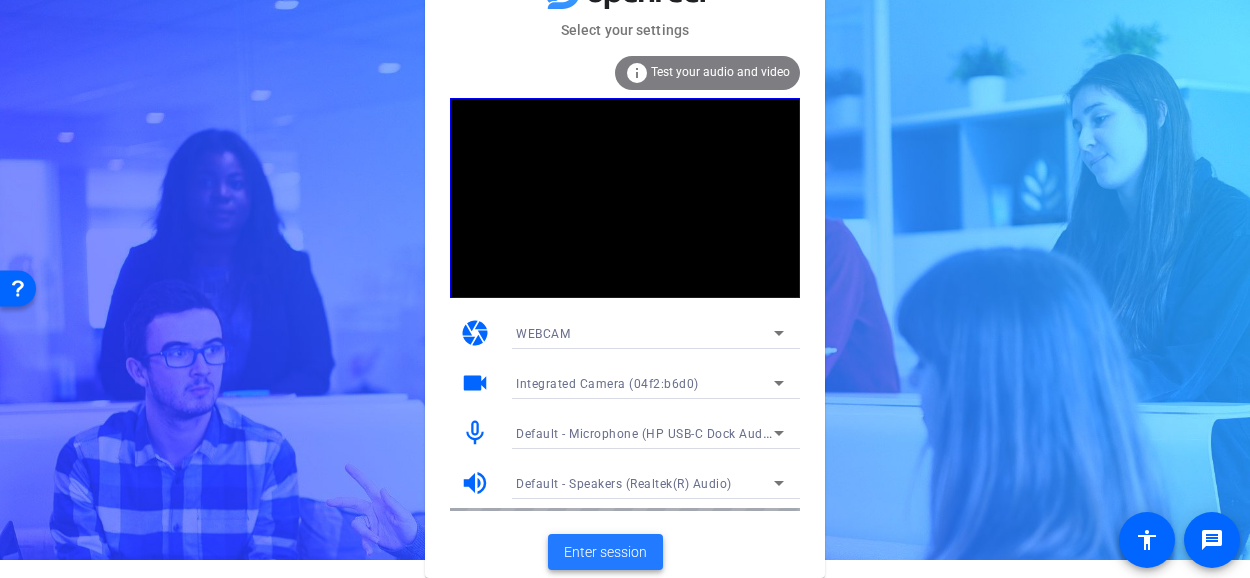 click on "Enter session" 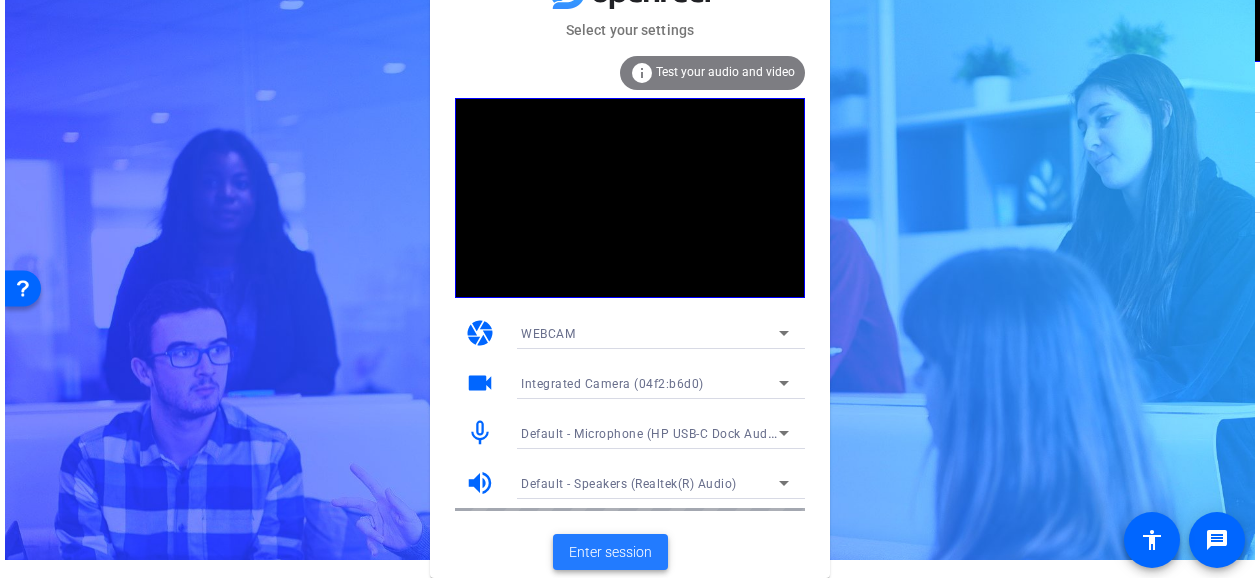 scroll, scrollTop: 0, scrollLeft: 0, axis: both 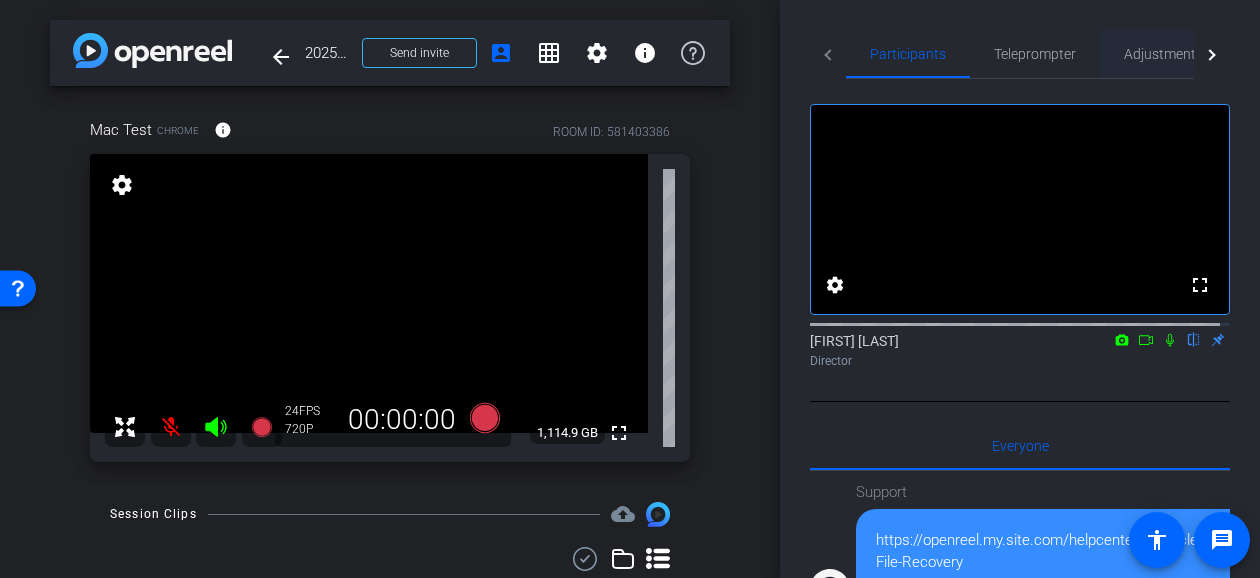 click on "Adjustments" at bounding box center [1163, 54] 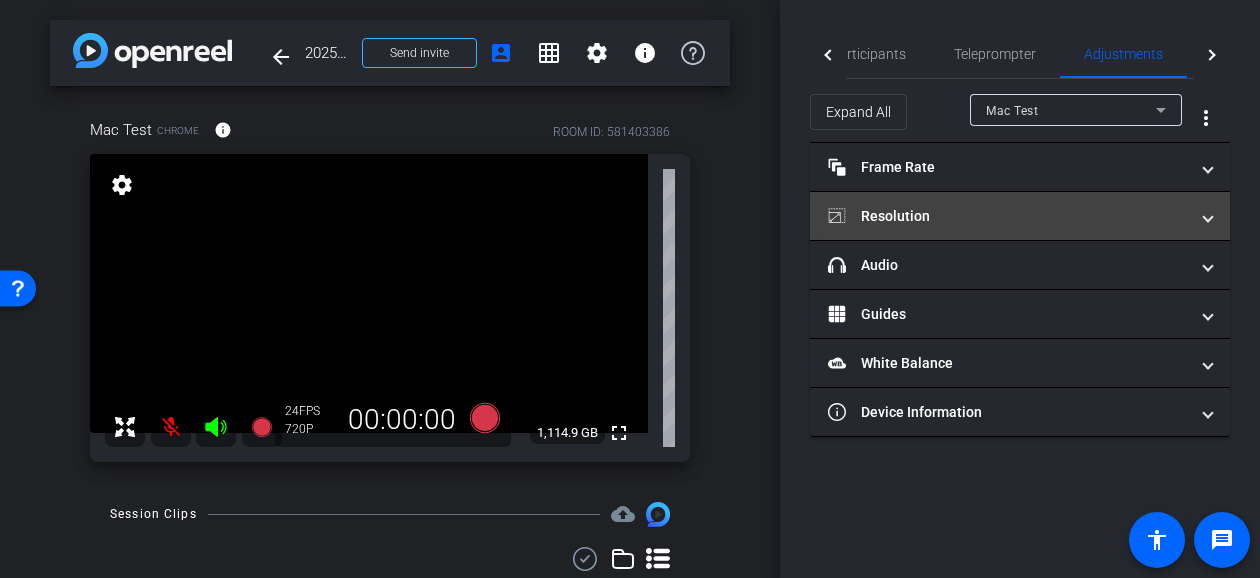 click on "Resolution" at bounding box center [1008, 216] 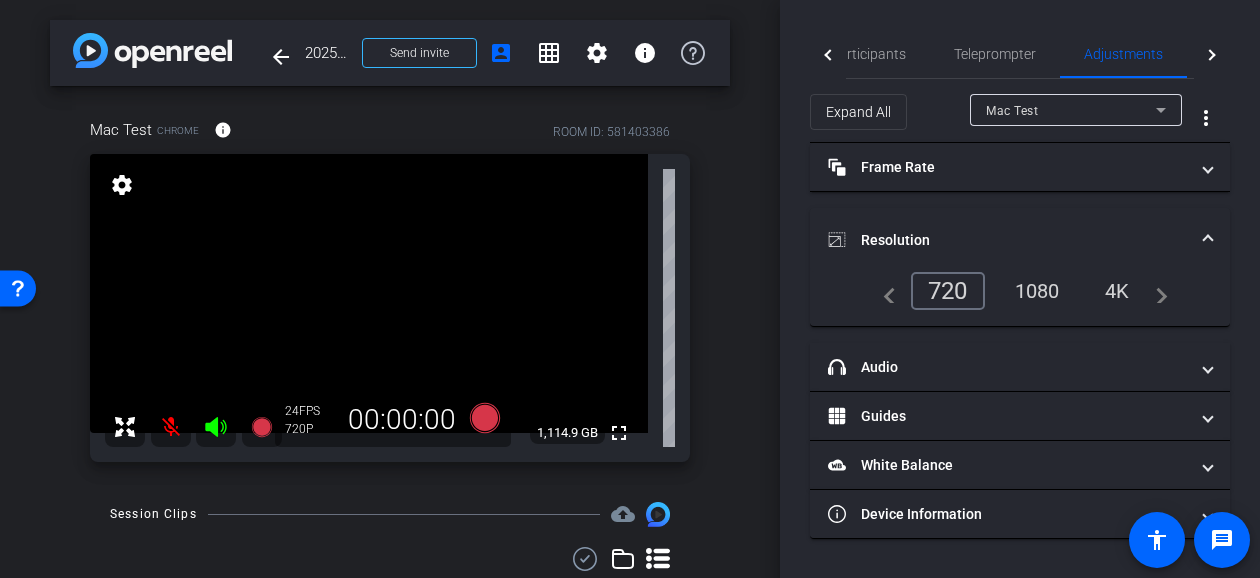 click on "4K" at bounding box center [1117, 291] 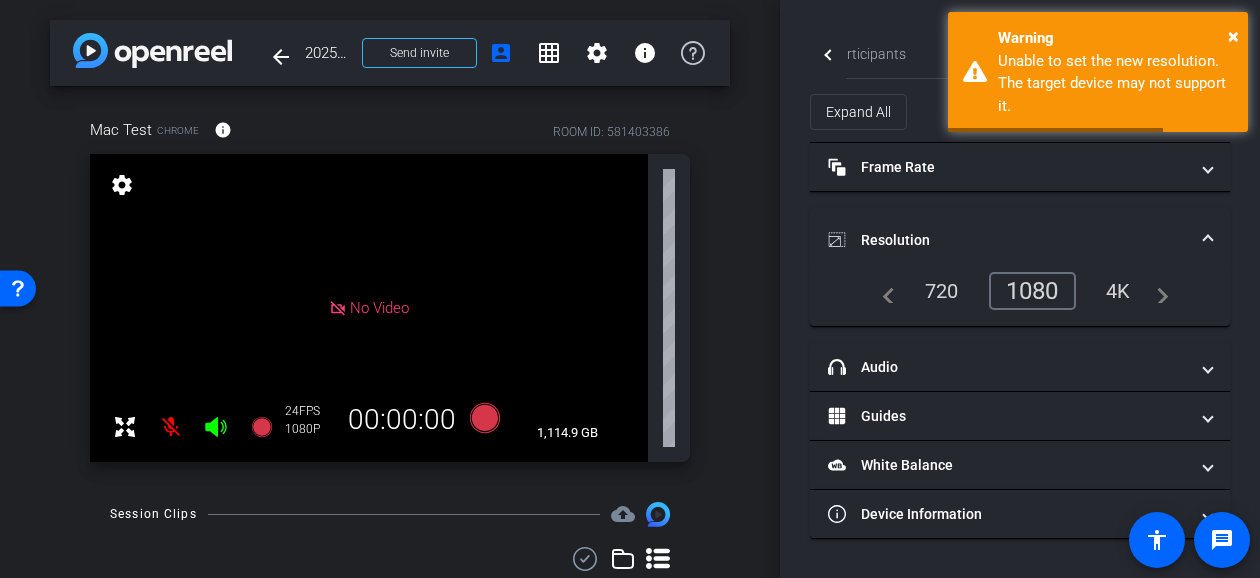 click on "1080" at bounding box center (1032, 291) 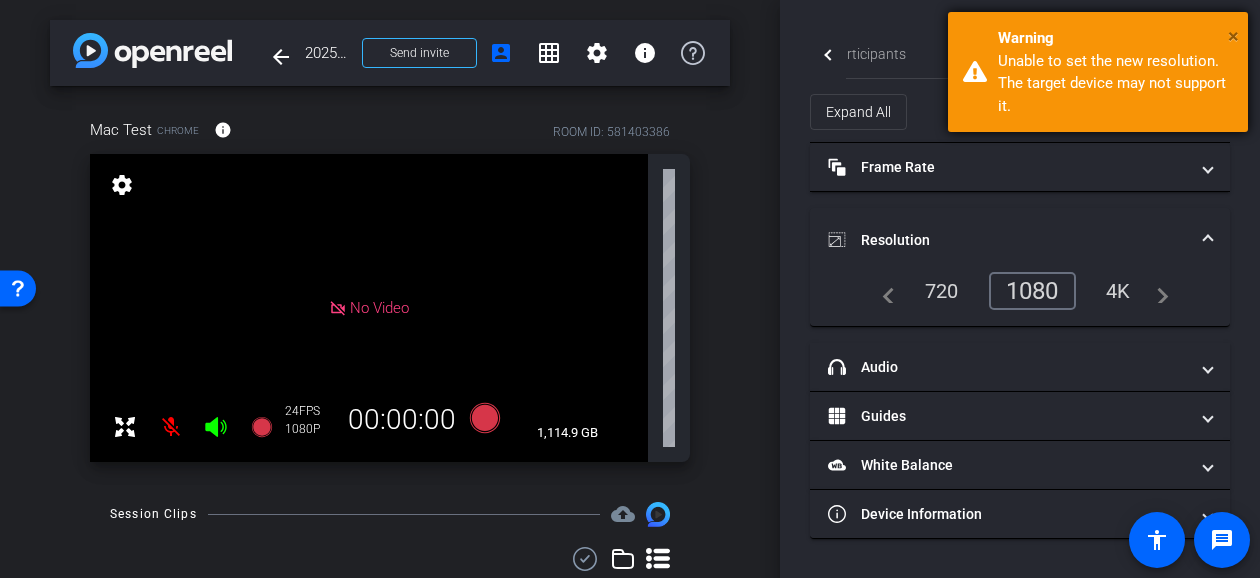 click on "×" at bounding box center (1233, 36) 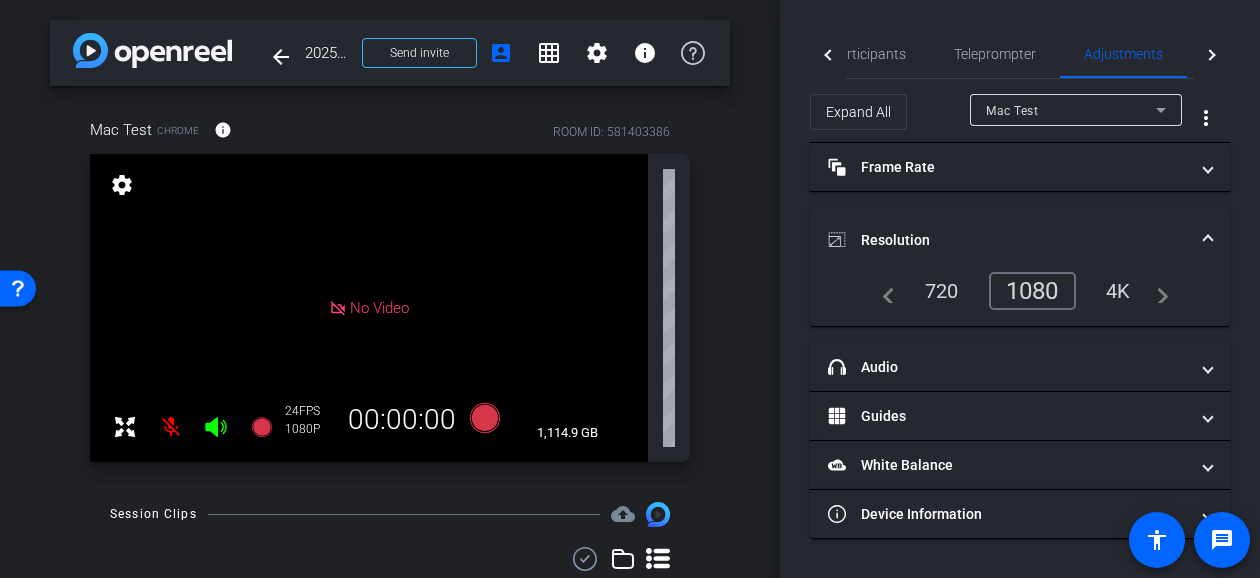 click on "1080" at bounding box center [1032, 291] 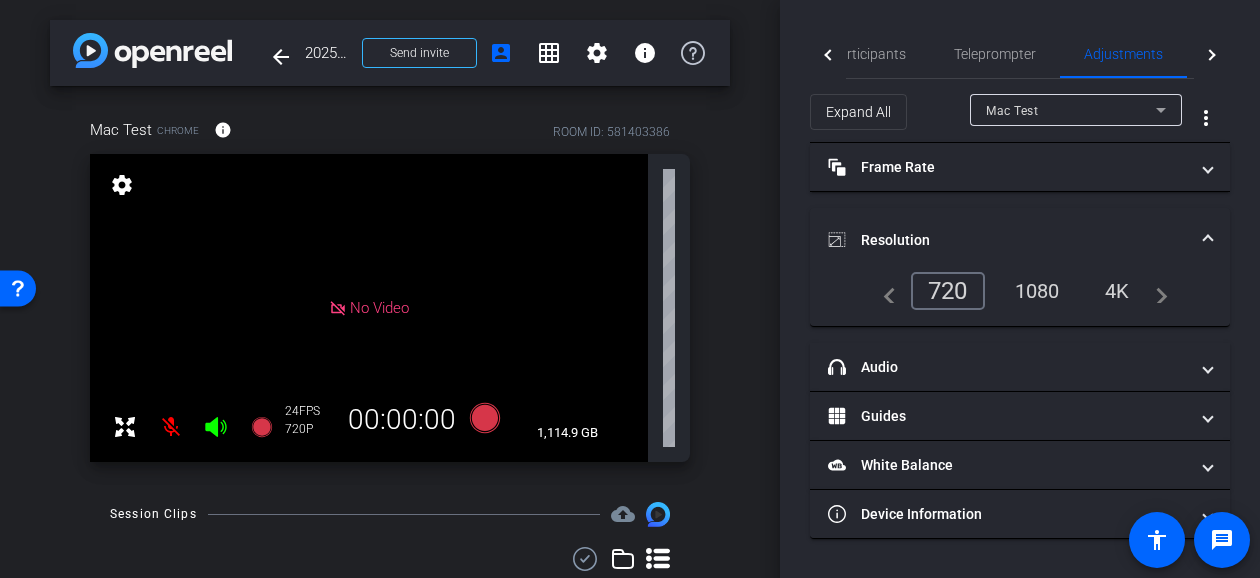 click on "1080" at bounding box center (1037, 291) 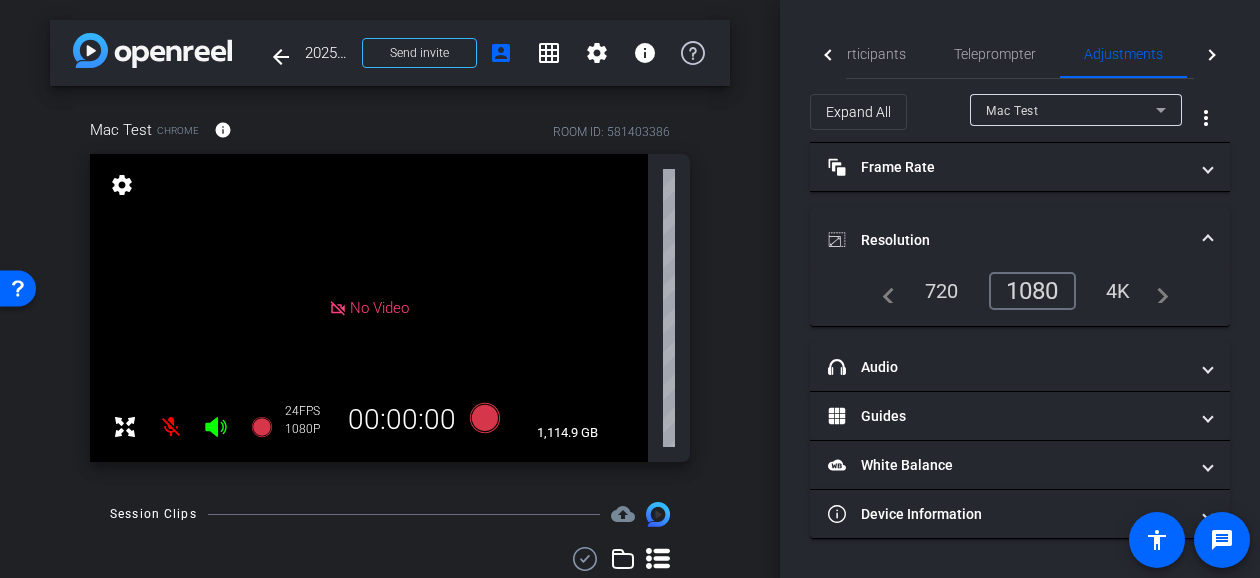 click on "4K" at bounding box center (1118, 291) 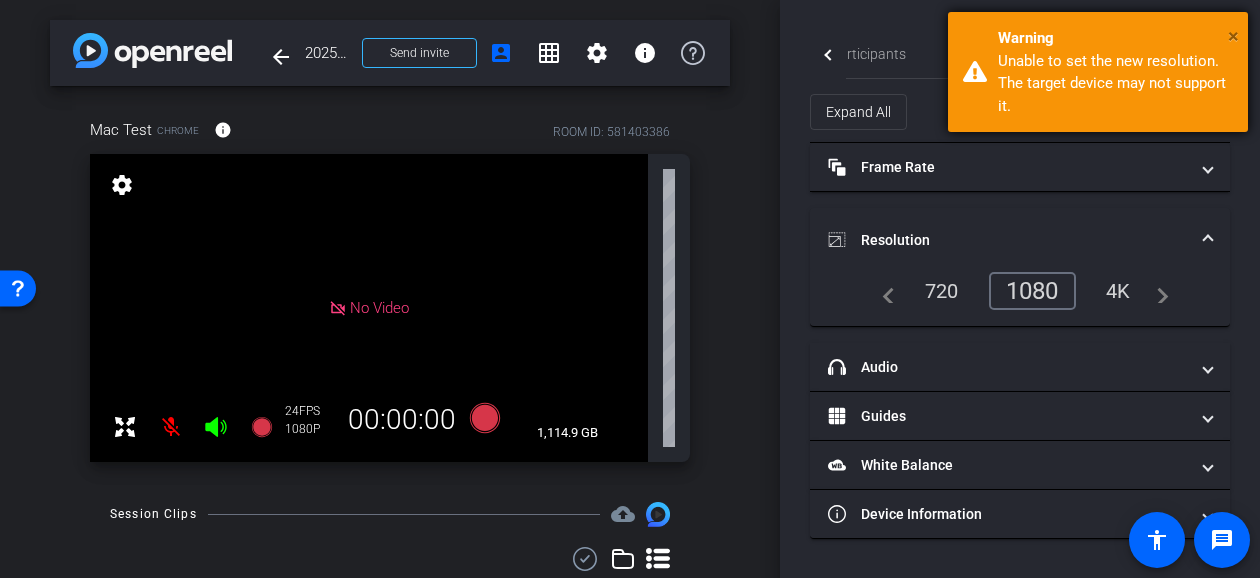 click on "×" at bounding box center [1233, 36] 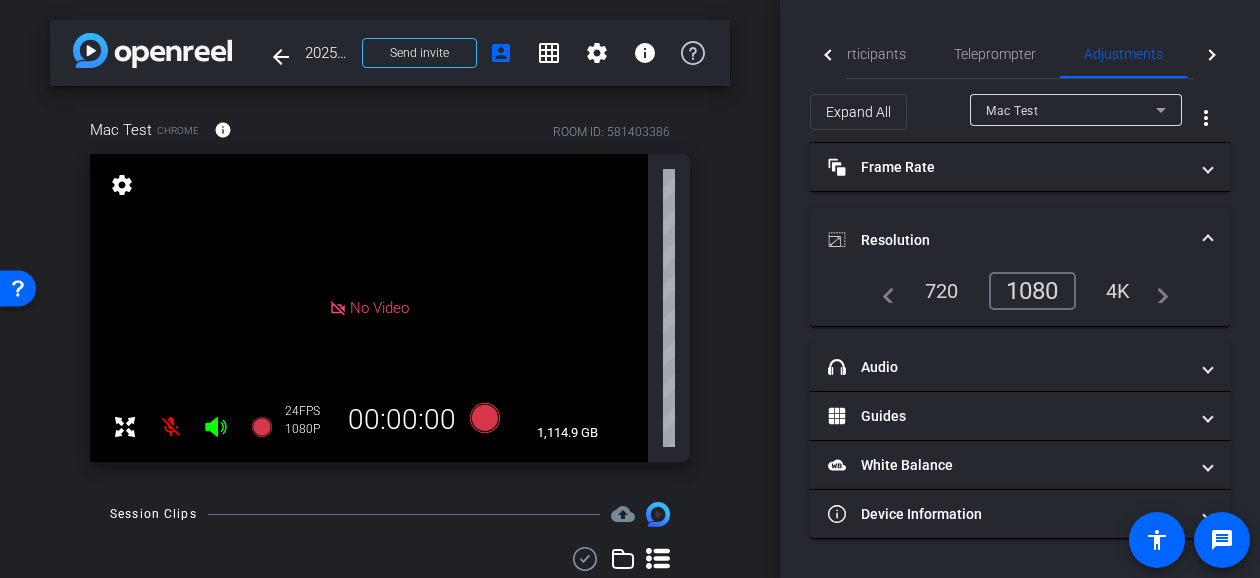 click on "Resolution" at bounding box center (1020, 240) 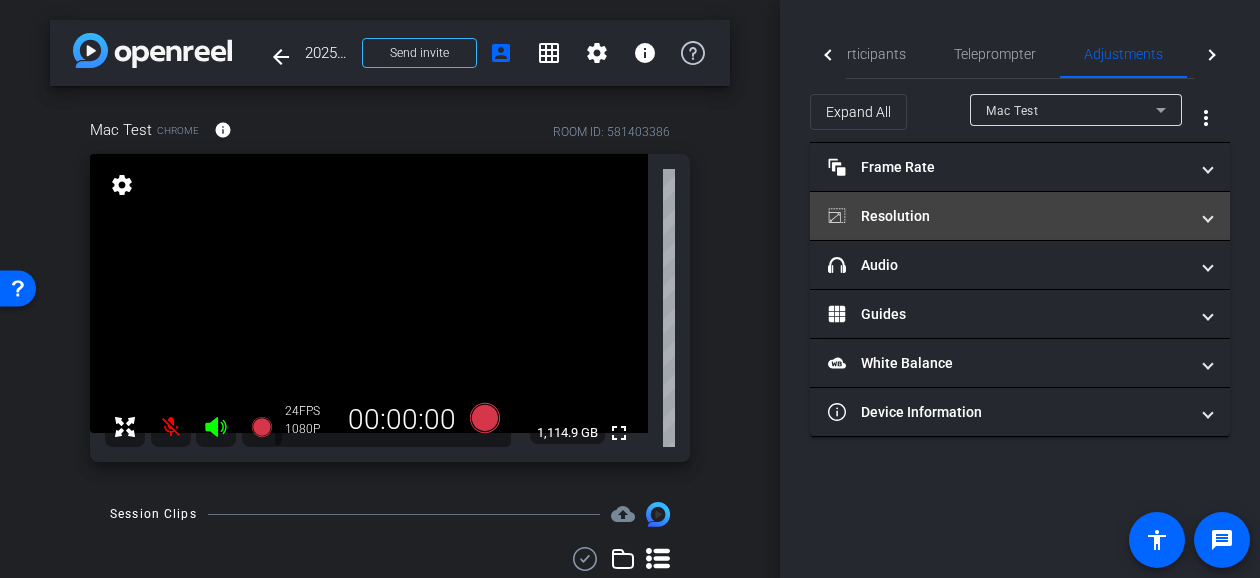 click on "Resolution" at bounding box center (1016, 216) 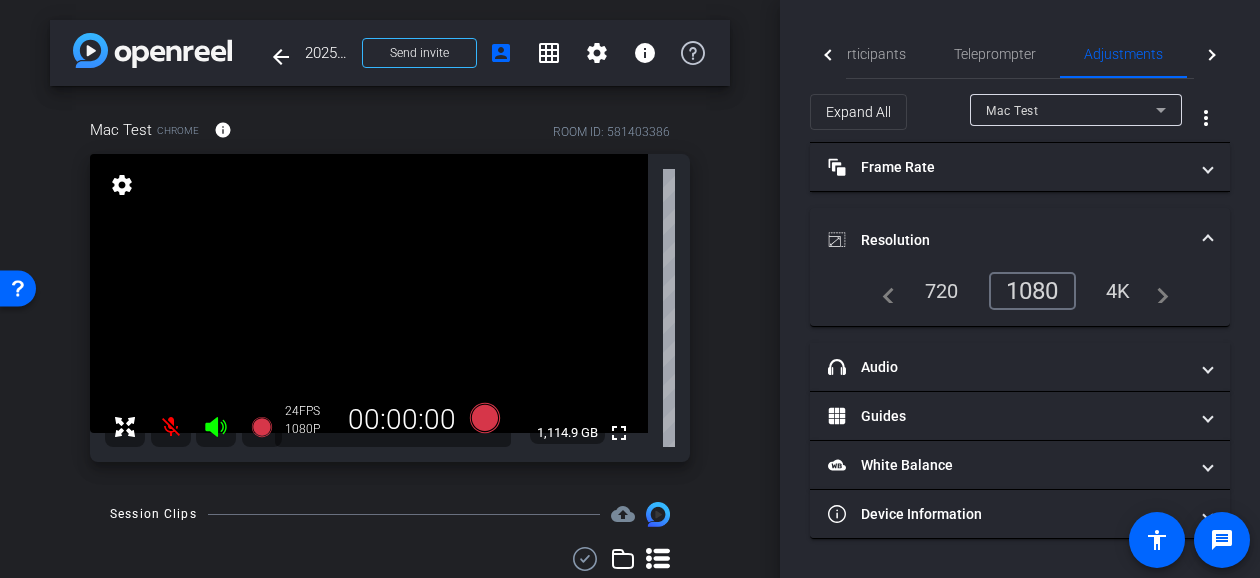 click on "4K" at bounding box center (1118, 291) 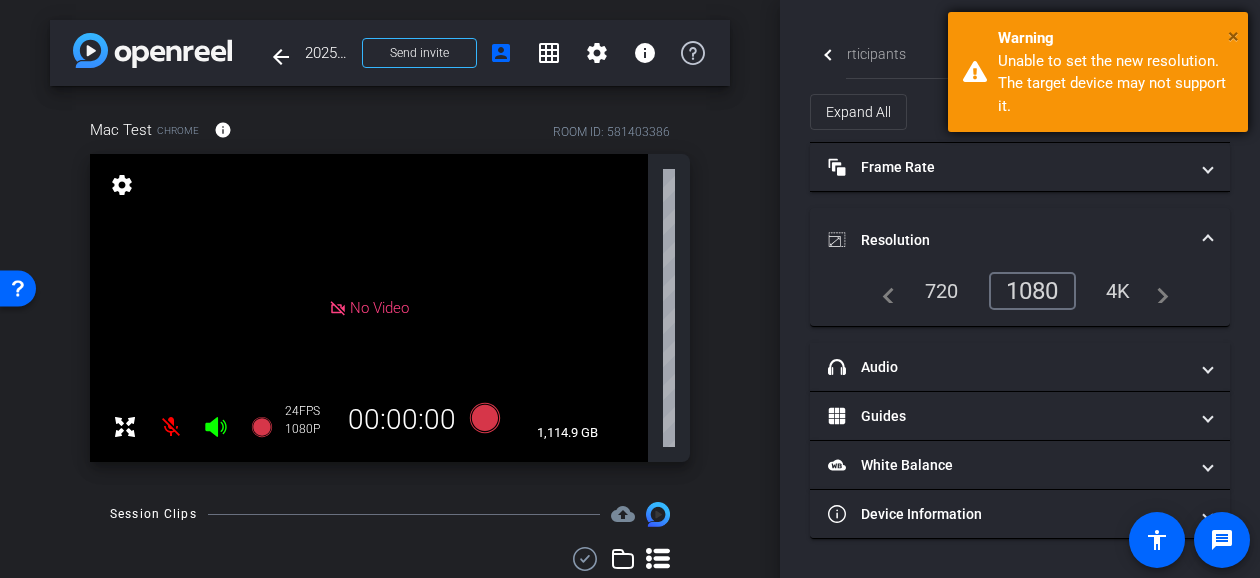 click on "×" at bounding box center [1233, 36] 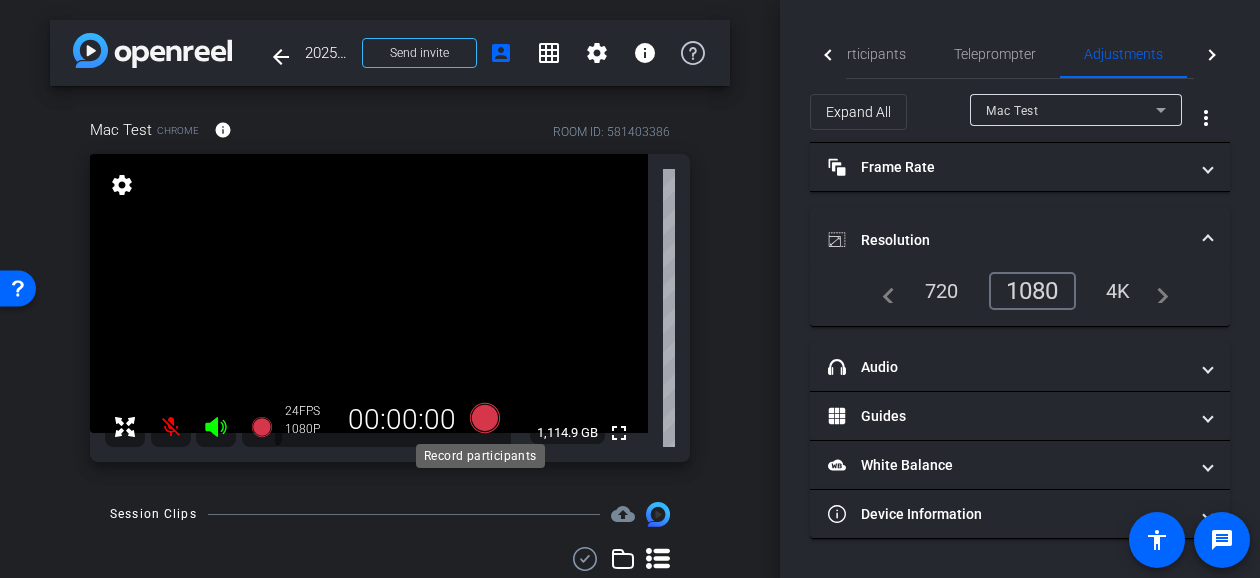 click 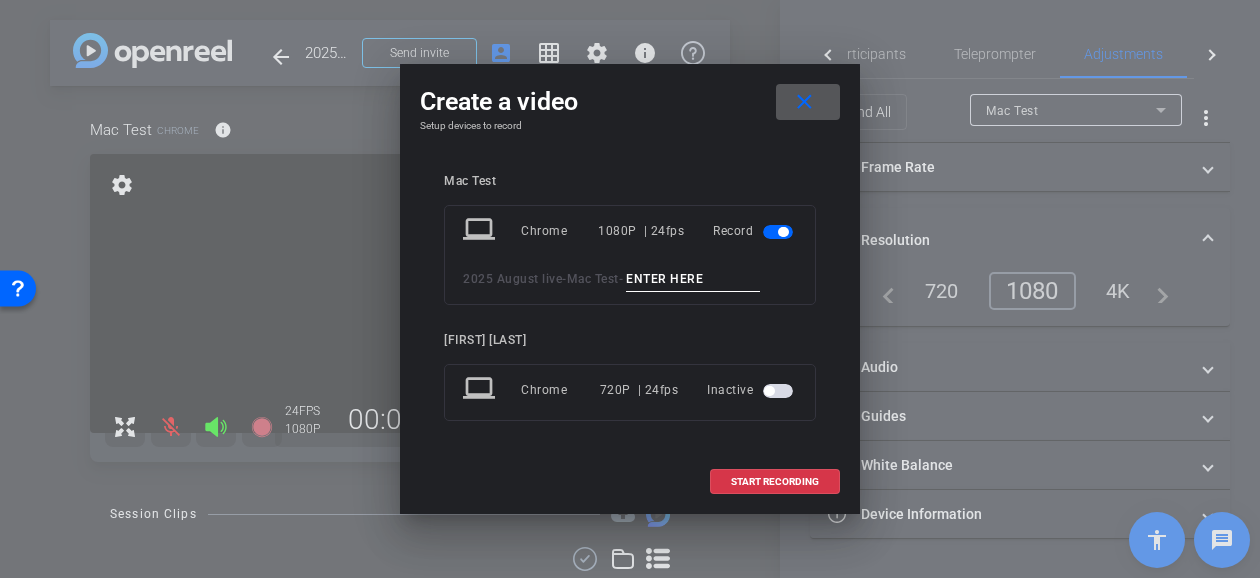 click at bounding box center (693, 279) 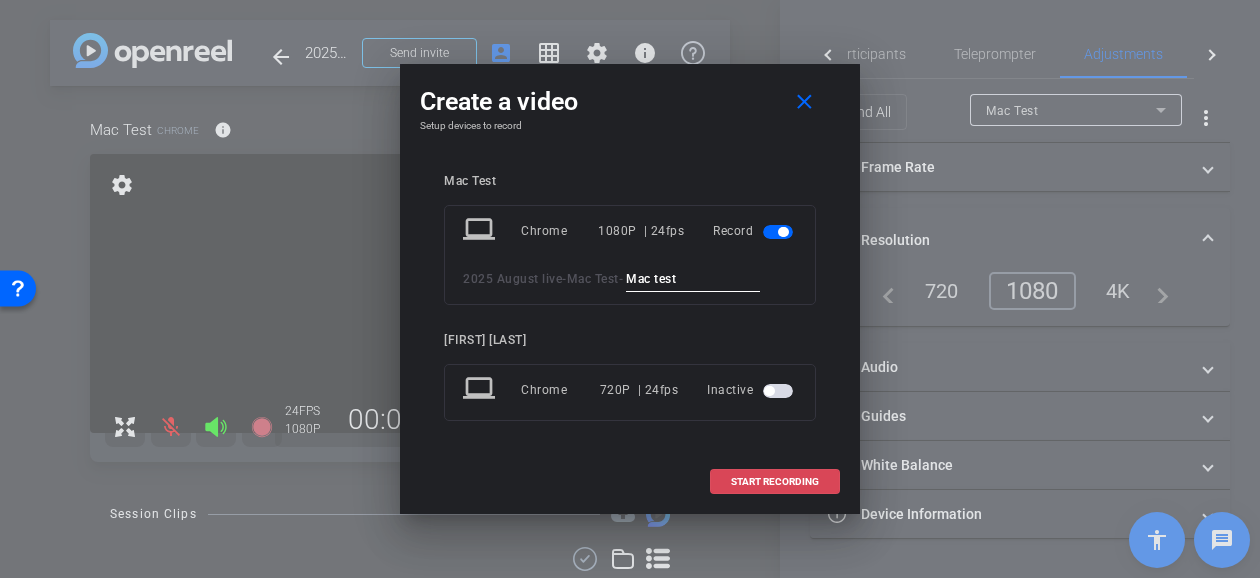 type on "Mac test" 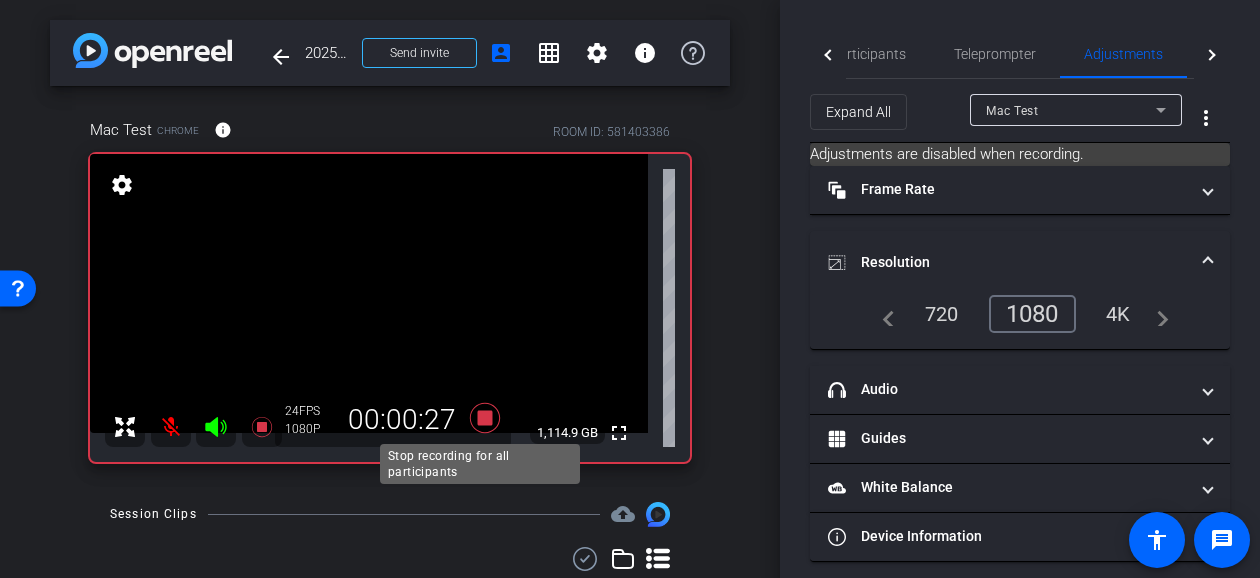 click 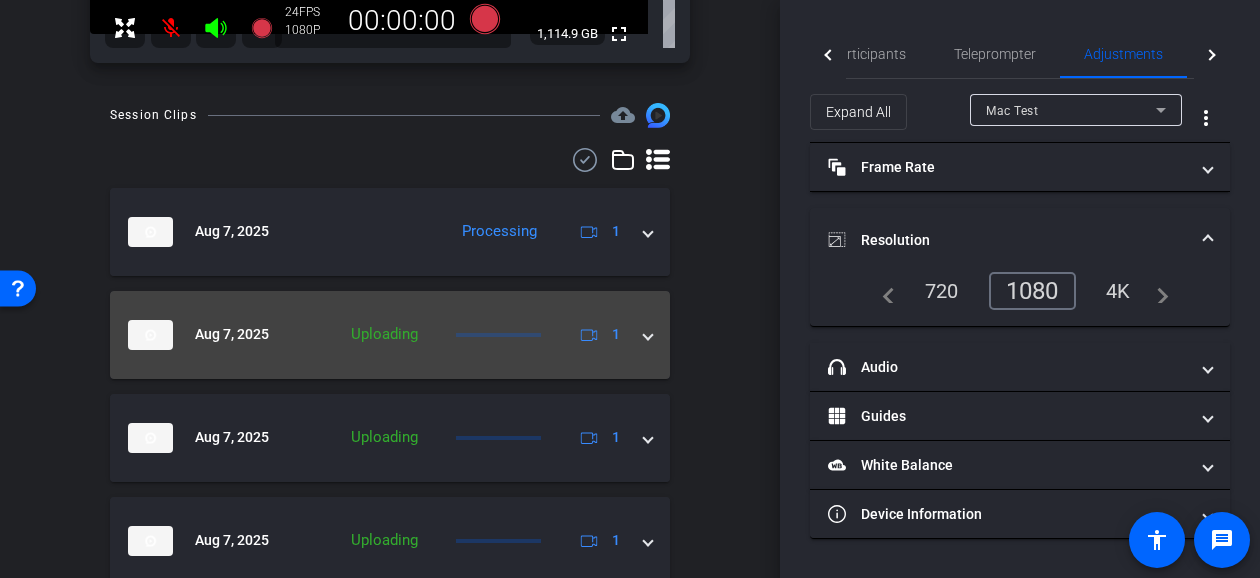 scroll, scrollTop: 400, scrollLeft: 0, axis: vertical 